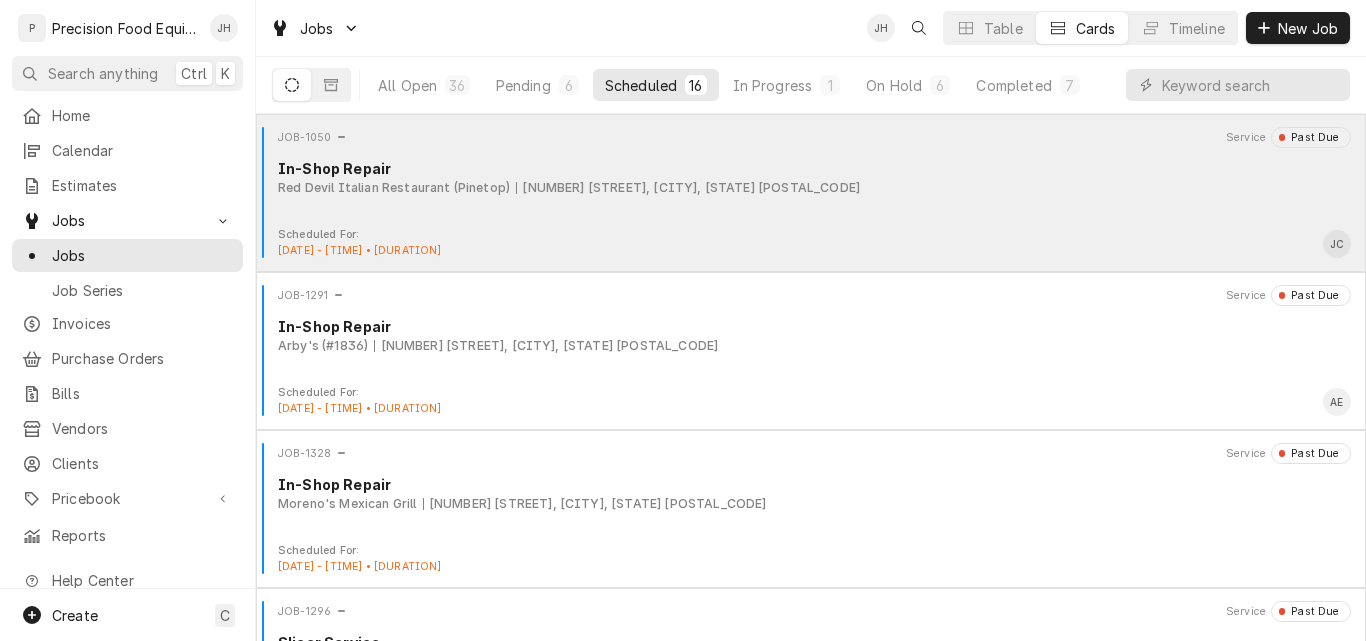 scroll, scrollTop: 0, scrollLeft: 0, axis: both 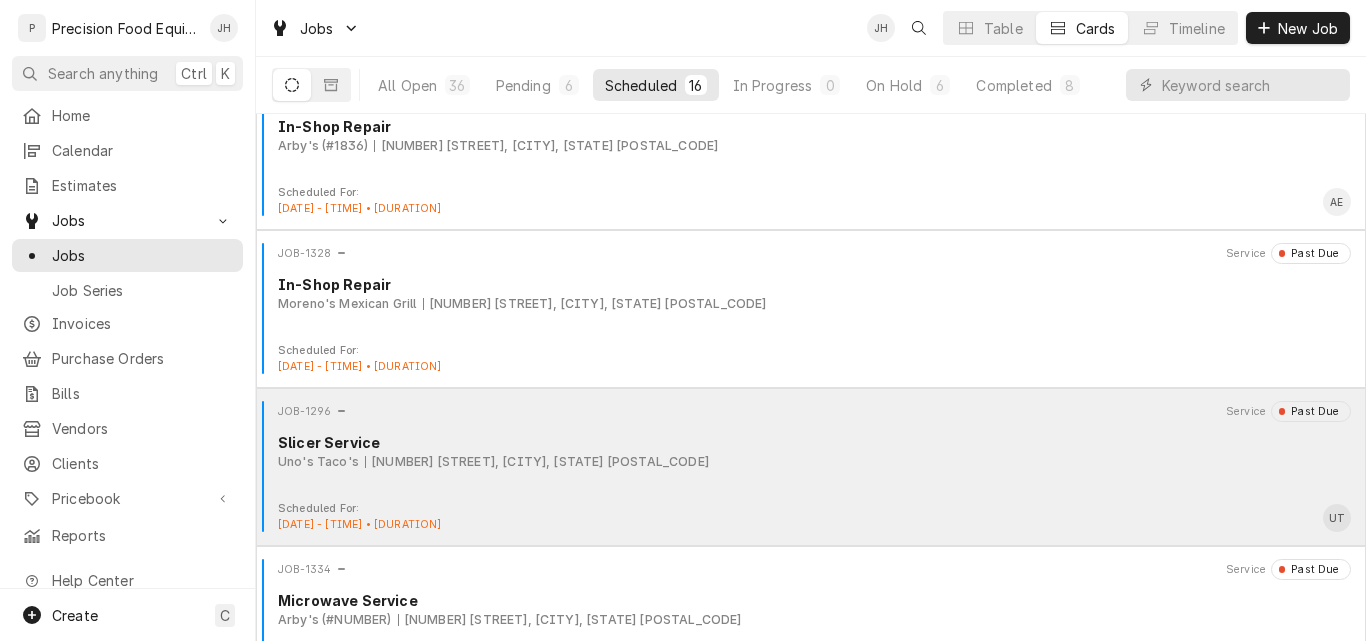 click on "JOB-1296 Service Past Due Slicer Service Uno's Taco's 1859 S Stapley Dr, Mesa, AZ 85204" at bounding box center [811, 451] 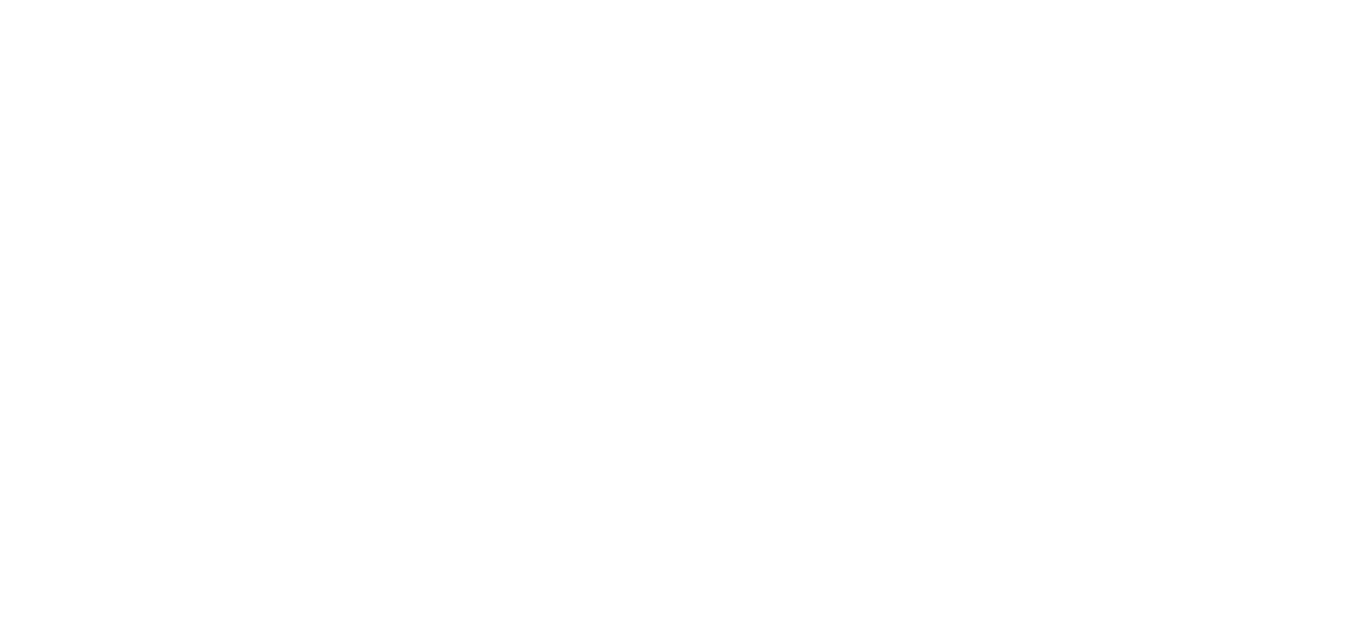 scroll, scrollTop: 0, scrollLeft: 0, axis: both 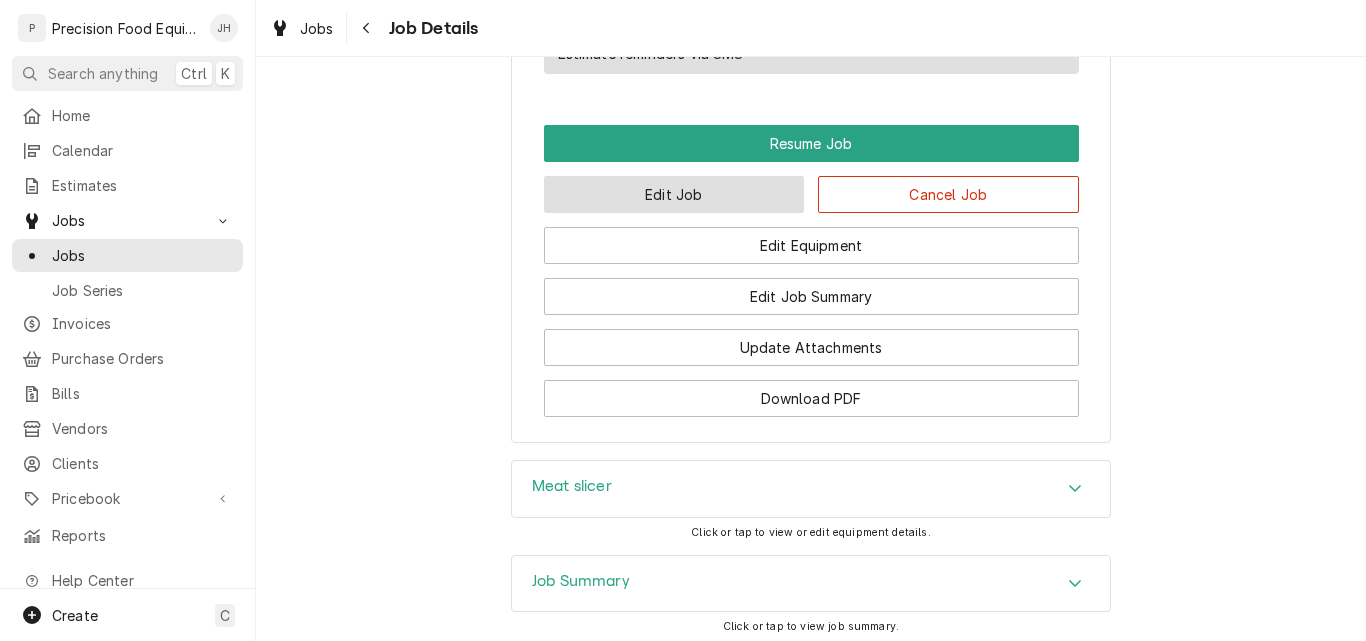 click on "Edit Job" at bounding box center (674, 194) 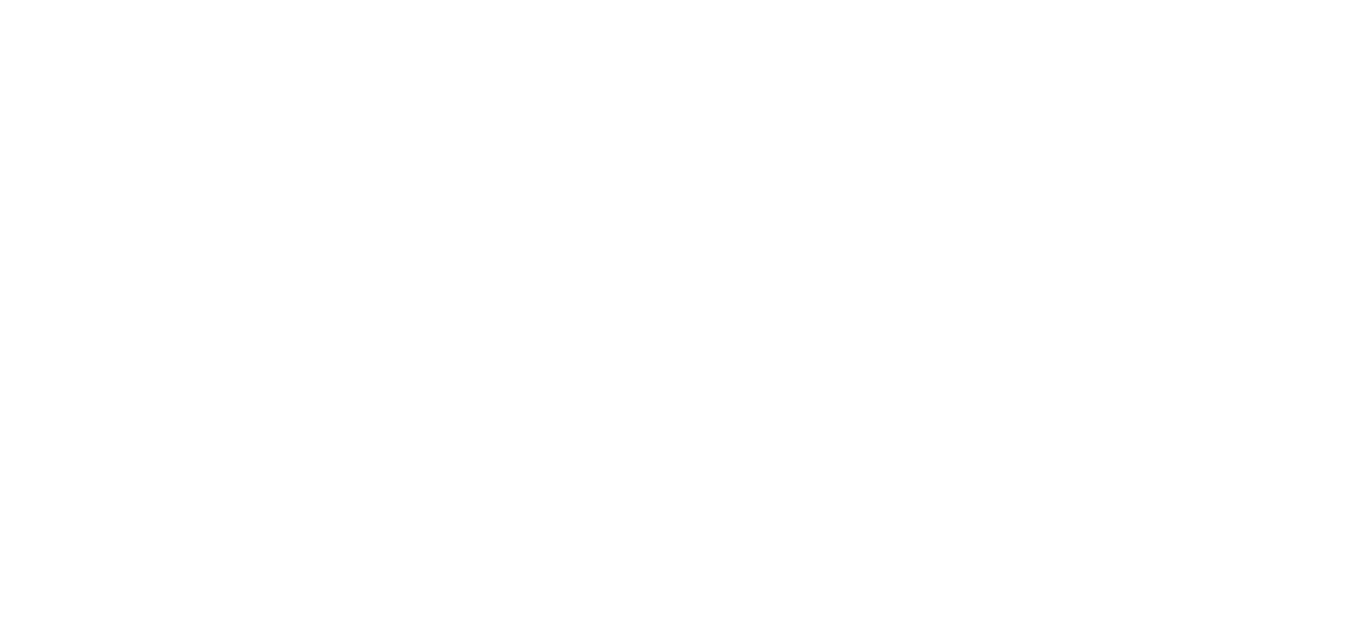 scroll, scrollTop: 0, scrollLeft: 0, axis: both 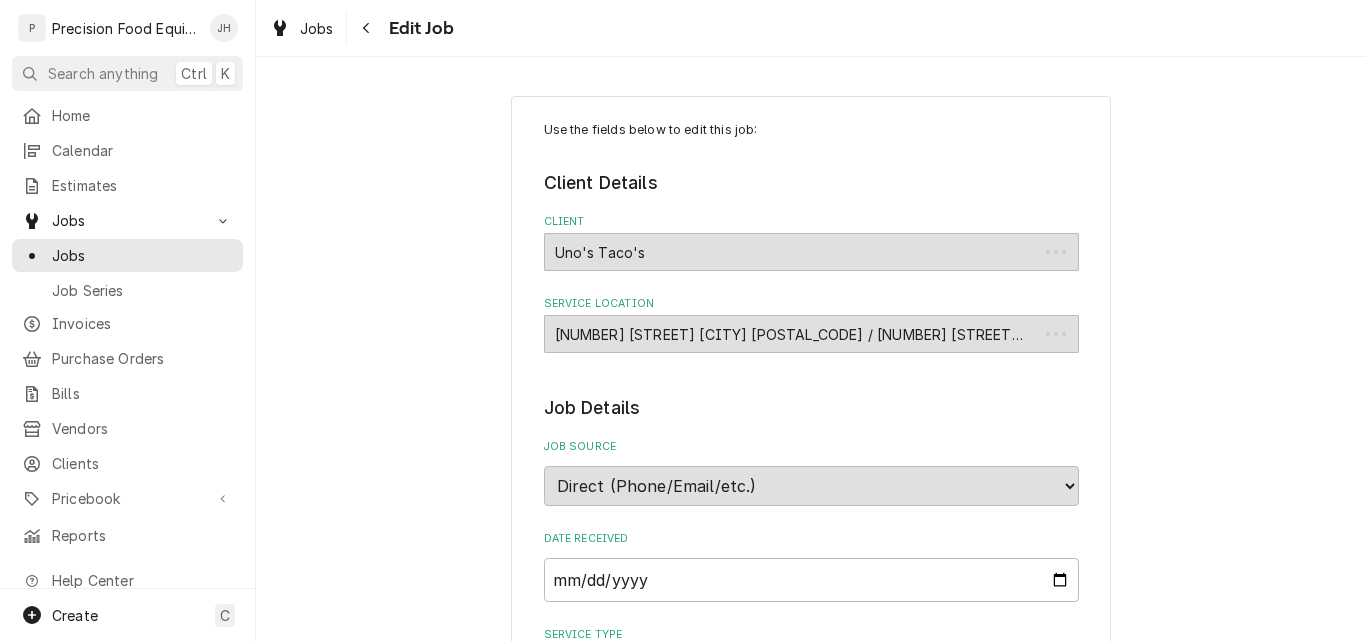 type on "x" 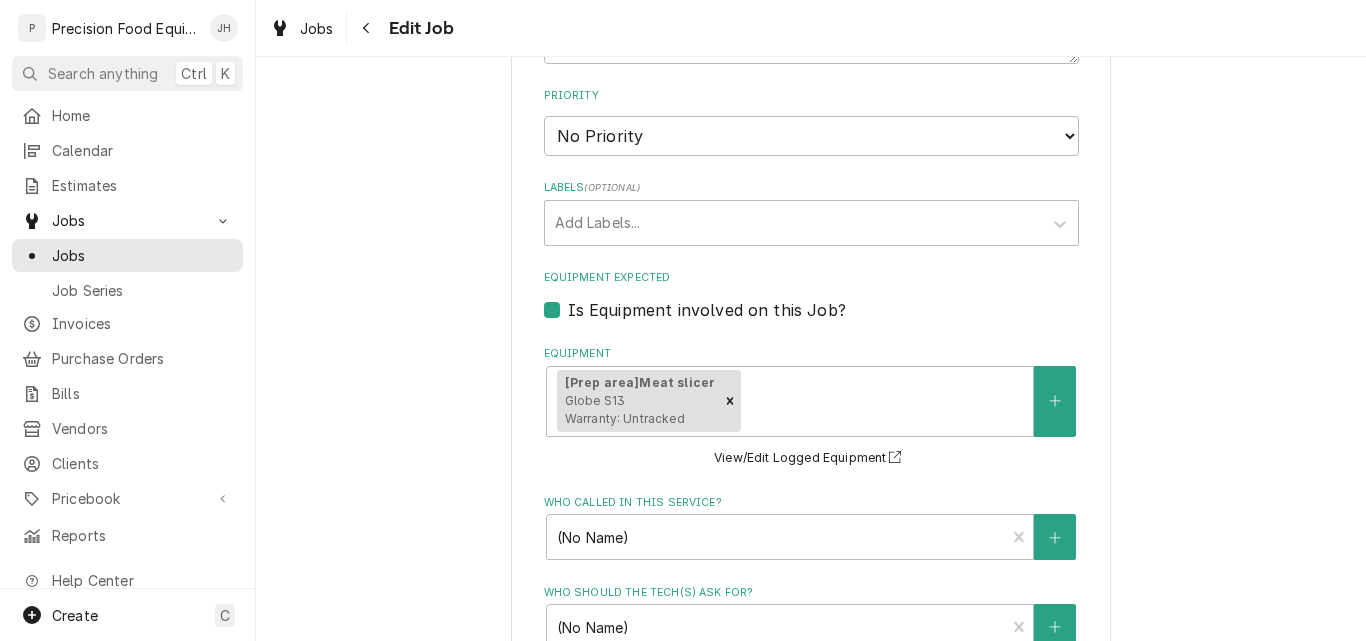 scroll, scrollTop: 1500, scrollLeft: 0, axis: vertical 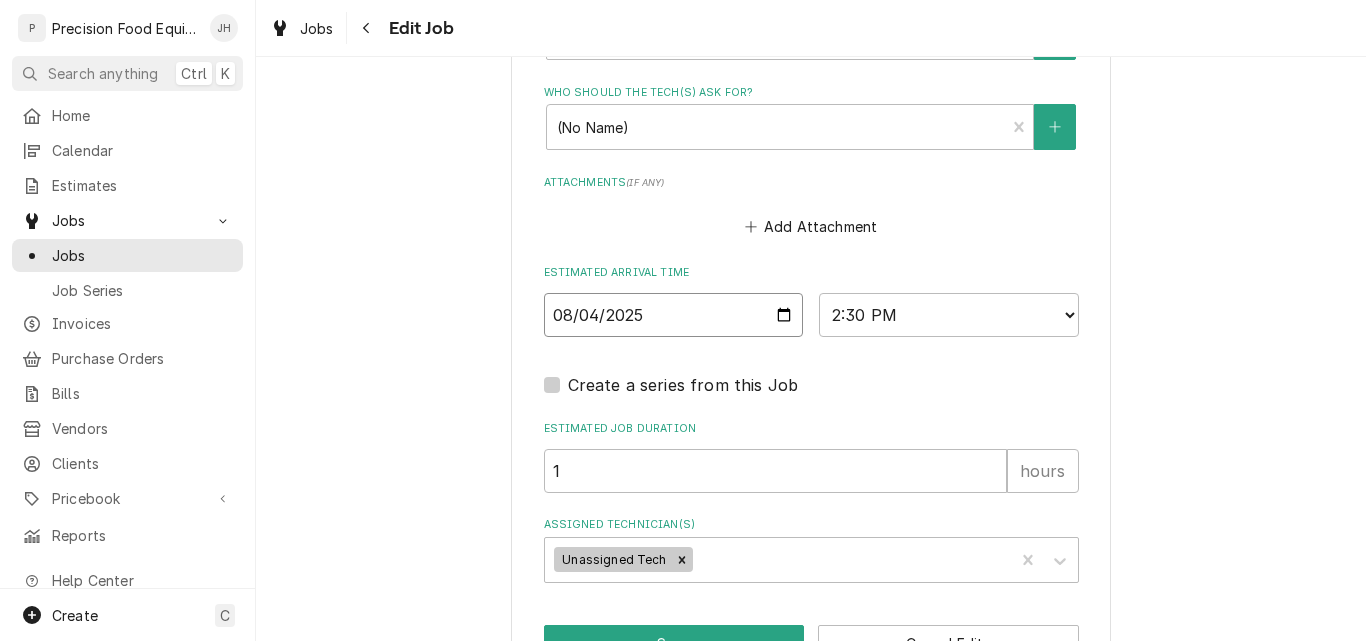 click on "2025-08-04" at bounding box center (674, 315) 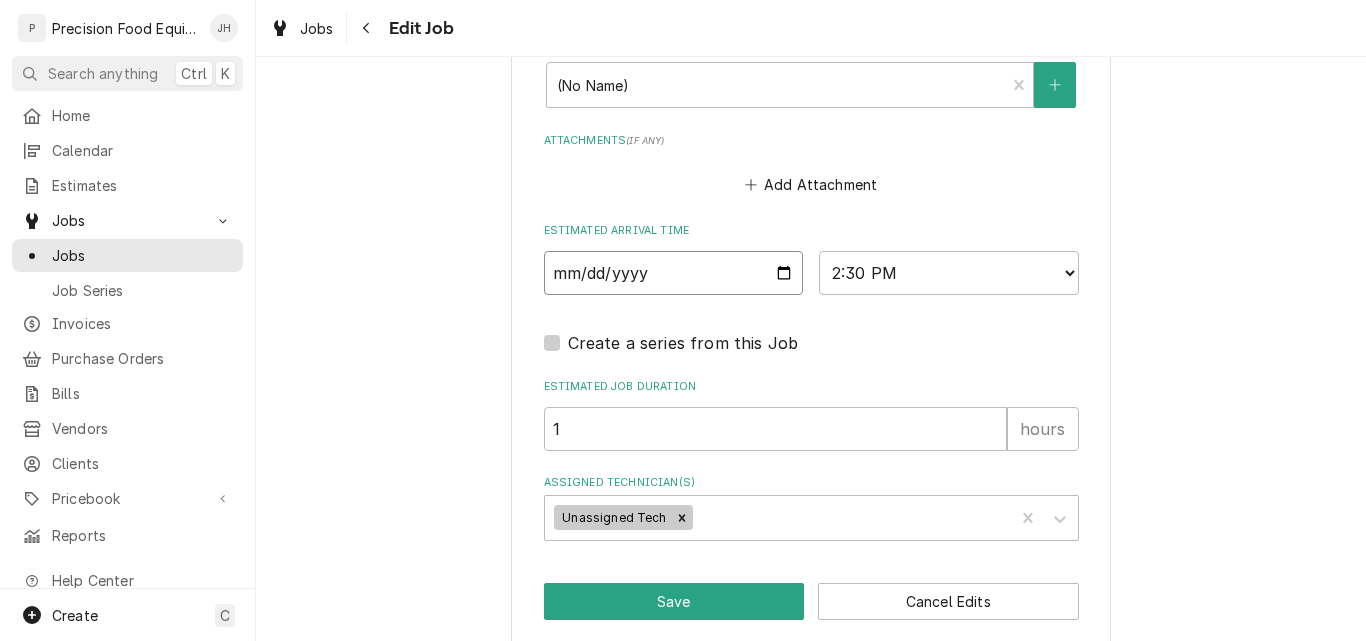 scroll, scrollTop: 1564, scrollLeft: 0, axis: vertical 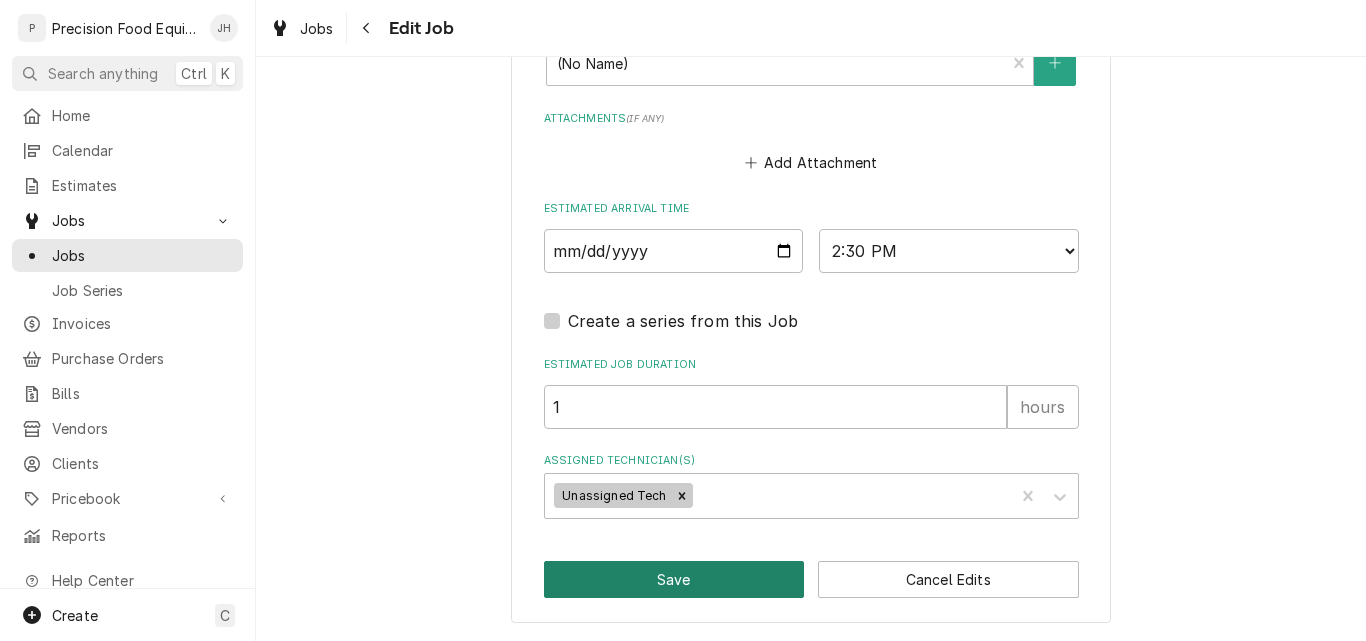 click on "Save" at bounding box center (674, 579) 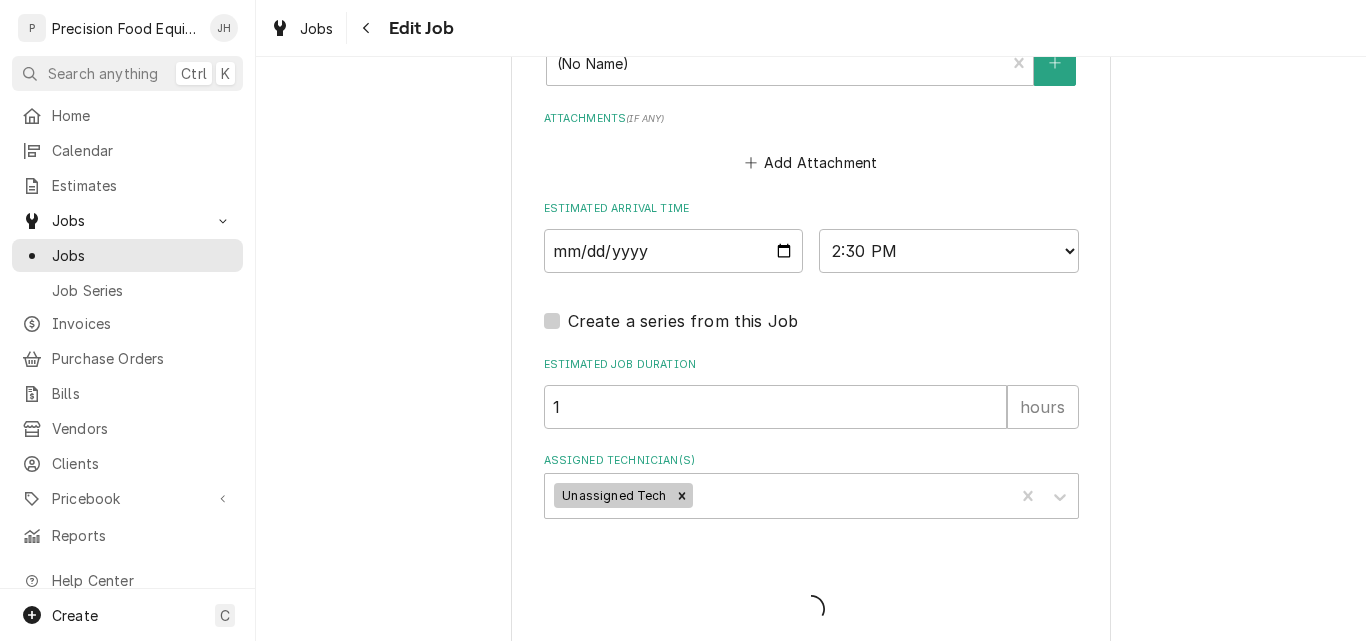 type on "x" 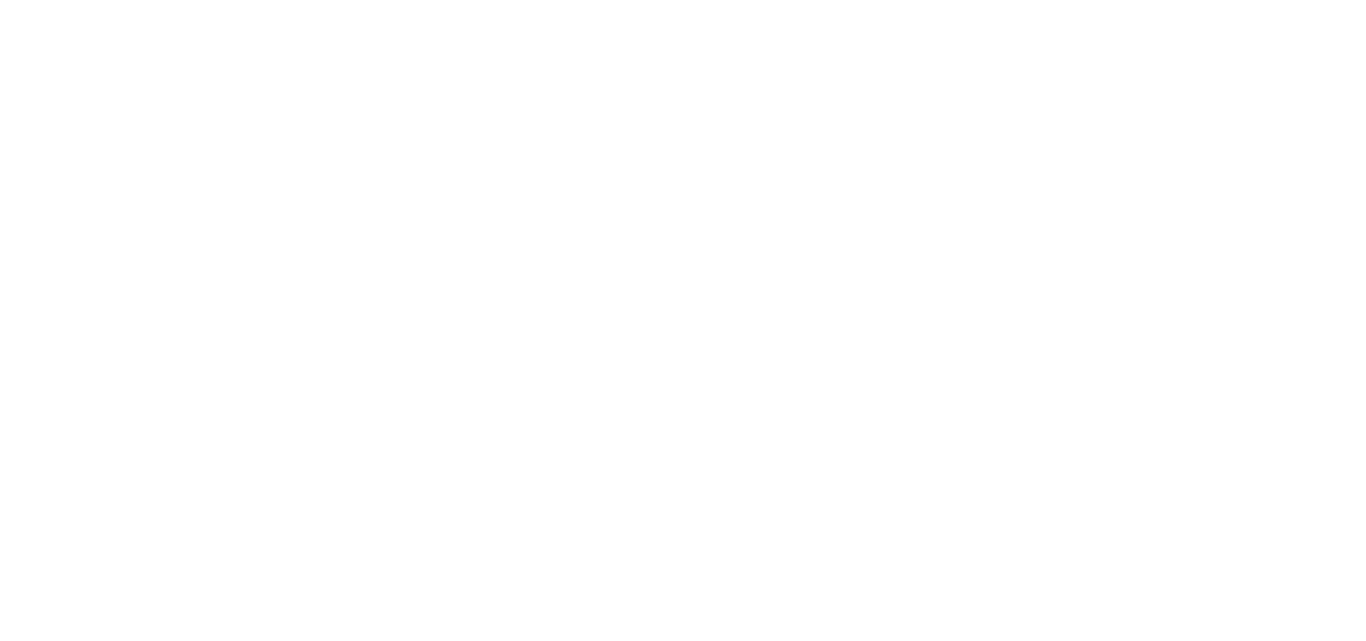 scroll, scrollTop: 0, scrollLeft: 0, axis: both 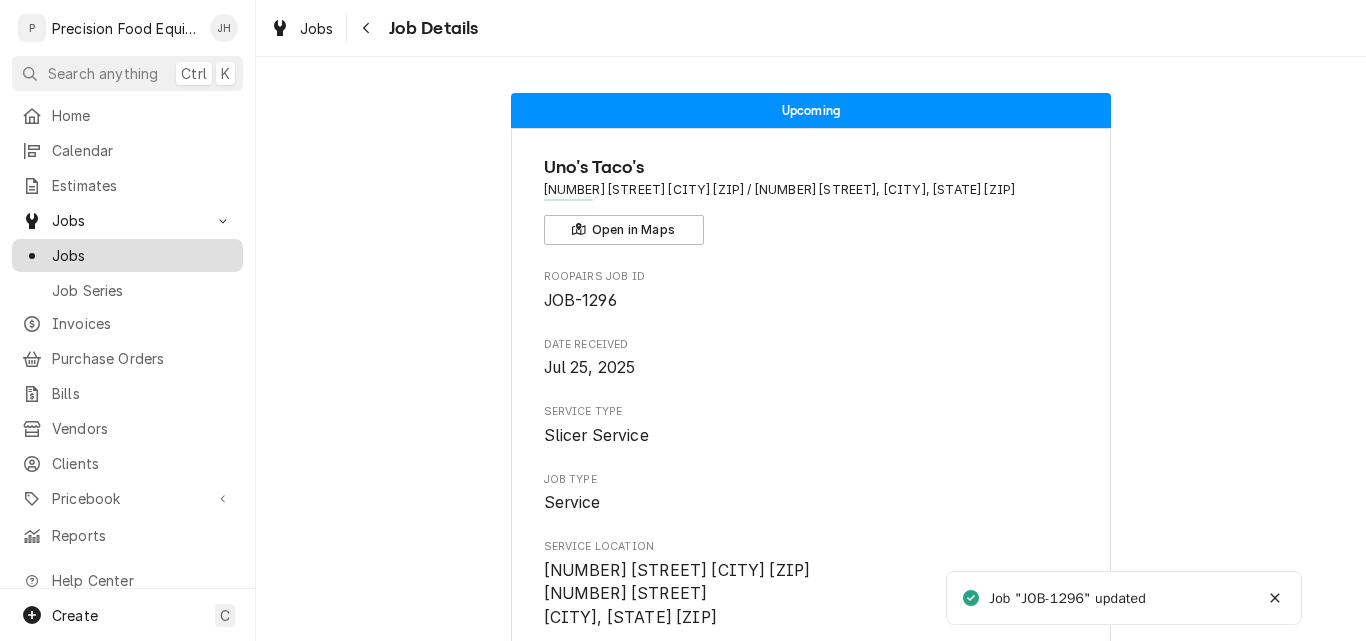 click on "Jobs" at bounding box center (142, 255) 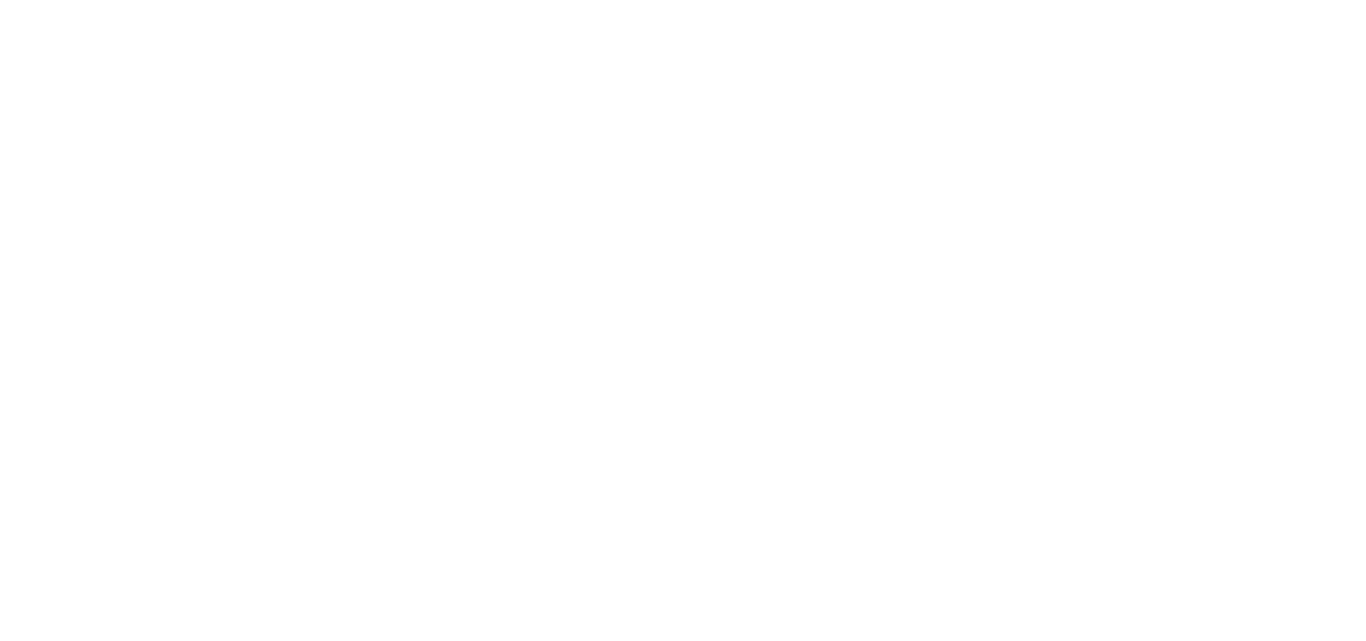 scroll, scrollTop: 0, scrollLeft: 0, axis: both 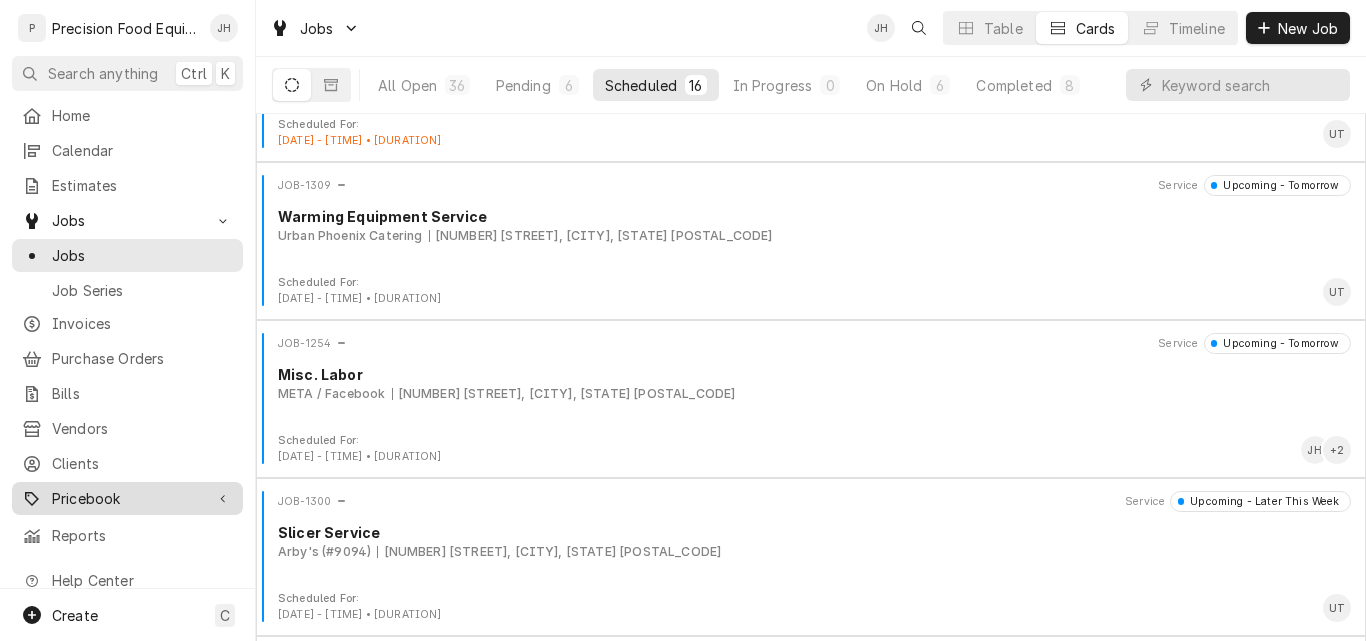 click on "Pricebook" at bounding box center [127, 498] 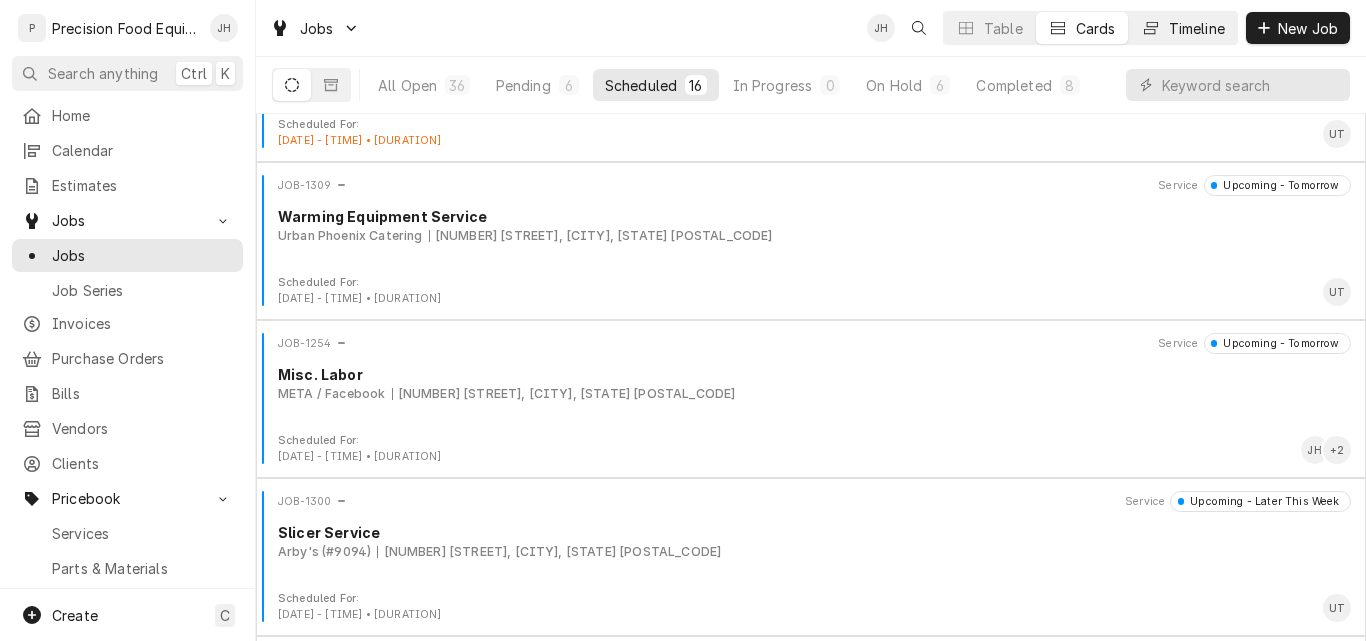 click on "Timeline" at bounding box center (1197, 28) 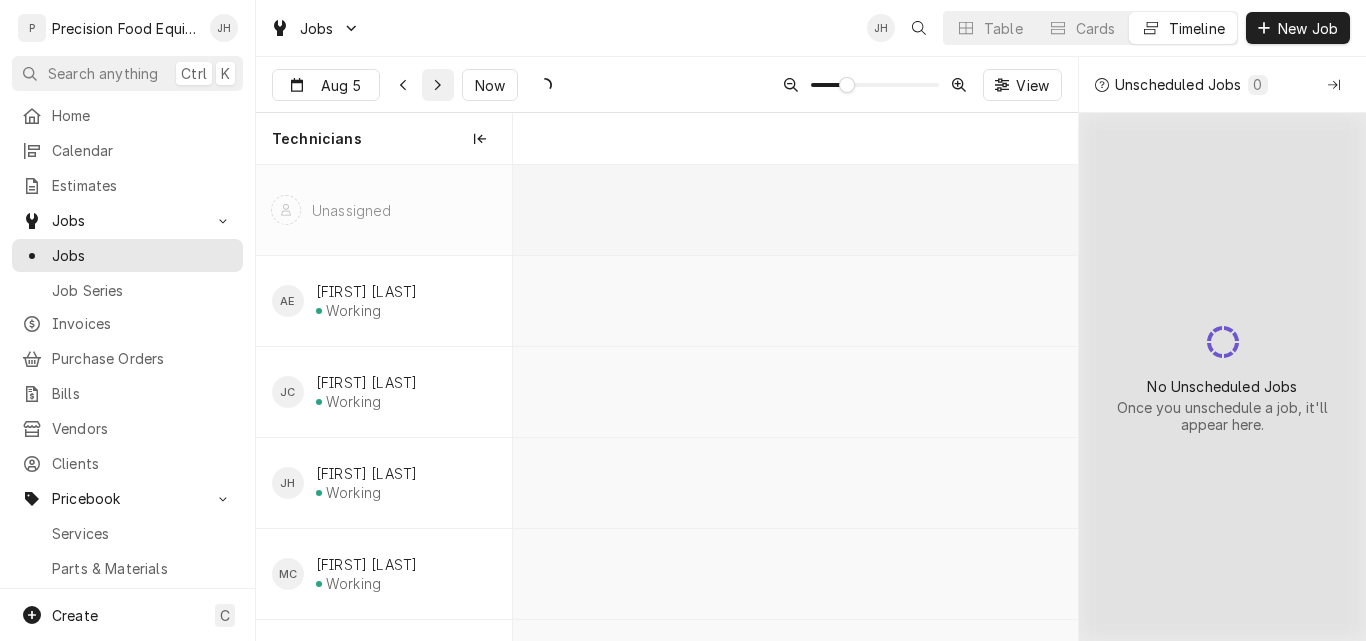 scroll, scrollTop: 0, scrollLeft: 11219, axis: horizontal 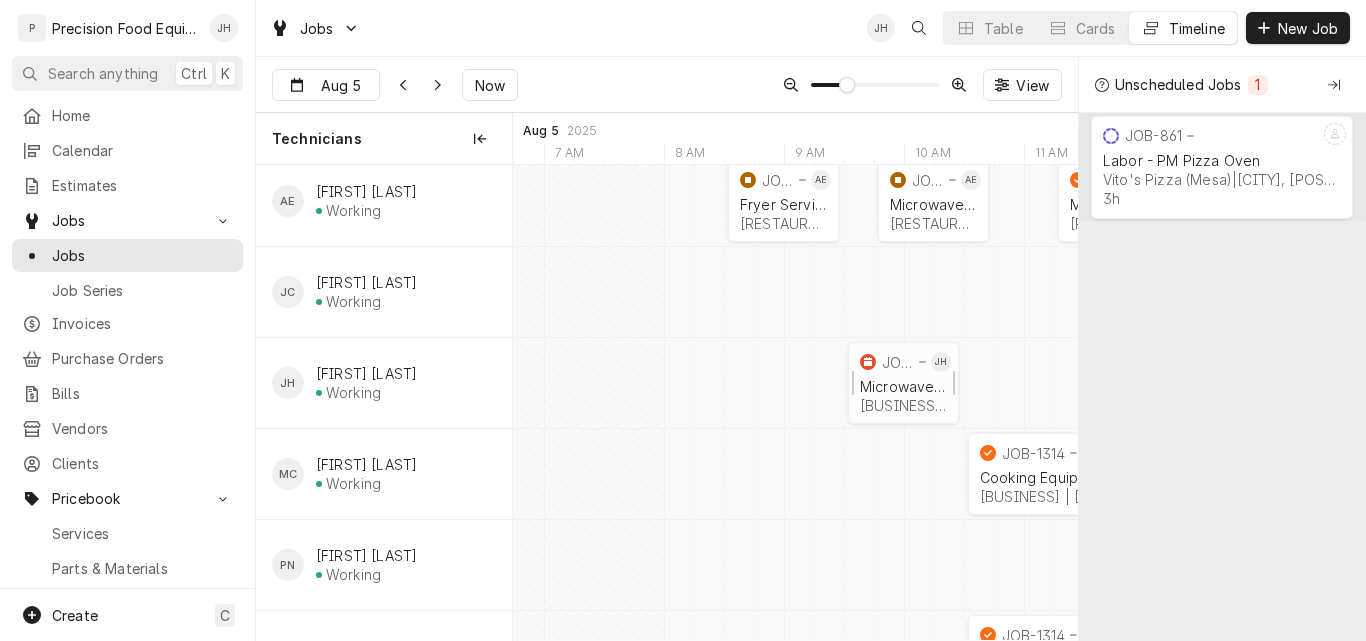 click on "Microwave Service" at bounding box center [903, 386] 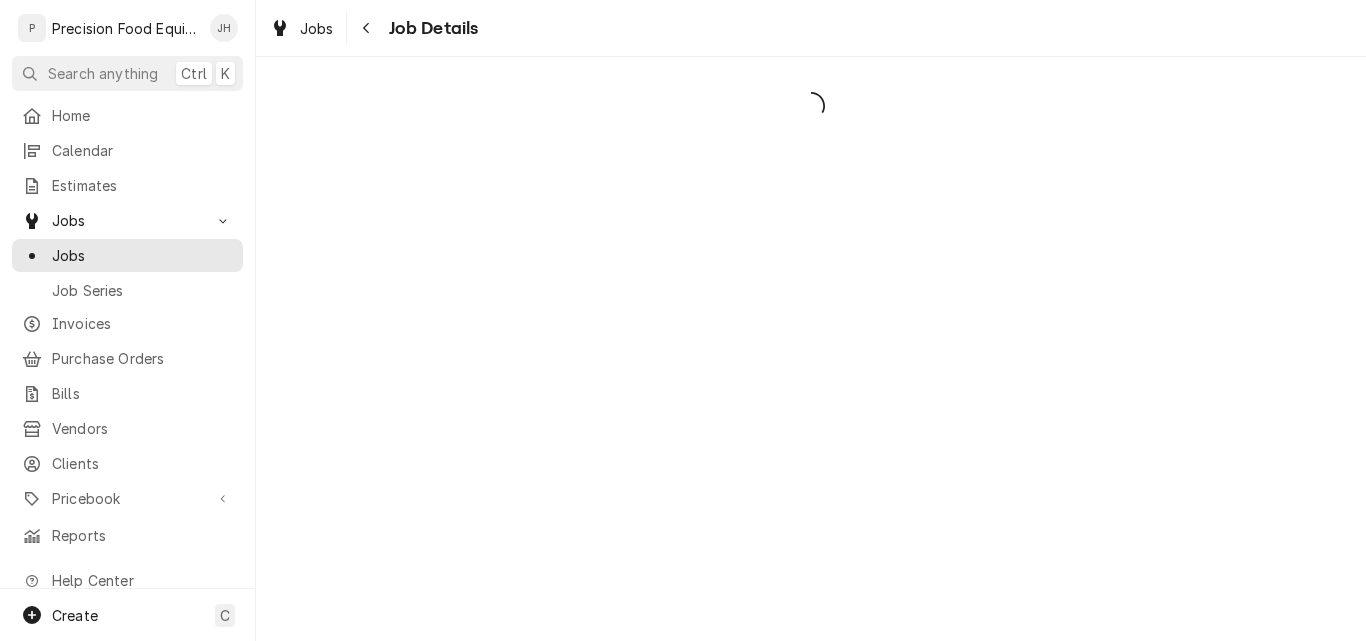 scroll, scrollTop: 0, scrollLeft: 0, axis: both 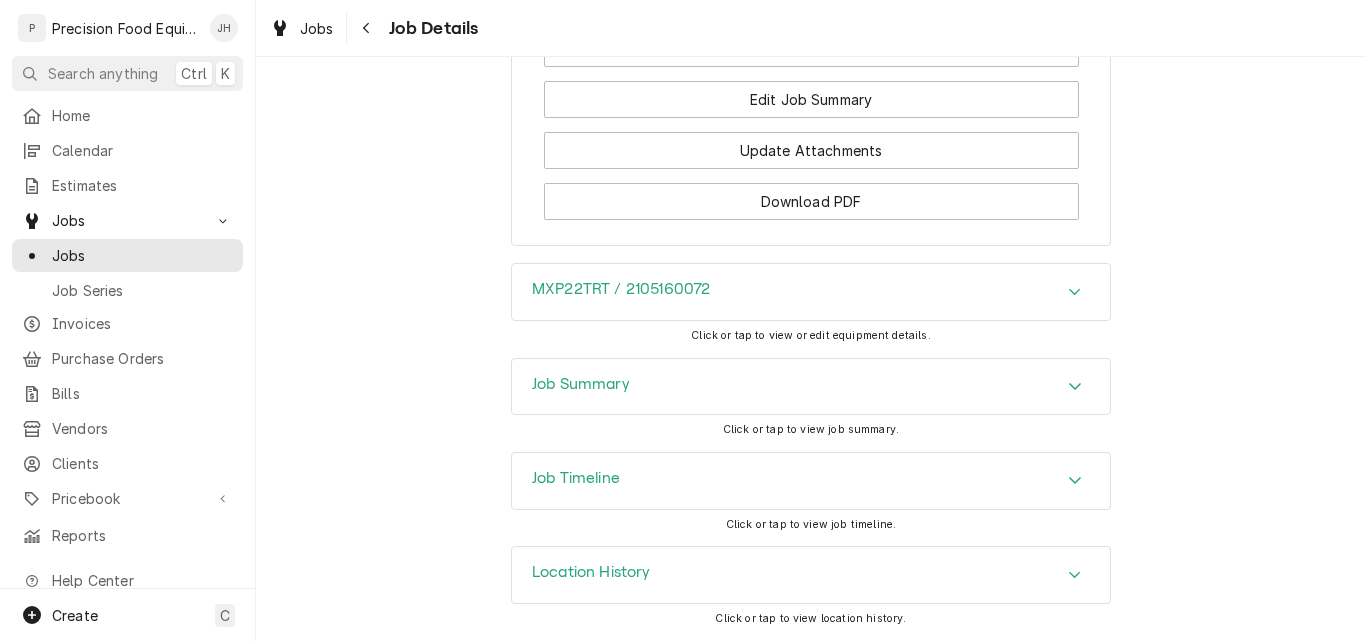 click on "Job Summary" at bounding box center (811, 387) 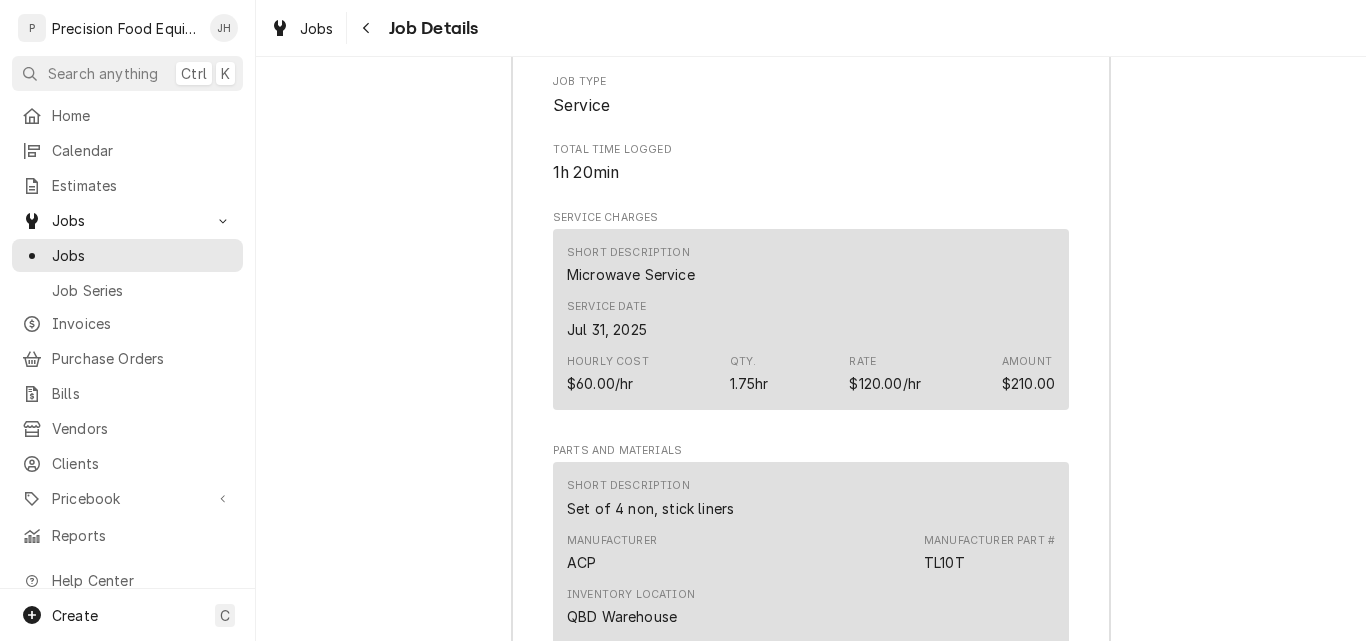scroll, scrollTop: 2686, scrollLeft: 0, axis: vertical 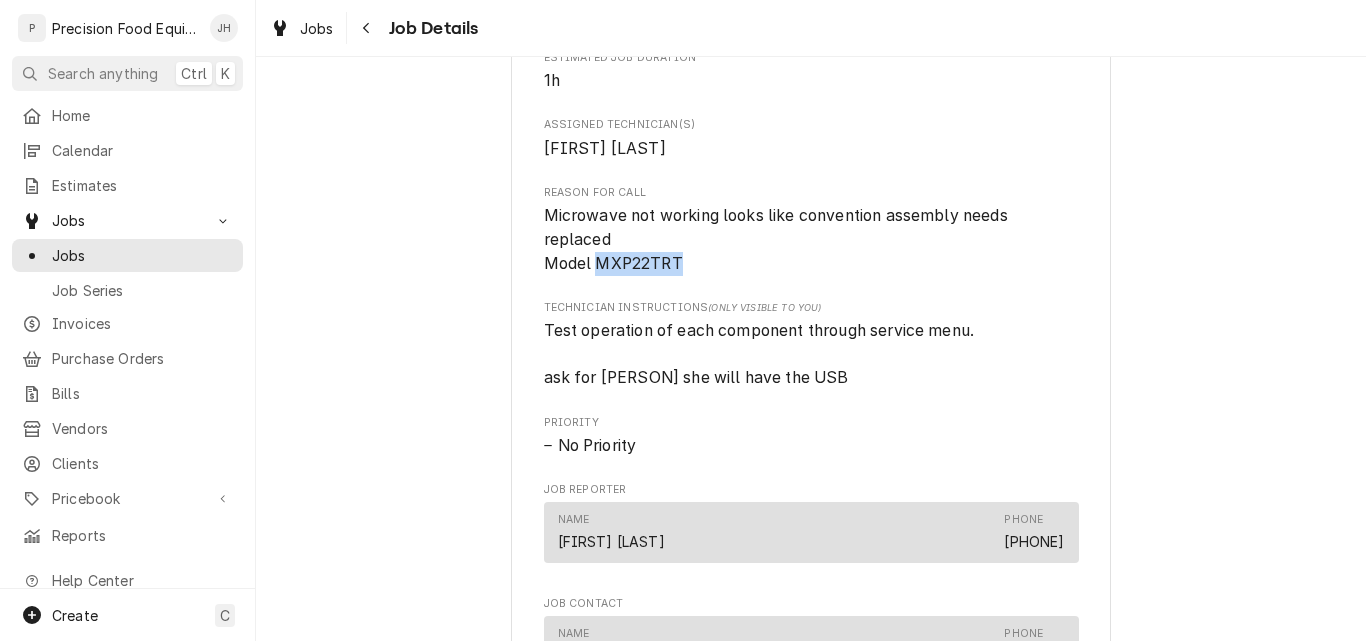 drag, startPoint x: 674, startPoint y: 265, endPoint x: 593, endPoint y: 264, distance: 81.00617 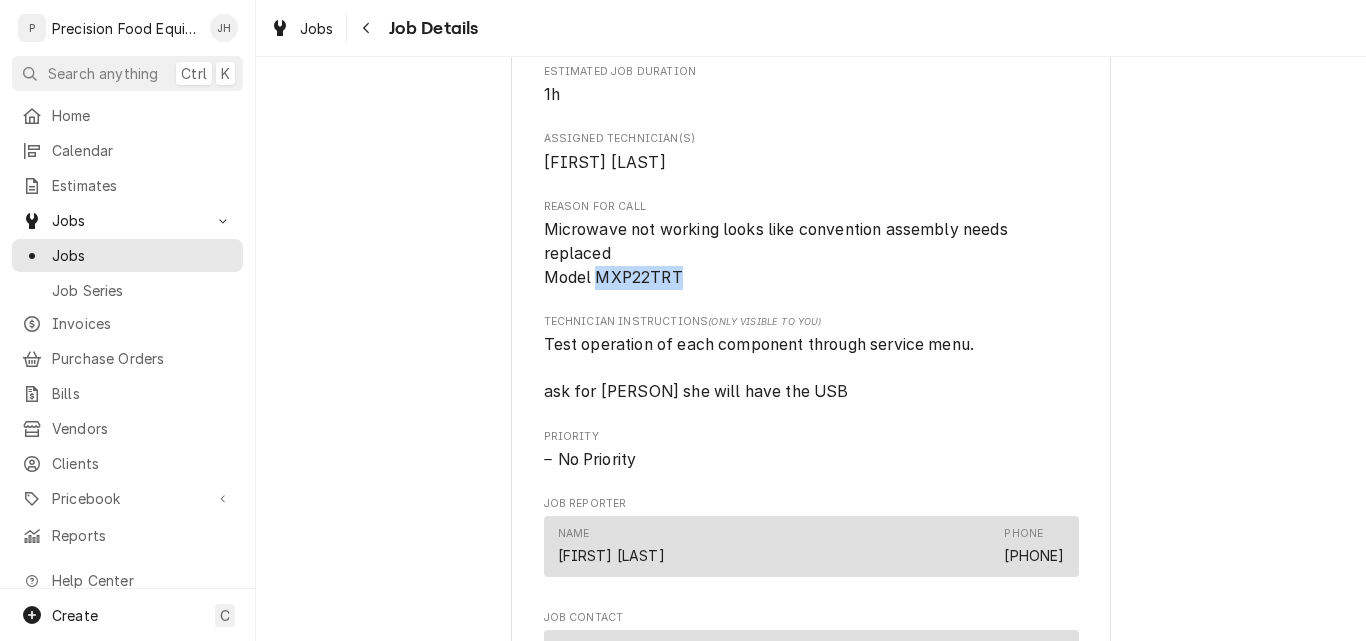 scroll, scrollTop: 1486, scrollLeft: 0, axis: vertical 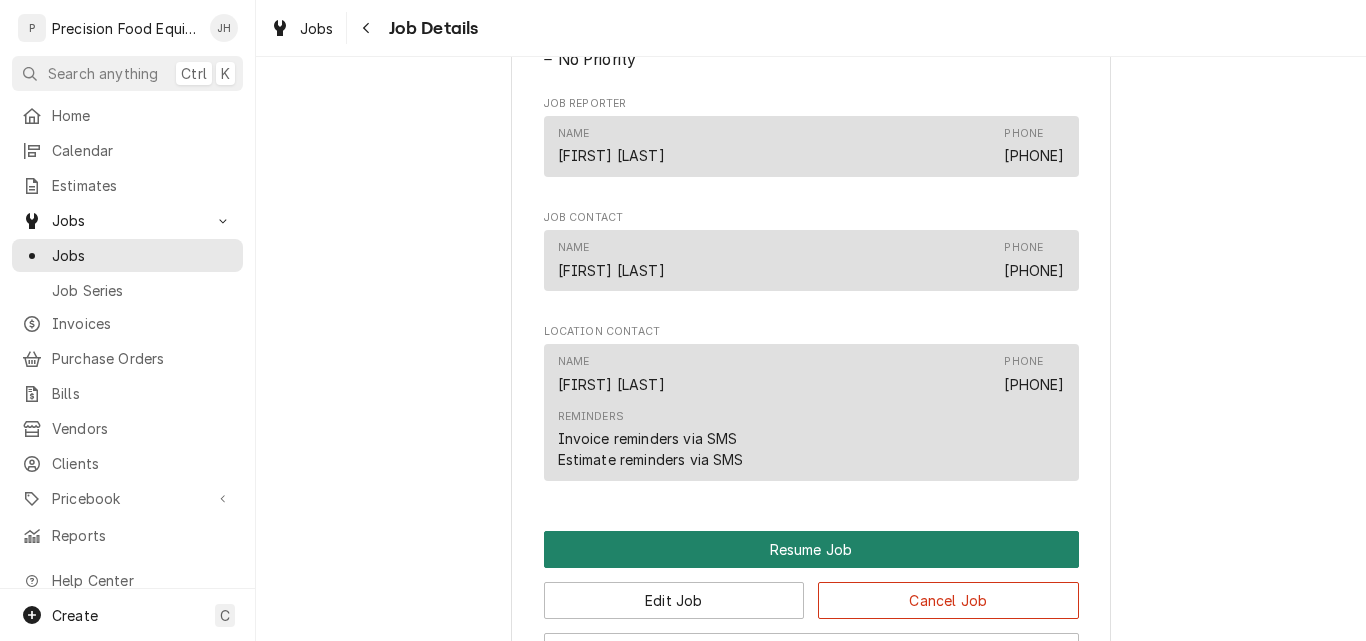click on "Resume Job" at bounding box center (811, 549) 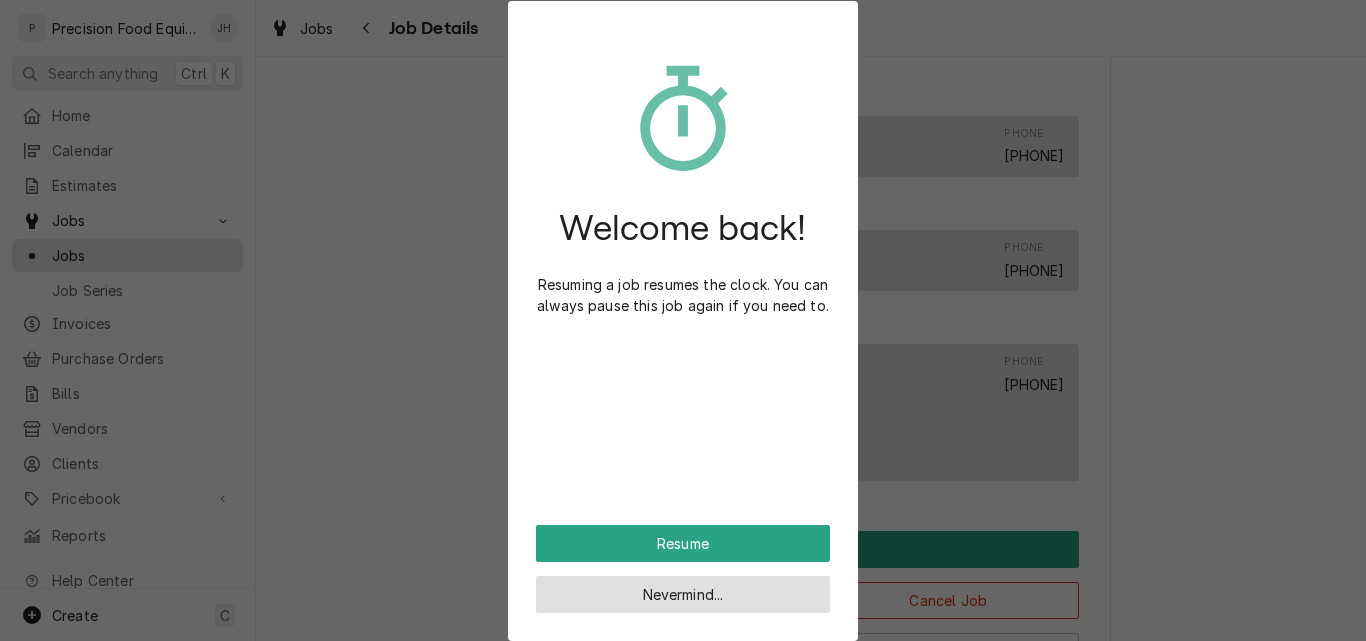 click on "Nevermind..." at bounding box center [683, 594] 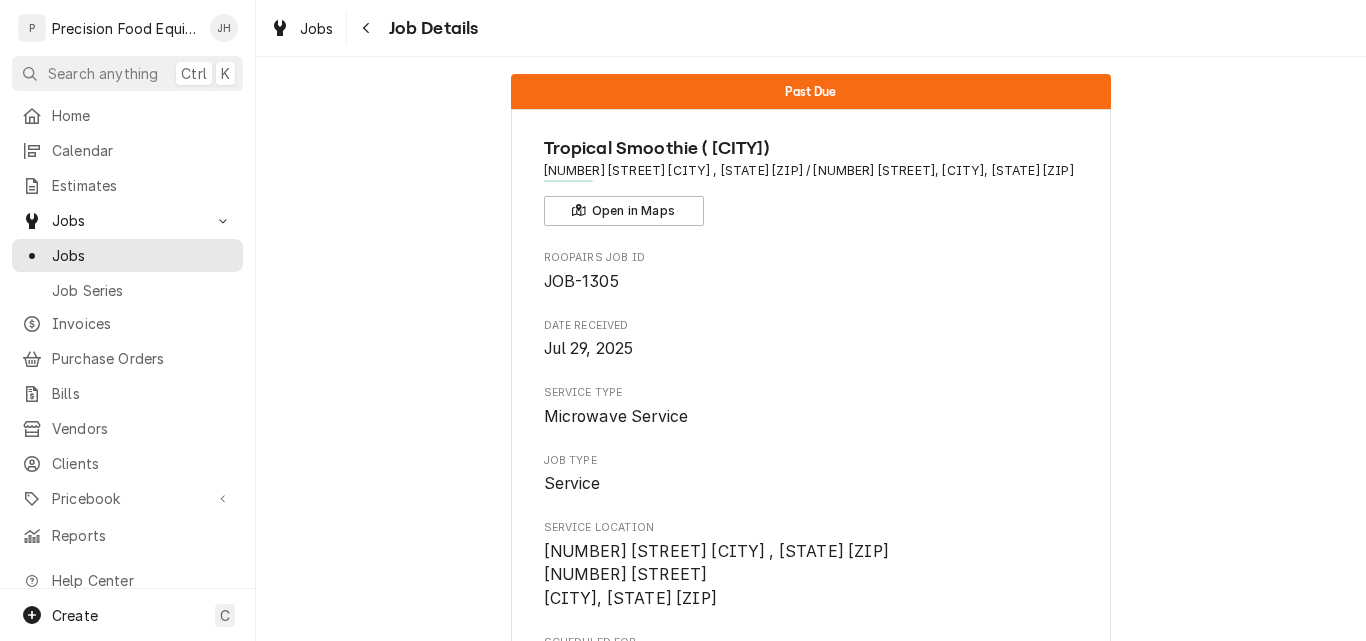 scroll, scrollTop: 0, scrollLeft: 0, axis: both 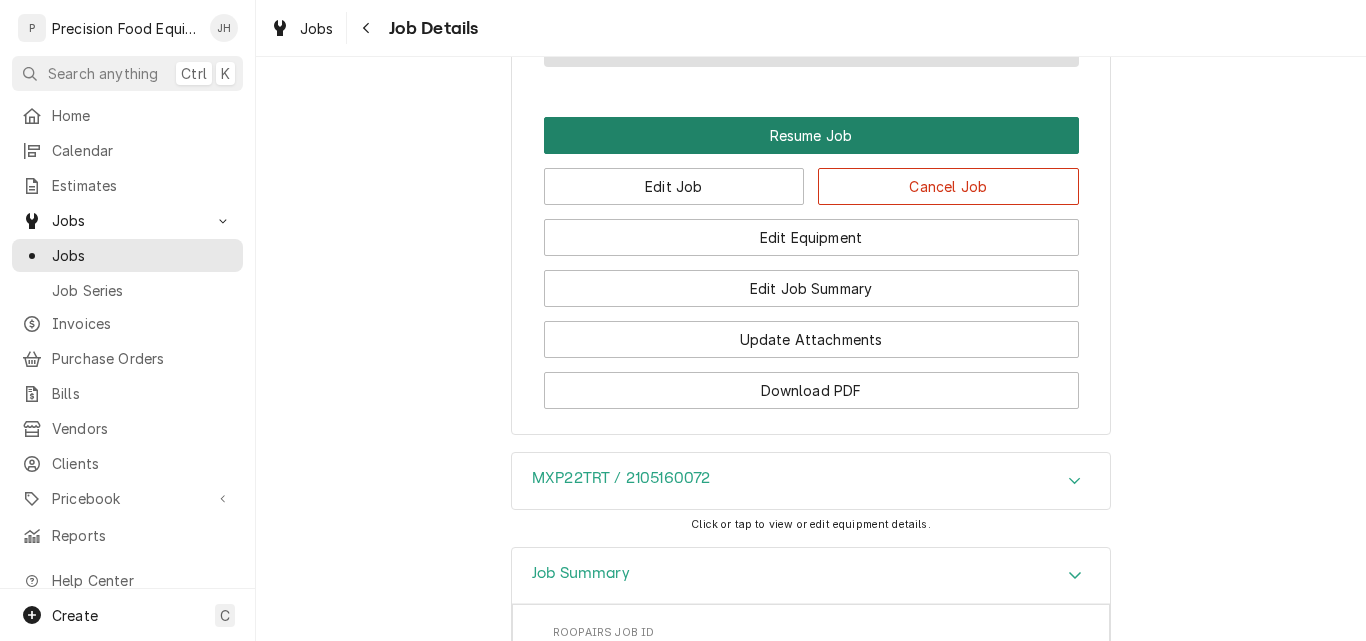 click on "Resume Job" at bounding box center (811, 135) 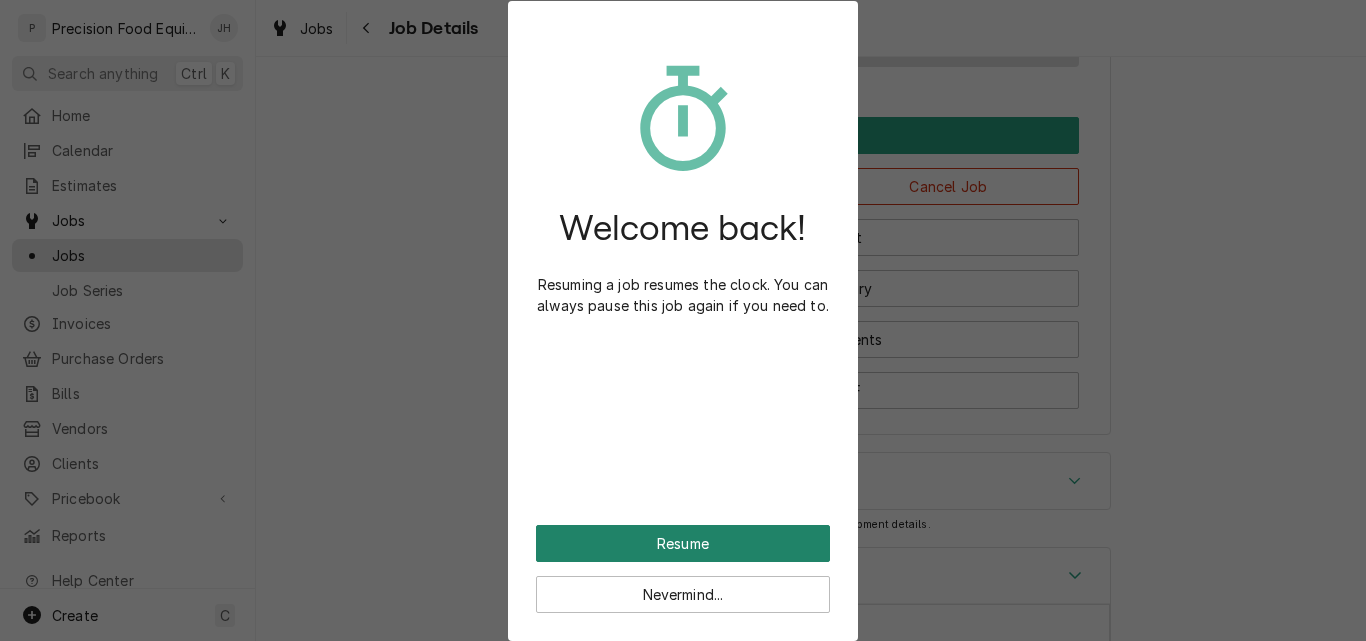 click on "Resume" at bounding box center (683, 543) 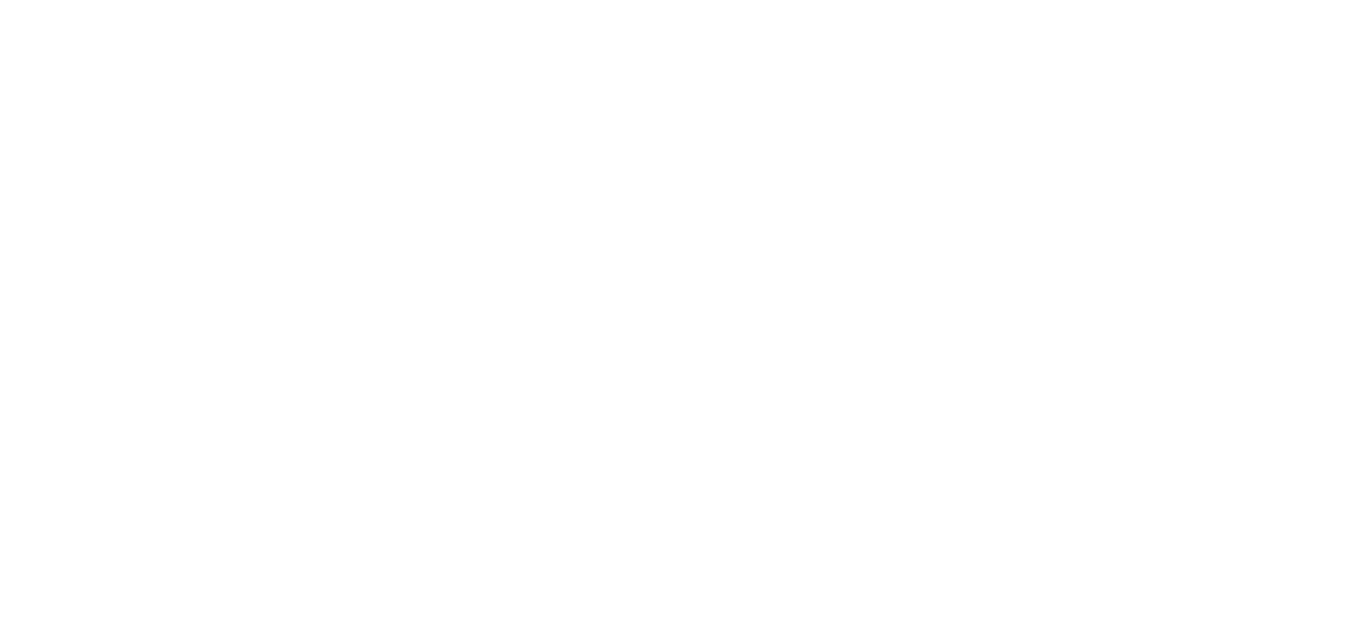 scroll, scrollTop: 0, scrollLeft: 0, axis: both 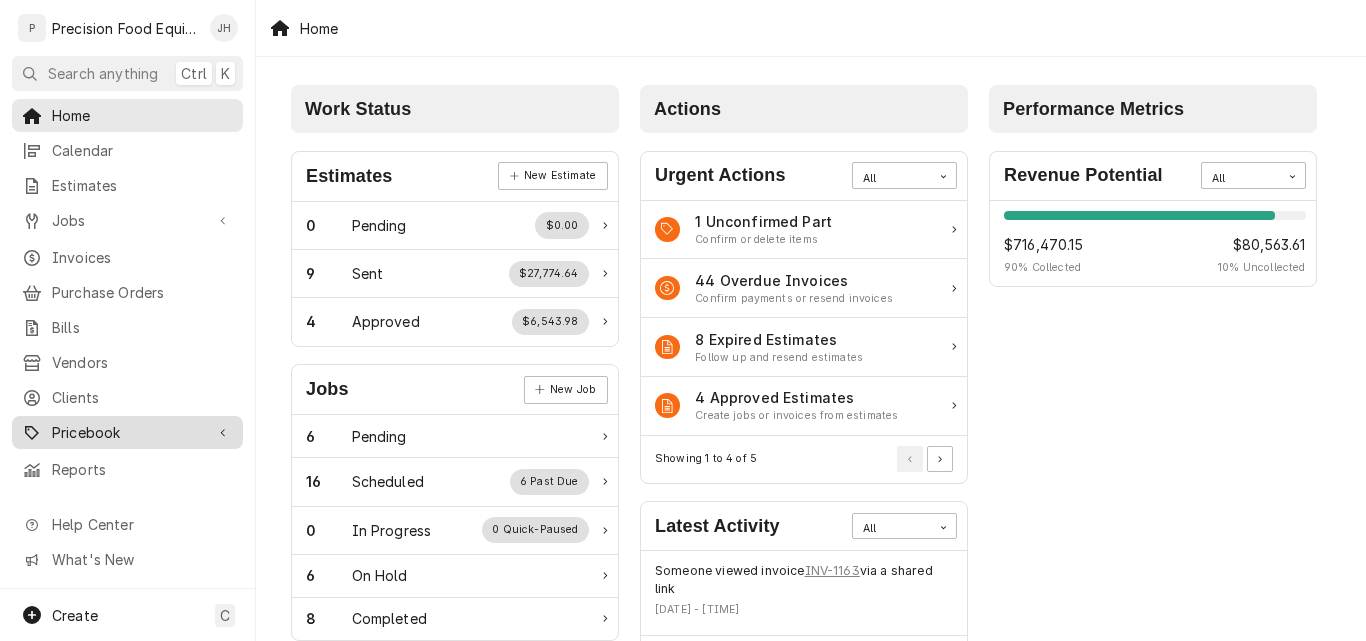 click on "Pricebook" at bounding box center (127, 432) 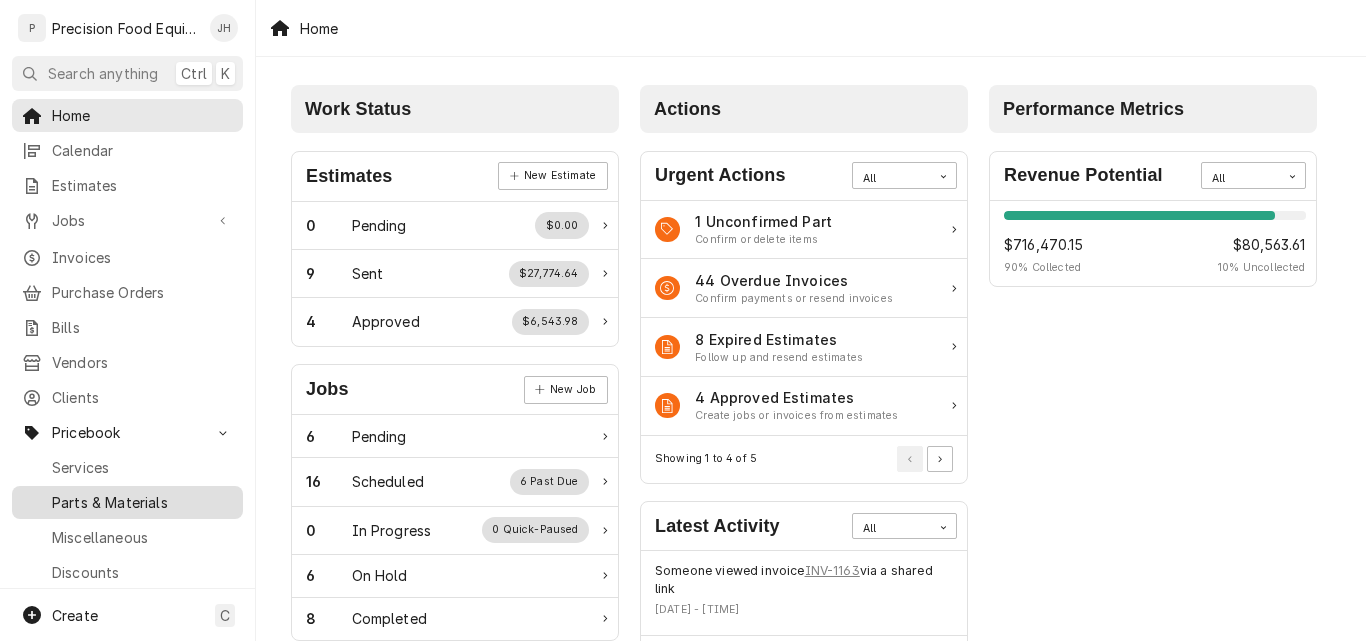 click on "Parts & Materials" at bounding box center (142, 502) 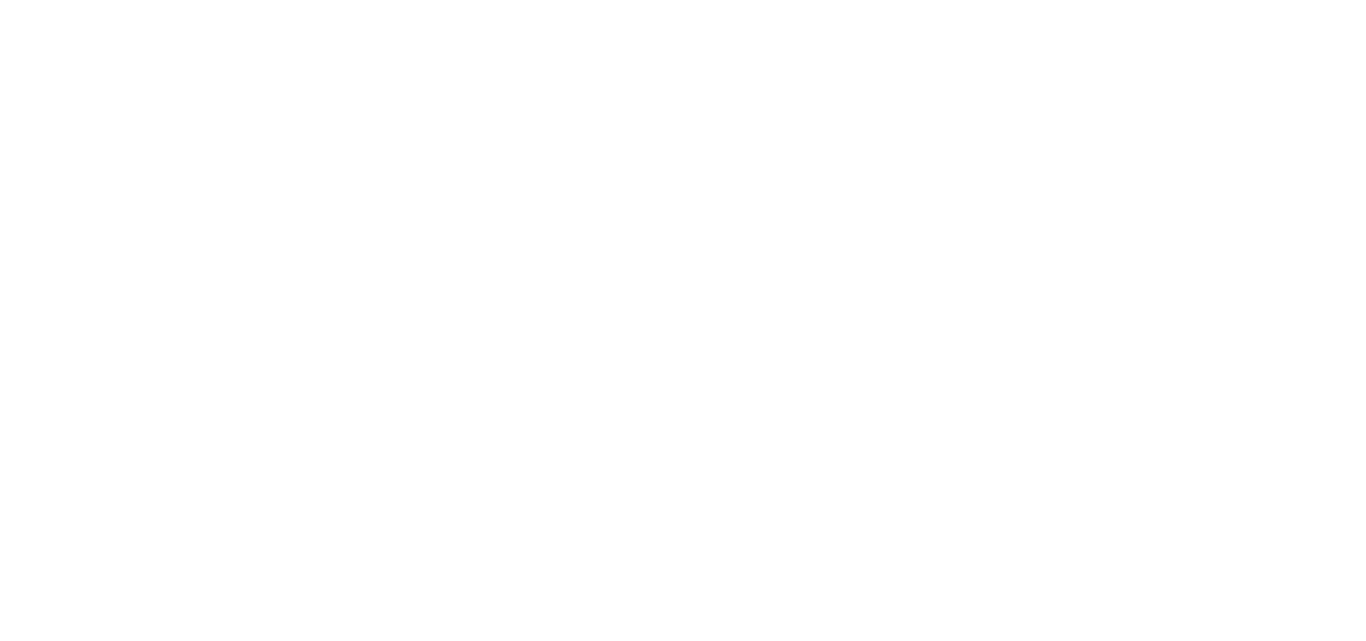 scroll, scrollTop: 0, scrollLeft: 0, axis: both 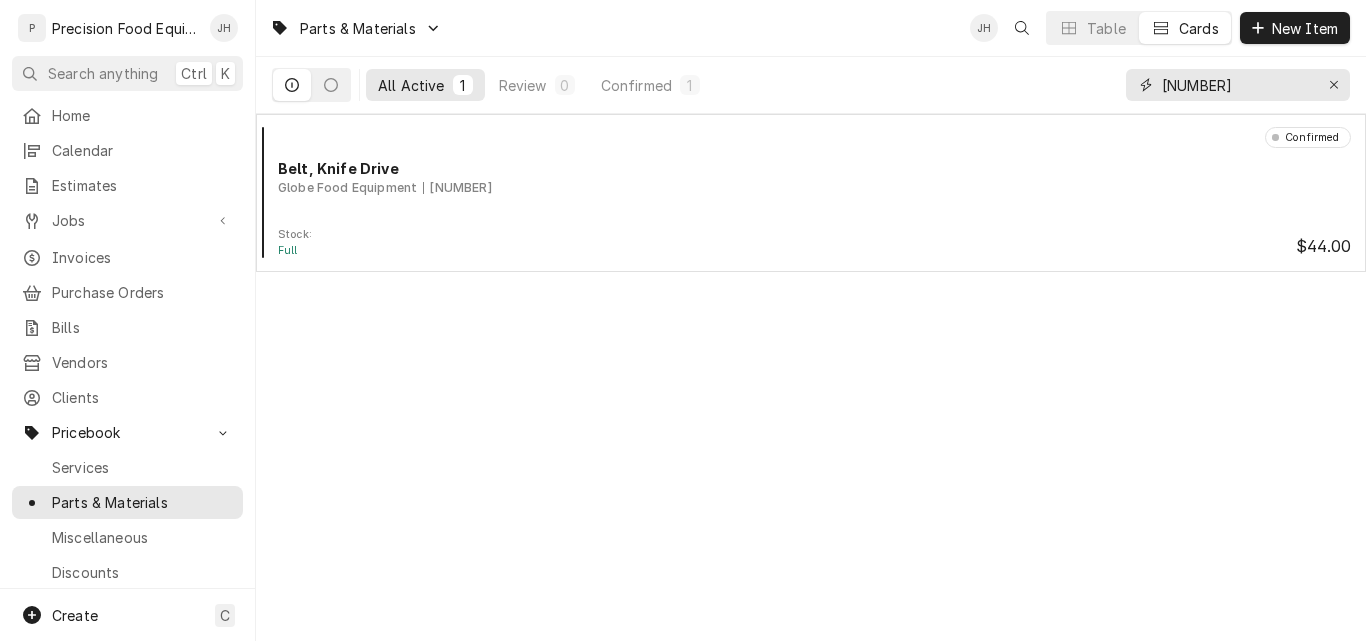 drag, startPoint x: 1229, startPoint y: 83, endPoint x: 1056, endPoint y: 84, distance: 173.00288 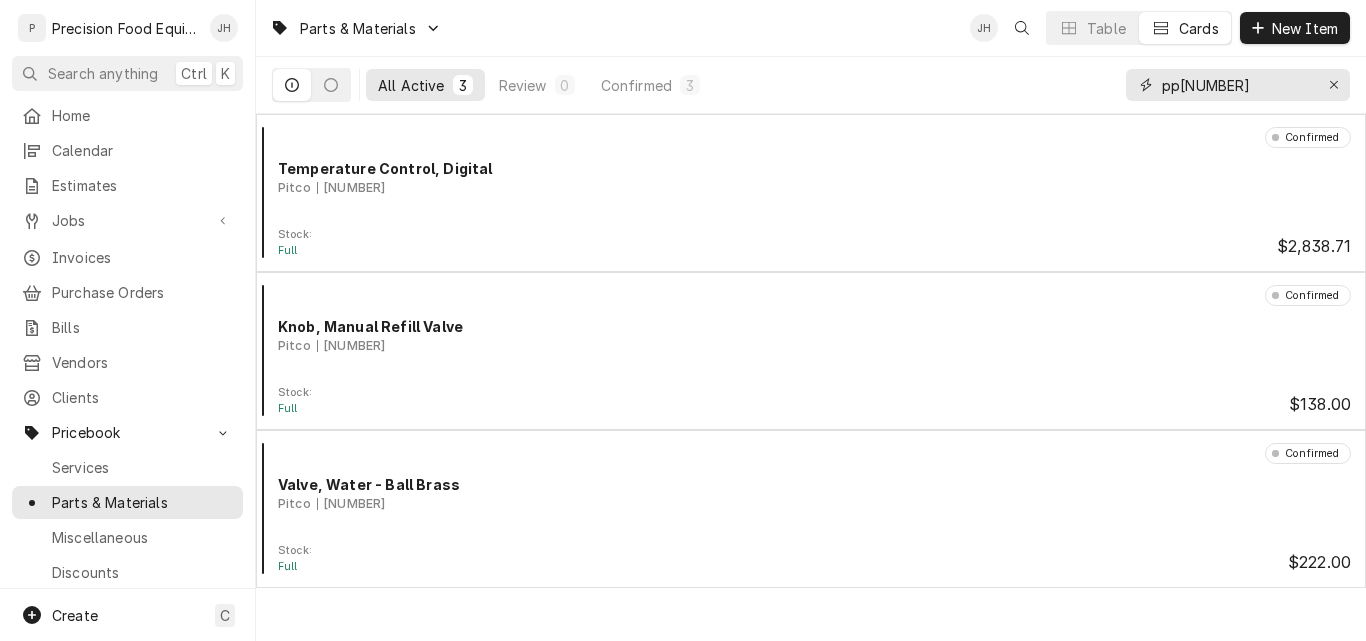 type on "pp[NUMBER]" 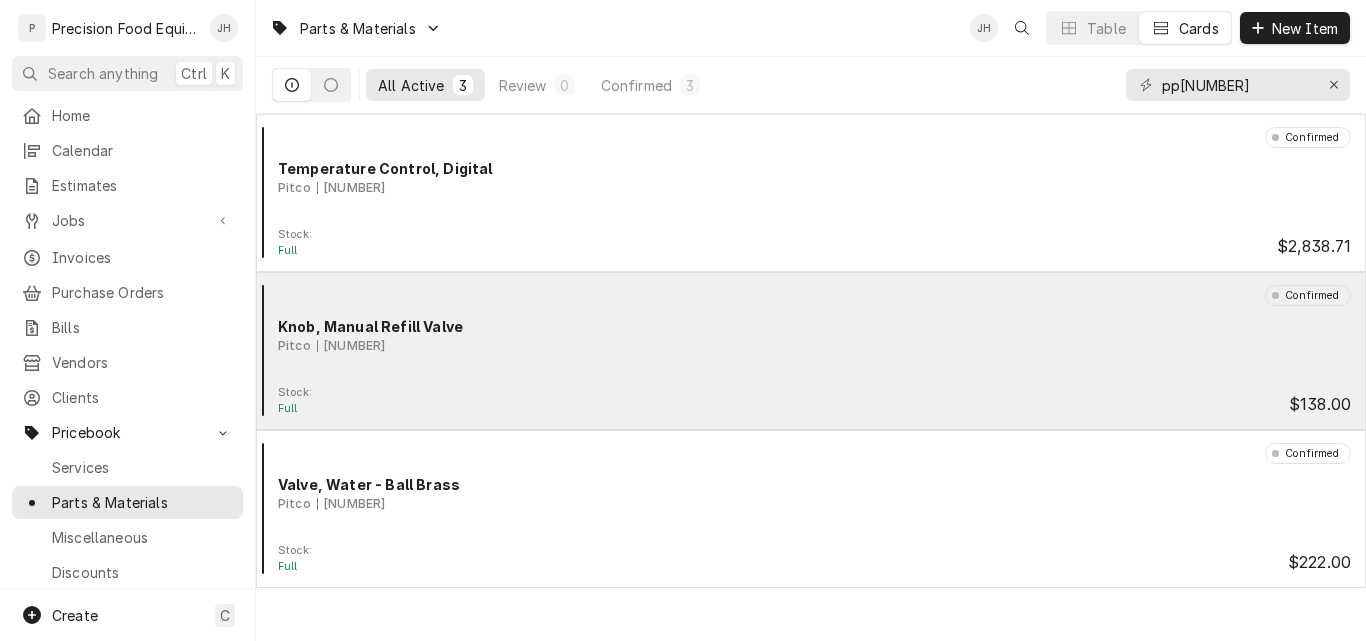 click on "Confirmed Knob, Manual Refill Valve Pitco PP10944" at bounding box center [811, 335] 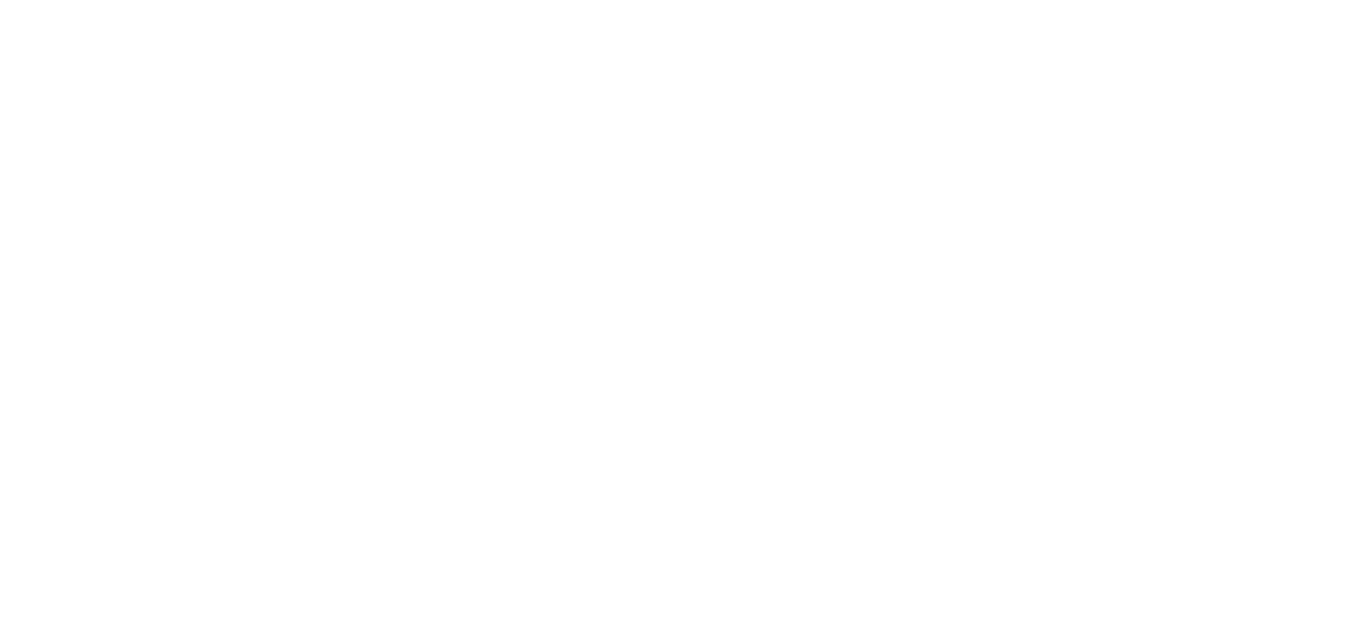 scroll, scrollTop: 0, scrollLeft: 0, axis: both 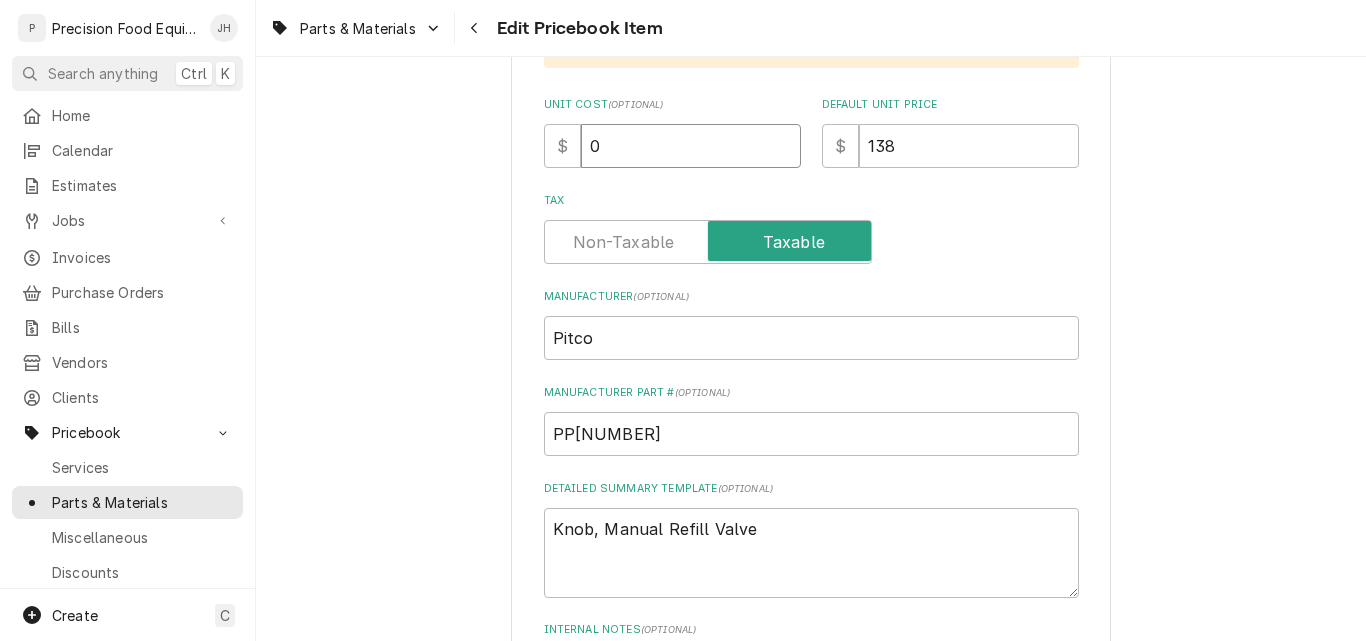 drag, startPoint x: 593, startPoint y: 148, endPoint x: 566, endPoint y: 154, distance: 27.658634 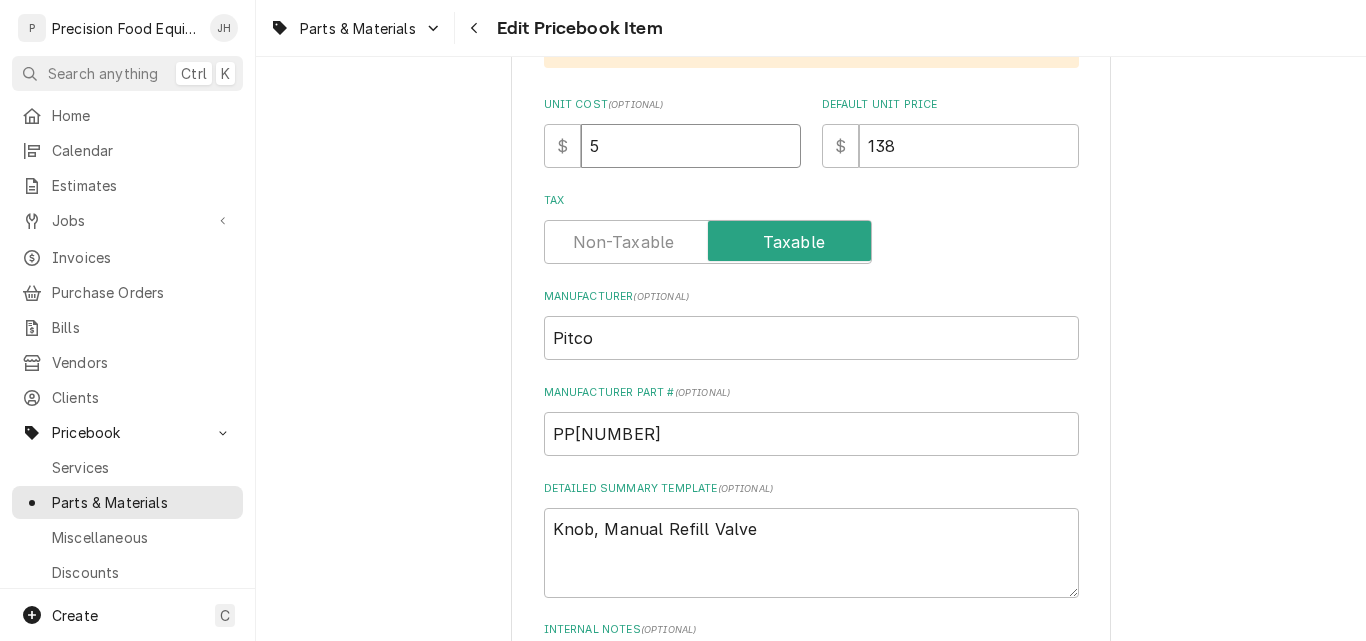 type on "x" 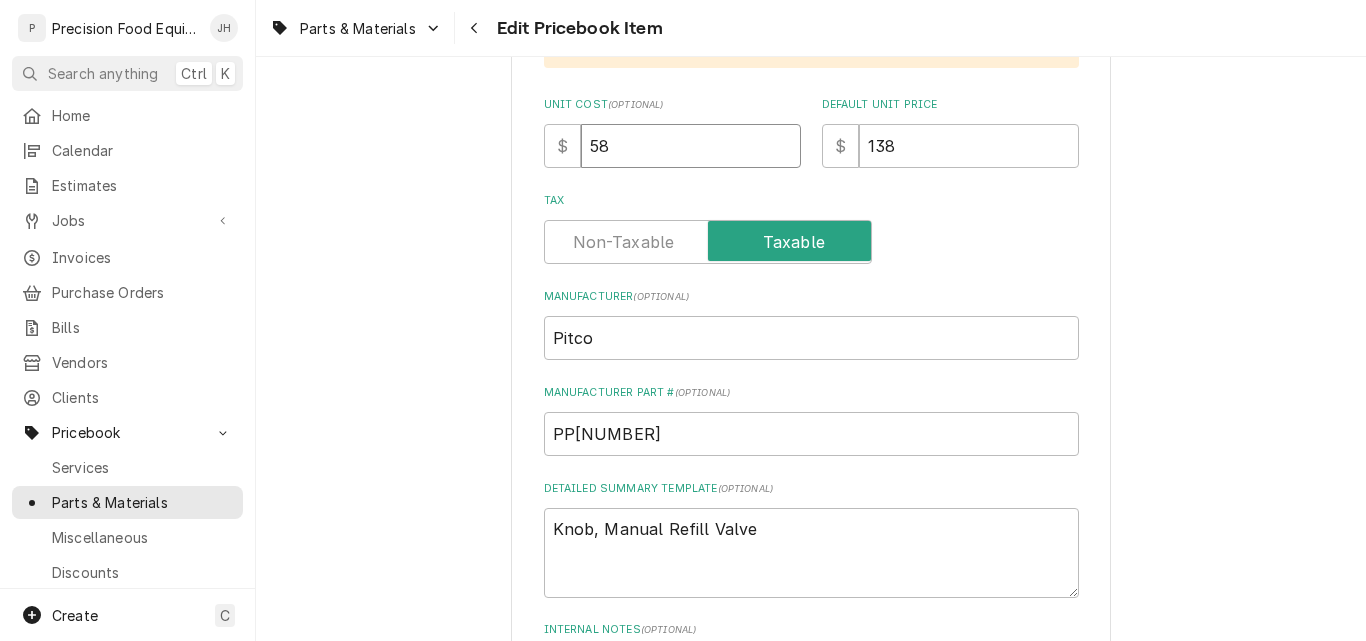 type on "x" 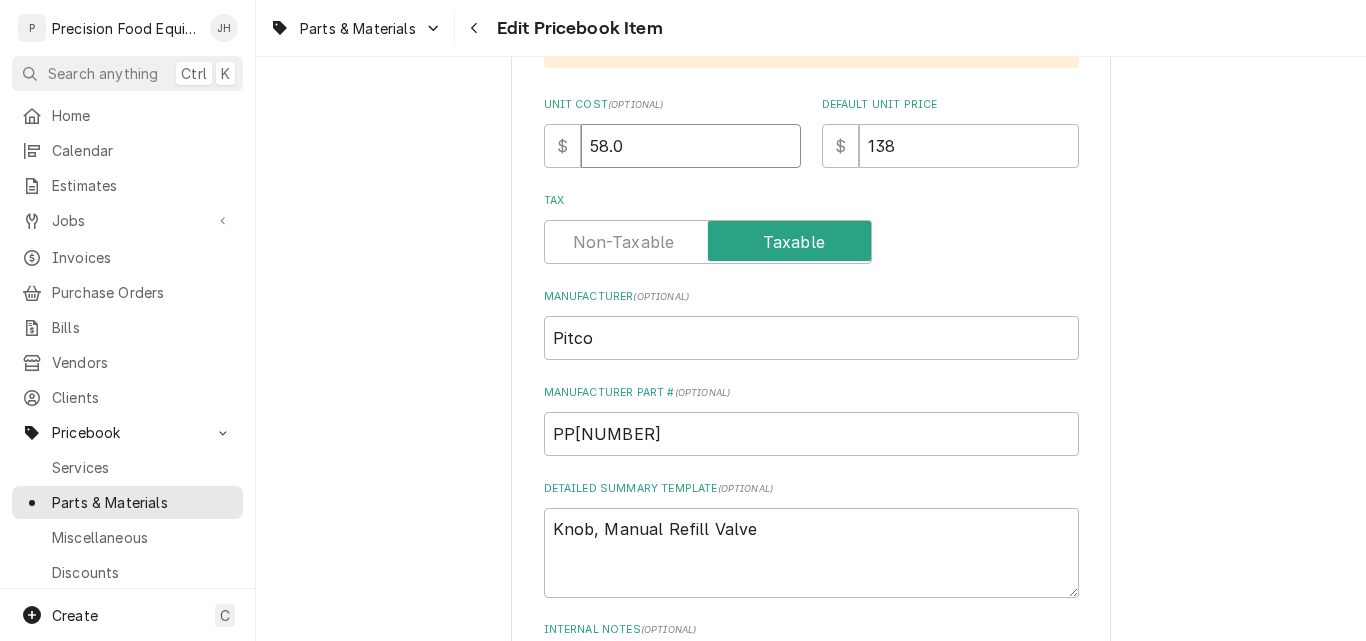 type on "x" 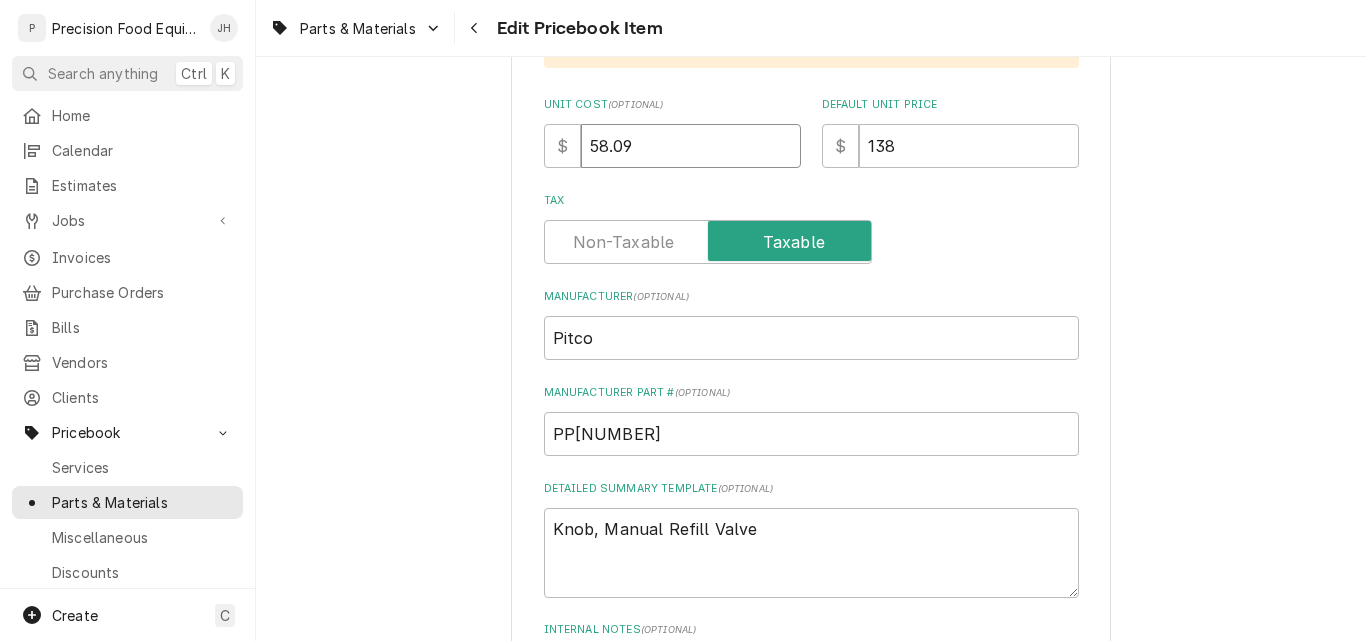 type on "58.09" 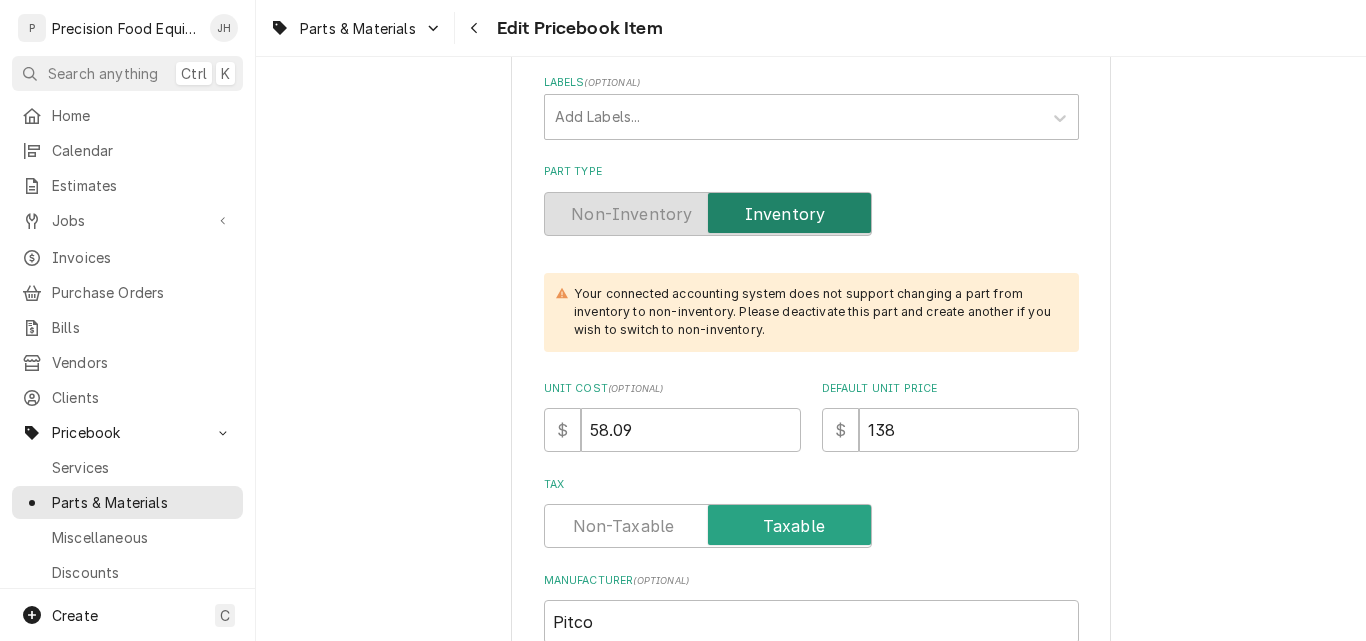 scroll, scrollTop: 300, scrollLeft: 0, axis: vertical 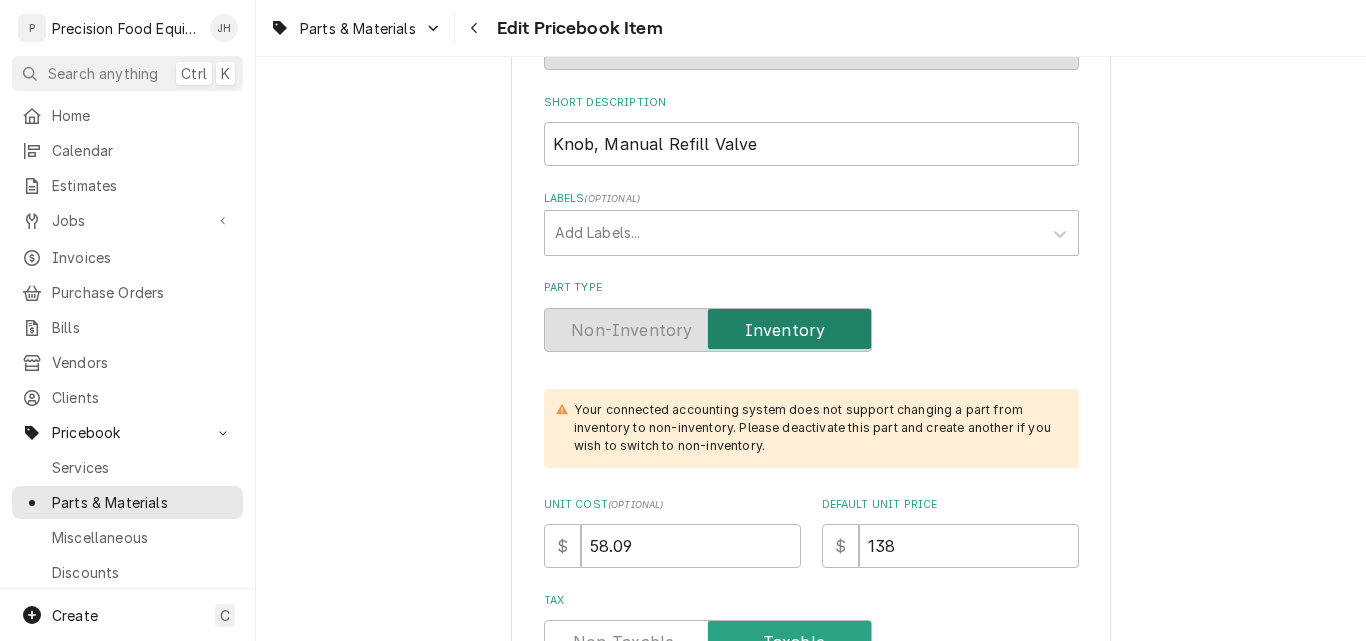 click at bounding box center [708, 330] 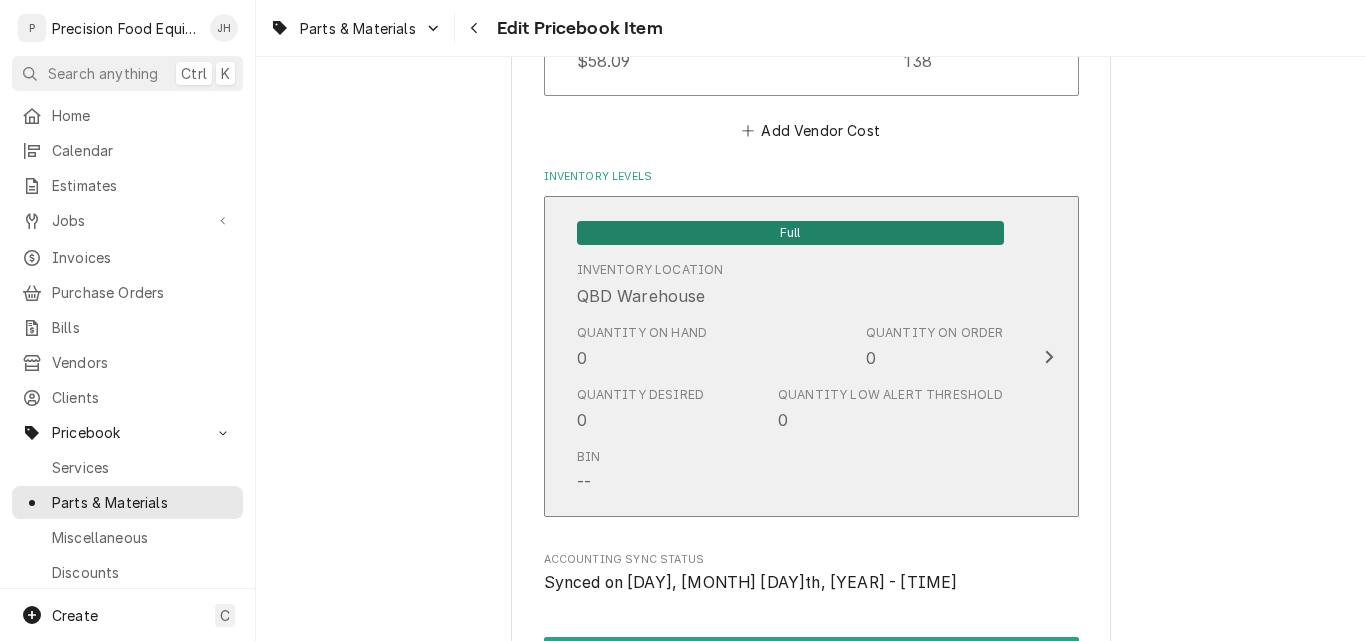scroll, scrollTop: 2183, scrollLeft: 0, axis: vertical 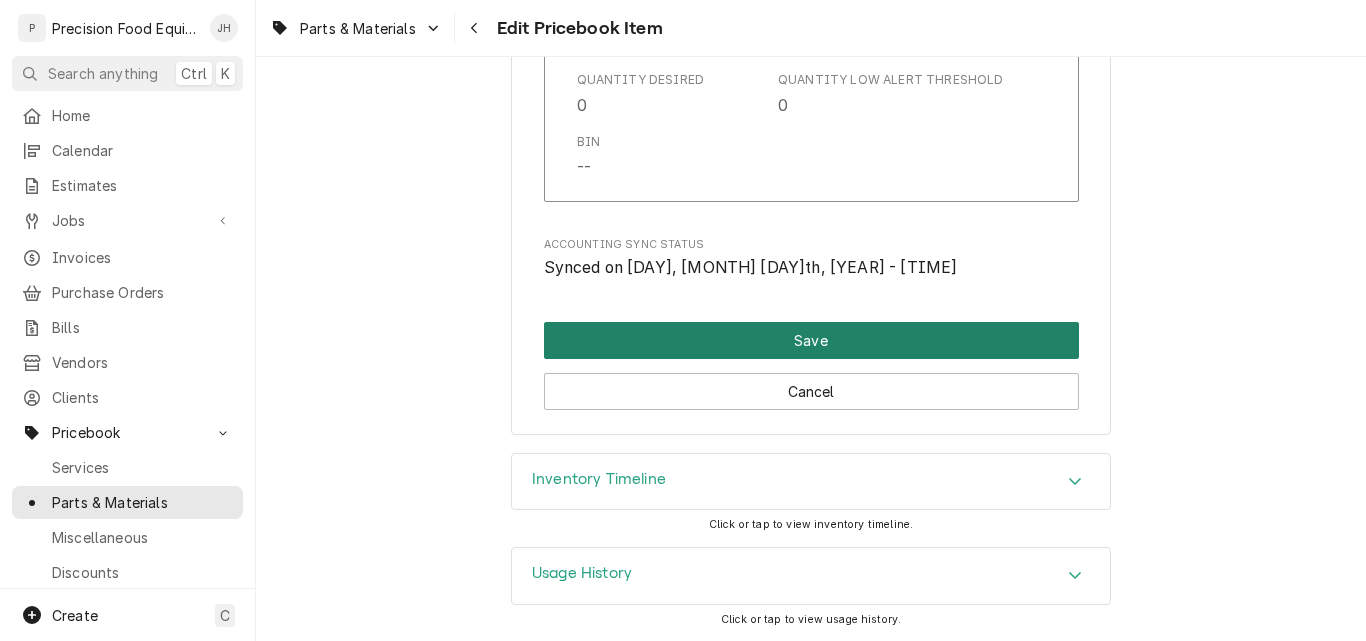 click on "Save" at bounding box center (811, 340) 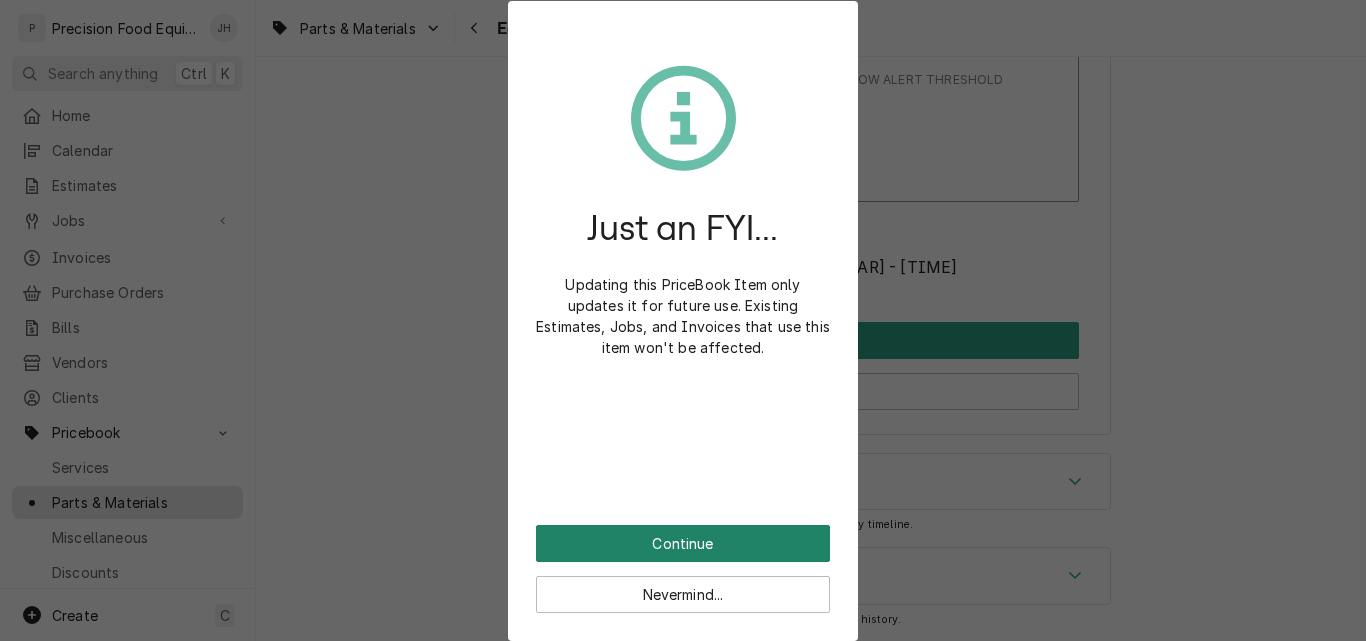 click on "Continue" at bounding box center (683, 543) 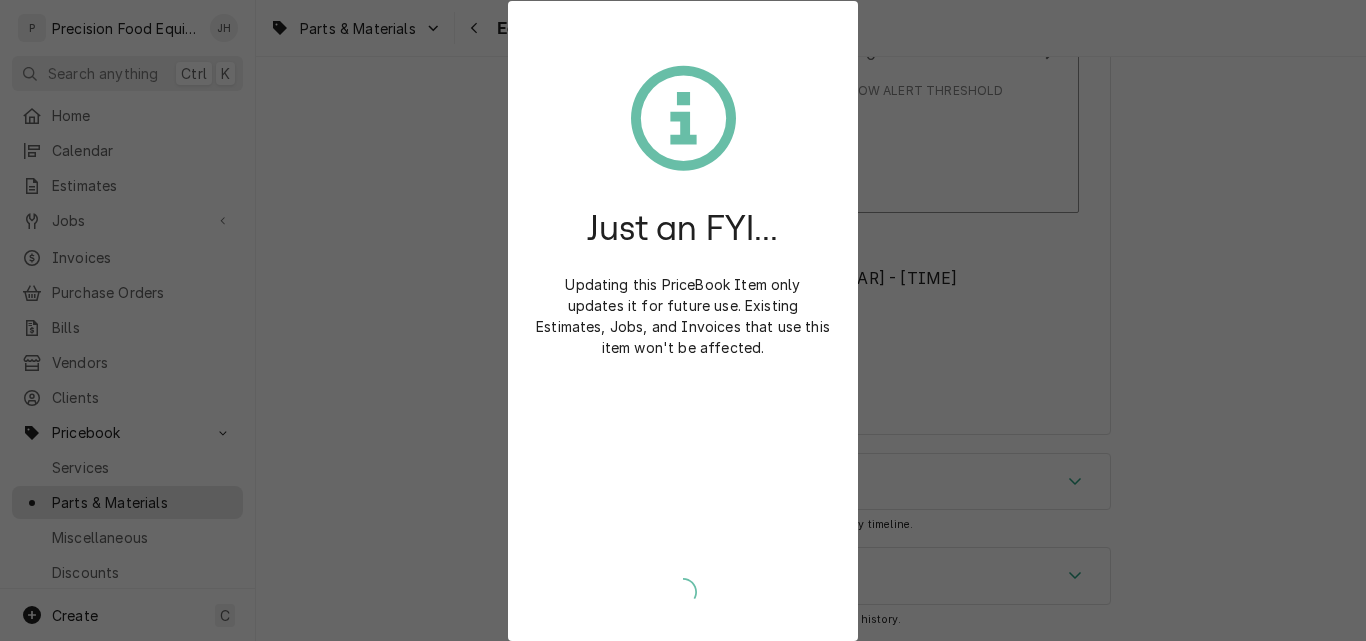 scroll, scrollTop: 2172, scrollLeft: 0, axis: vertical 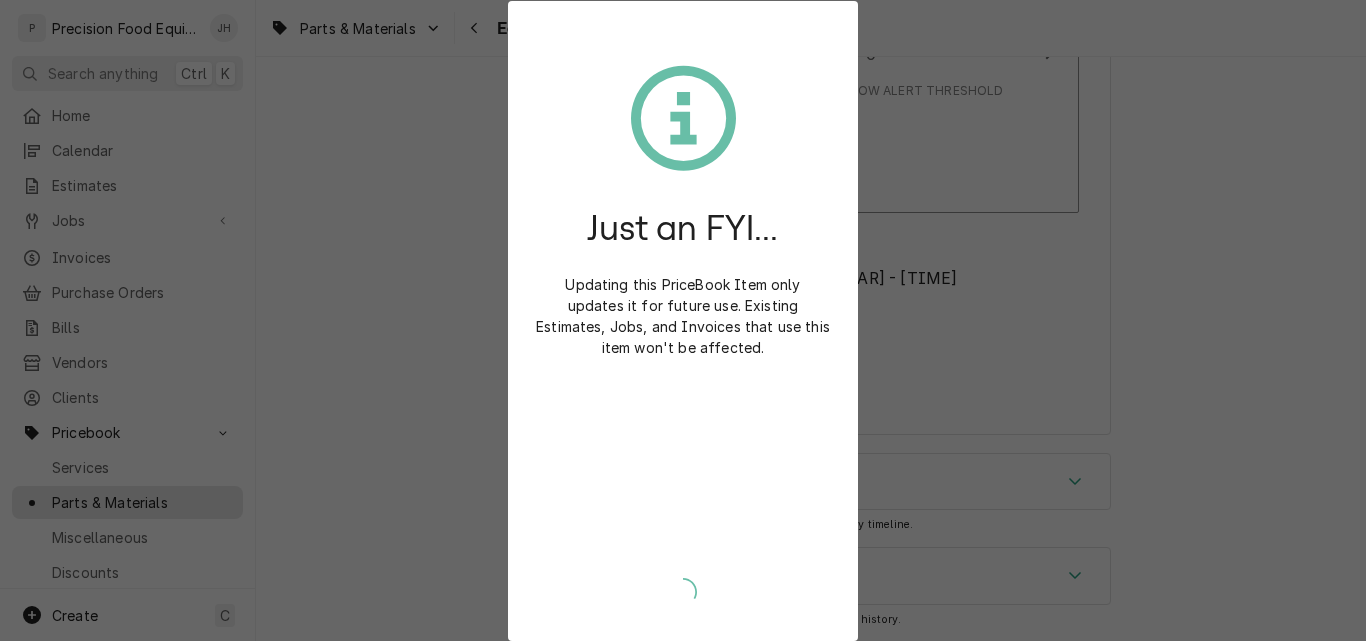 type on "x" 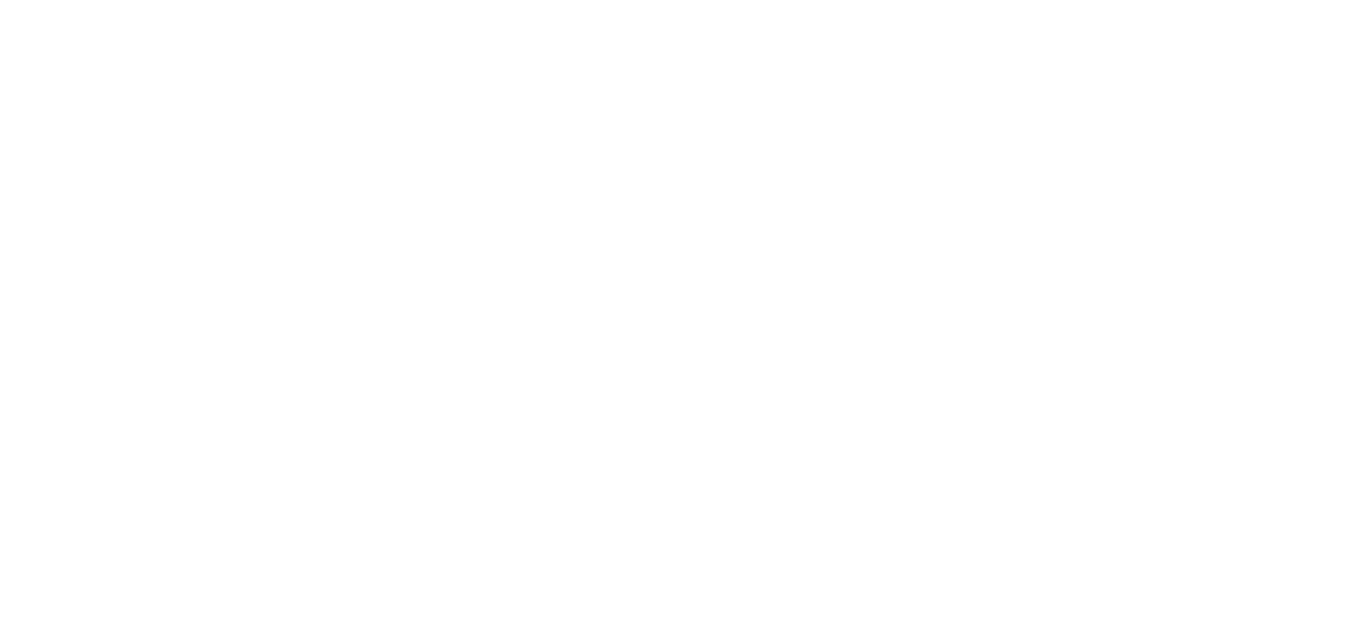 scroll, scrollTop: 0, scrollLeft: 0, axis: both 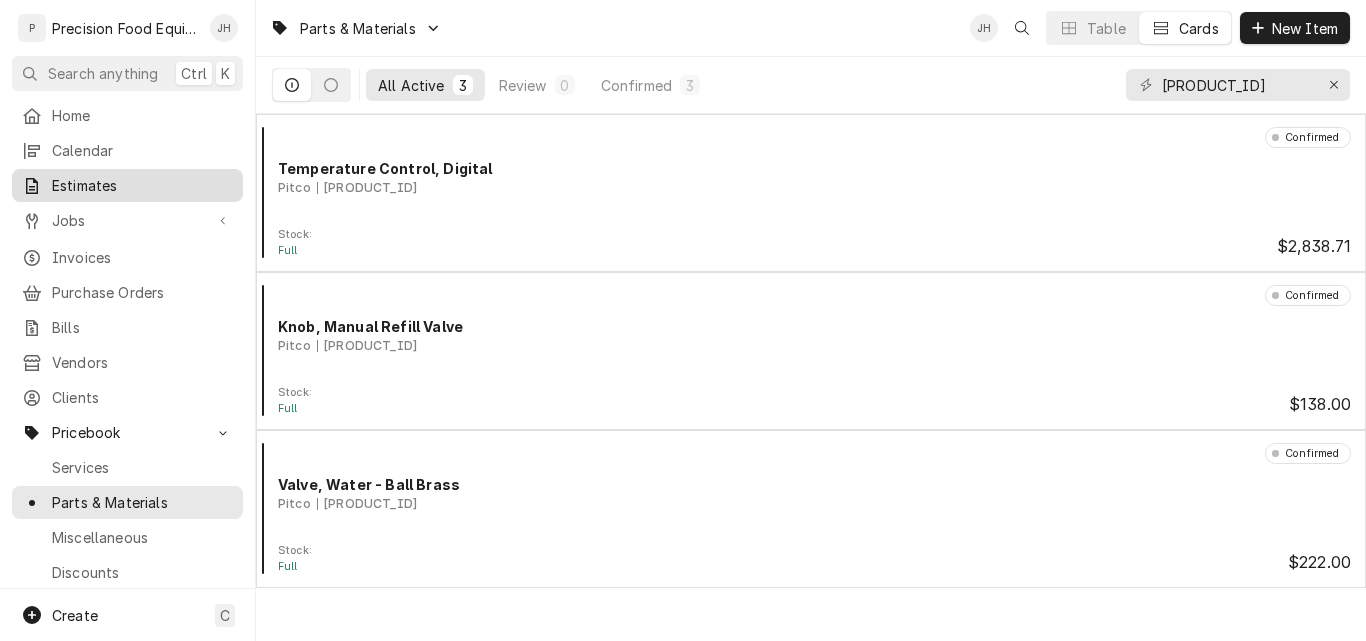 click on "Estimates" at bounding box center [127, 185] 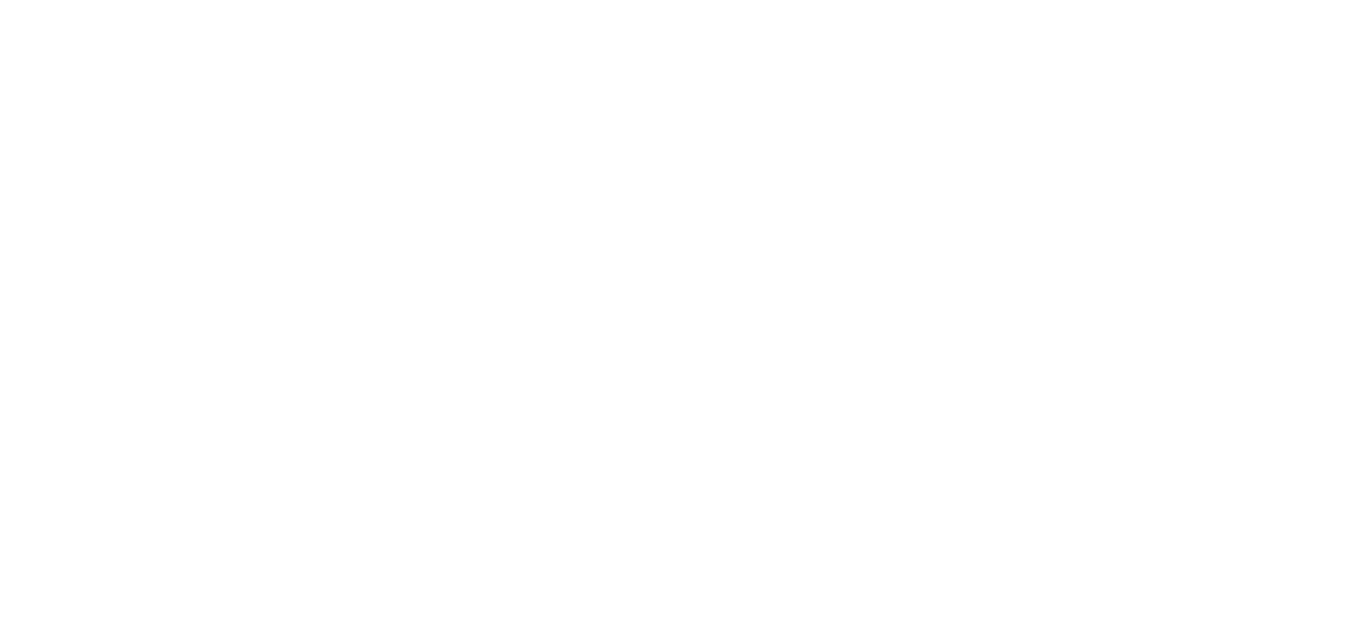 scroll, scrollTop: 0, scrollLeft: 0, axis: both 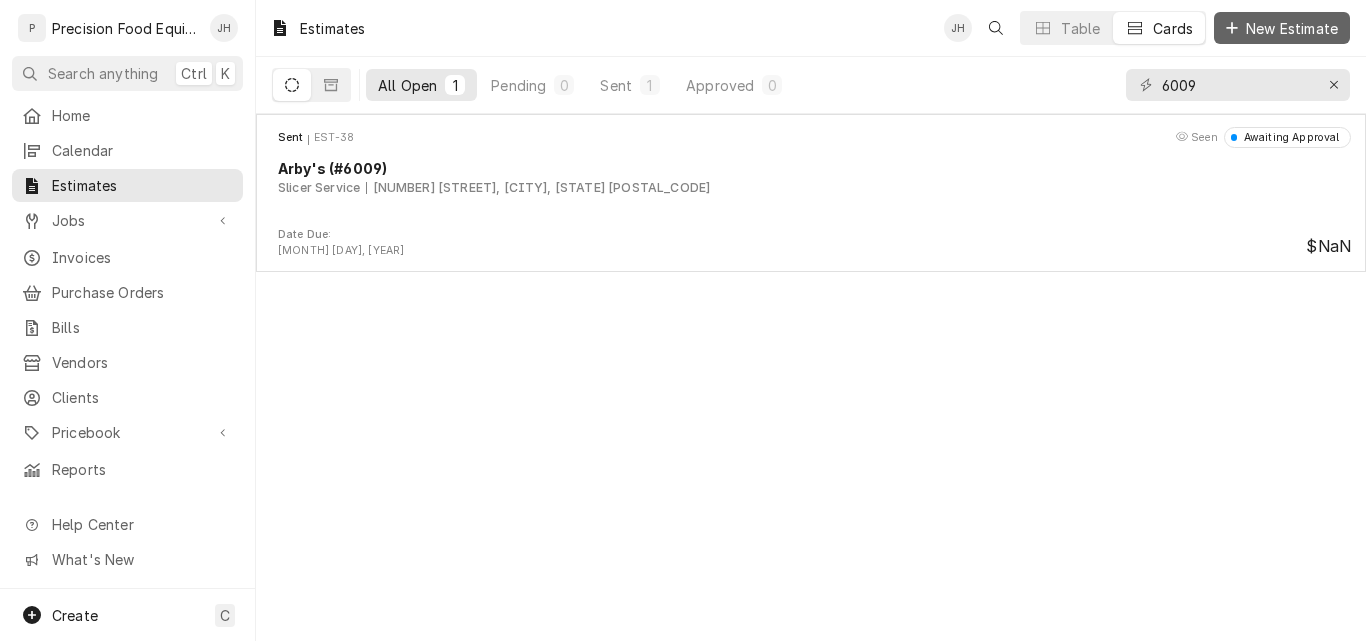 click on "New Estimate" at bounding box center [1292, 28] 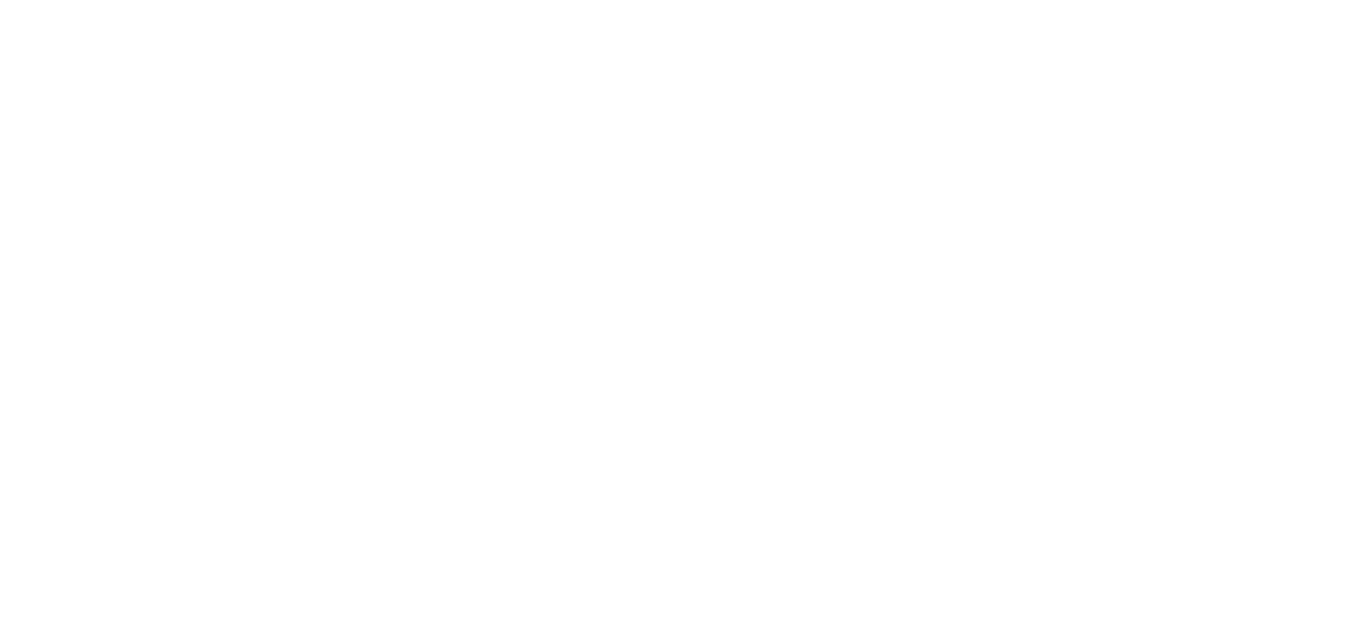 scroll, scrollTop: 0, scrollLeft: 0, axis: both 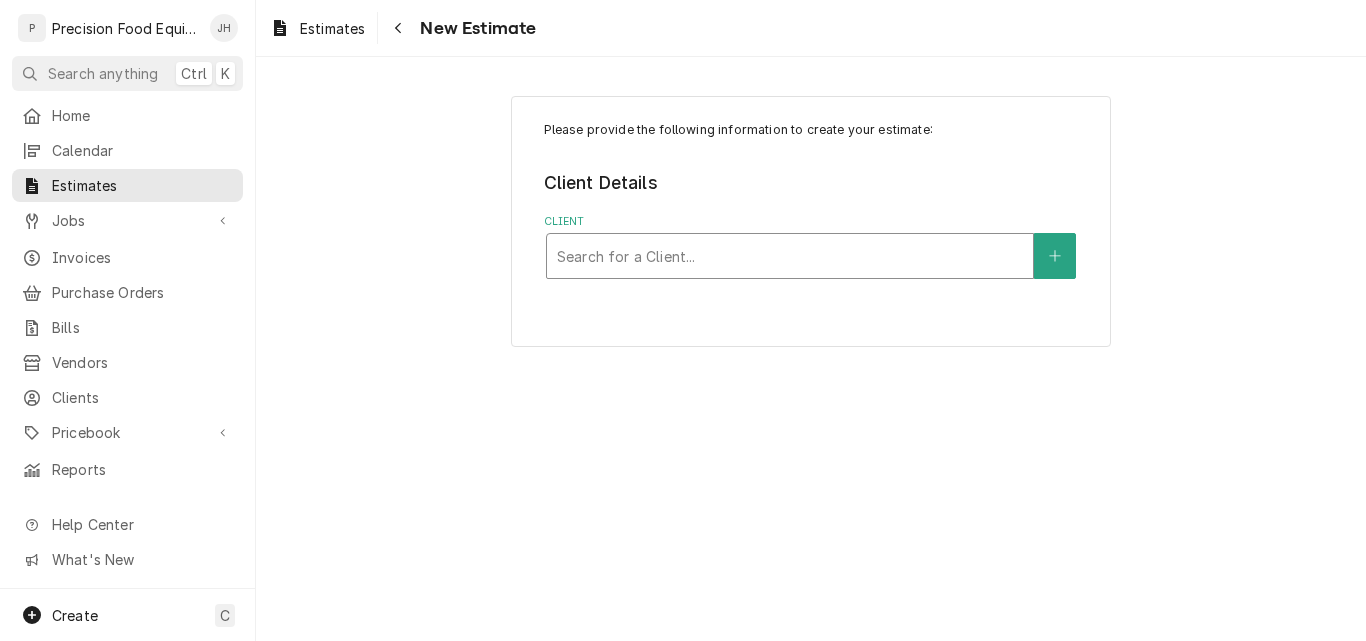 click at bounding box center [790, 256] 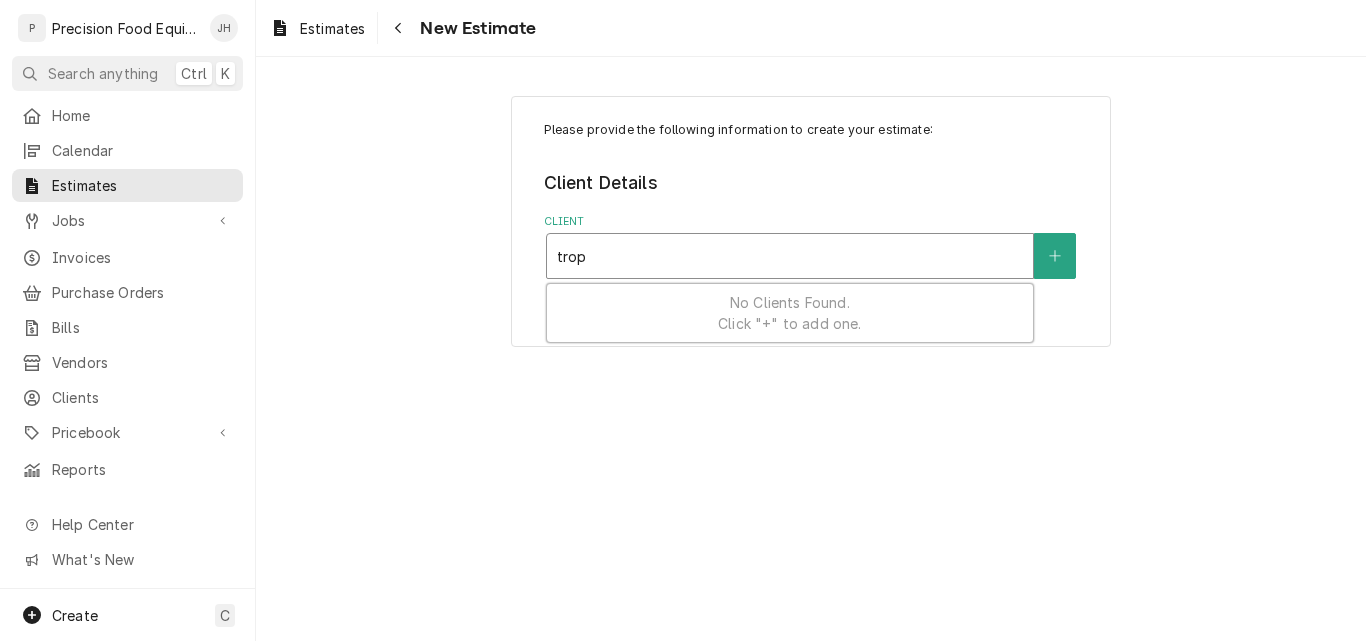type on "tropi" 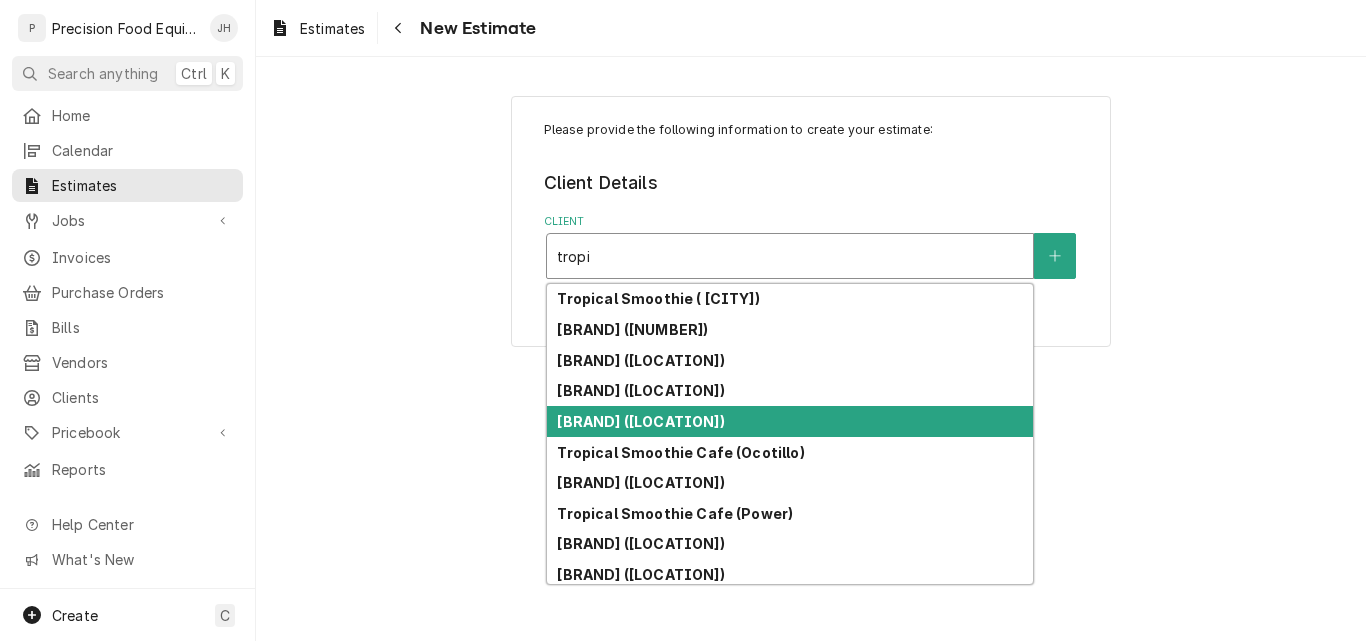 click on "Tropical Smoothie Cafe (Gilbert)" at bounding box center (640, 421) 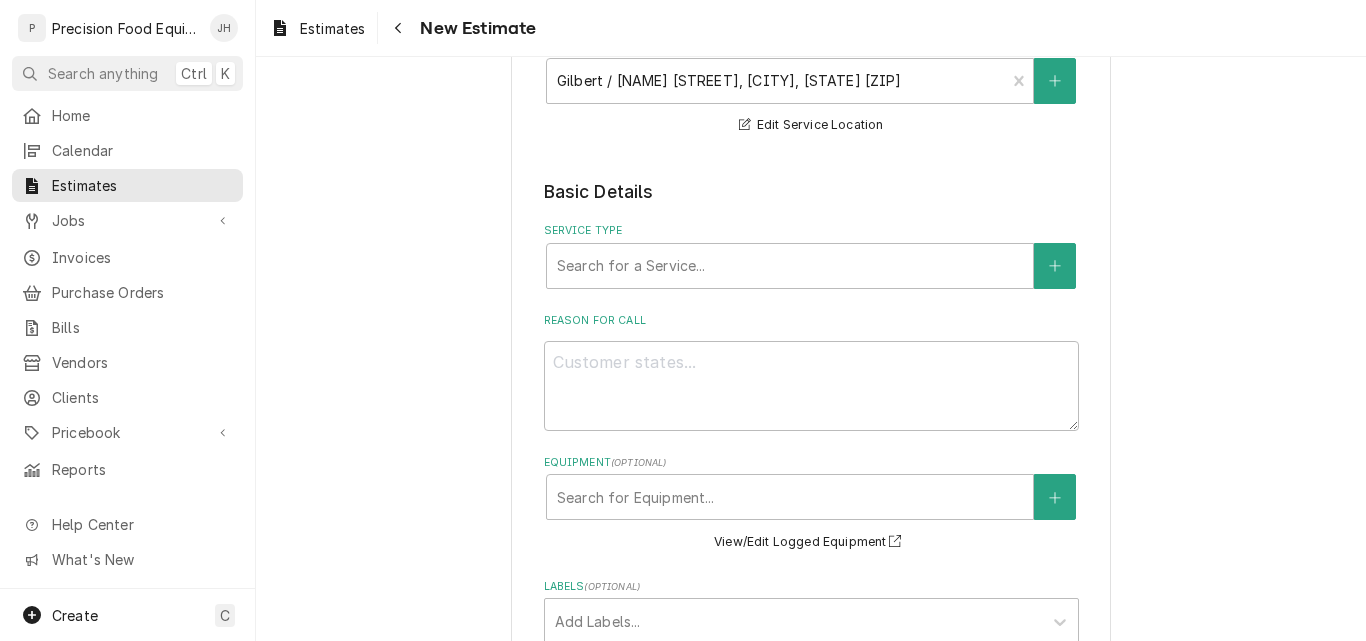 scroll, scrollTop: 300, scrollLeft: 0, axis: vertical 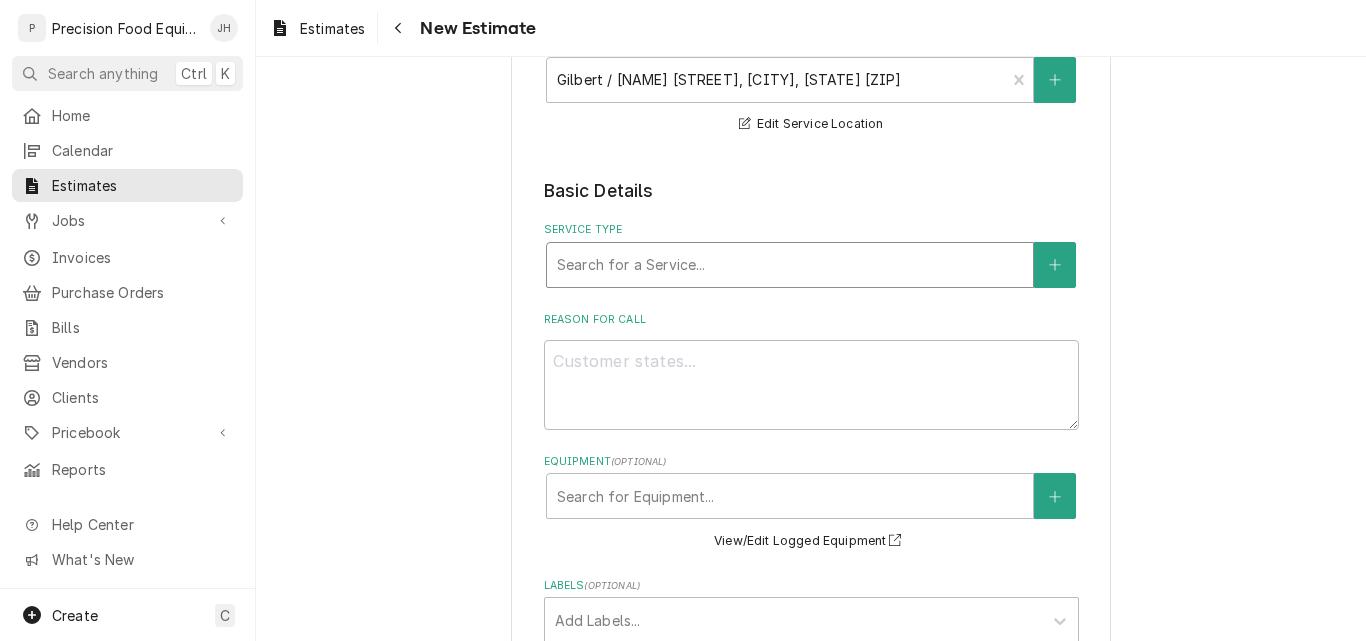 click at bounding box center (790, 265) 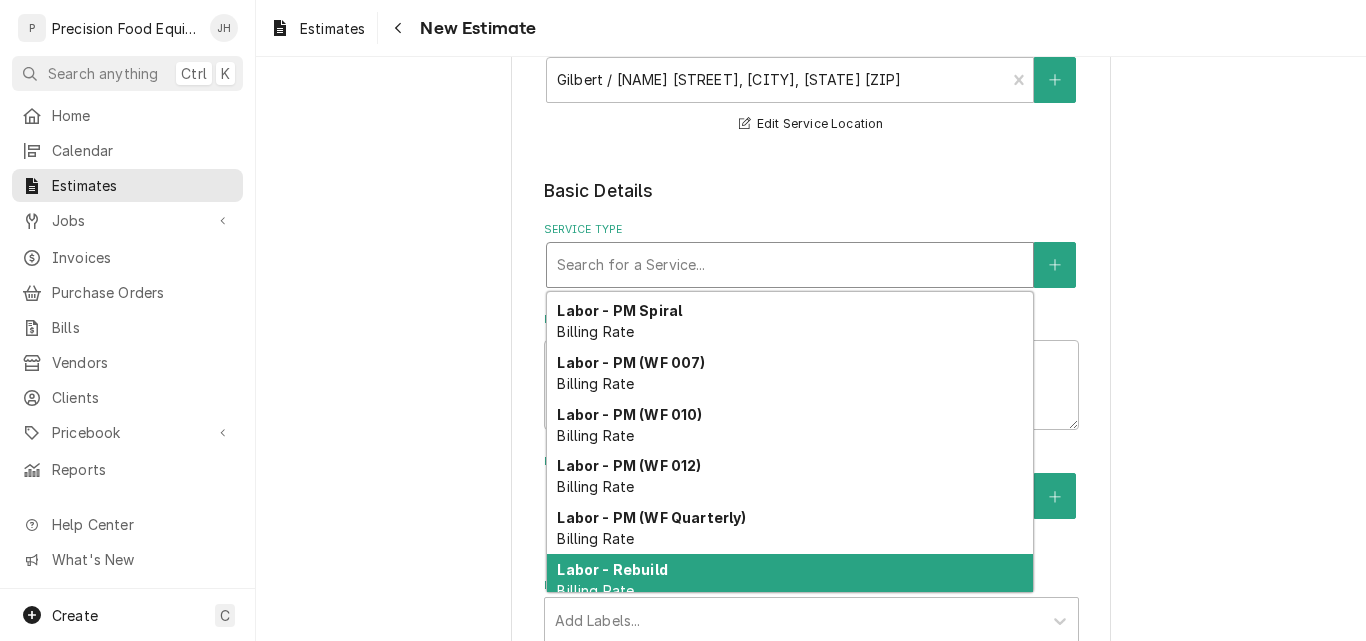 scroll, scrollTop: 691, scrollLeft: 0, axis: vertical 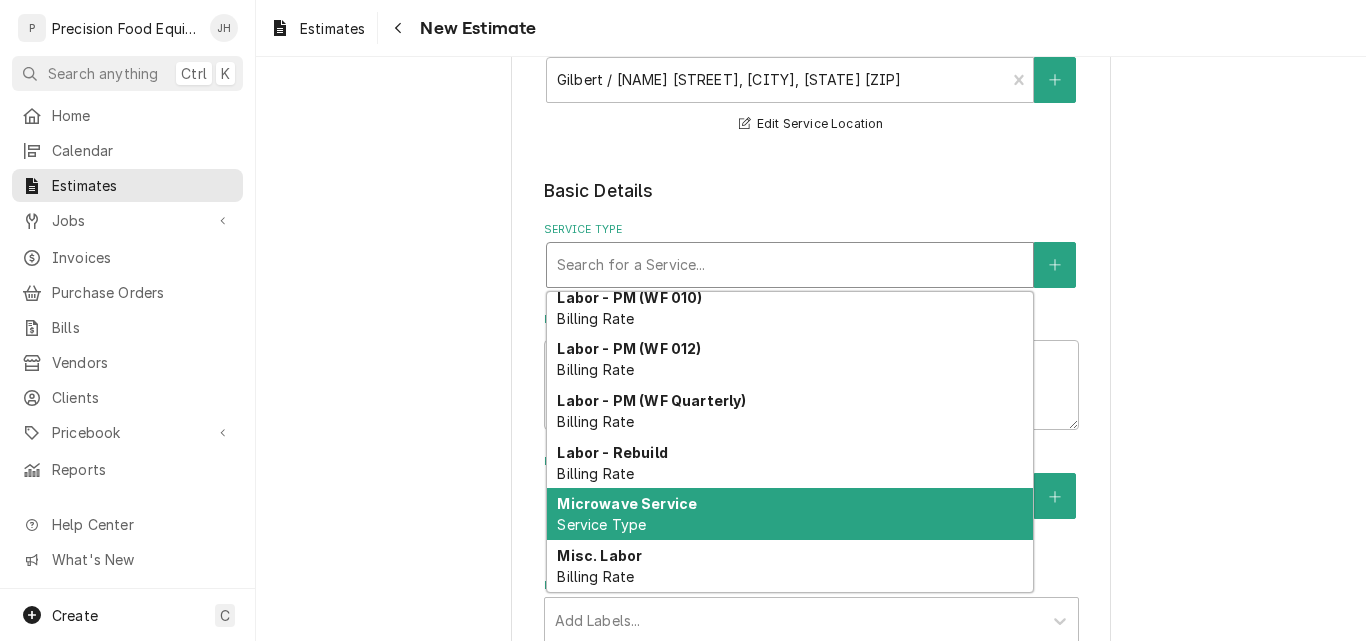 click on "Microwave Service Service Type" at bounding box center [790, 514] 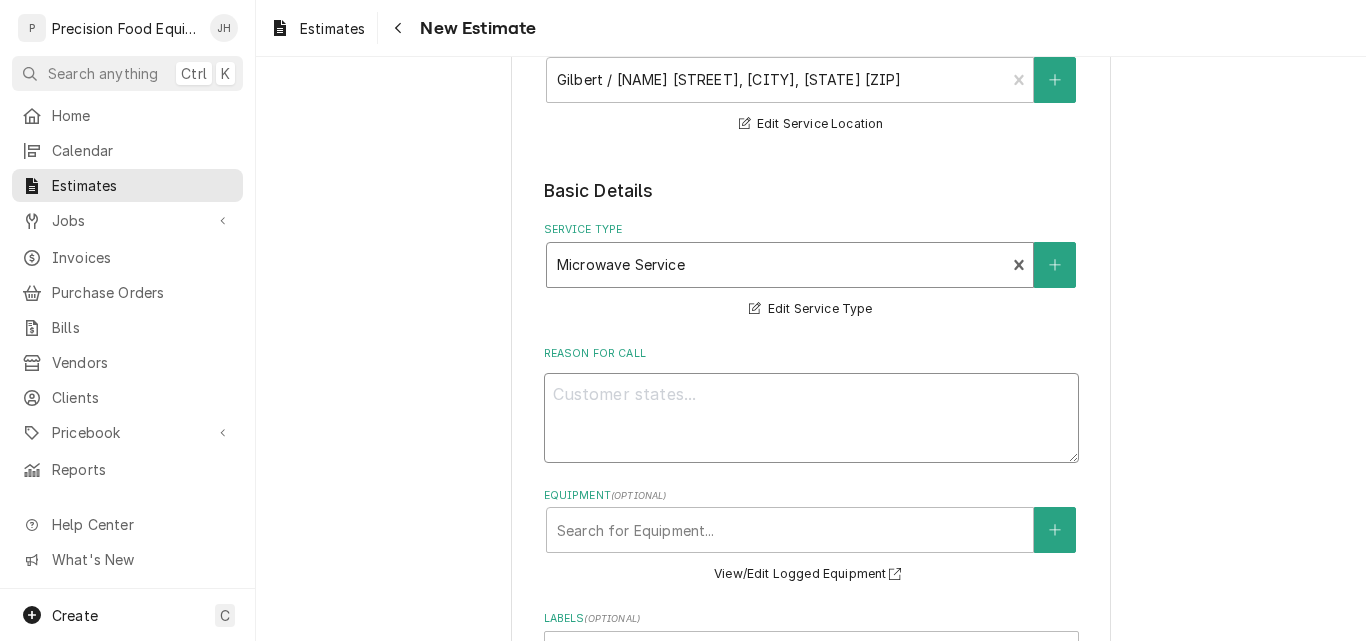 click on "Reason For Call" at bounding box center [811, 418] 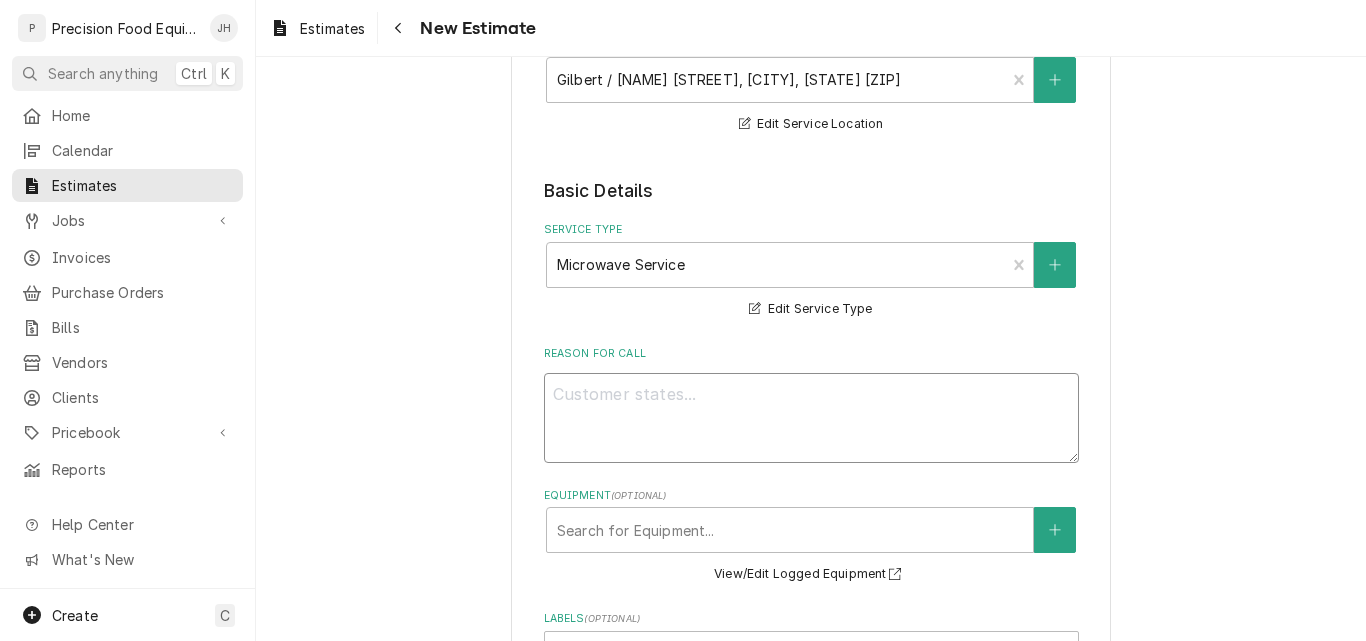 paste on "MXP22TRT" 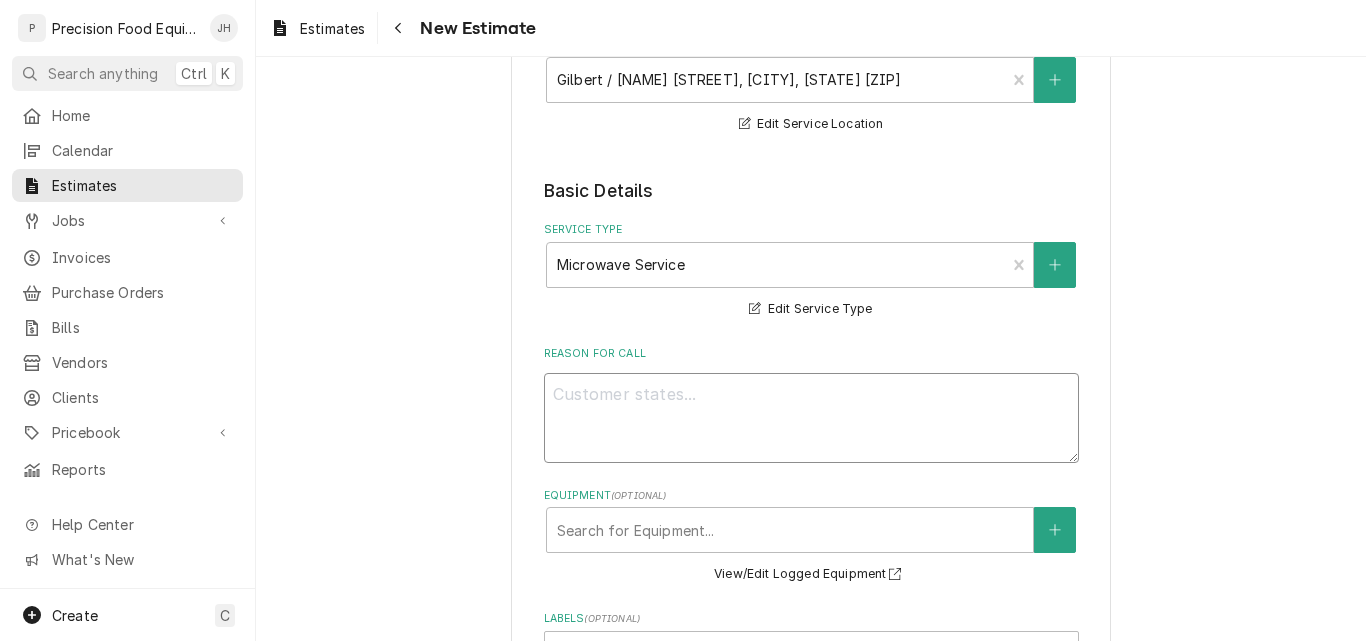 type on "x" 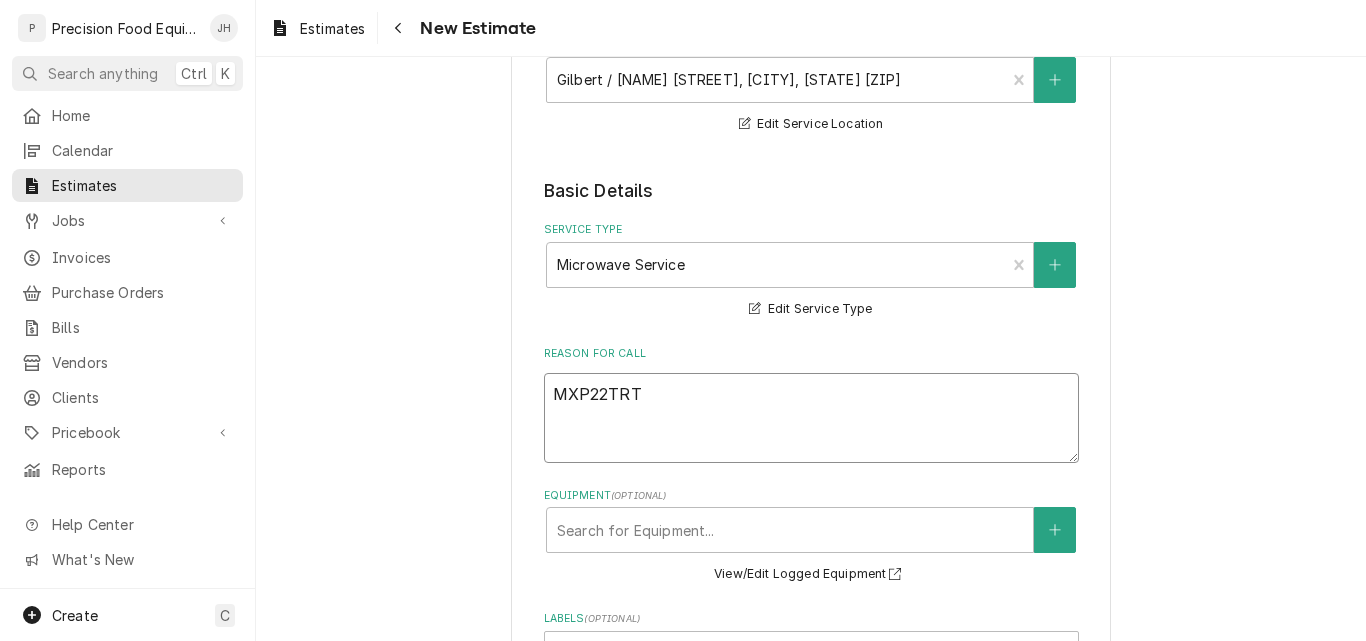 click on "MXP22TRT" at bounding box center [811, 418] 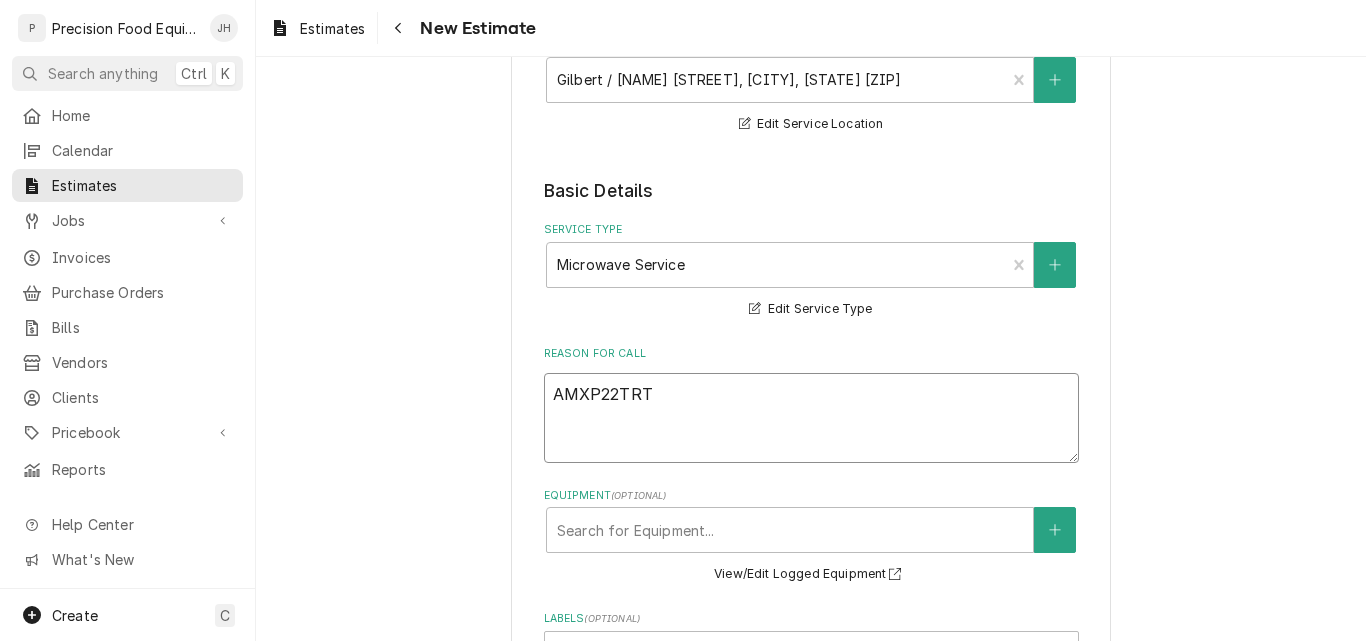 type on "x" 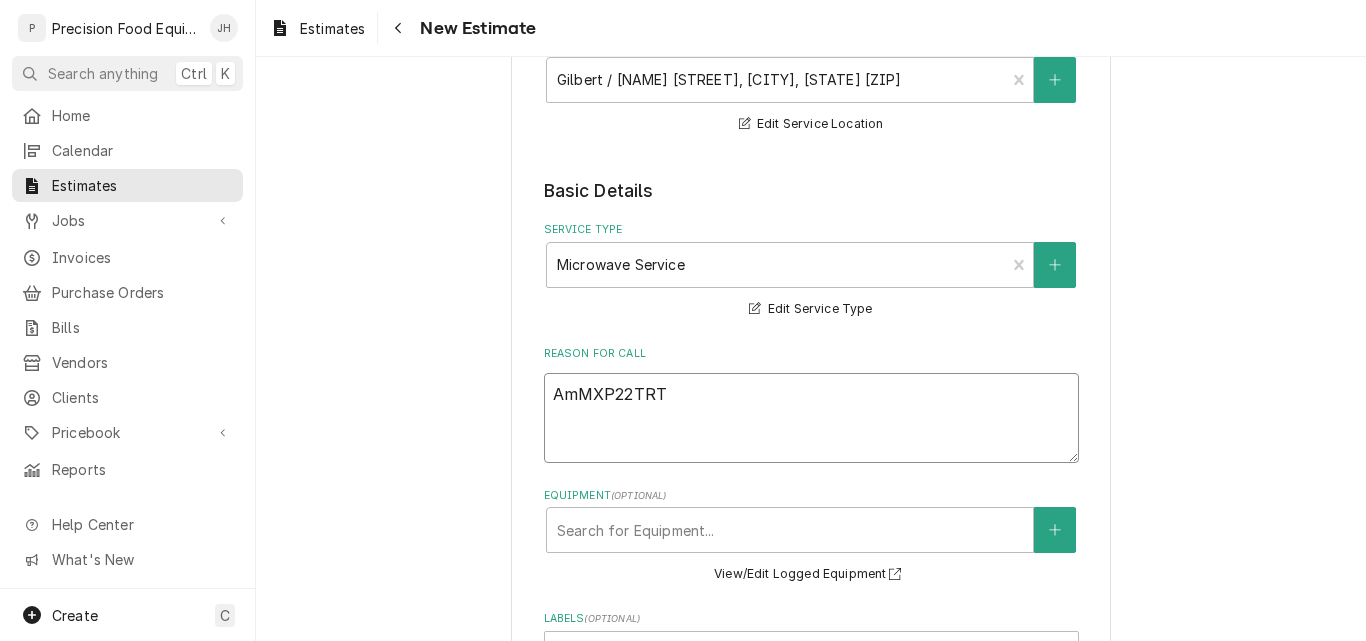 type on "x" 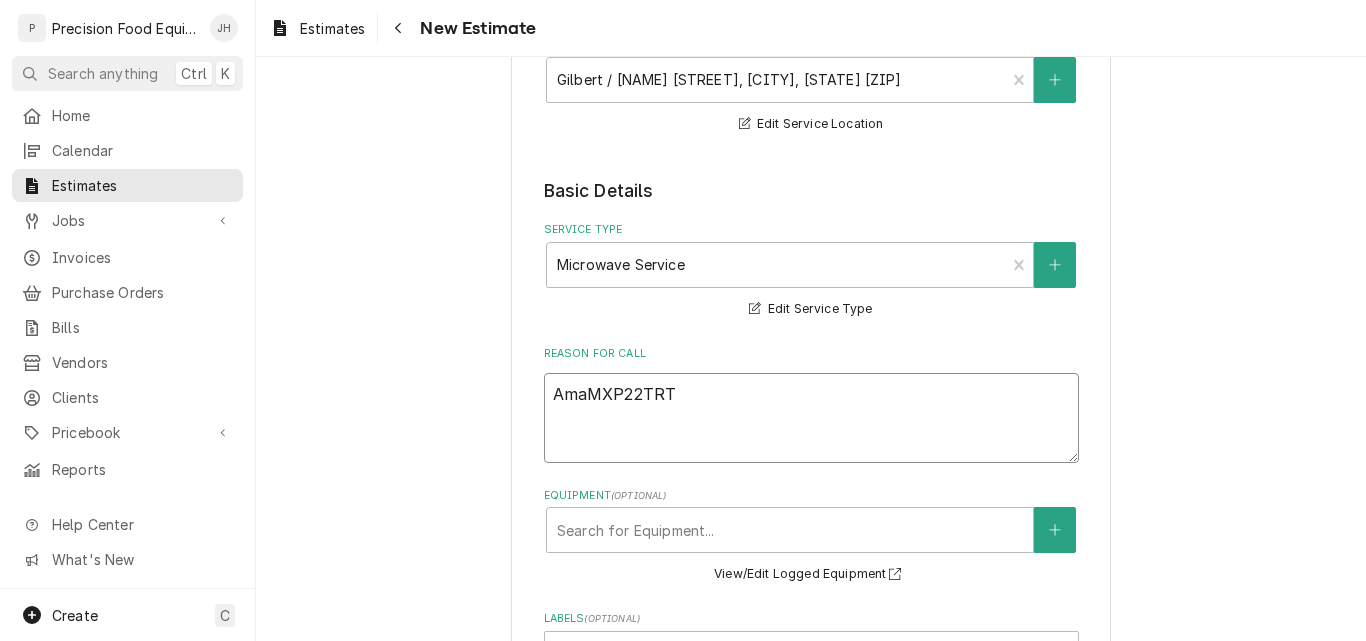type on "x" 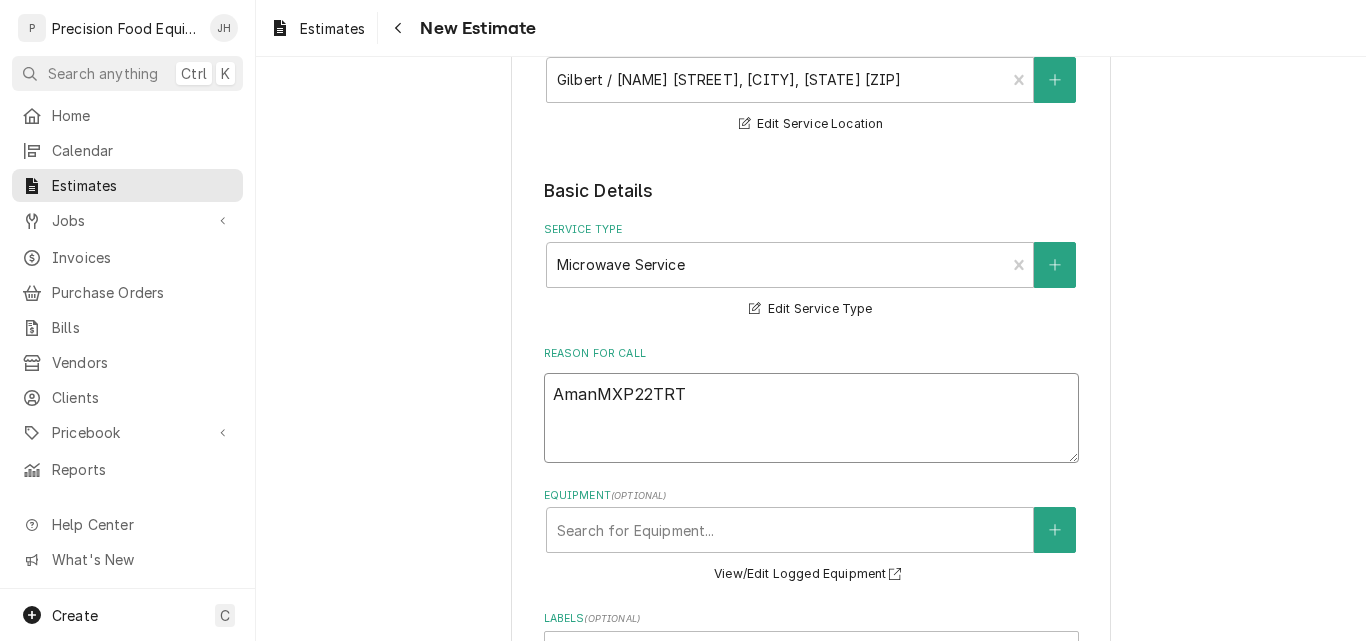 type on "x" 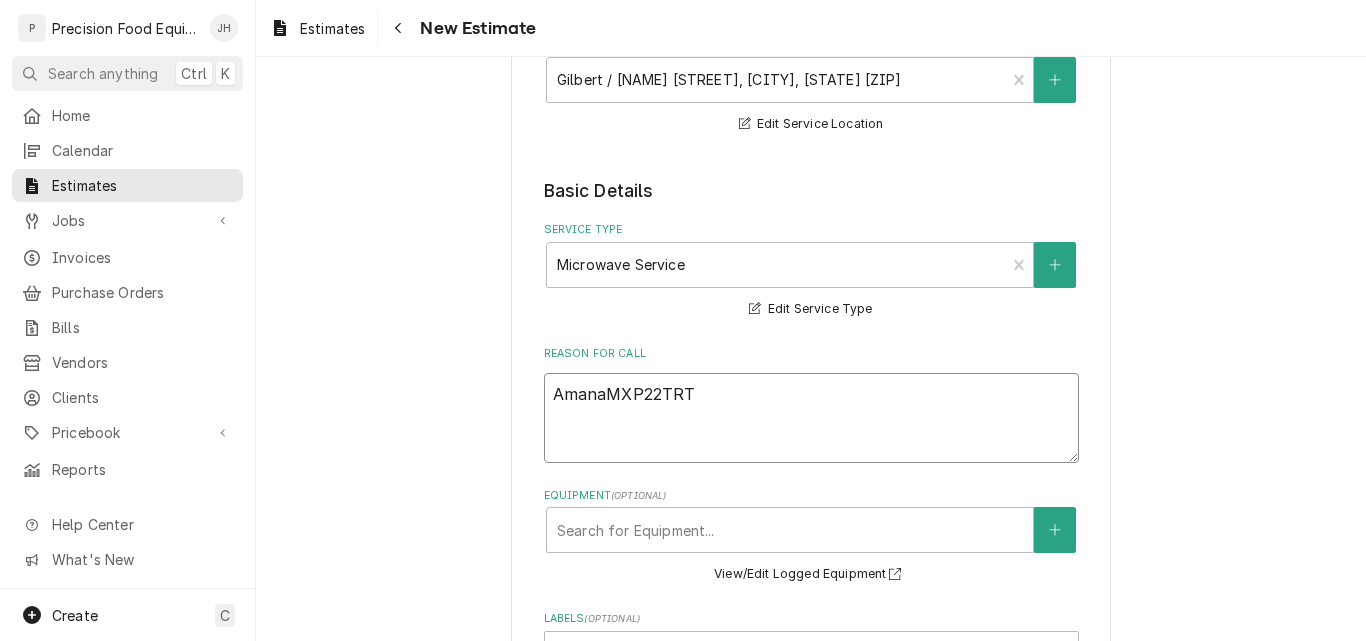 type on "x" 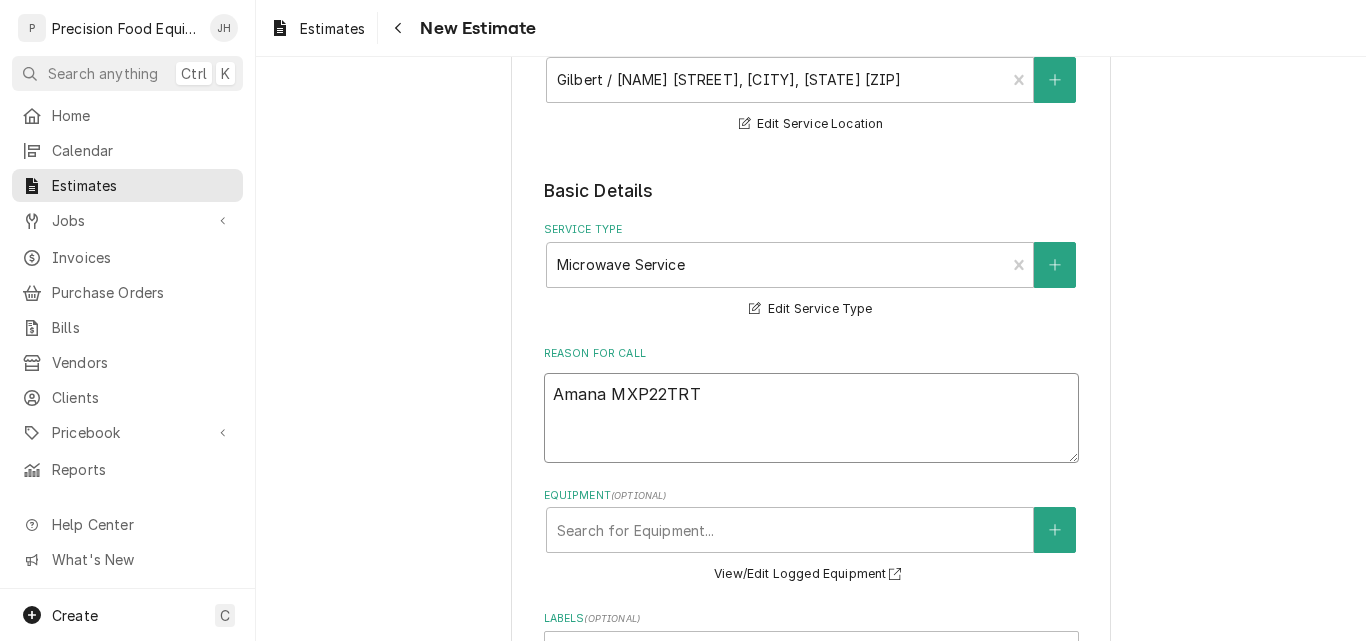 click on "Amana MXP22TRT" at bounding box center (811, 418) 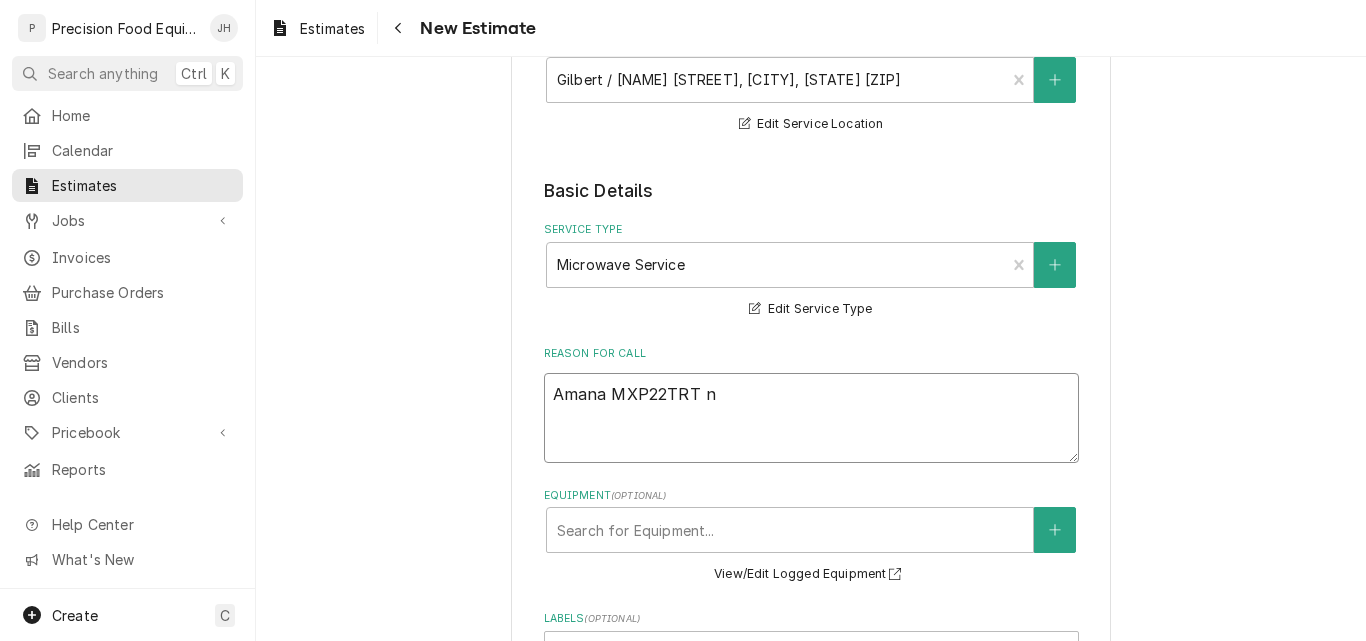 type on "x" 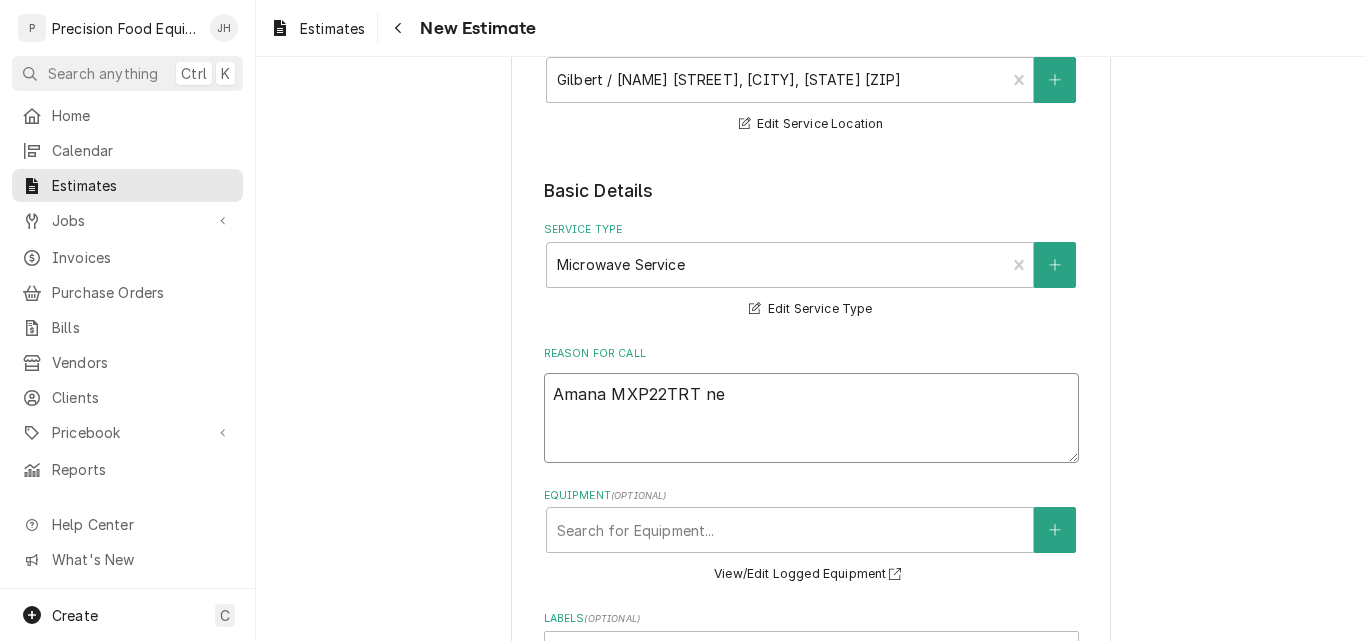 type on "x" 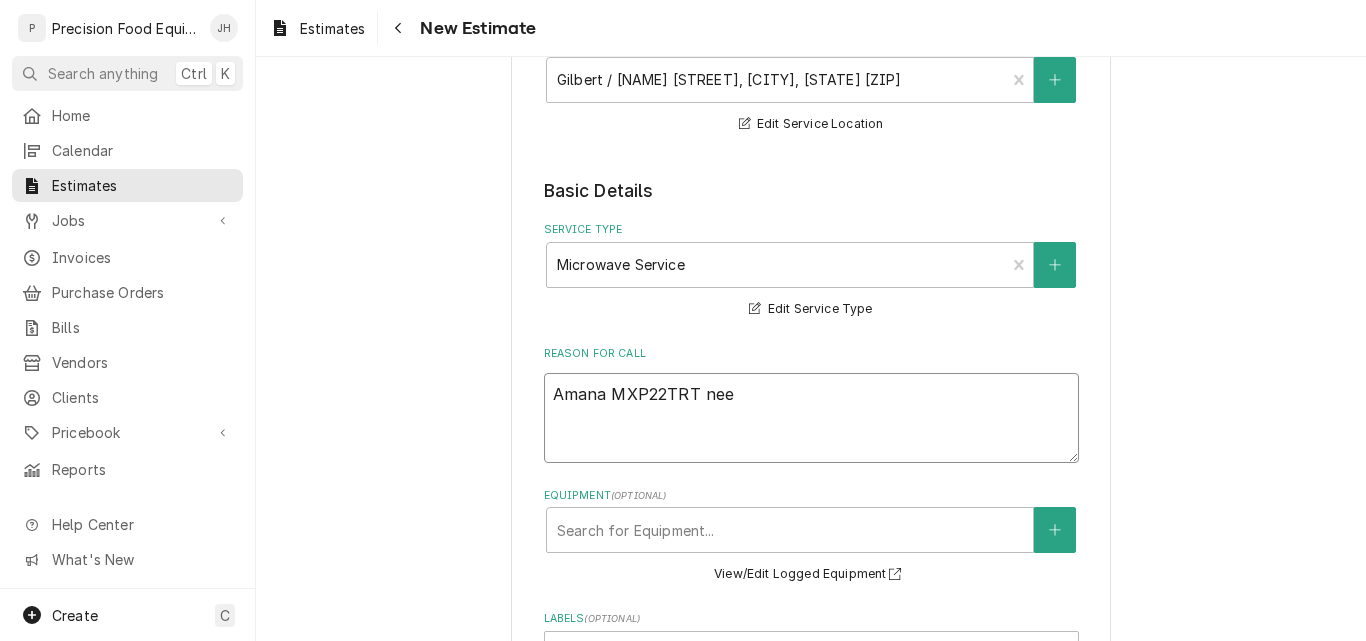type on "x" 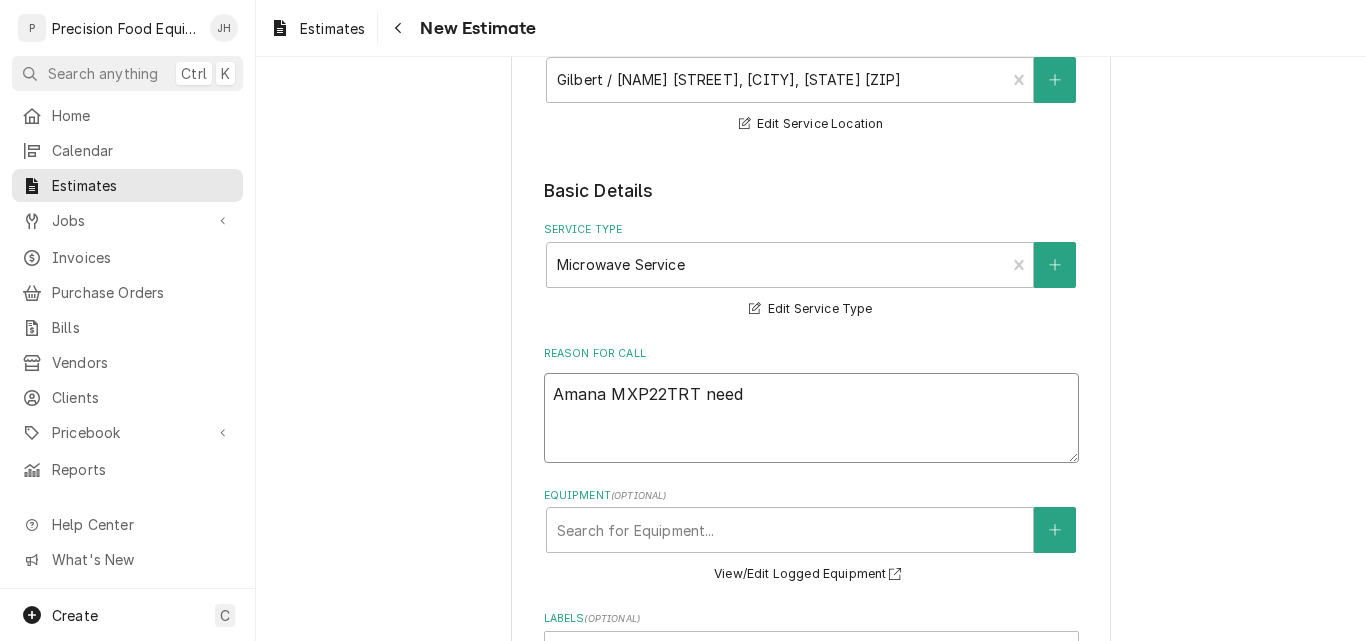 type on "x" 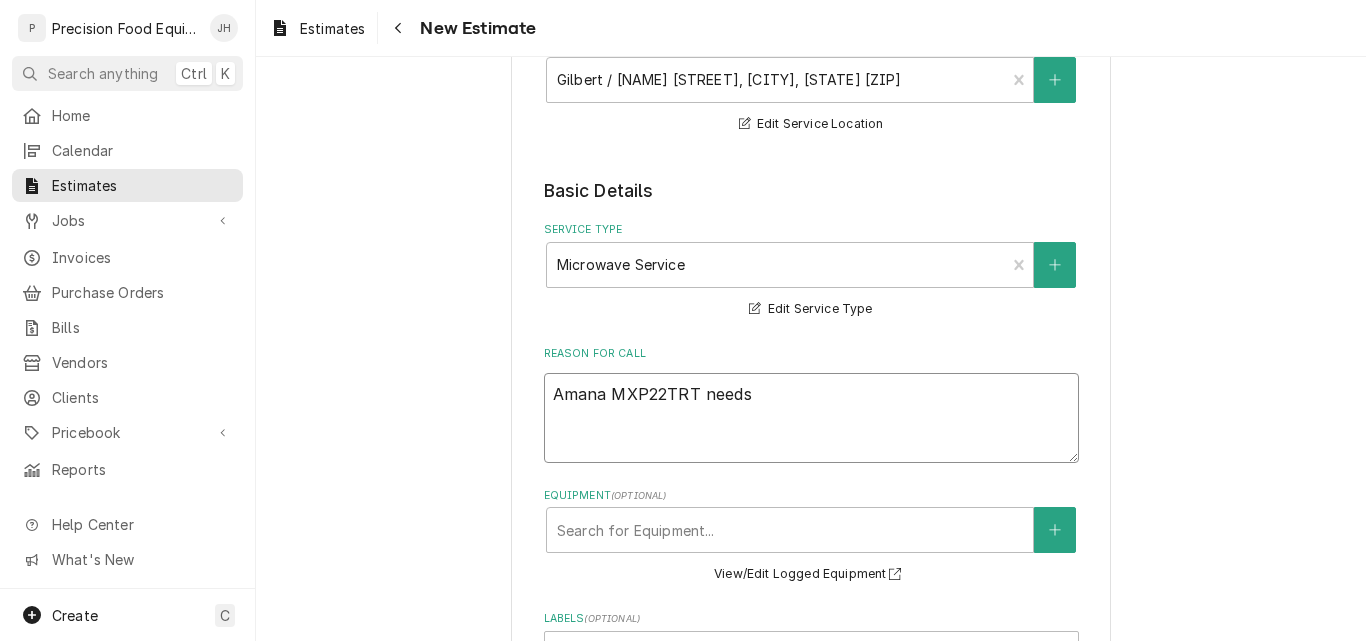 type on "x" 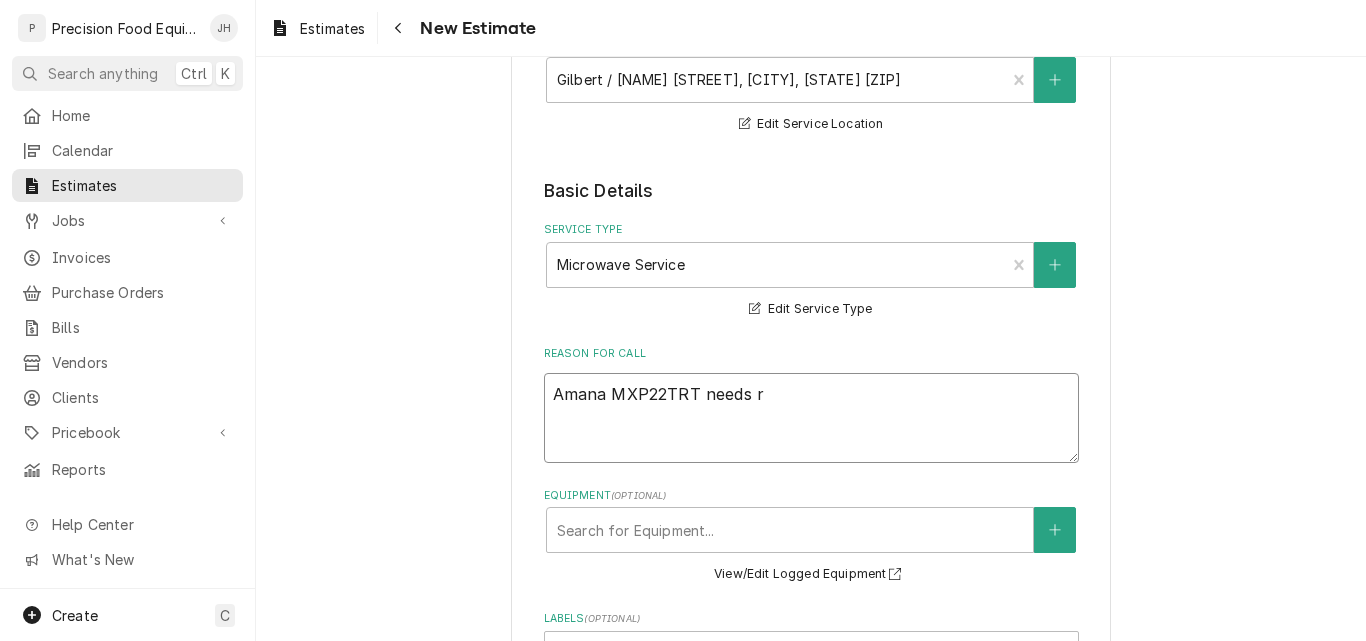 type on "x" 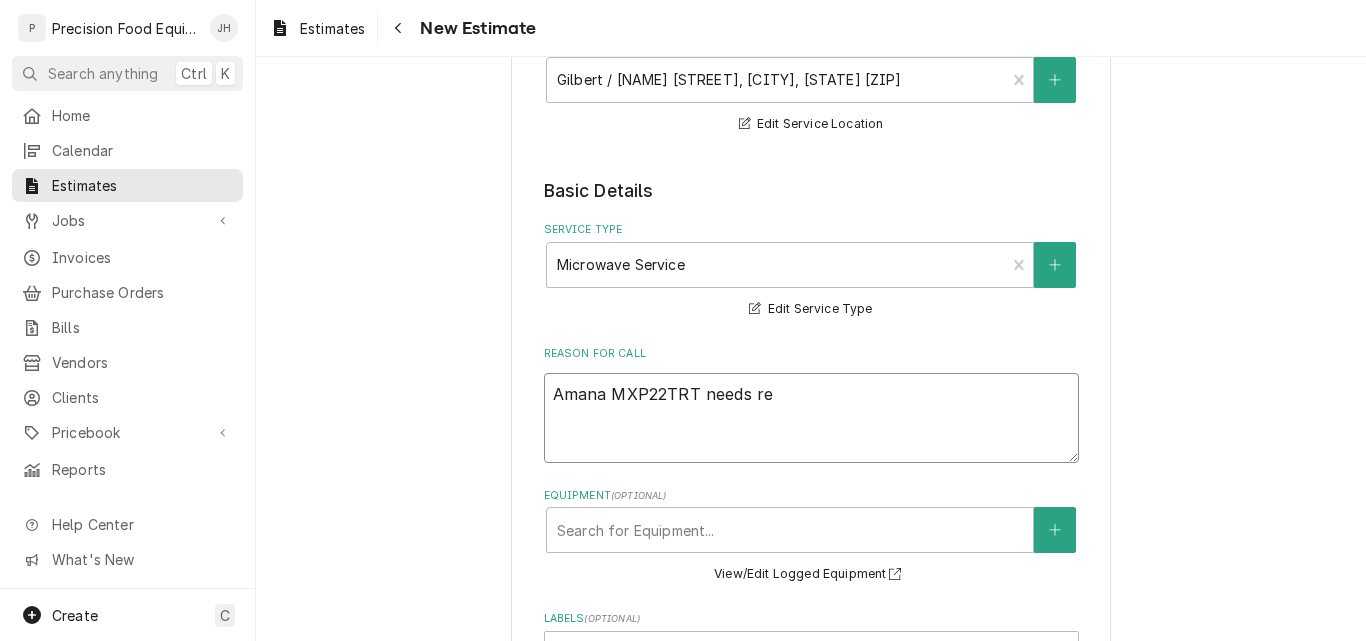 type on "x" 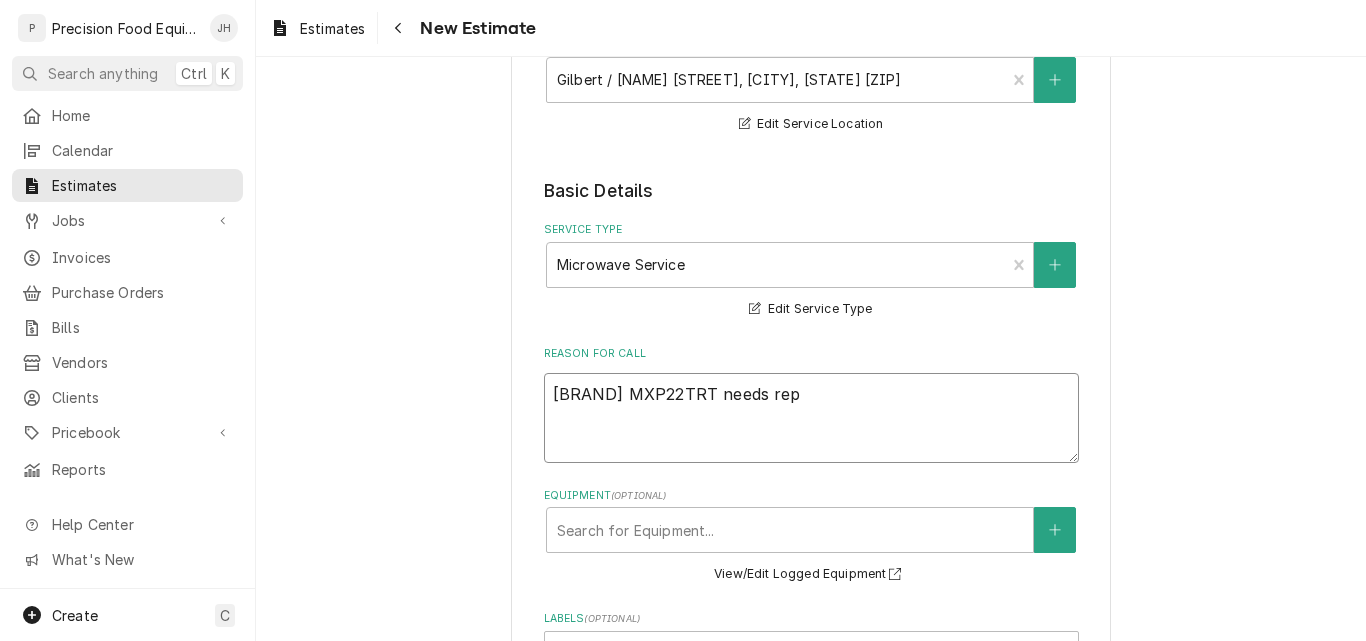 type on "x" 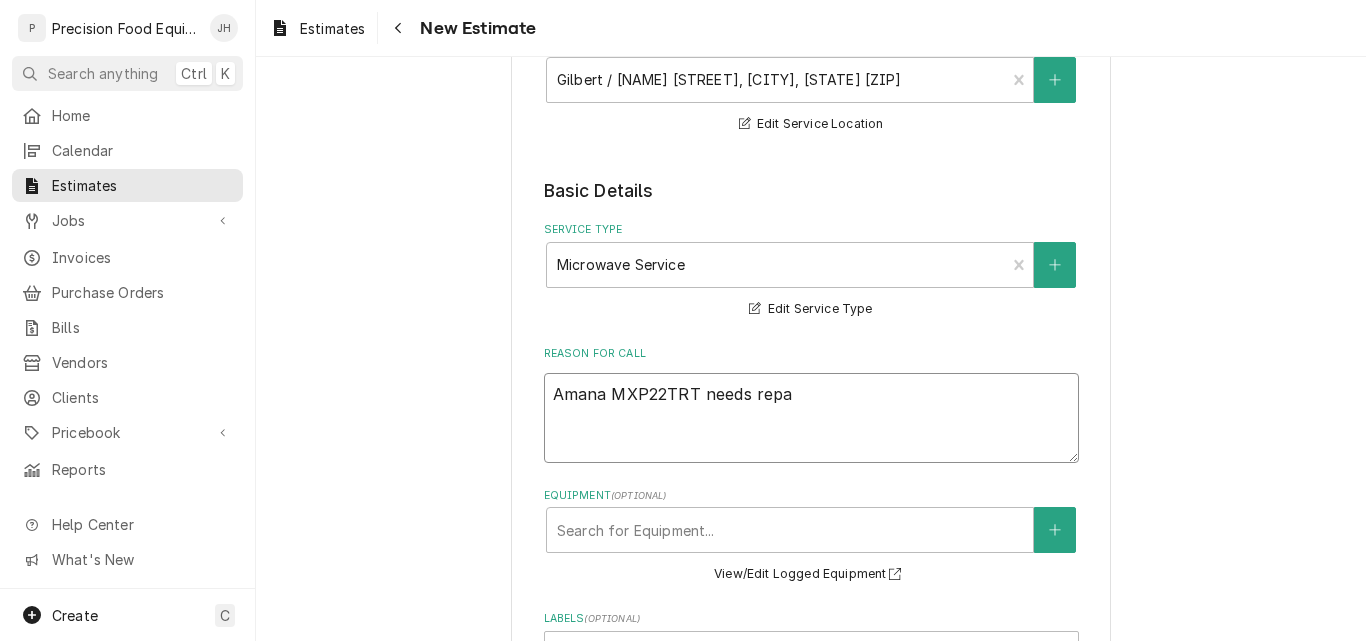 type on "x" 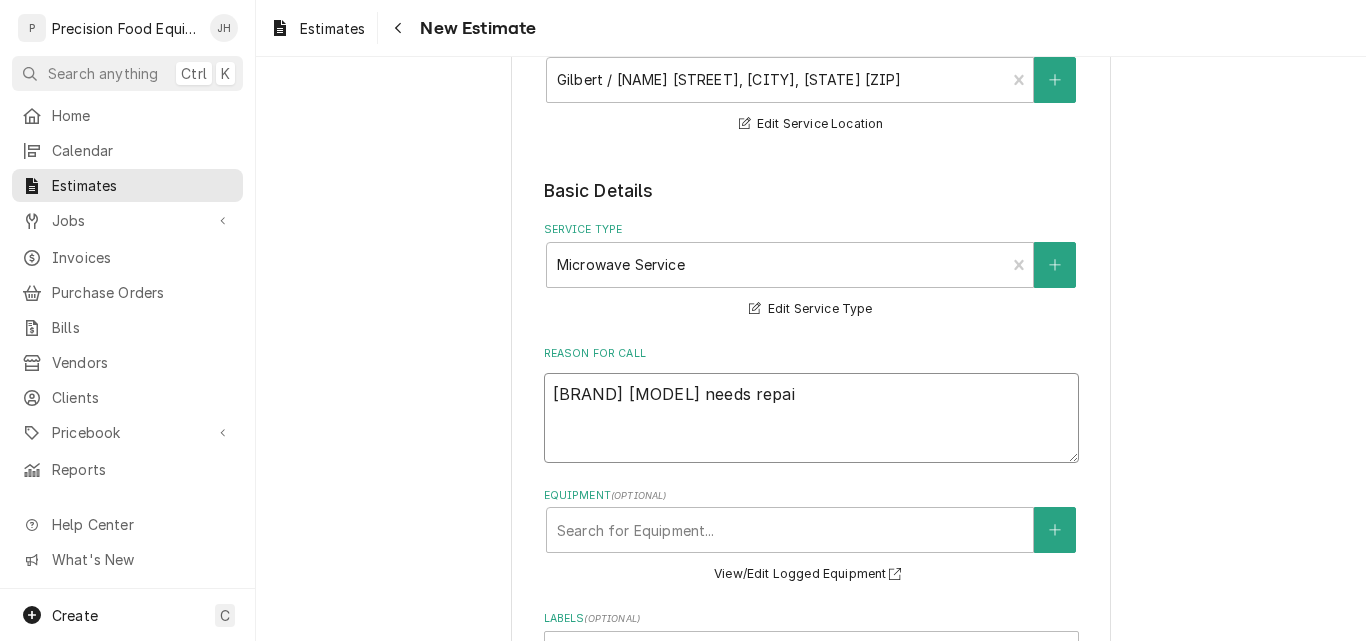 type on "x" 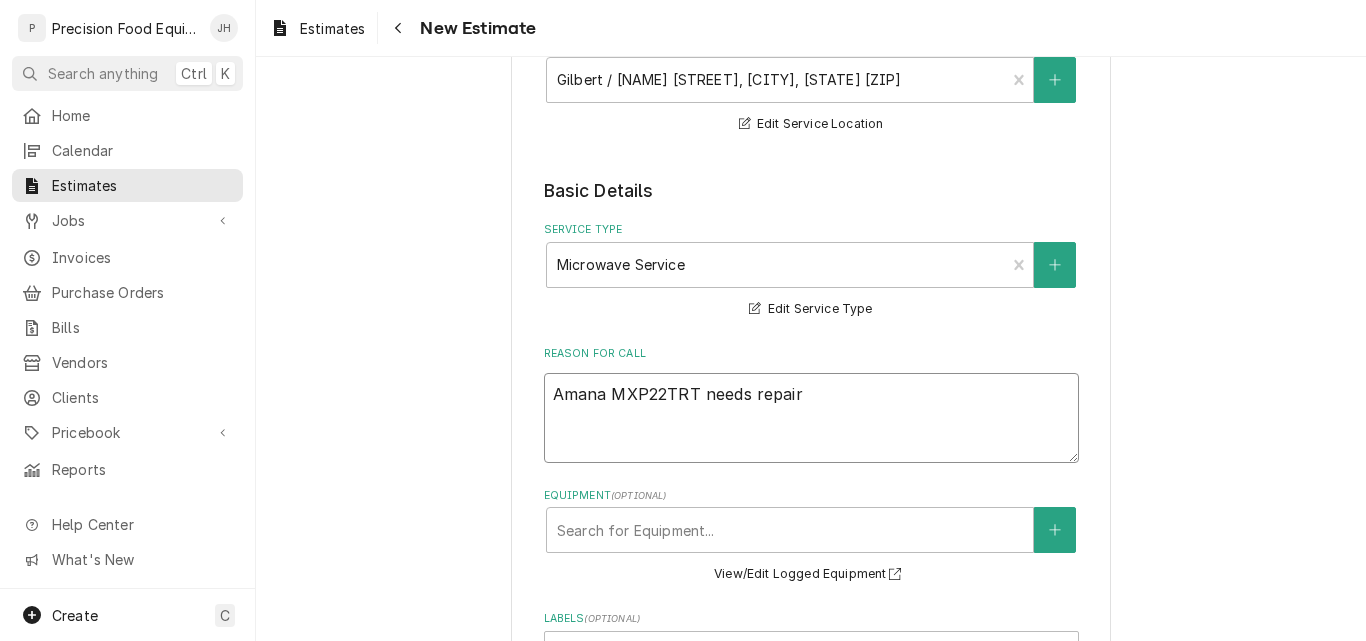 type on "x" 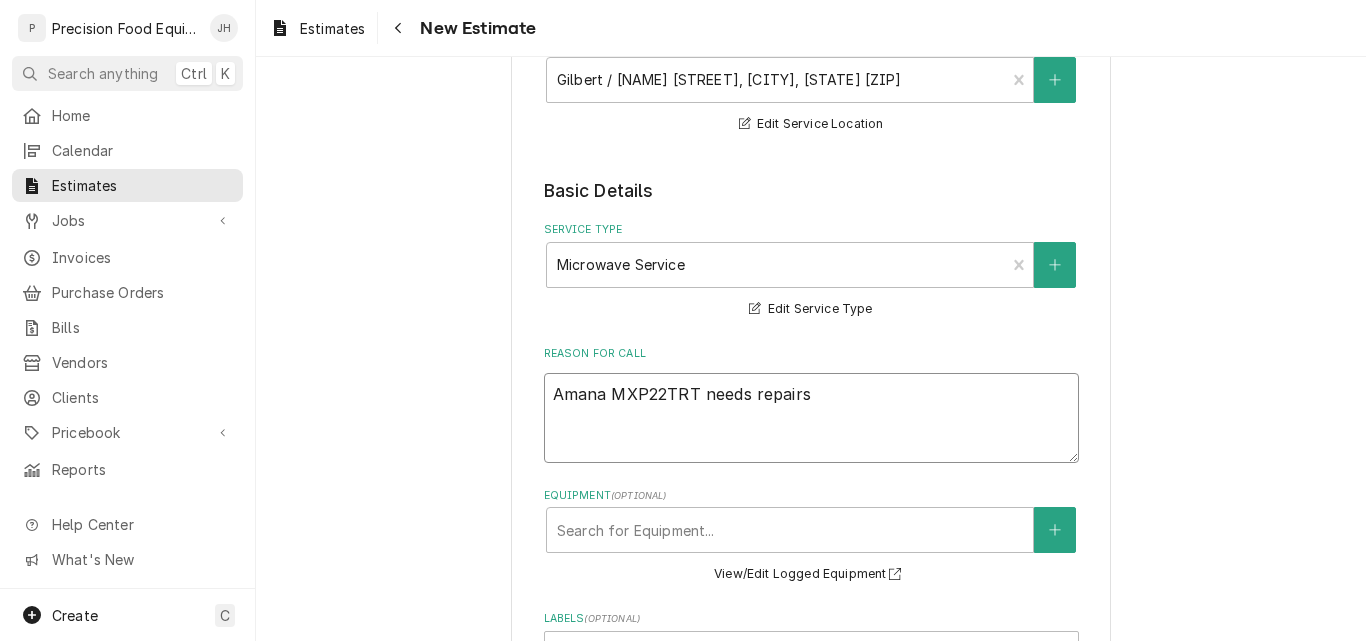 type on "x" 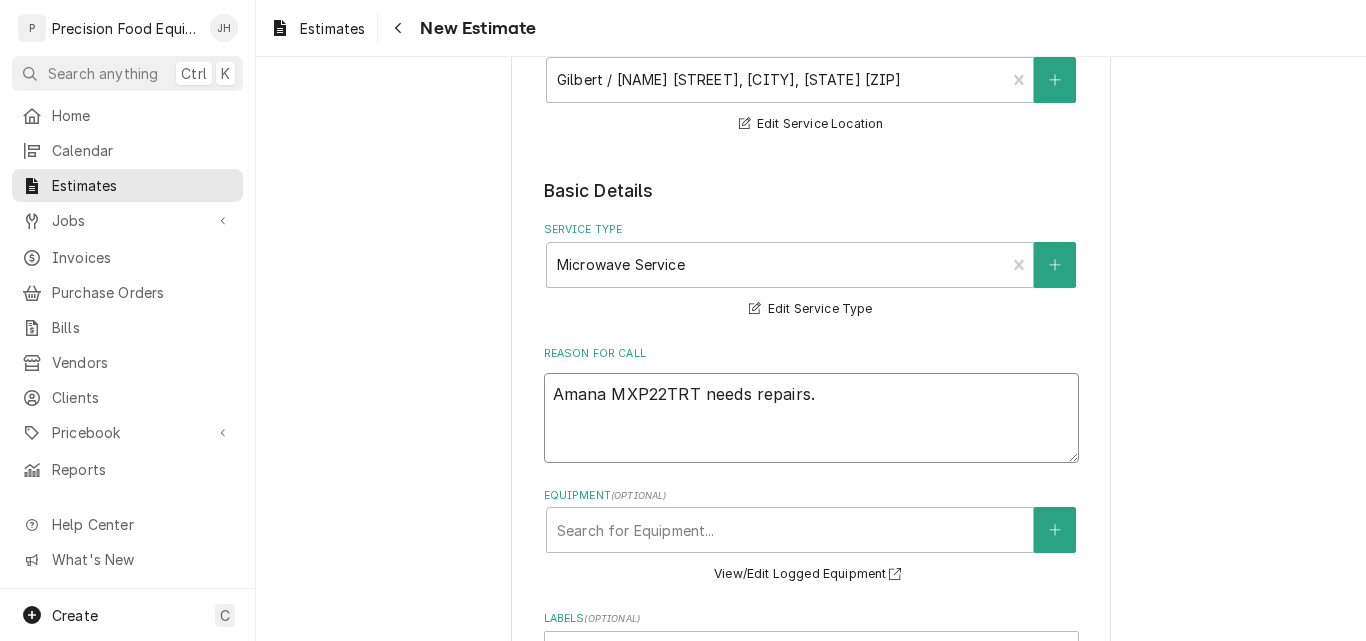 type on "x" 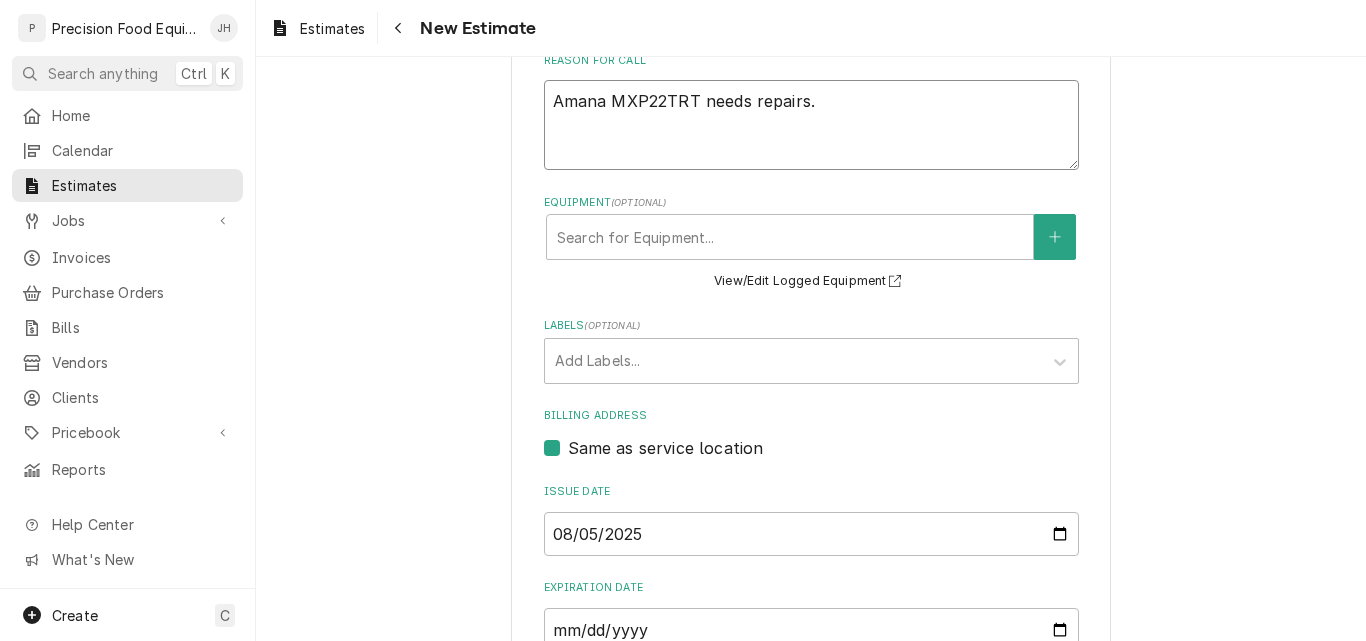 scroll, scrollTop: 600, scrollLeft: 0, axis: vertical 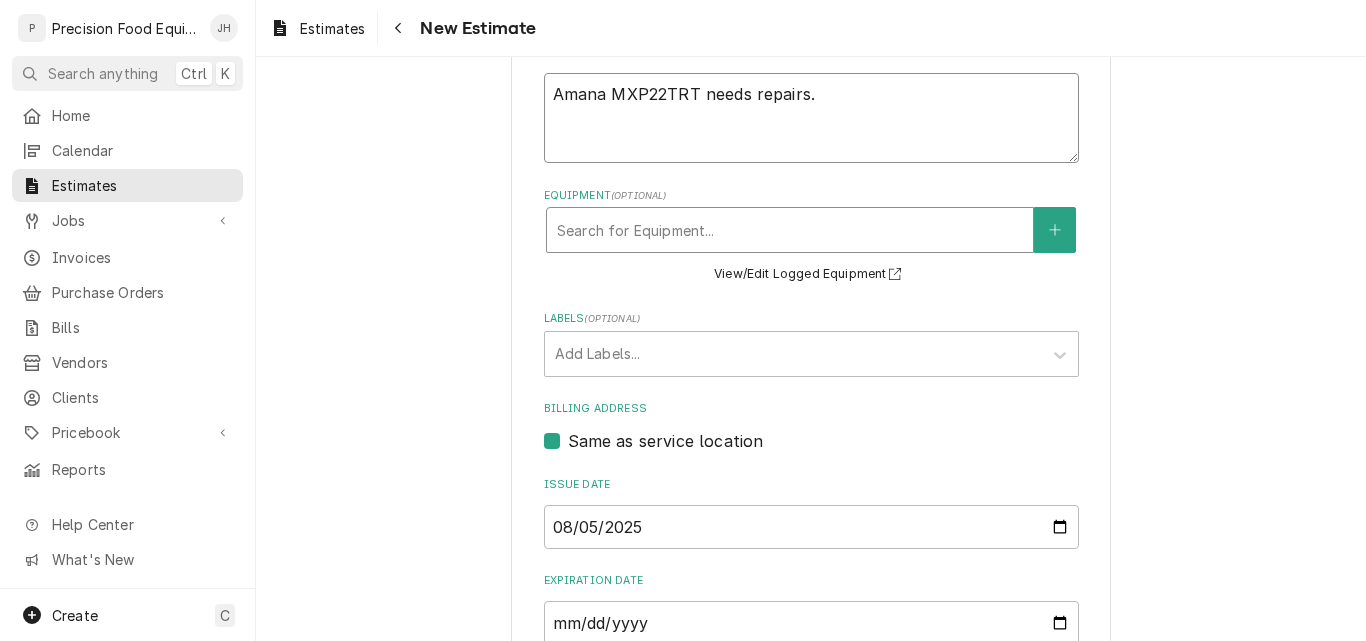type on "Amana MXP22TRT needs repairs." 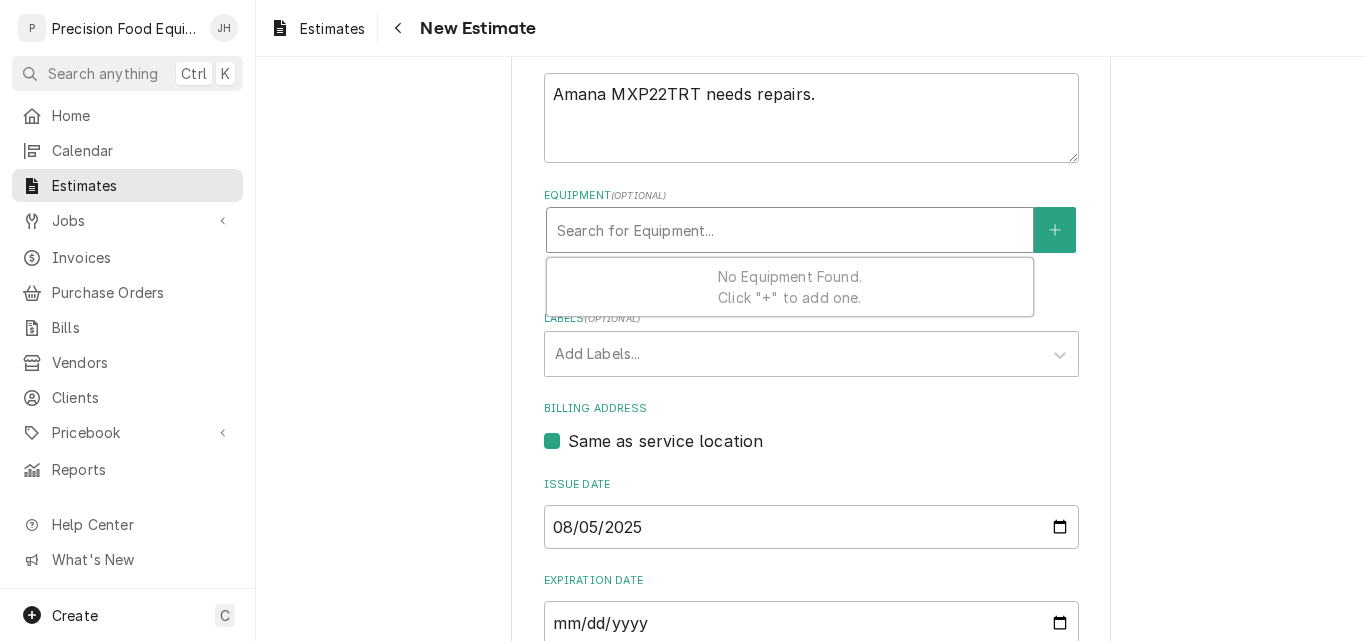 click at bounding box center (790, 230) 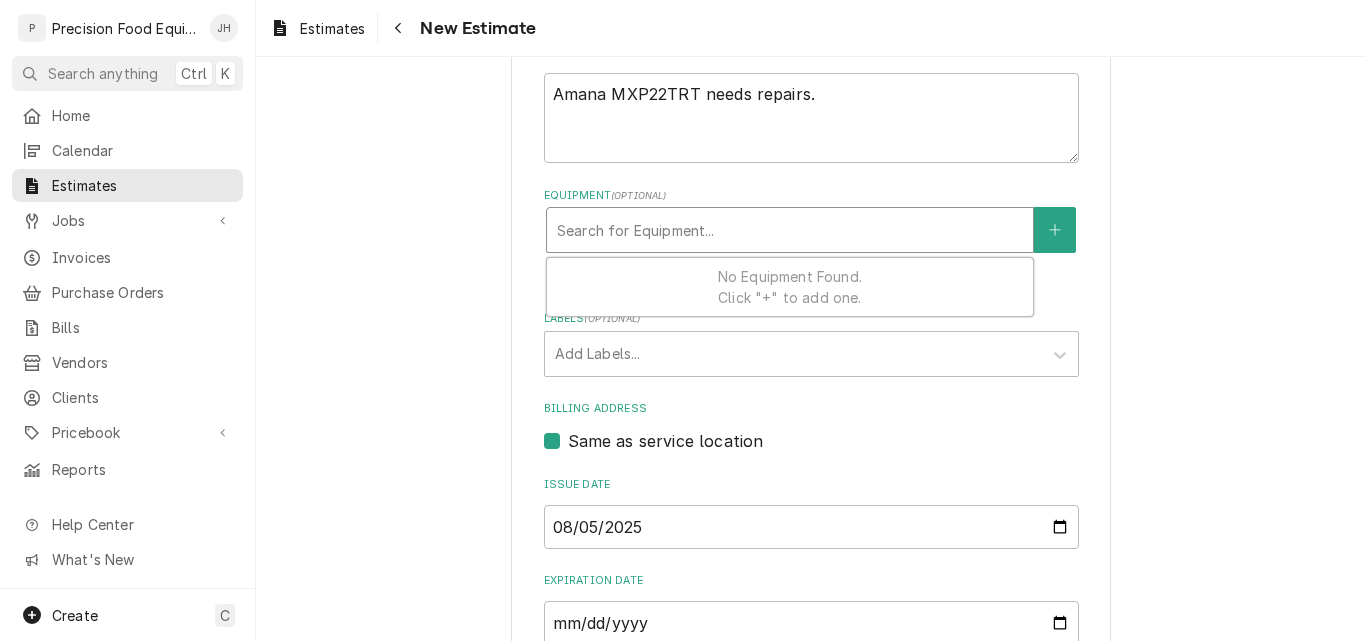 click on "No Equipment Found. Click "+" to add one." at bounding box center (790, 287) 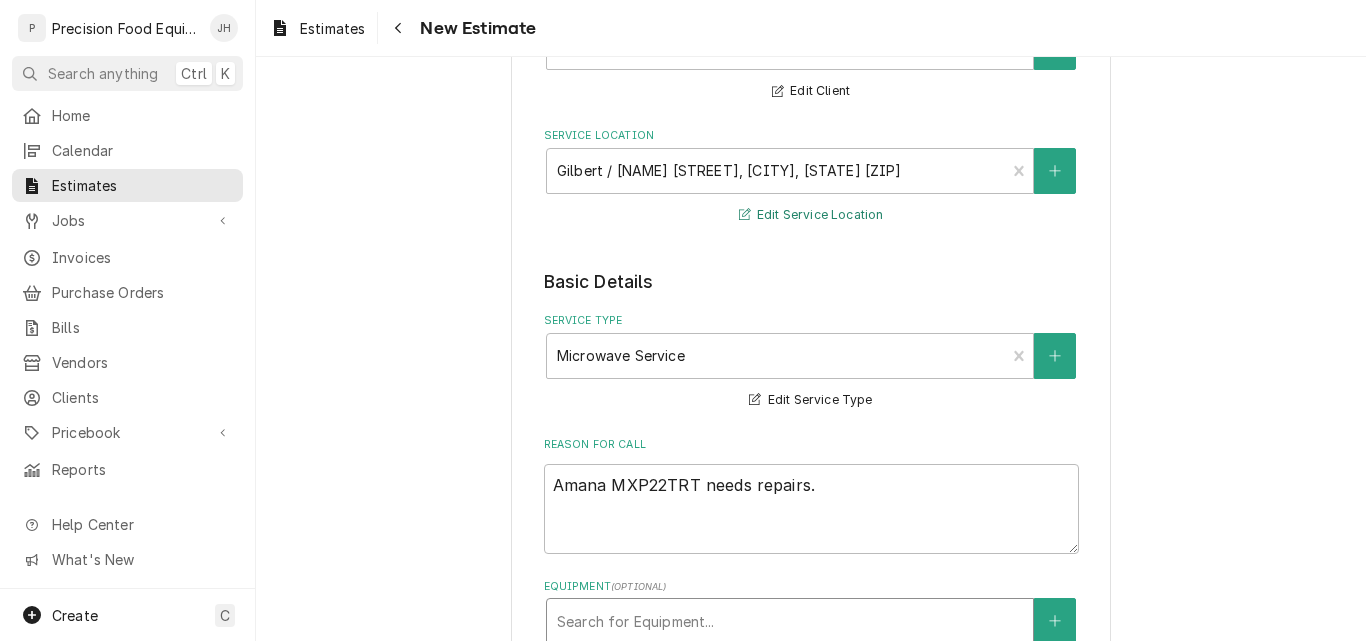 scroll, scrollTop: 300, scrollLeft: 0, axis: vertical 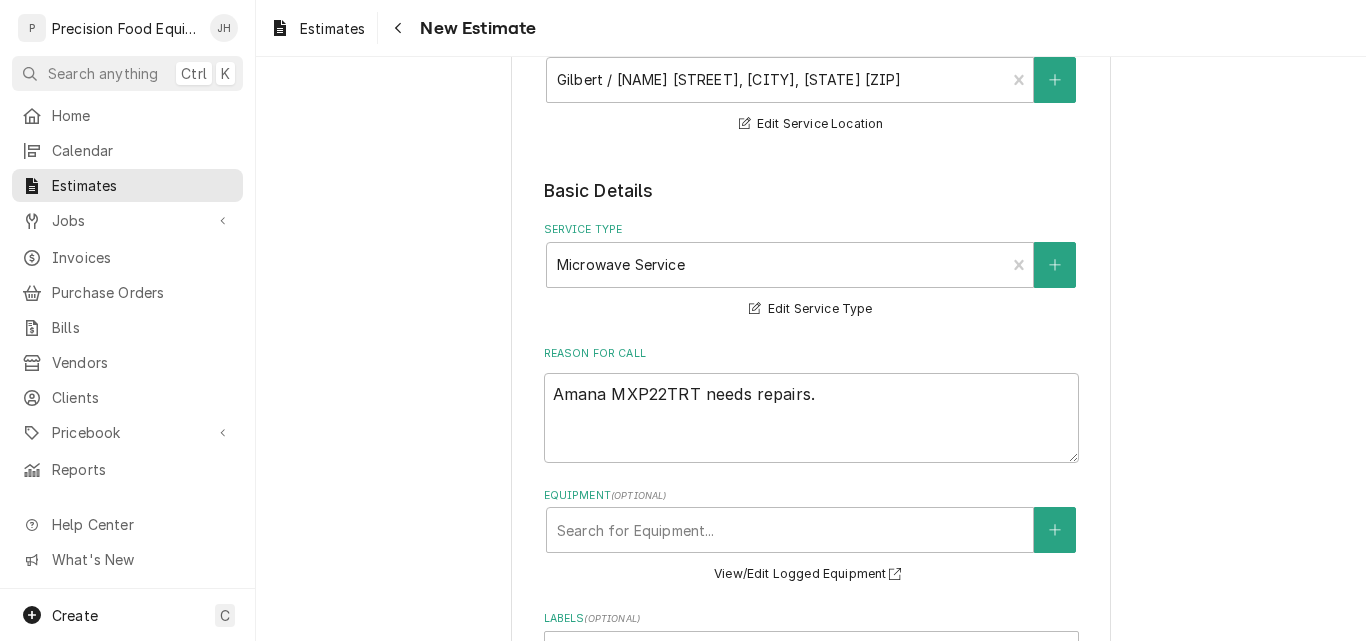 click on "Basic Details" at bounding box center [811, 191] 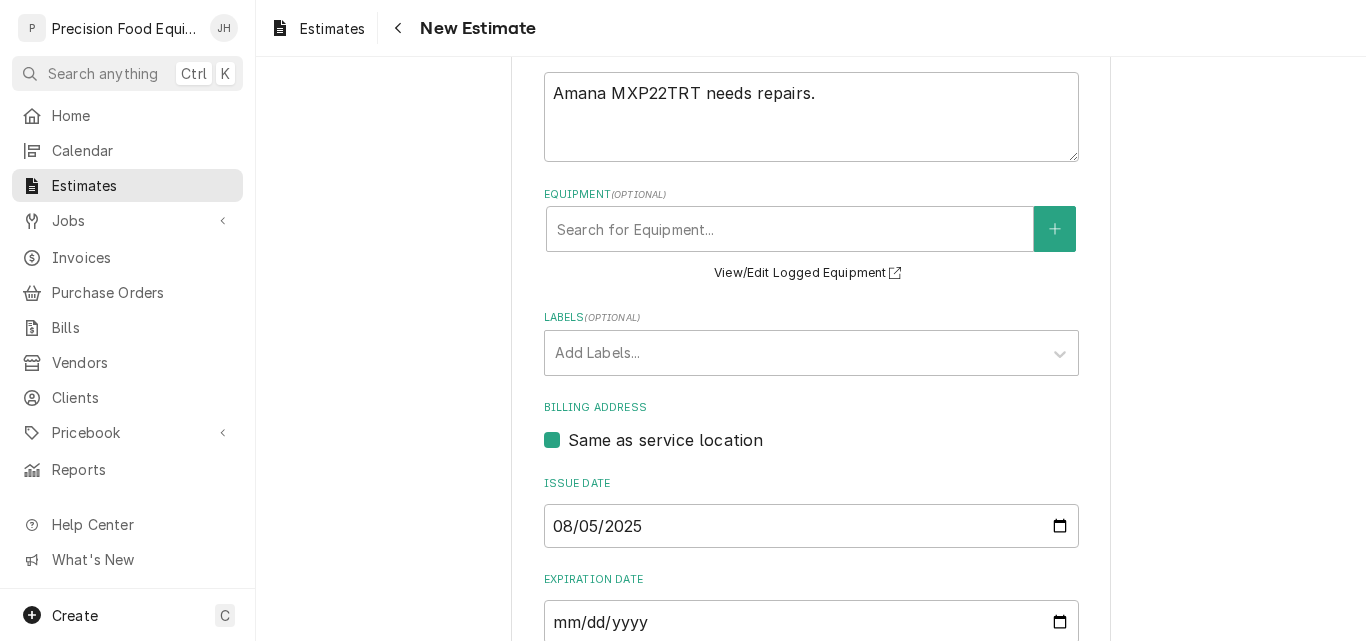 scroll, scrollTop: 764, scrollLeft: 0, axis: vertical 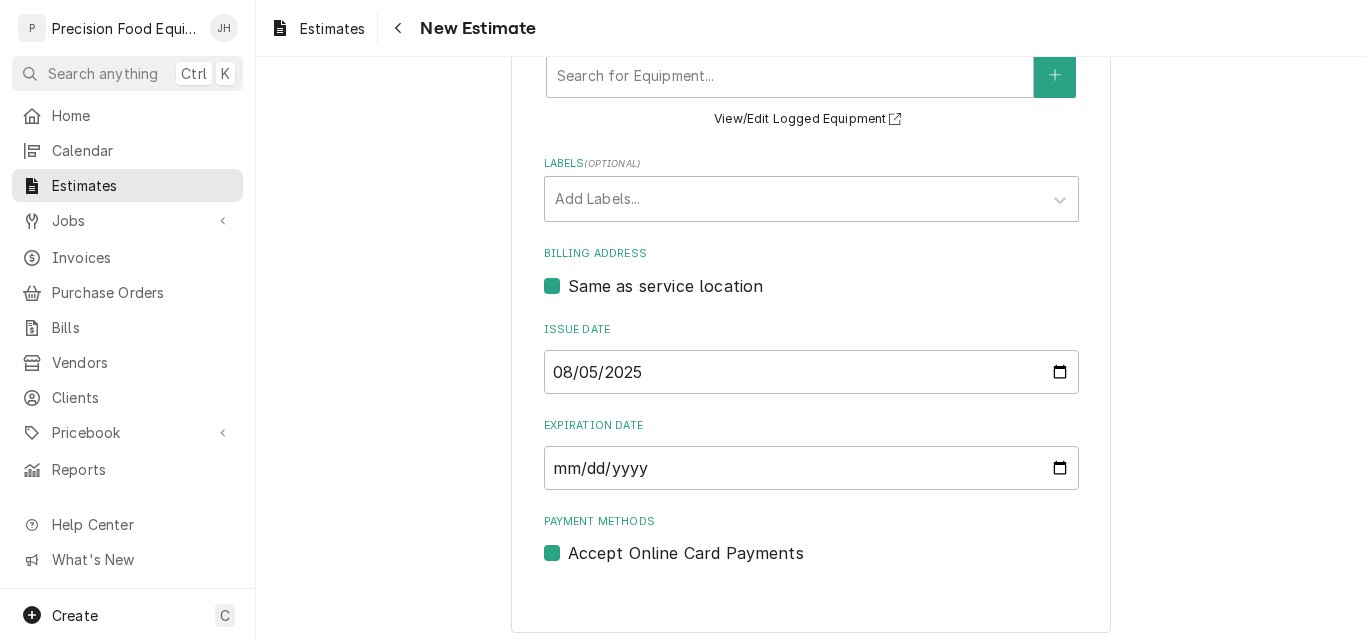 click on "Basic Details Service Type Microwave Service Service Type Edit Service Type Reason For Call Amana MXP22TRT needs repairs. Equipment  ( optional ) Search for Equipment... View/Edit Logged Equipment    Labels  ( optional ) Add Labels... Billing Address Same as service location Issue Date 2025-08-05 Expiration Date Payment Methods Accept Online Card Payments" at bounding box center [811, 144] 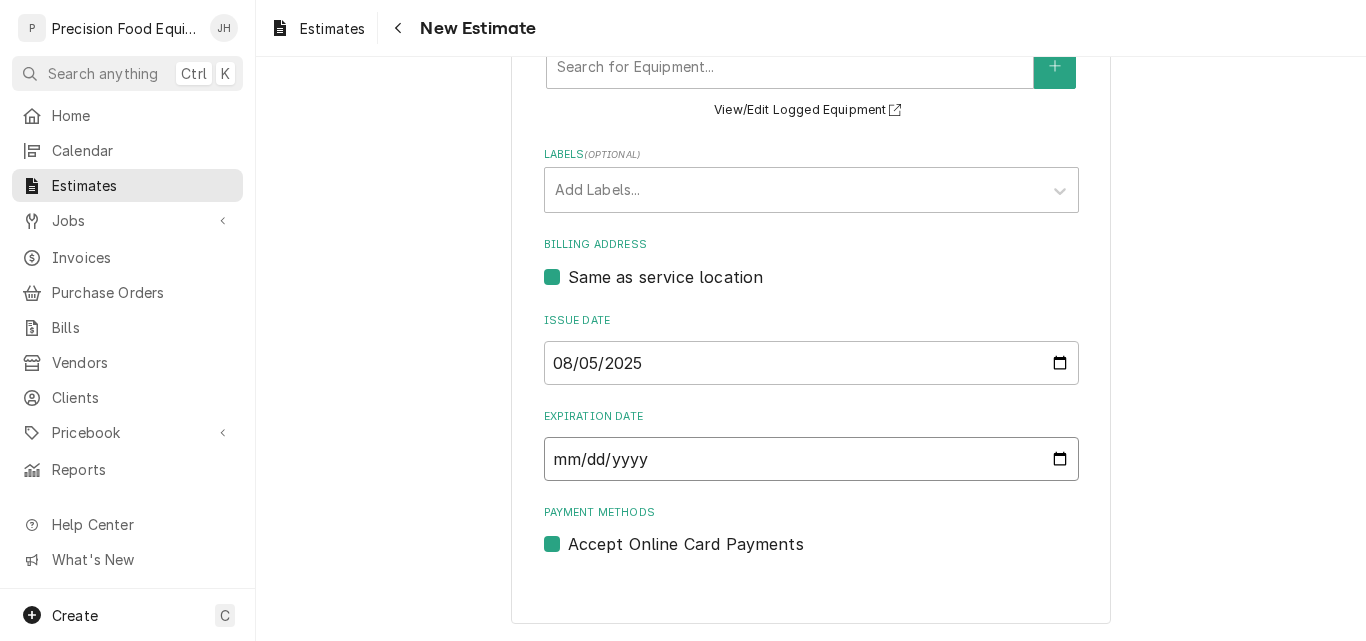 click on "Expiration Date" at bounding box center (811, 459) 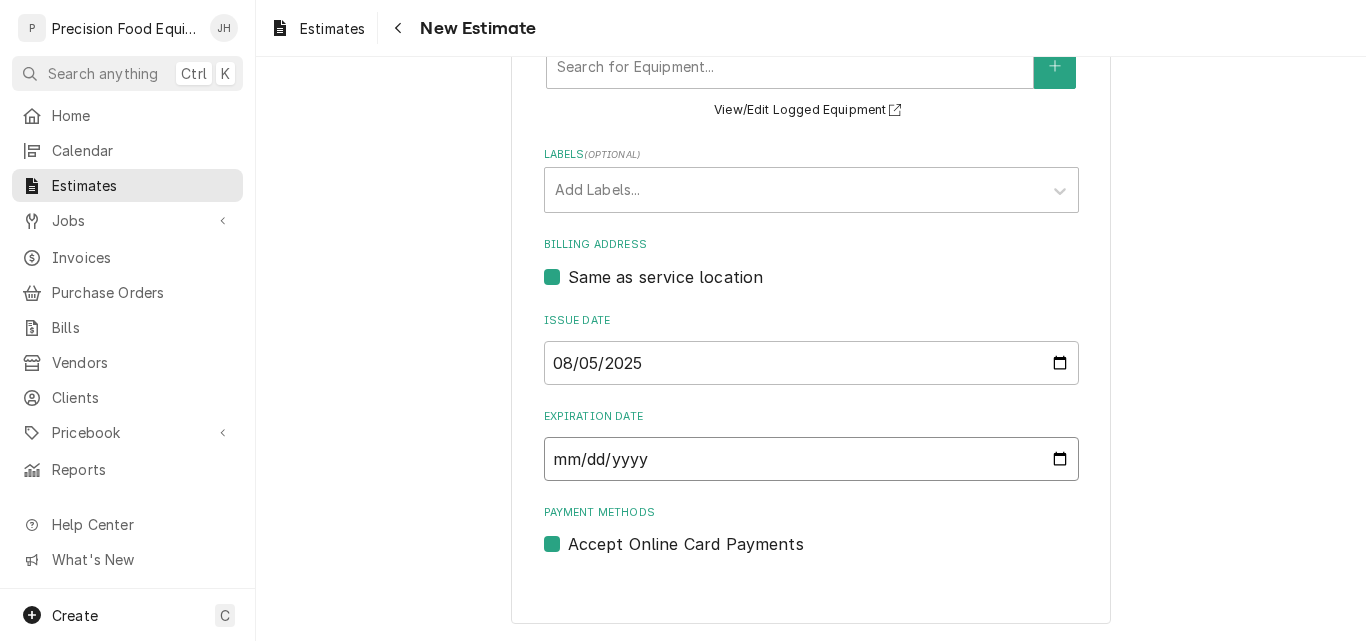 click on "Expiration Date" at bounding box center [811, 459] 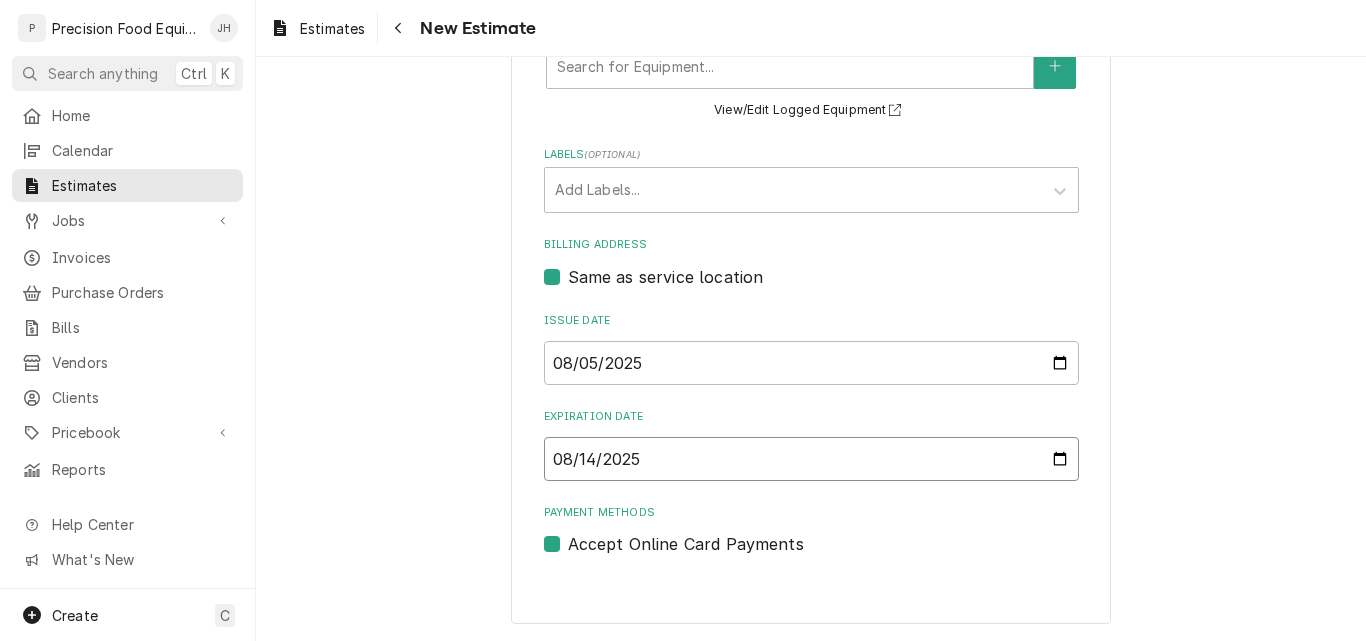 type on "2025-08-14" 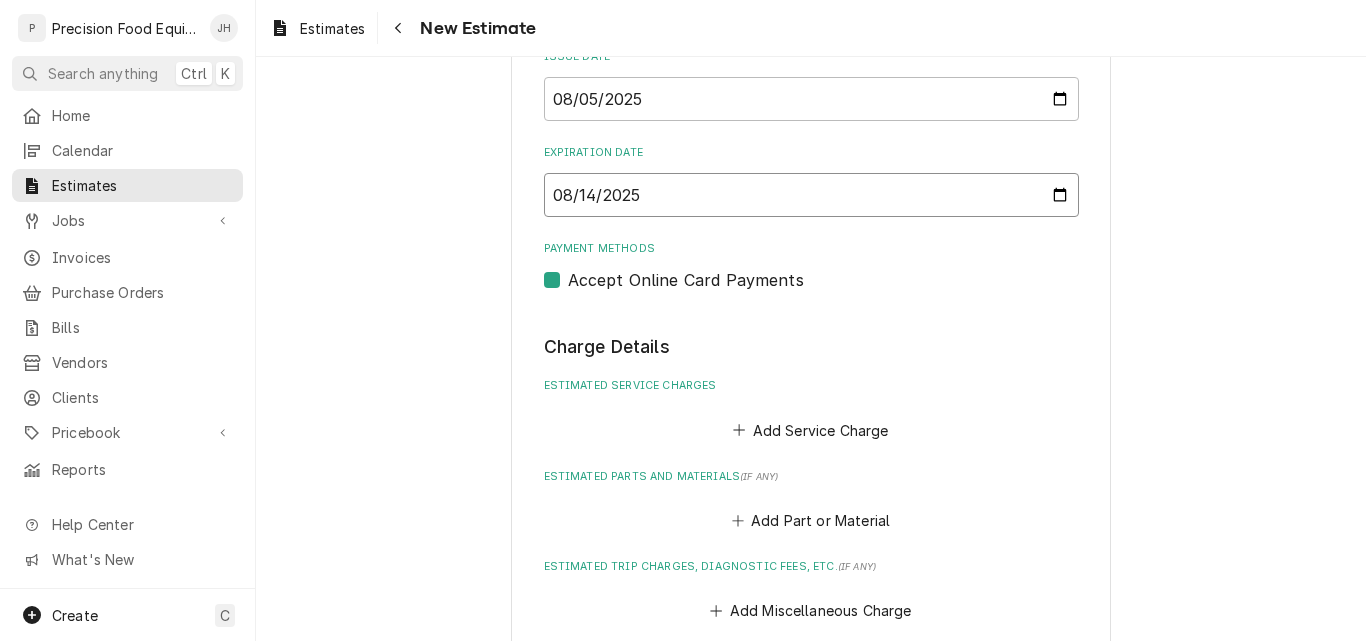 scroll, scrollTop: 1064, scrollLeft: 0, axis: vertical 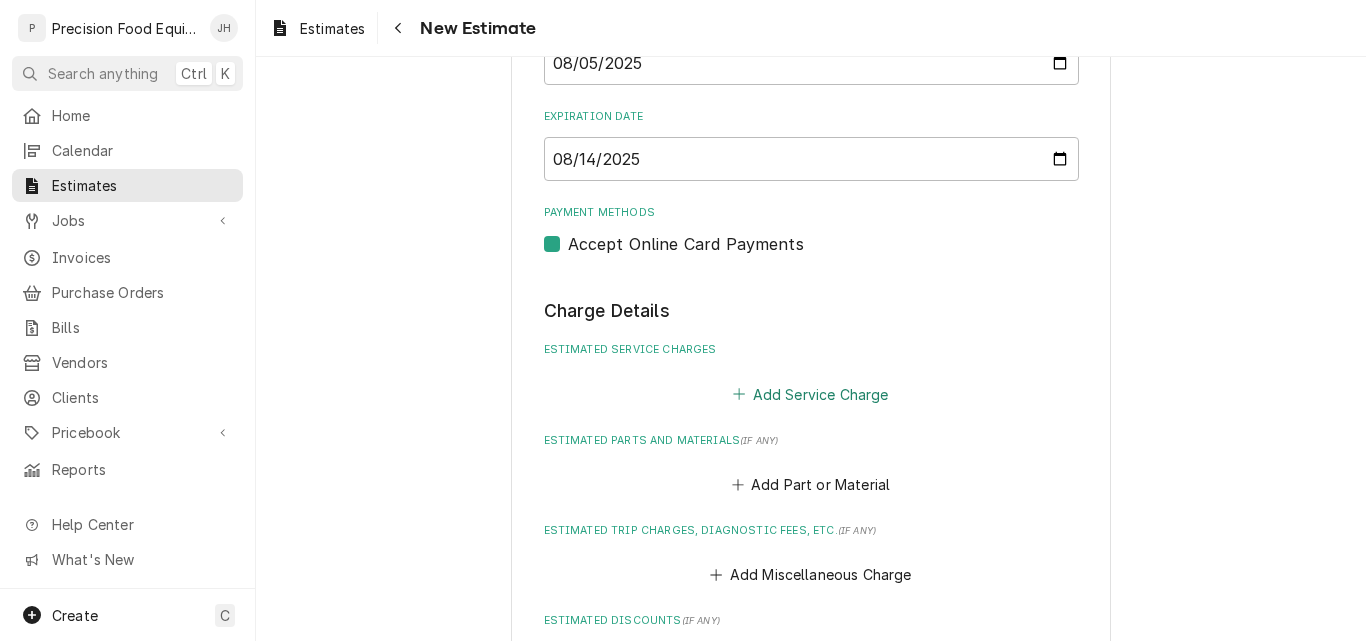click on "Add Service Charge" at bounding box center (811, 394) 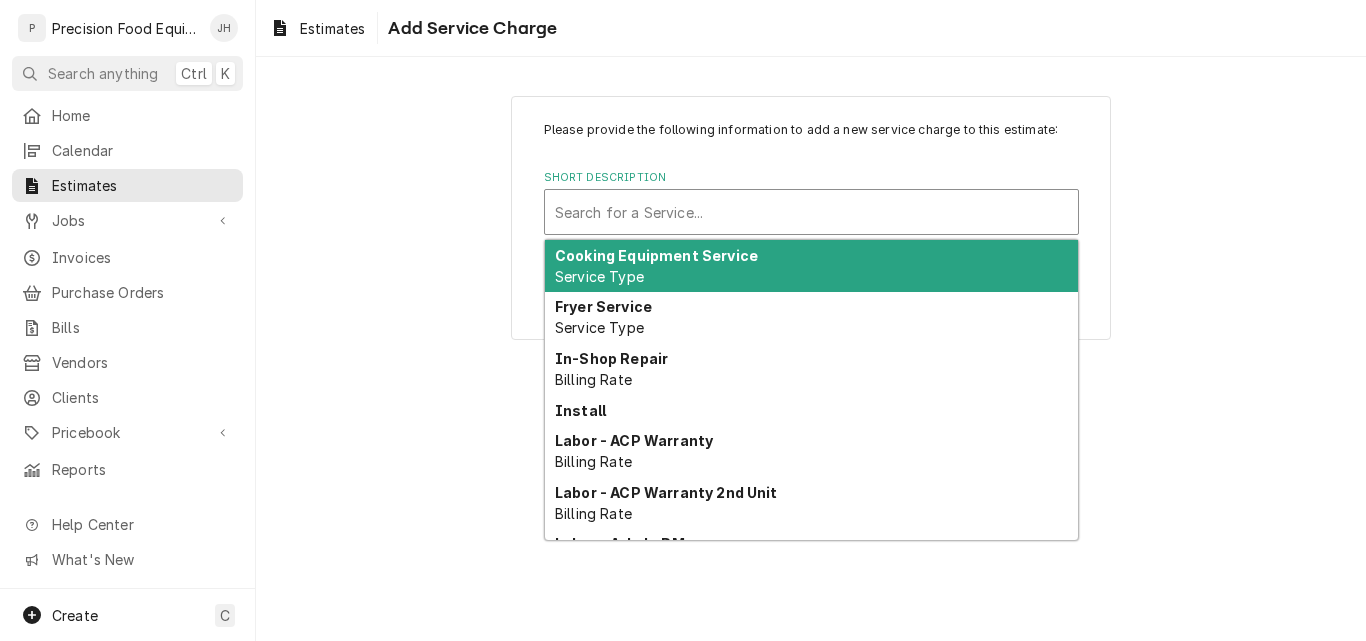 click at bounding box center (811, 212) 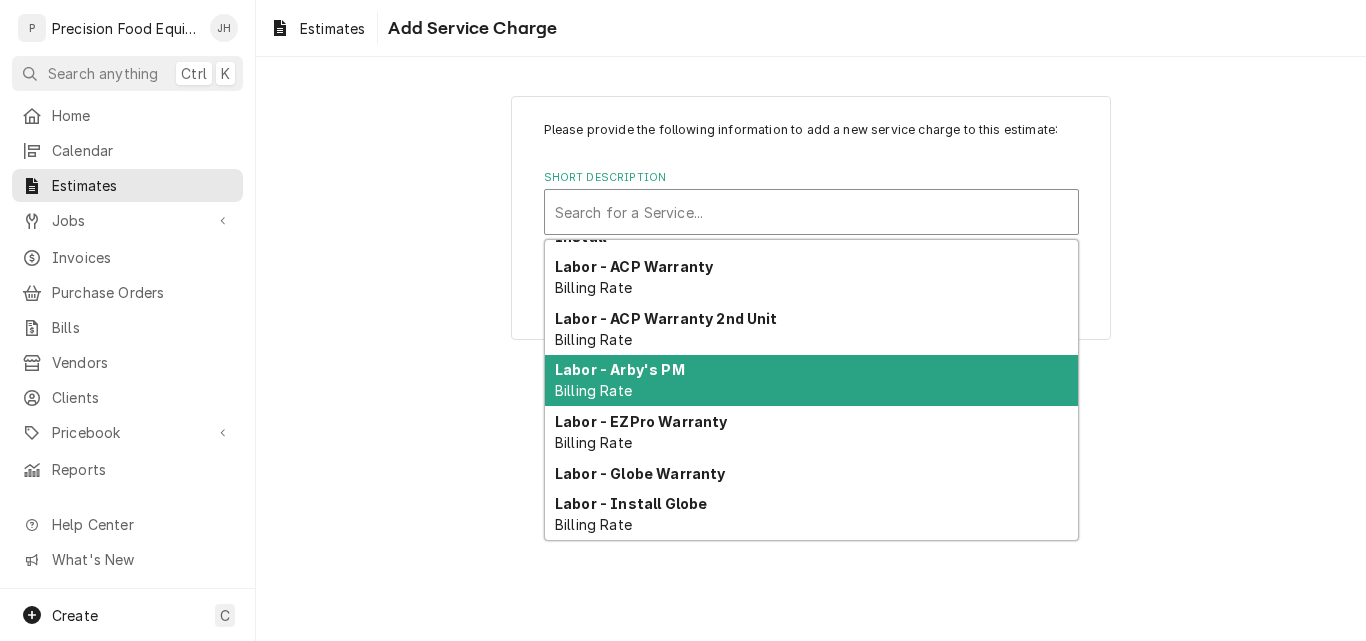 scroll, scrollTop: 690, scrollLeft: 0, axis: vertical 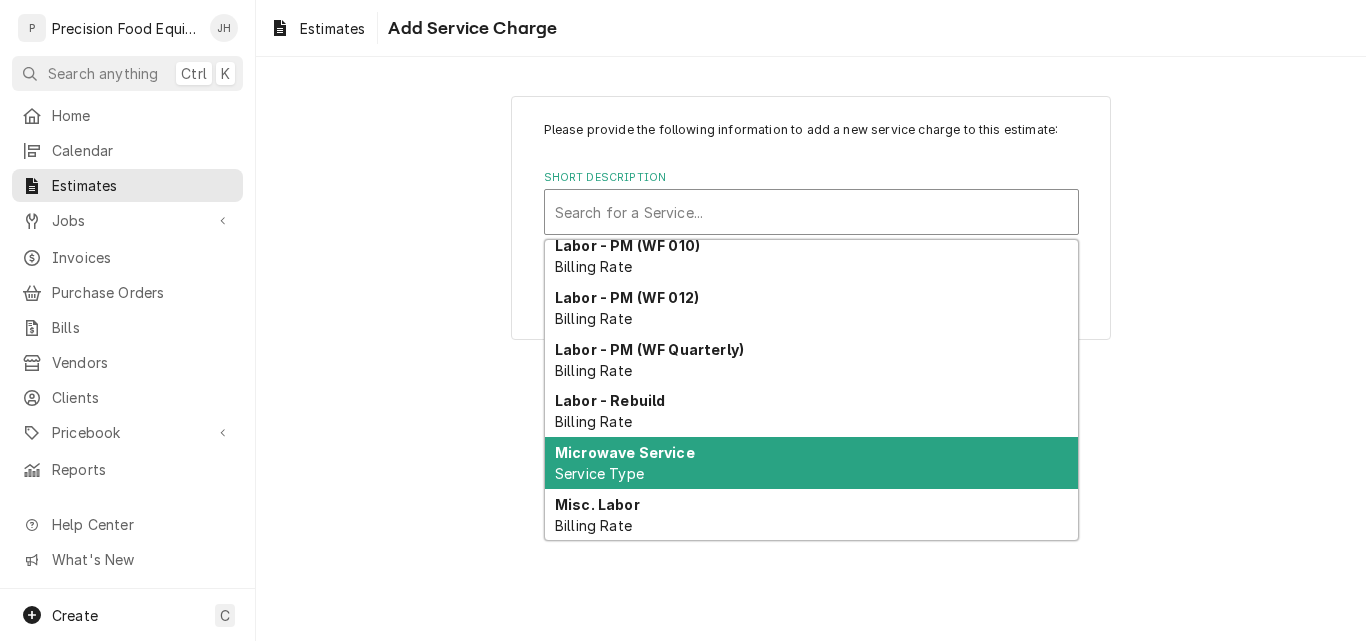 click on "Microwave Service" at bounding box center [625, 452] 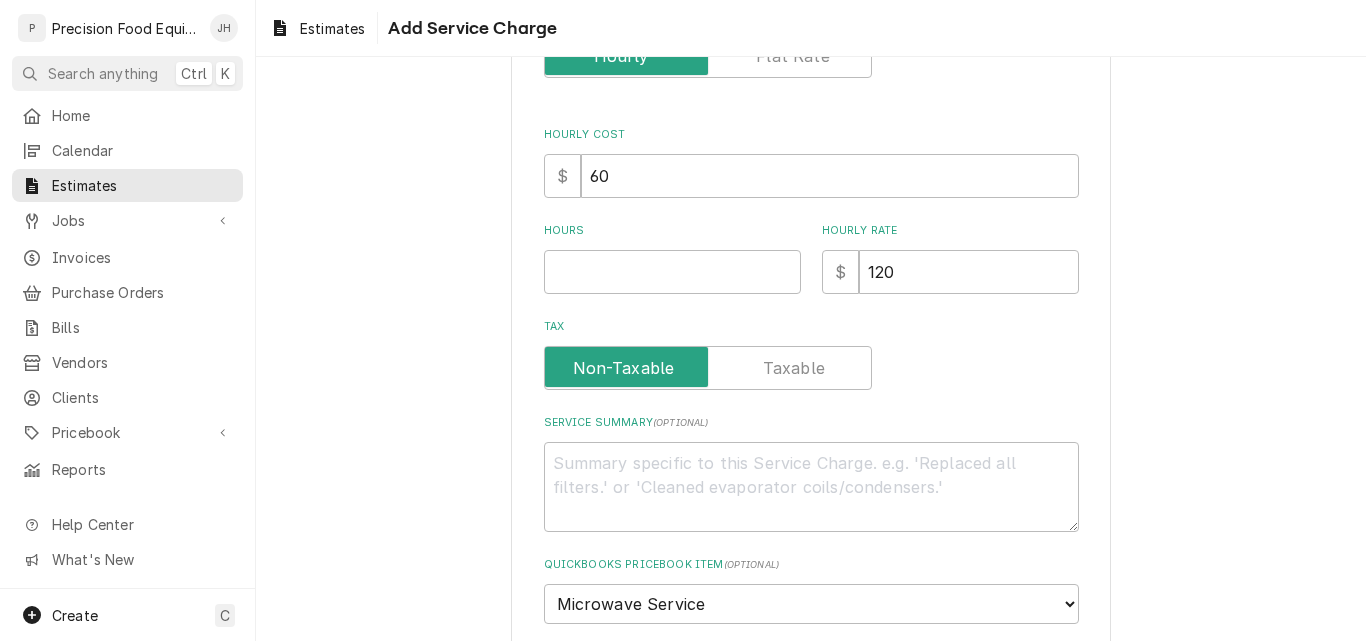 scroll, scrollTop: 300, scrollLeft: 0, axis: vertical 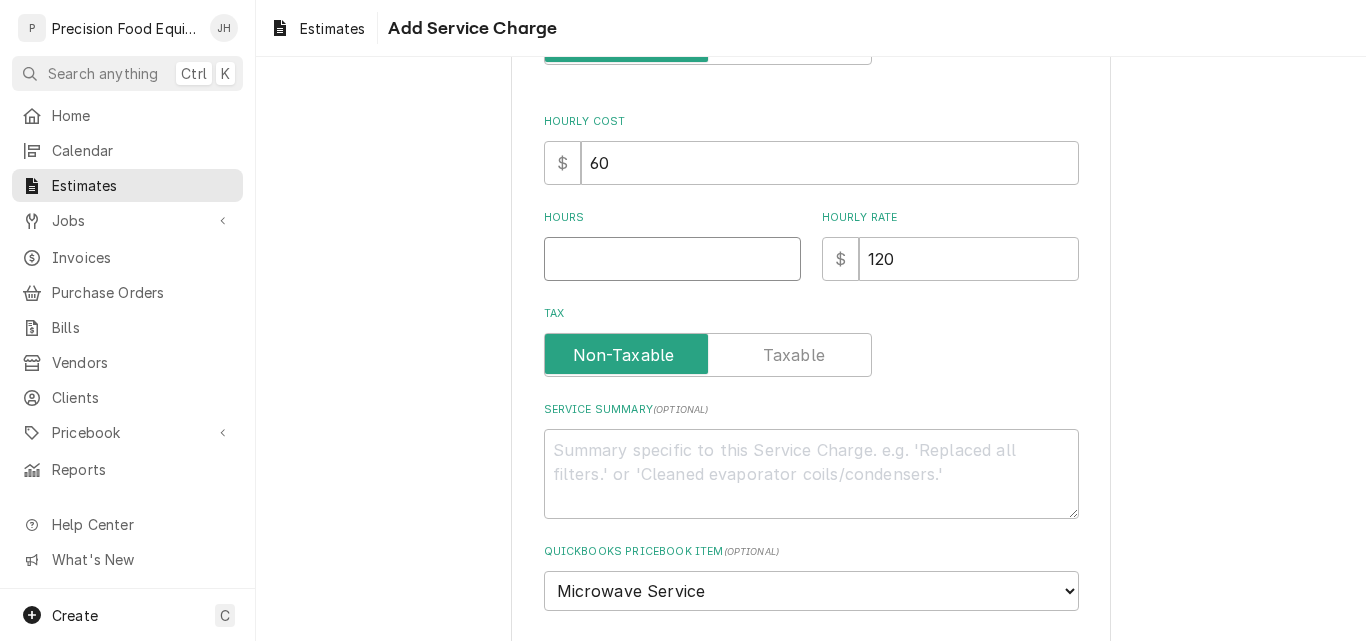 click on "Hours" at bounding box center (672, 259) 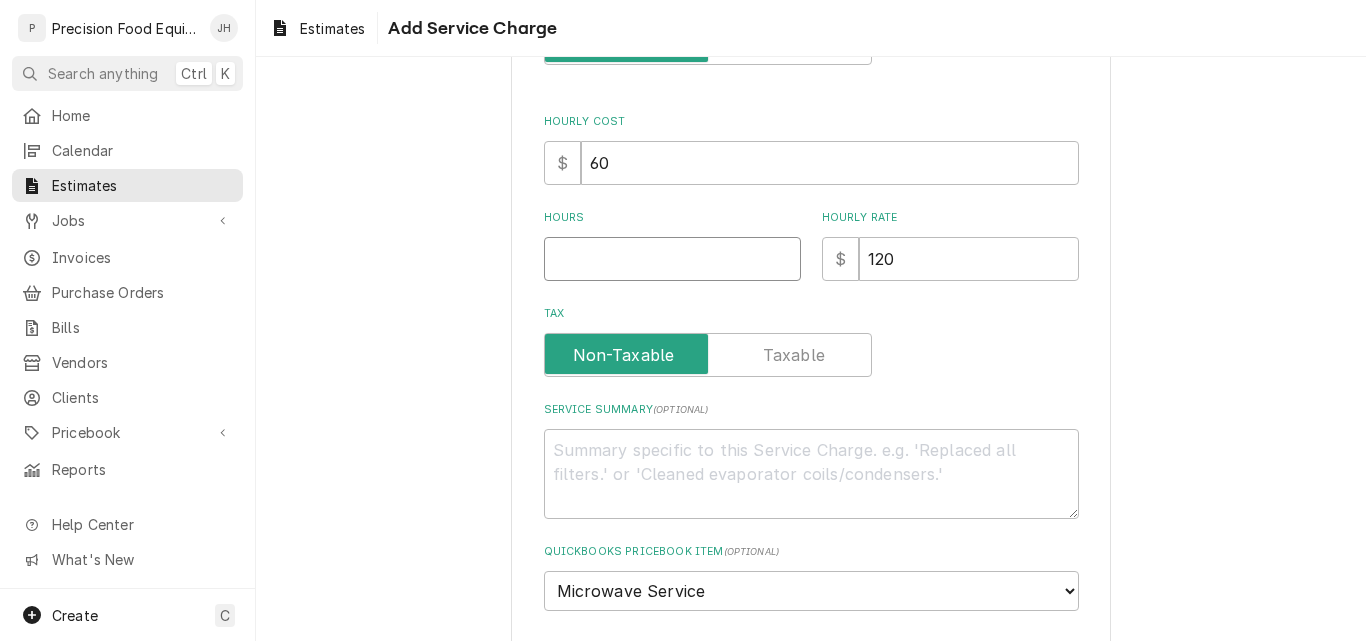 type on "x" 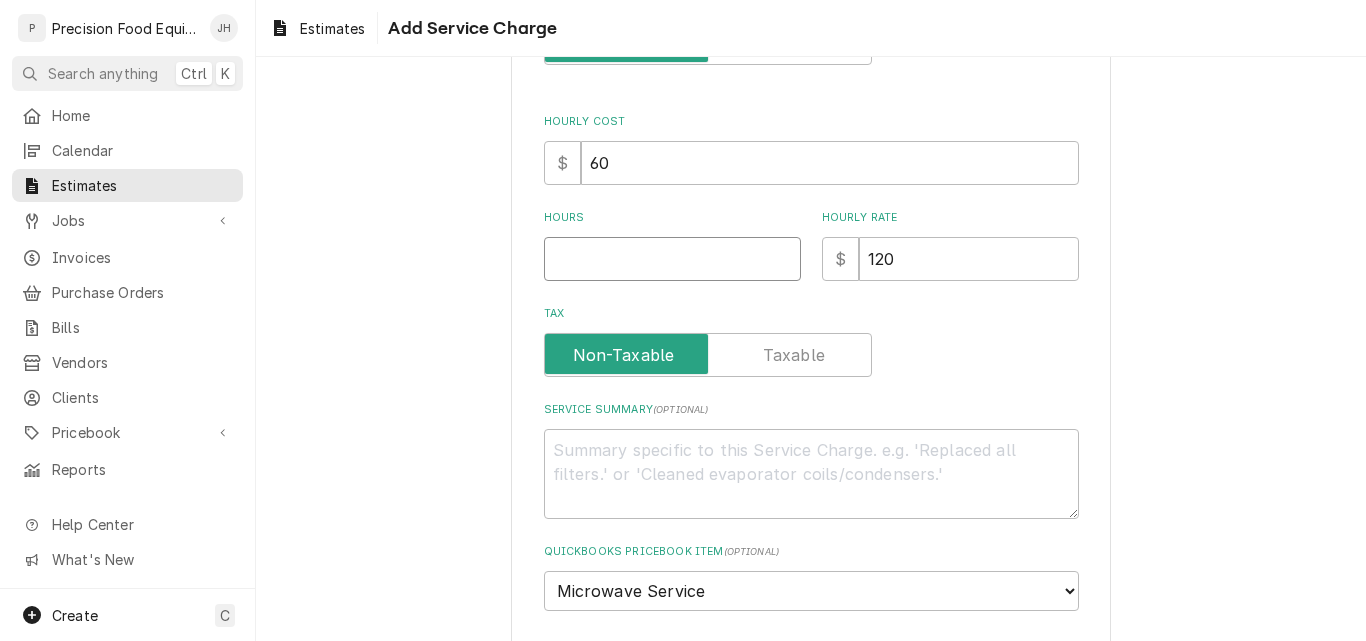 type on "2" 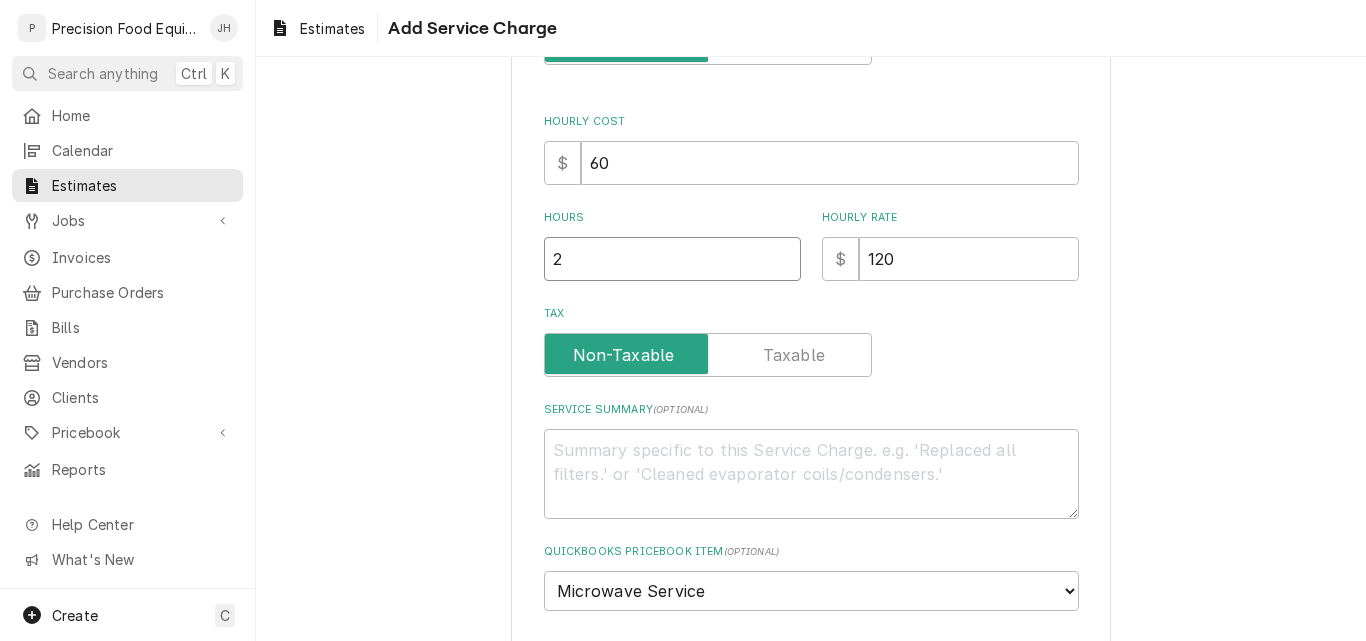 type on "x" 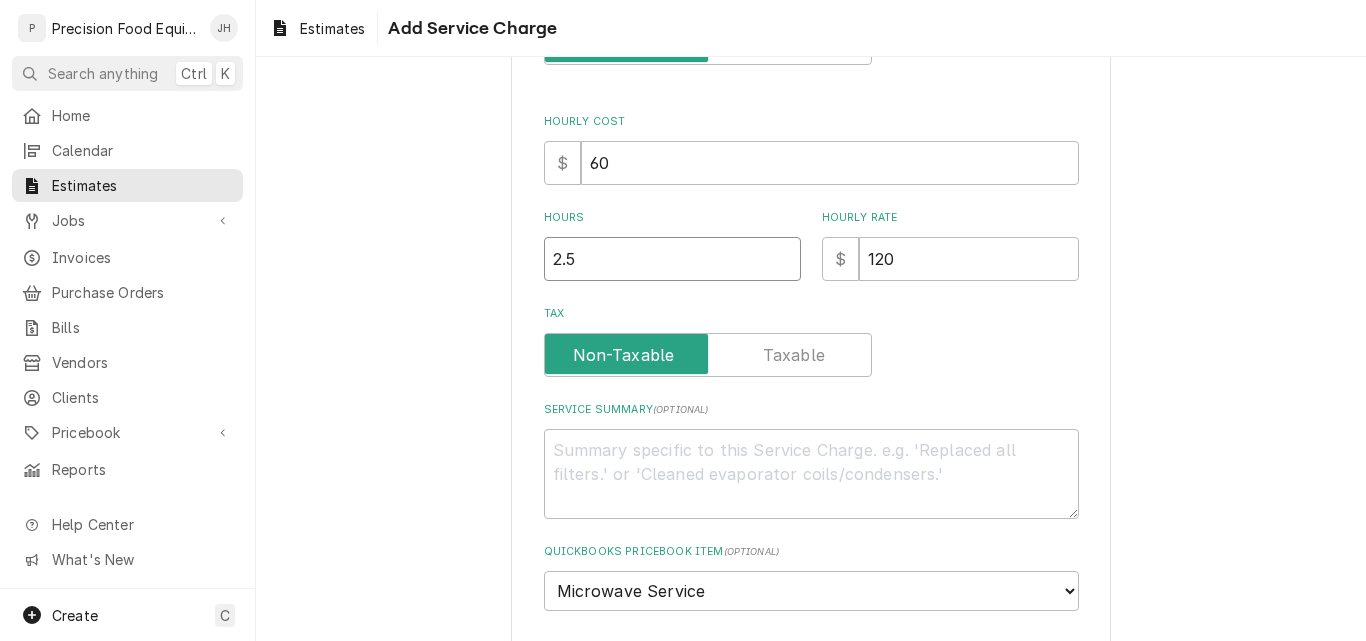 type on "2.5" 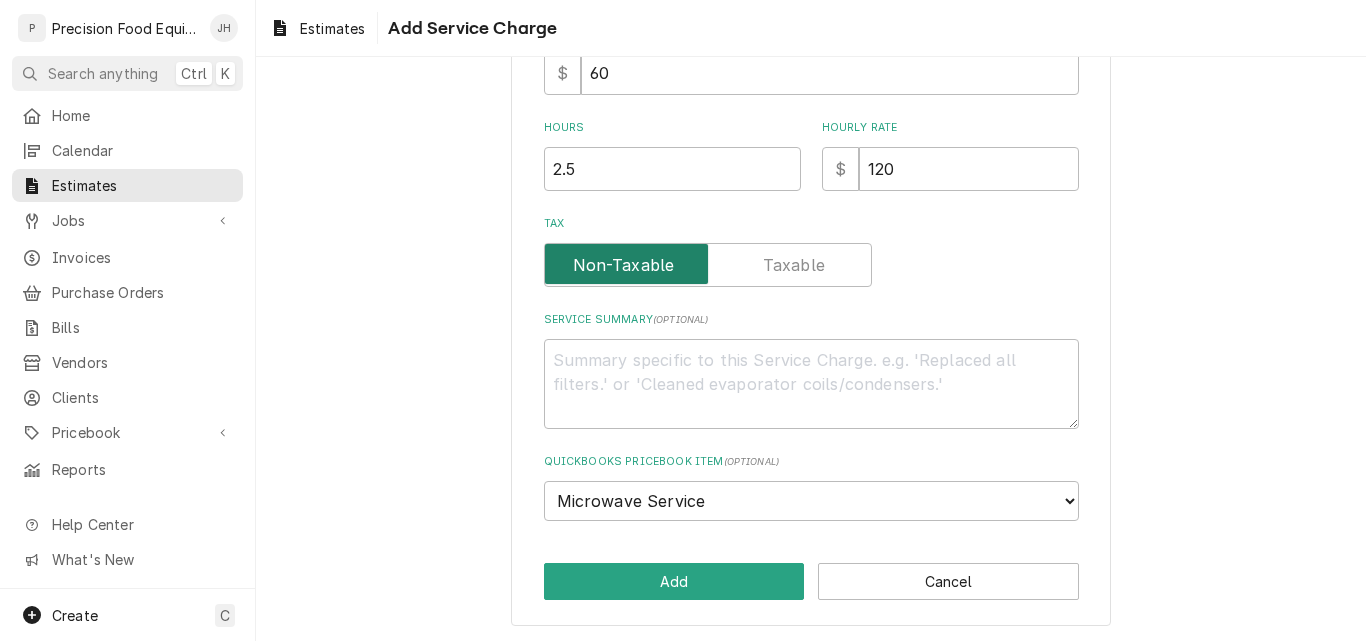 scroll, scrollTop: 392, scrollLeft: 0, axis: vertical 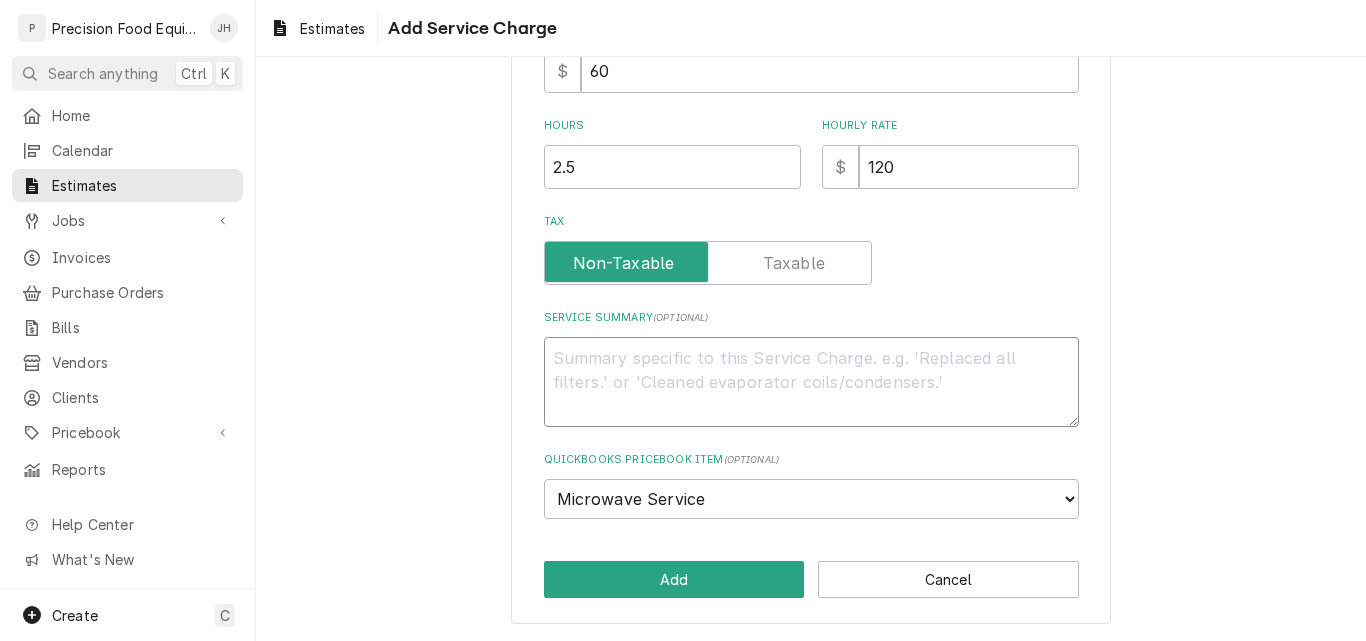 click on "Service Summary  ( optional )" at bounding box center [811, 382] 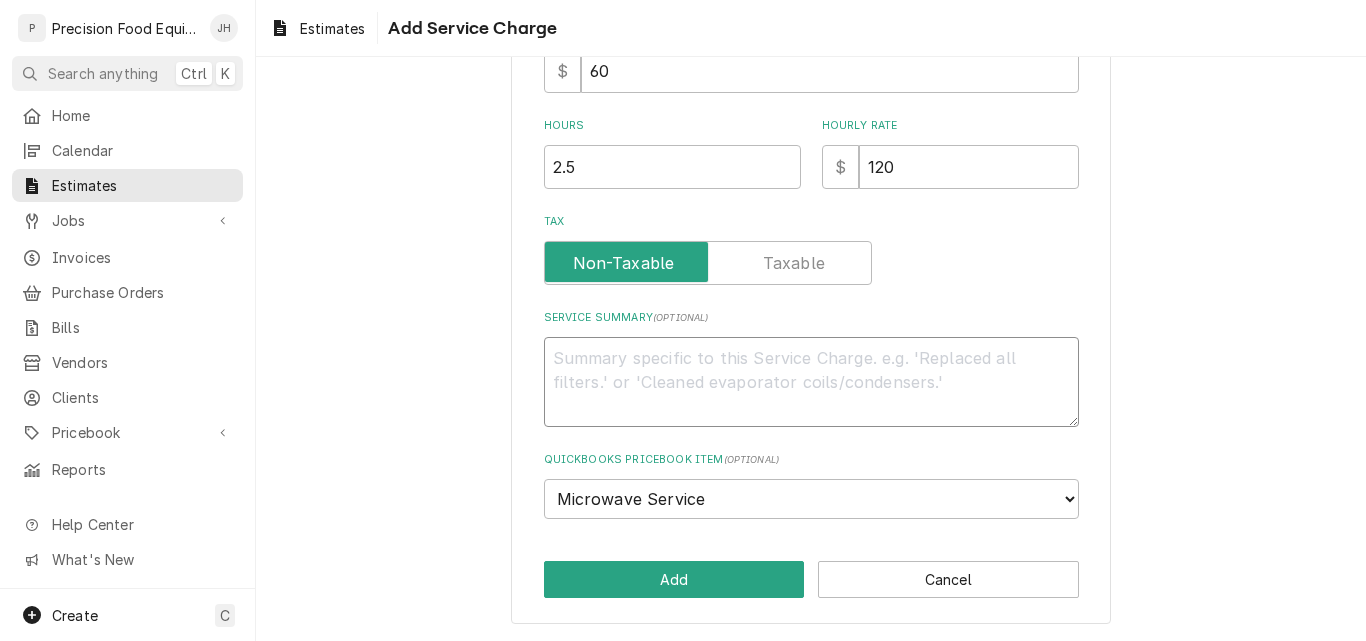 type on "x" 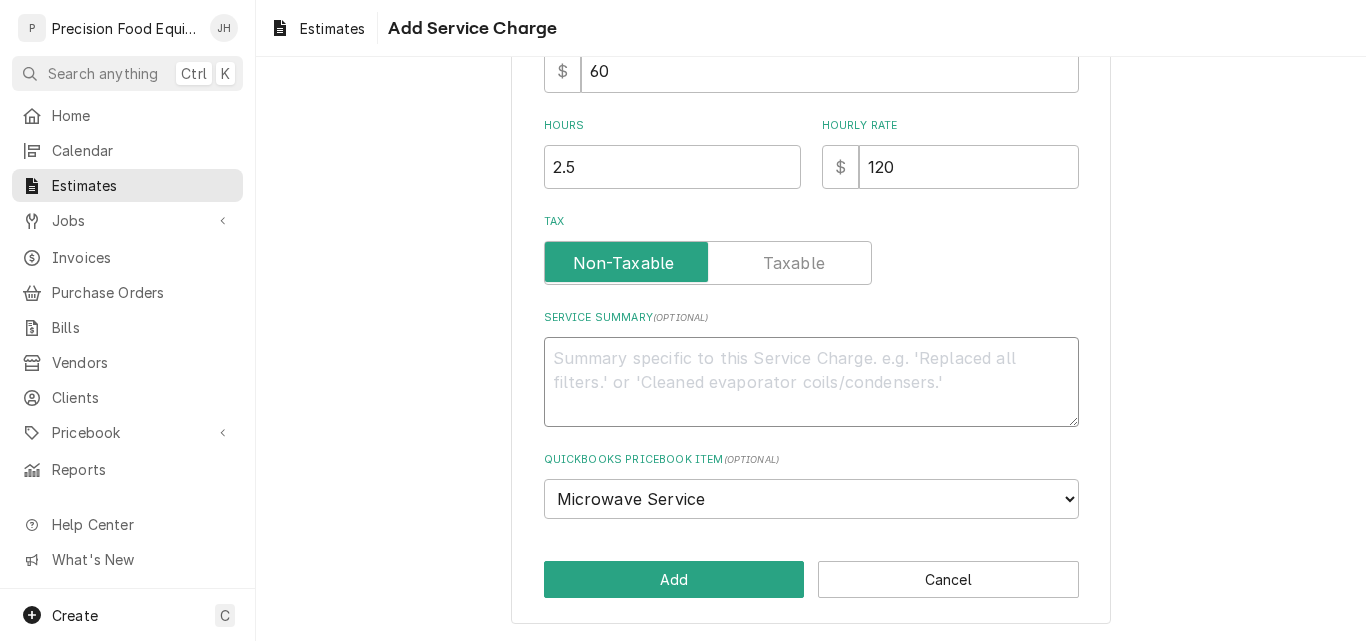 type on "Q" 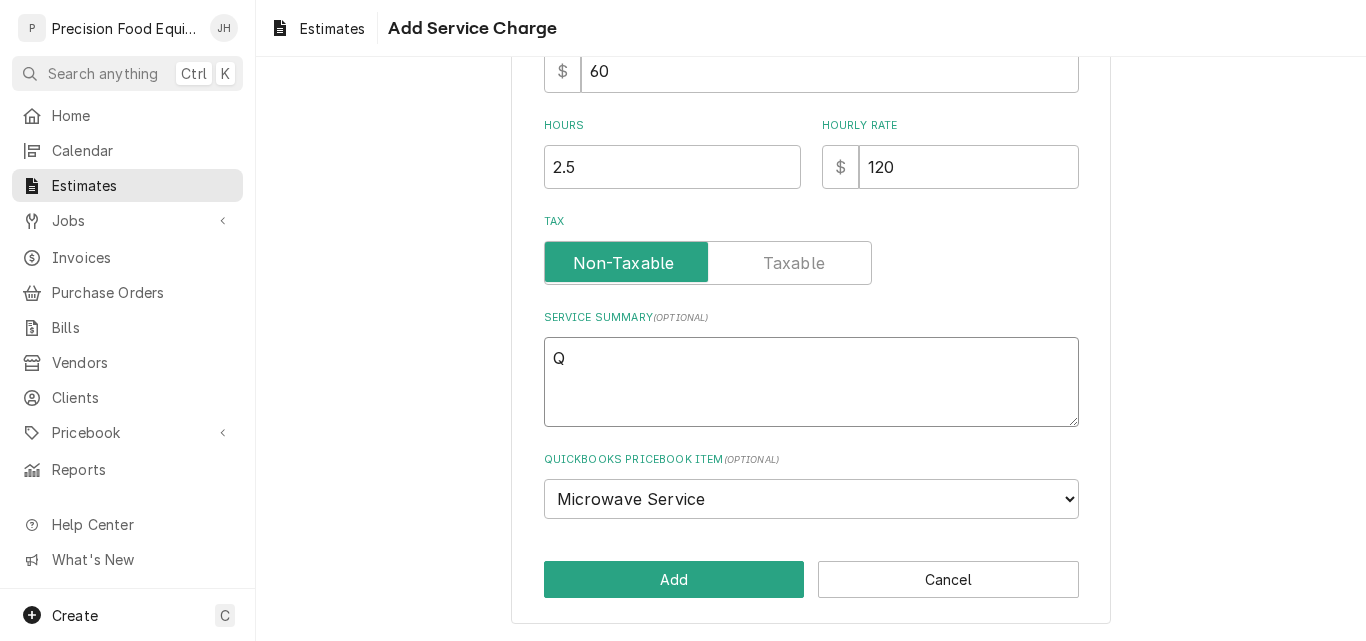 type on "x" 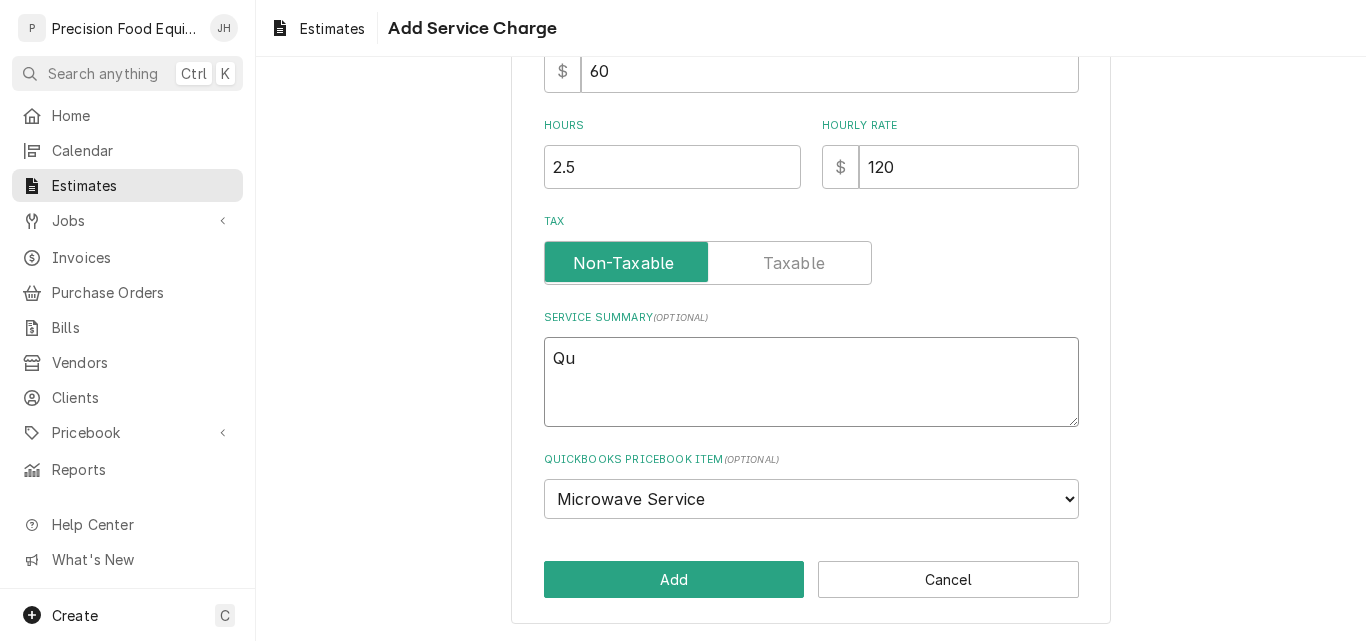 type on "x" 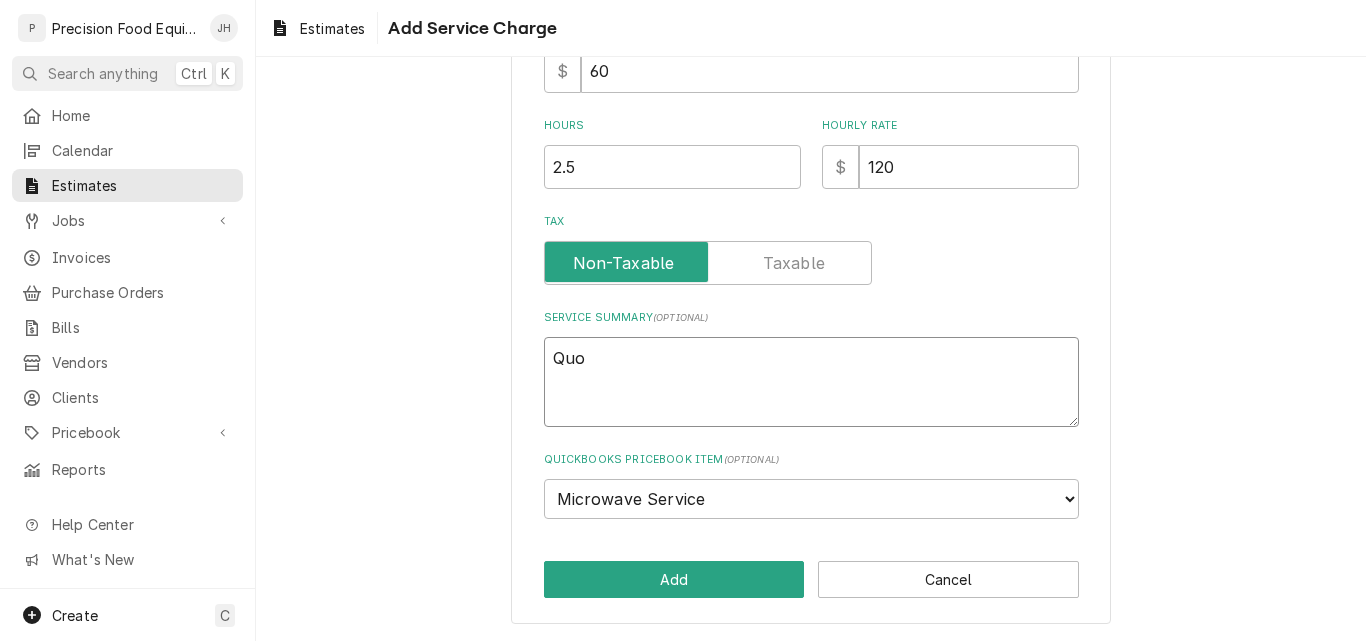 type on "x" 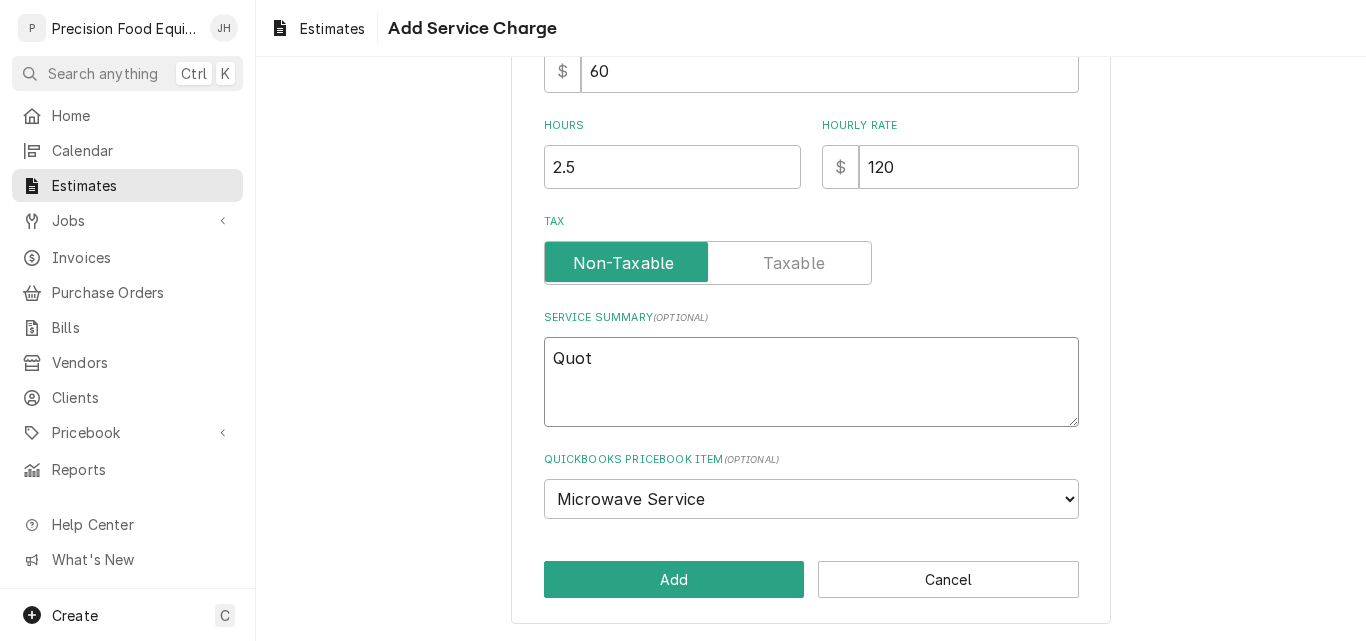 type on "x" 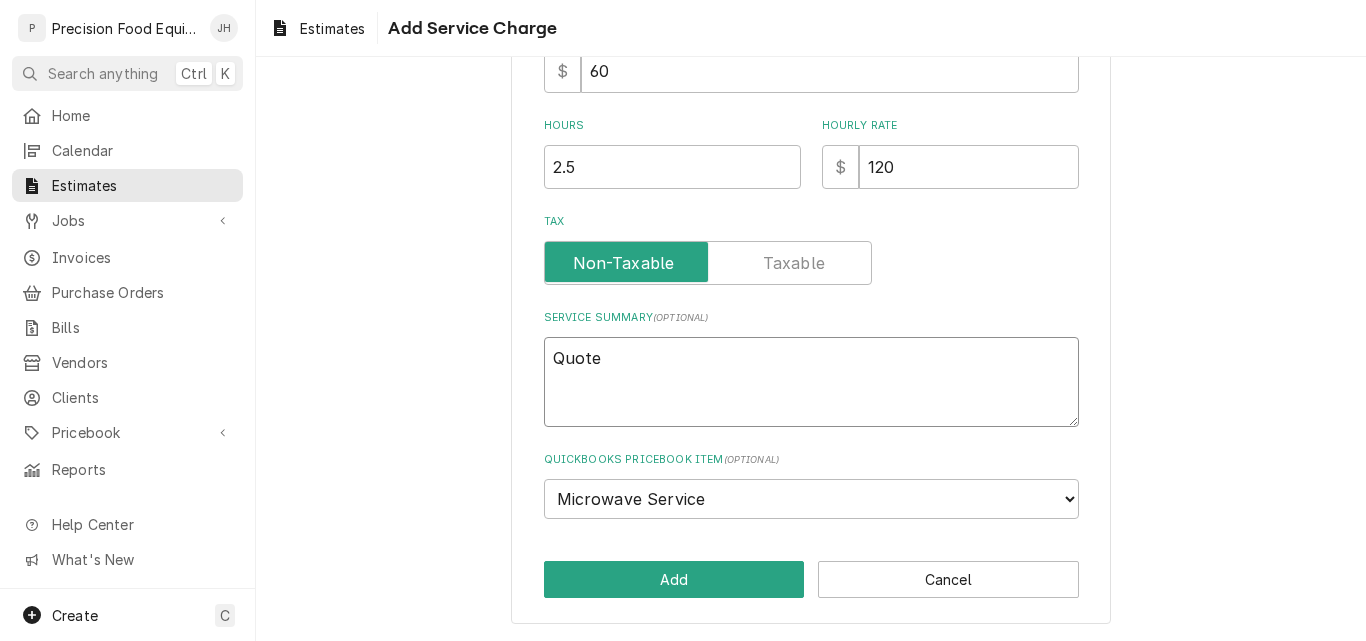 type on "x" 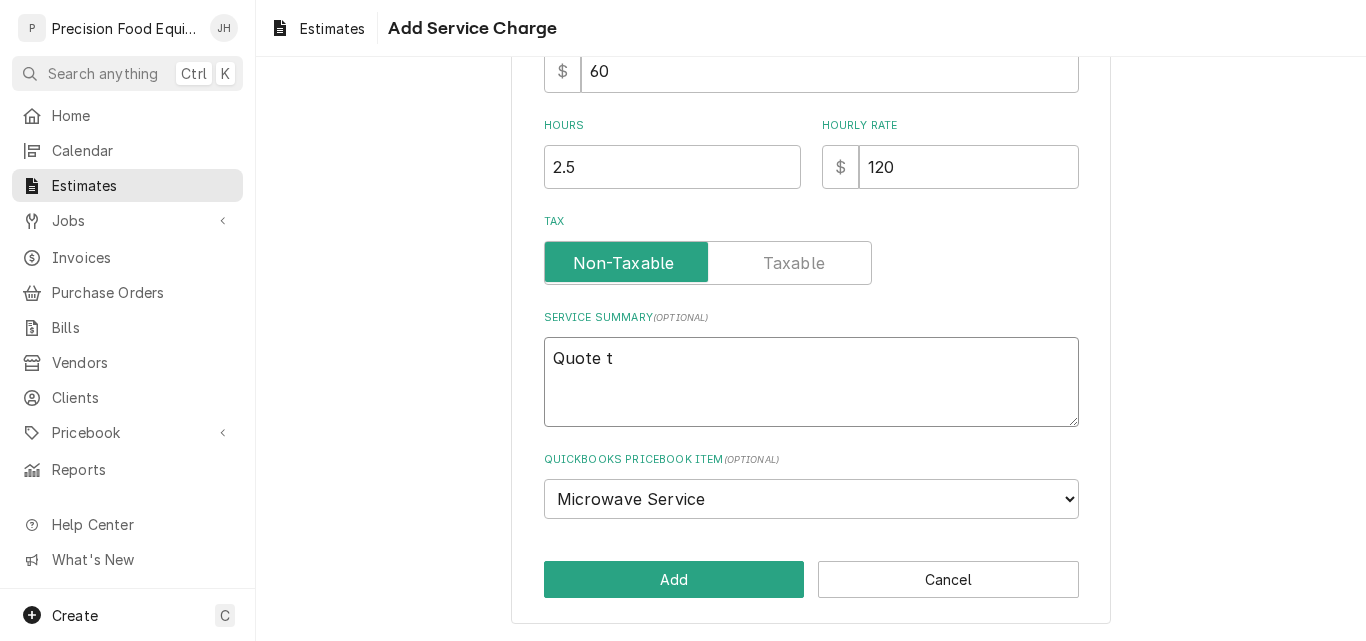 type on "x" 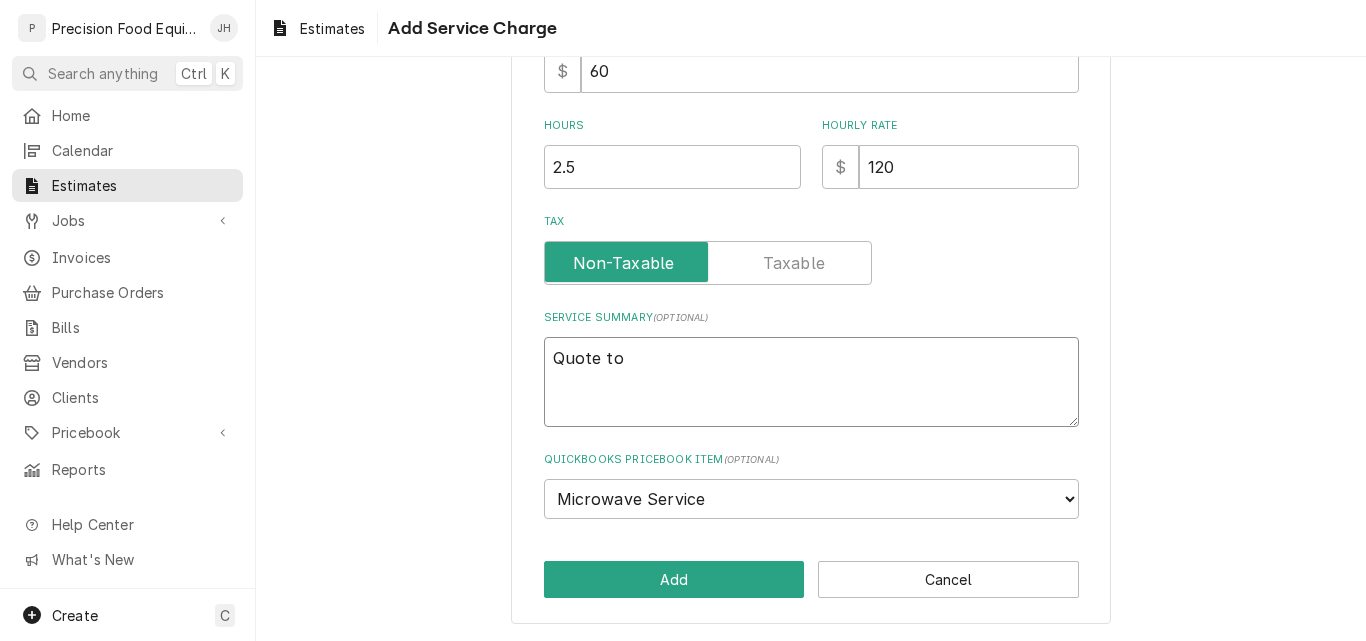 type on "x" 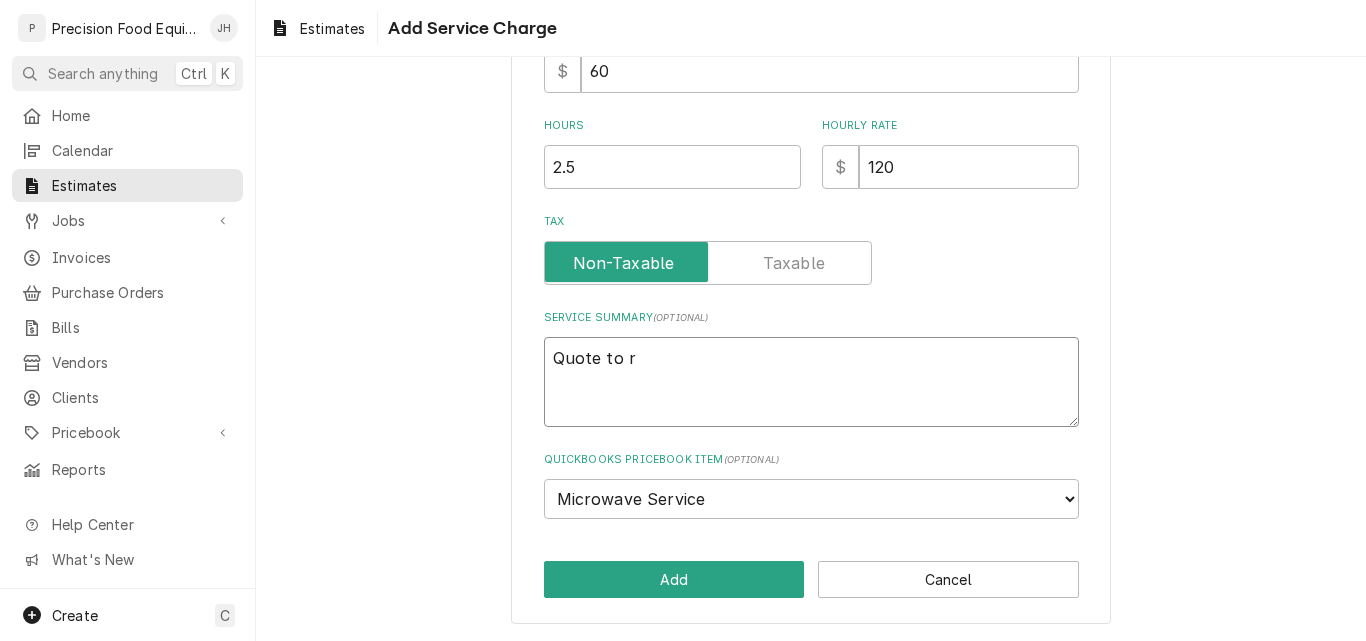 type on "x" 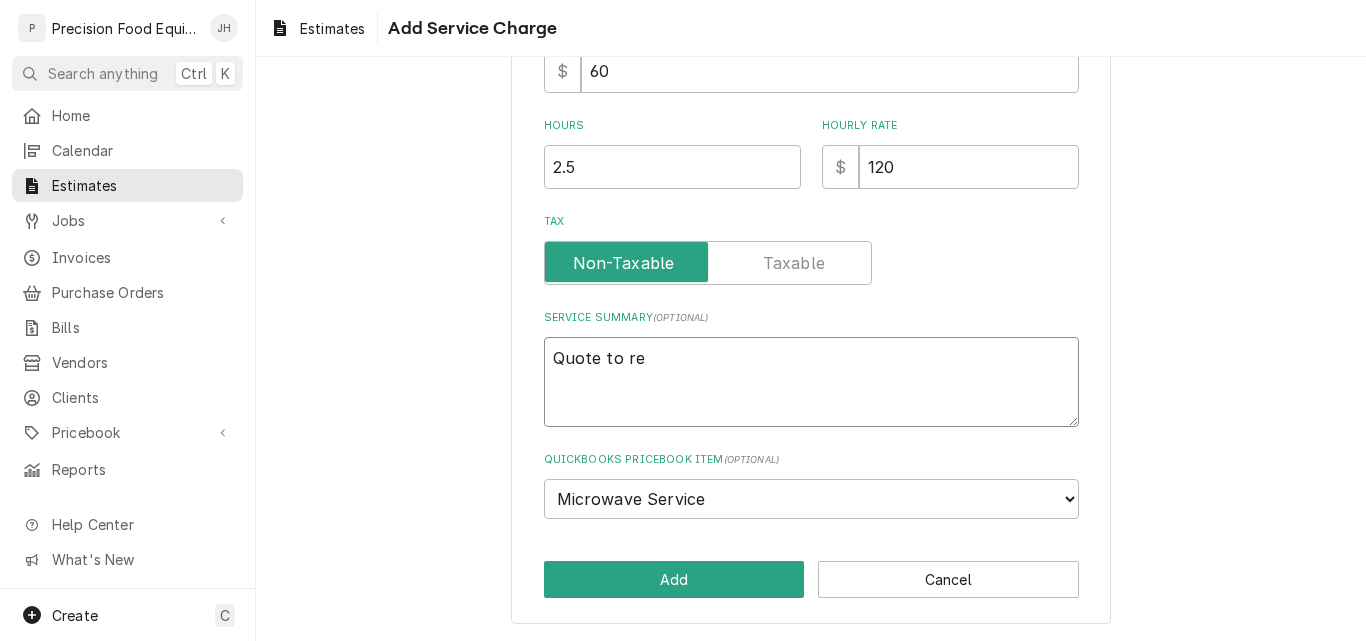 type on "x" 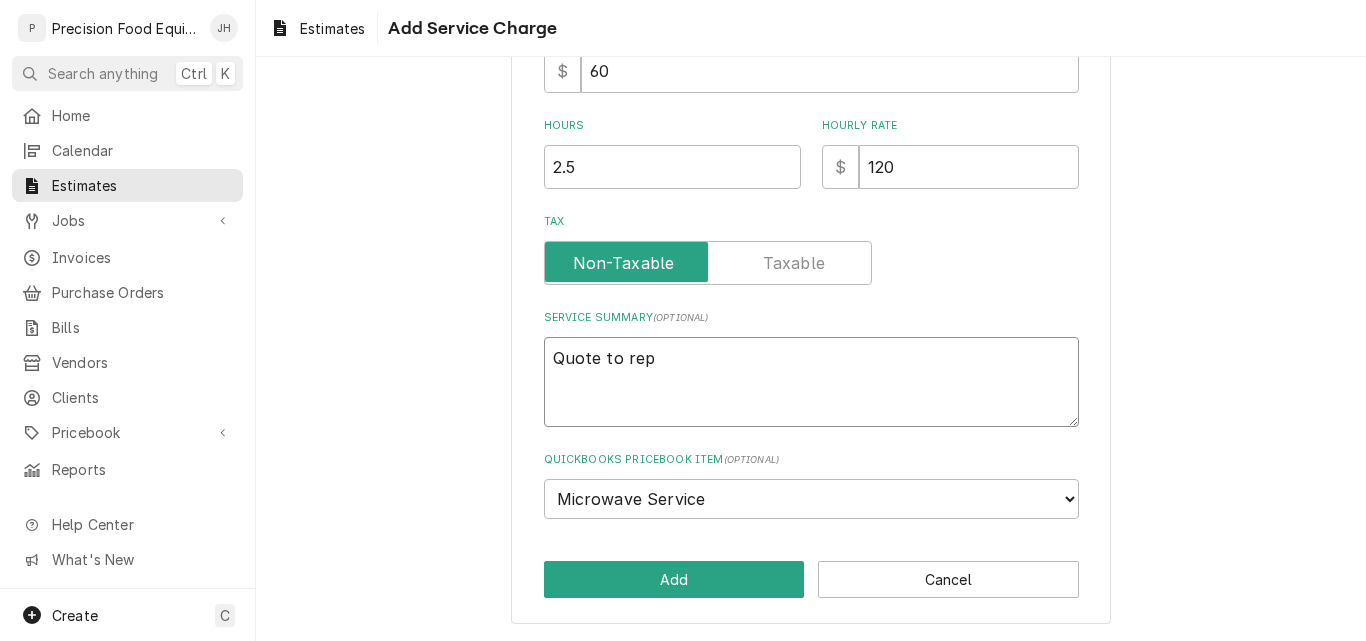 type on "x" 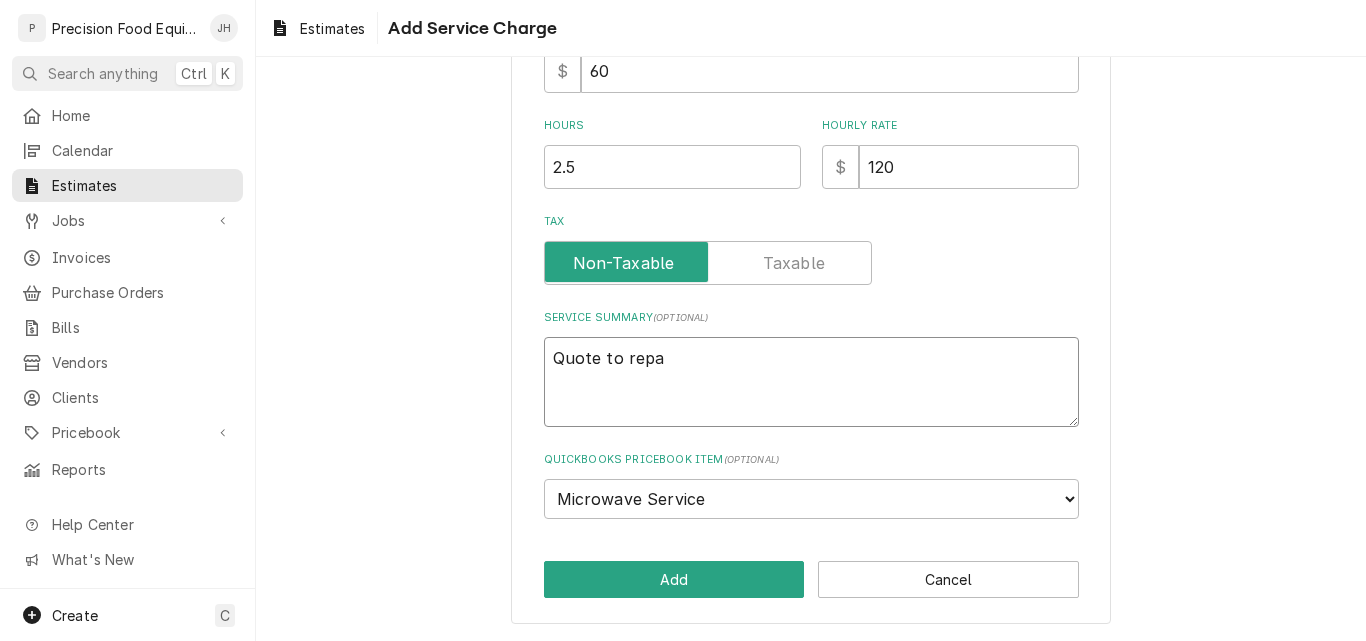 type on "x" 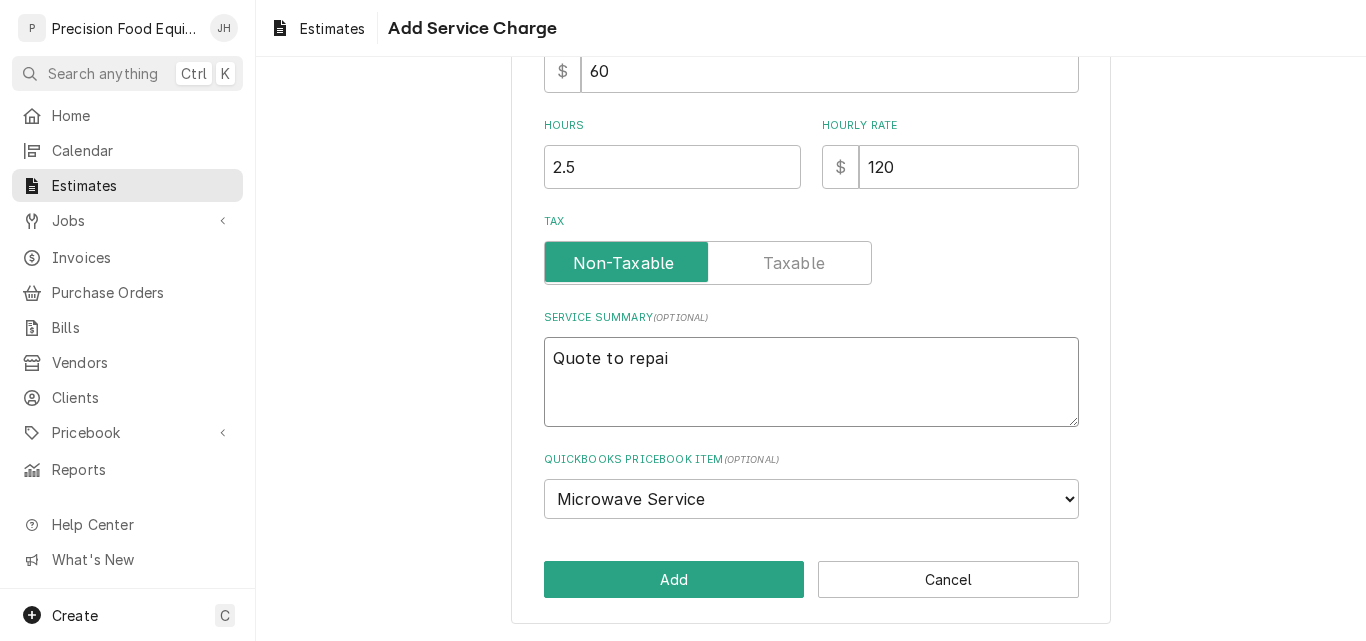 type on "x" 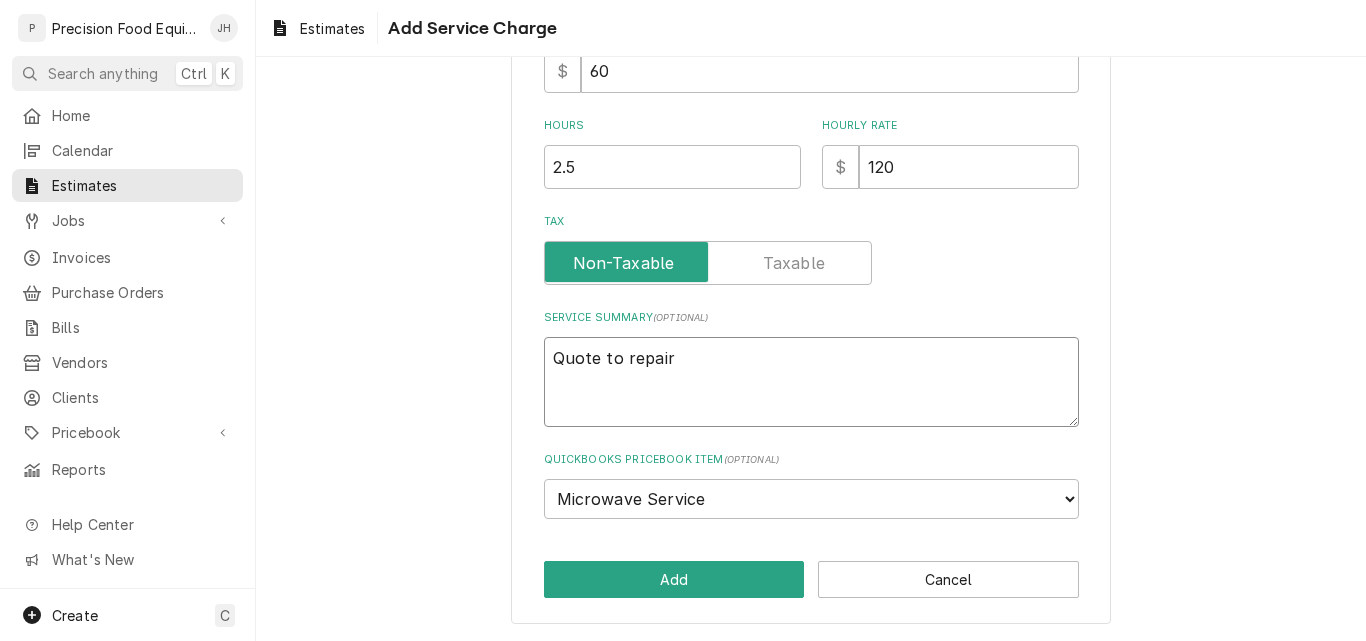 type on "x" 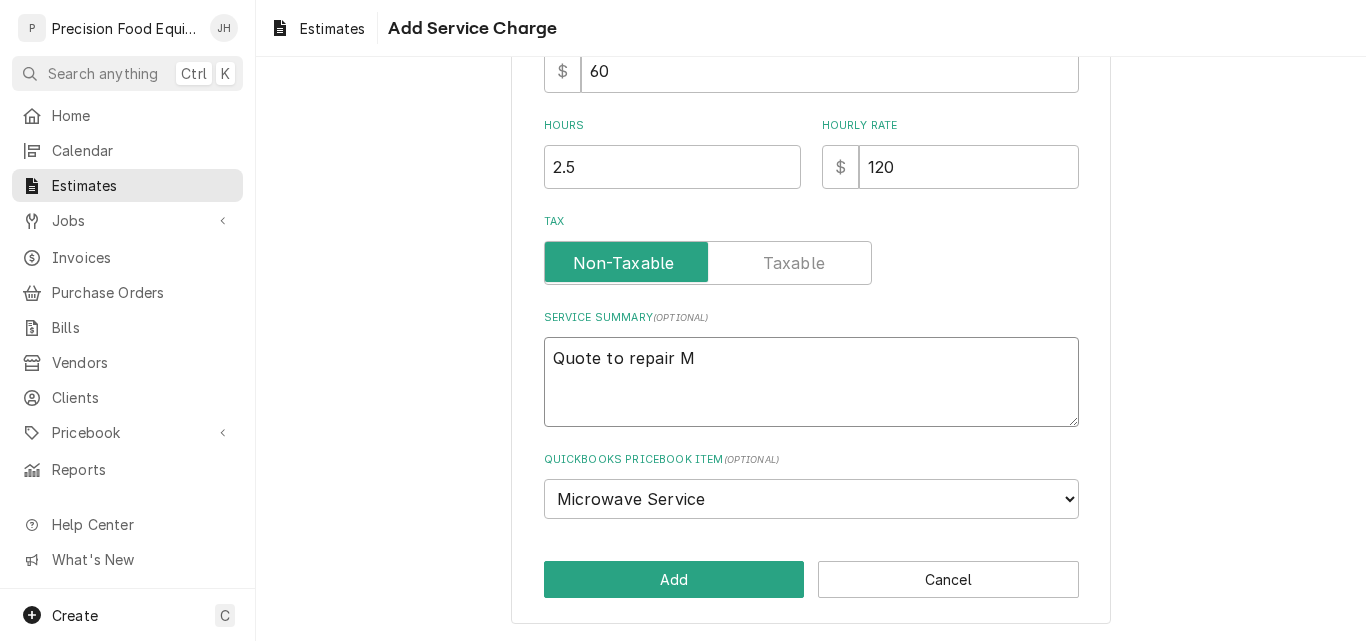 type on "x" 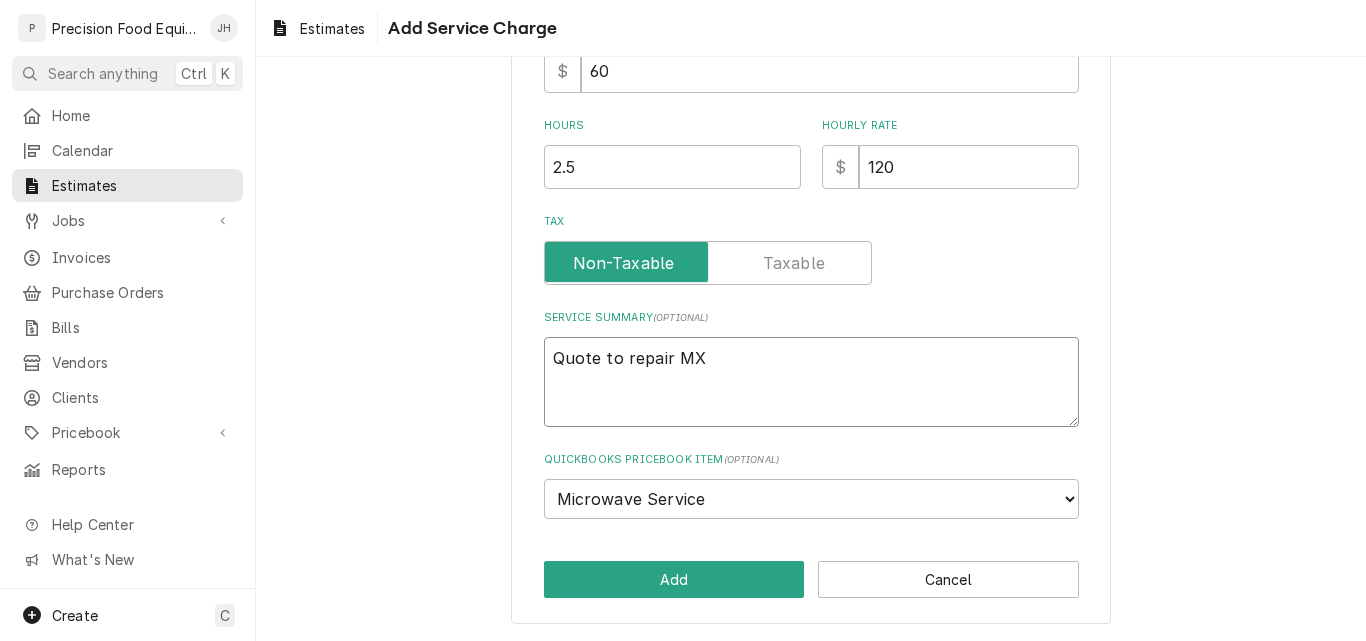 type on "x" 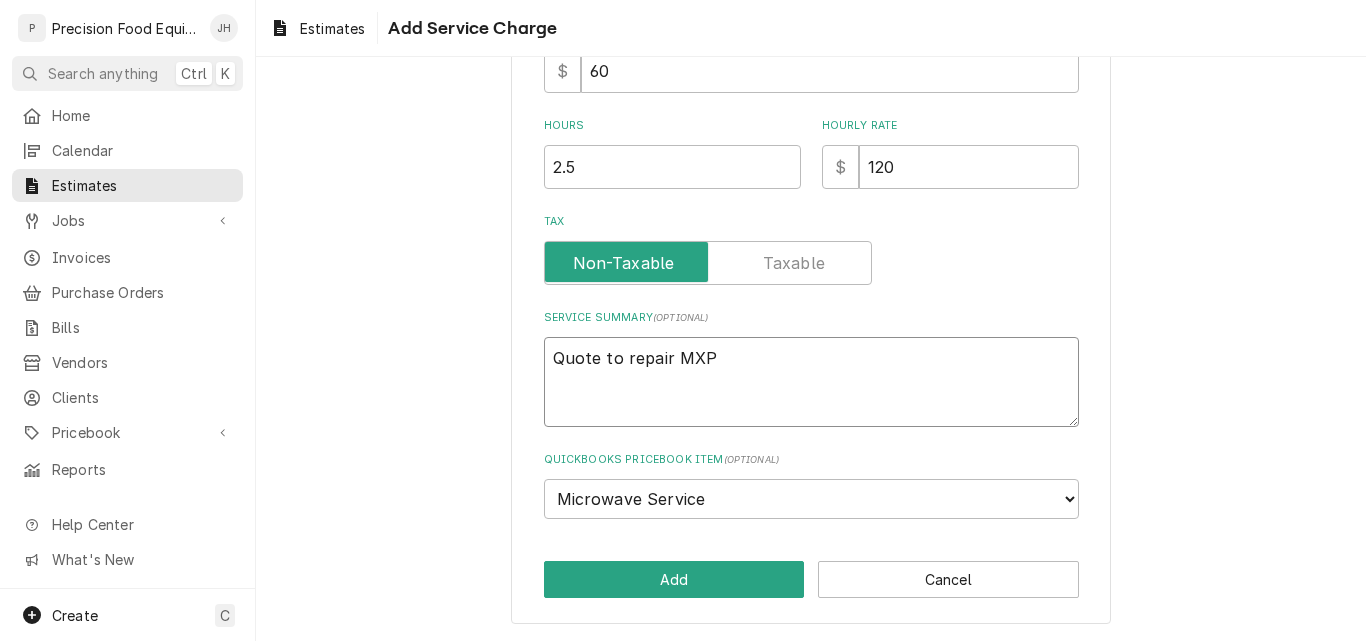 type on "x" 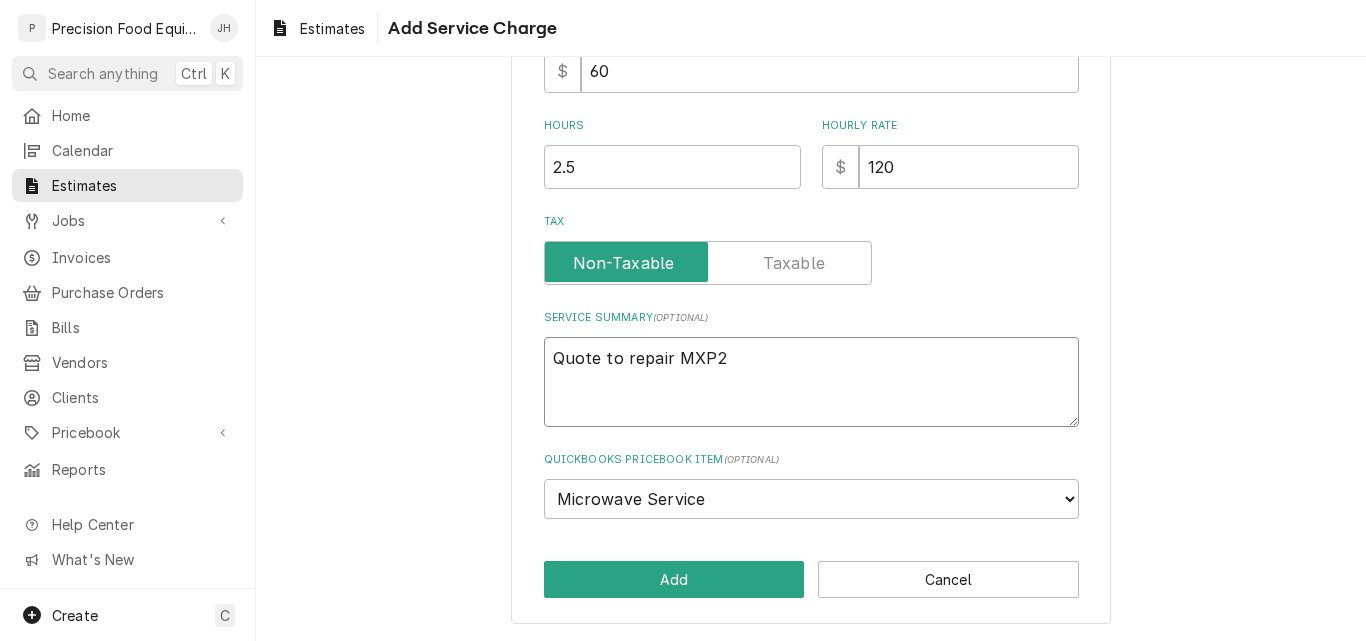 type on "x" 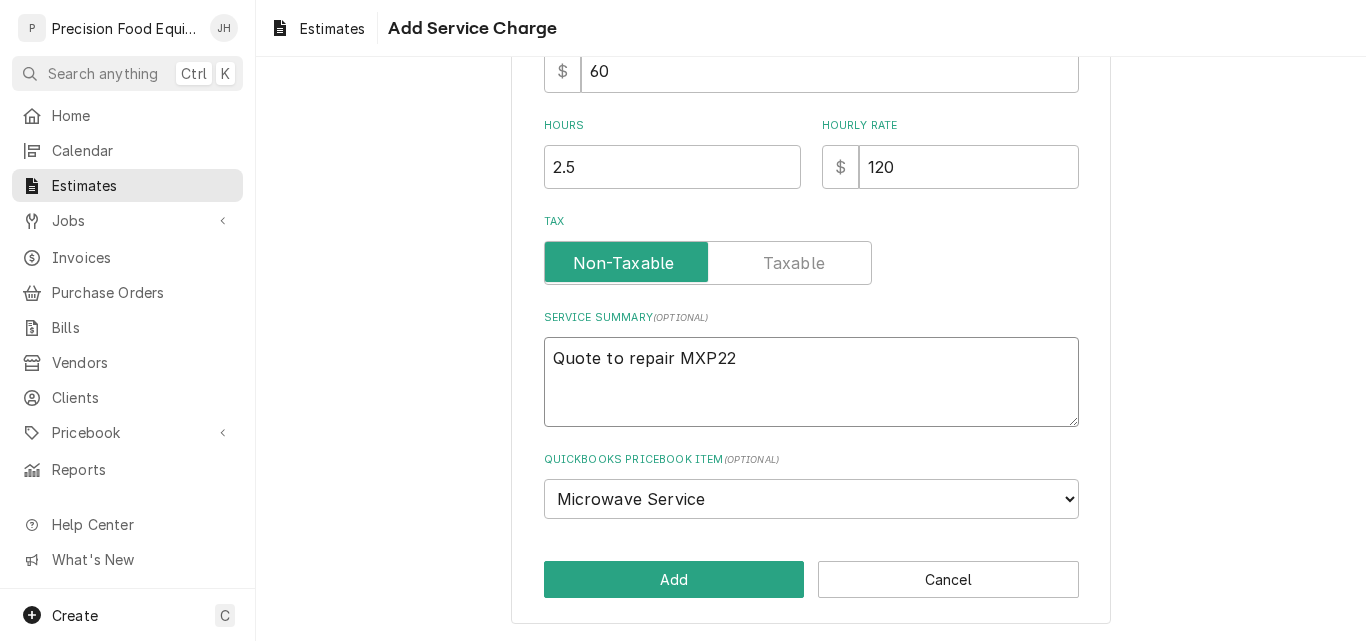 type on "x" 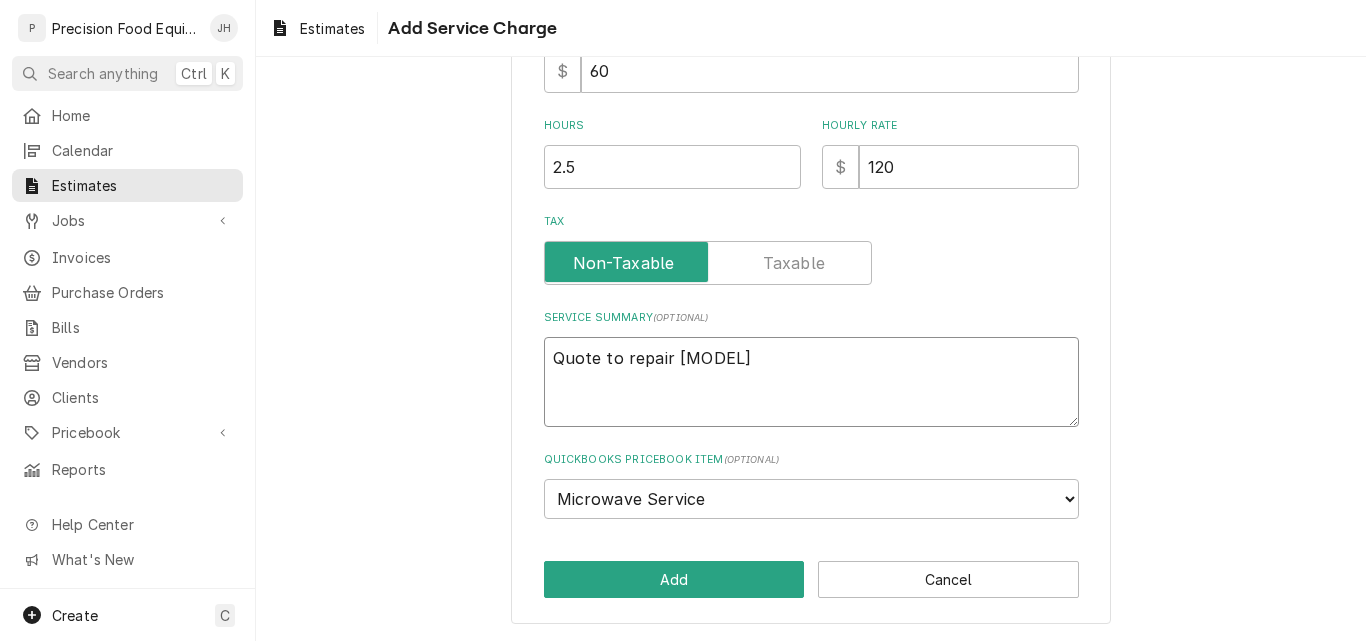 type on "x" 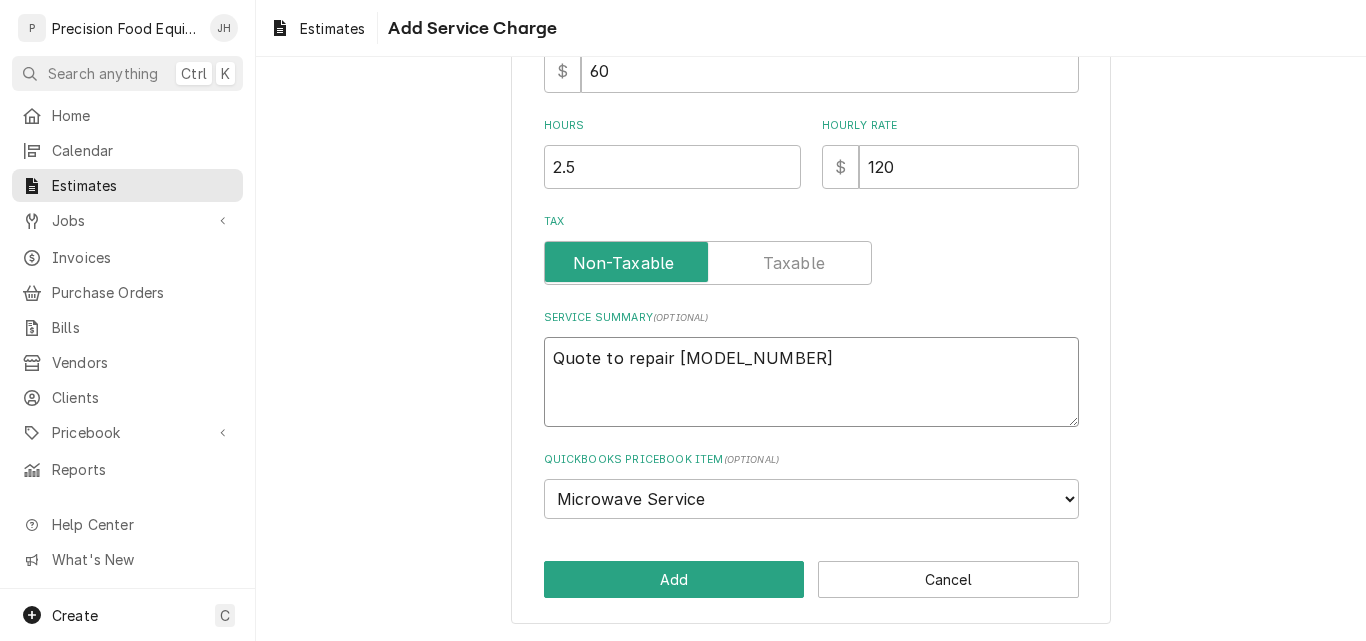 type on "x" 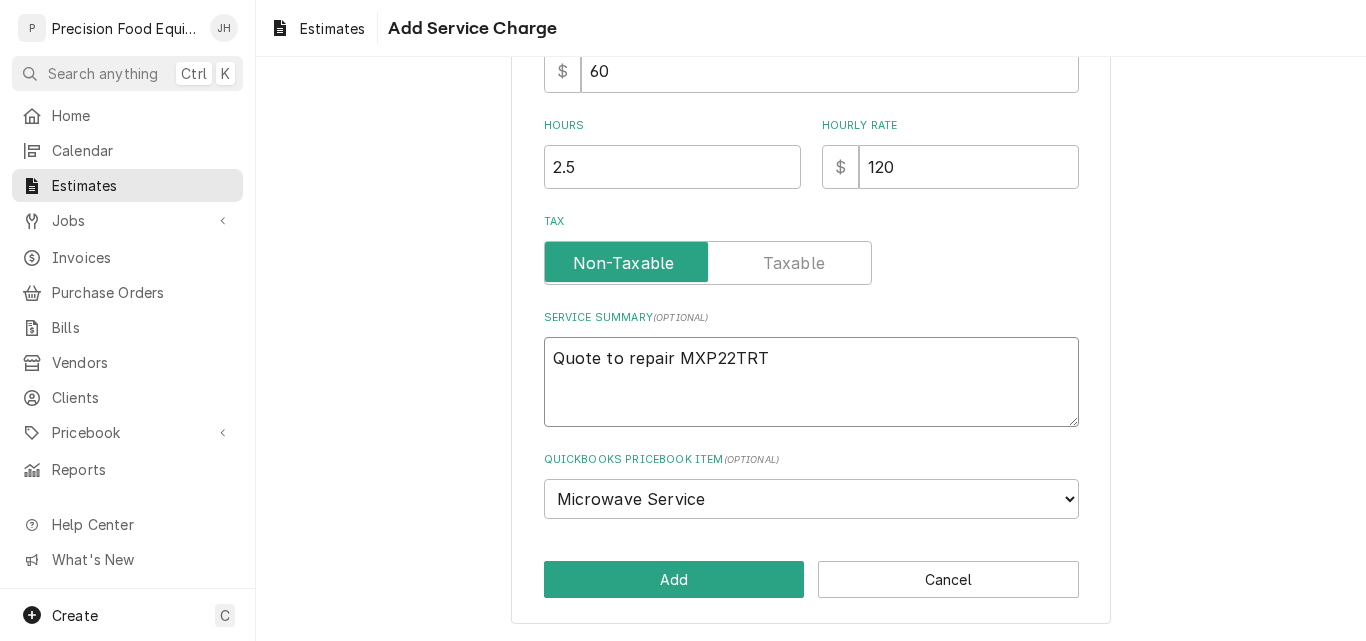 type on "x" 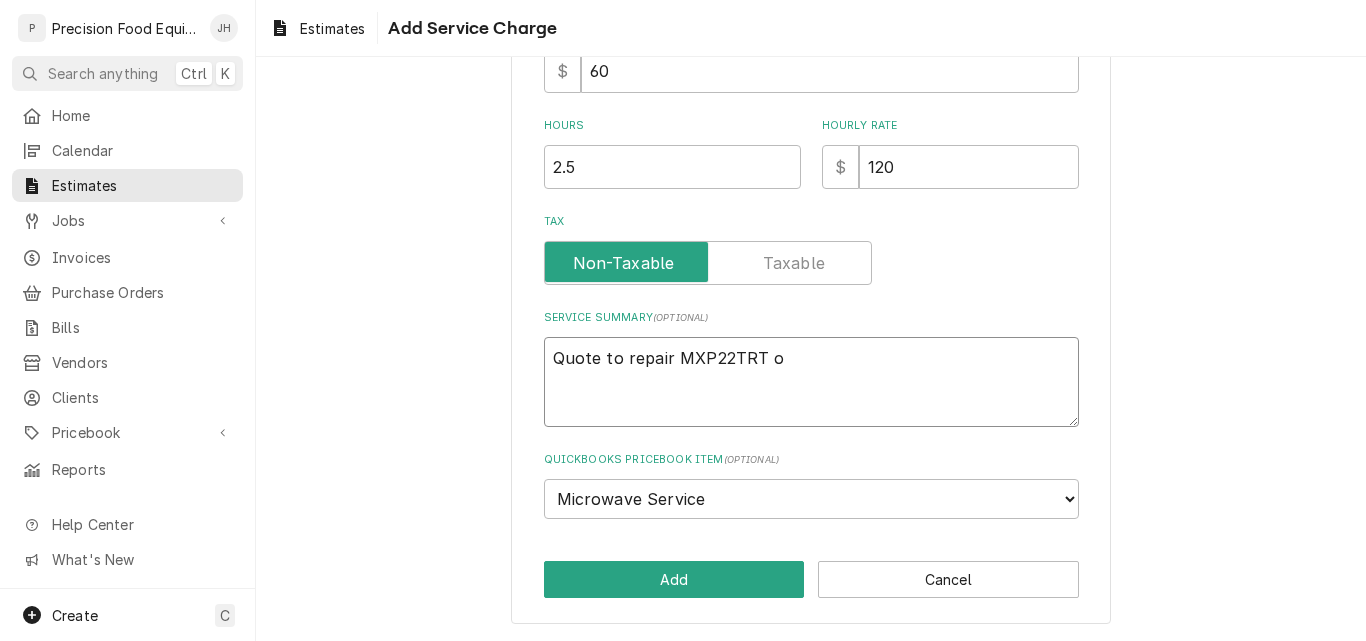 type on "x" 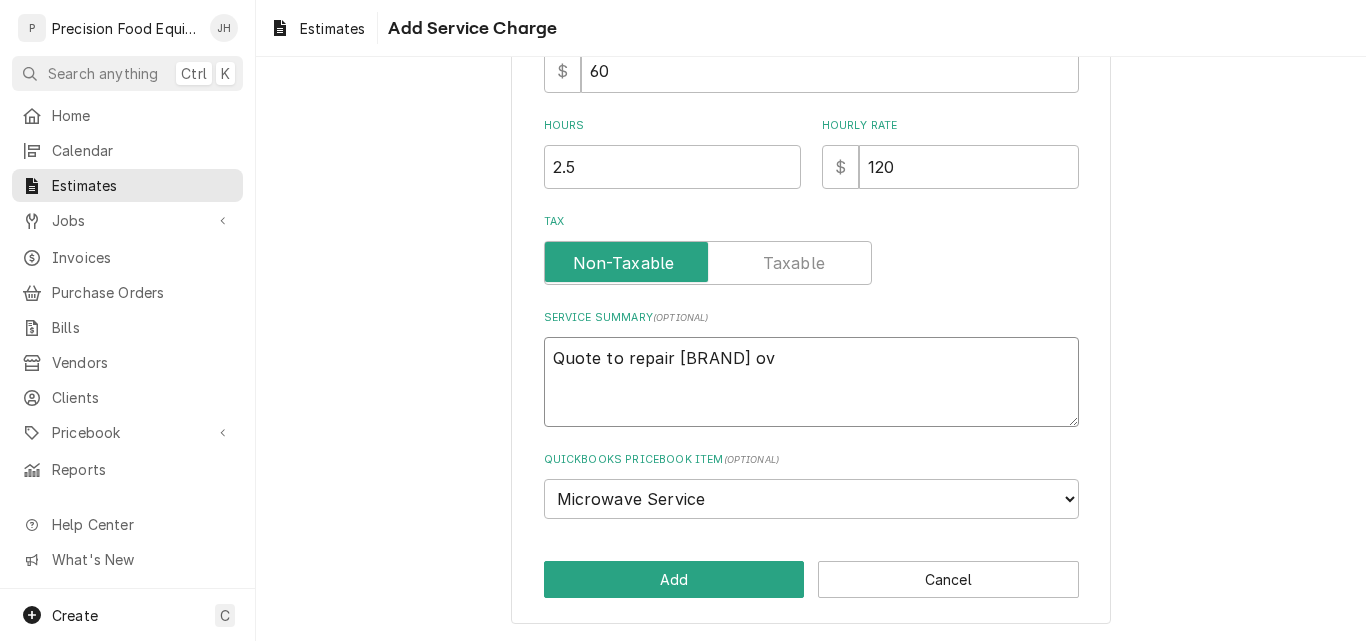 type on "x" 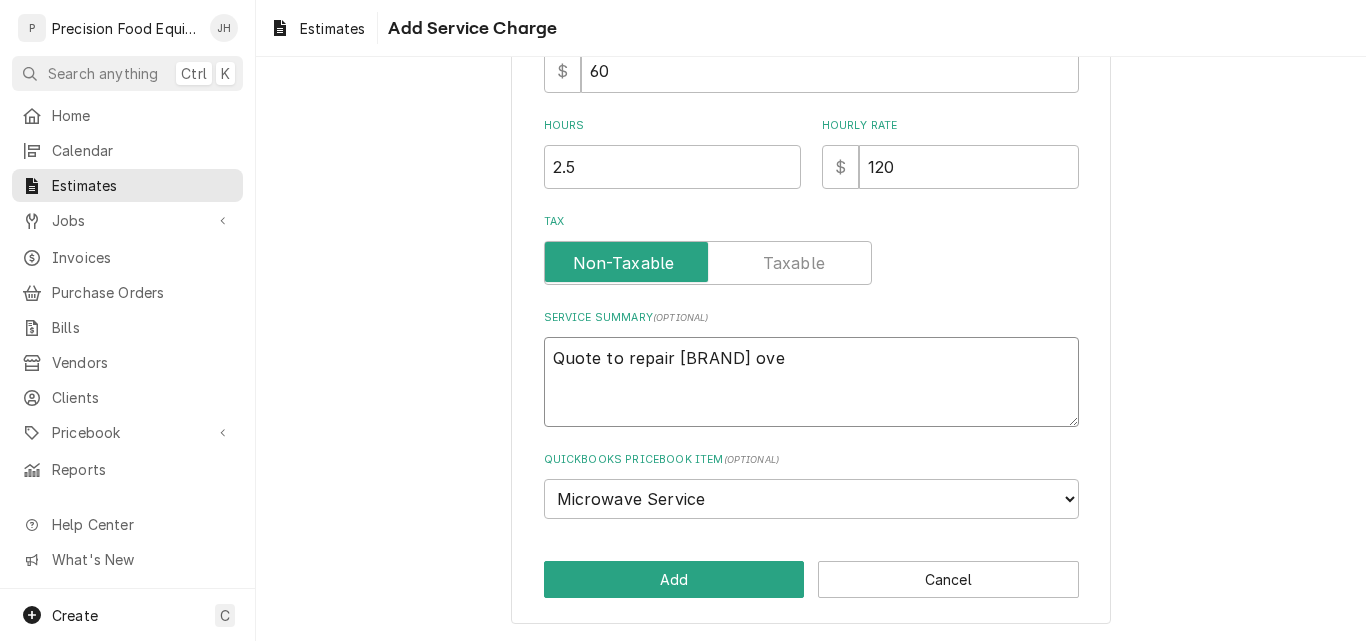 type on "x" 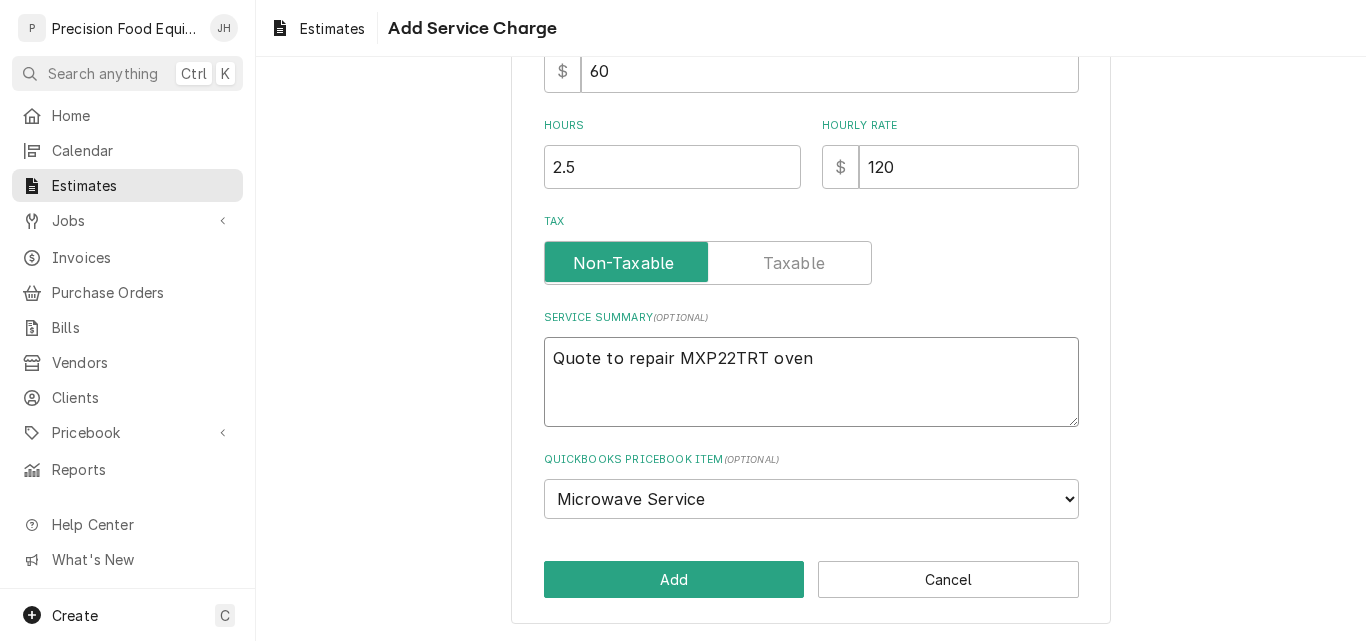 type on "x" 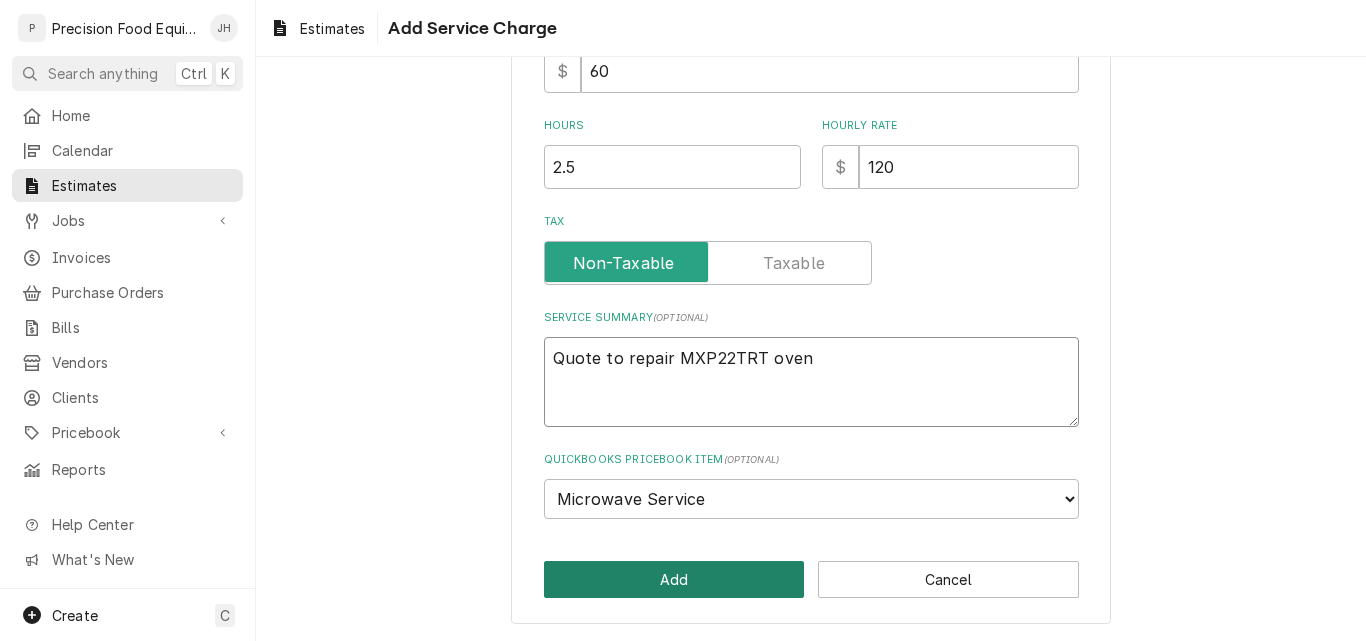 type on "Quote to repair MXP22TRT oven" 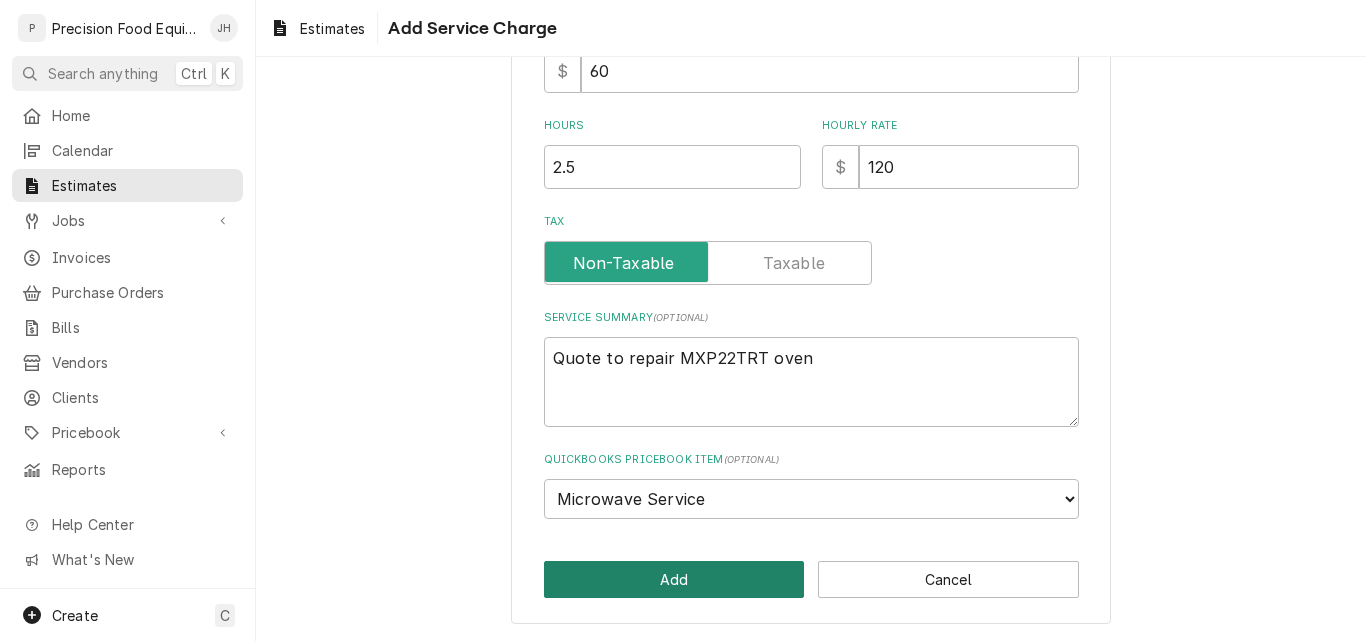 click on "Add" at bounding box center (674, 579) 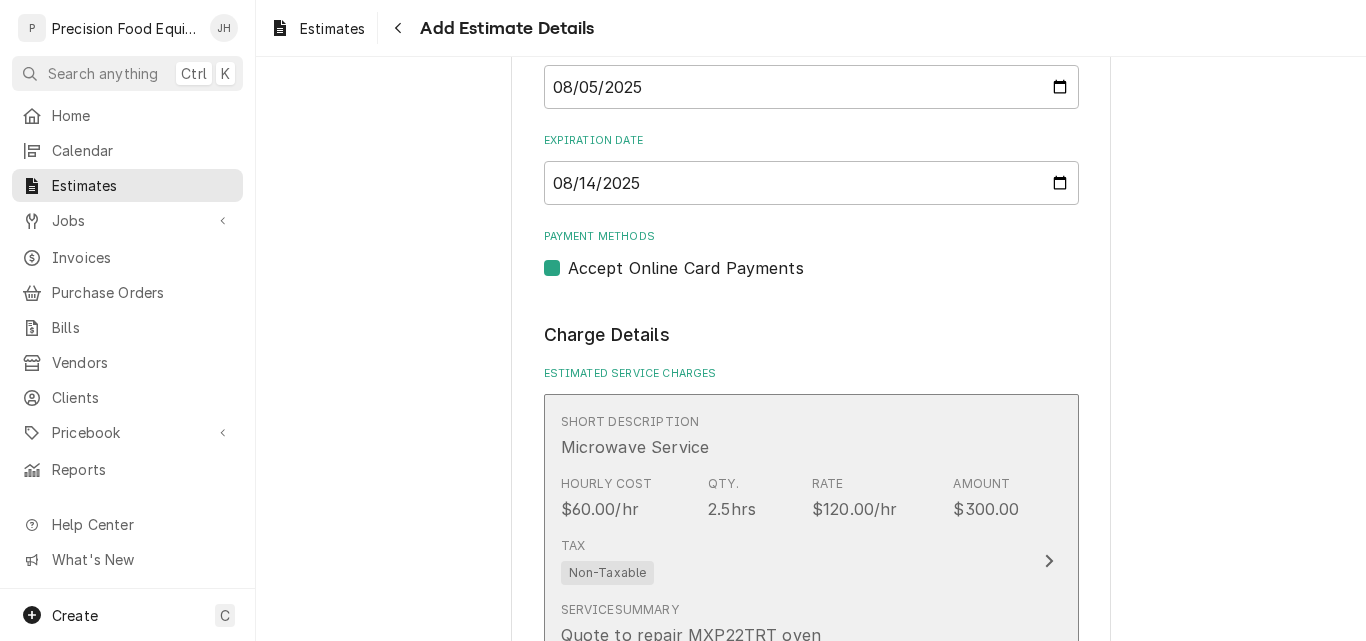 type on "x" 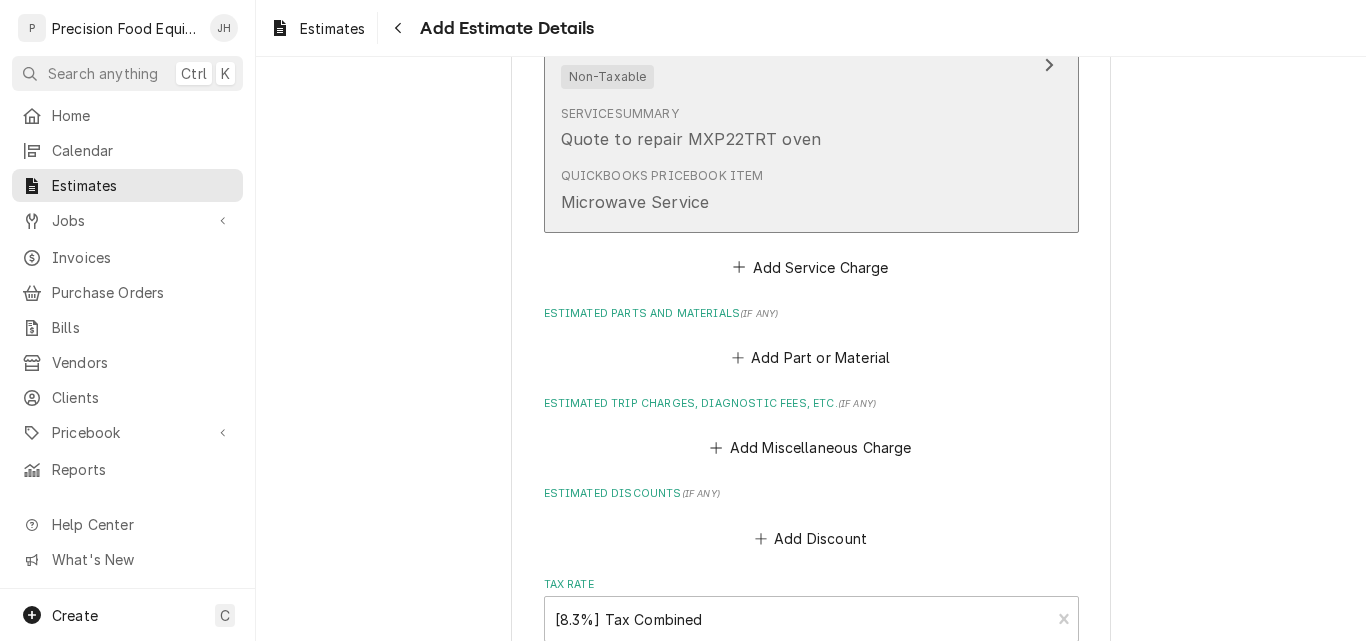 scroll, scrollTop: 1540, scrollLeft: 0, axis: vertical 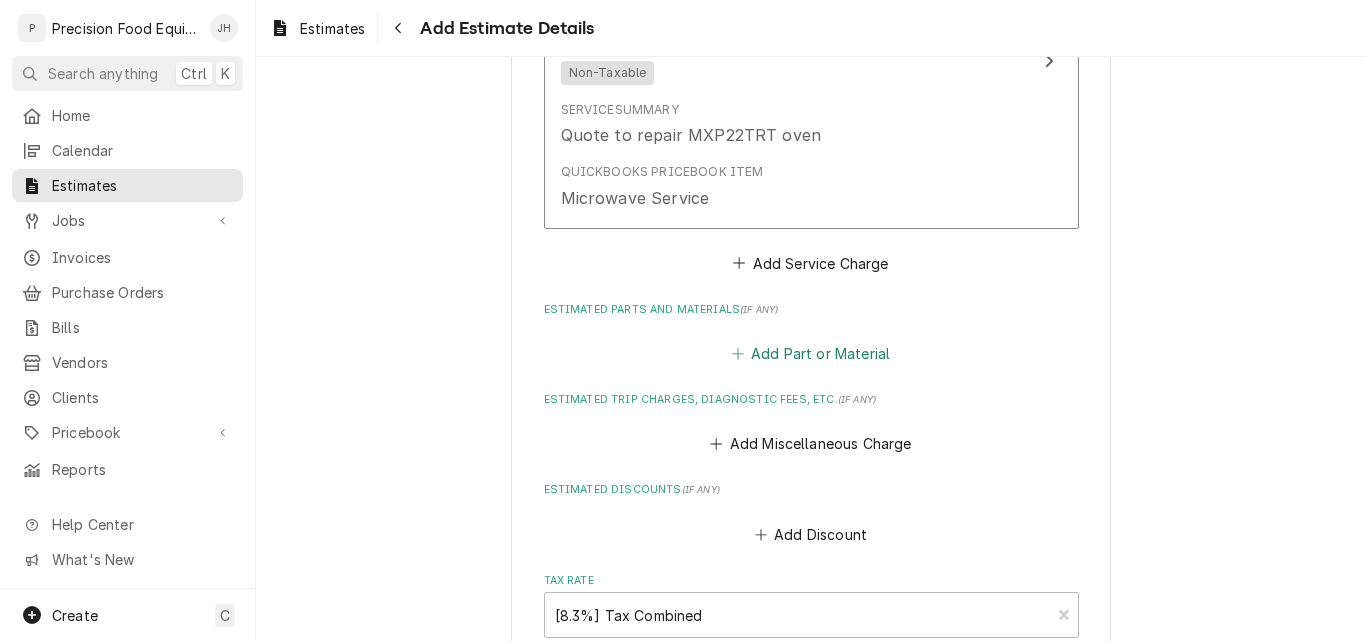 click on "Add Part or Material" at bounding box center (810, 354) 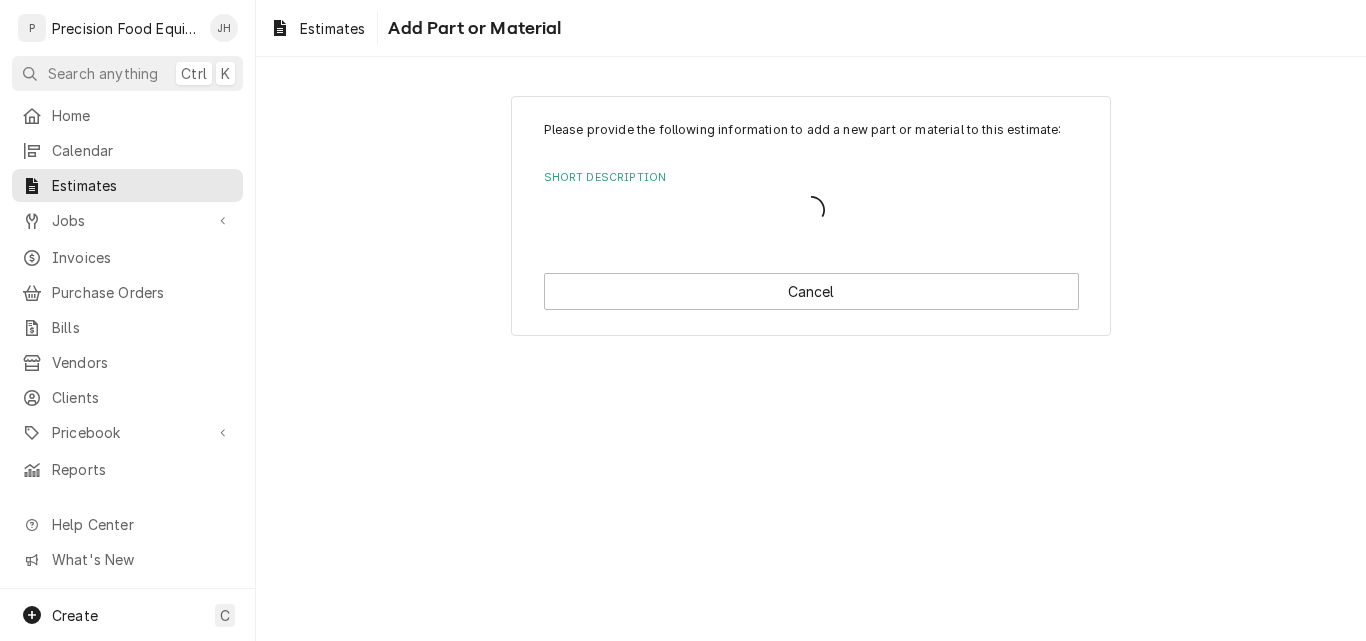 scroll, scrollTop: 0, scrollLeft: 0, axis: both 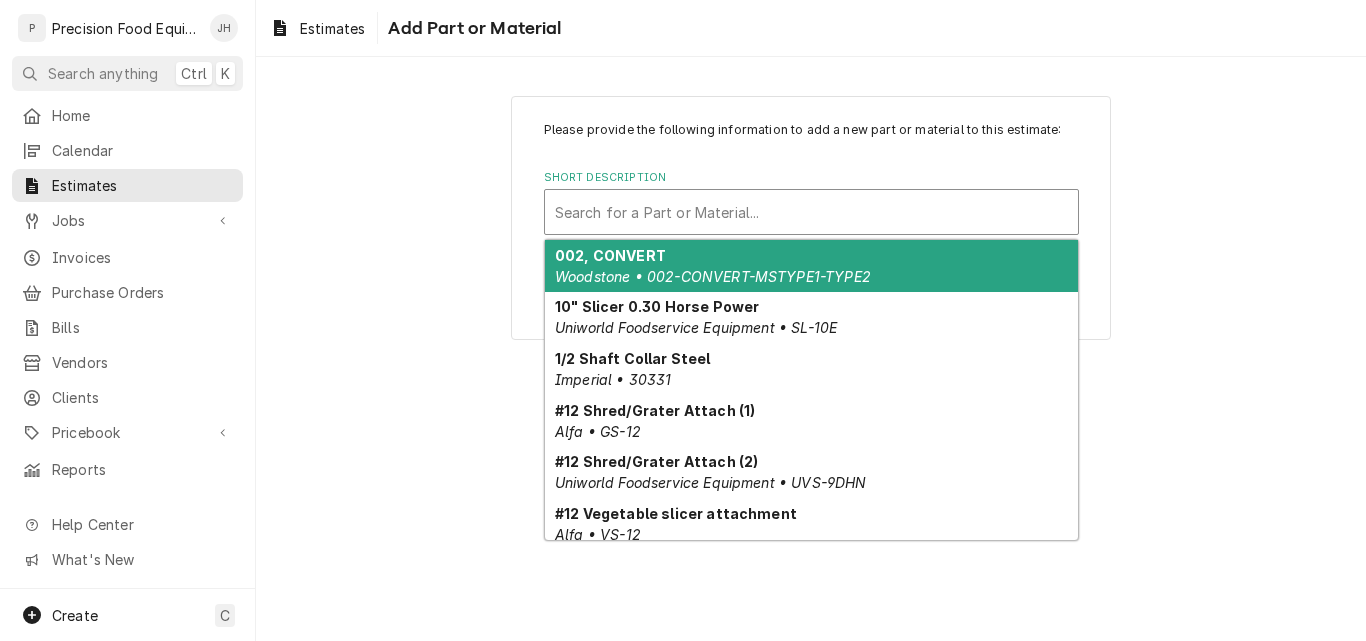click at bounding box center (811, 212) 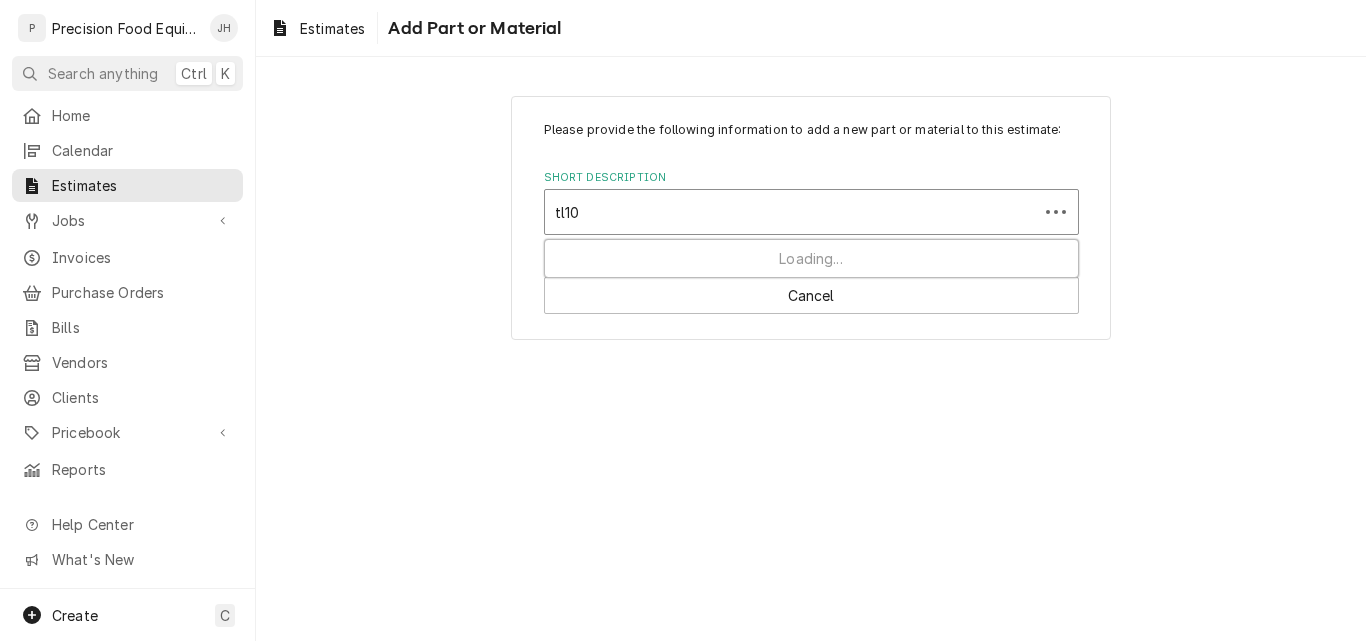 type on "tl10t" 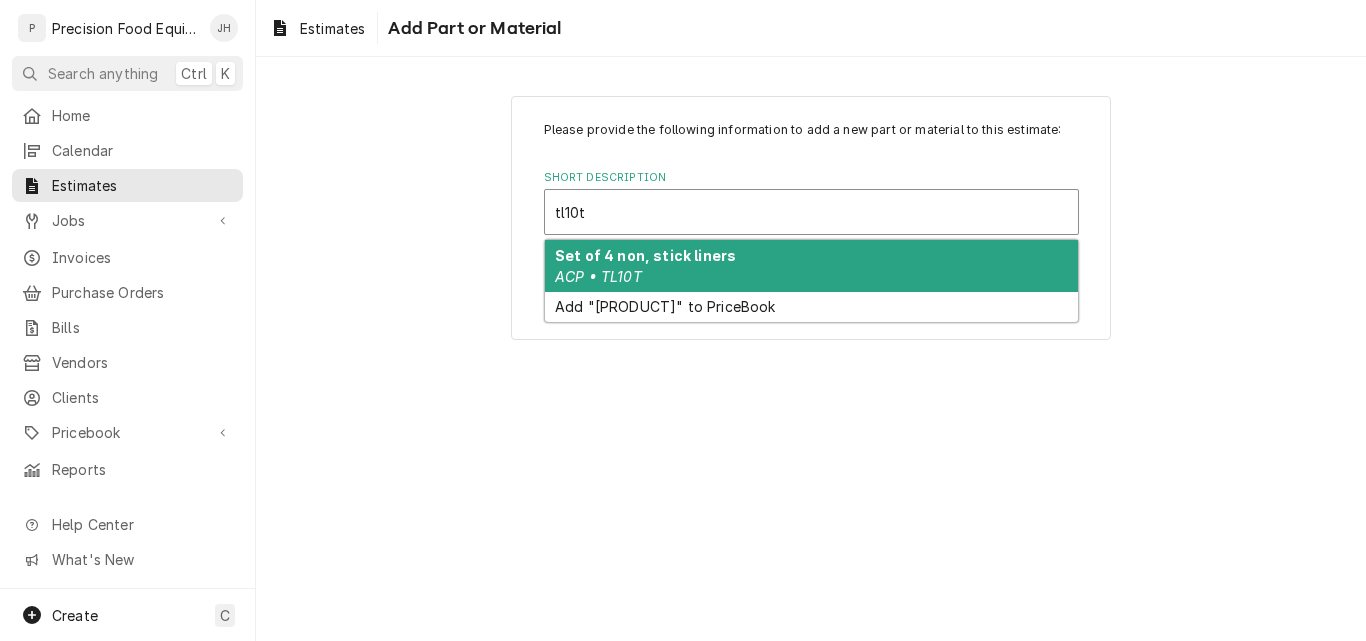 click on "Set of 4 non, stick liners ACP • TL10T" at bounding box center [811, 266] 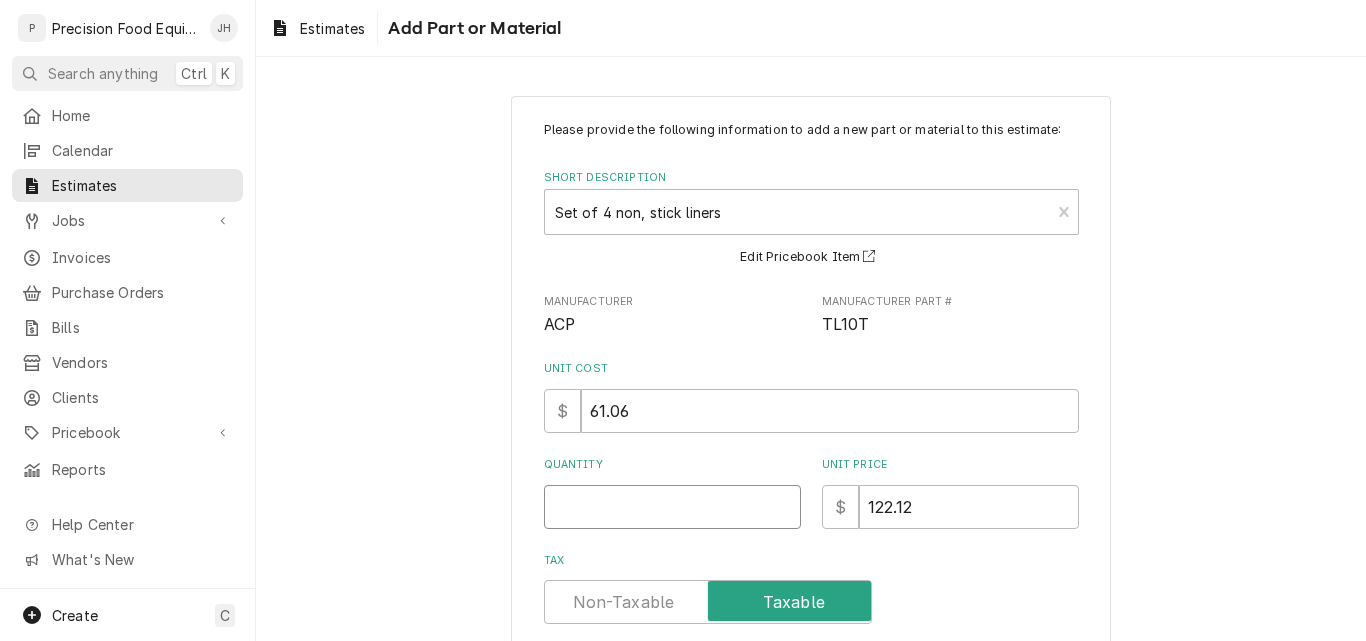 click on "Quantity" at bounding box center (672, 507) 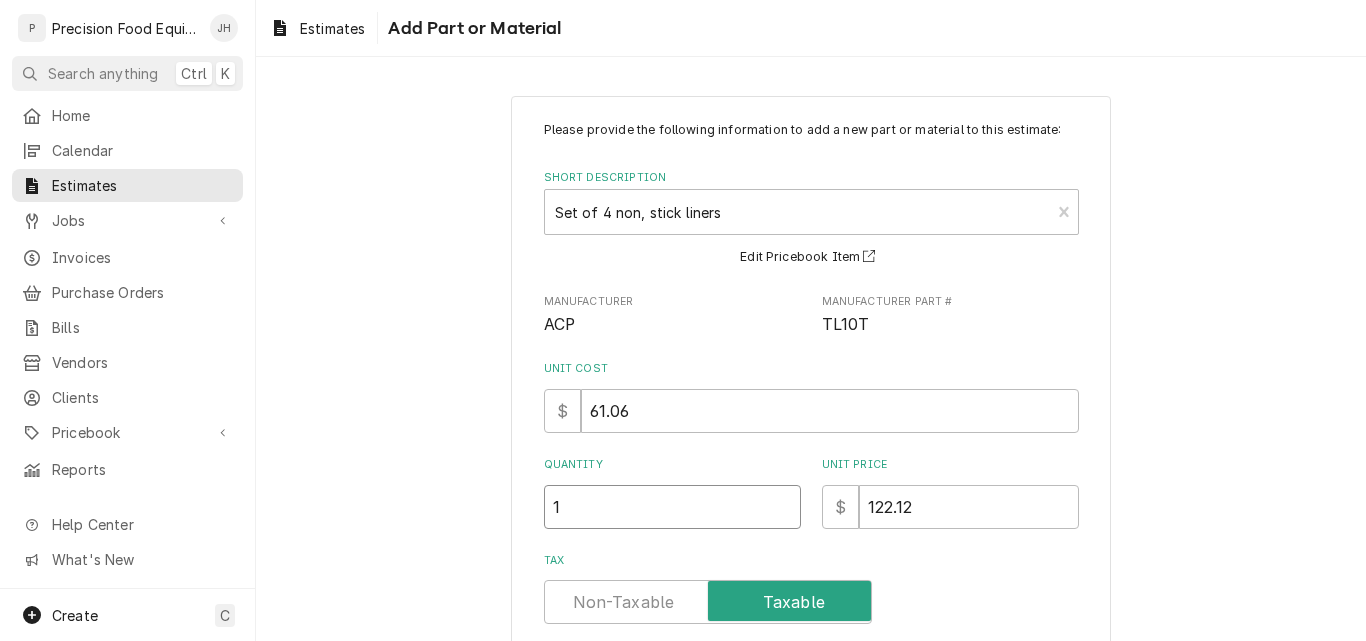 type on "1" 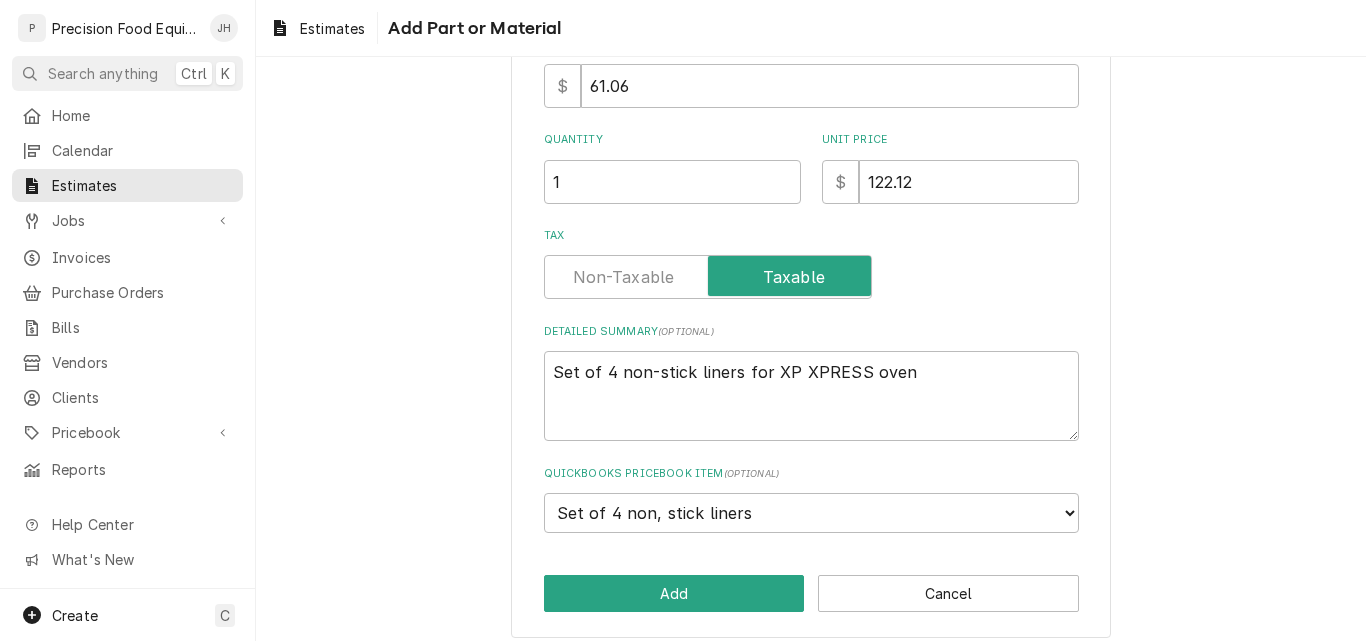 scroll, scrollTop: 339, scrollLeft: 0, axis: vertical 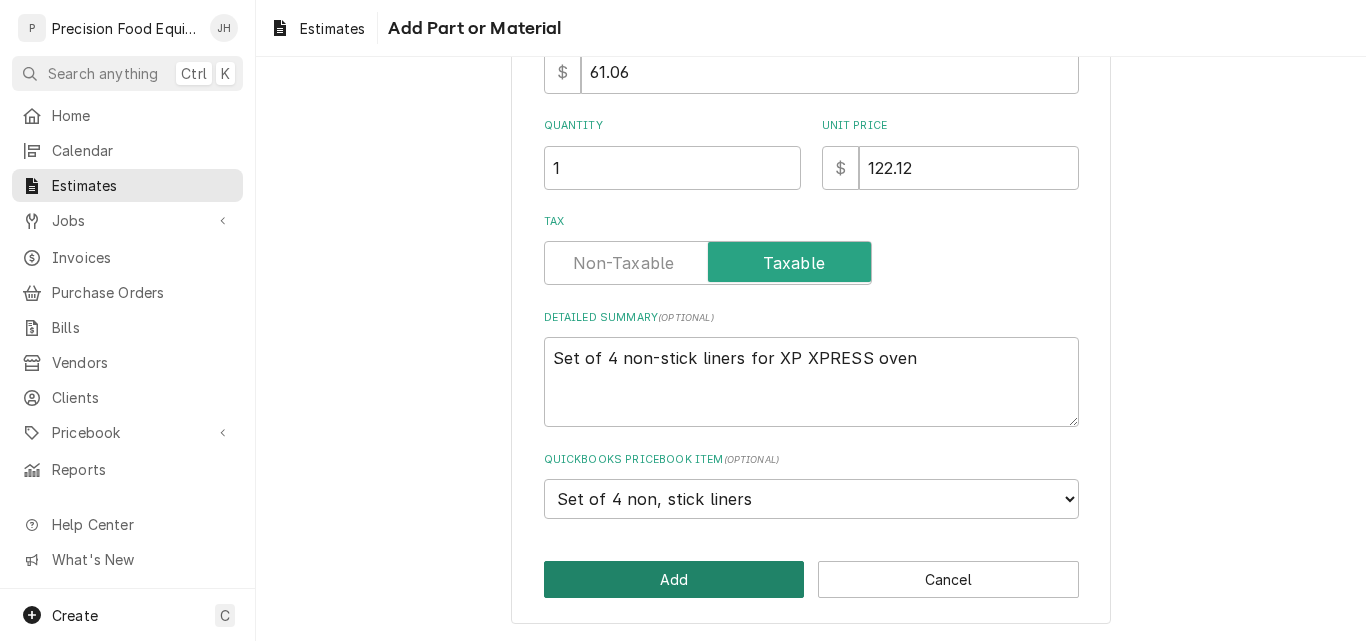 click on "Add" at bounding box center [674, 579] 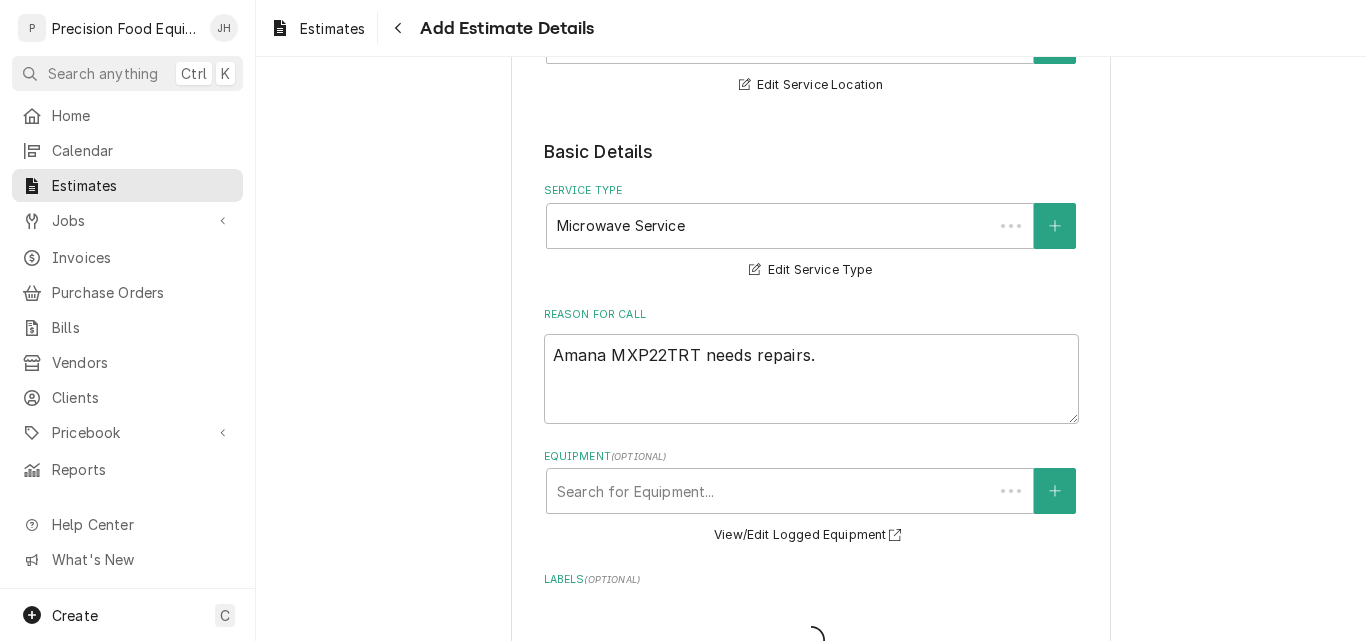 scroll, scrollTop: 1516, scrollLeft: 0, axis: vertical 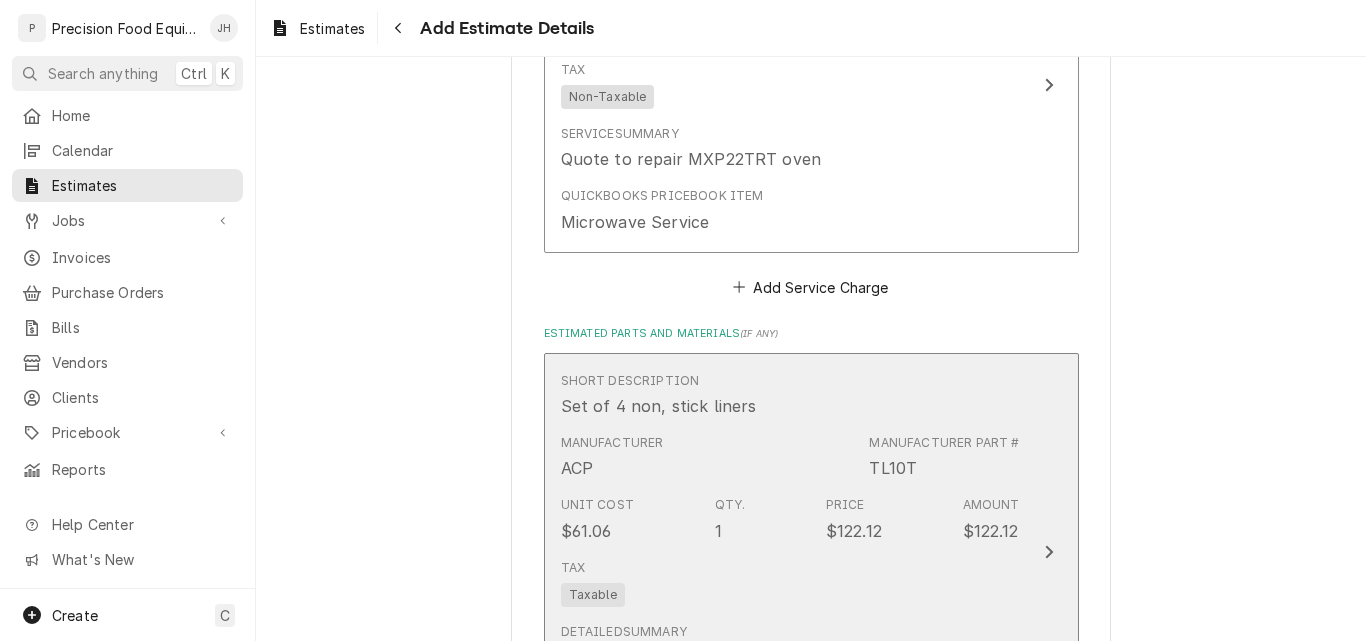 type on "x" 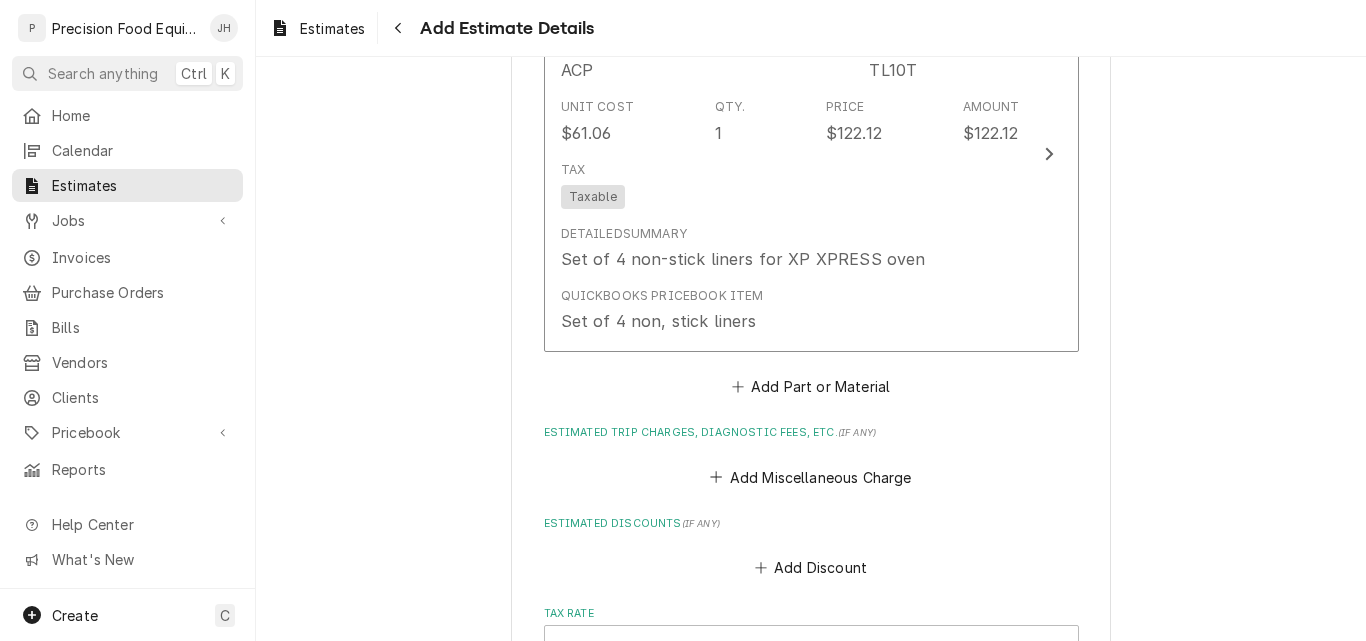 scroll, scrollTop: 1916, scrollLeft: 0, axis: vertical 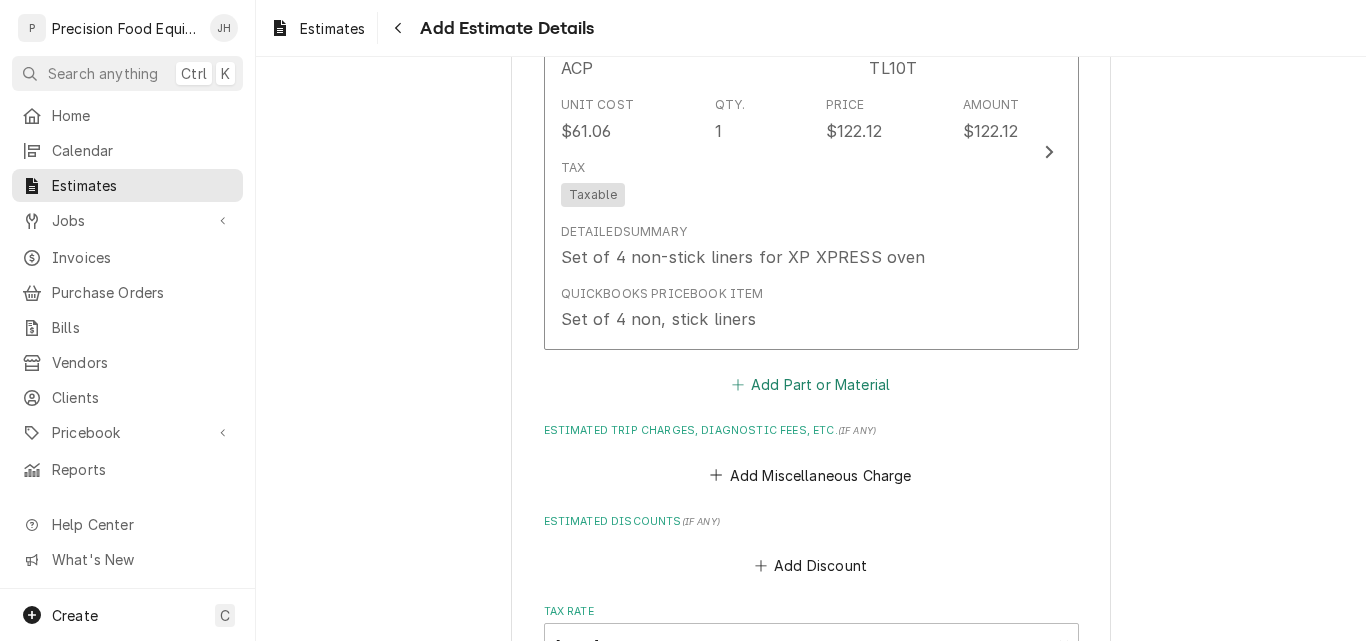 click on "Add Part or Material" at bounding box center [810, 385] 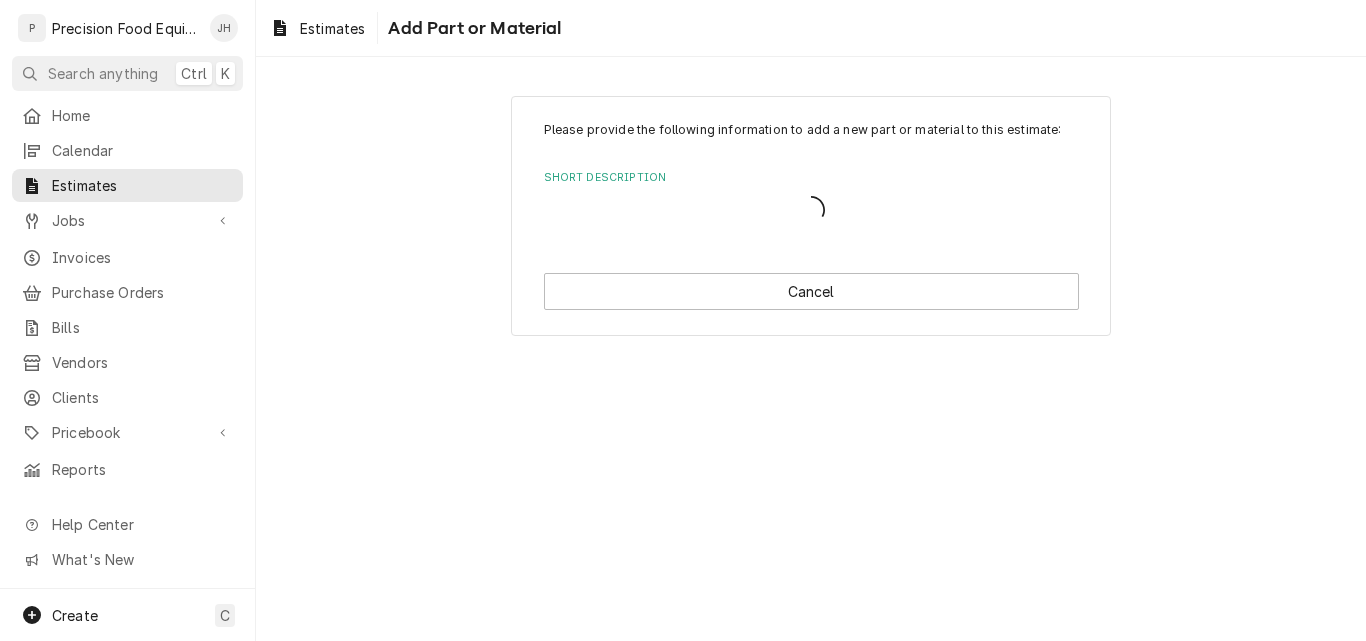scroll, scrollTop: 0, scrollLeft: 0, axis: both 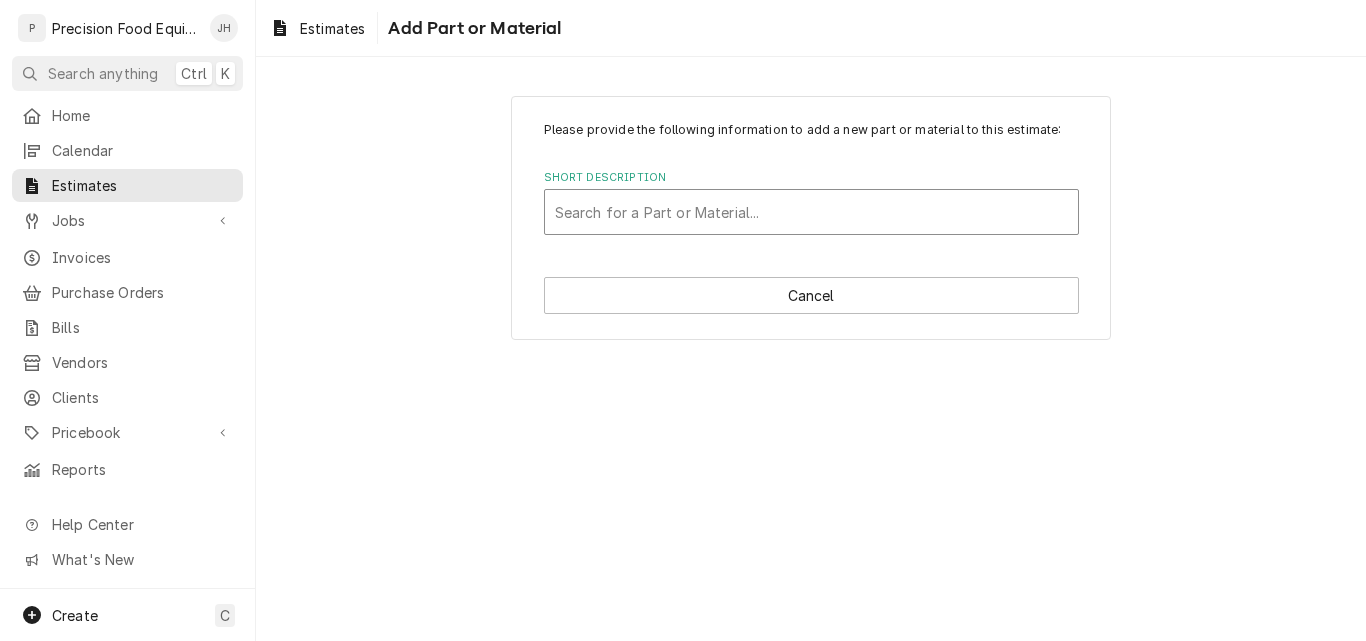 click at bounding box center (811, 212) 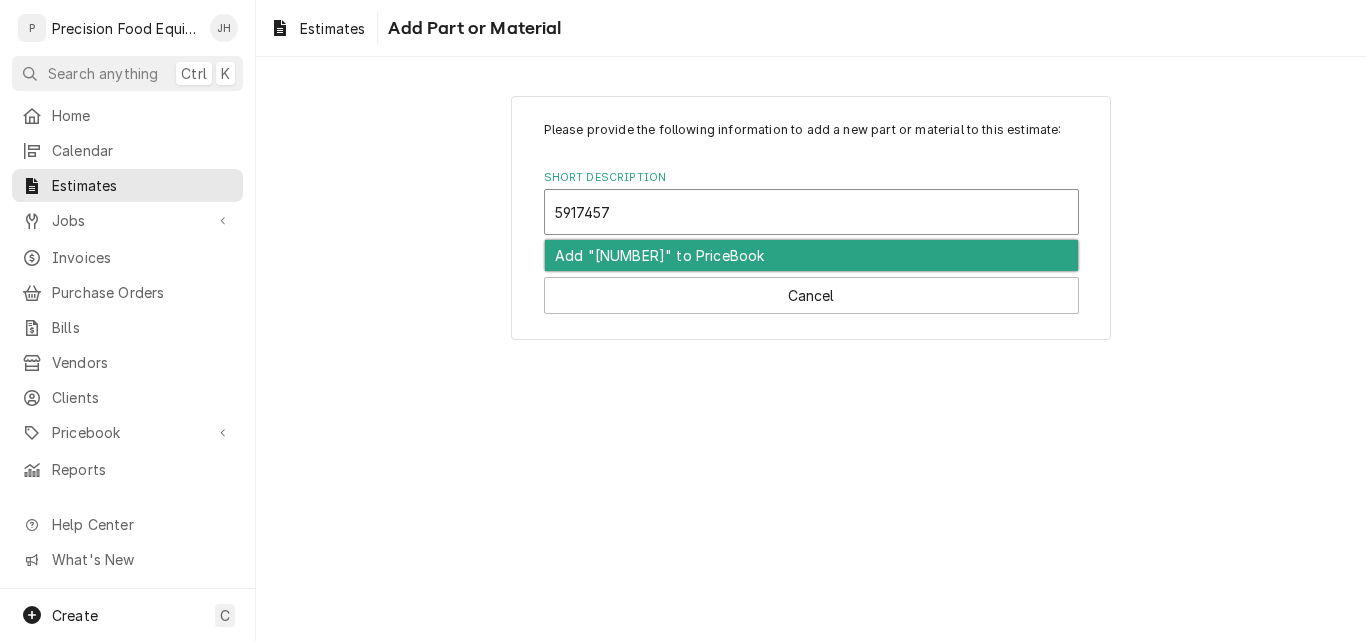 type on "59174578" 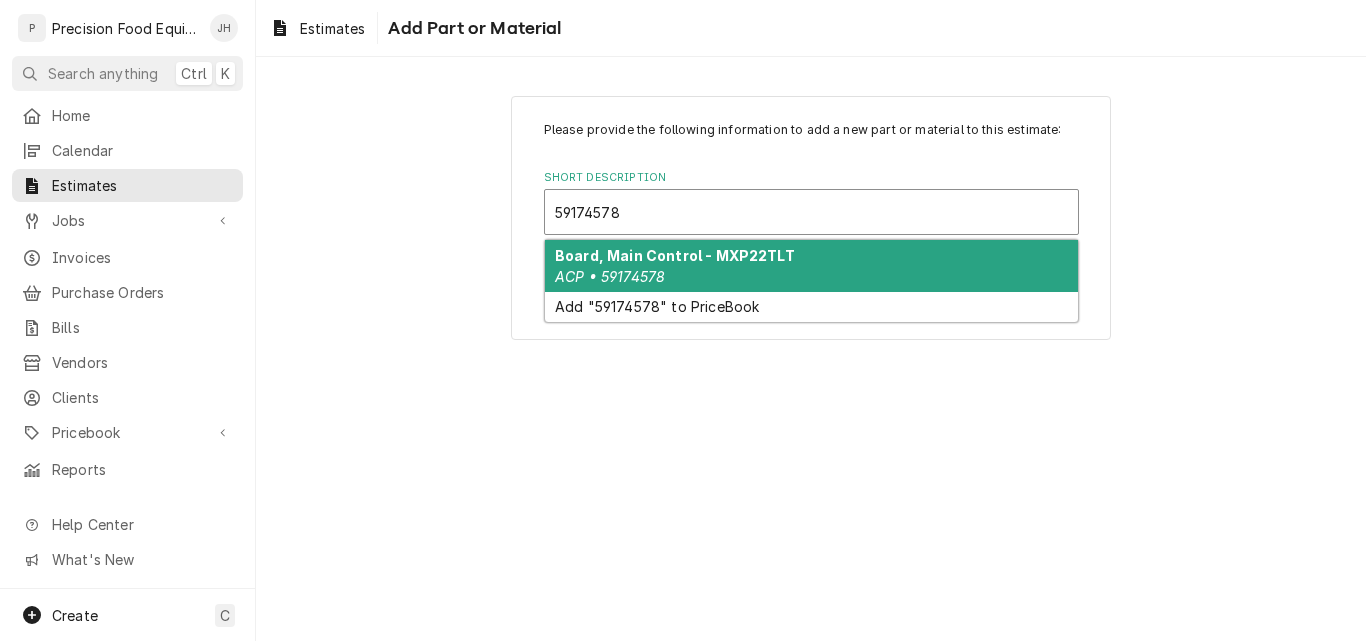 click on "Board, Main Control - MXP22TLT" at bounding box center [675, 255] 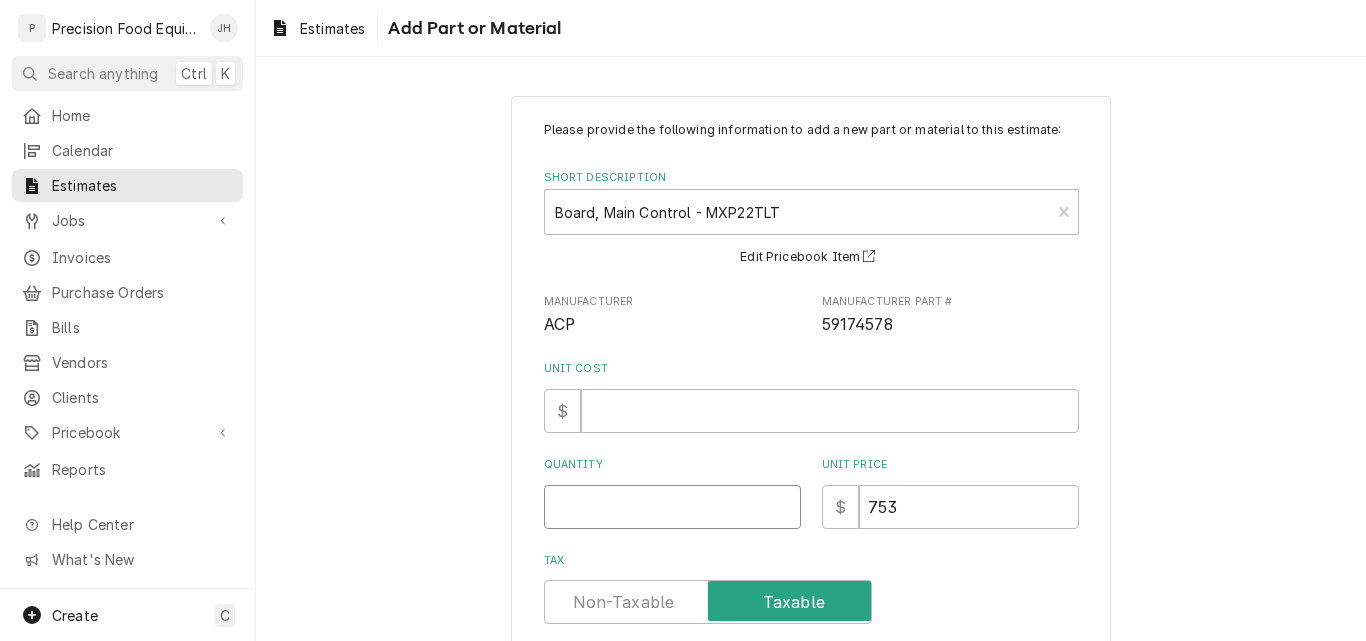 click on "Quantity" at bounding box center (672, 507) 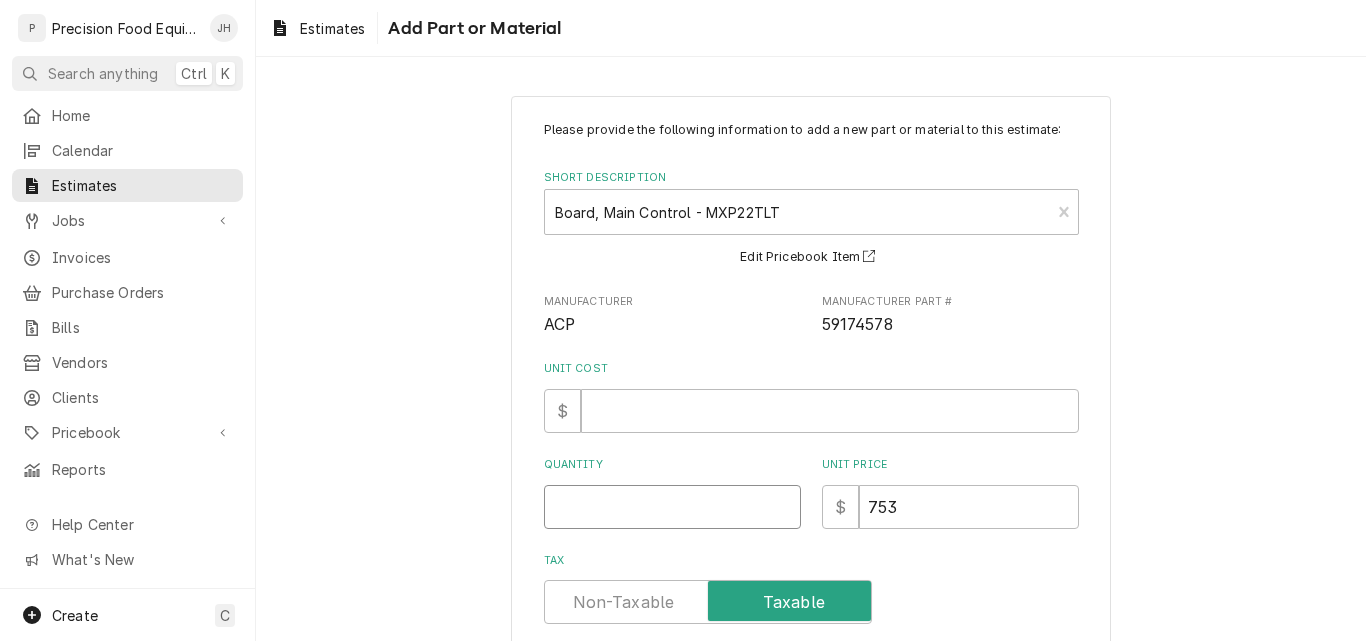 type on "x" 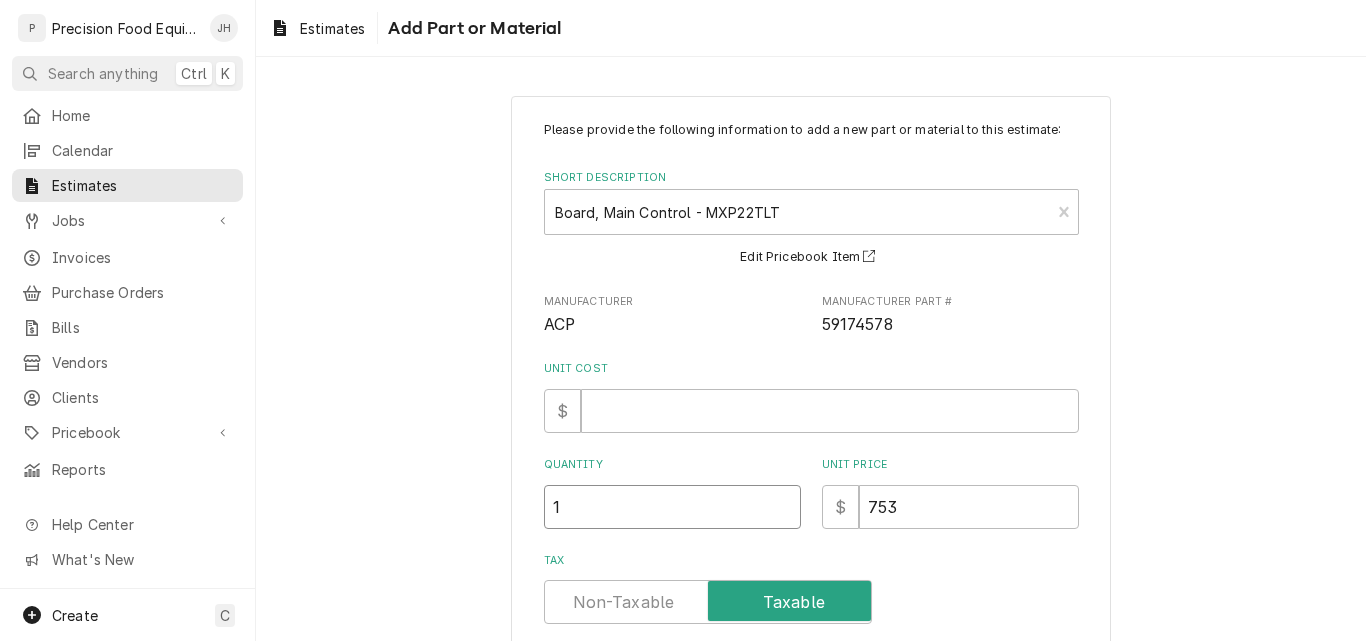 type on "1" 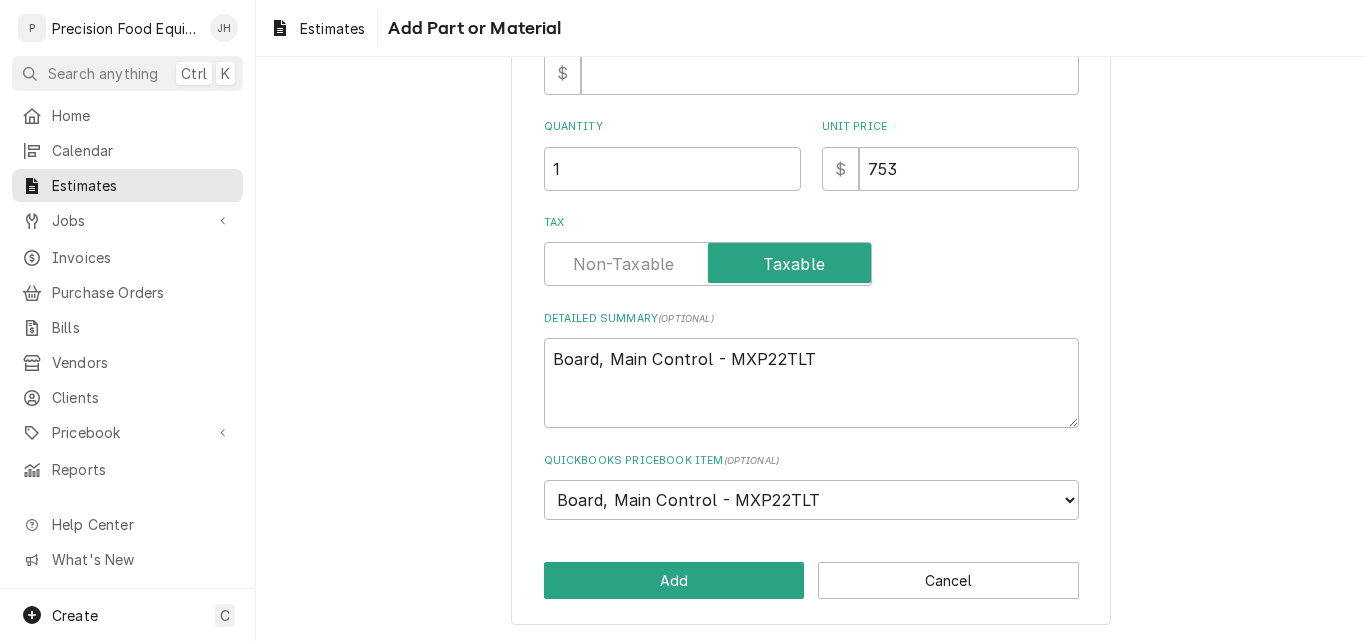 scroll, scrollTop: 339, scrollLeft: 0, axis: vertical 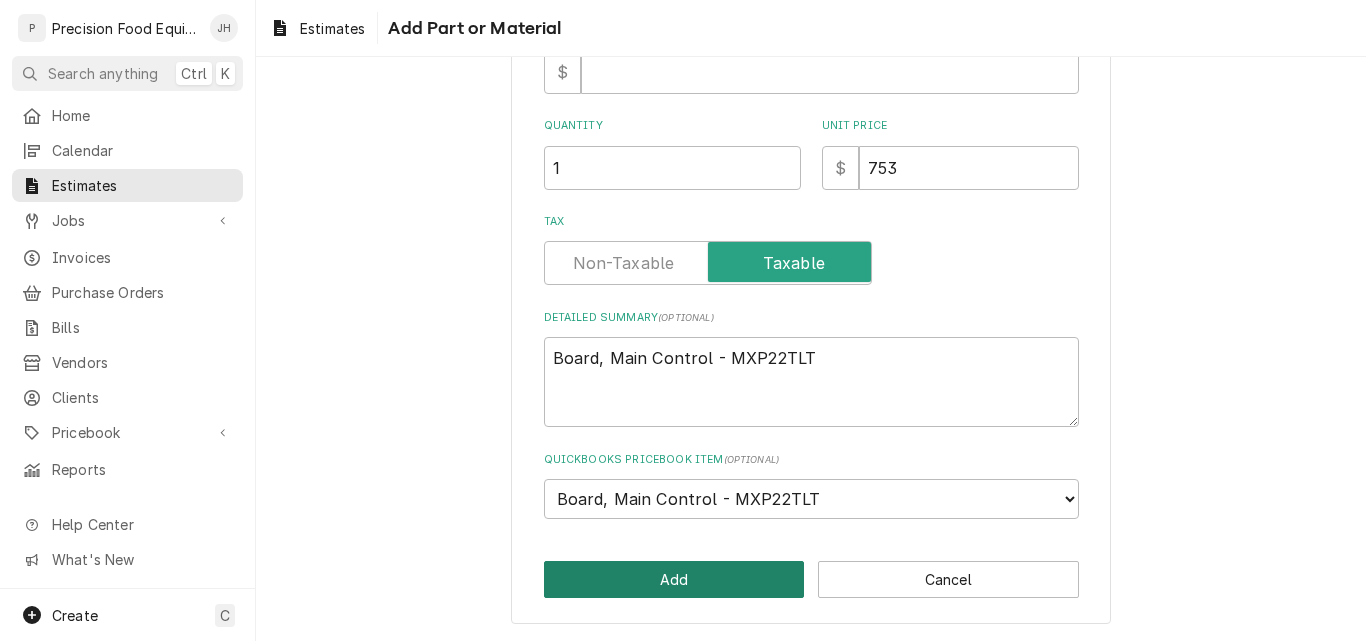 click on "Add" at bounding box center (674, 579) 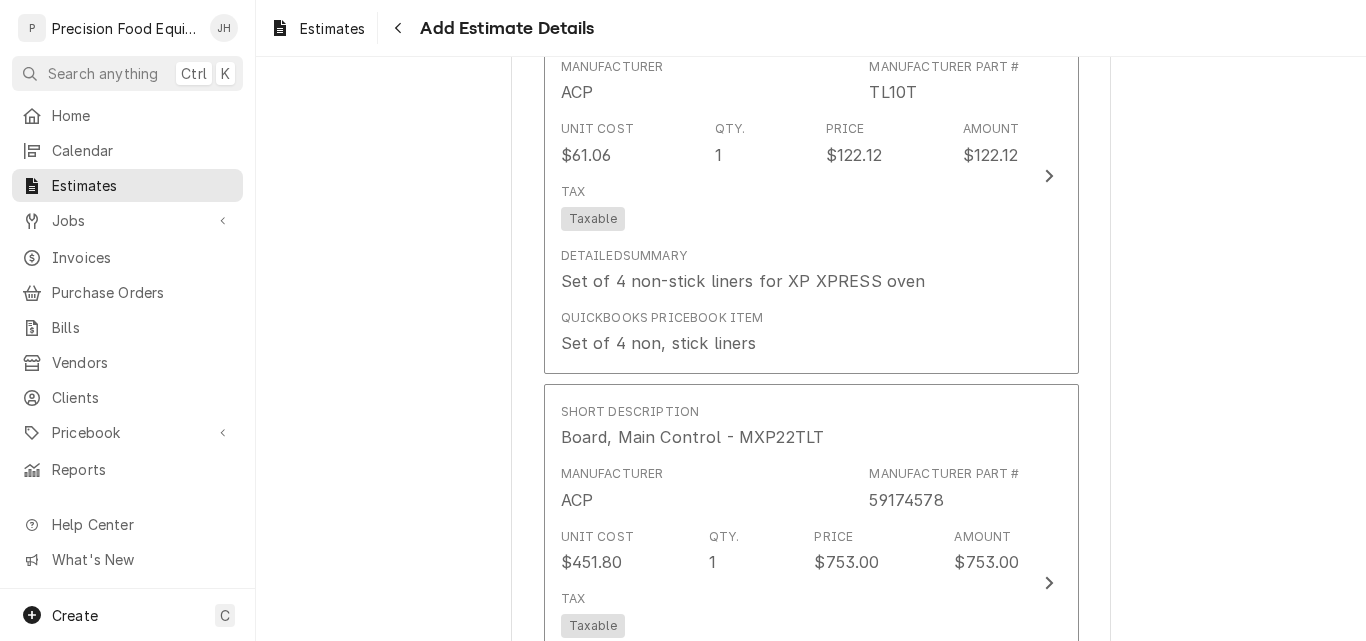 scroll, scrollTop: 1892, scrollLeft: 0, axis: vertical 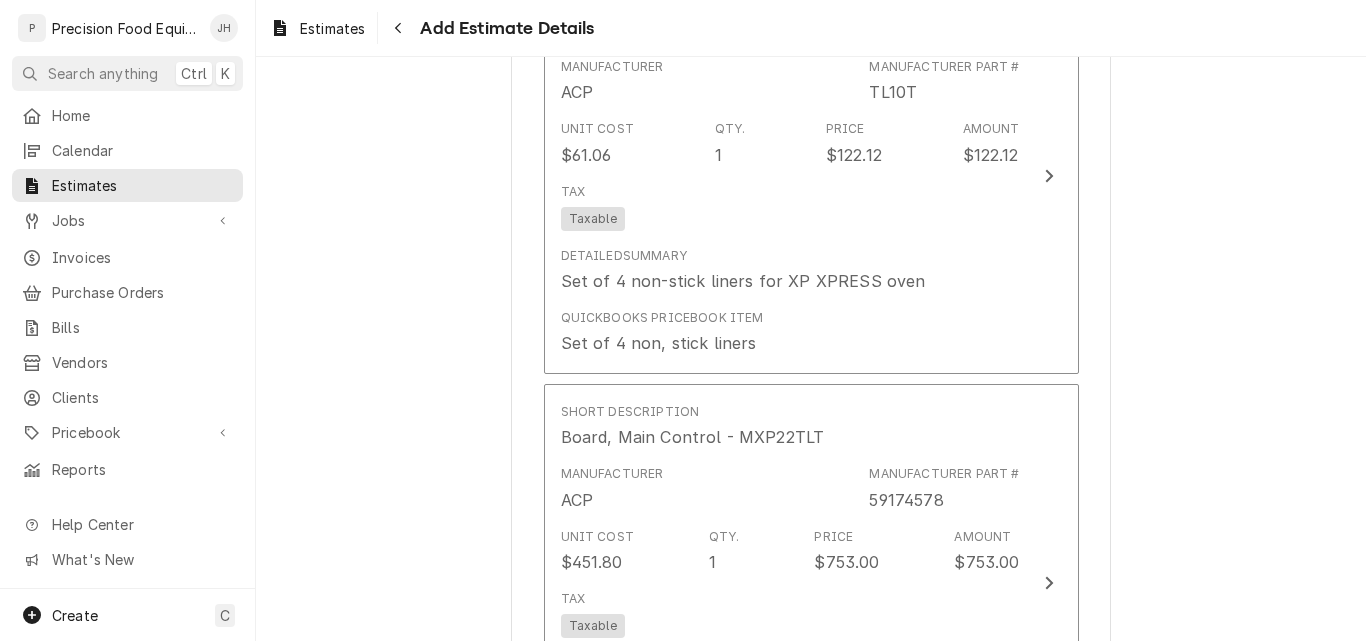 type on "x" 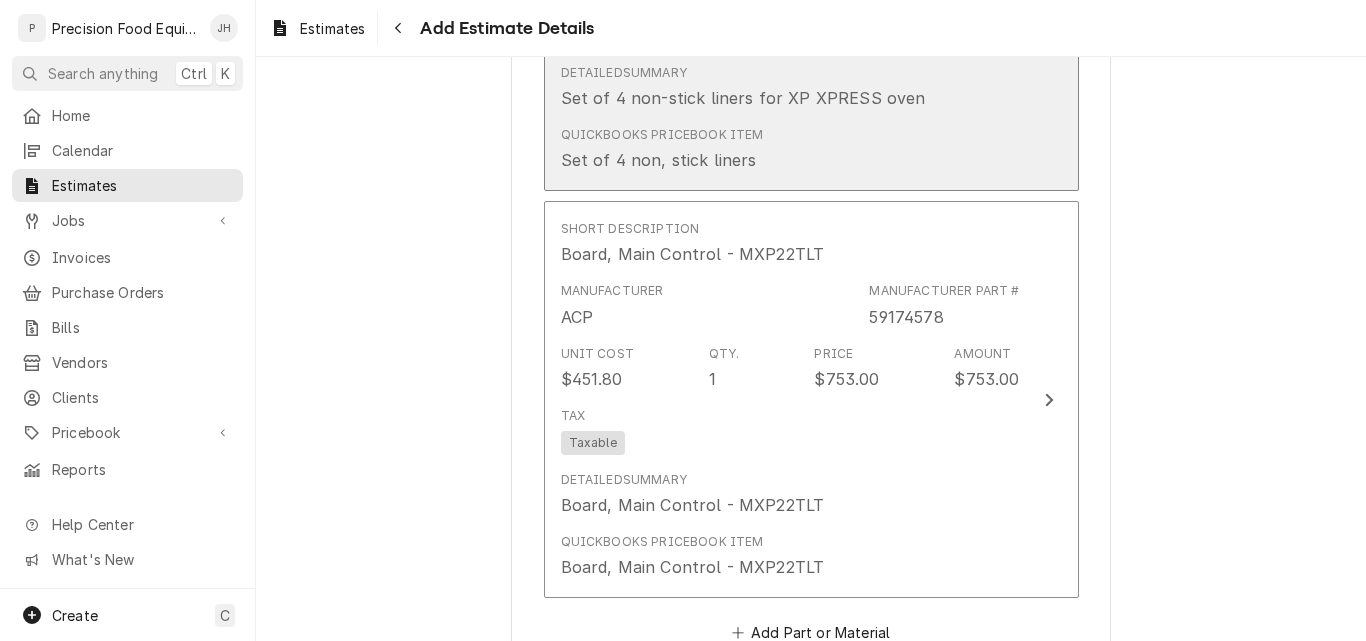 scroll, scrollTop: 2392, scrollLeft: 0, axis: vertical 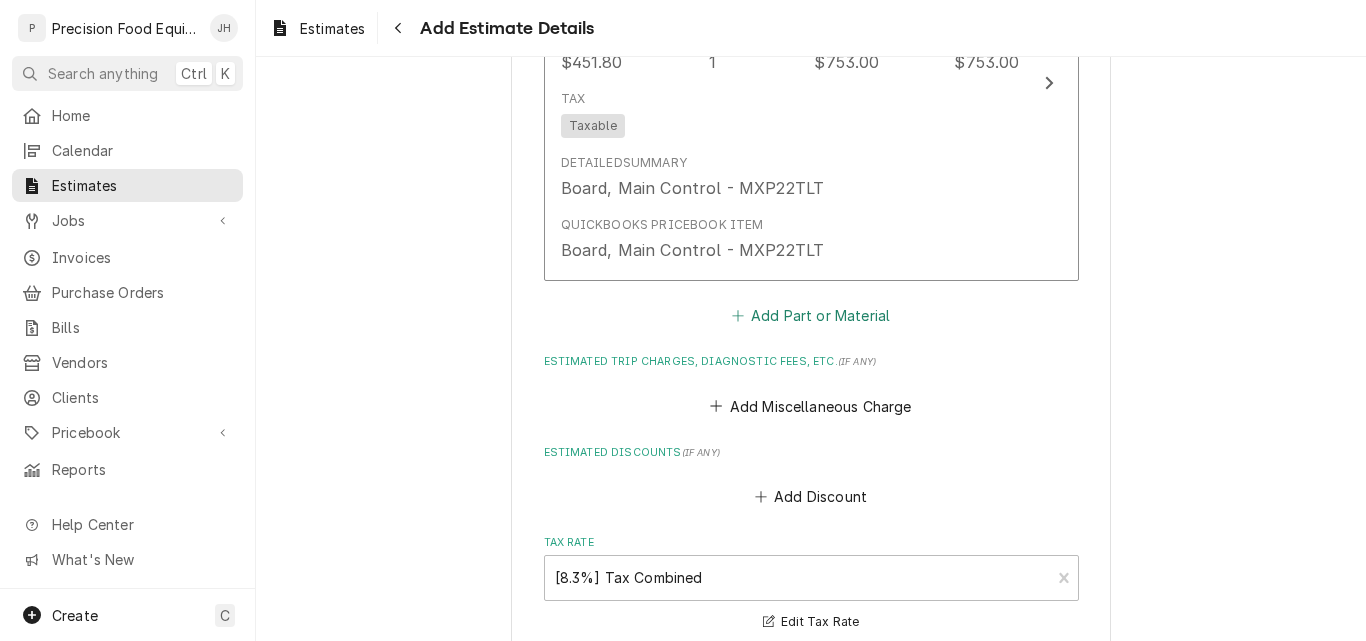 click on "Add Part or Material" at bounding box center [810, 316] 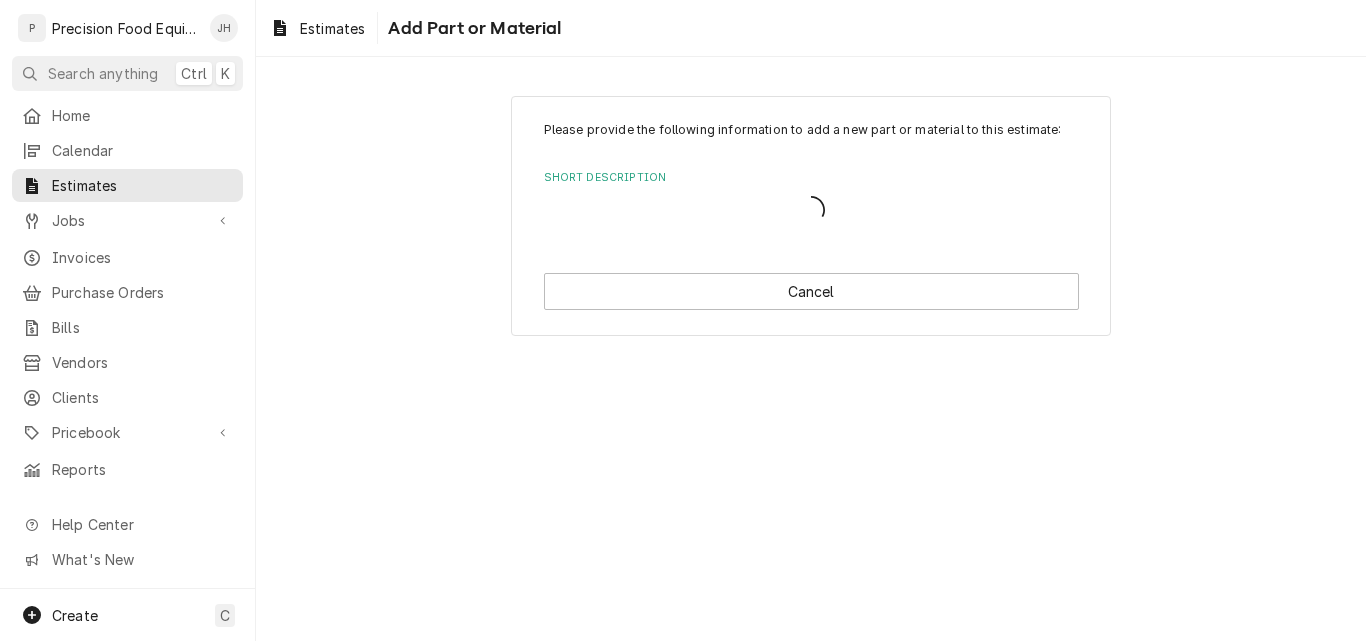 scroll, scrollTop: 0, scrollLeft: 0, axis: both 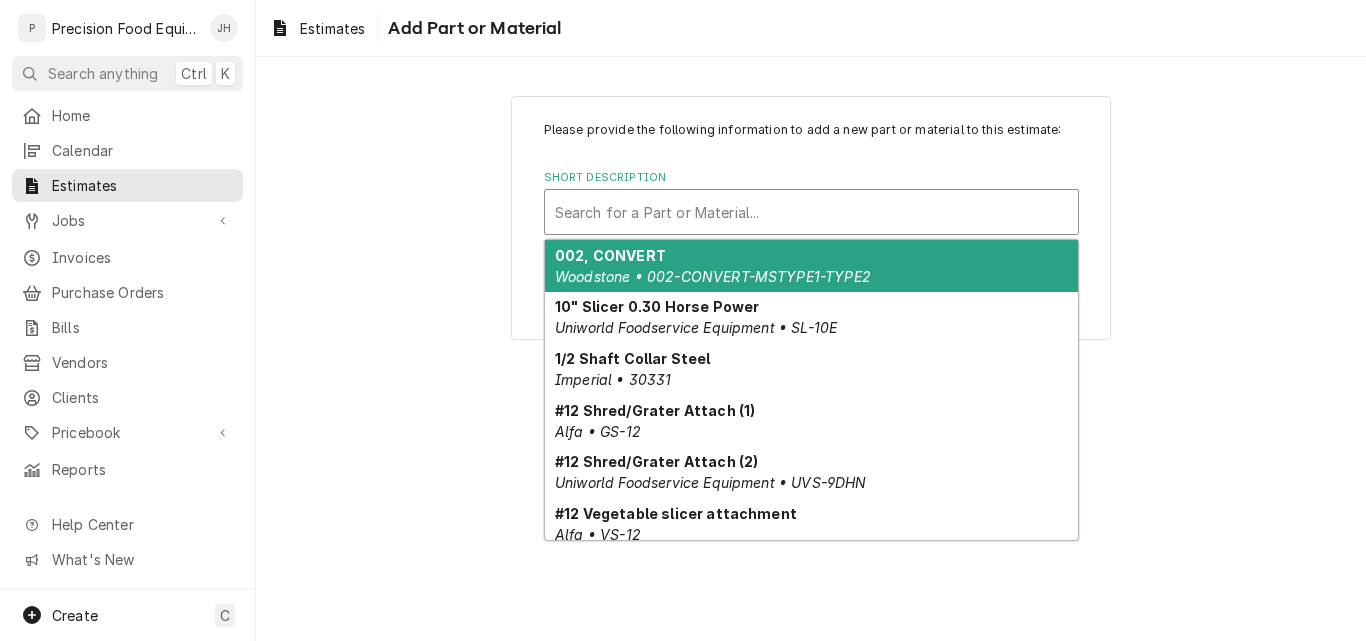 click at bounding box center (811, 212) 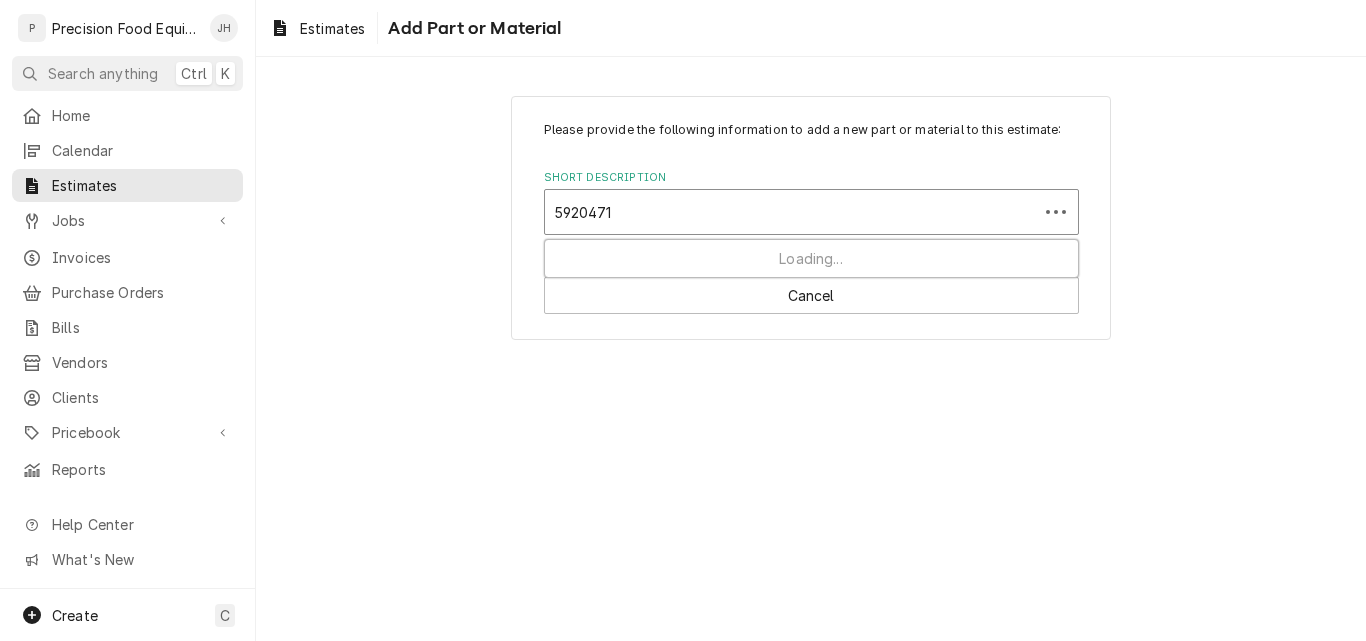 type on "59204719" 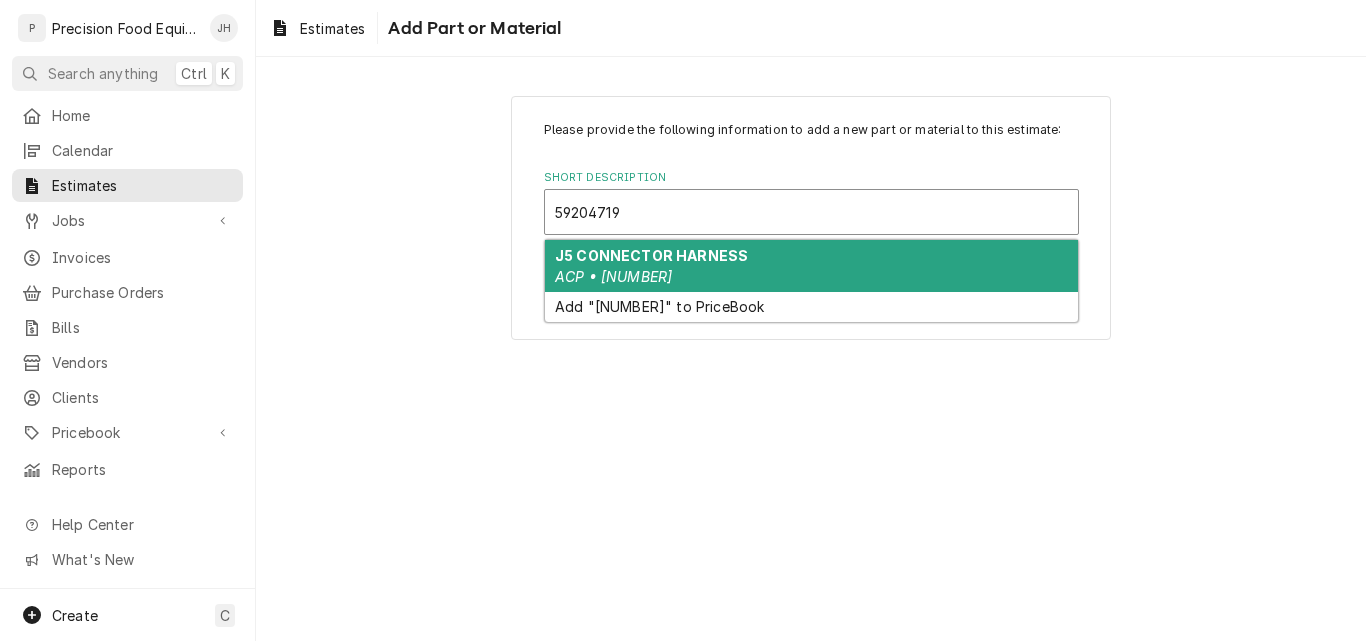 click on "J5 CONNECTOR HARNESS" at bounding box center [651, 255] 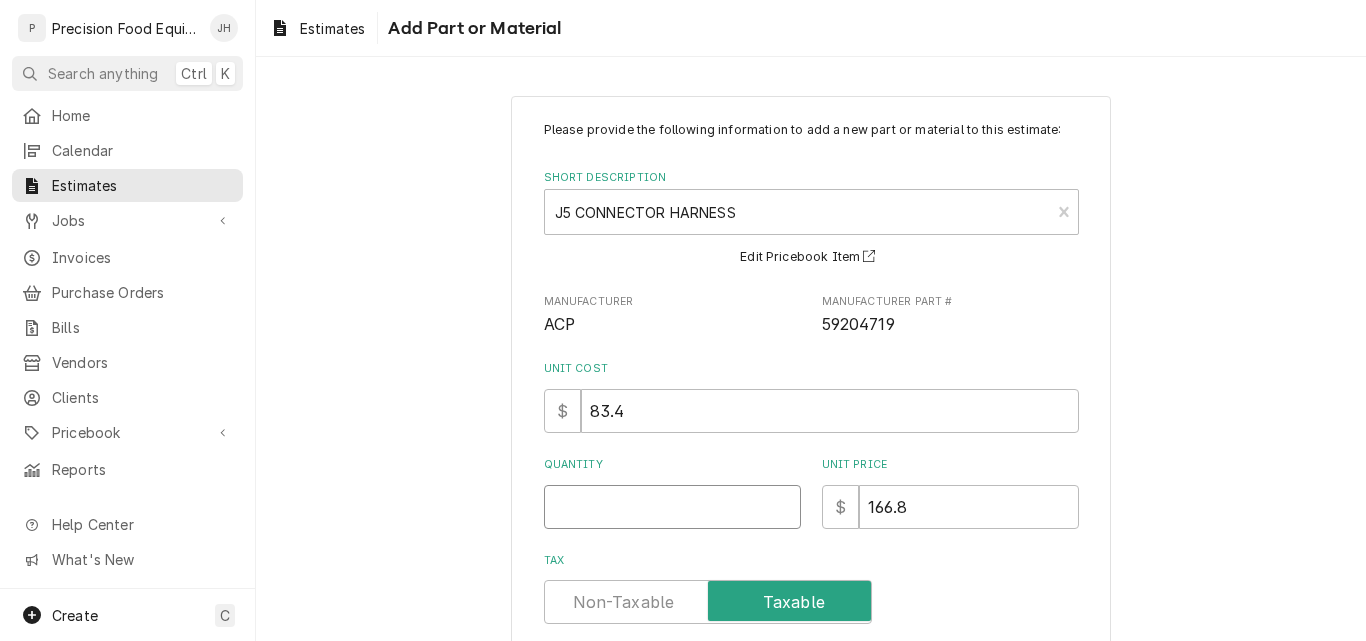 click on "Quantity" at bounding box center [672, 507] 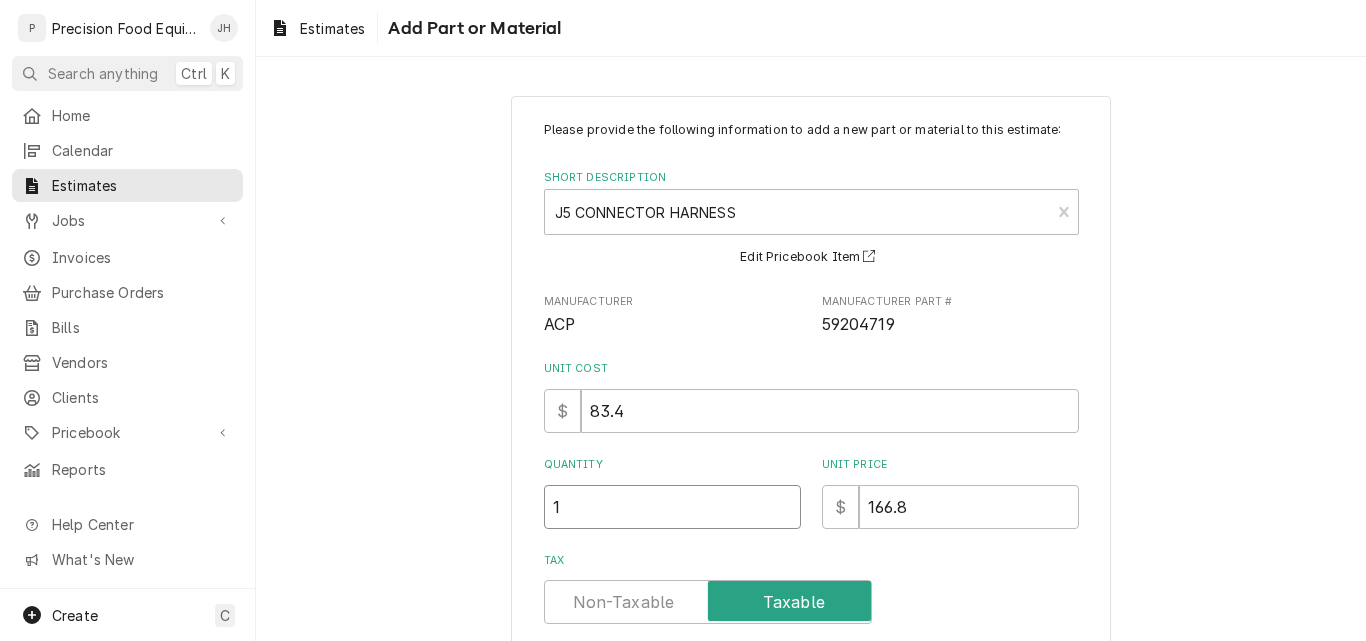 type on "1" 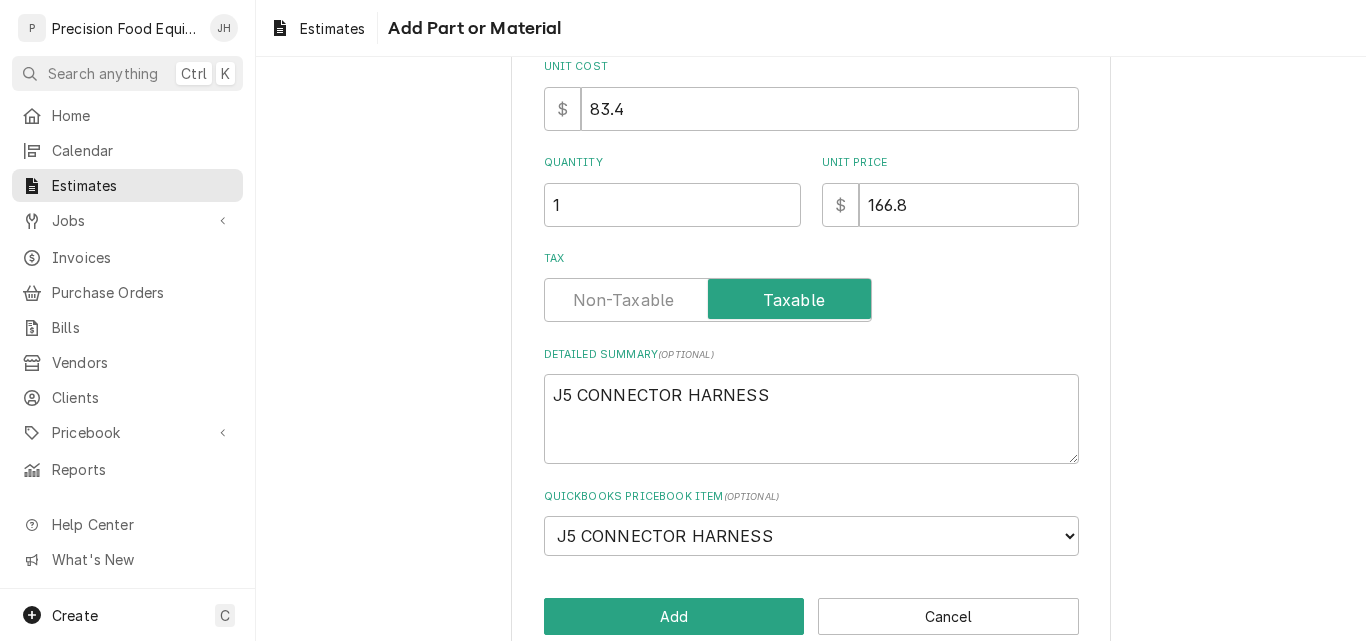 scroll, scrollTop: 339, scrollLeft: 0, axis: vertical 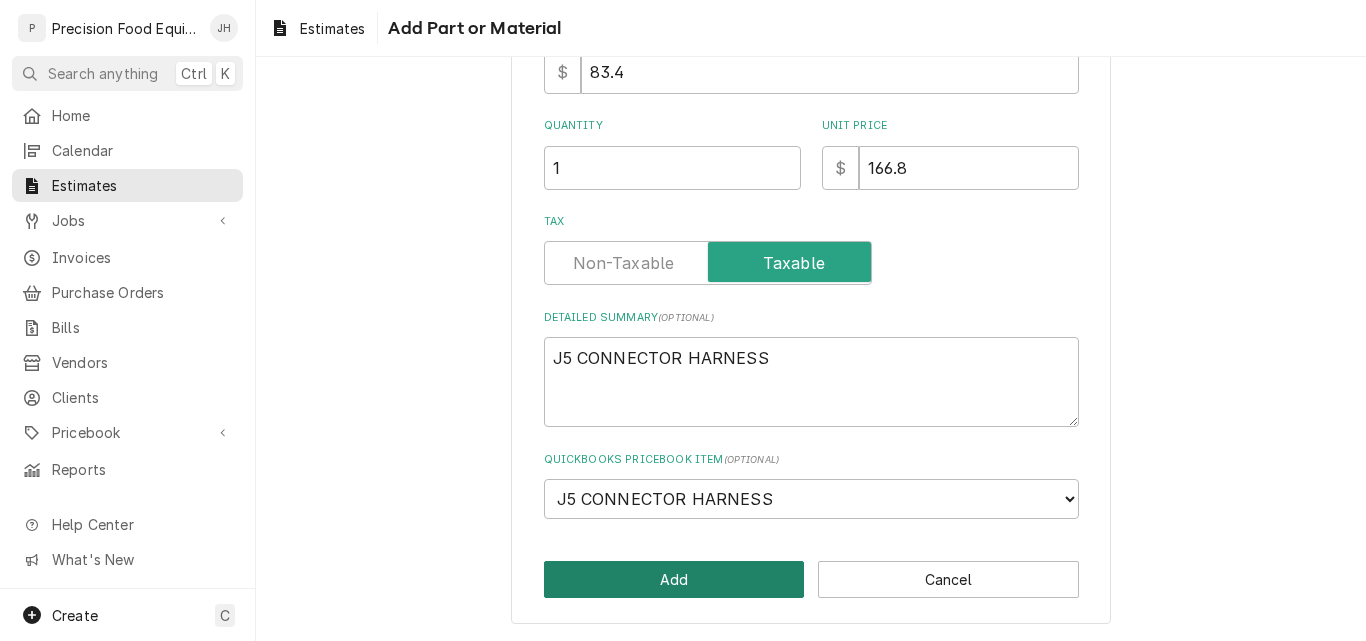 click on "Add" at bounding box center [674, 579] 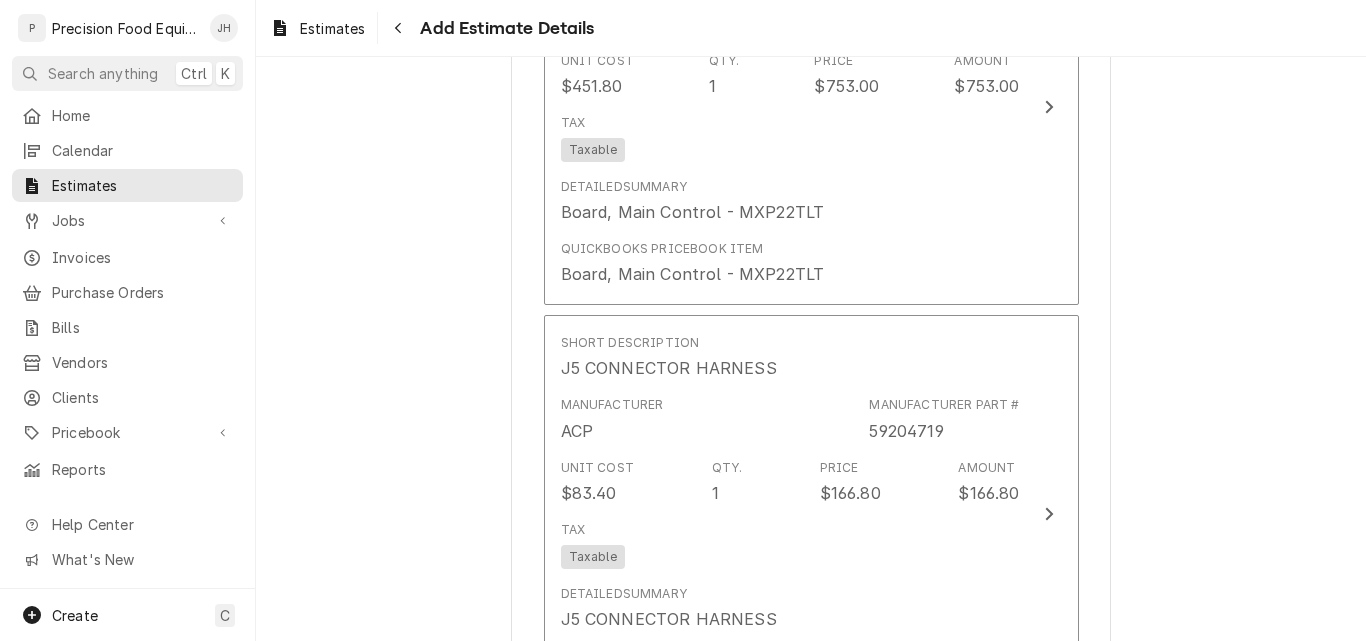 scroll, scrollTop: 2368, scrollLeft: 0, axis: vertical 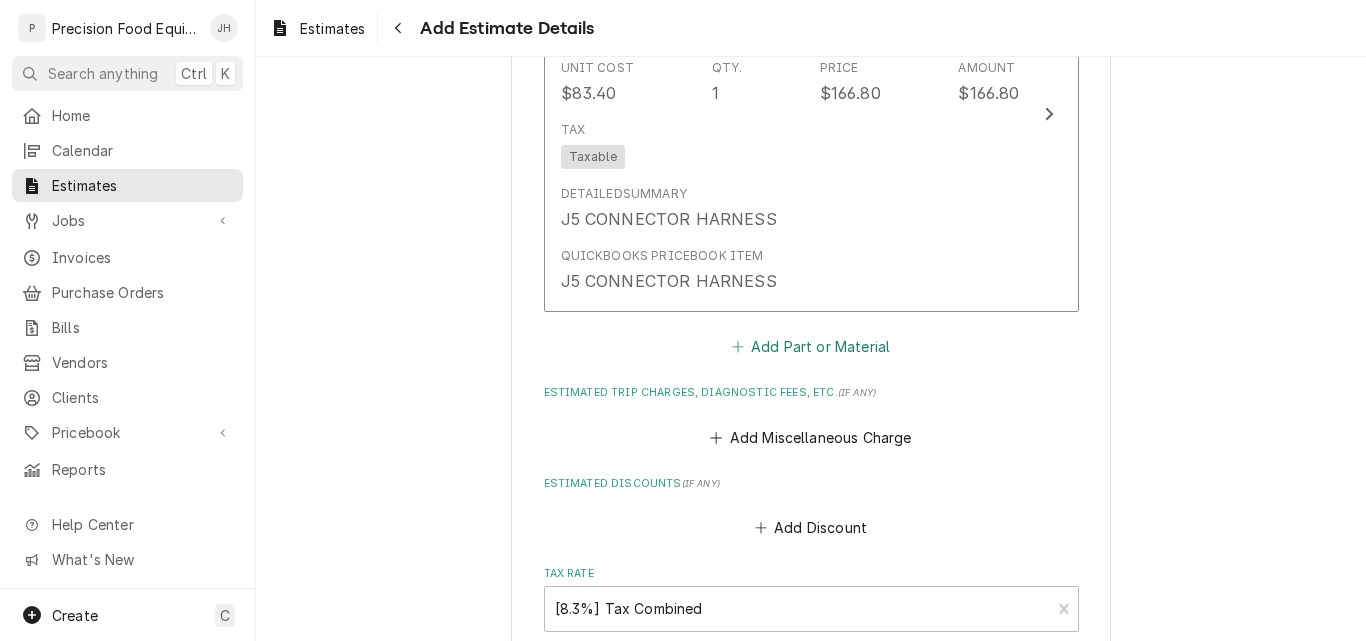click on "Add Part or Material" at bounding box center (810, 347) 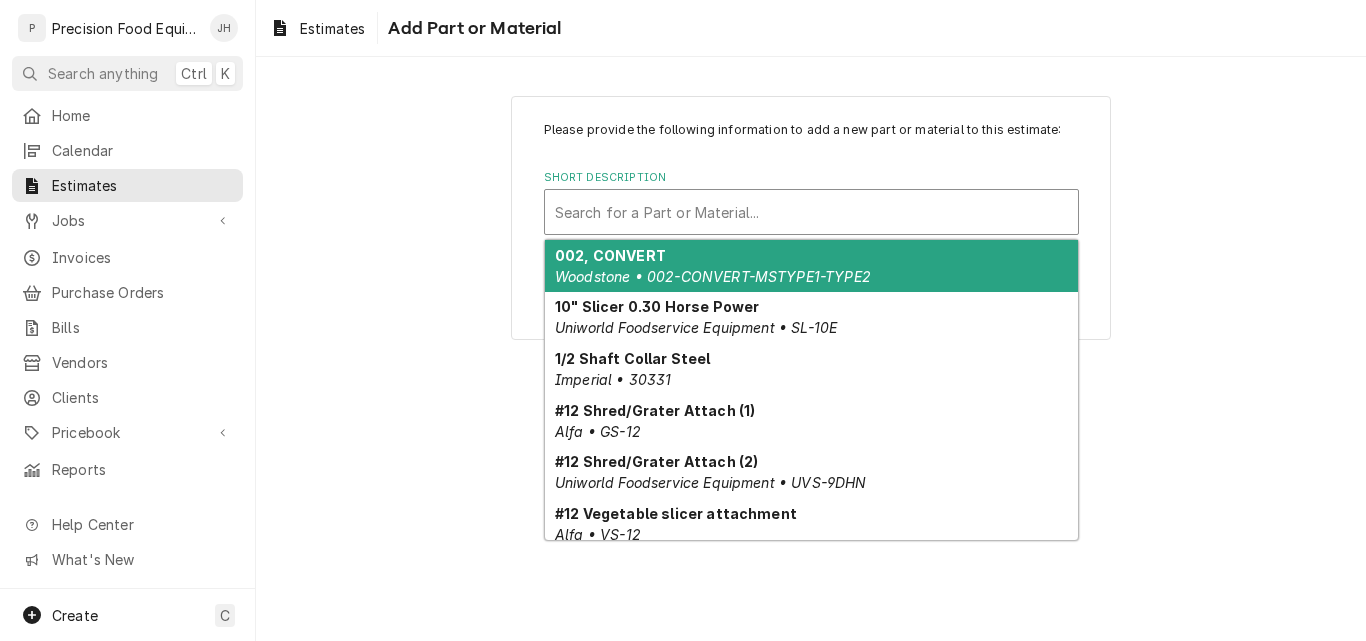 click at bounding box center [811, 212] 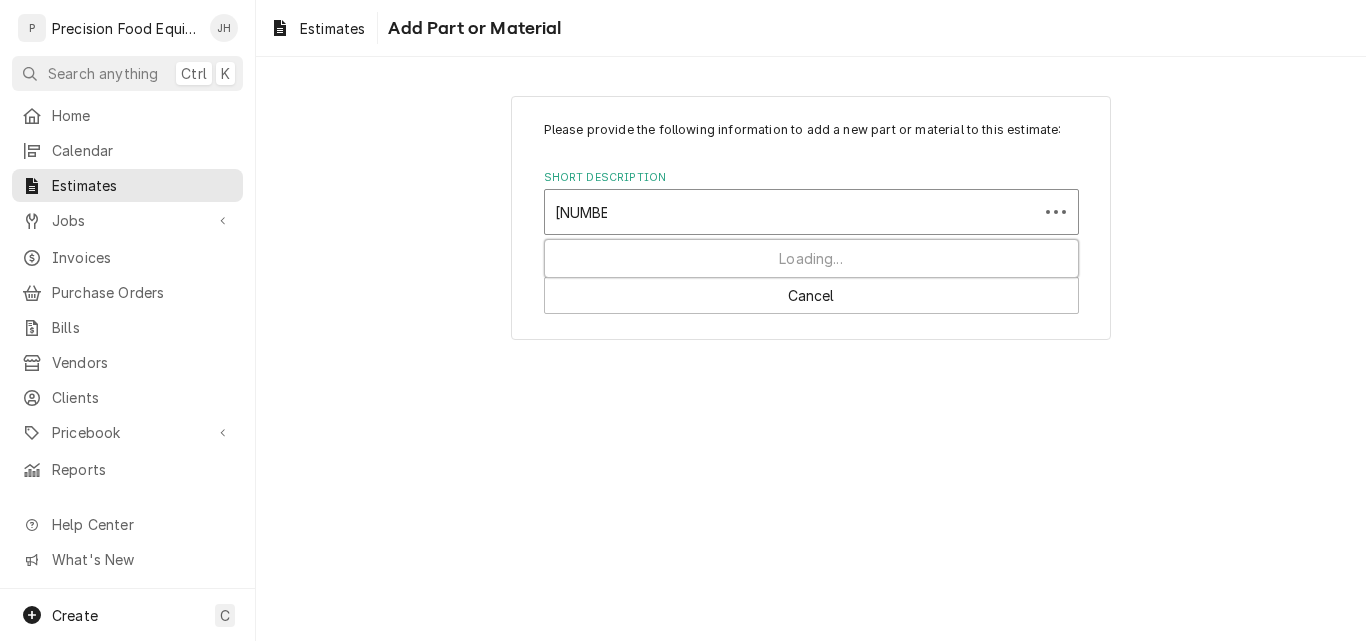 type on "59002125" 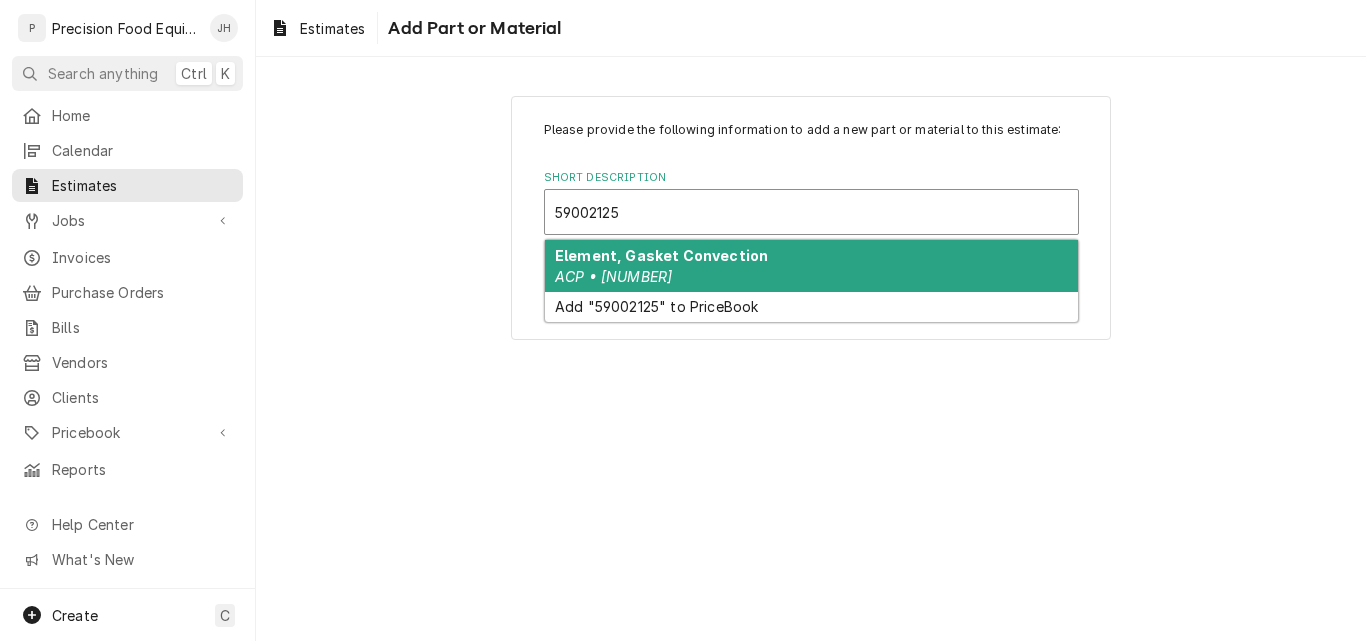 click on "Element, Gasket Convection" at bounding box center (661, 255) 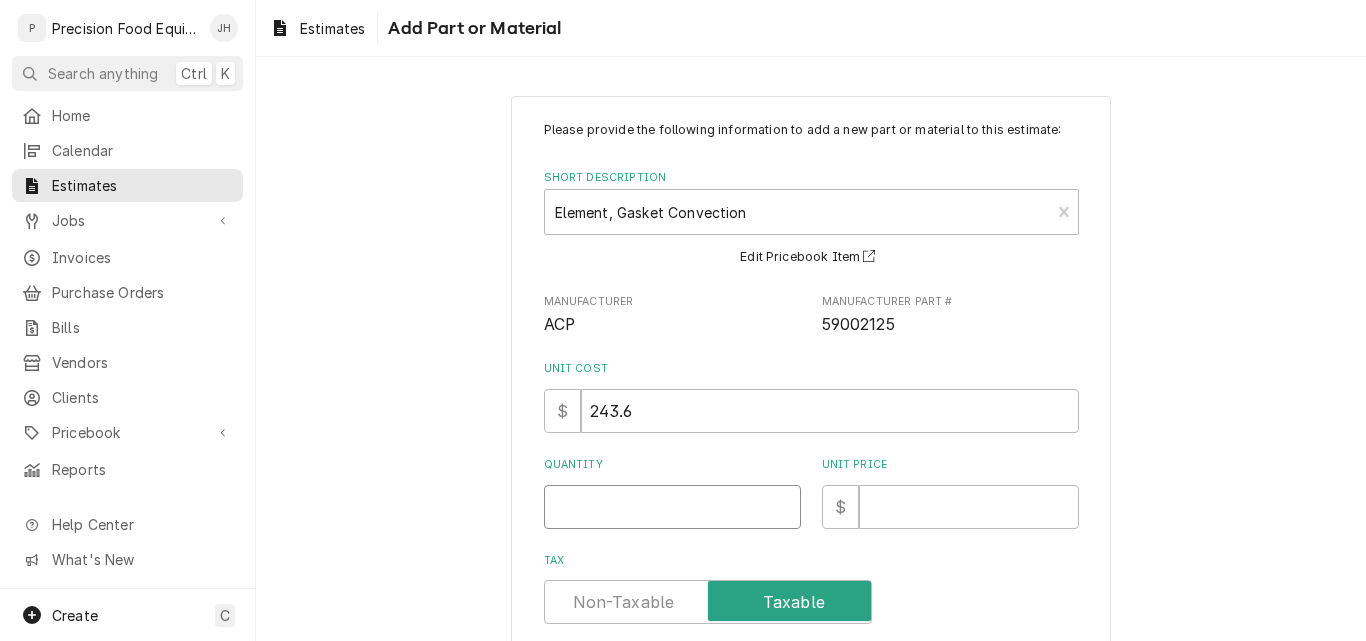 click on "Quantity" at bounding box center (672, 507) 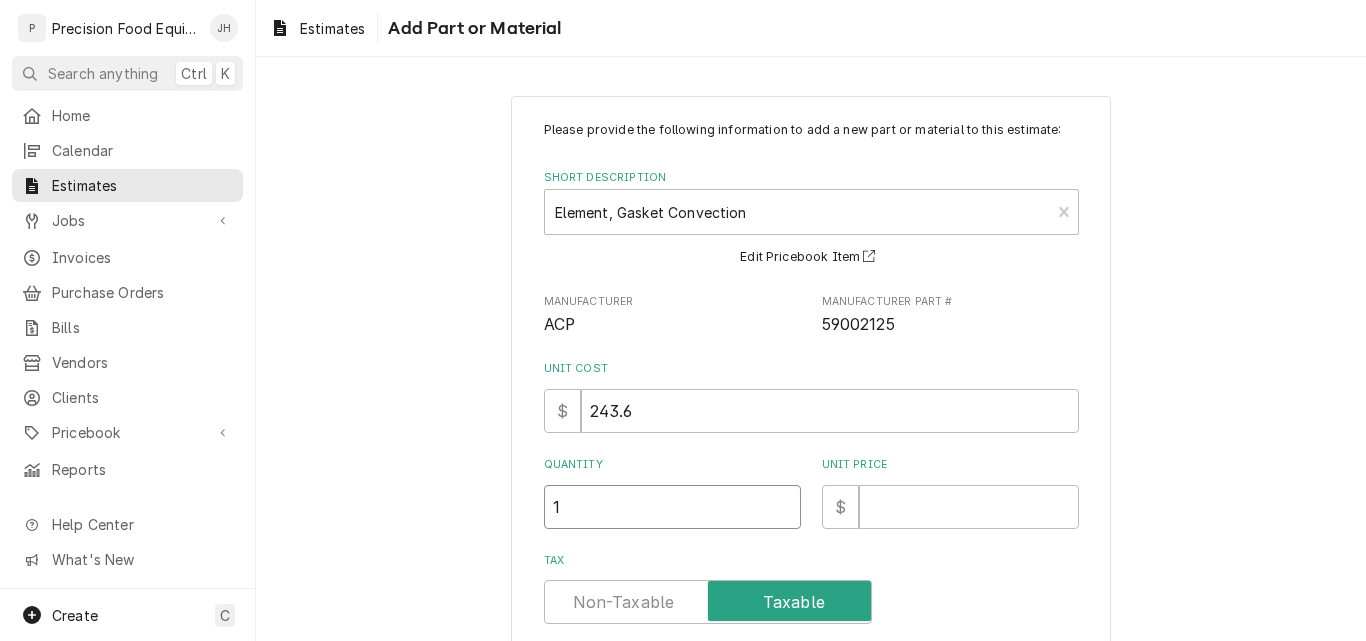 type on "x" 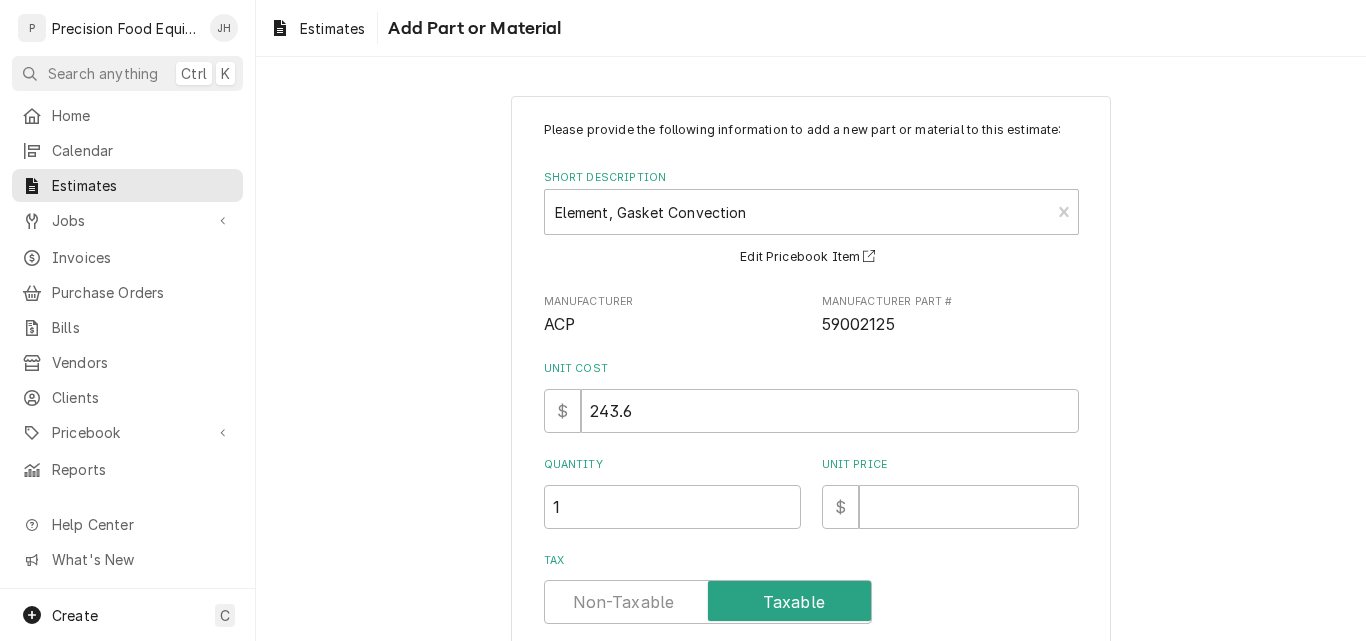 scroll, scrollTop: 300, scrollLeft: 0, axis: vertical 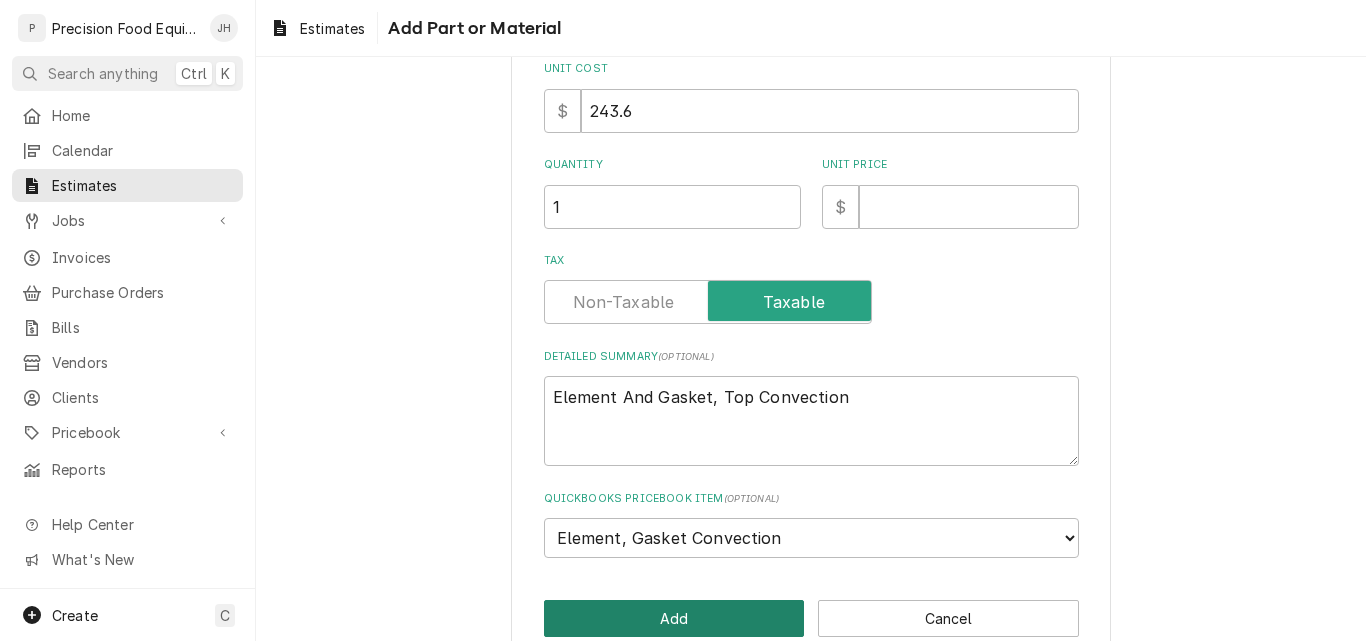 click on "Add" at bounding box center [674, 618] 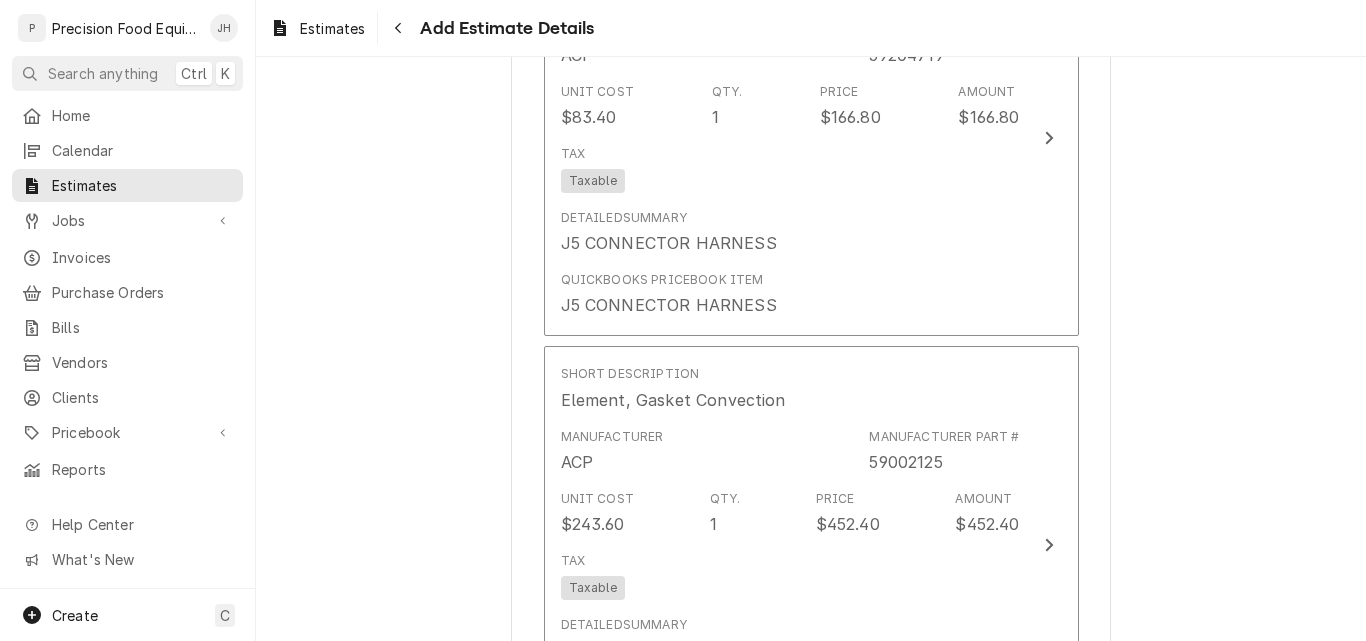 scroll, scrollTop: 2744, scrollLeft: 0, axis: vertical 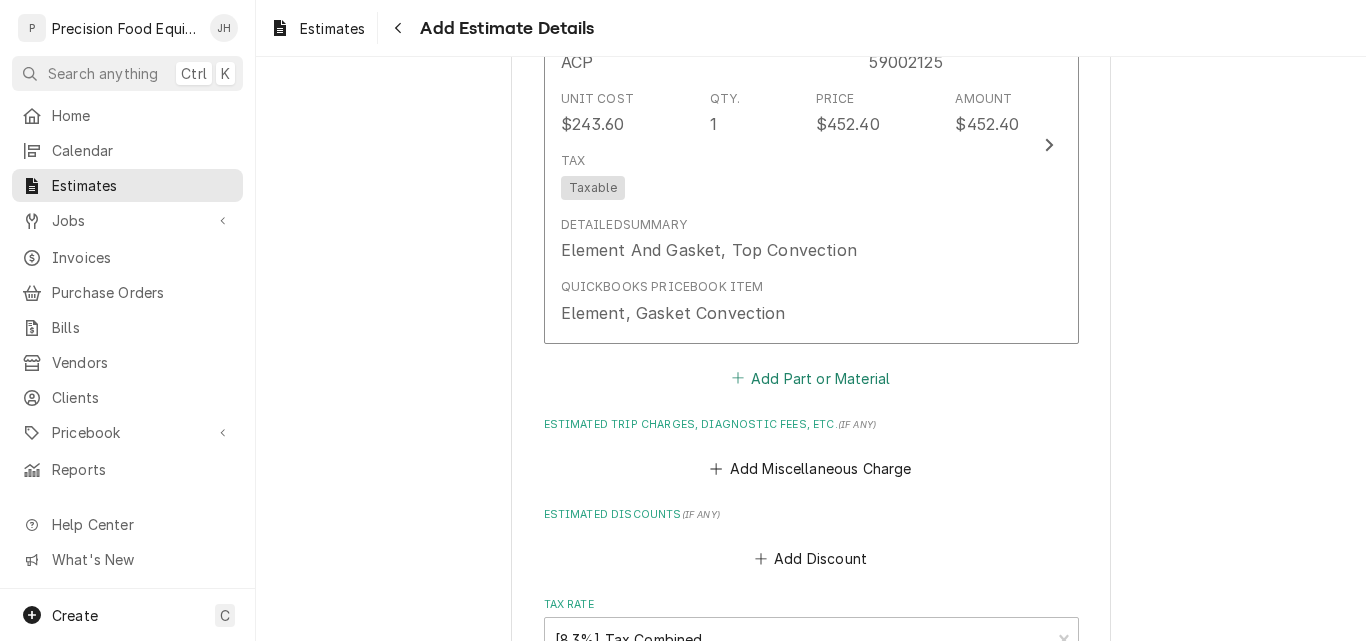 click on "Add Part or Material" at bounding box center [810, 378] 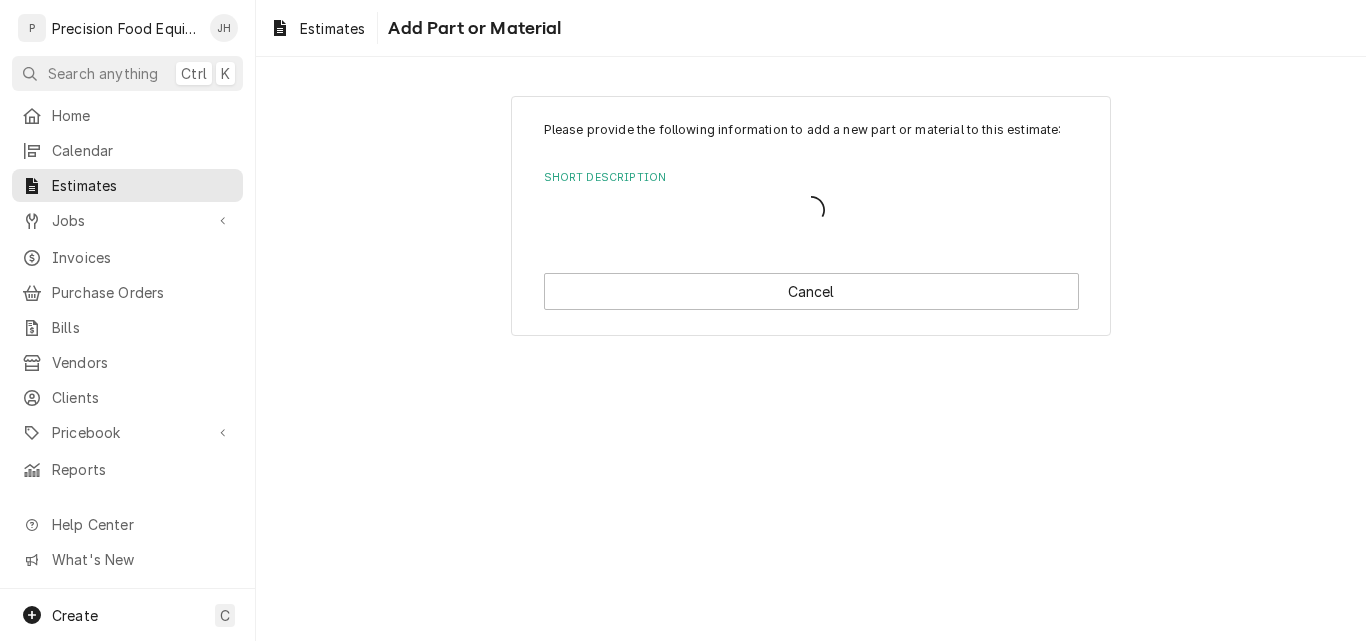 scroll, scrollTop: 0, scrollLeft: 0, axis: both 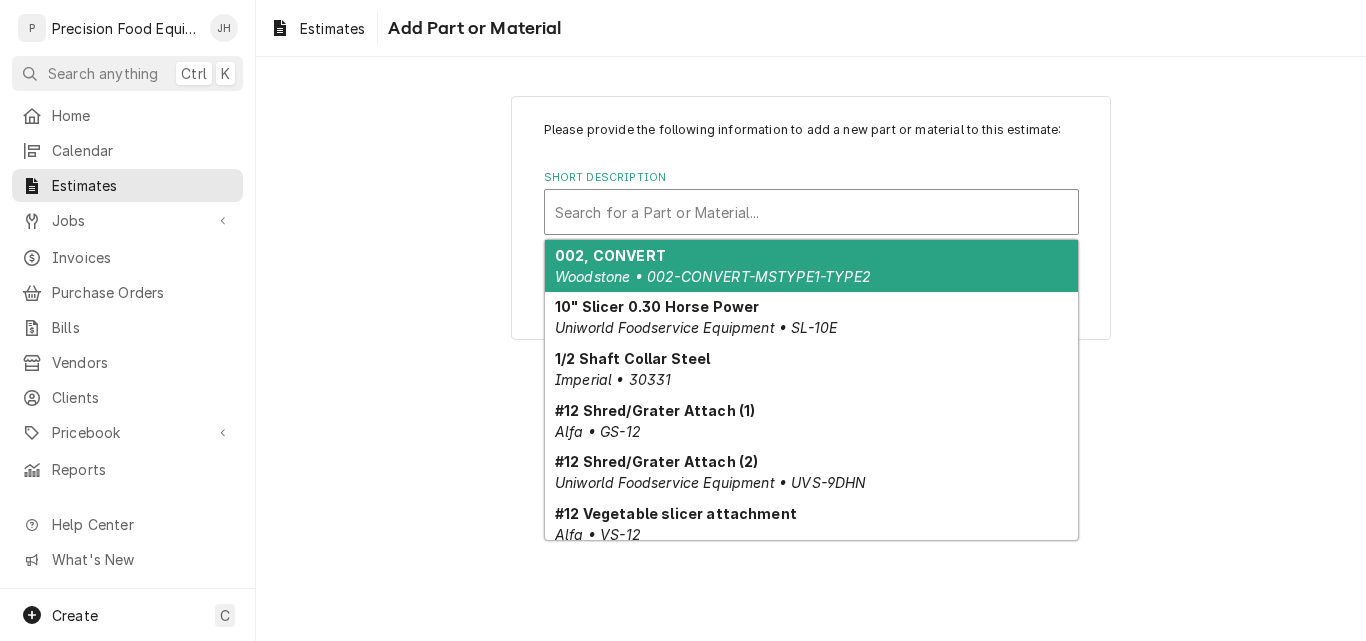 click at bounding box center [811, 212] 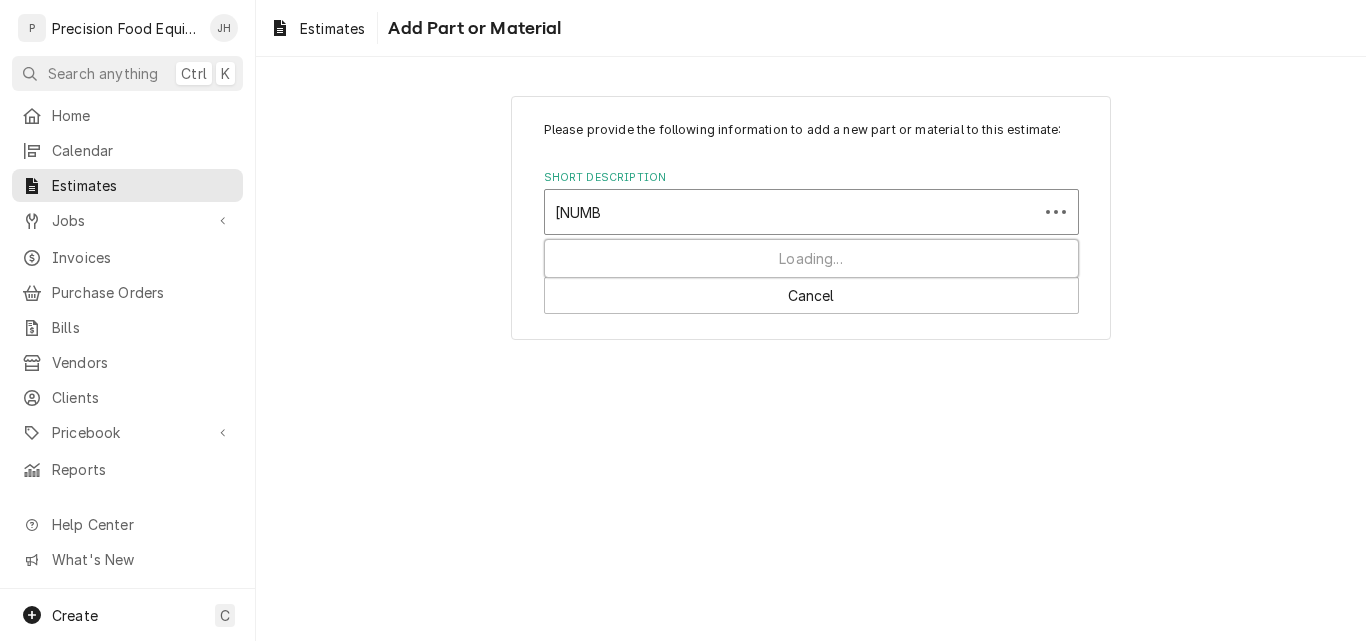 type on "14189151" 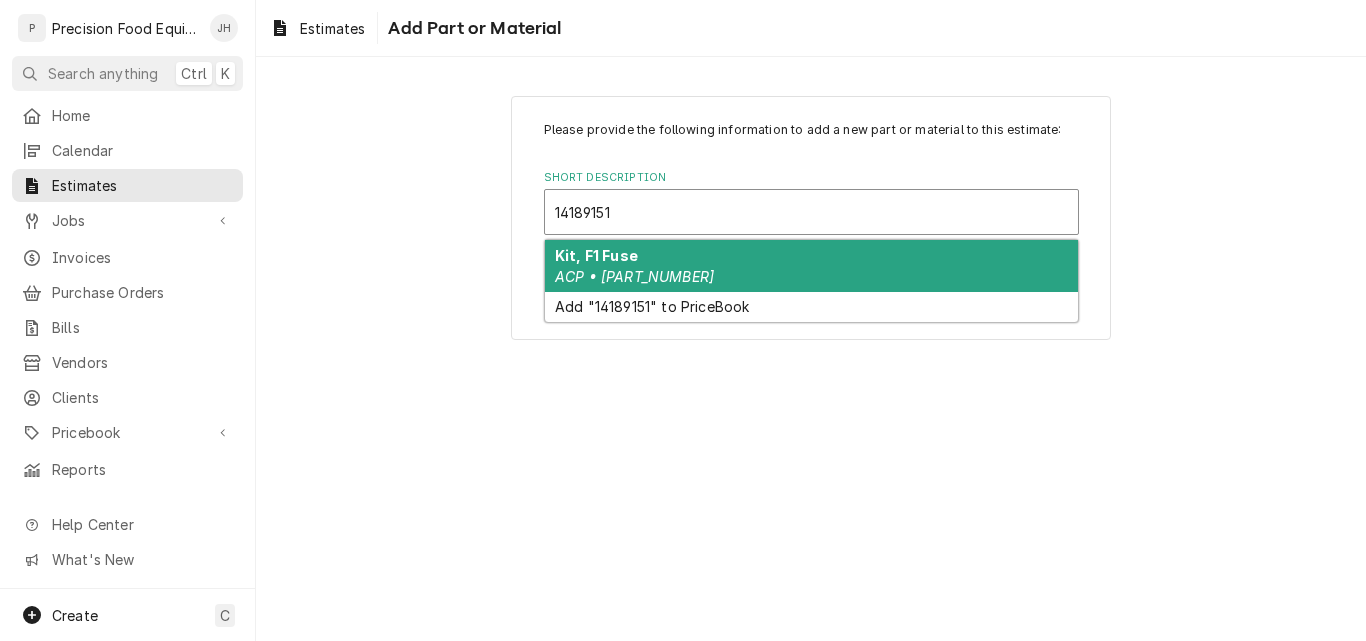 click on "Kit, F1 Fuse ACP • 14189151" at bounding box center (811, 266) 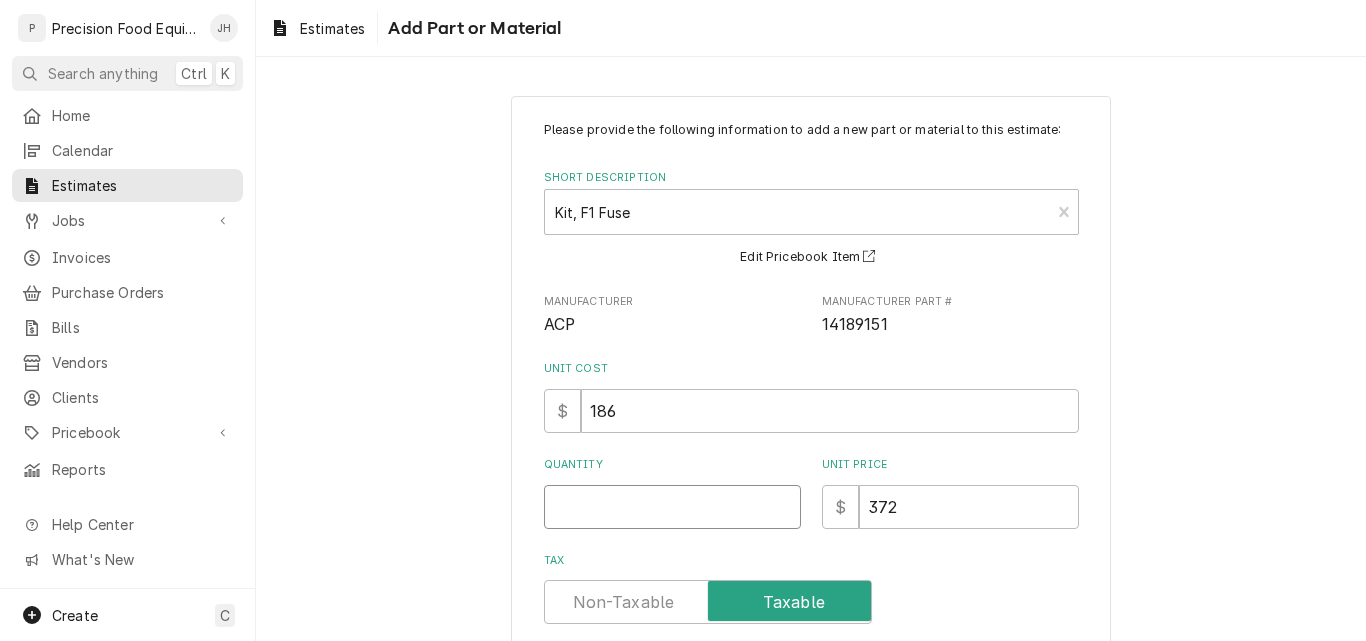 click on "Quantity" at bounding box center (672, 507) 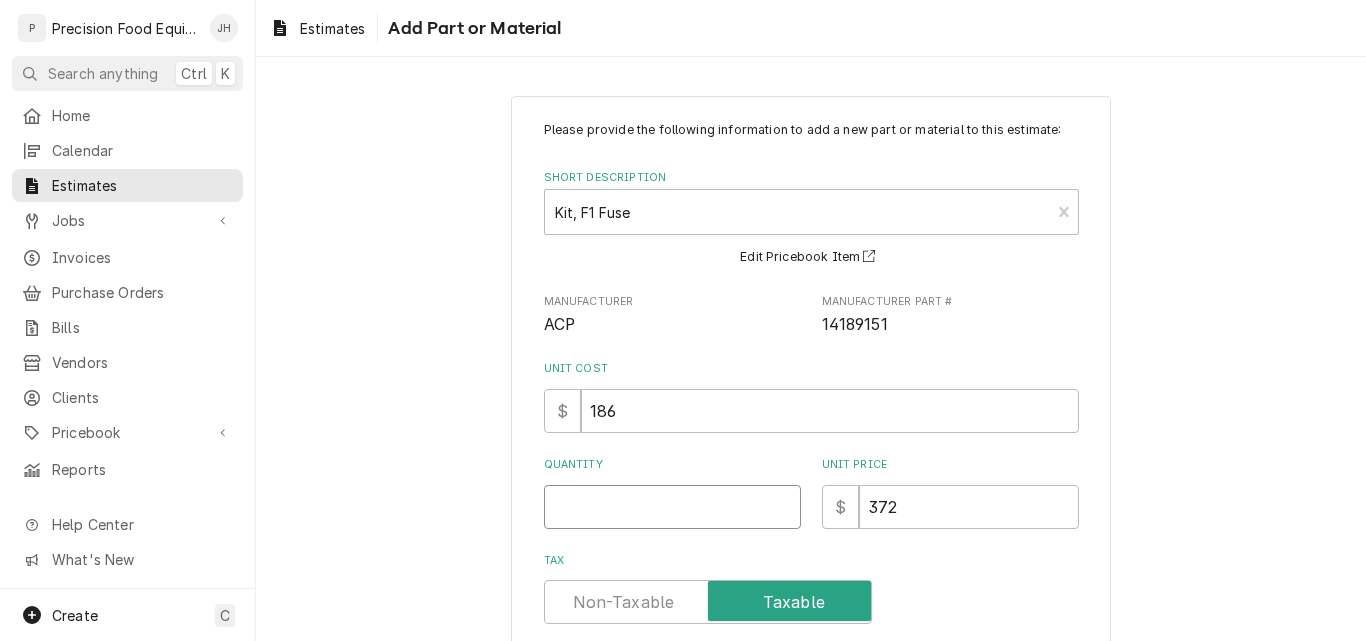 type on "x" 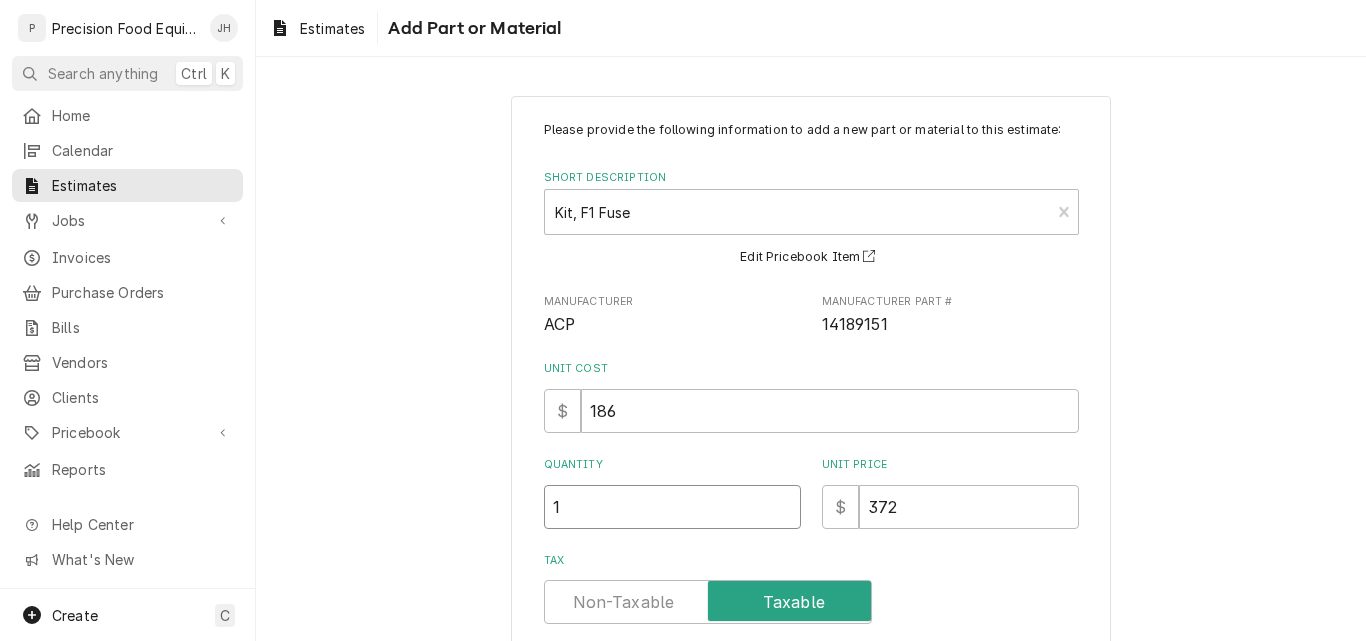 type on "1" 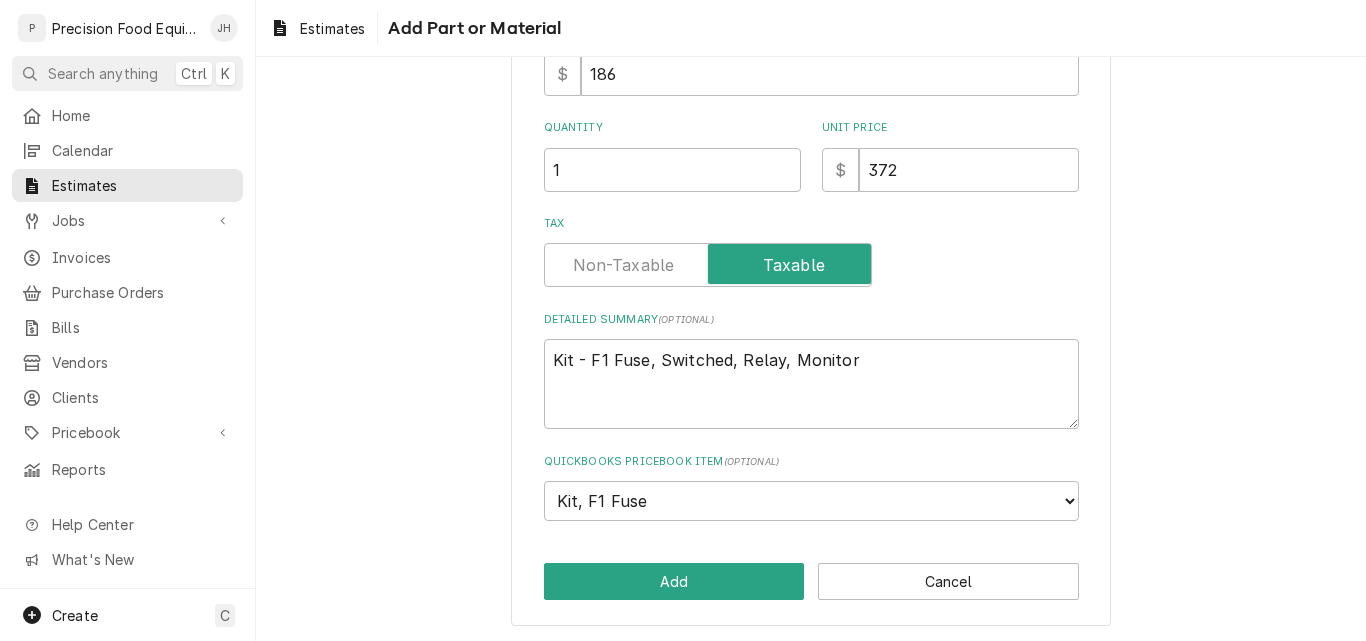 scroll, scrollTop: 339, scrollLeft: 0, axis: vertical 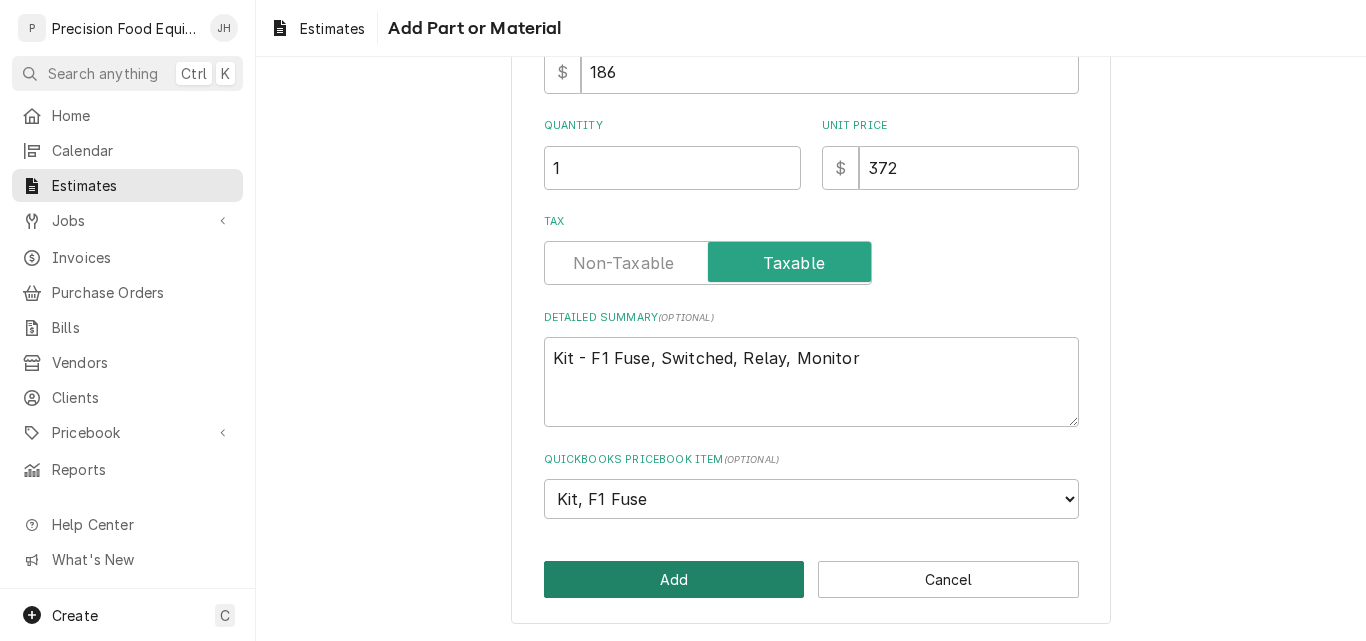 click on "Add" at bounding box center (674, 579) 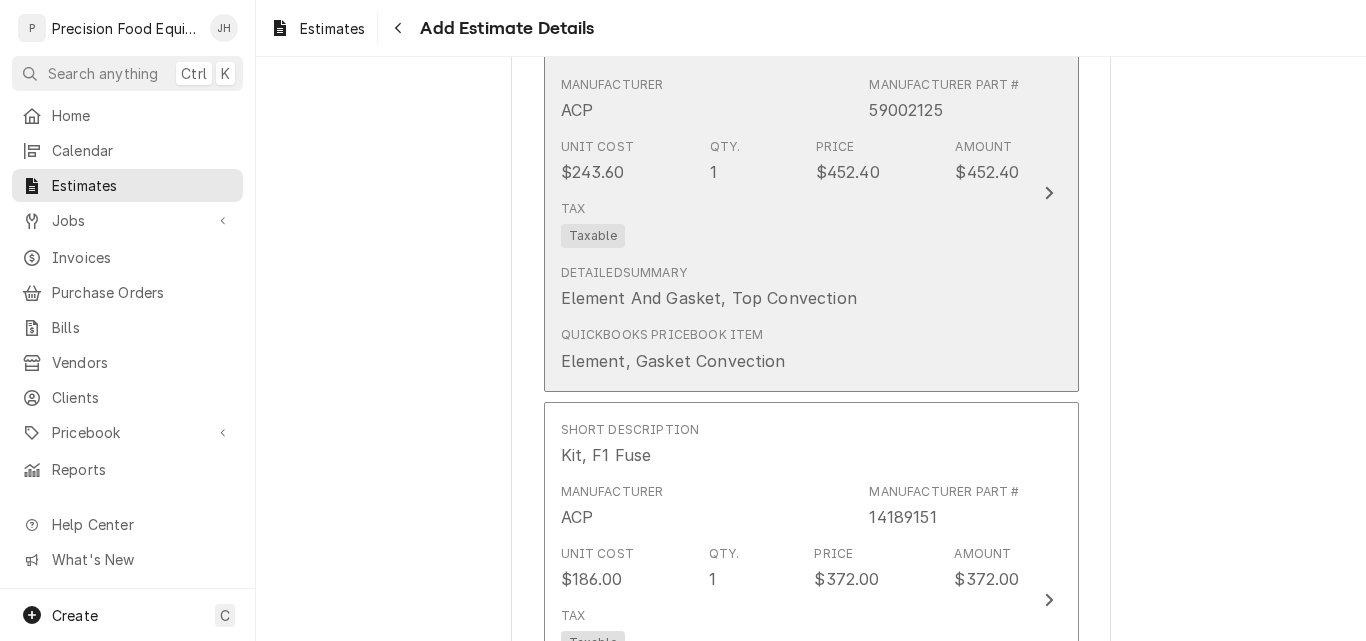 type on "x" 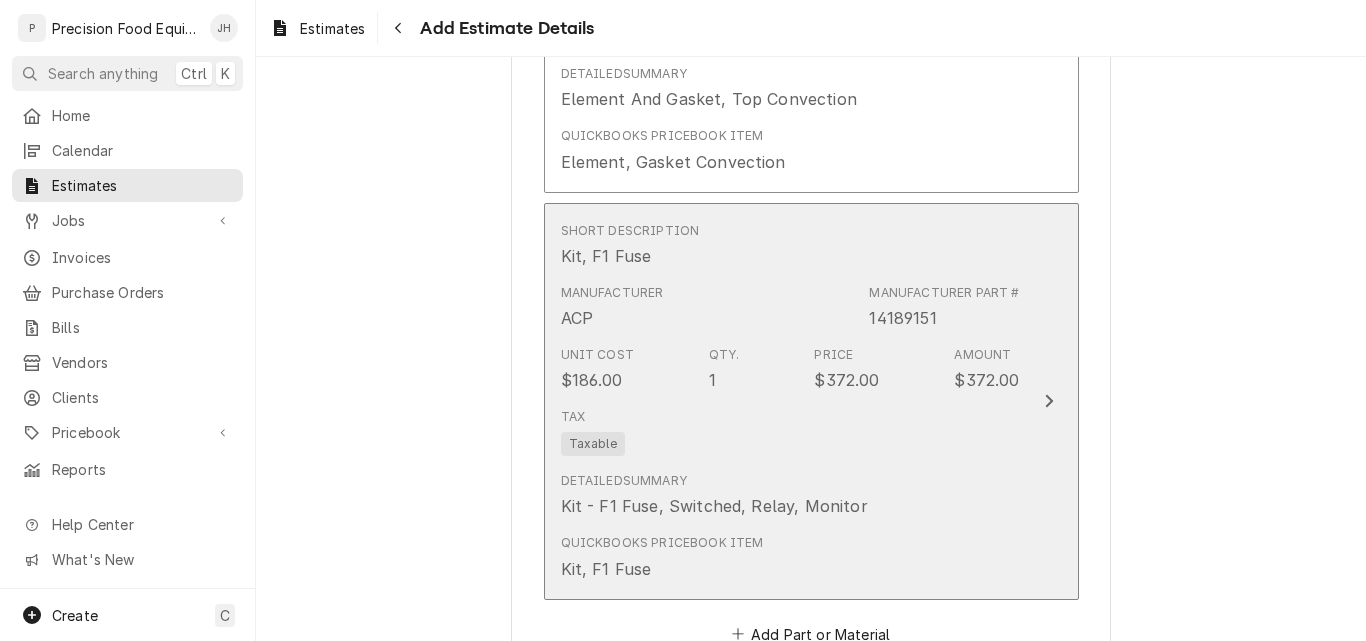 scroll, scrollTop: 3520, scrollLeft: 0, axis: vertical 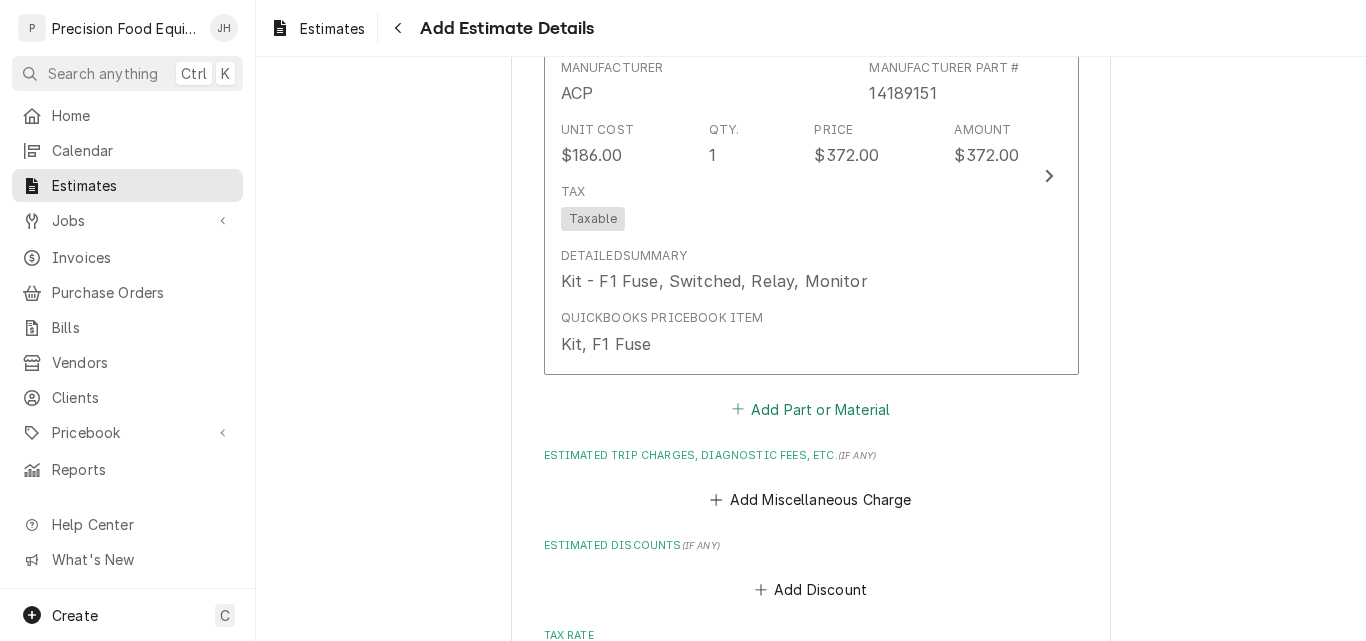 click on "Add Part or Material" at bounding box center (810, 409) 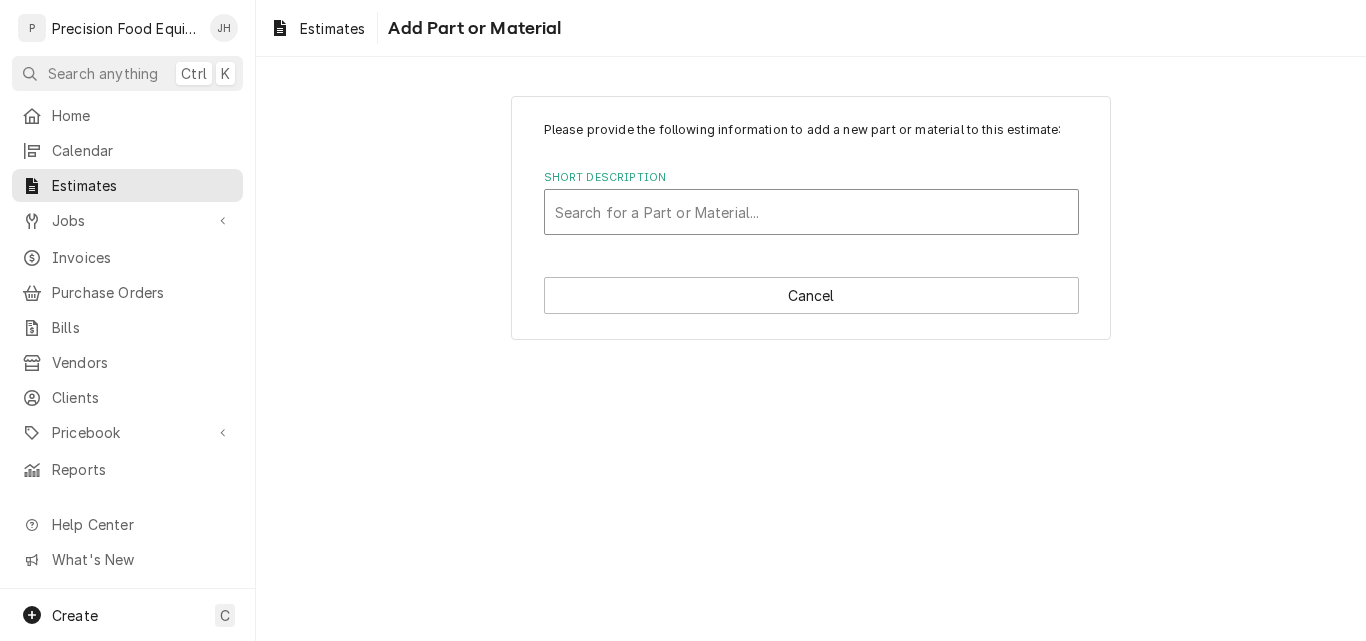 click at bounding box center [811, 212] 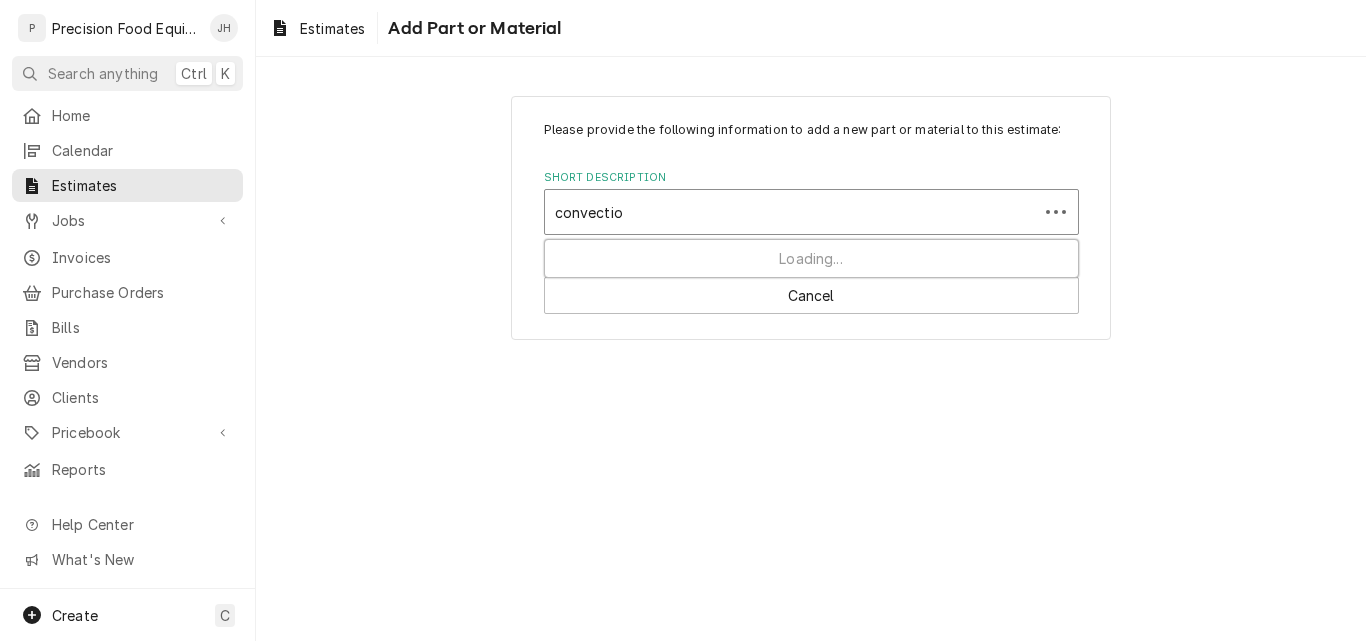 type on "convection" 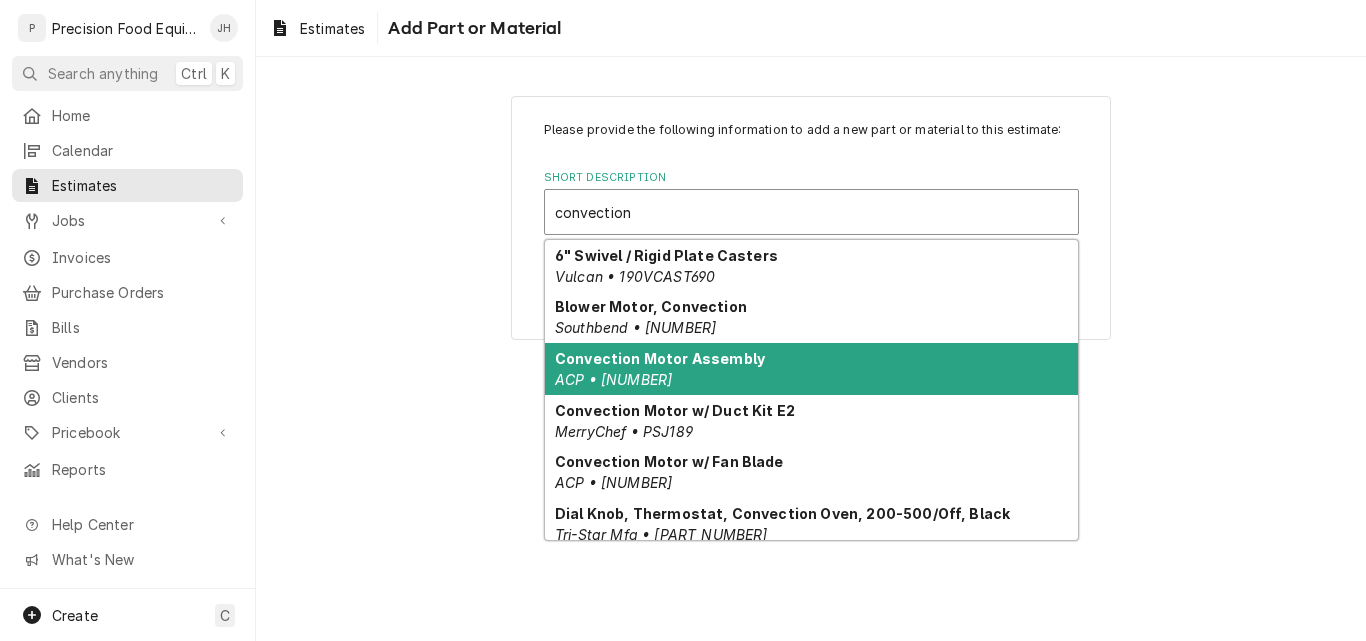 click on "Convection Motor Assembly ACP • 59002076" at bounding box center [811, 369] 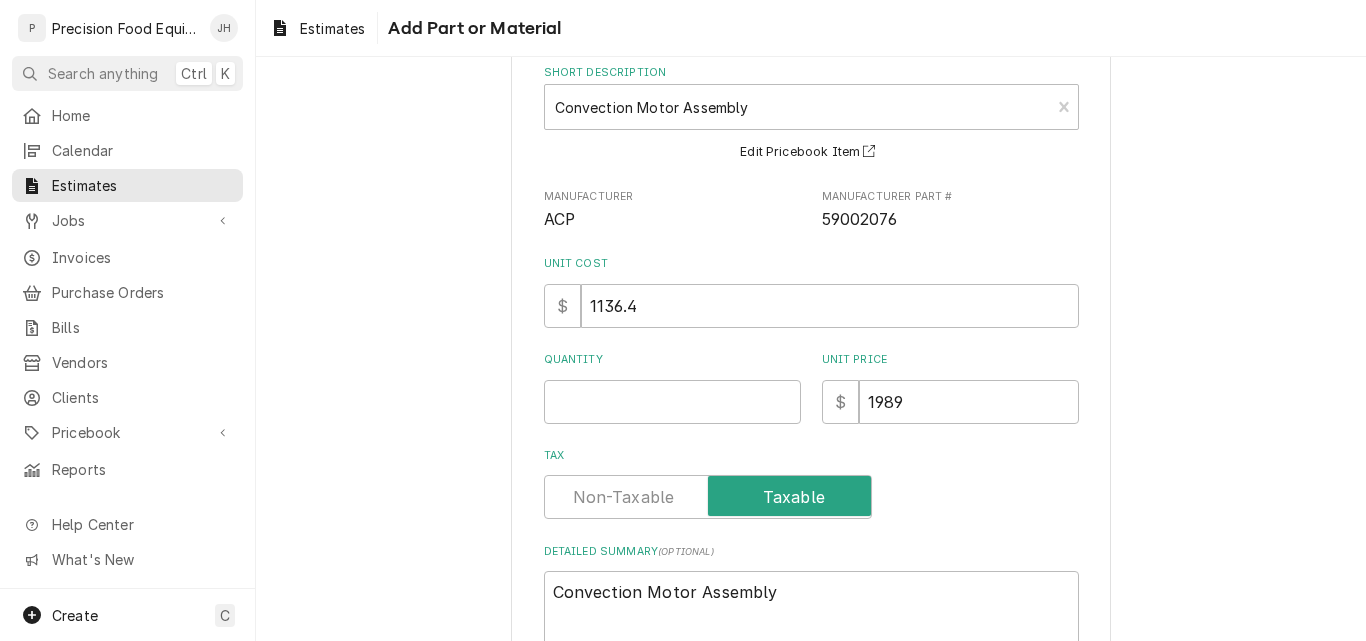 scroll, scrollTop: 200, scrollLeft: 0, axis: vertical 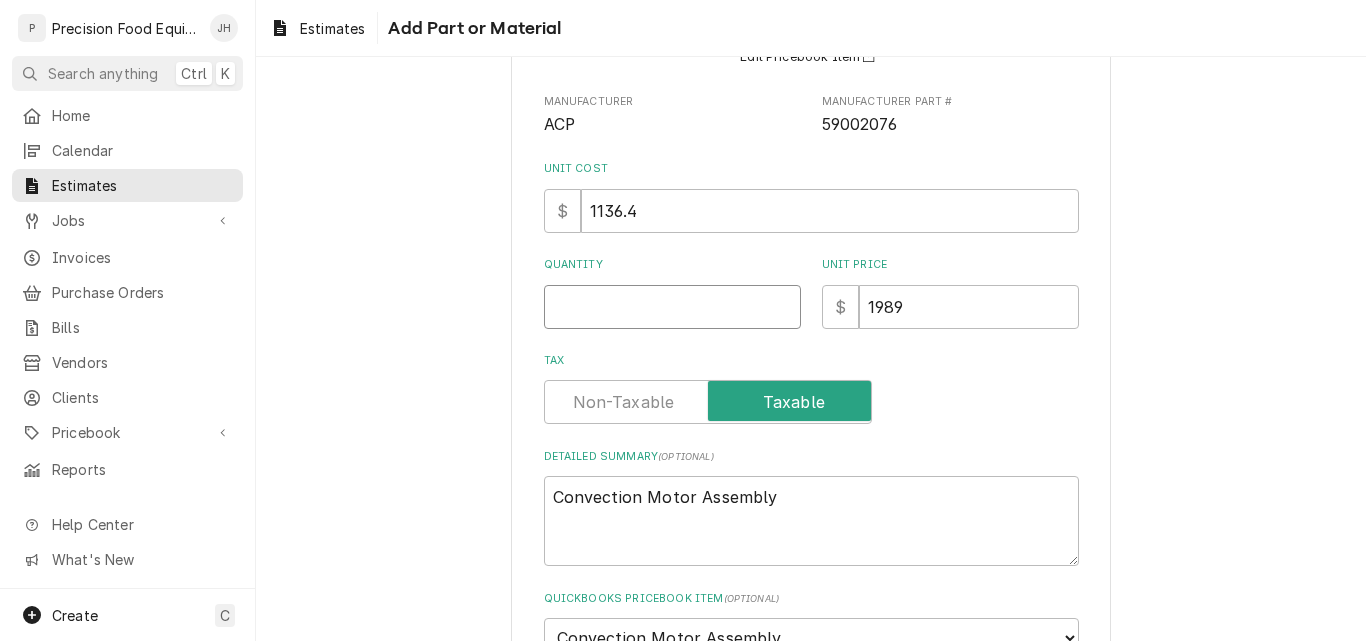 click on "Quantity" at bounding box center [672, 307] 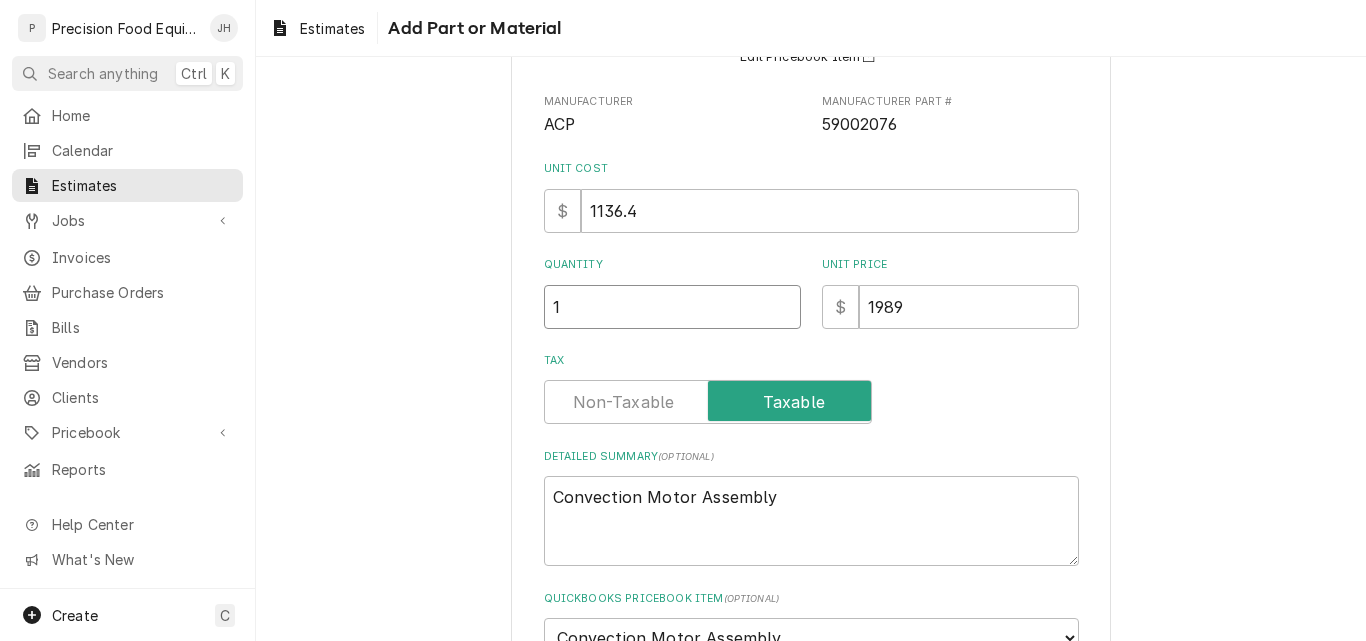 type on "x" 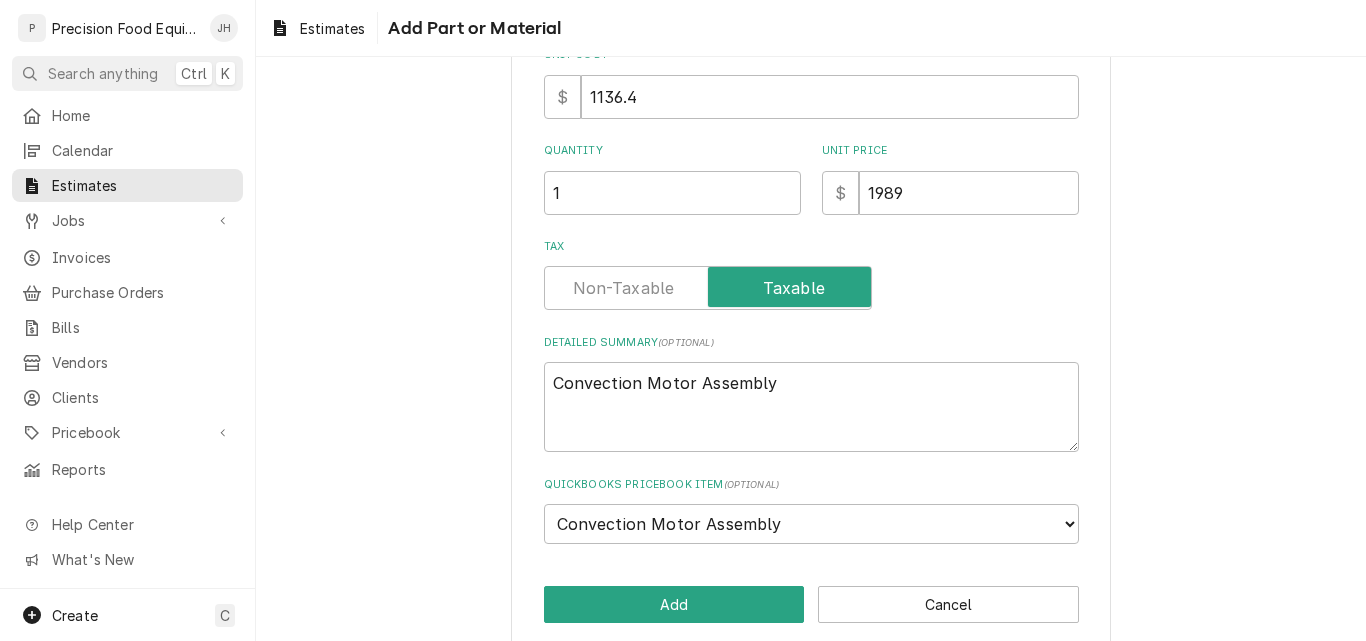 scroll, scrollTop: 339, scrollLeft: 0, axis: vertical 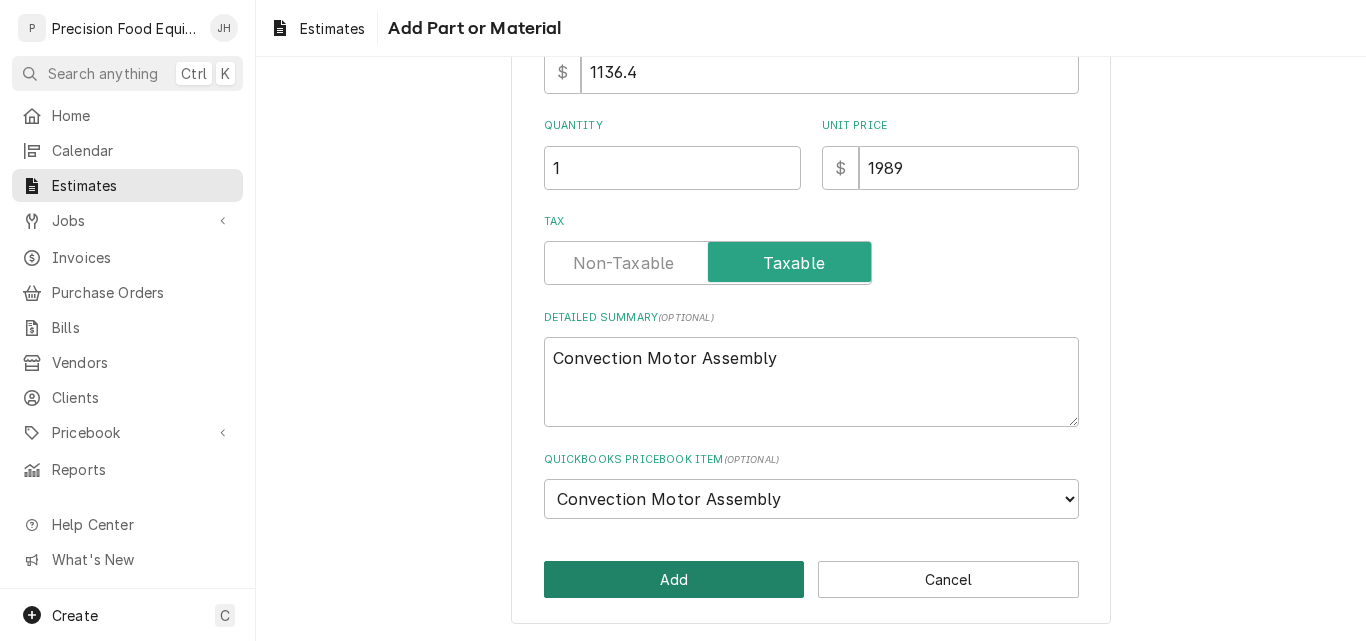 click on "Add" at bounding box center (674, 579) 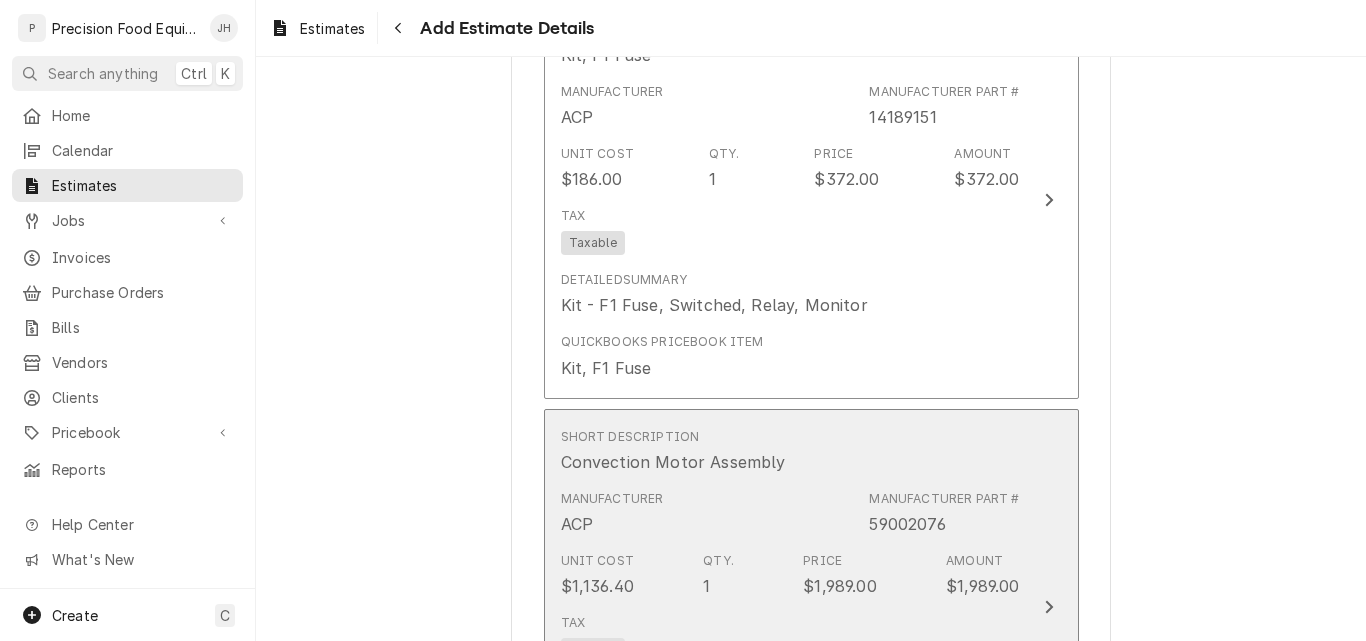 scroll, scrollTop: 3496, scrollLeft: 0, axis: vertical 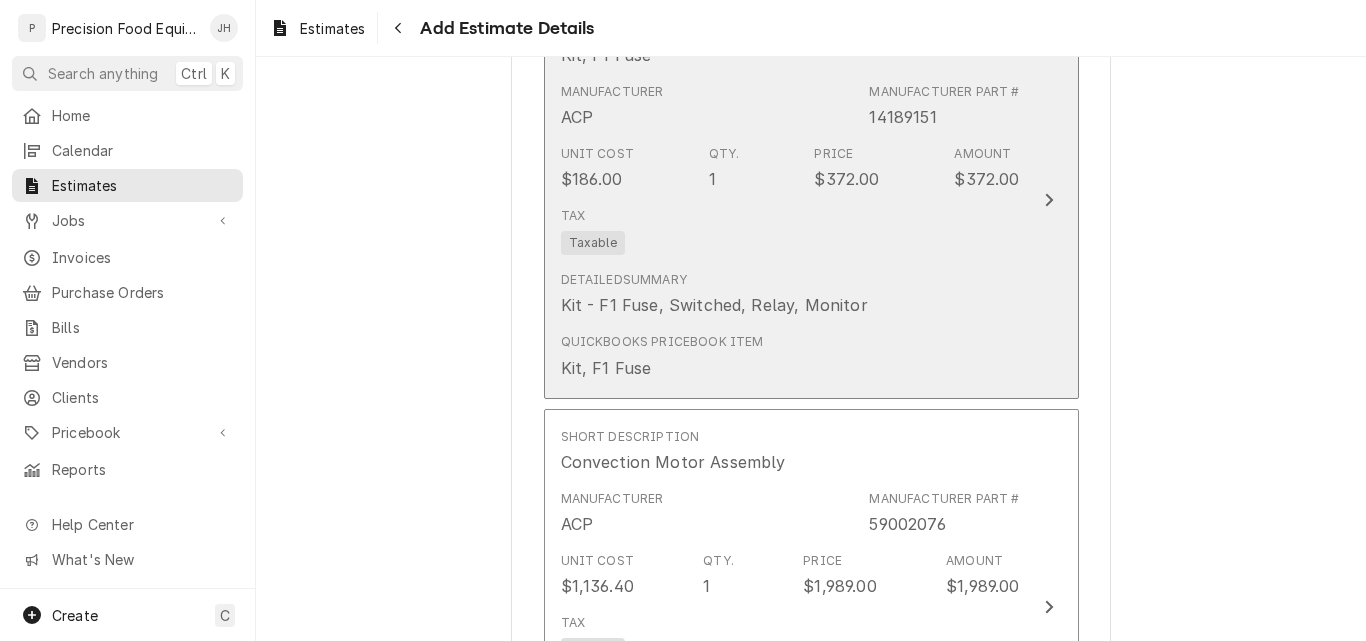 type on "x" 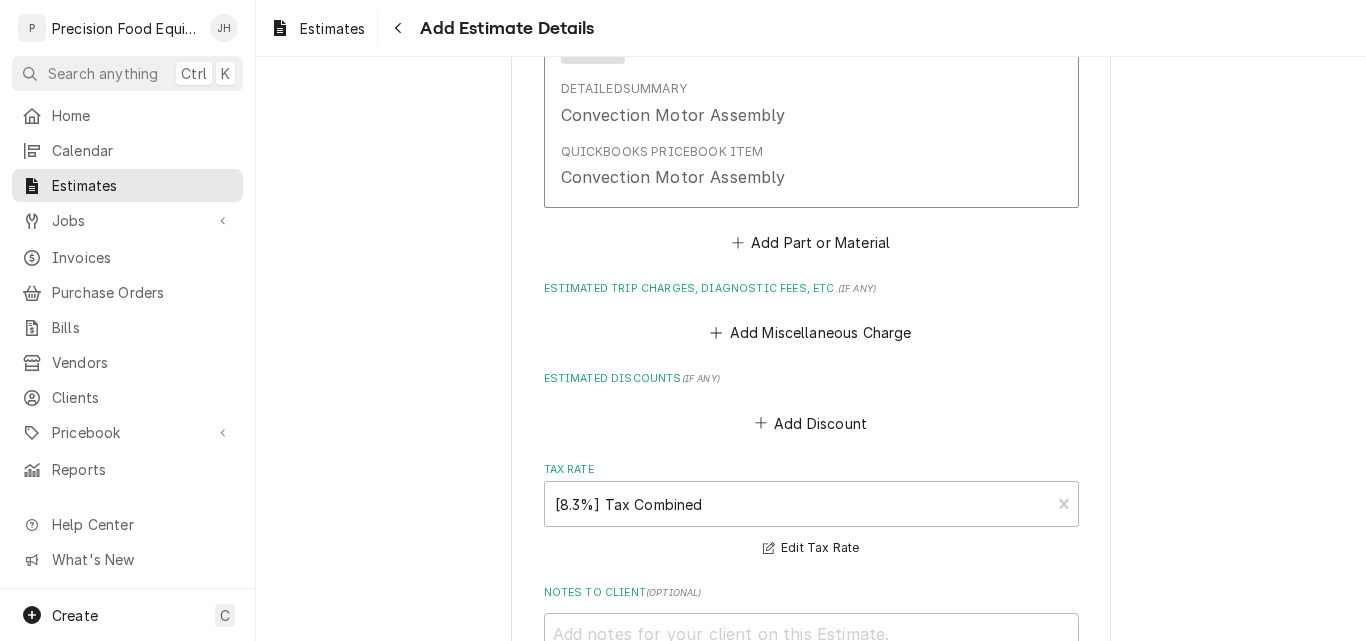 scroll, scrollTop: 4096, scrollLeft: 0, axis: vertical 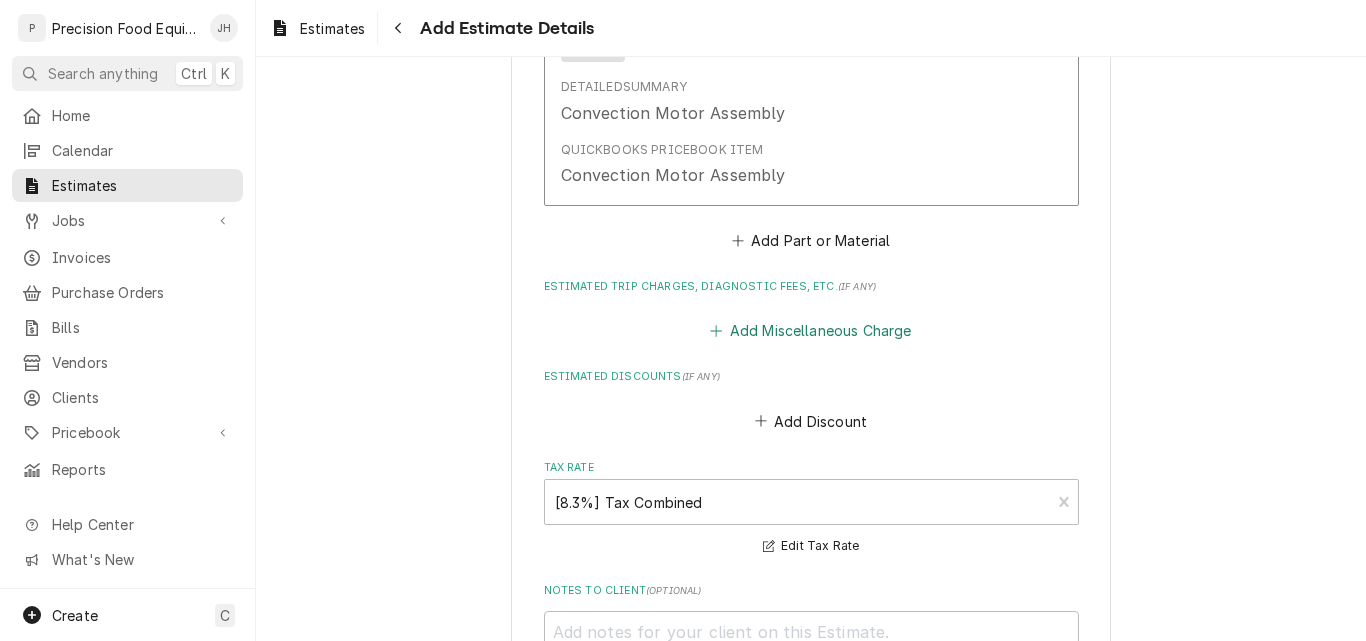click on "Add Miscellaneous Charge" at bounding box center [811, 331] 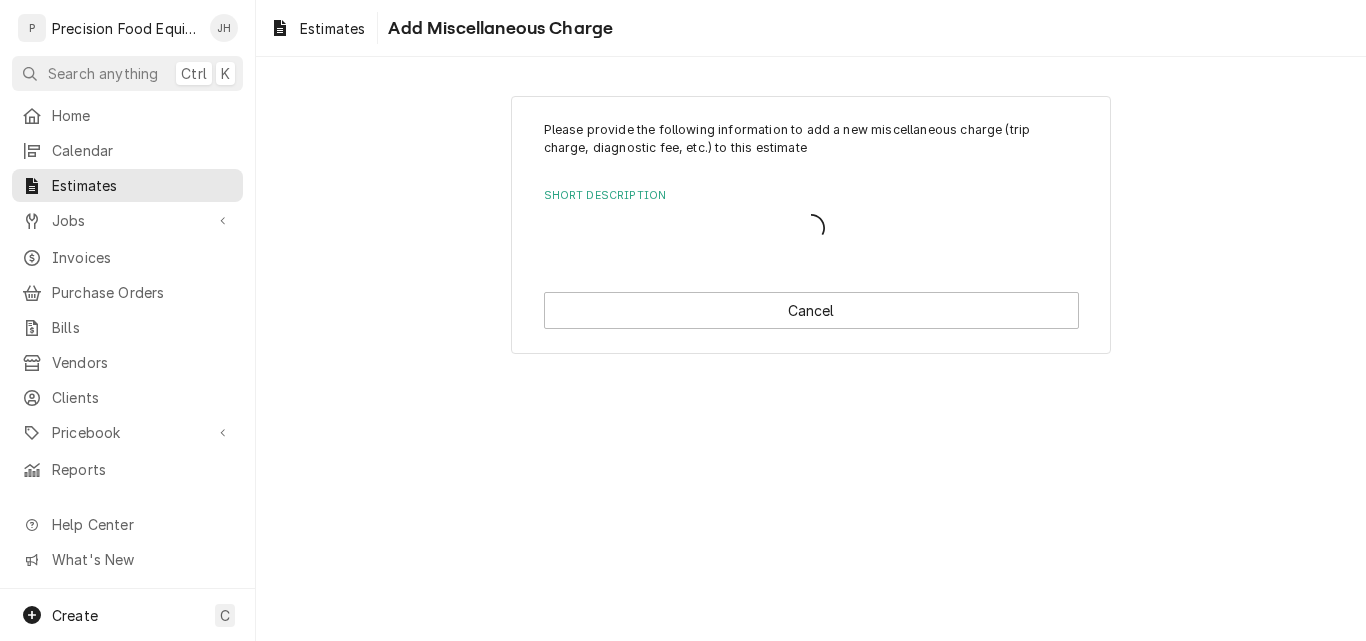scroll, scrollTop: 0, scrollLeft: 0, axis: both 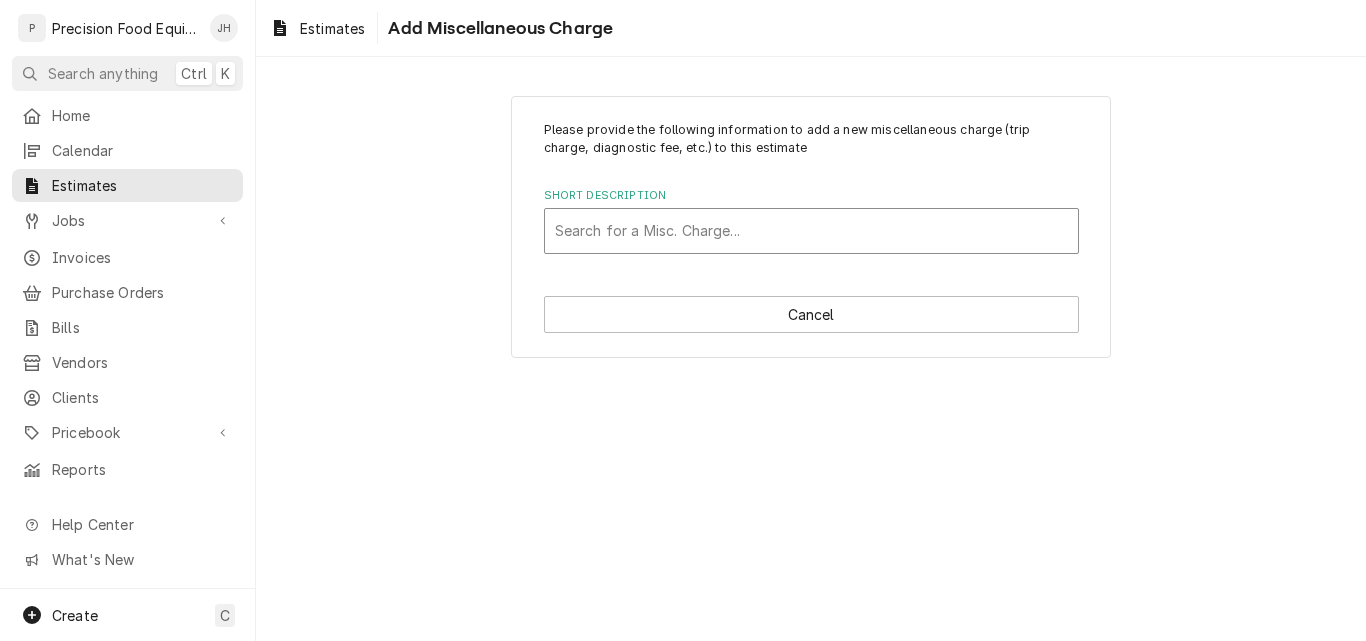 click at bounding box center [811, 231] 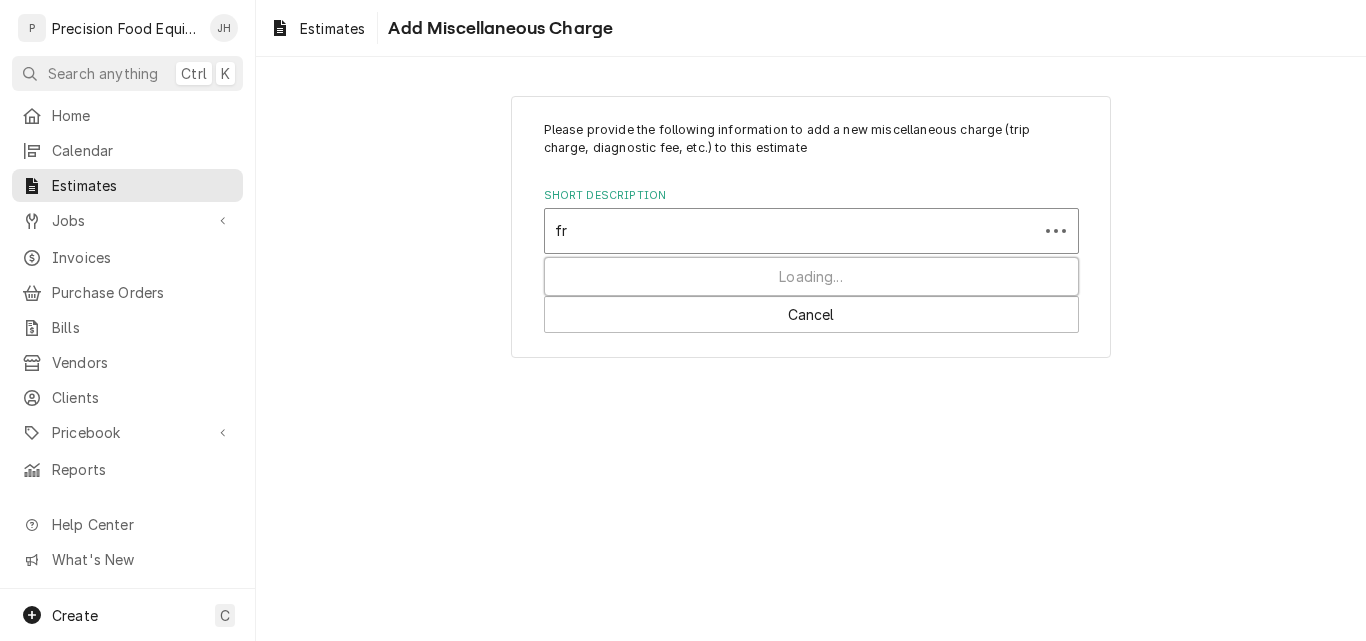 type on "fre" 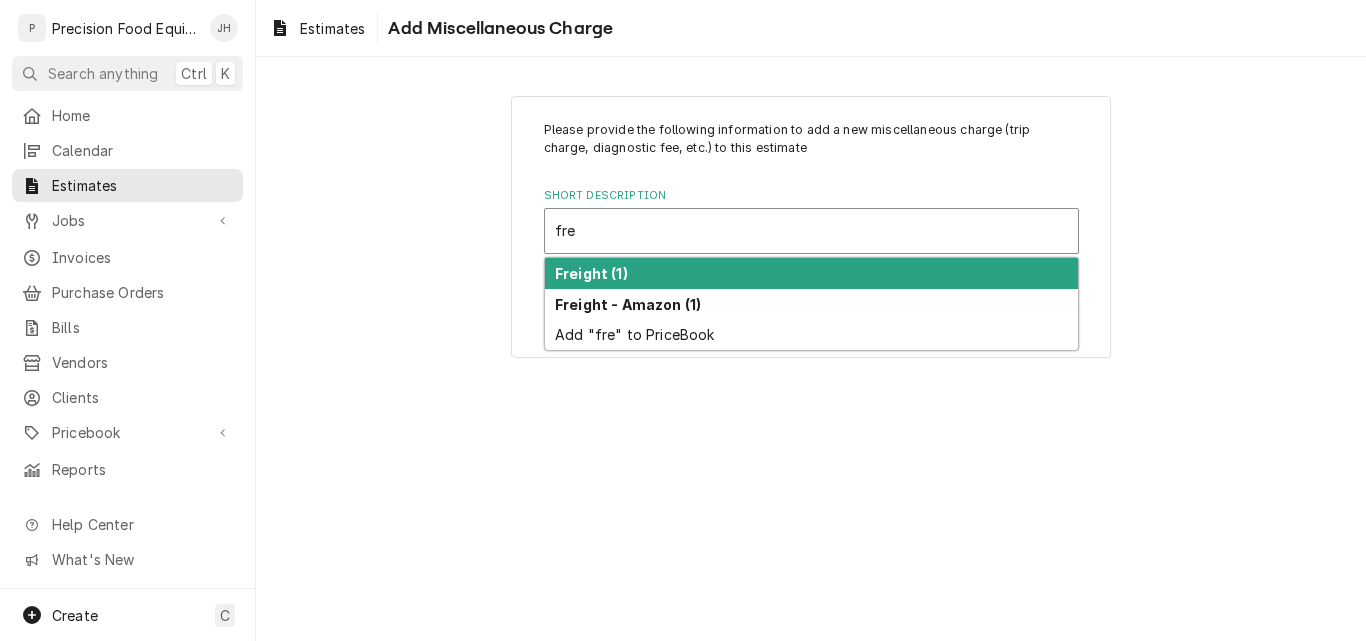 click on "Freight (1)" at bounding box center [811, 273] 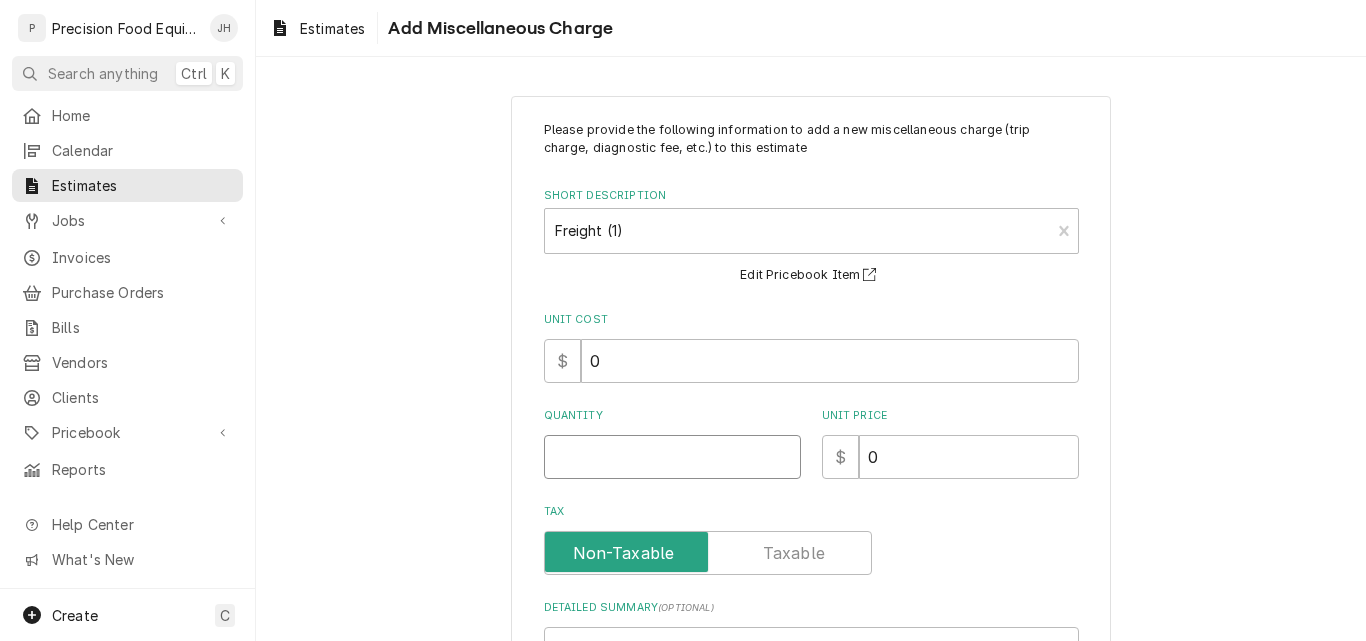click on "Quantity" at bounding box center [672, 457] 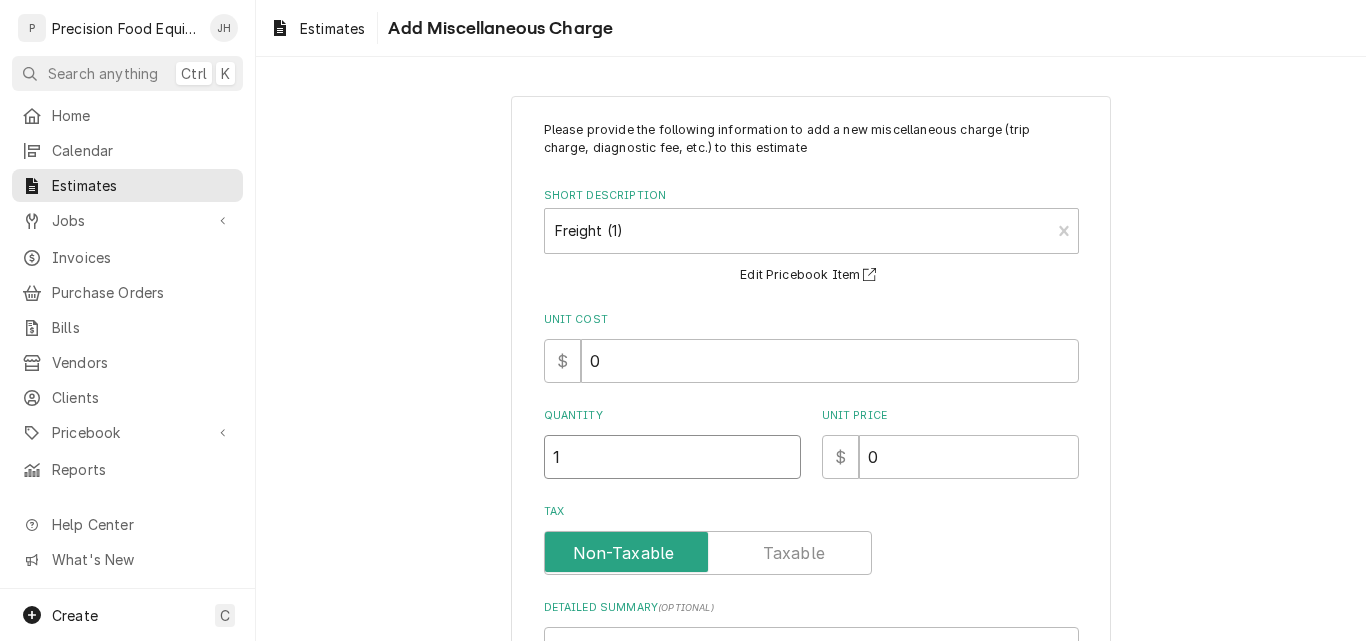 type on "x" 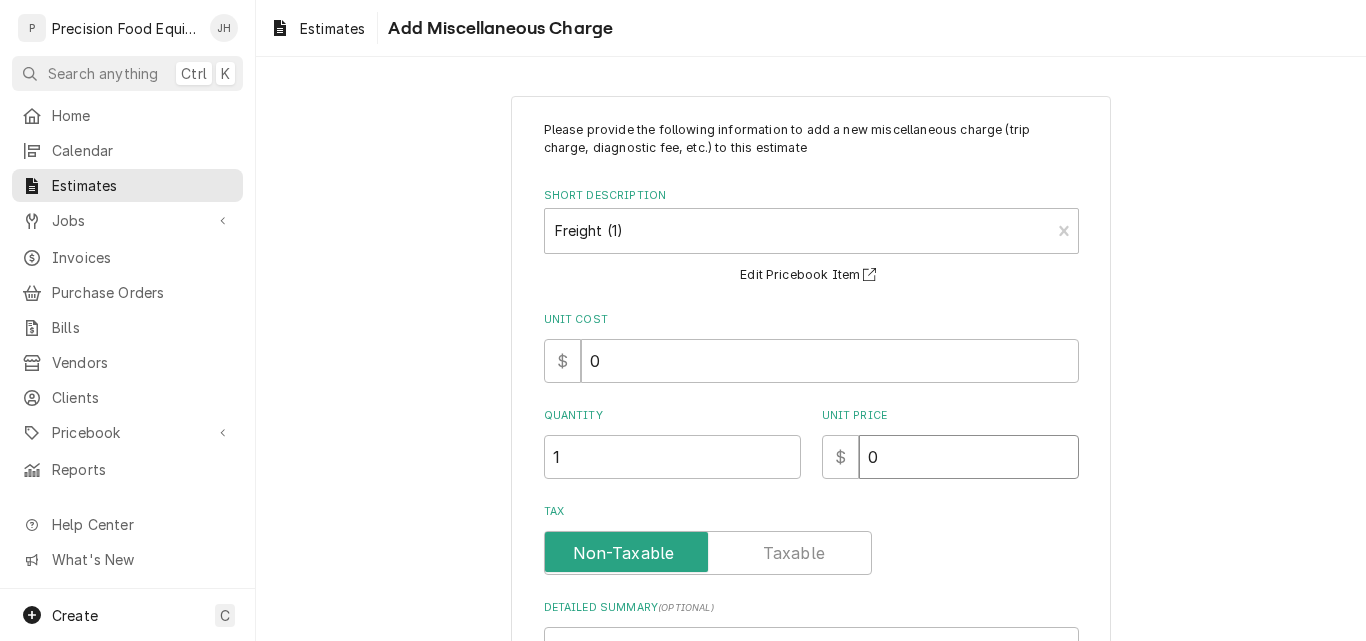 drag, startPoint x: 881, startPoint y: 447, endPoint x: 834, endPoint y: 457, distance: 48.052055 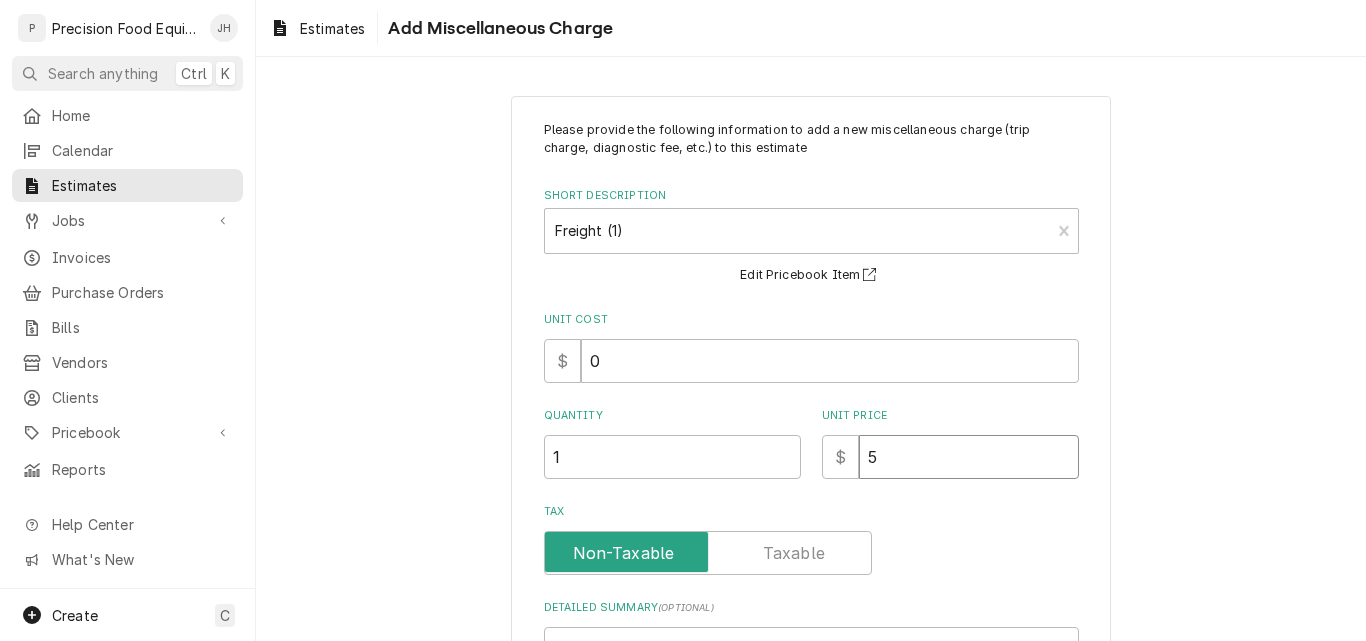 type on "x" 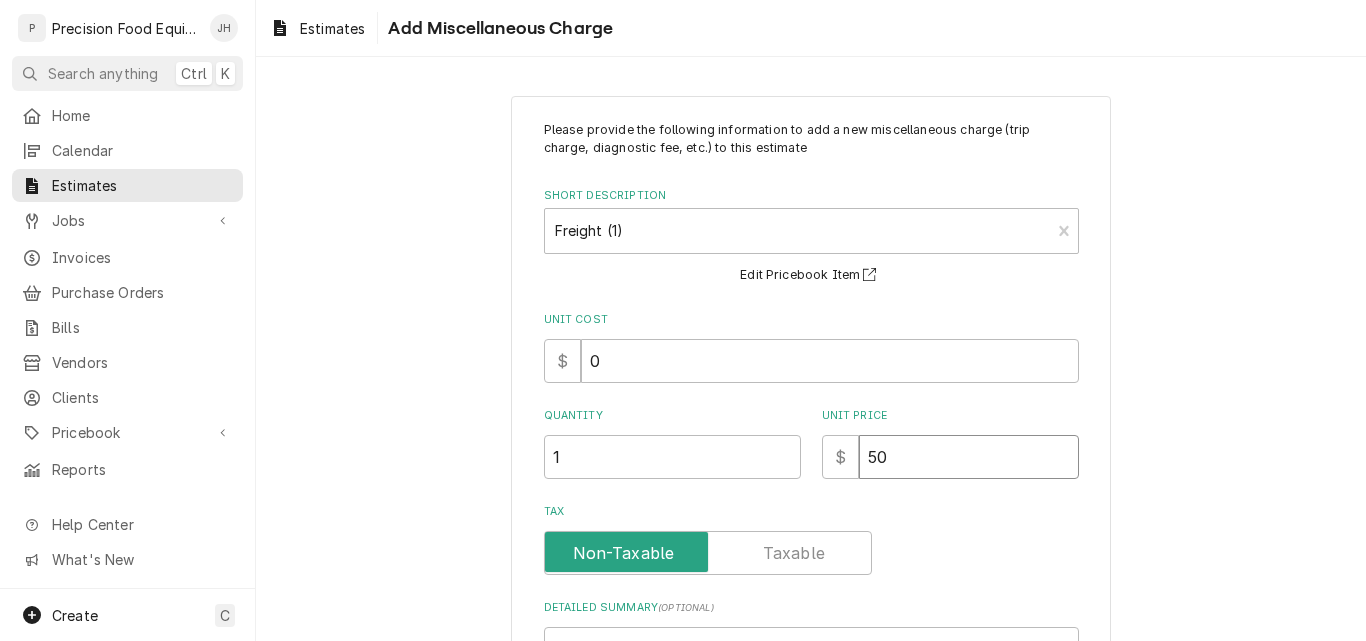 type on "x" 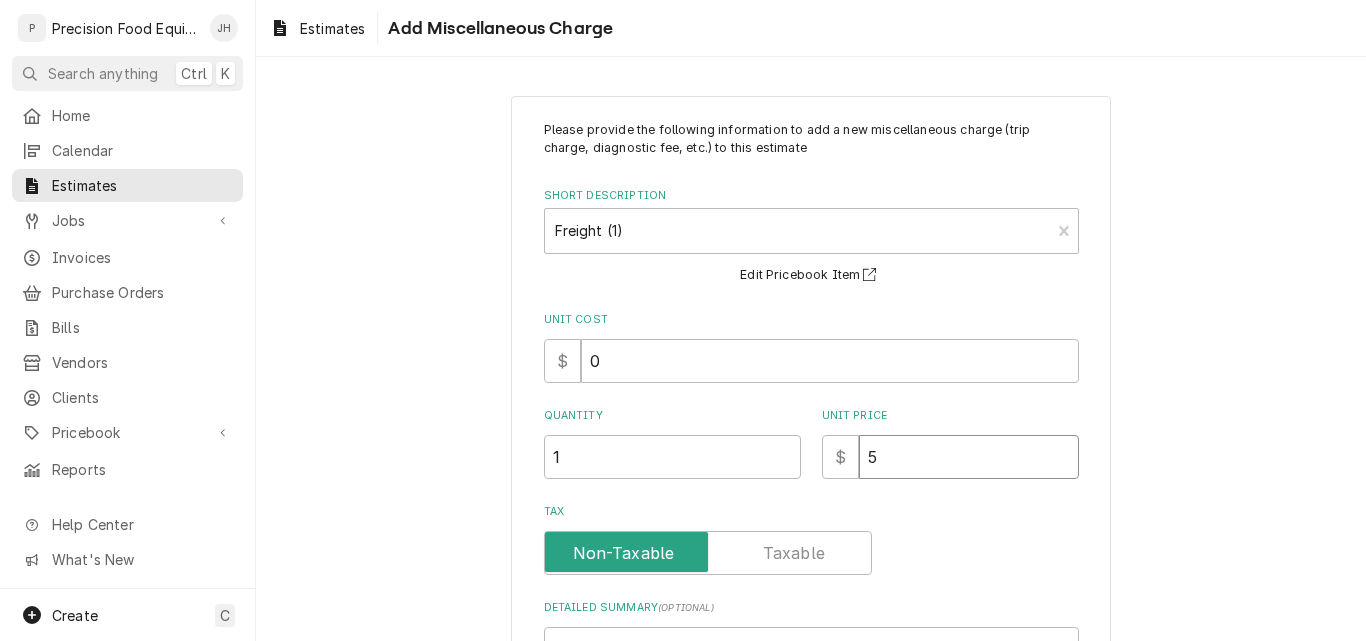 type on "x" 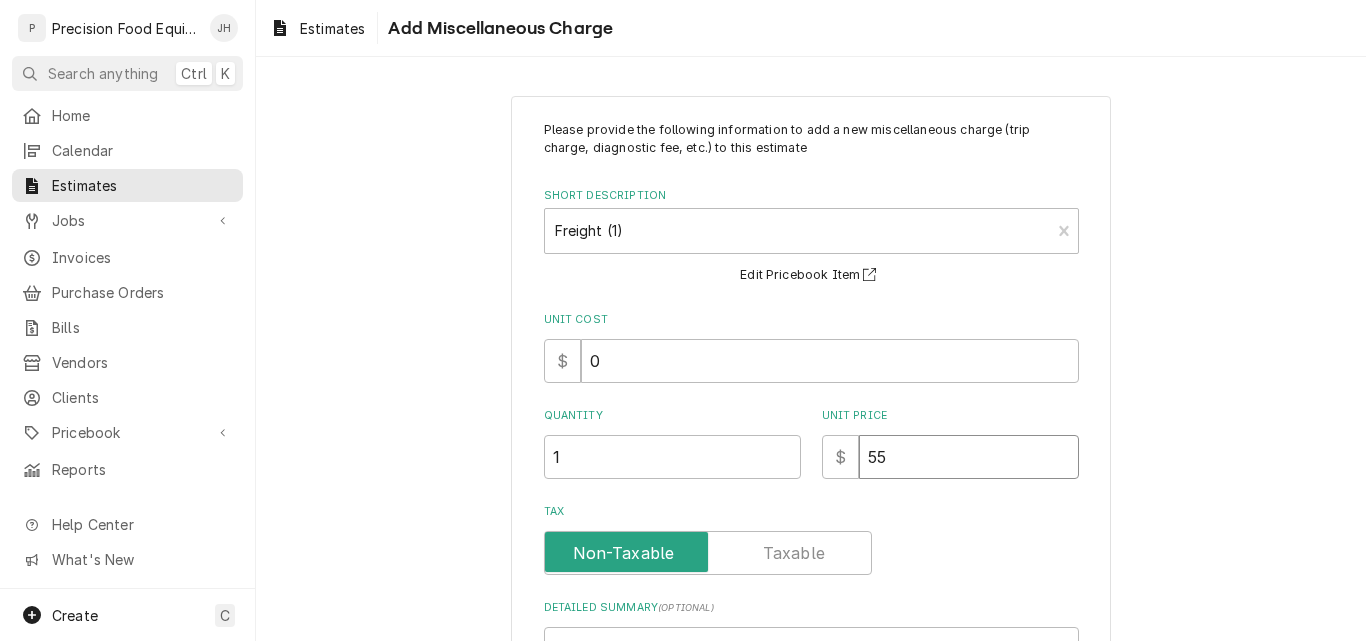 type on "x" 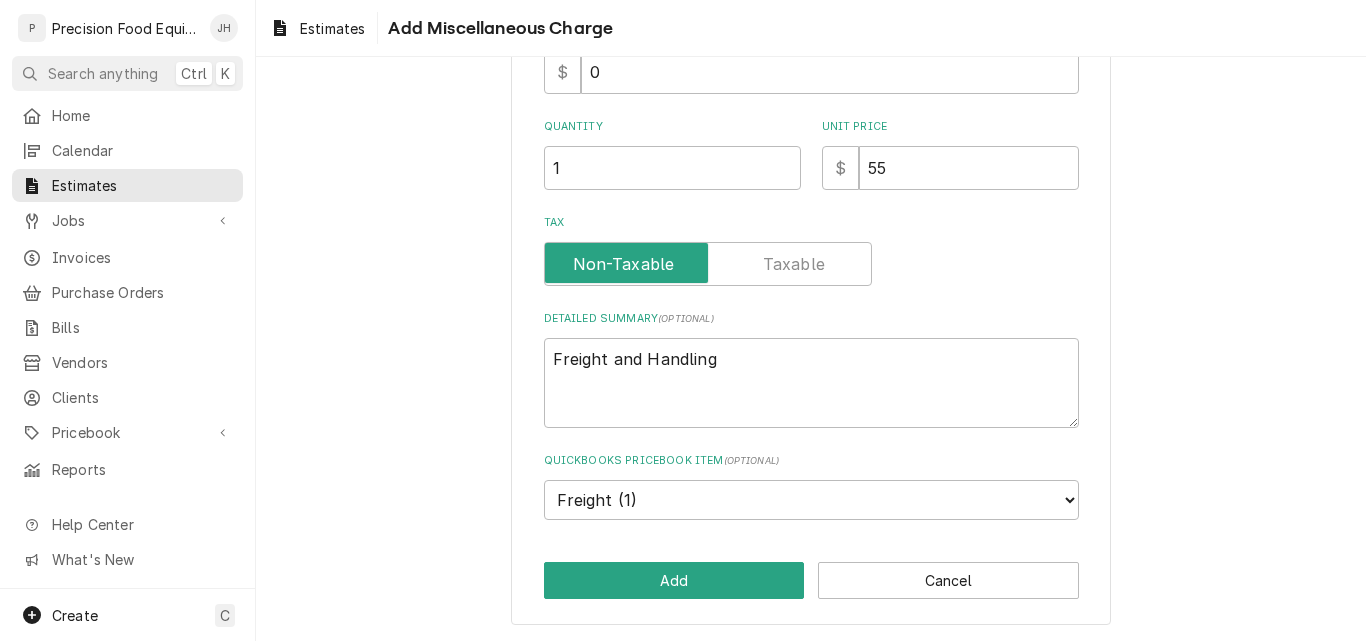 scroll, scrollTop: 290, scrollLeft: 0, axis: vertical 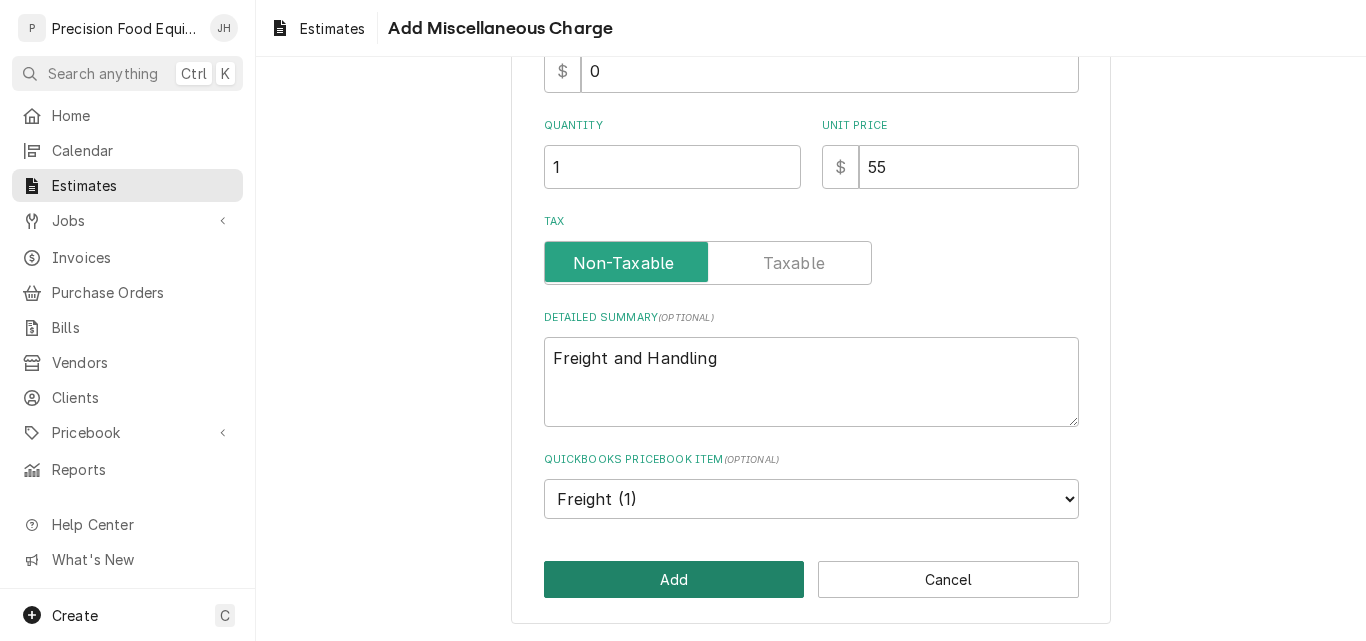 click on "Add" at bounding box center [674, 579] 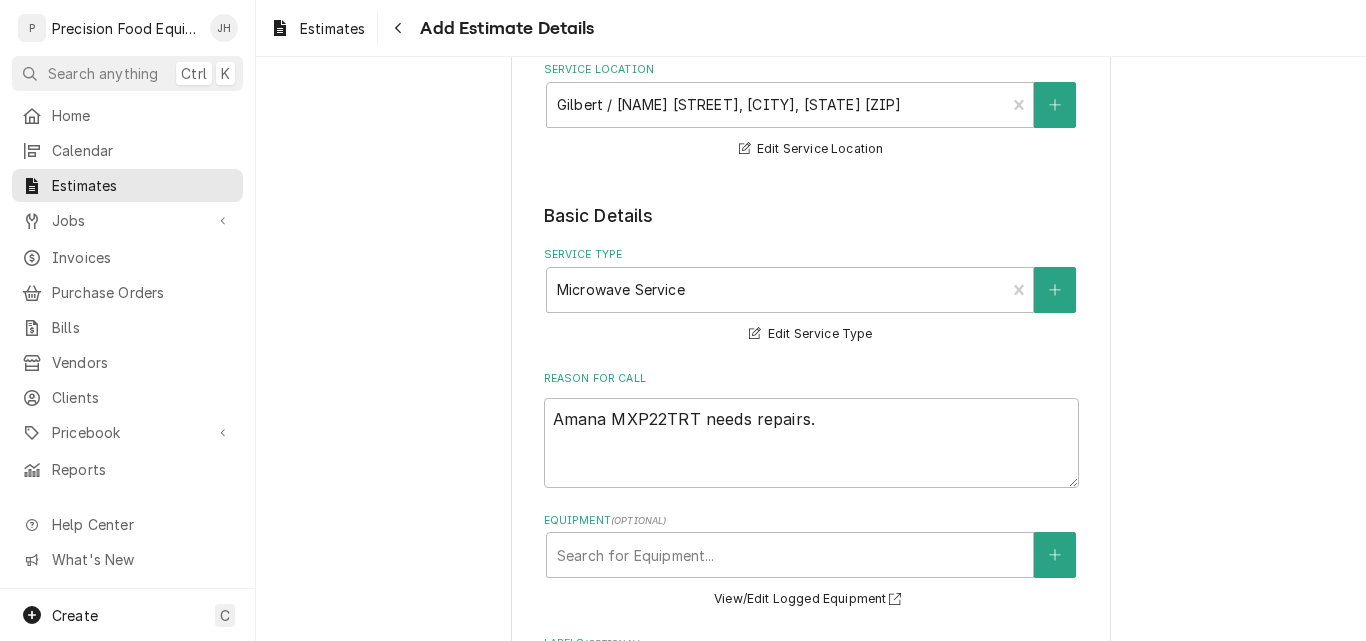 scroll, scrollTop: 178, scrollLeft: 0, axis: vertical 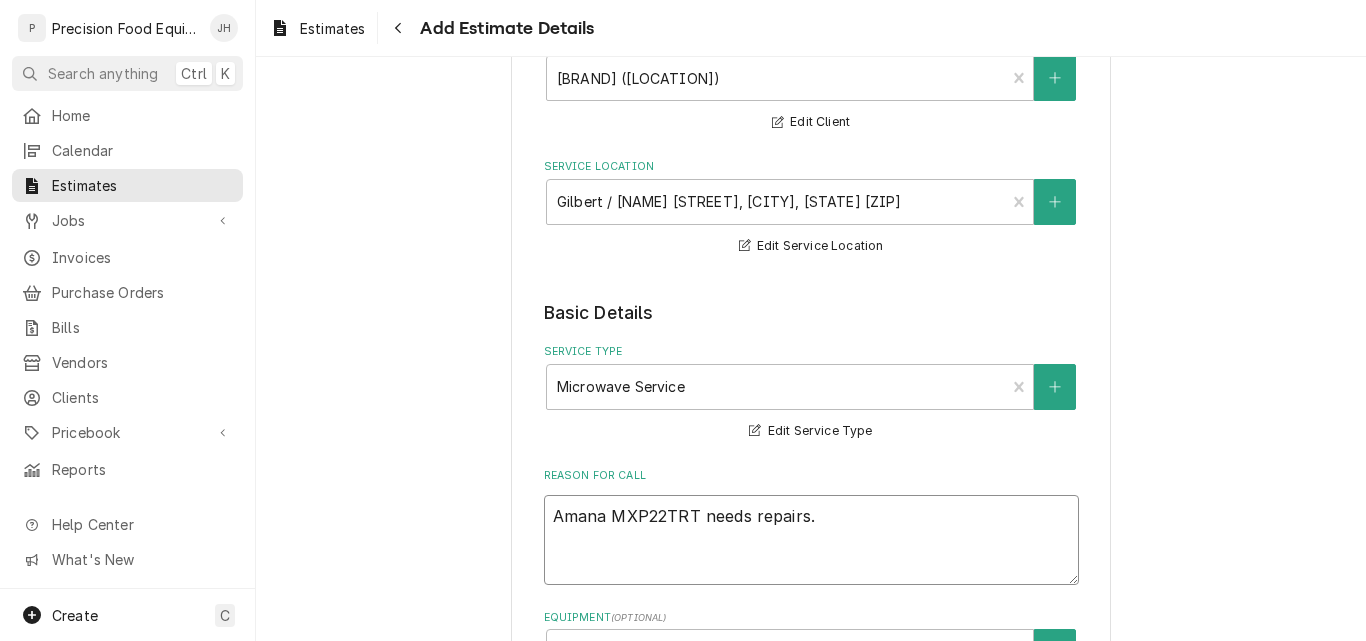 click on "Amana MXP22TRT needs repairs." at bounding box center [811, 540] 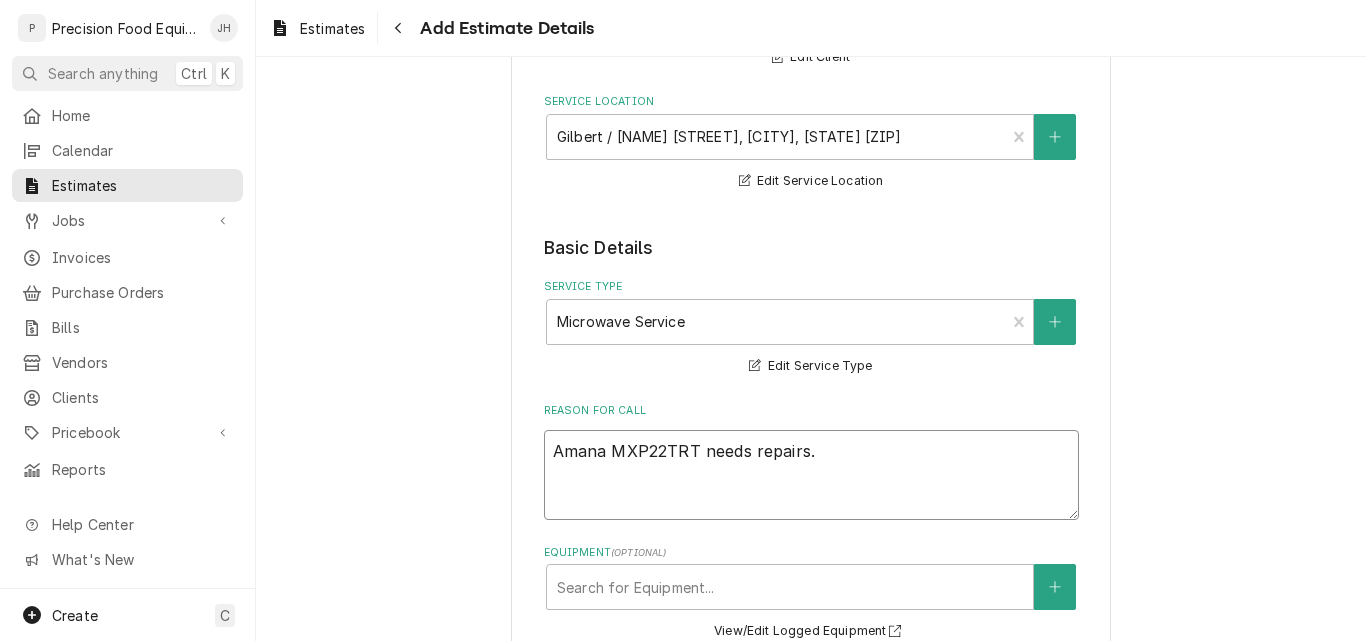 scroll, scrollTop: 278, scrollLeft: 0, axis: vertical 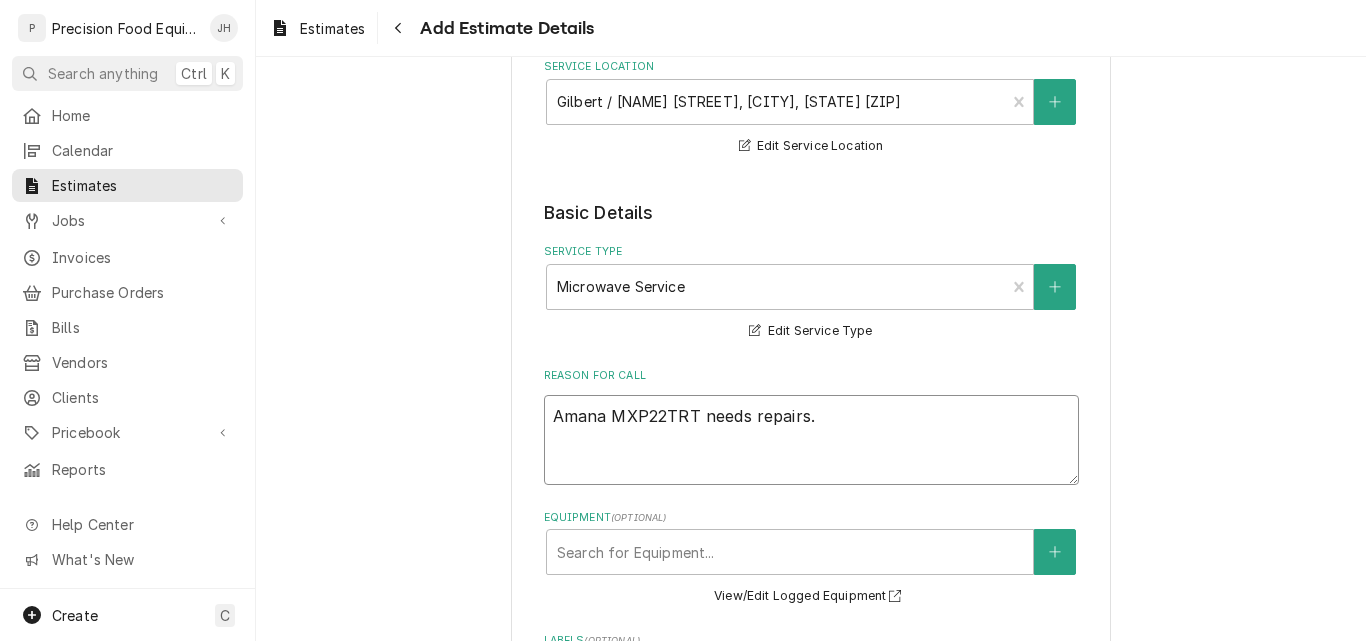 type on "x" 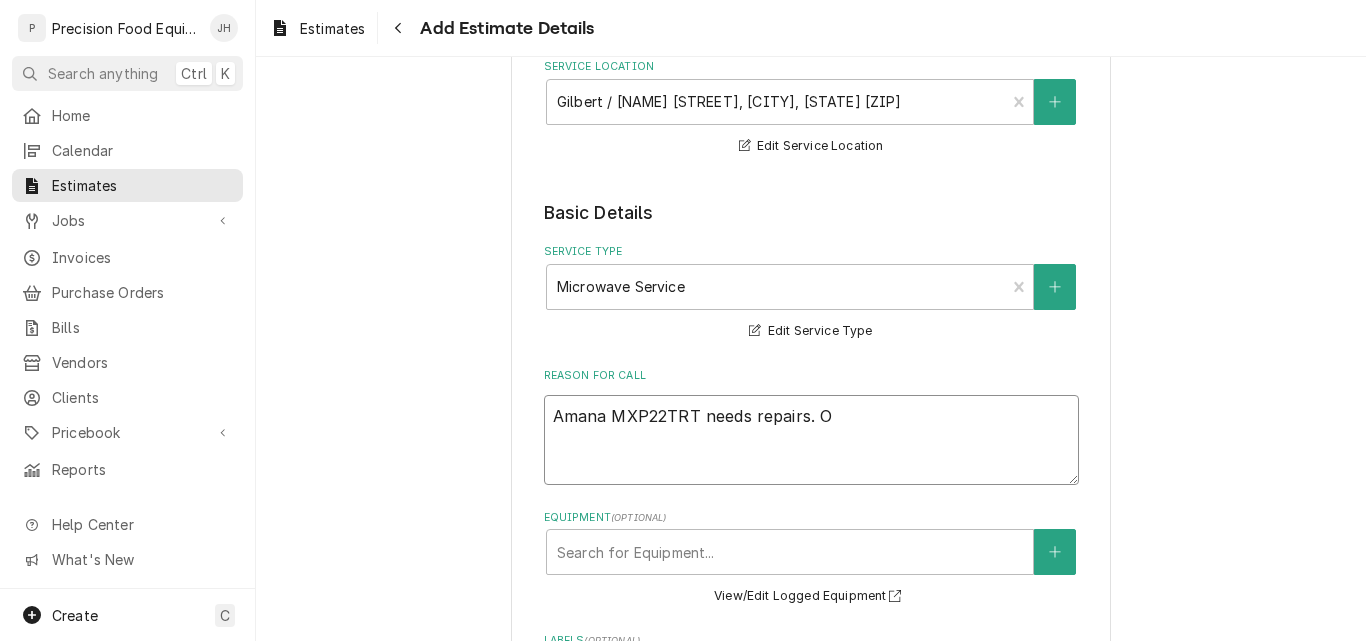 type on "x" 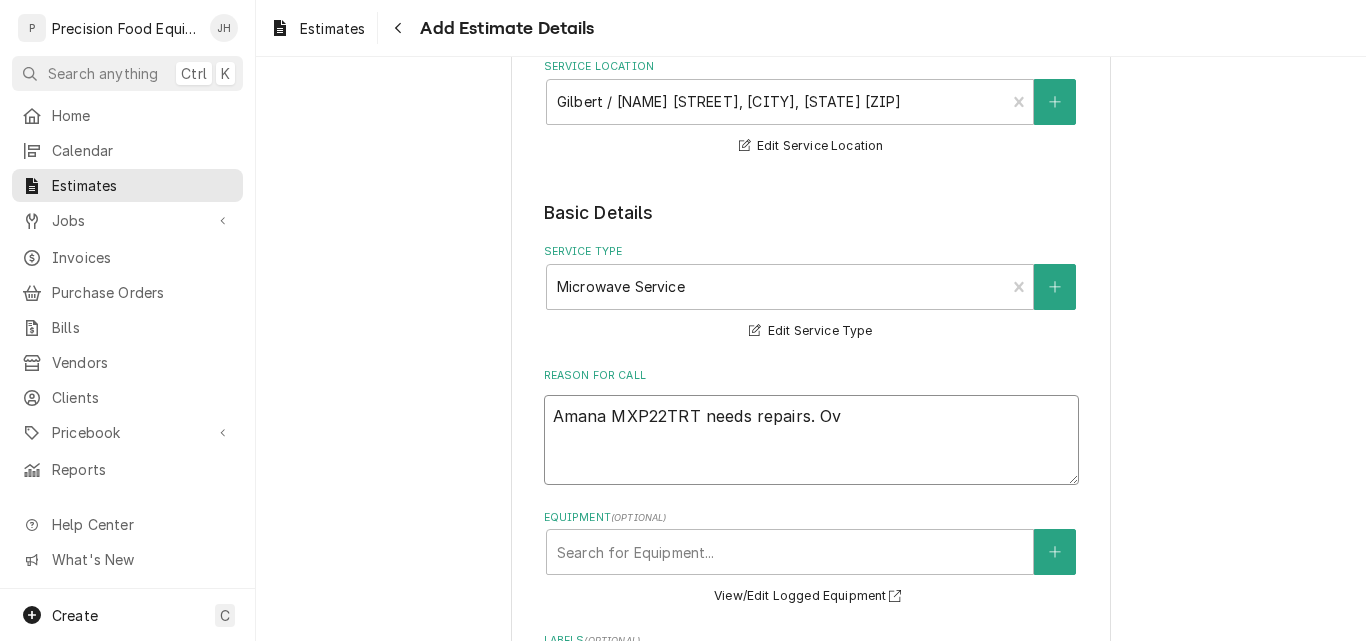 type on "x" 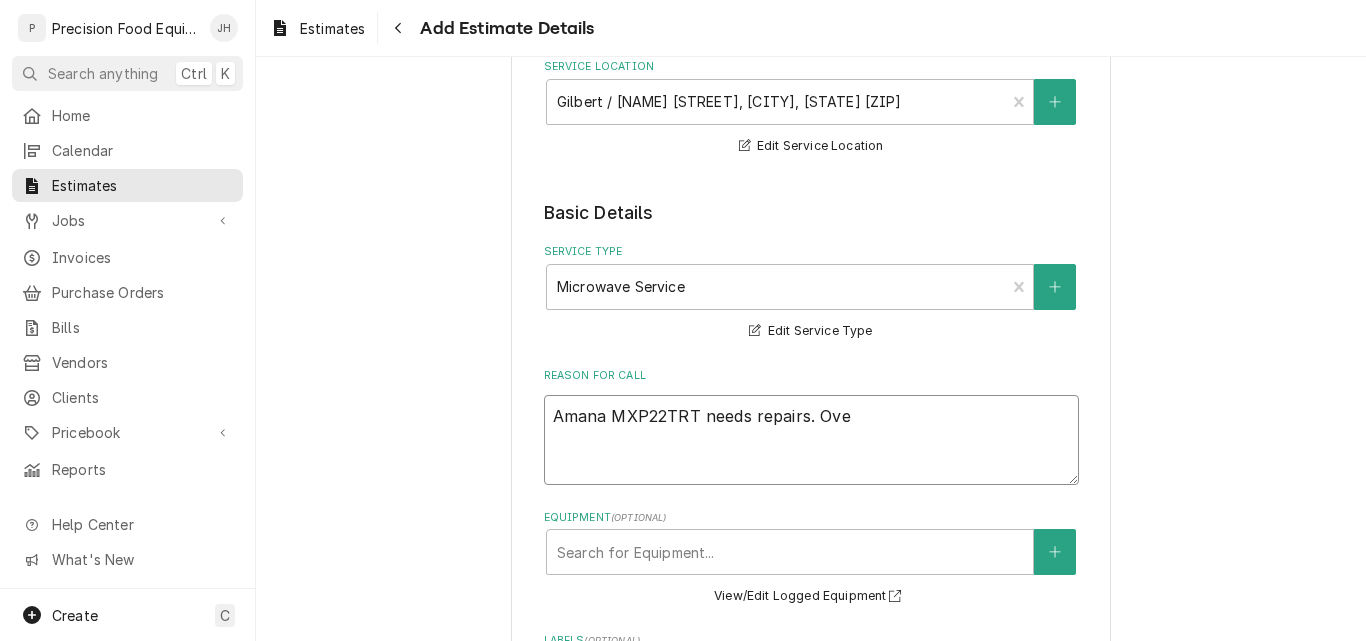 type on "x" 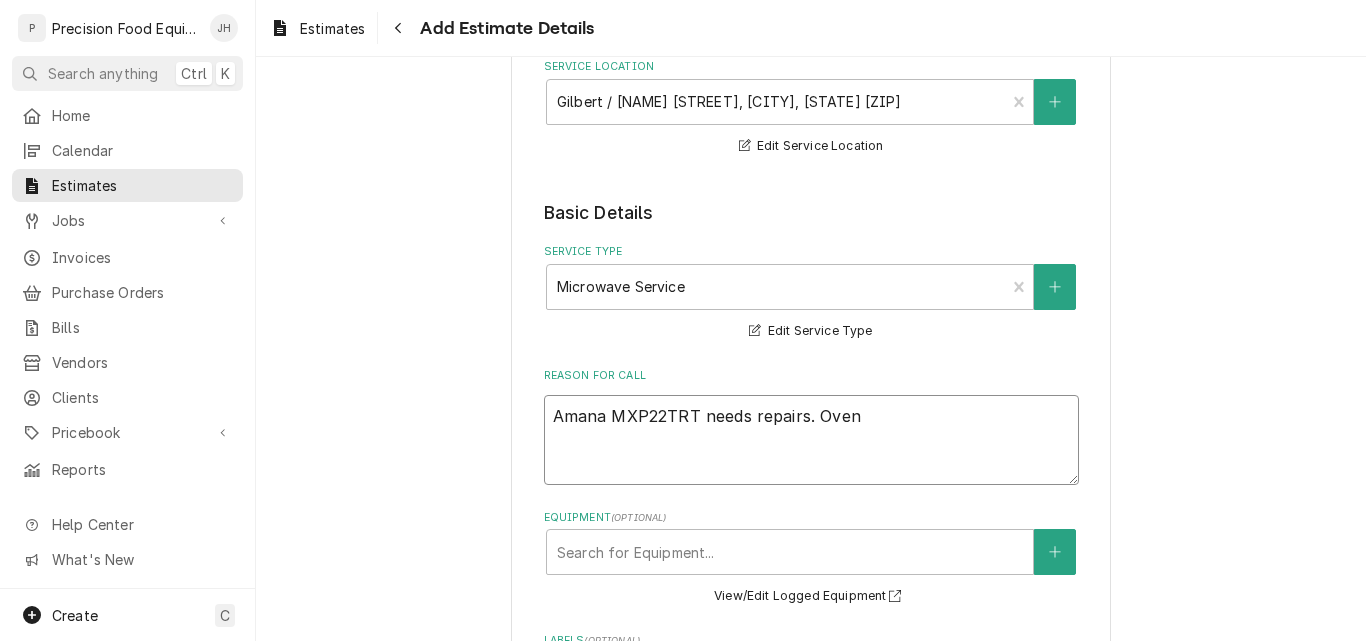 type on "x" 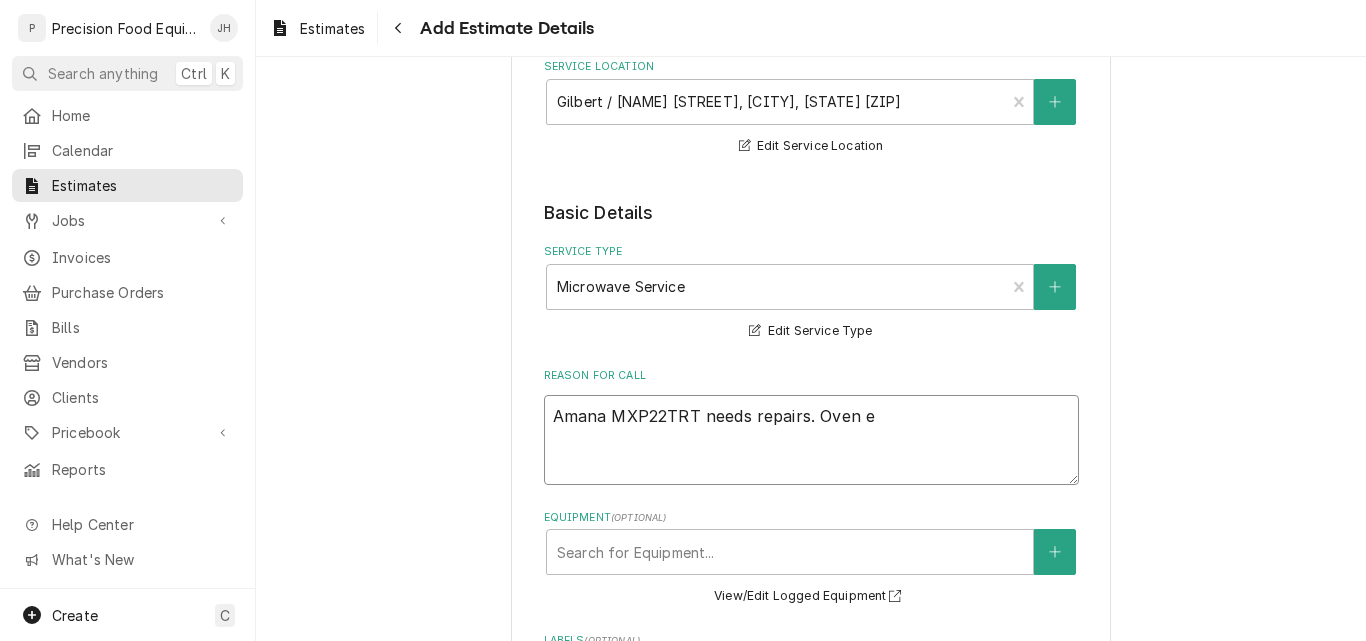type on "x" 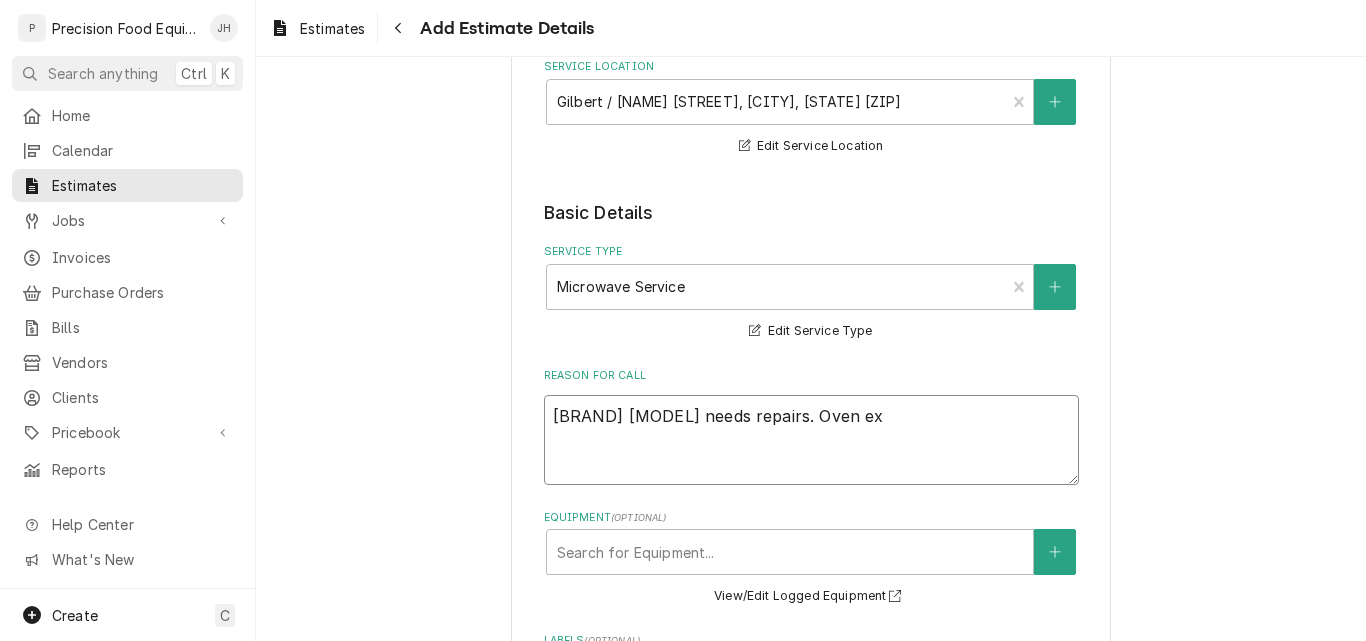 type on "x" 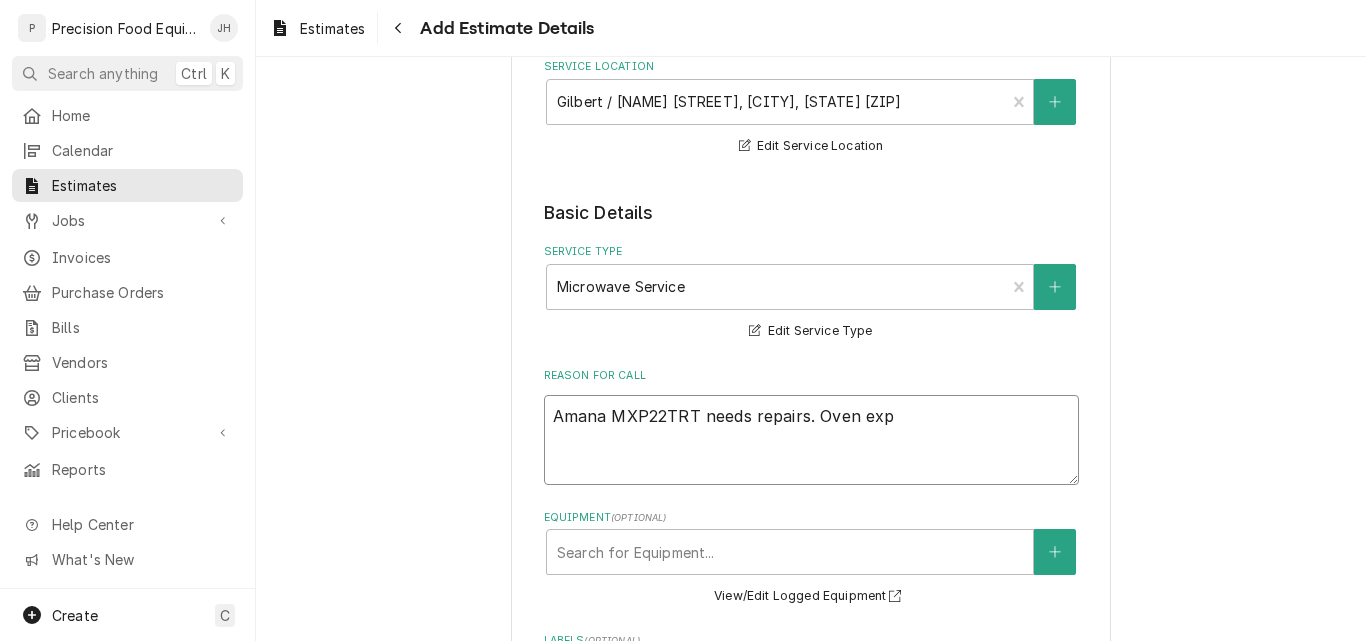 type on "x" 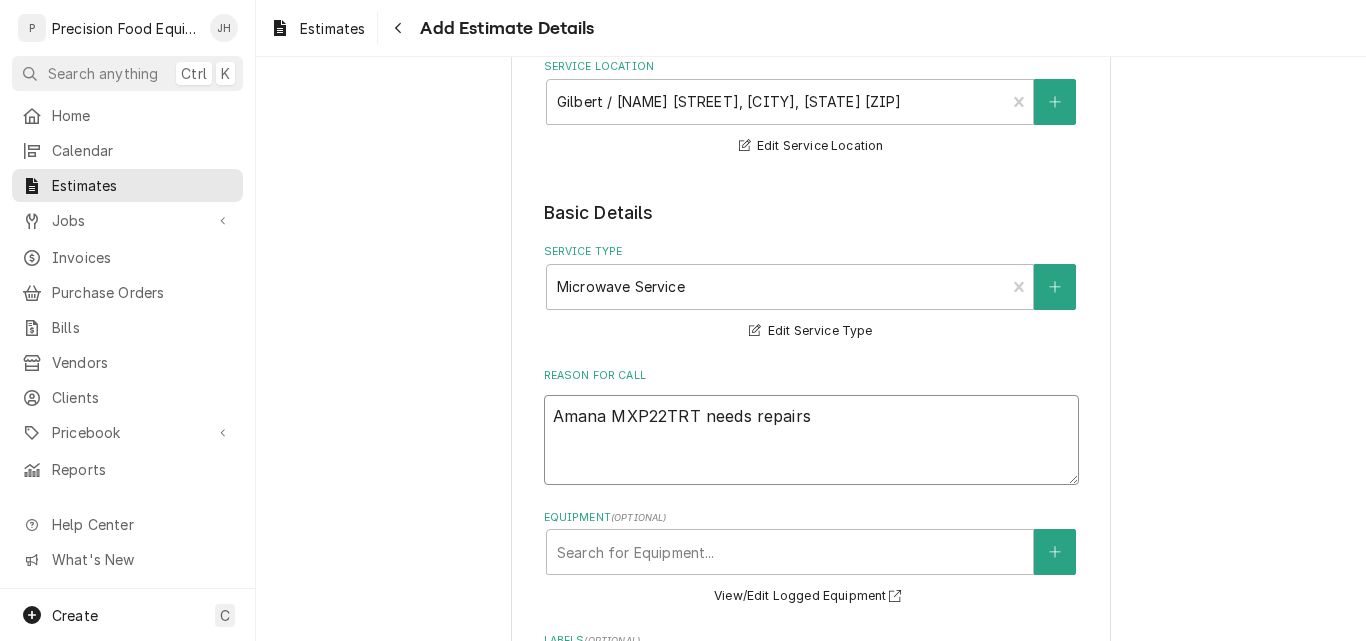 type on "x" 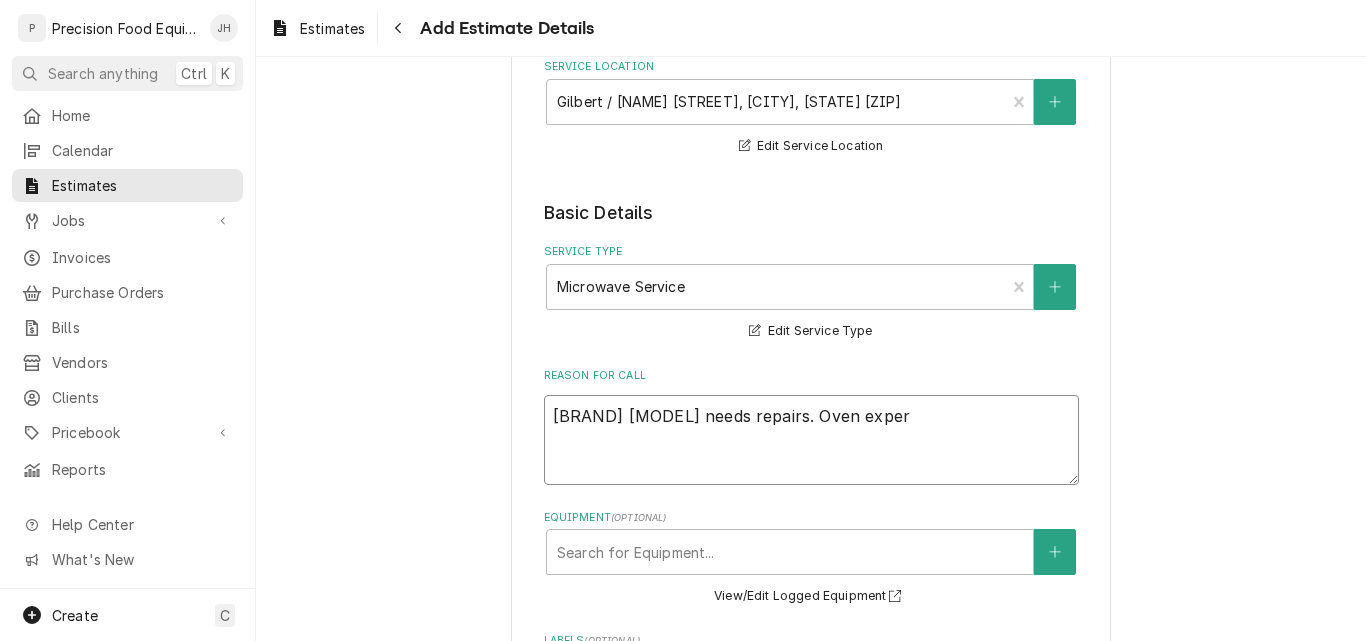 type on "x" 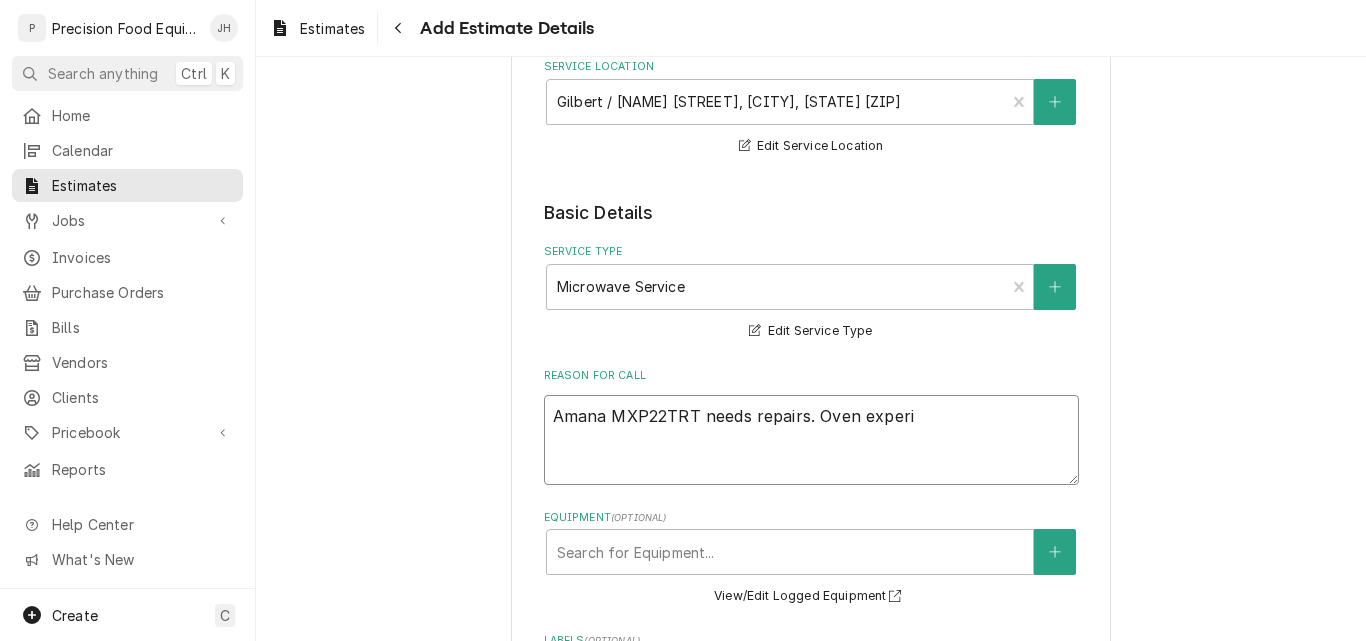 type on "x" 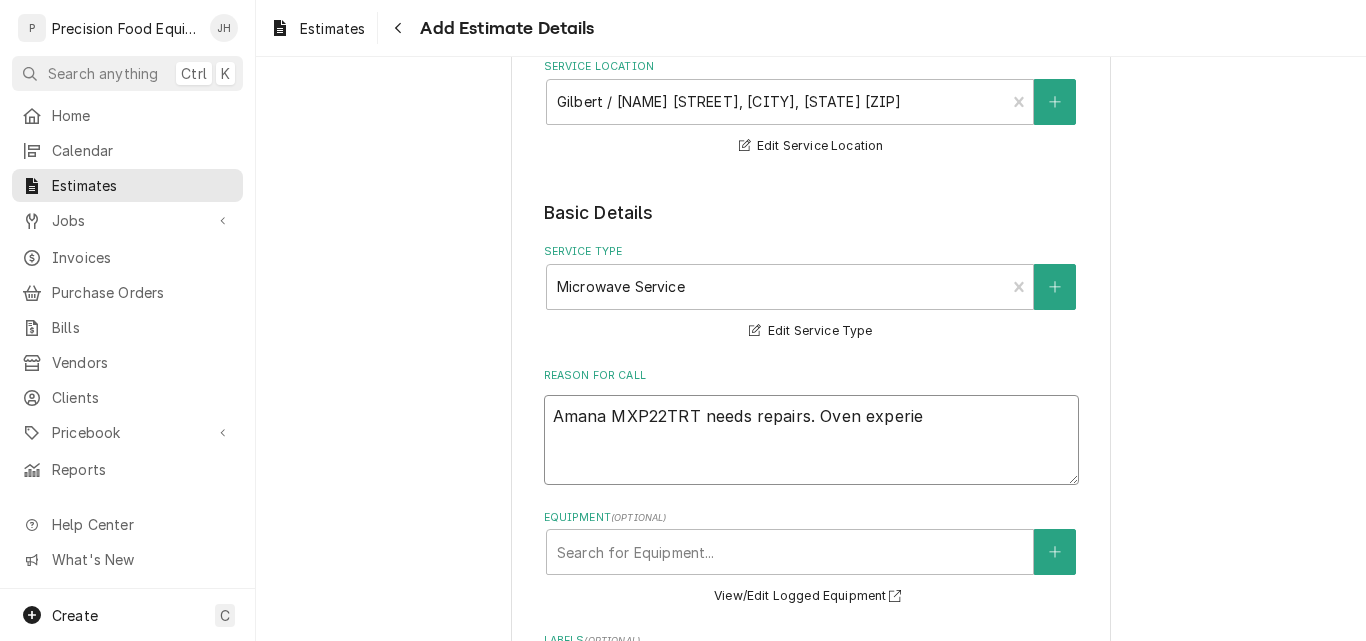 type on "x" 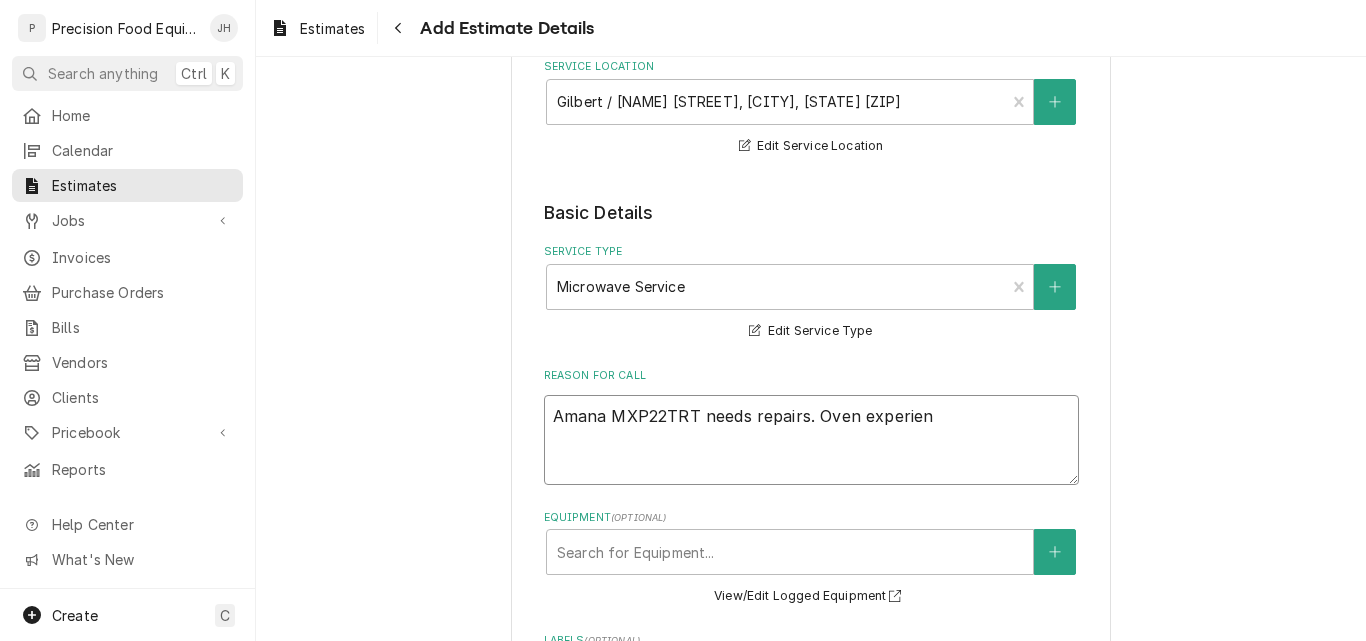 type on "x" 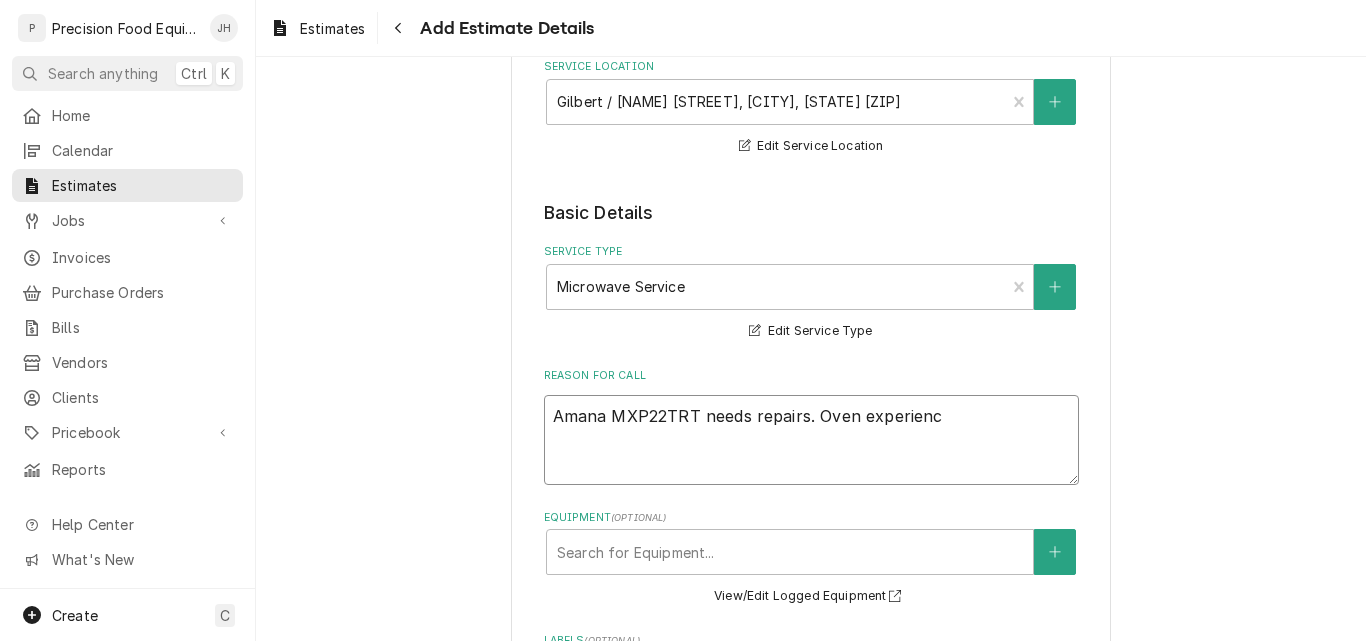 type on "x" 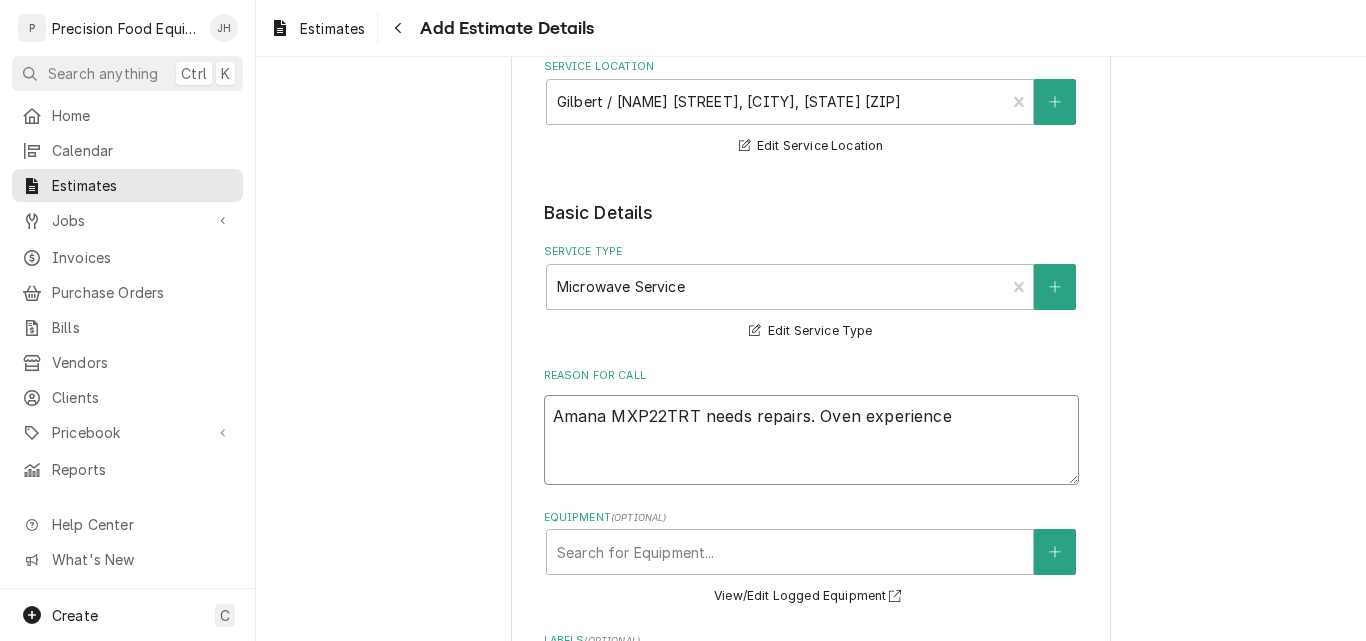 type on "x" 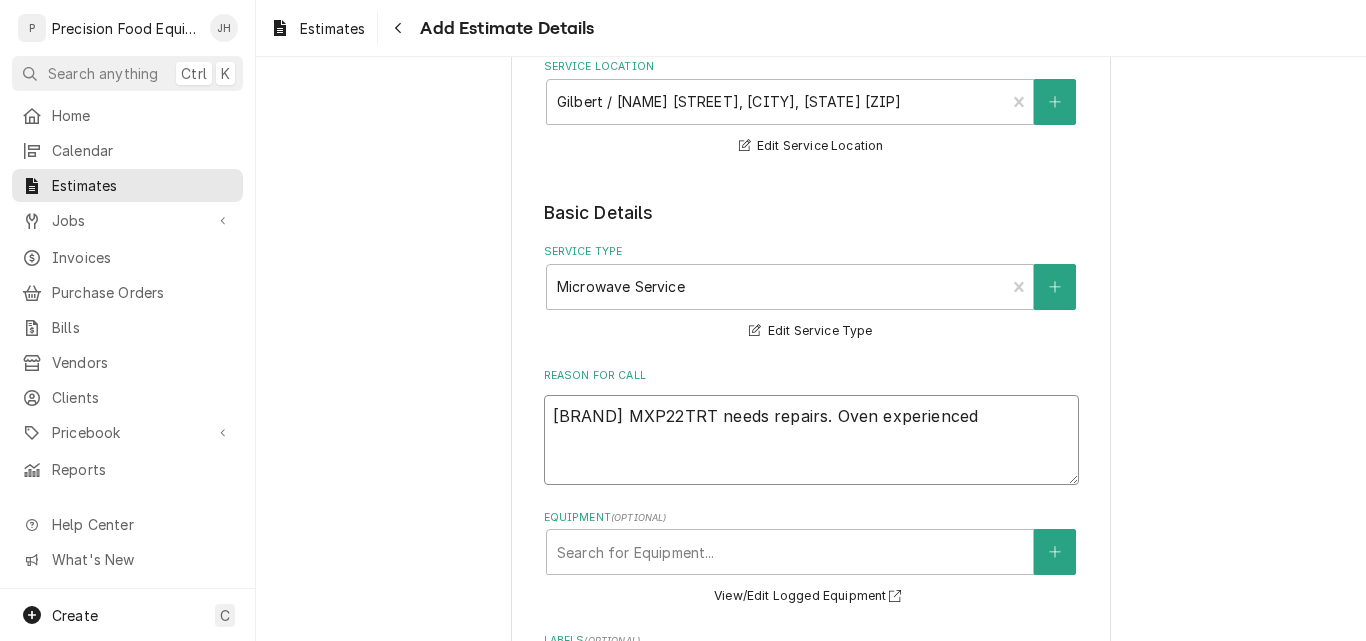 type on "x" 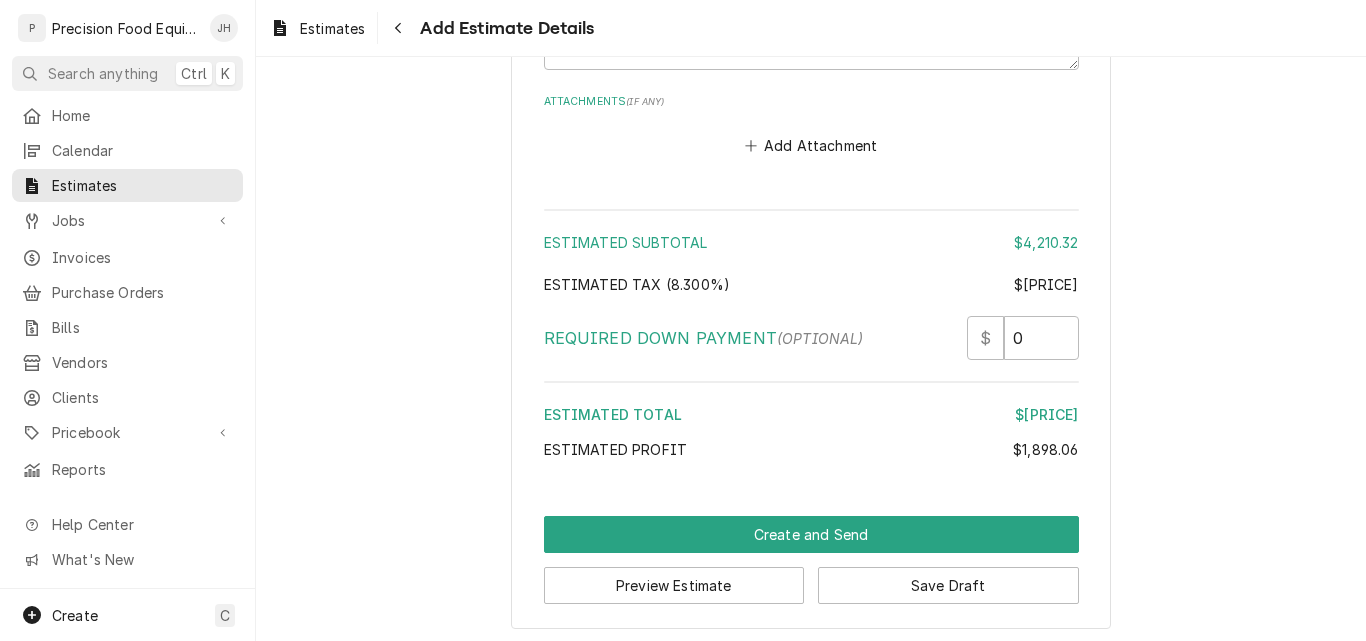 scroll, scrollTop: 5078, scrollLeft: 0, axis: vertical 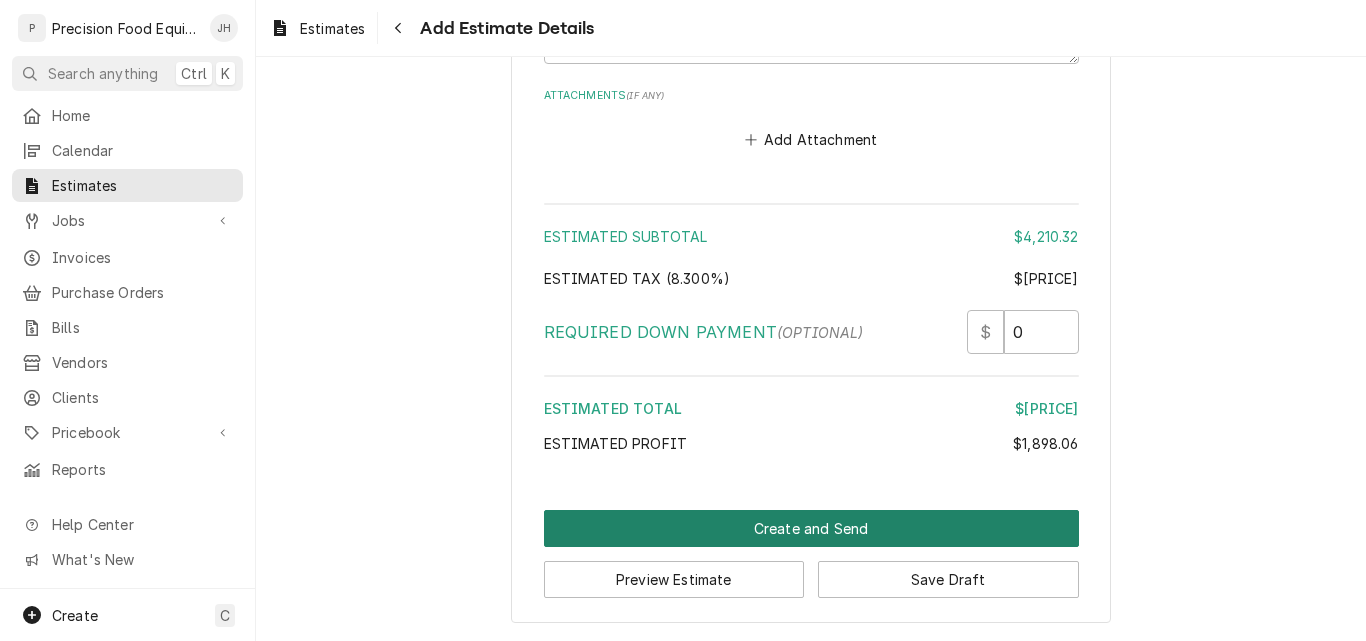 click on "Create and Send" at bounding box center [811, 528] 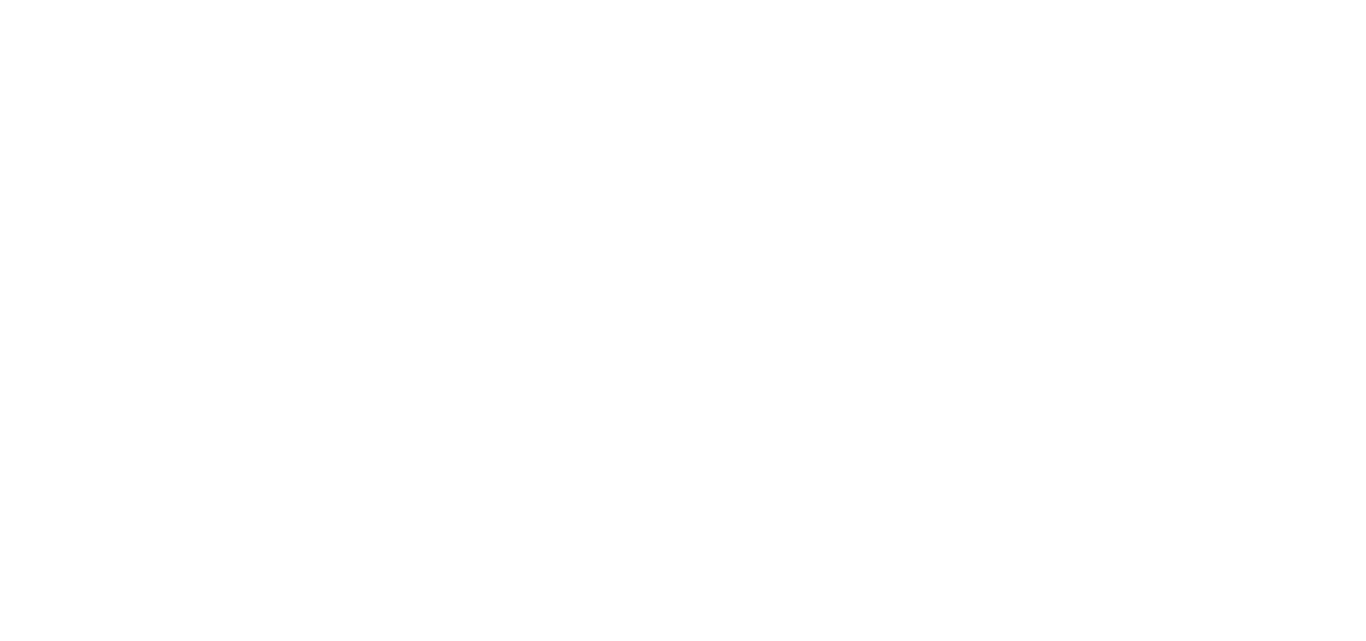 scroll, scrollTop: 0, scrollLeft: 0, axis: both 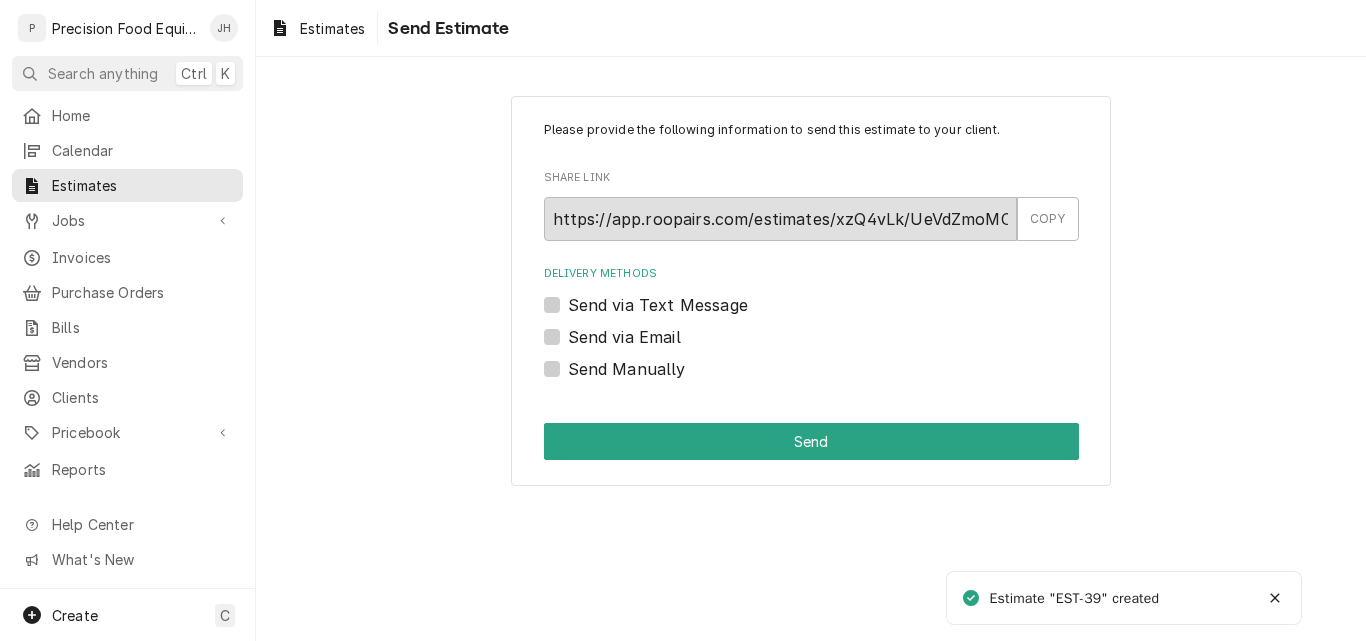 click on "Send via Email" at bounding box center (624, 337) 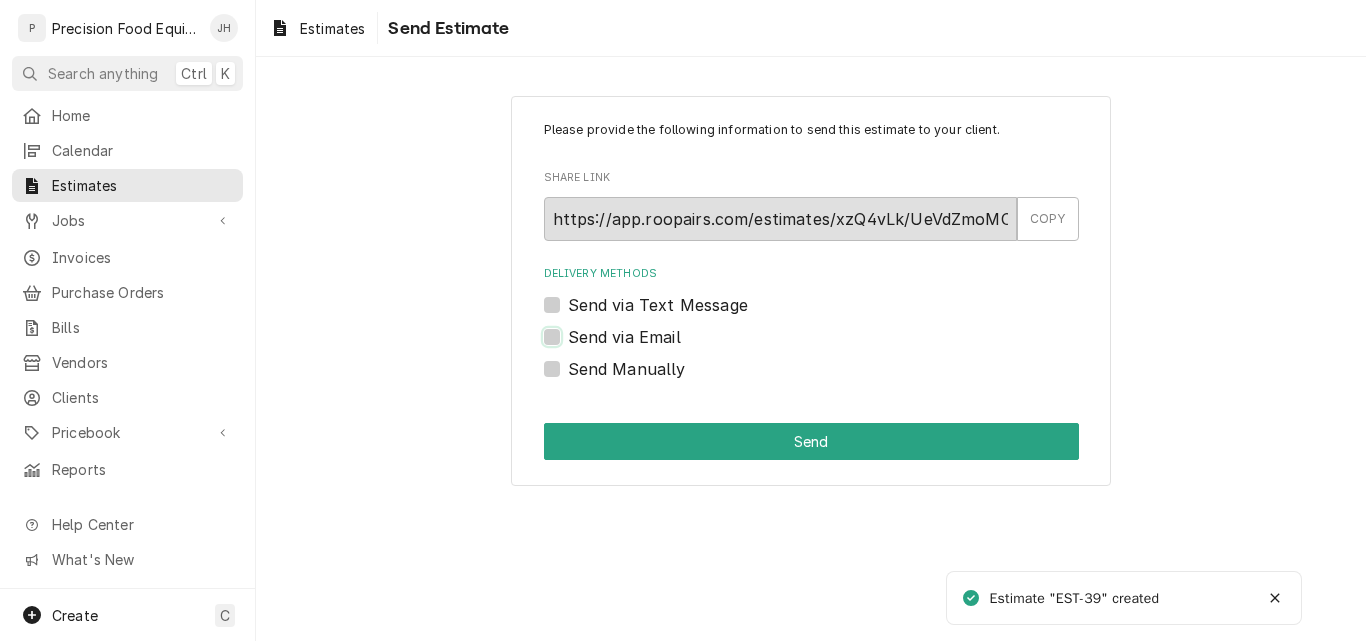 click on "Send via Email" at bounding box center (835, 347) 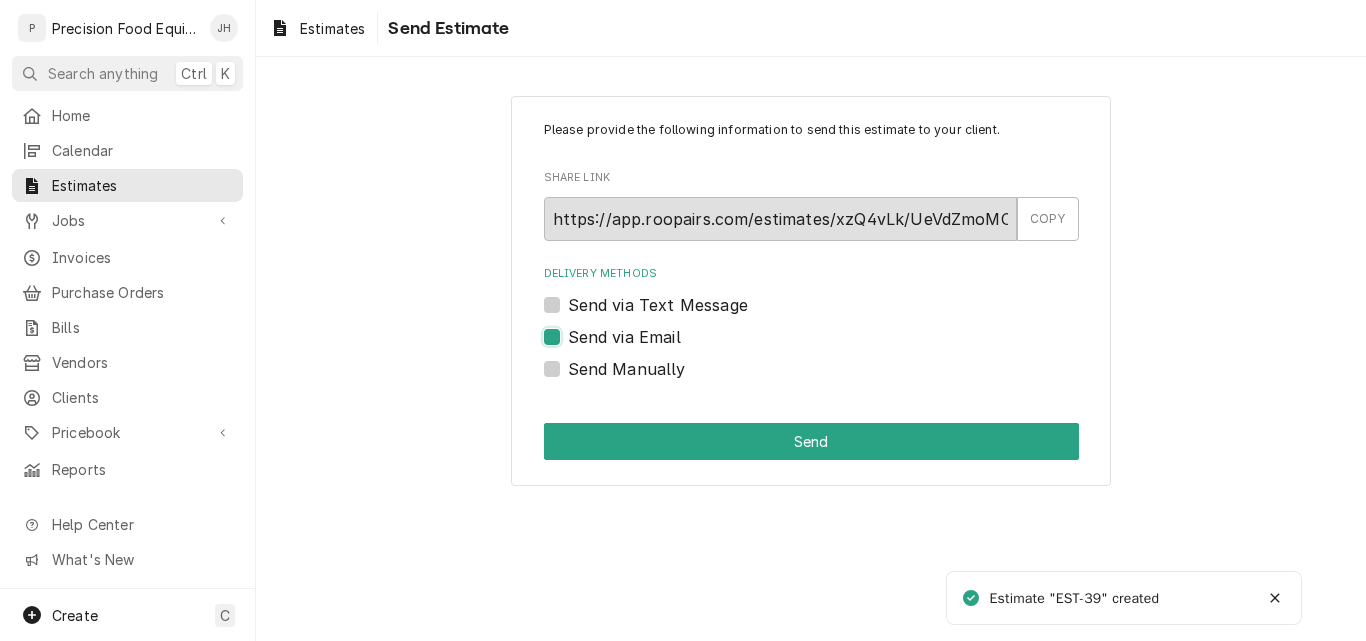 checkbox on "true" 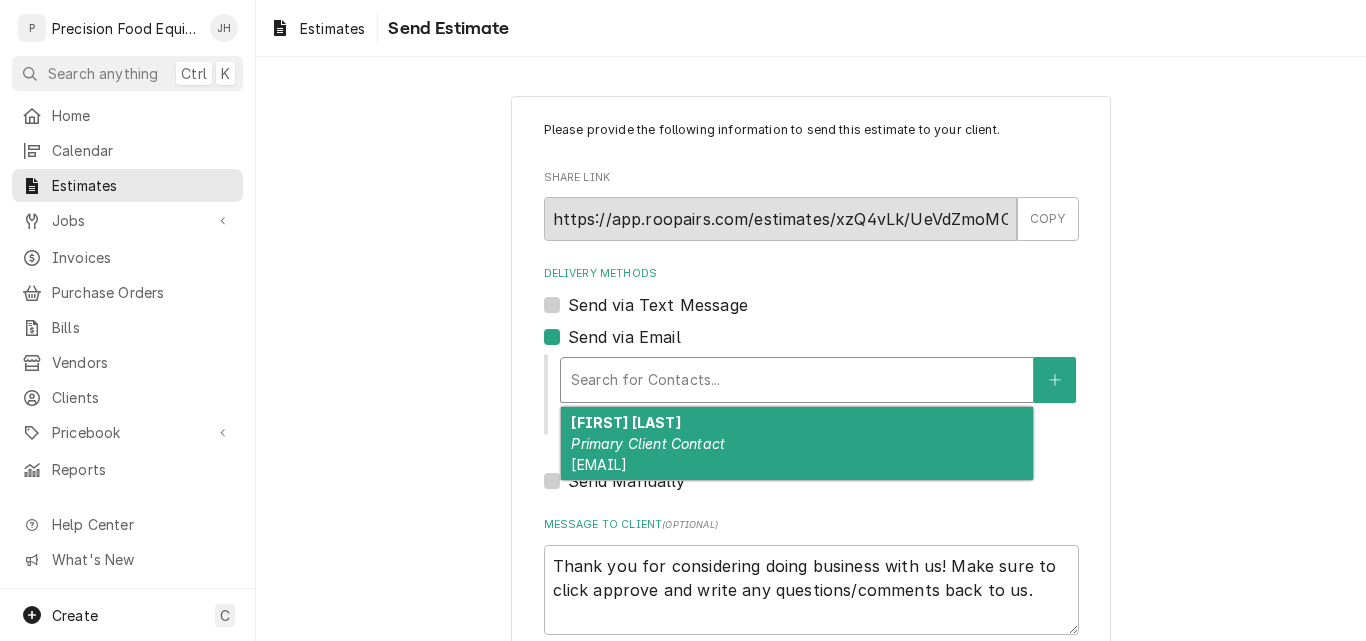 click at bounding box center (797, 380) 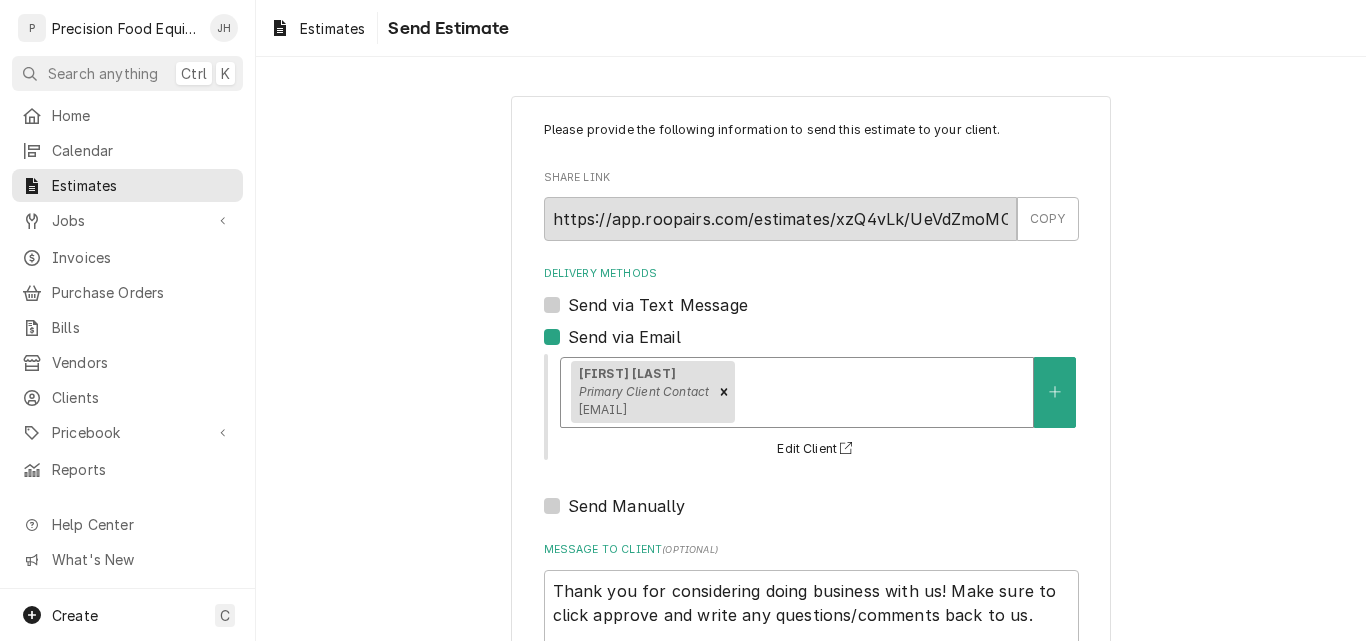 click on "Send via Text Message" at bounding box center [658, 305] 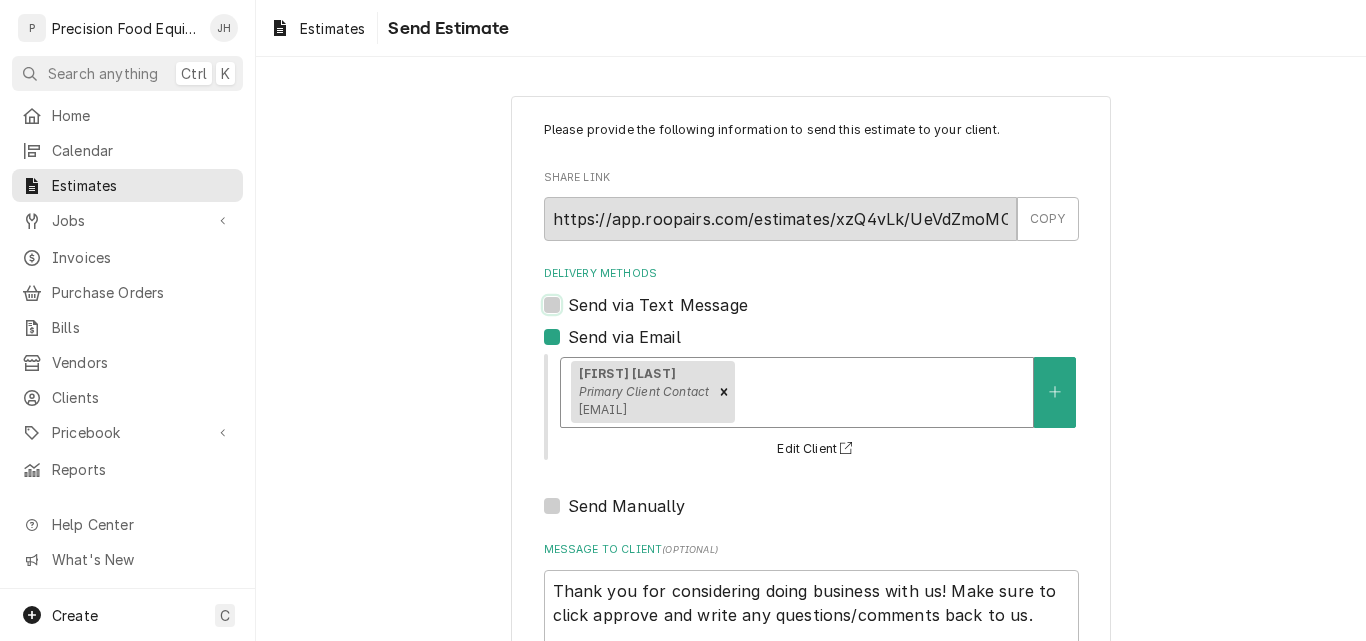 click on "Send via Text Message" at bounding box center [835, 315] 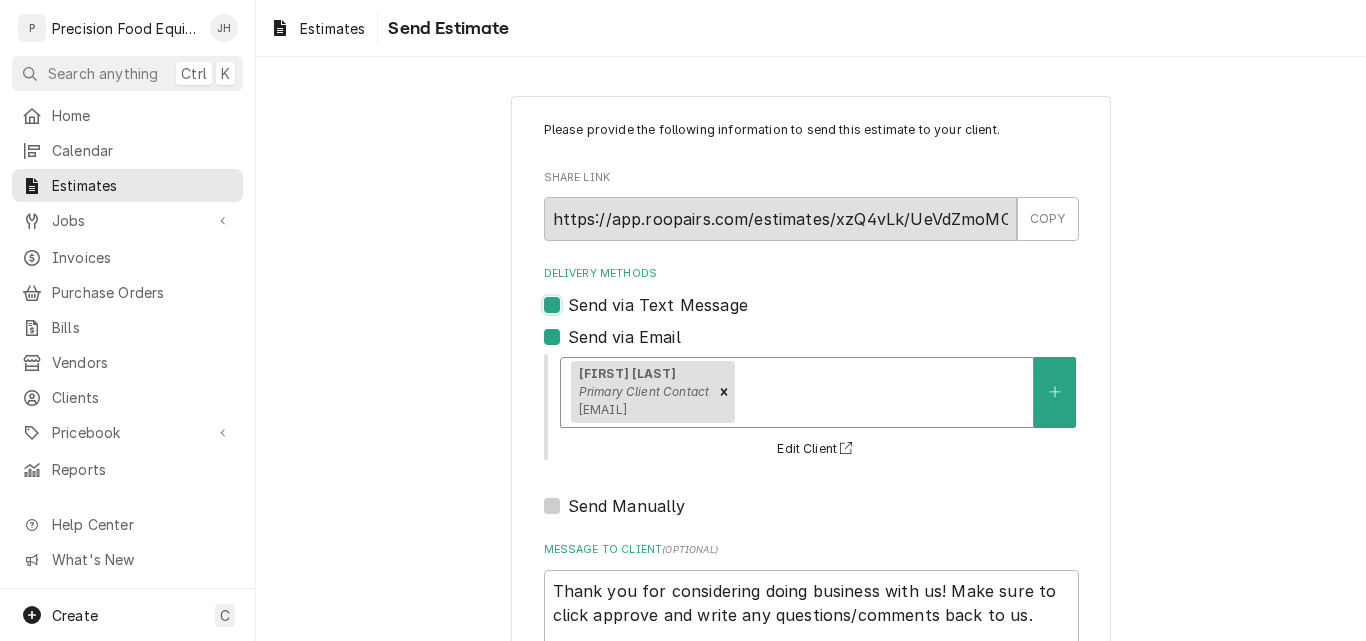 checkbox on "true" 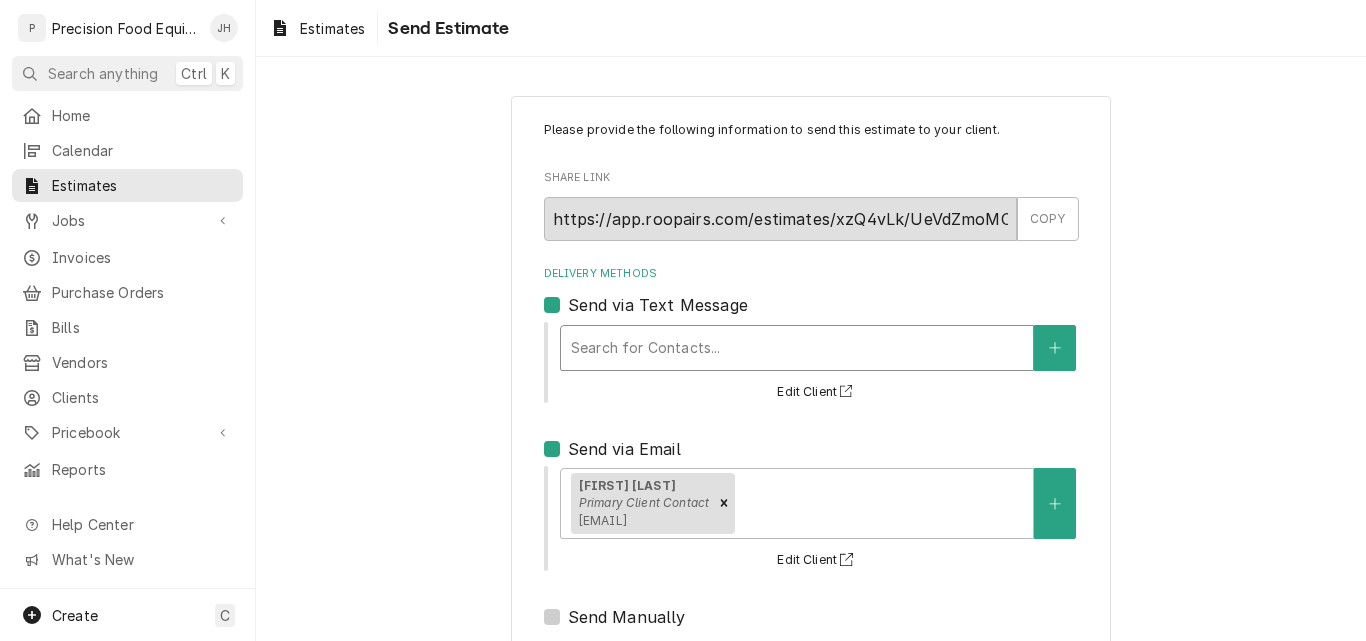 click at bounding box center [797, 348] 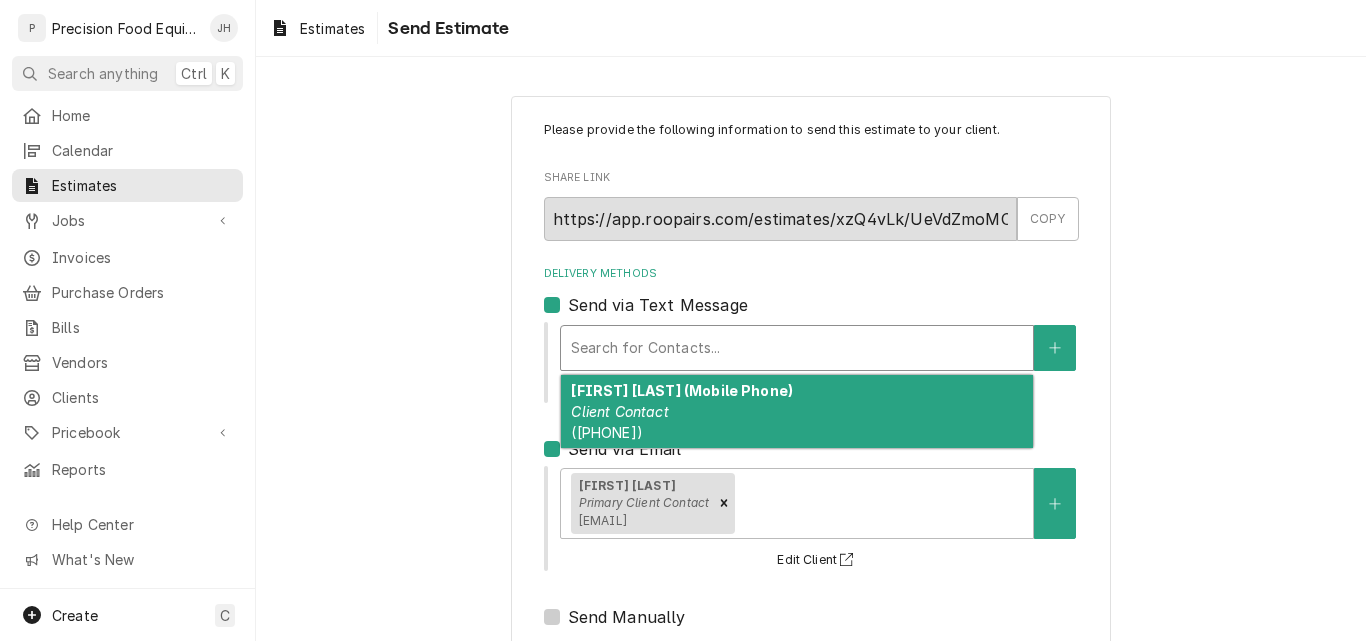 click on "[PHONE]" at bounding box center [606, 432] 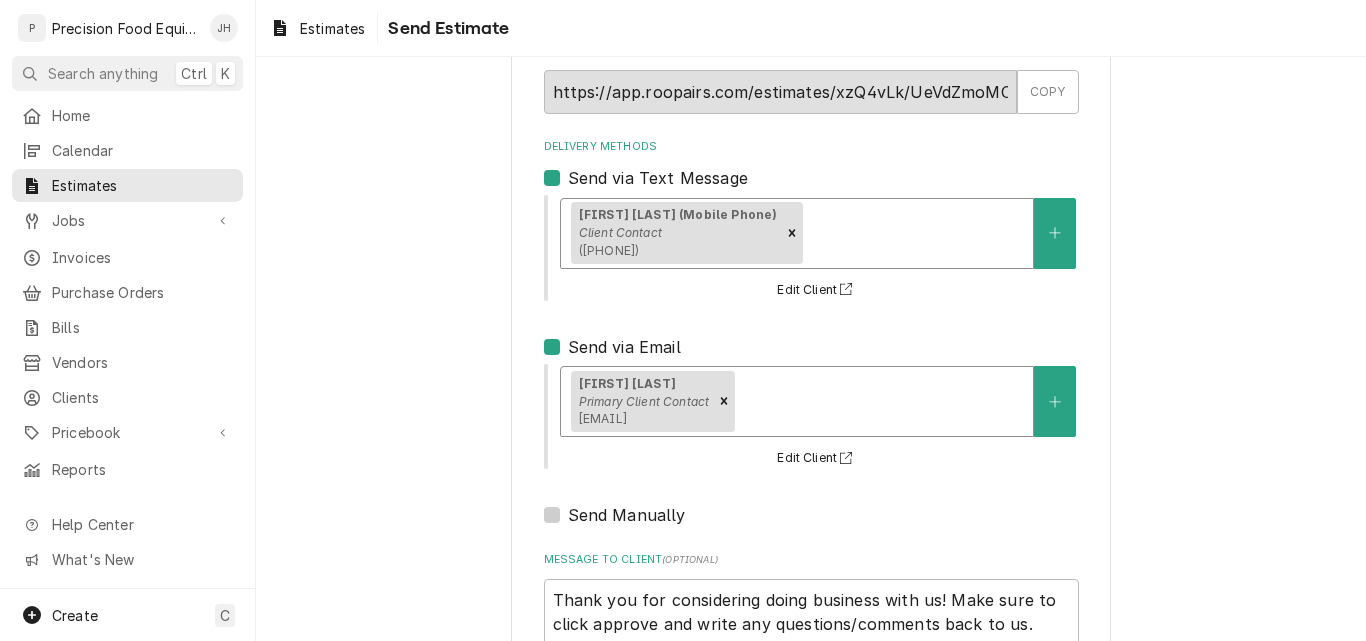 scroll, scrollTop: 277, scrollLeft: 0, axis: vertical 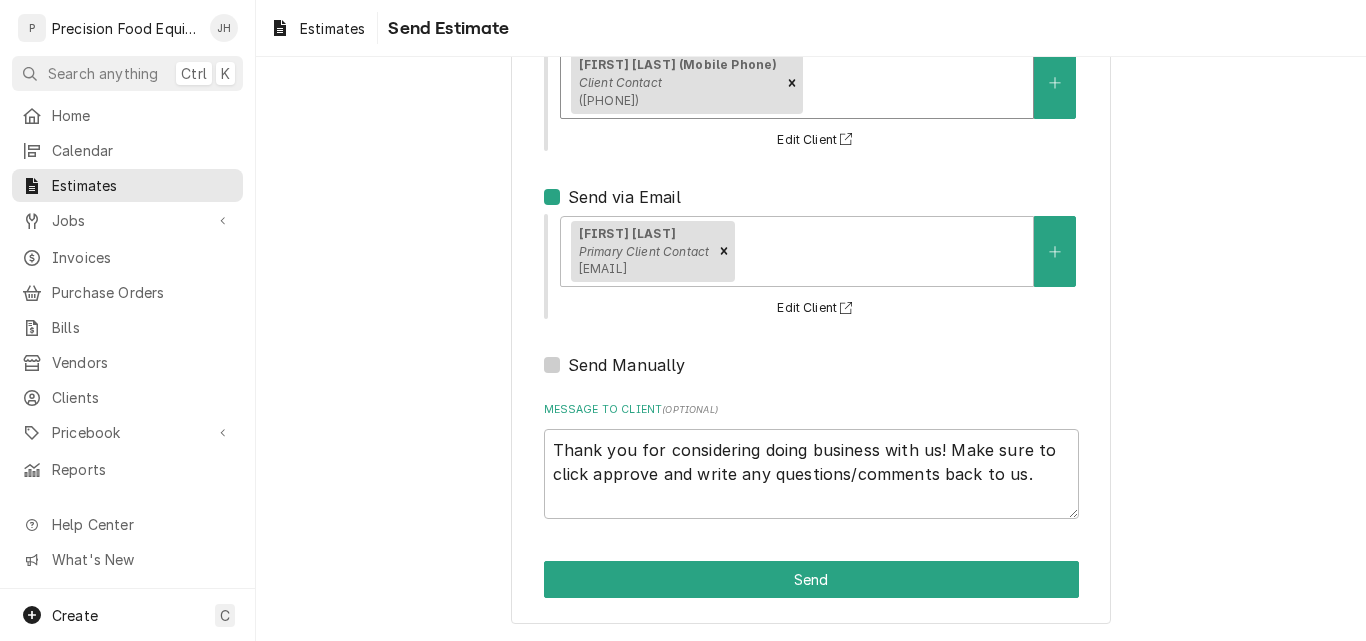 click on "Send Manually" at bounding box center [627, 365] 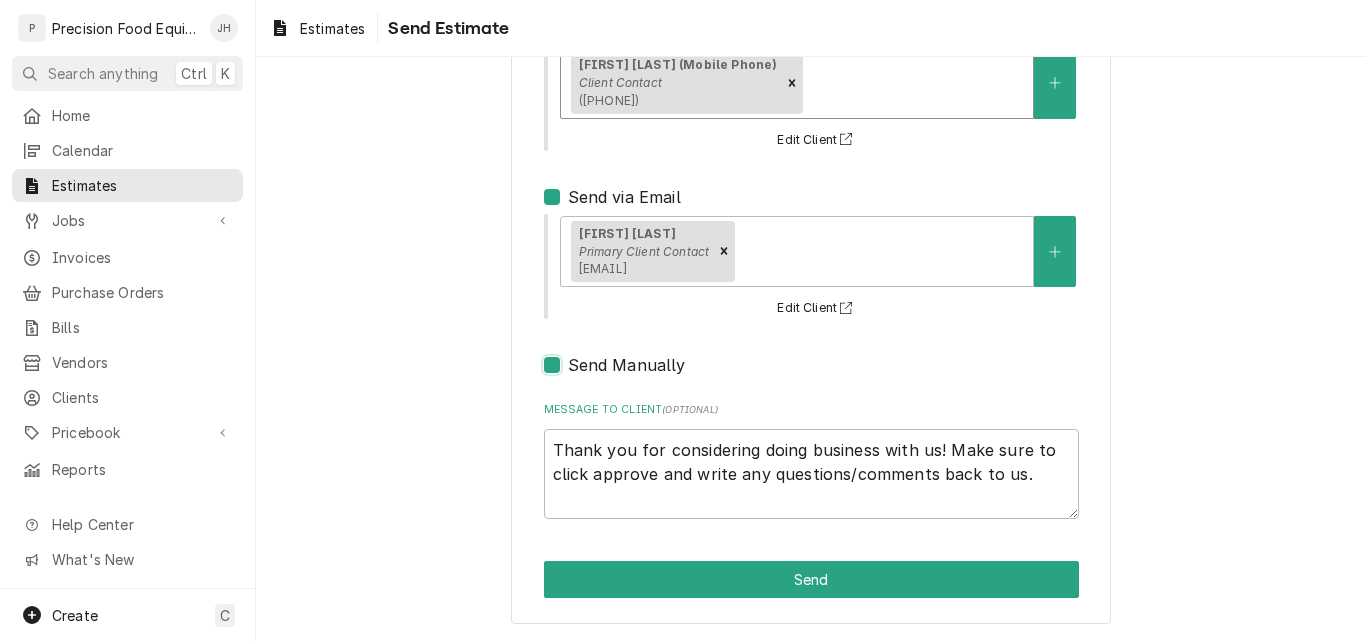 checkbox on "true" 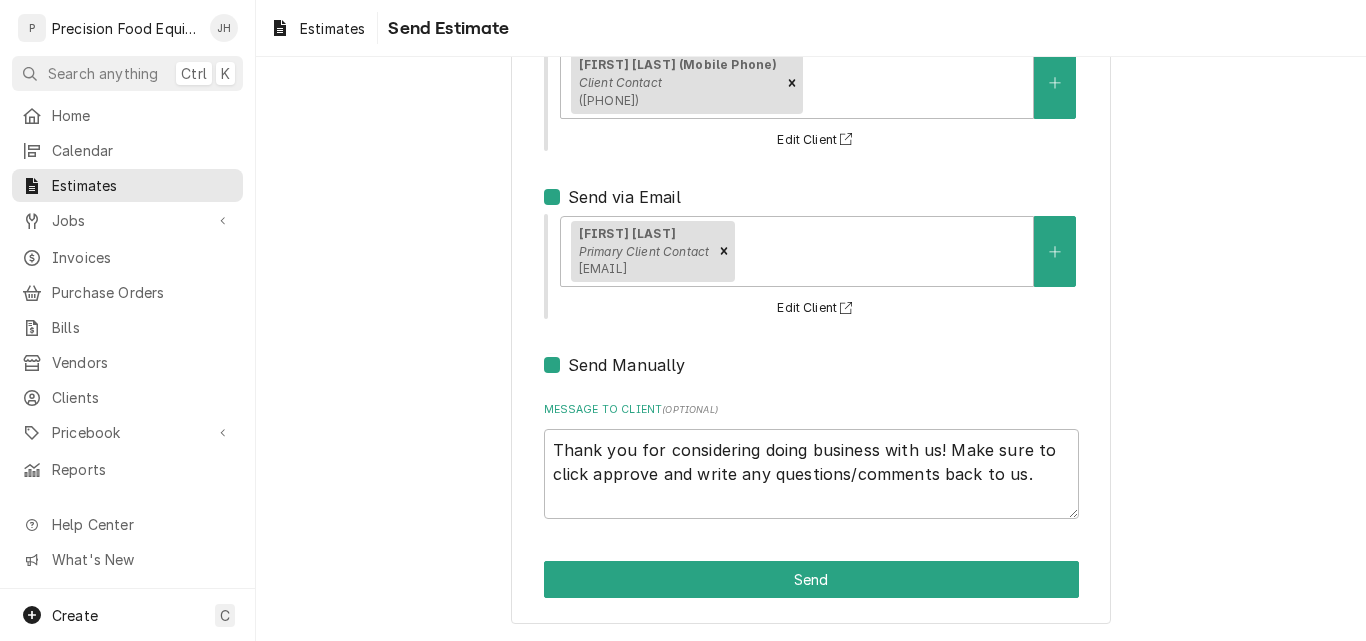 click on "Send via Email" at bounding box center [624, 197] 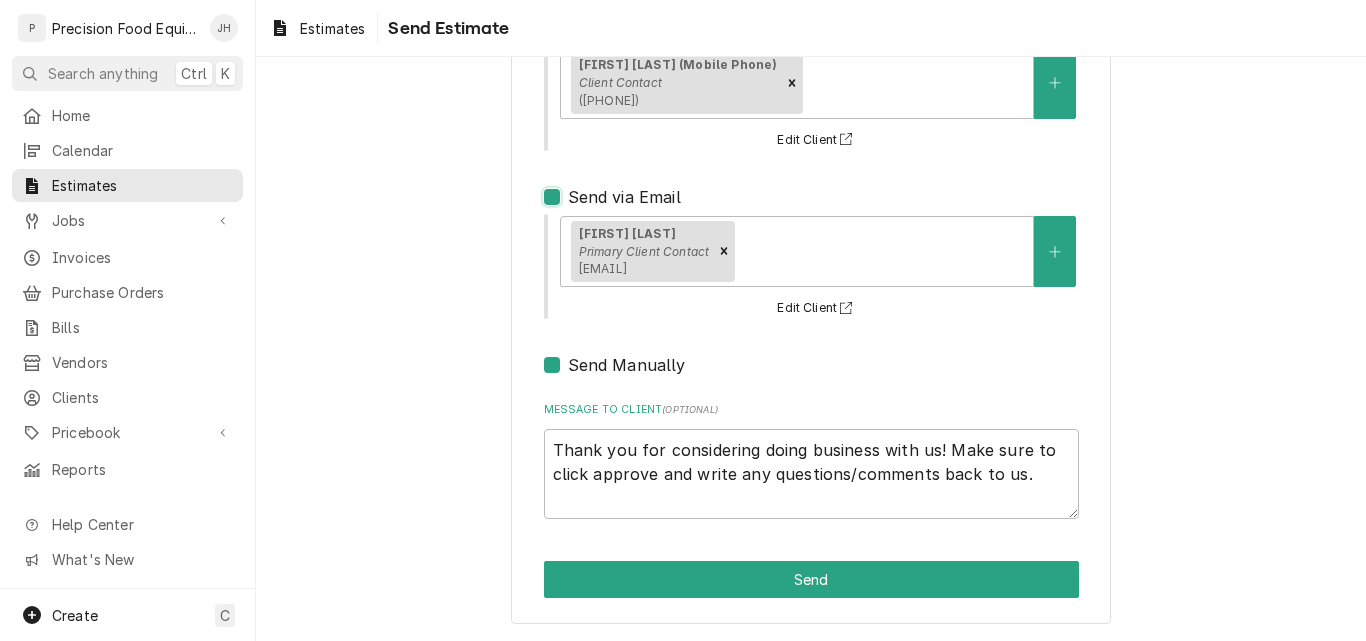 click on "Send via Email" at bounding box center (835, 207) 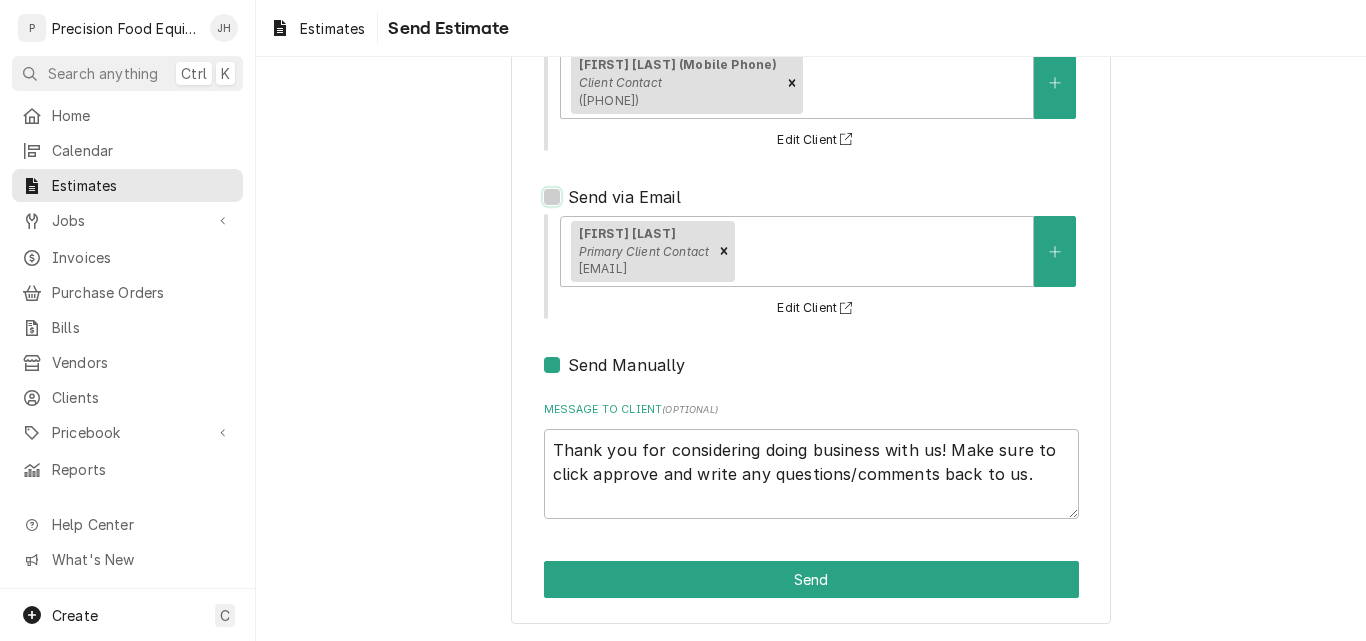checkbox on "false" 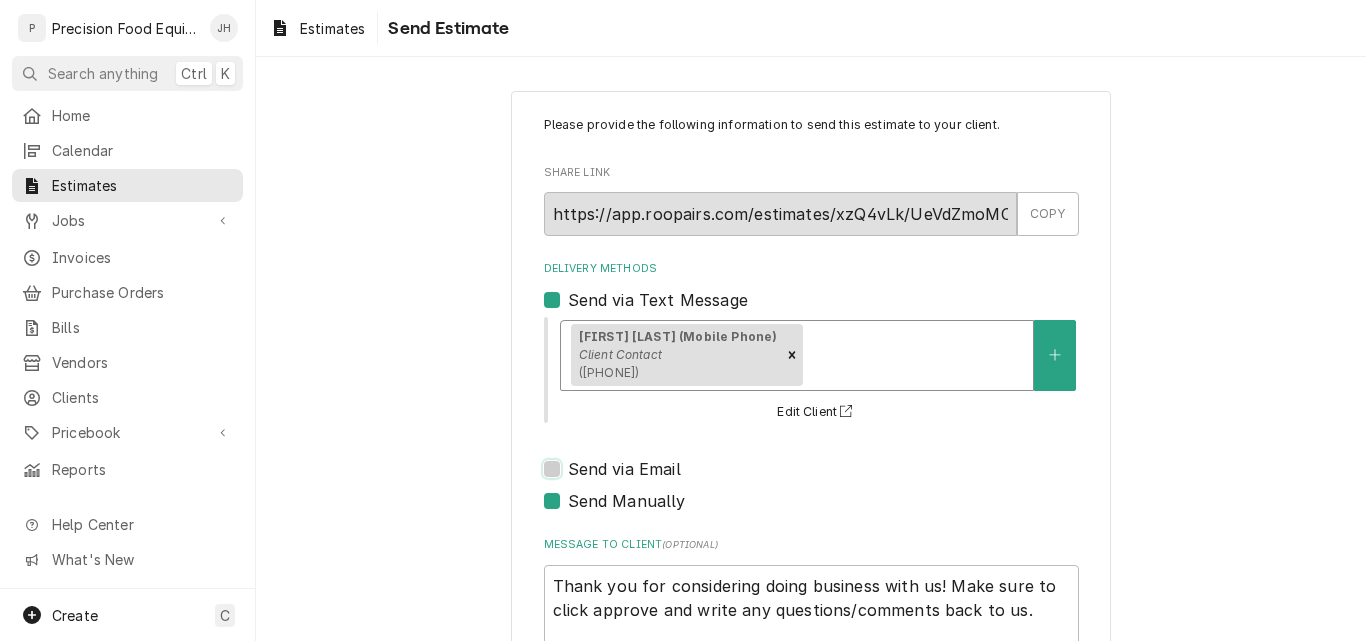 scroll, scrollTop: 0, scrollLeft: 0, axis: both 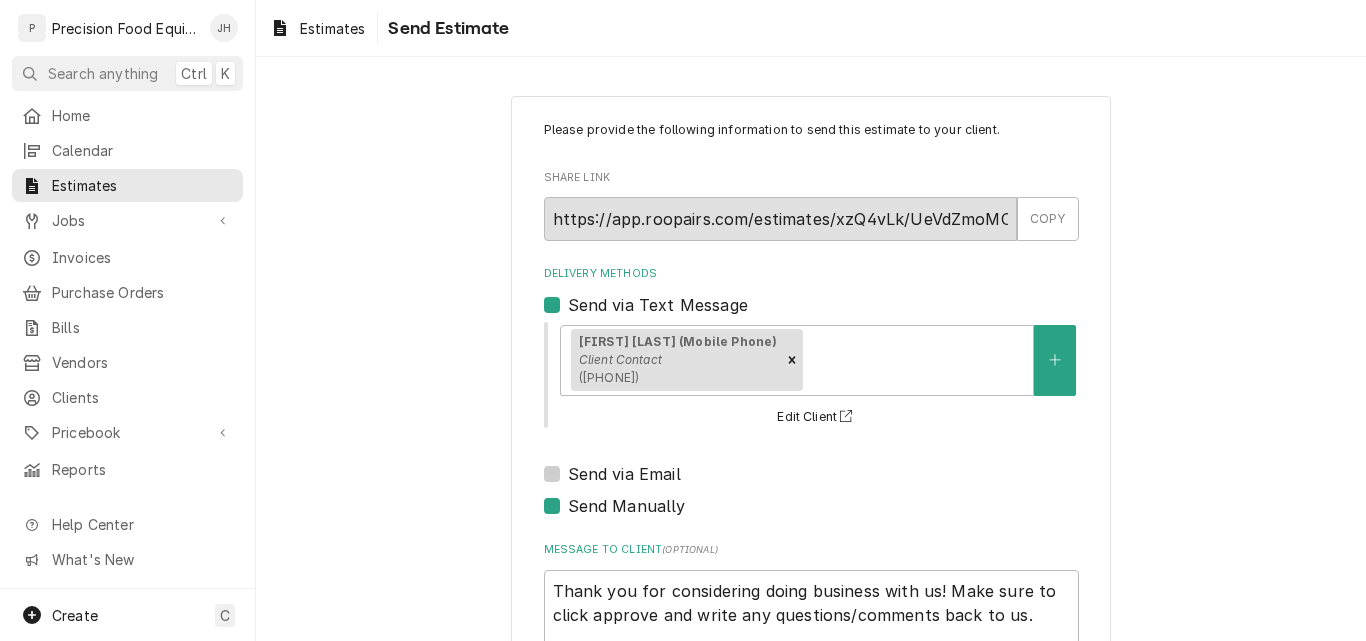 click on "Send via Text Message" at bounding box center (658, 305) 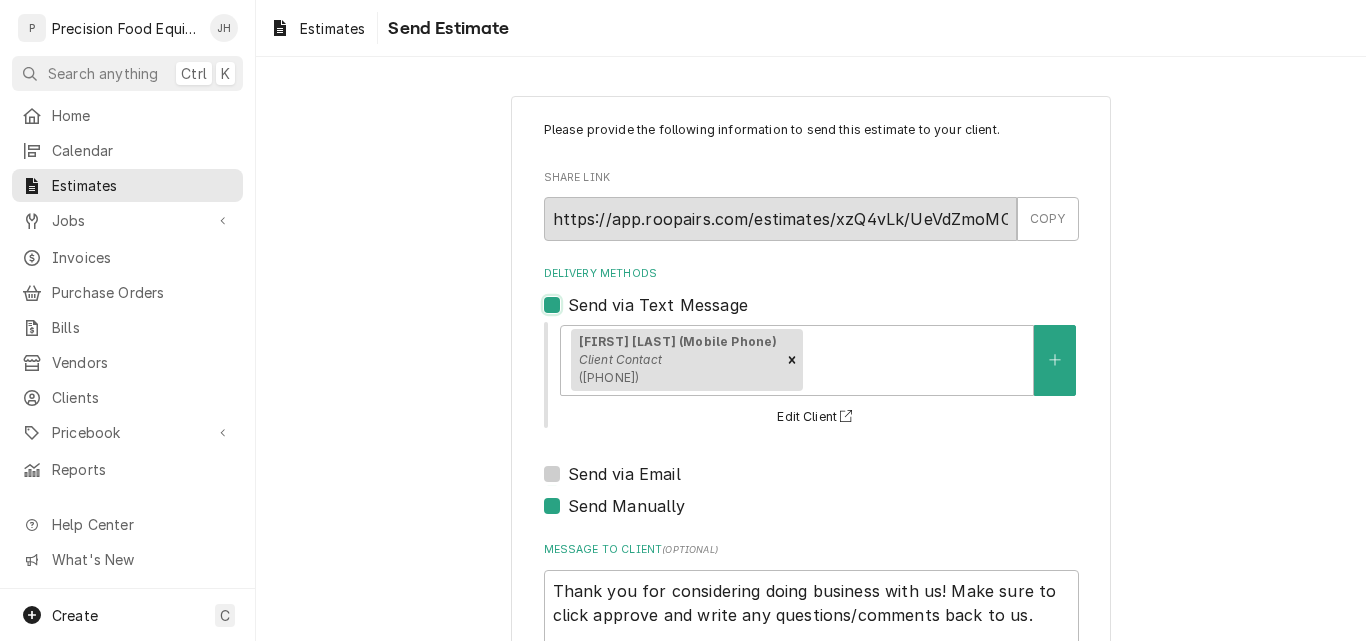 click on "Send via Text Message" at bounding box center [835, 315] 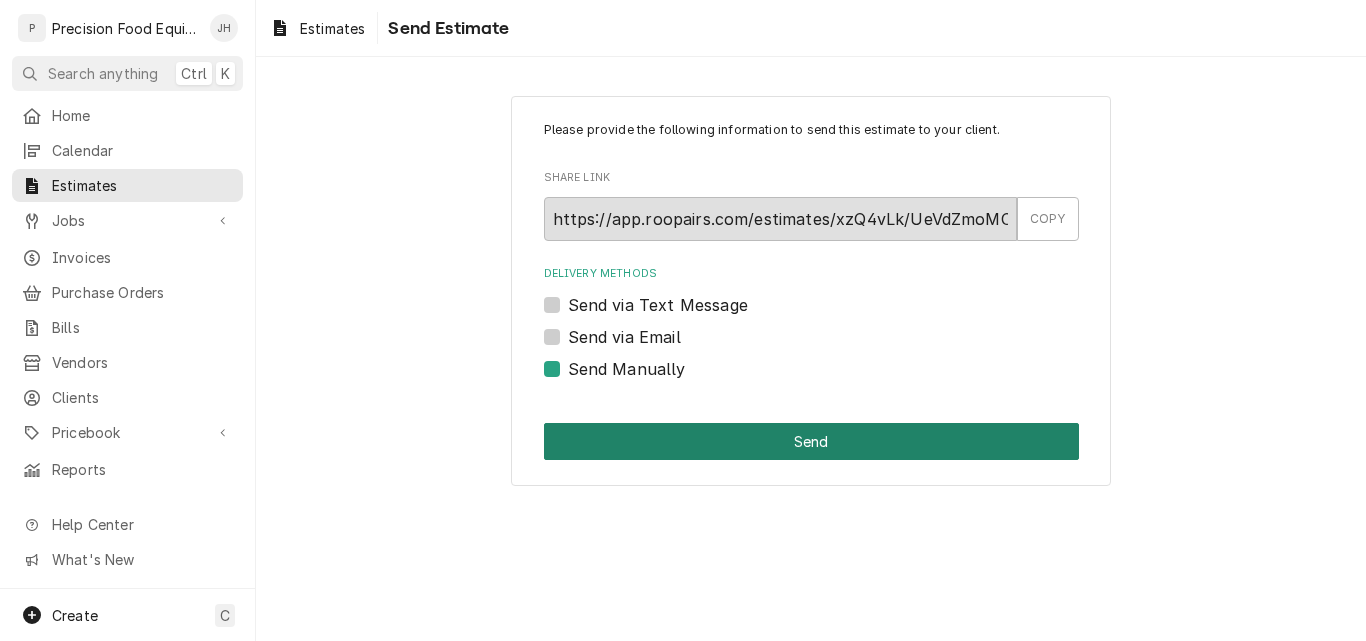 click on "Send" at bounding box center (811, 441) 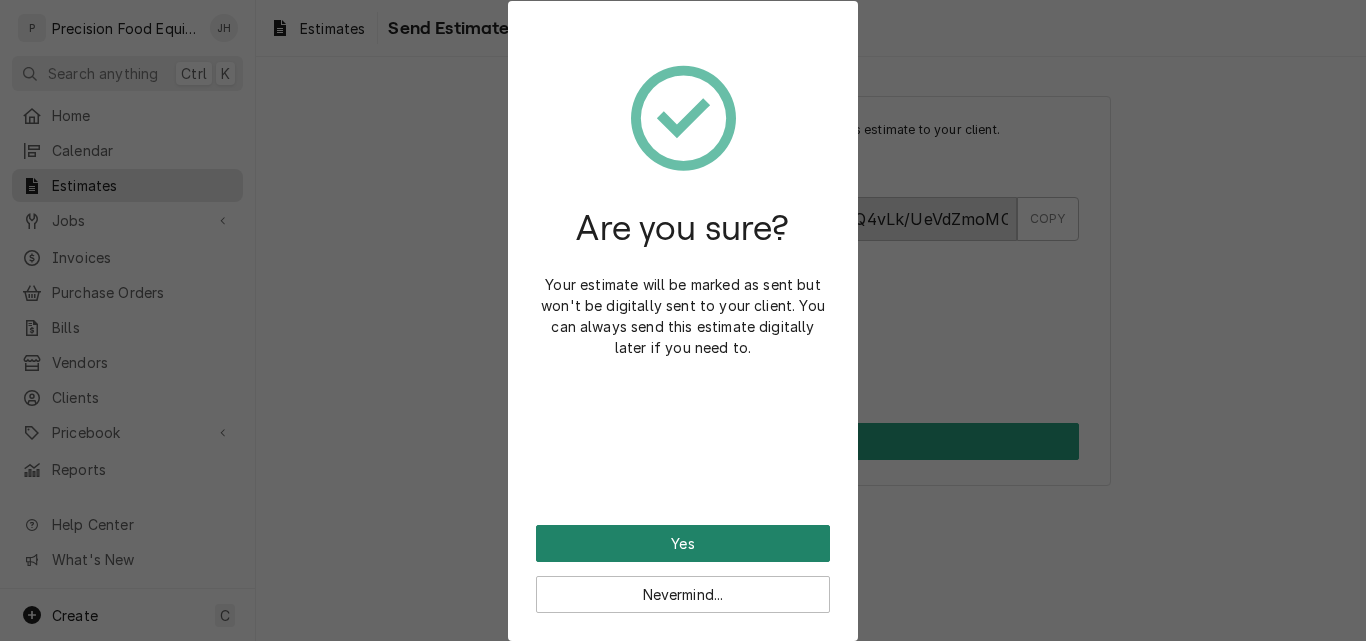 click on "Yes" at bounding box center [683, 543] 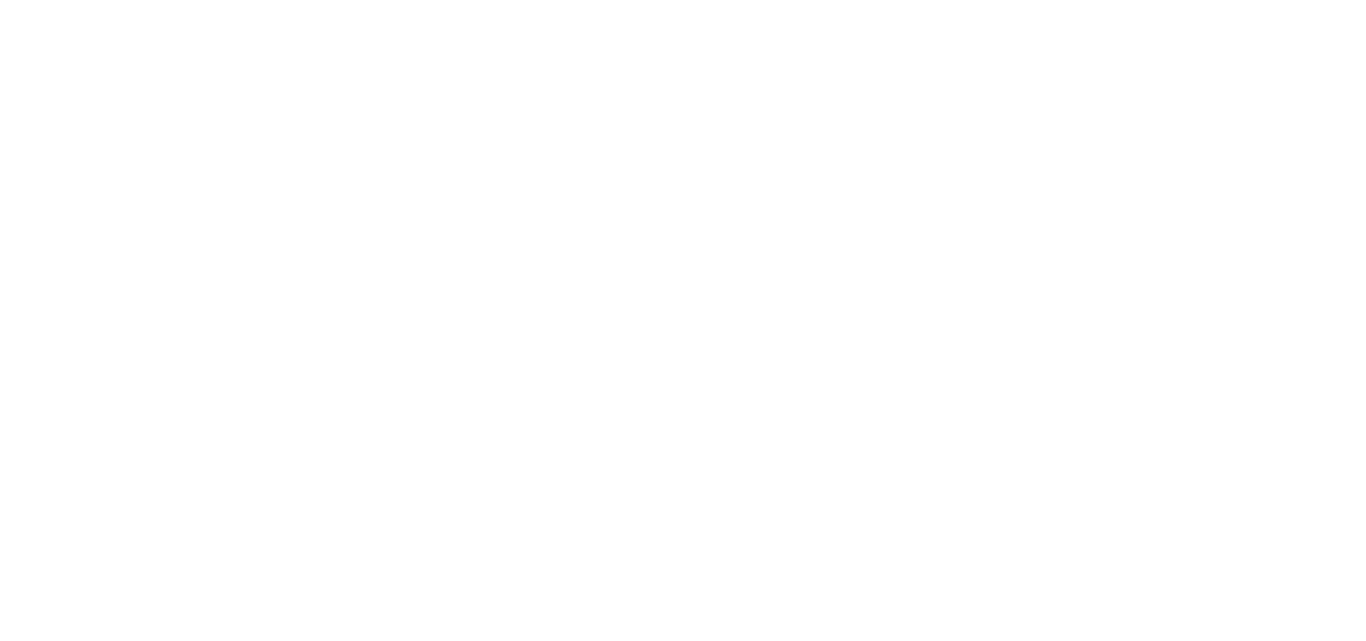 scroll, scrollTop: 0, scrollLeft: 0, axis: both 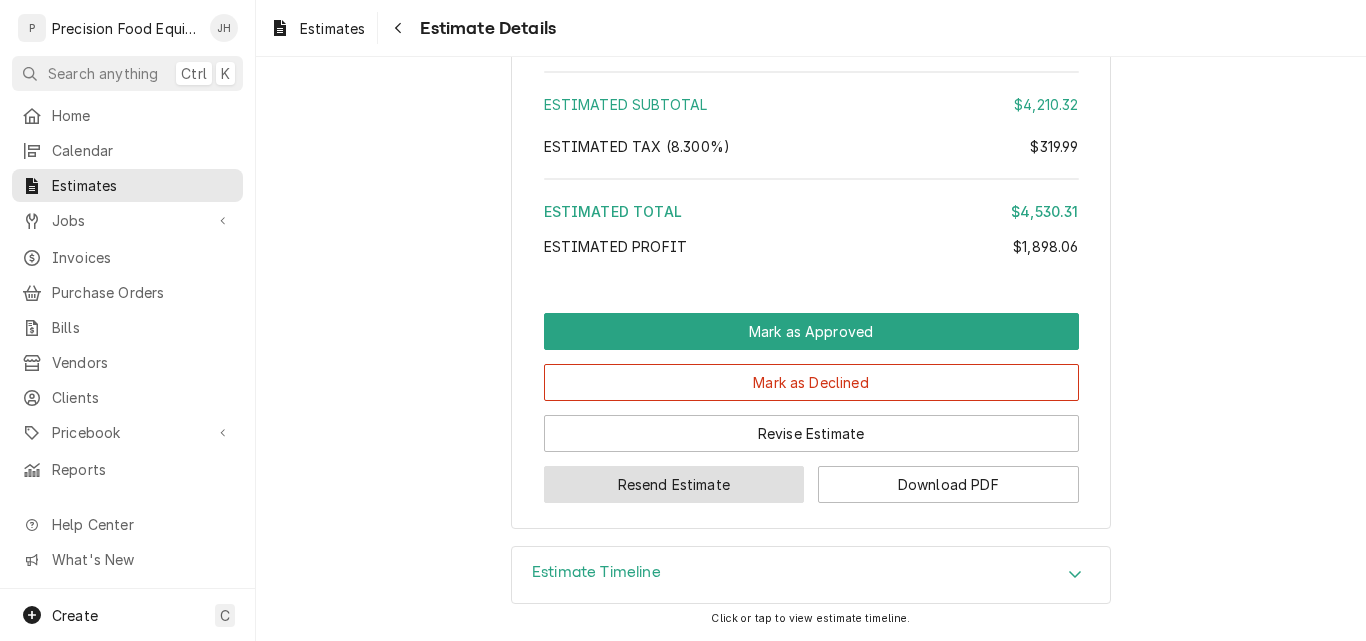 click on "Resend Estimate" at bounding box center [674, 484] 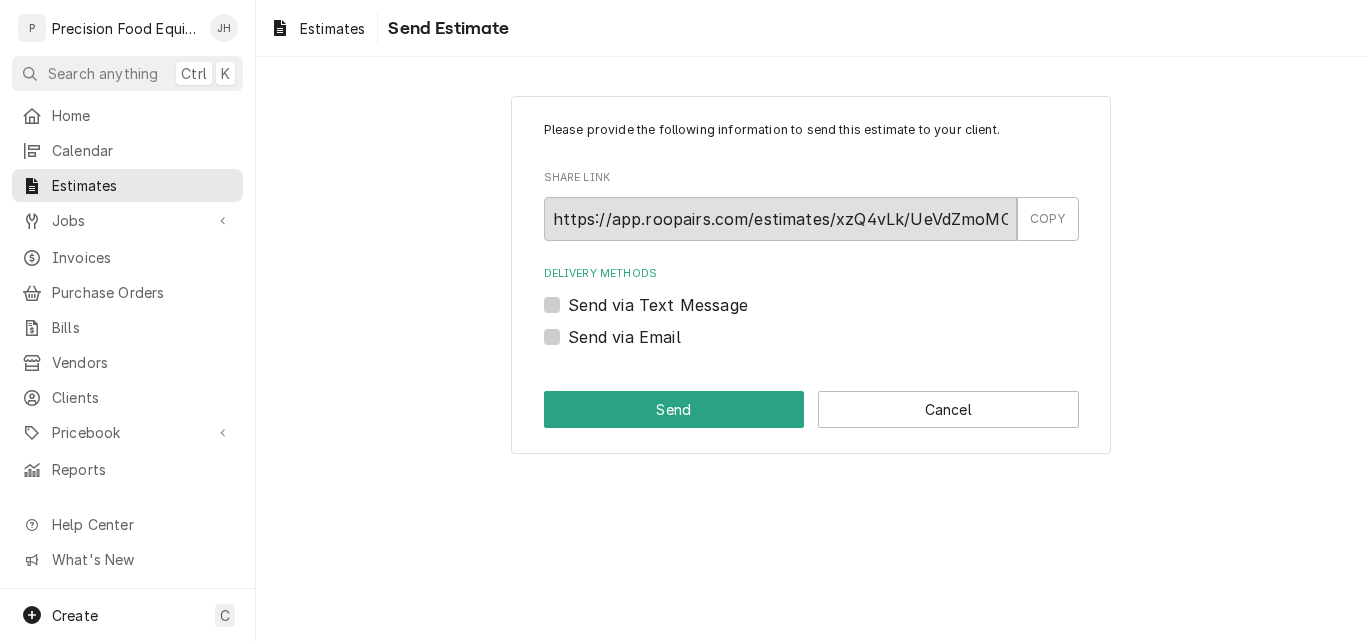scroll, scrollTop: 0, scrollLeft: 0, axis: both 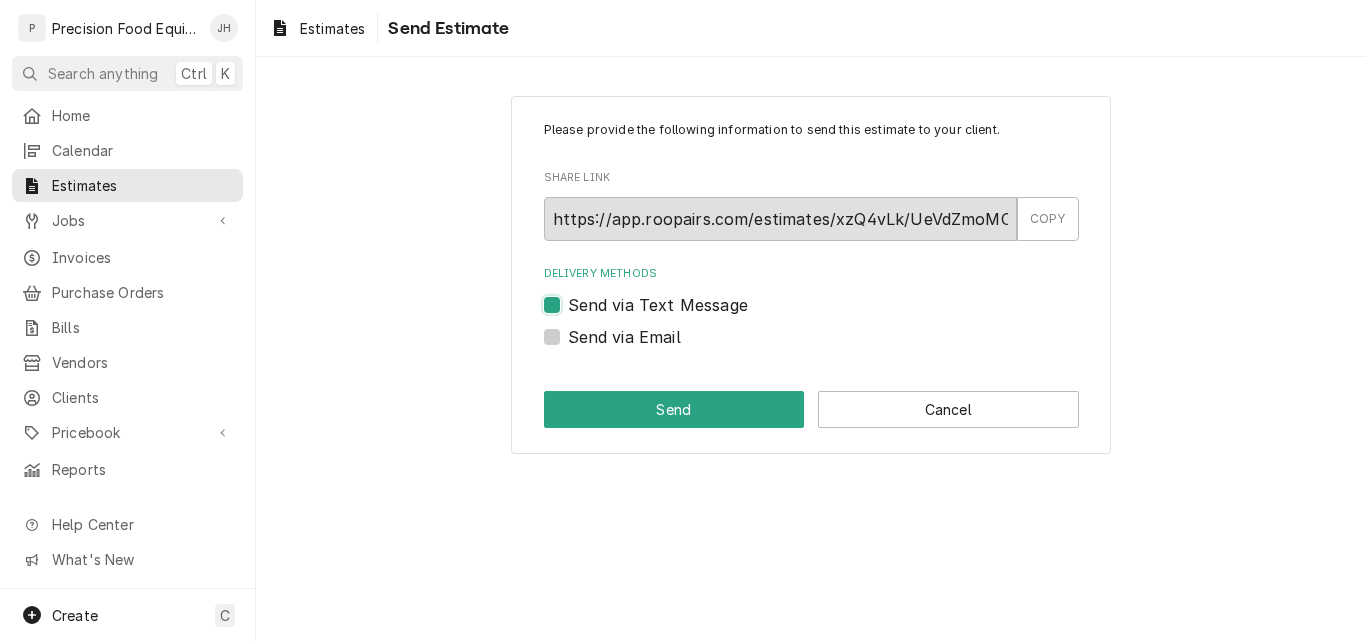 checkbox on "true" 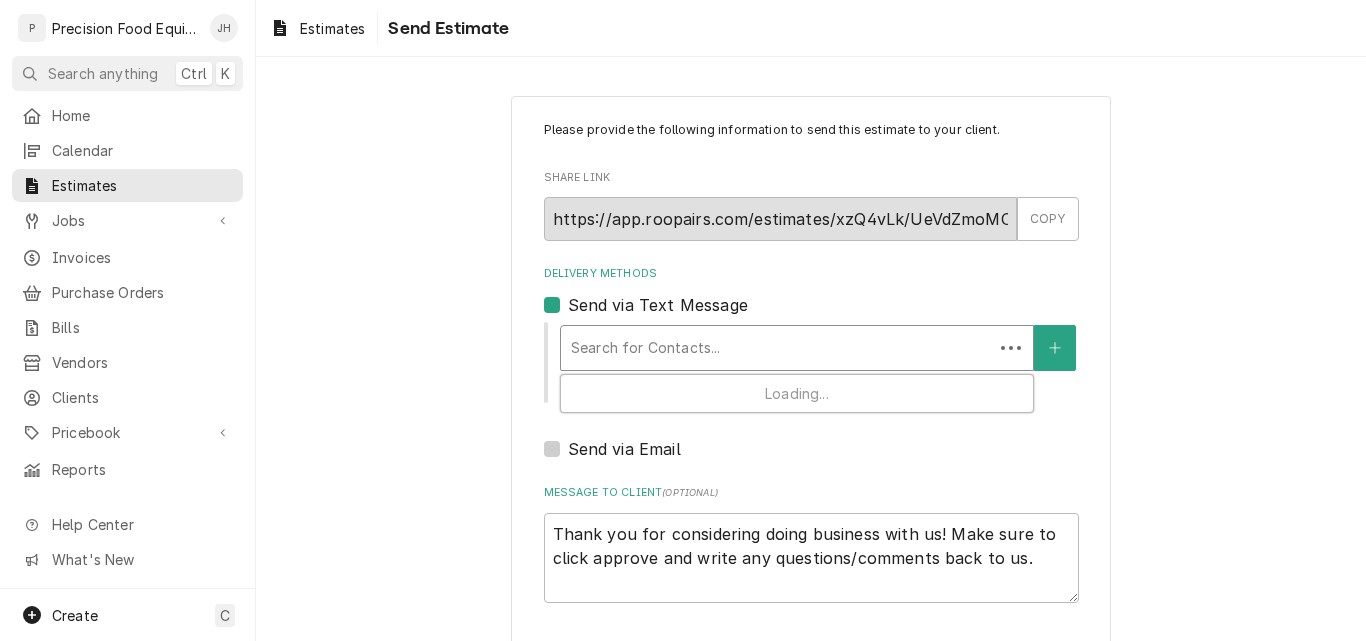 click at bounding box center (777, 348) 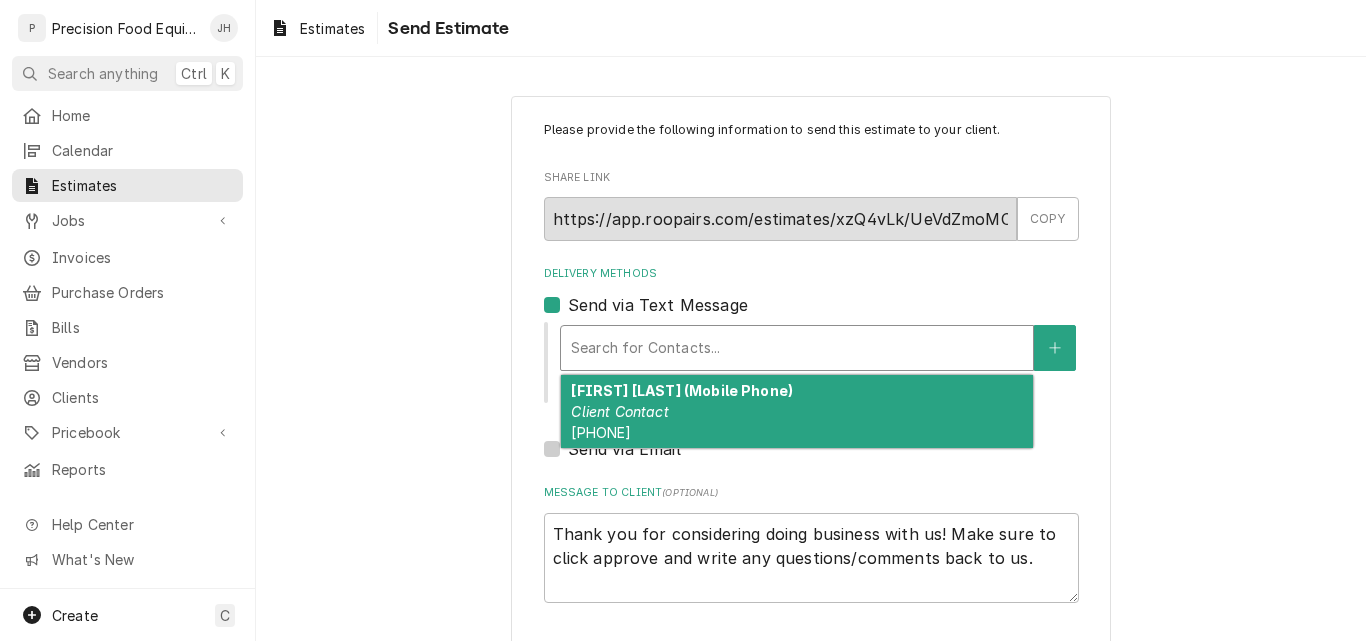 click on "[FIRST] [LAST] (Mobile Phone)" at bounding box center [682, 390] 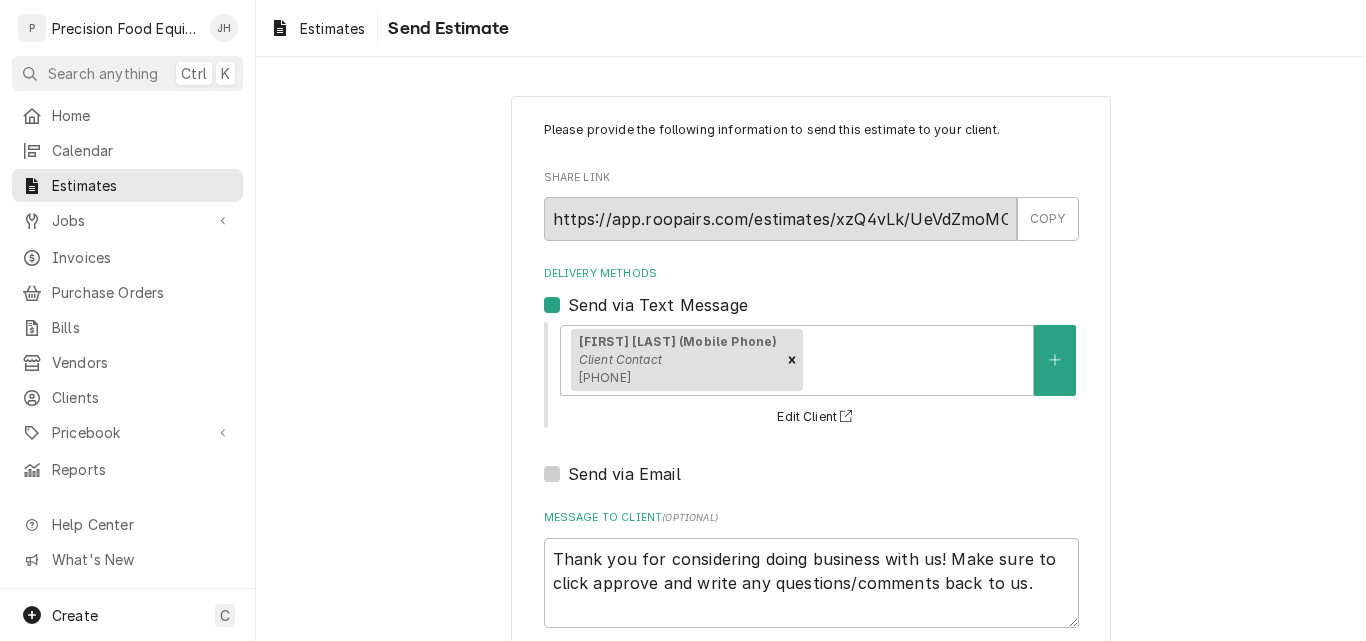 click on "Send via Email" at bounding box center (624, 474) 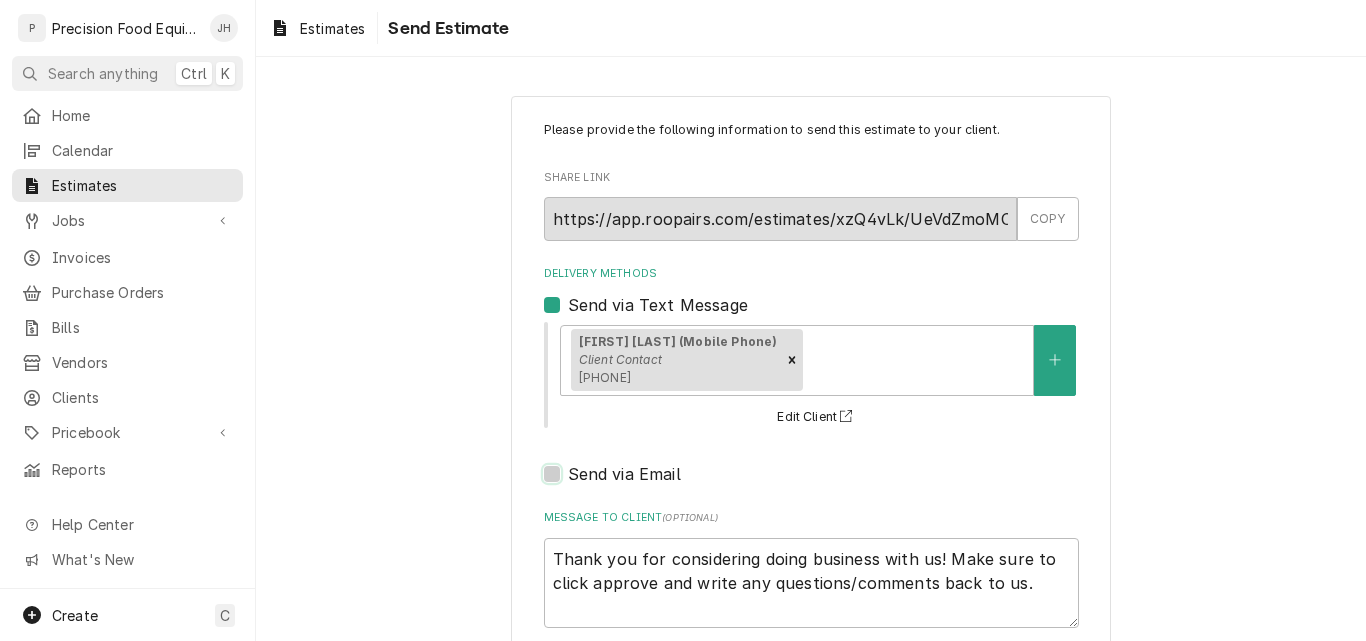 click on "Send via Email" at bounding box center (835, 484) 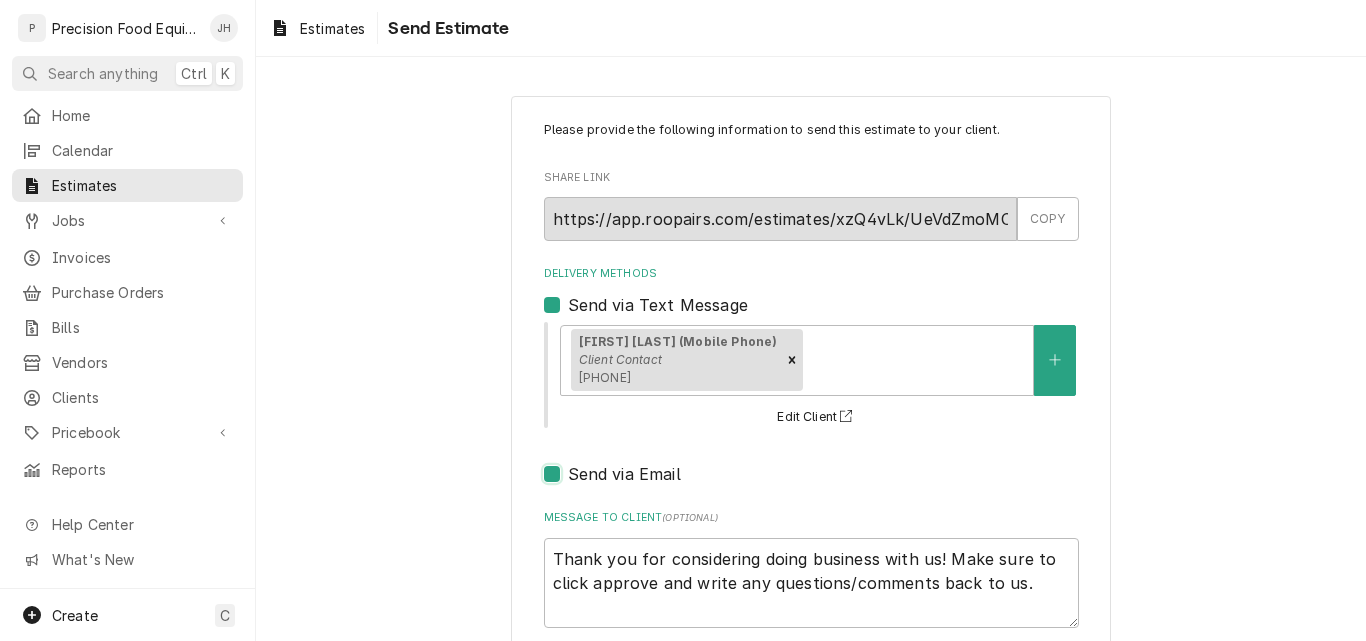 checkbox on "true" 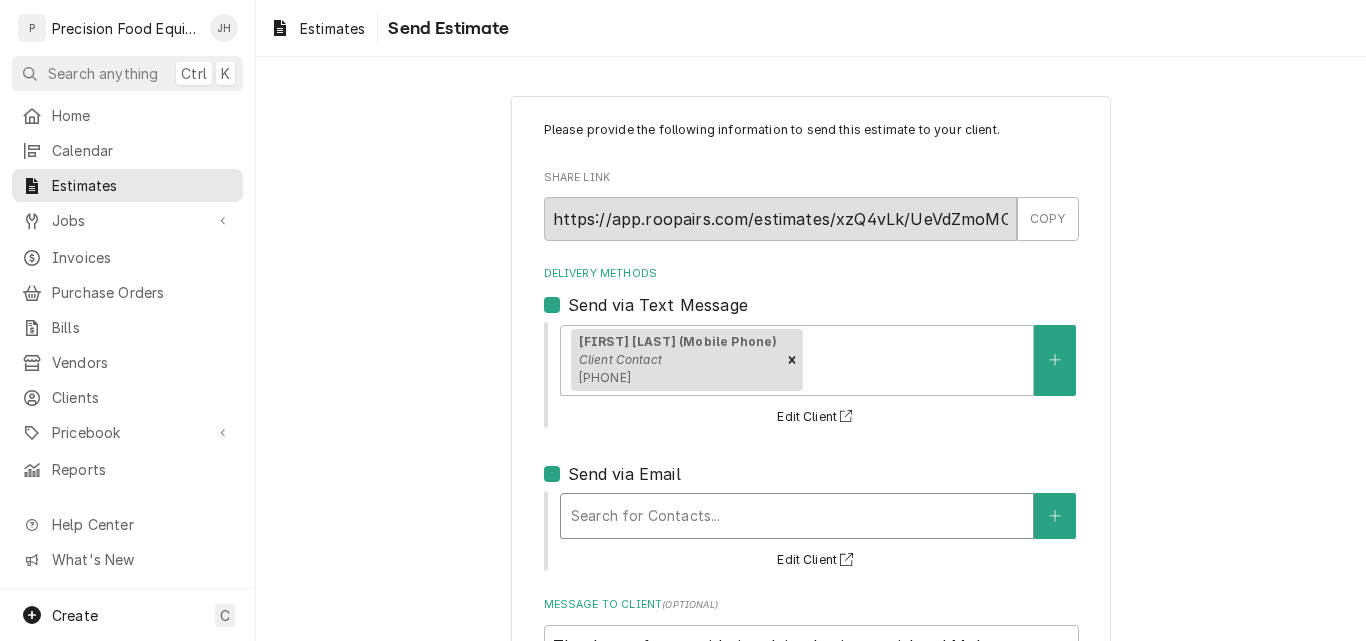 click at bounding box center (797, 516) 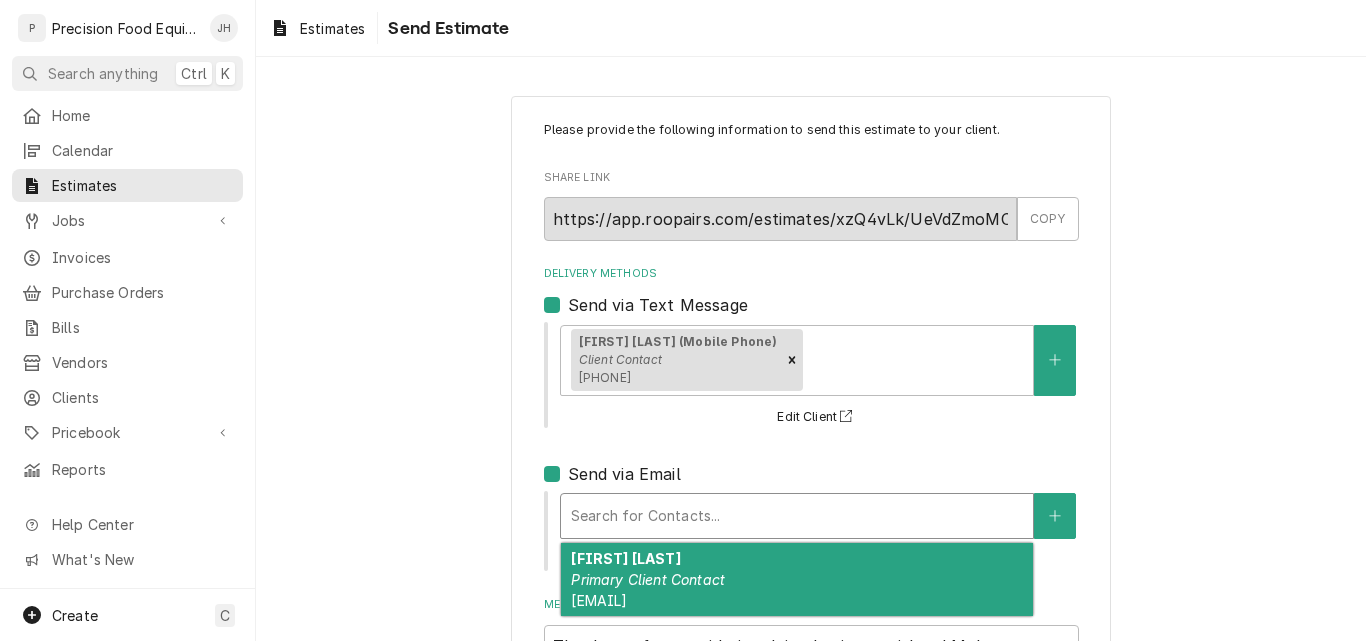 click on "Primary Client Contact" at bounding box center (648, 579) 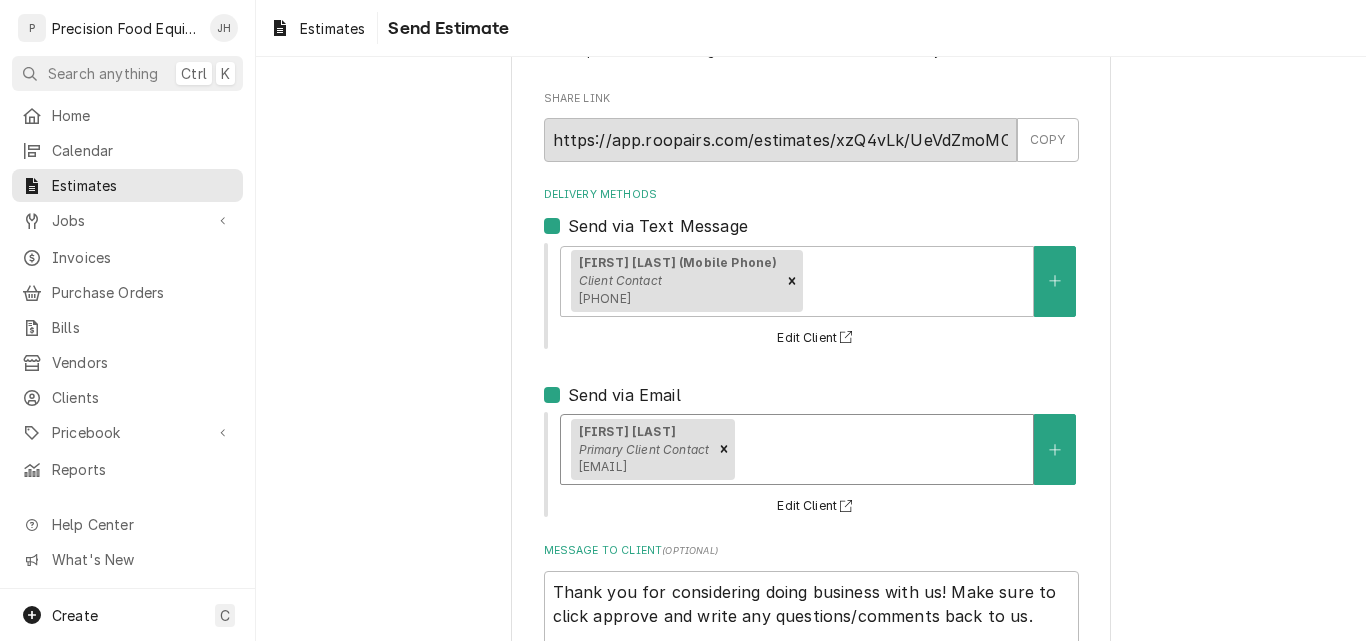scroll, scrollTop: 221, scrollLeft: 0, axis: vertical 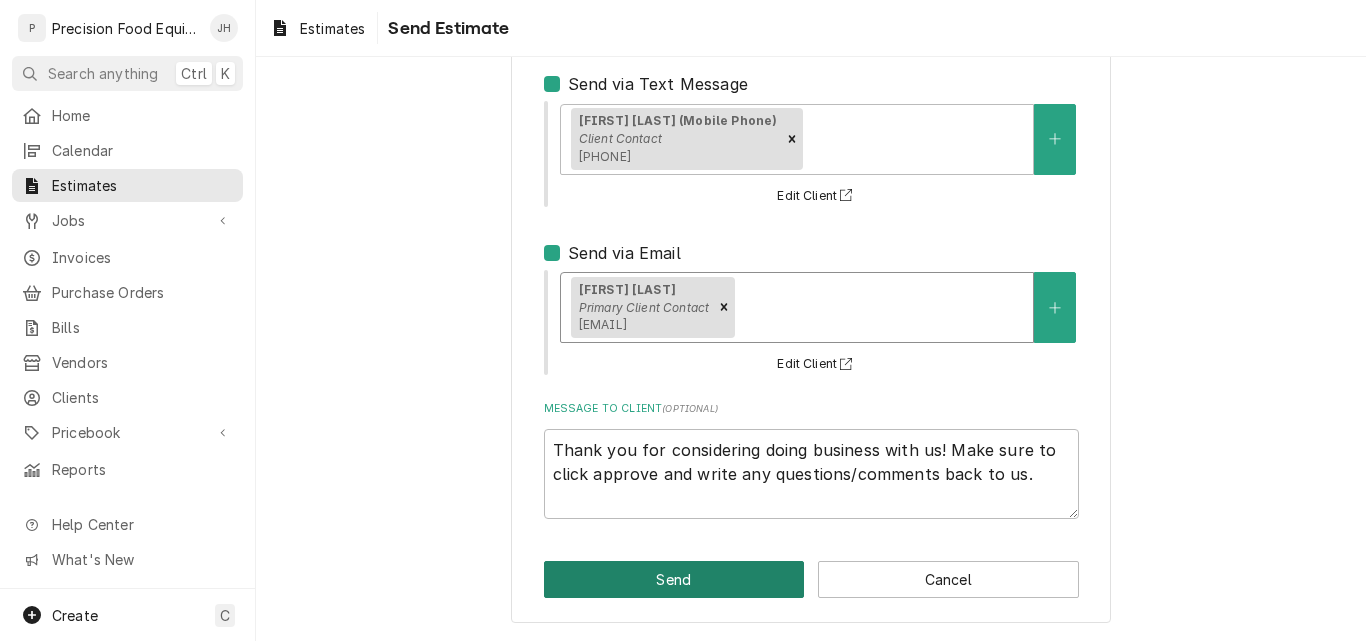click on "Send" at bounding box center [674, 579] 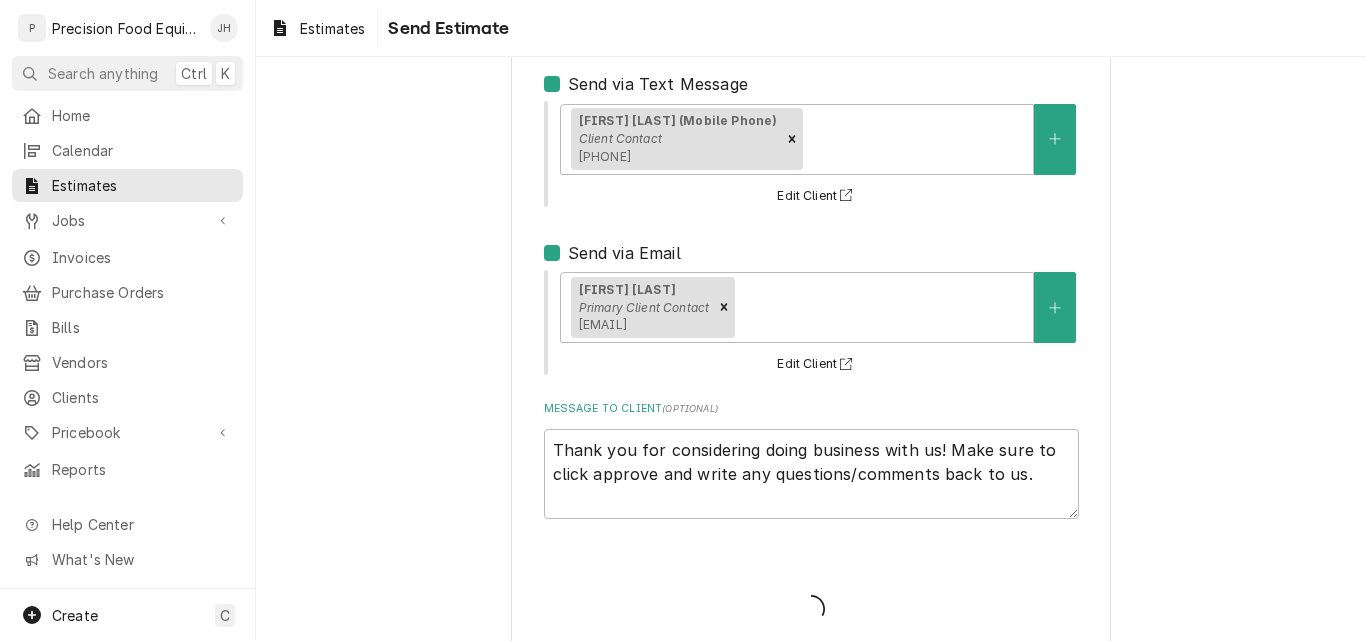type on "x" 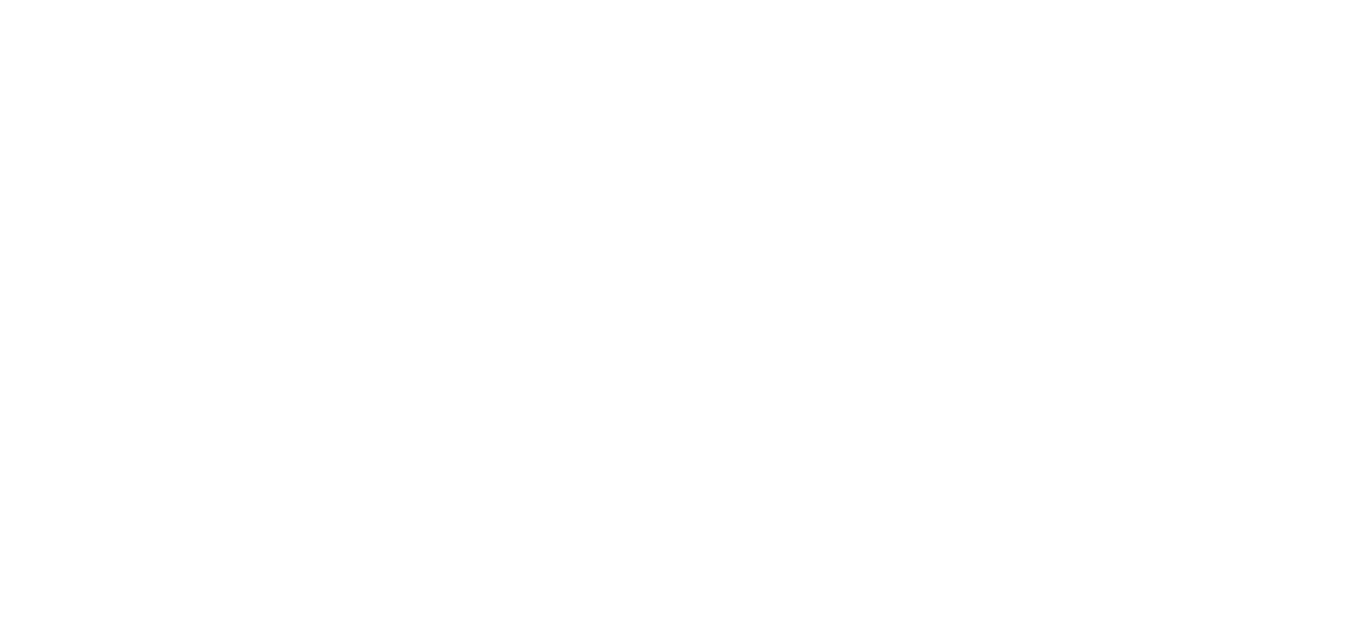 scroll, scrollTop: 0, scrollLeft: 0, axis: both 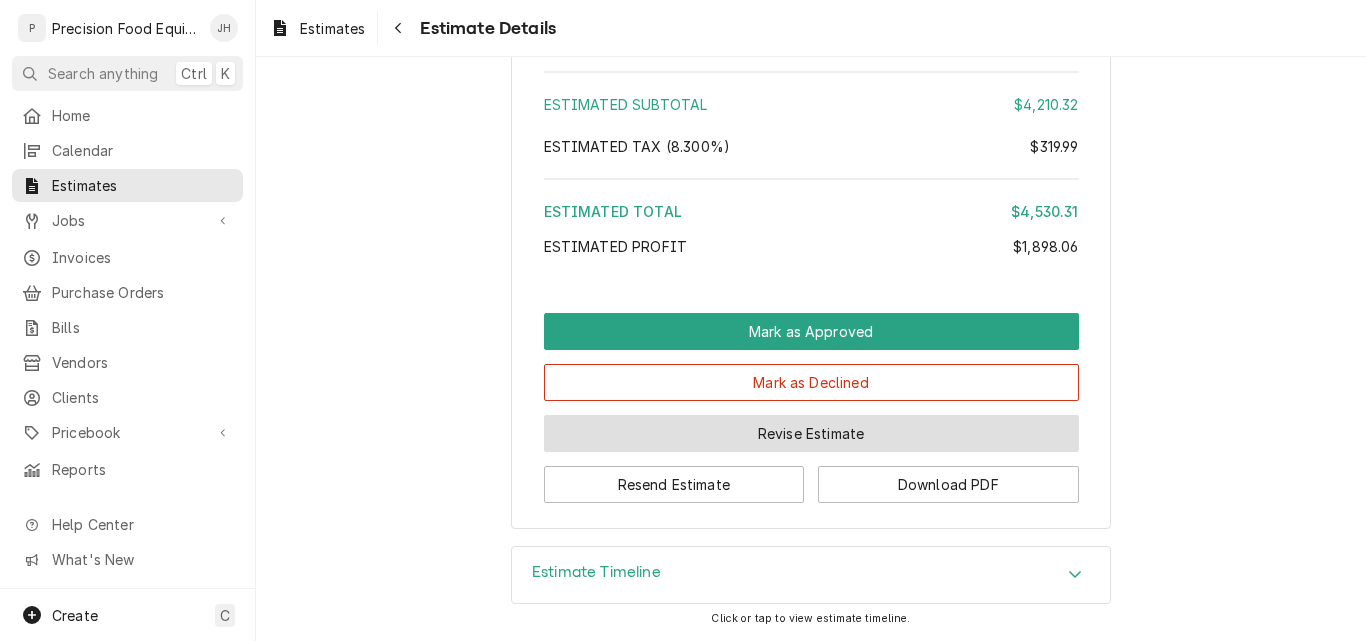 click on "Revise Estimate" at bounding box center (811, 433) 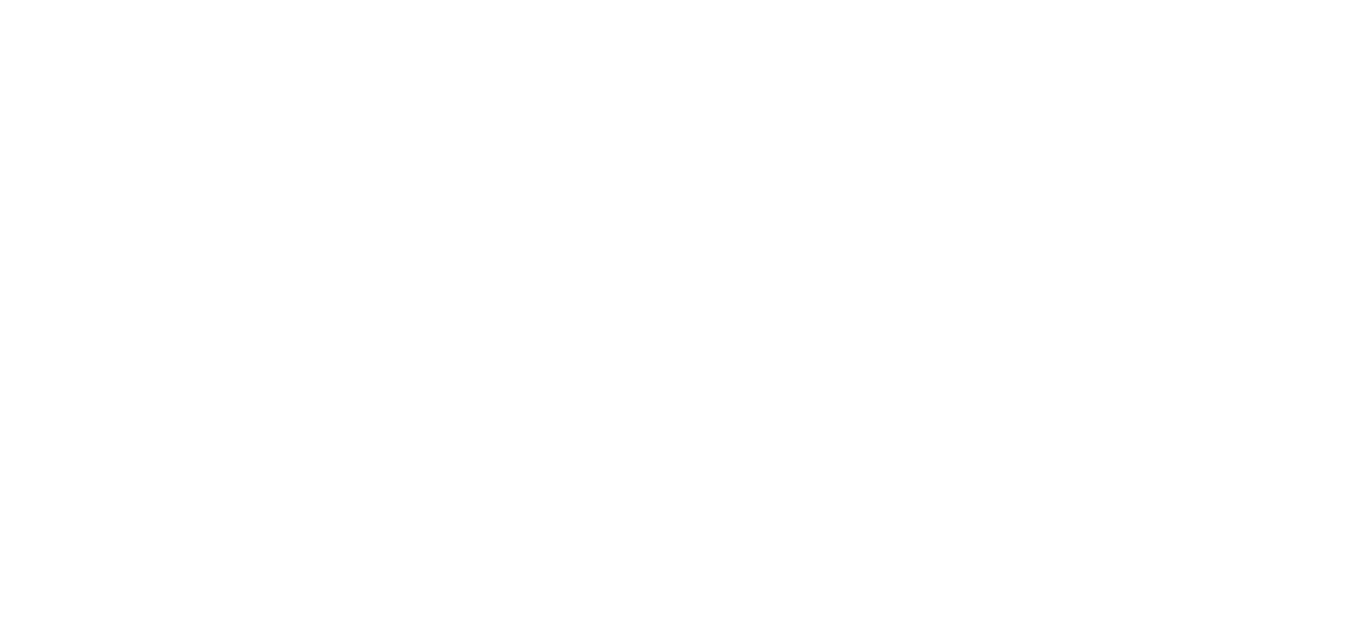 scroll, scrollTop: 0, scrollLeft: 0, axis: both 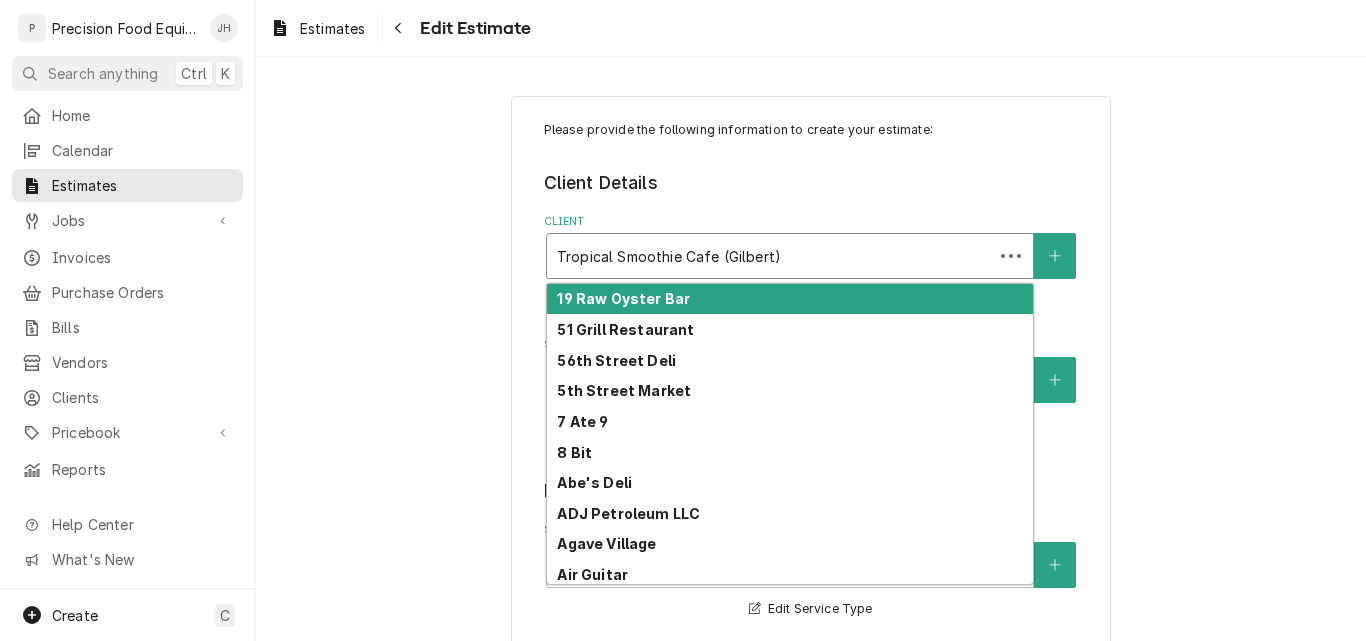 click at bounding box center [770, 256] 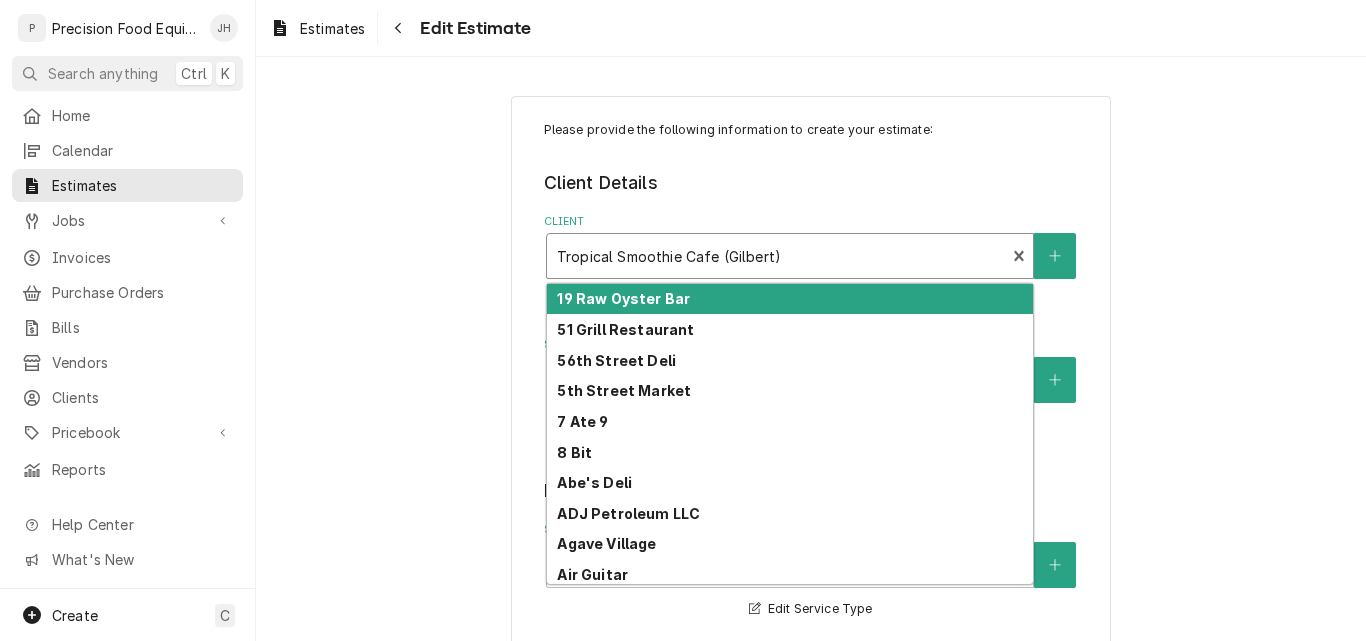 type on "x" 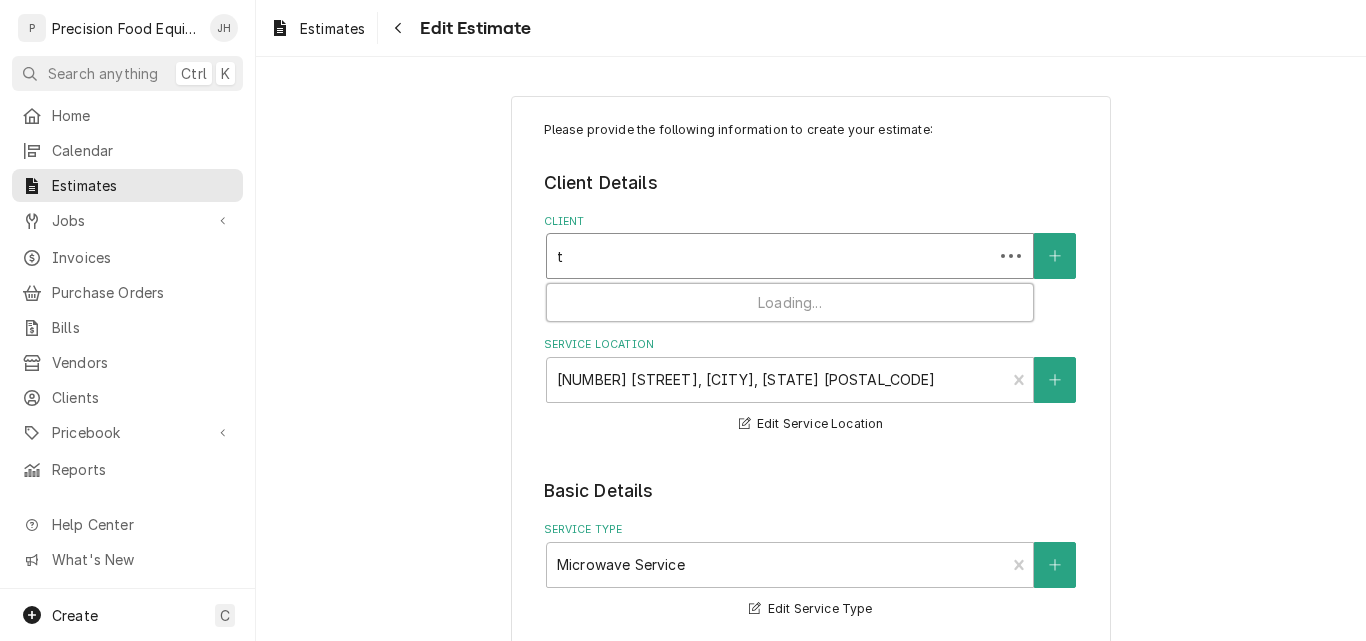 type on "x" 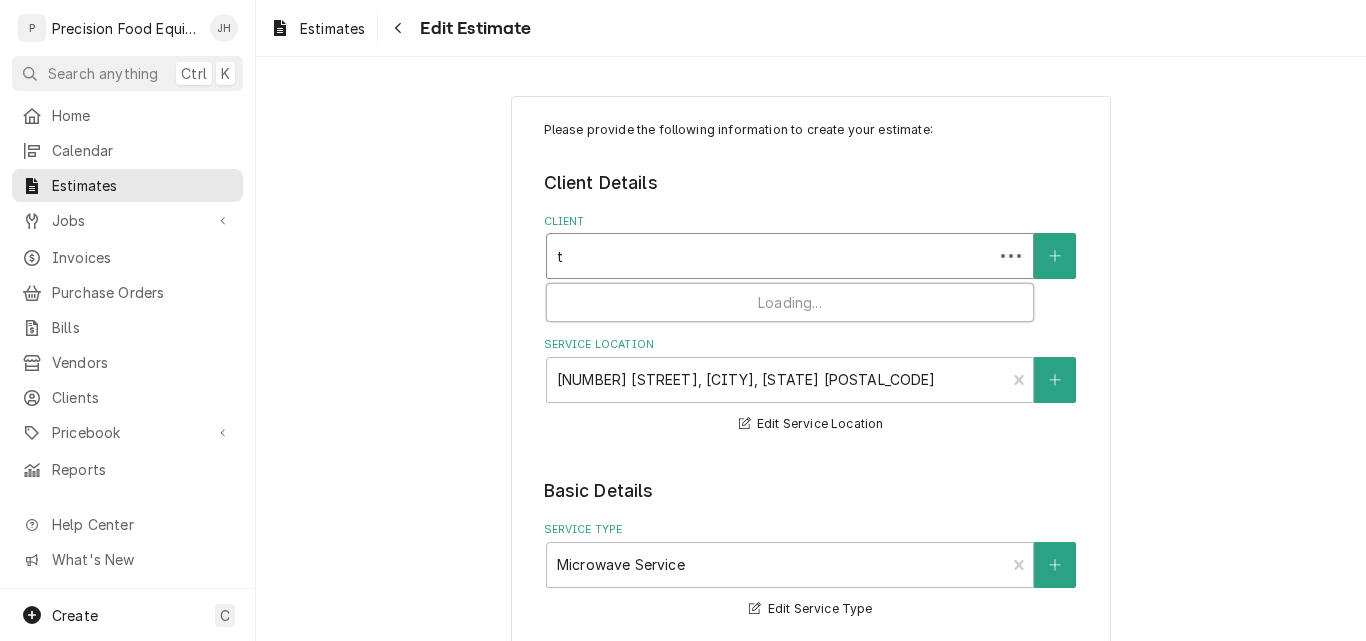 type on "tr" 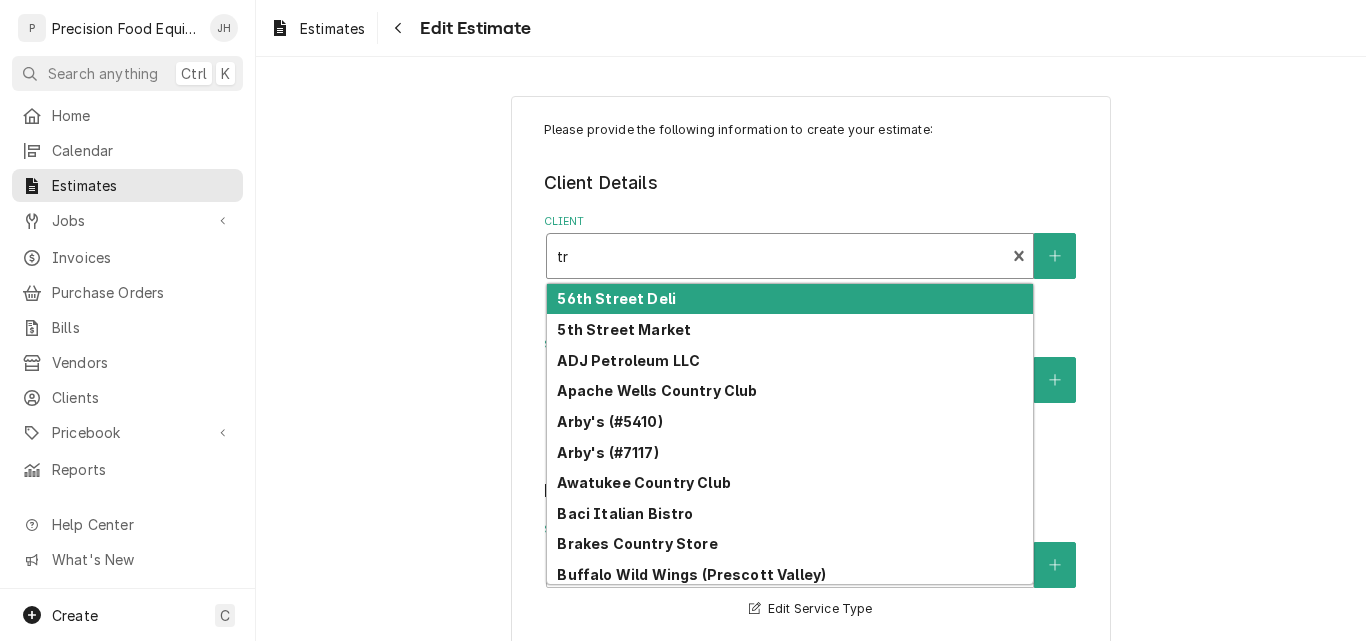 type on "x" 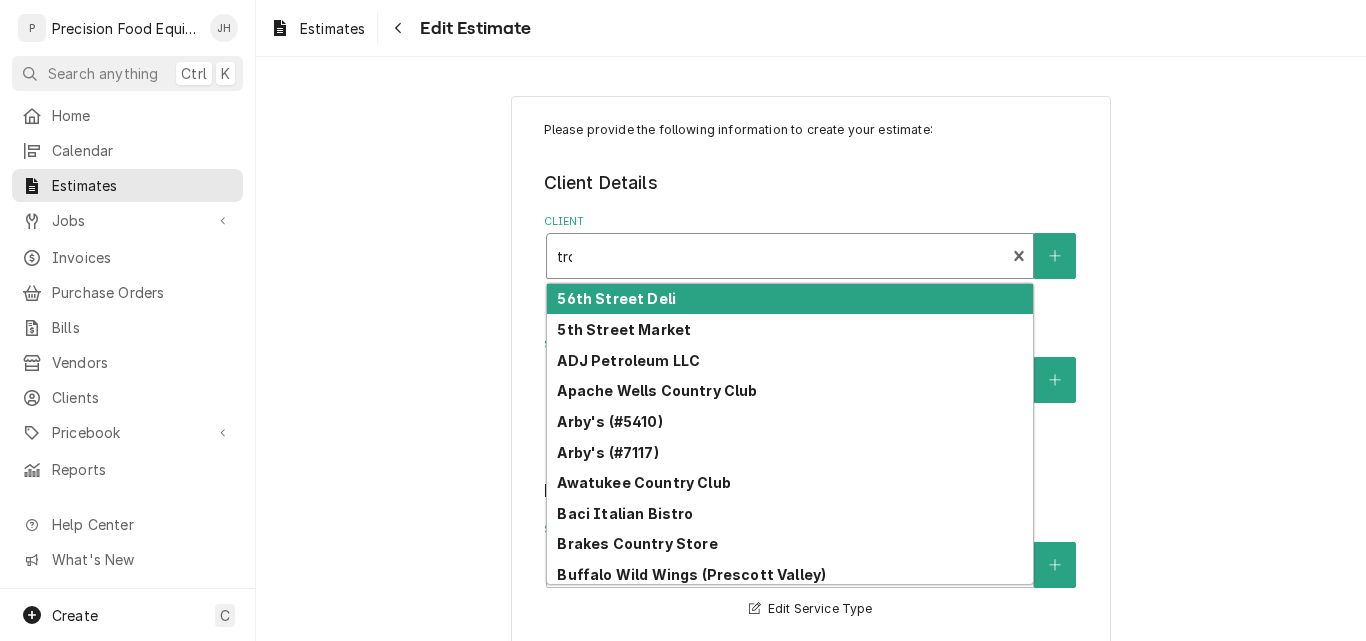 type on "x" 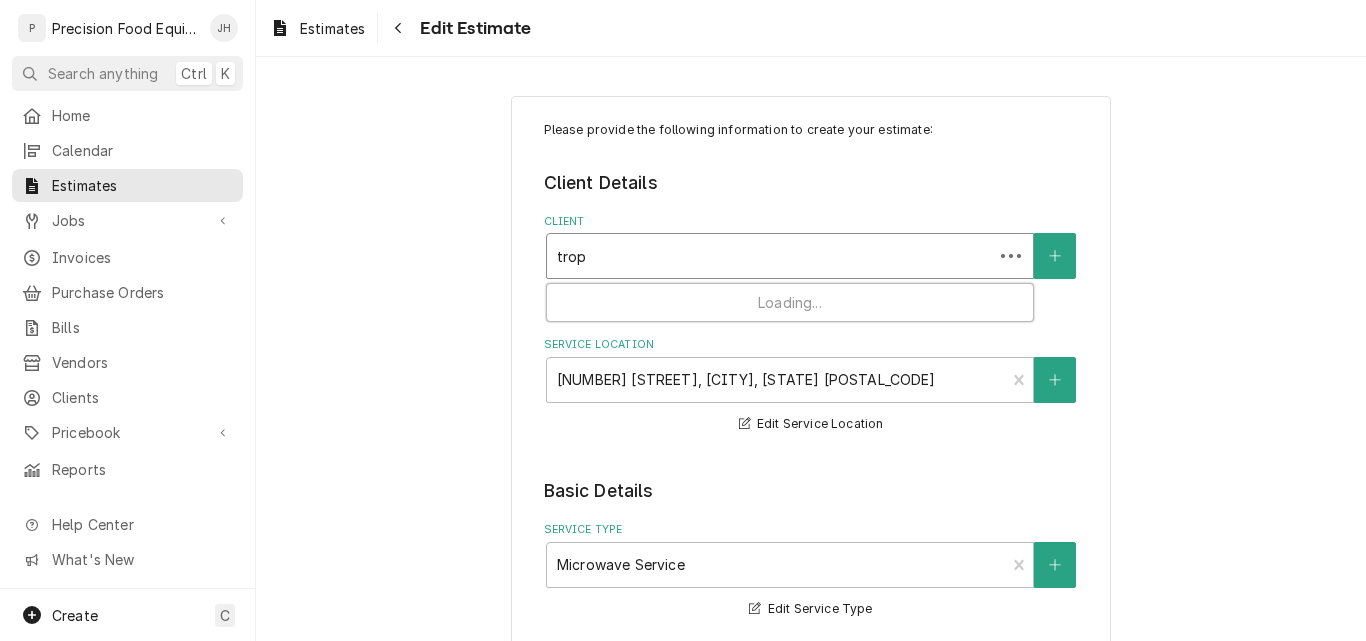 type on "x" 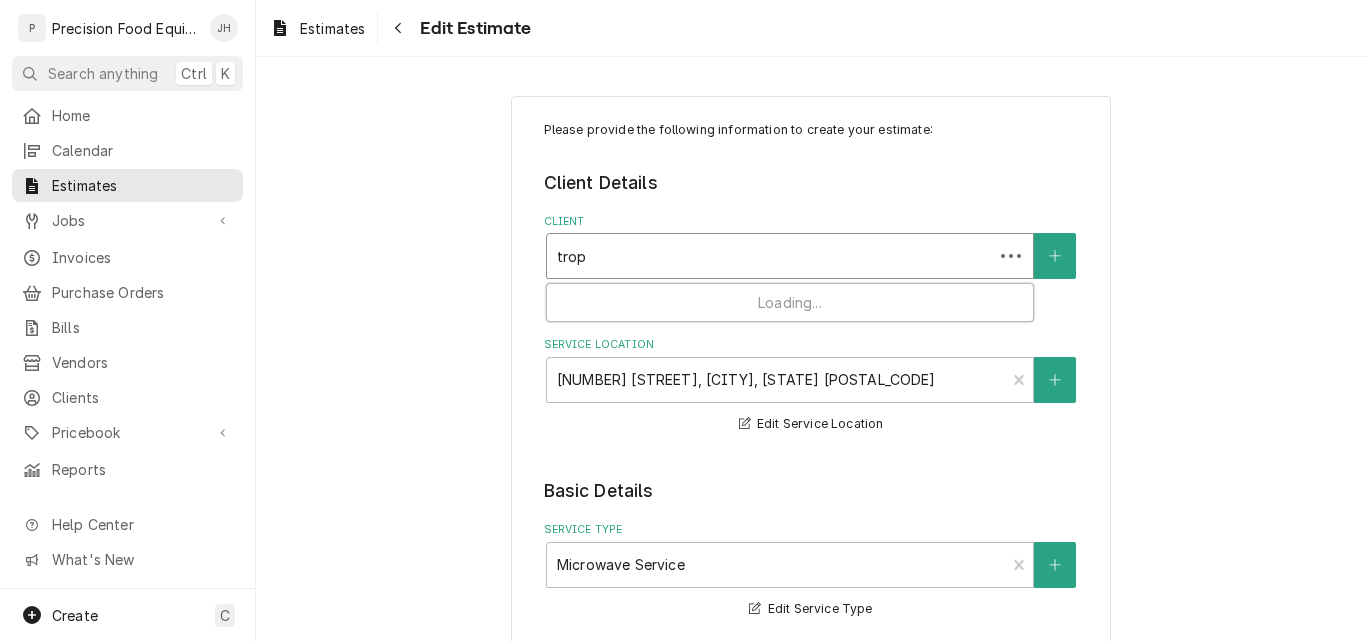 type on "tropi" 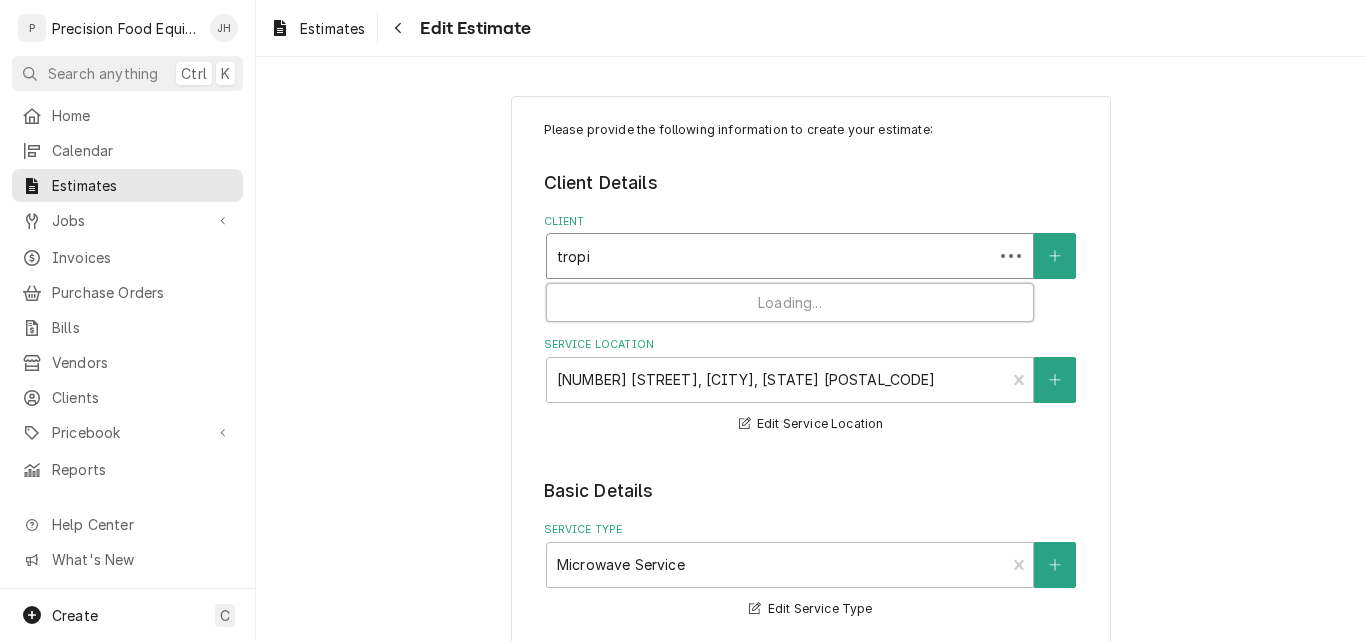 type on "x" 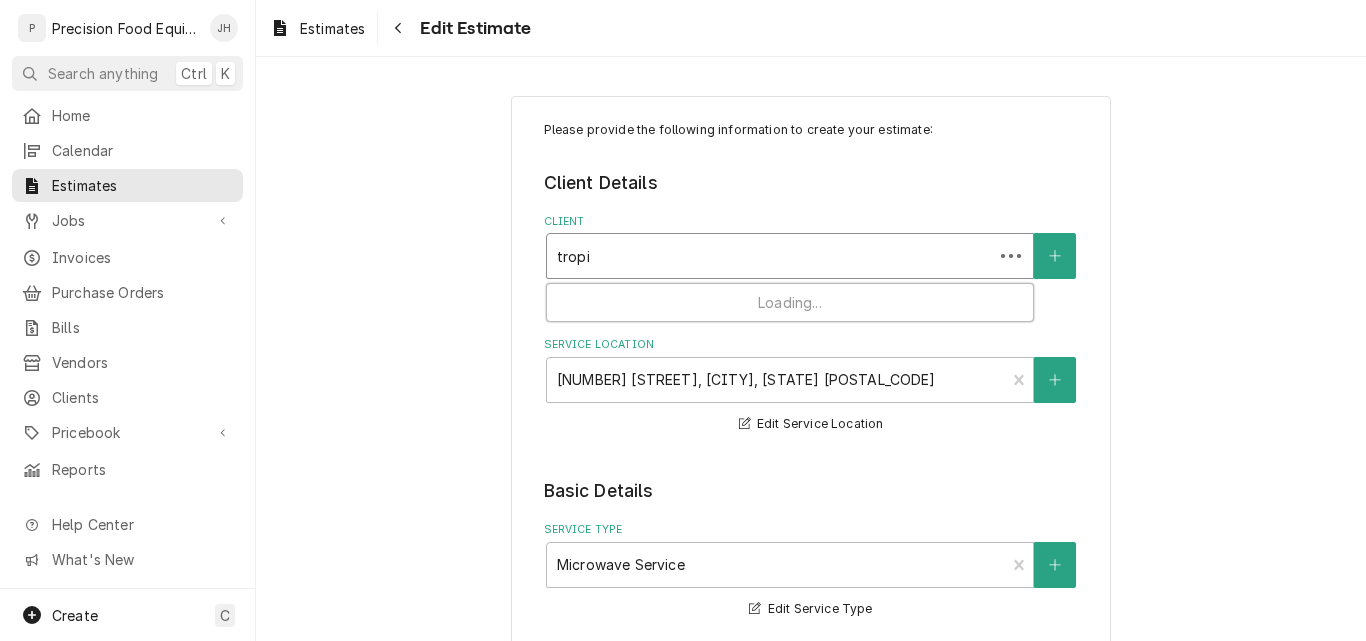 type on "tropic" 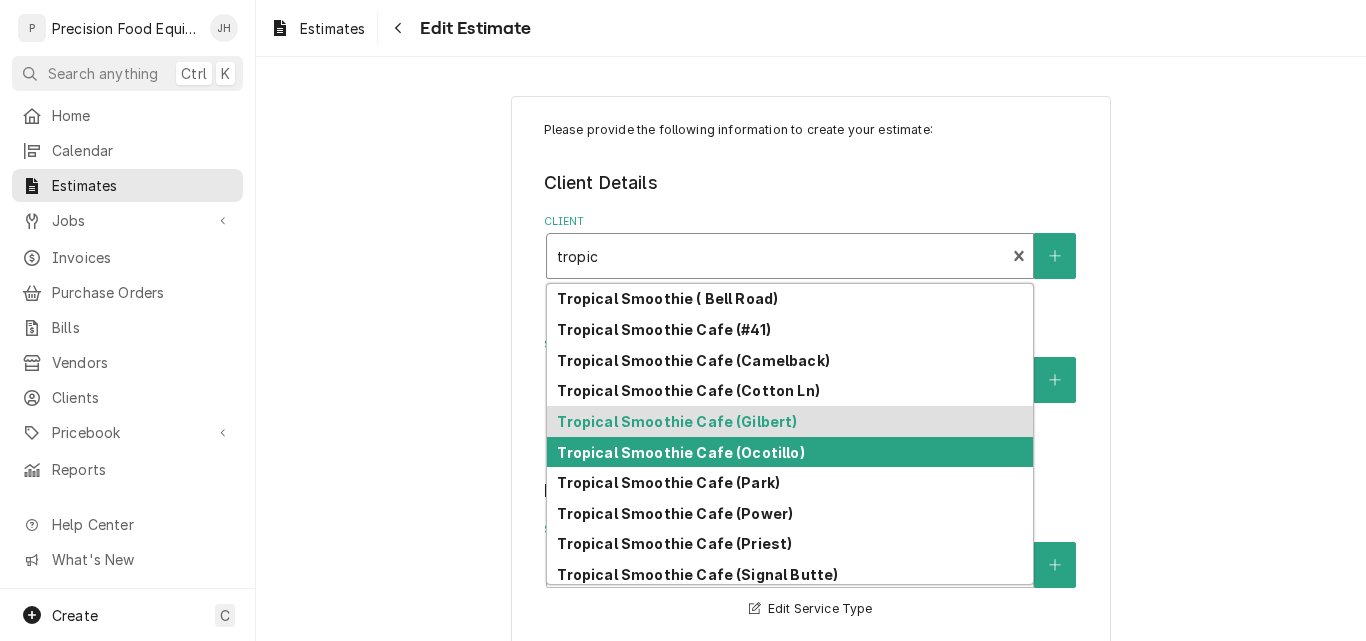scroll, scrollTop: 98, scrollLeft: 0, axis: vertical 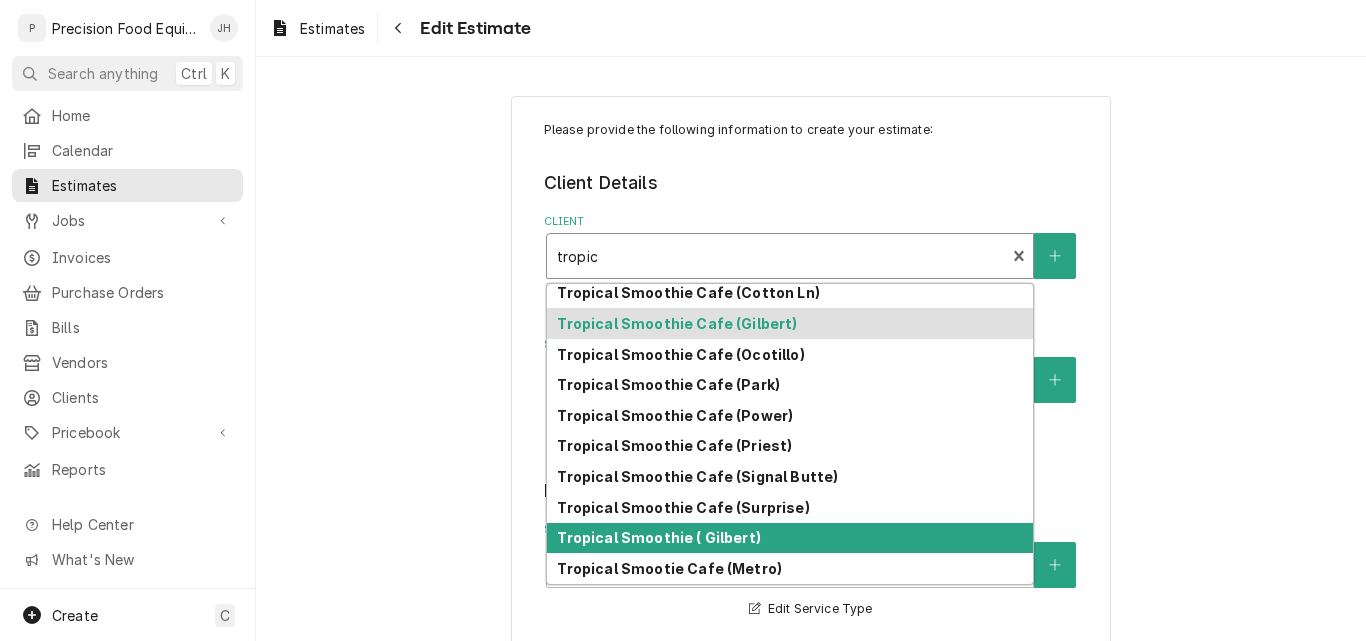 click on "Tropical Smoothie ( Gilbert)" at bounding box center (658, 537) 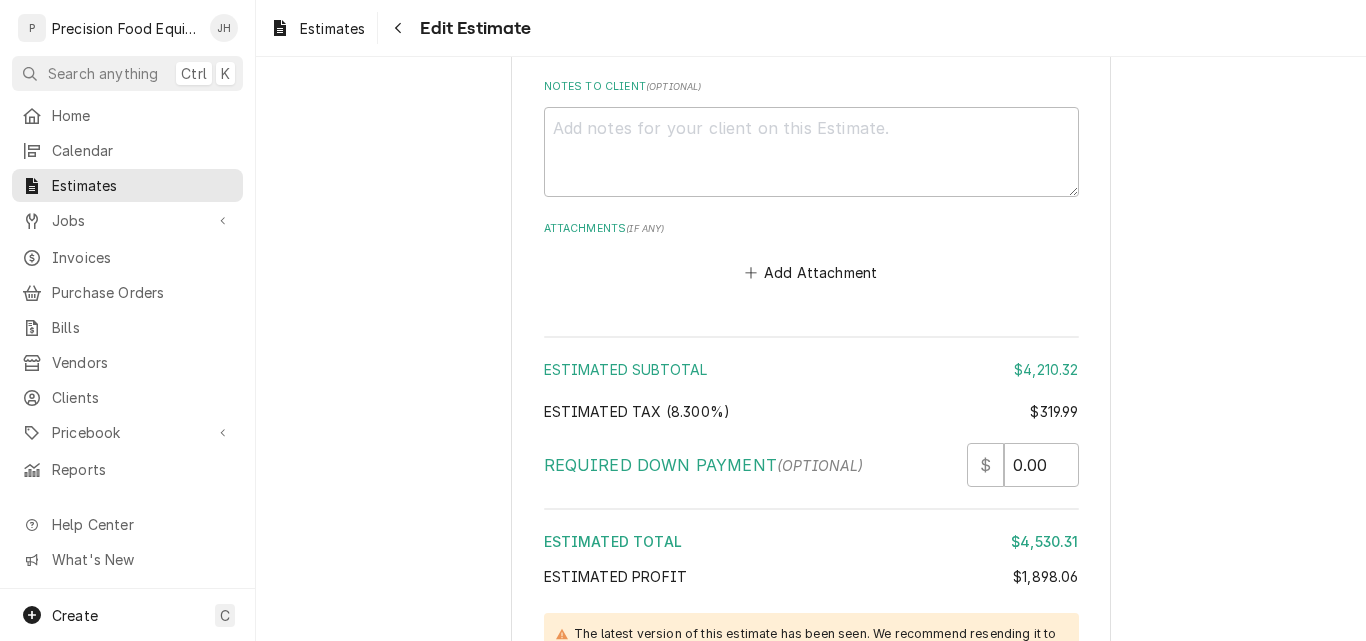 scroll, scrollTop: 5200, scrollLeft: 0, axis: vertical 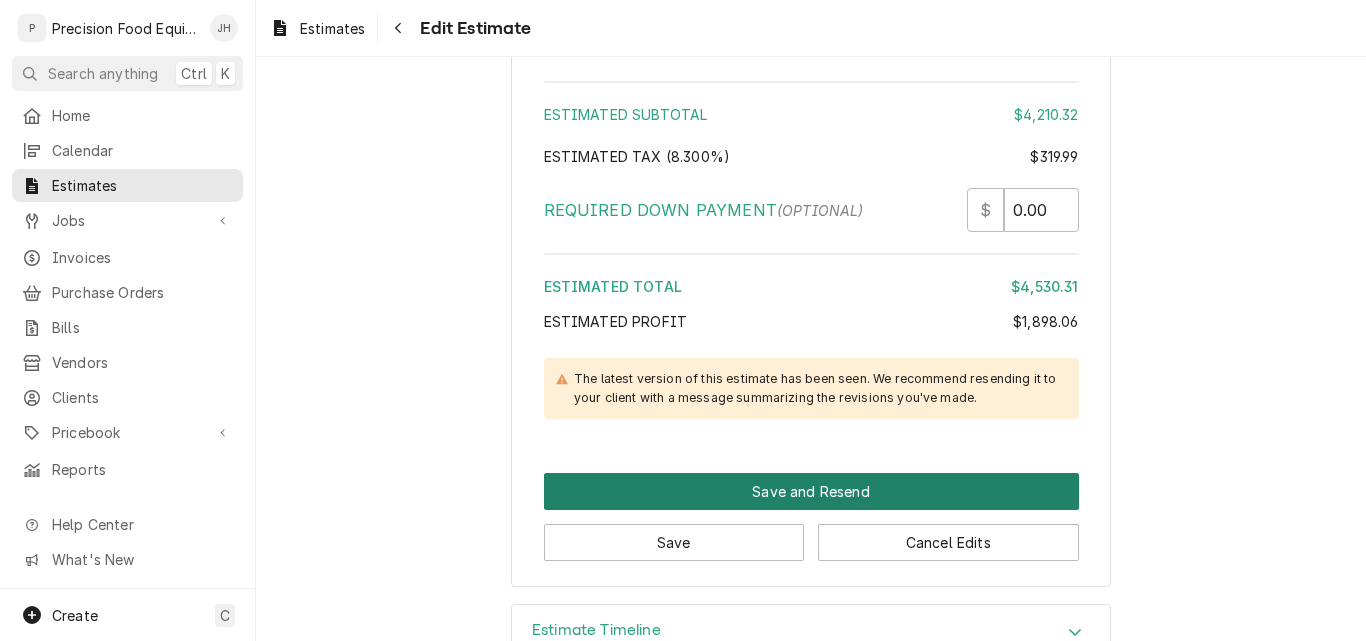 click on "Save and Resend" at bounding box center [811, 491] 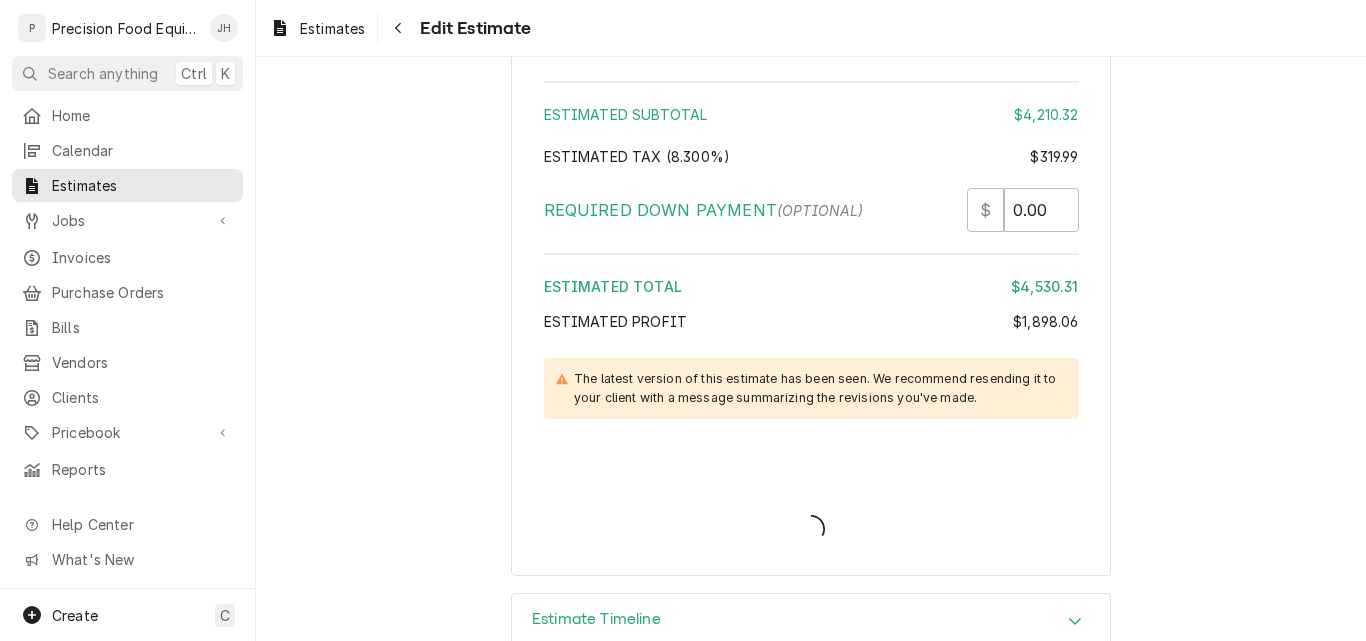 type on "x" 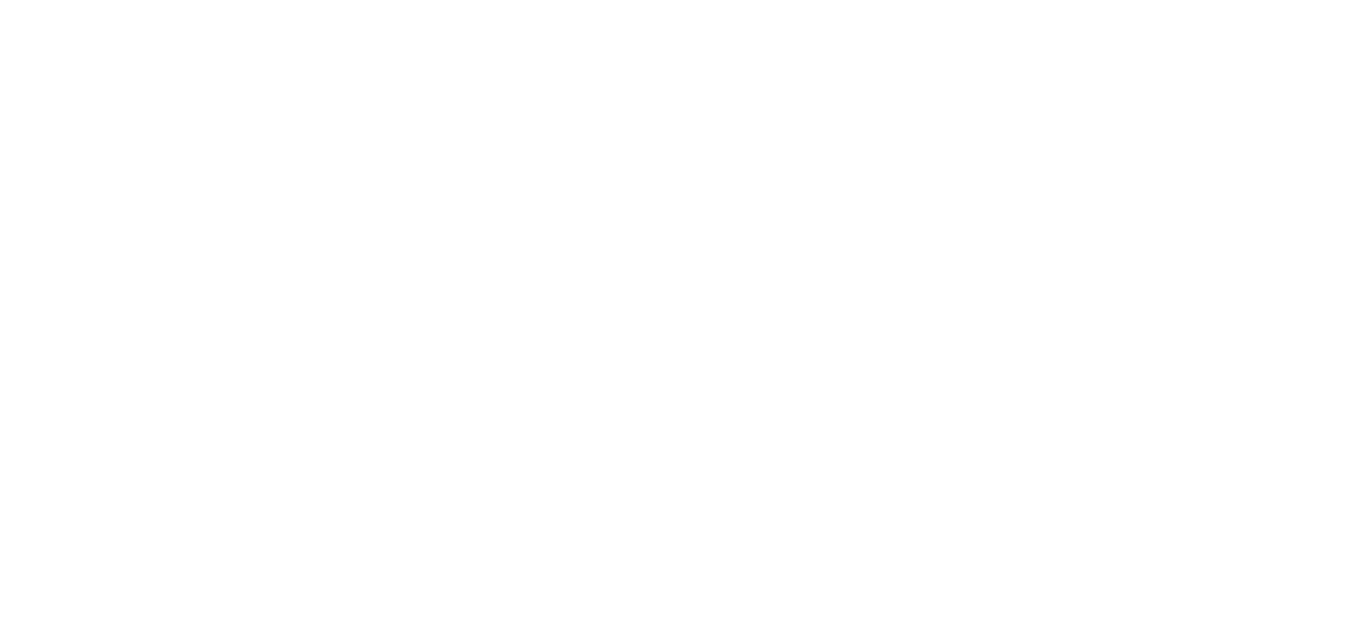 scroll, scrollTop: 0, scrollLeft: 0, axis: both 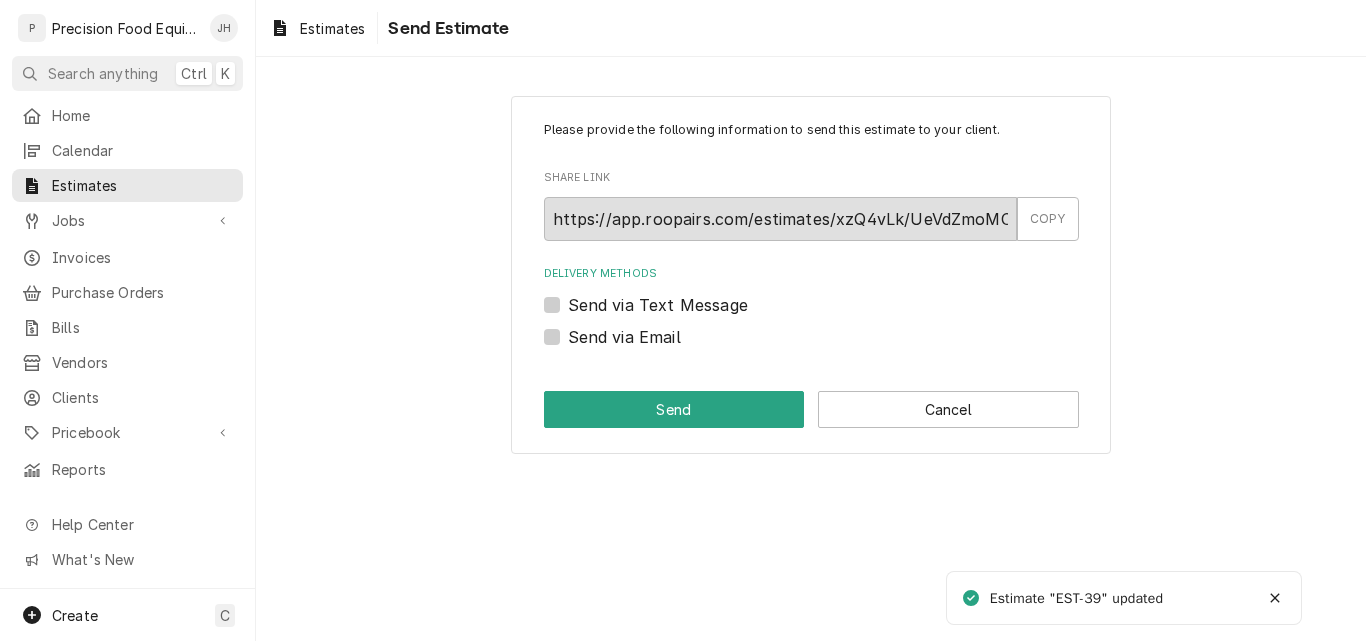 click on "Send via Text Message" at bounding box center [658, 305] 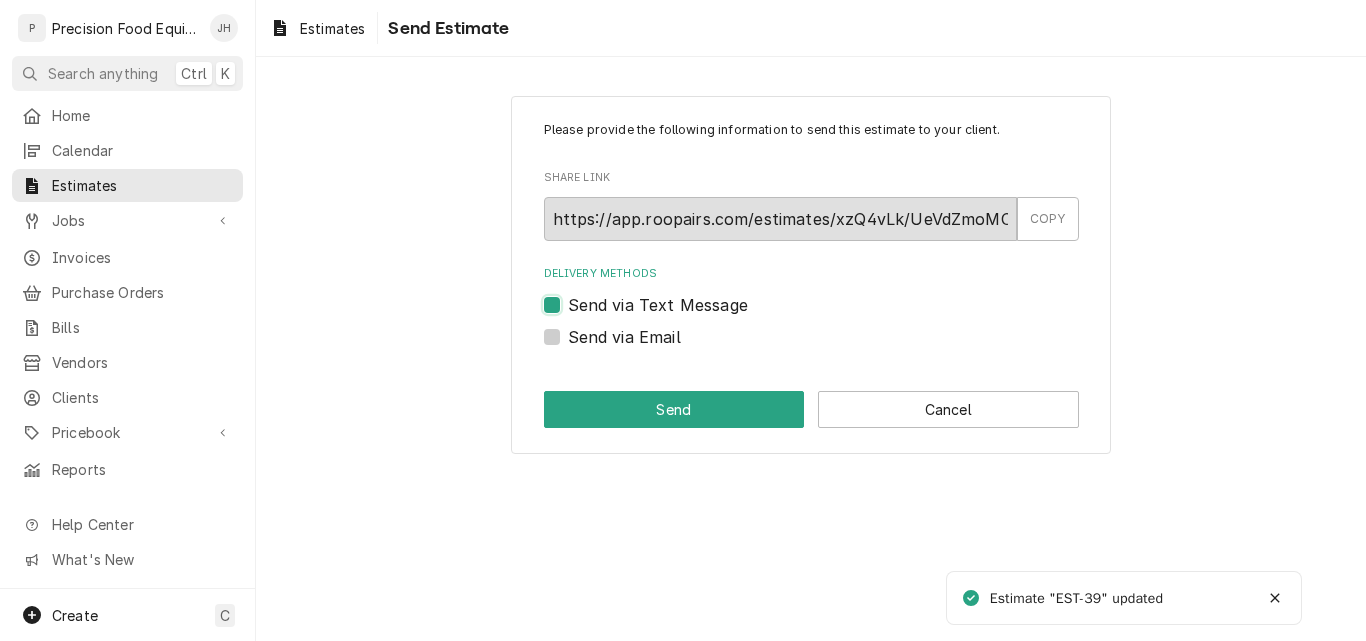 checkbox on "true" 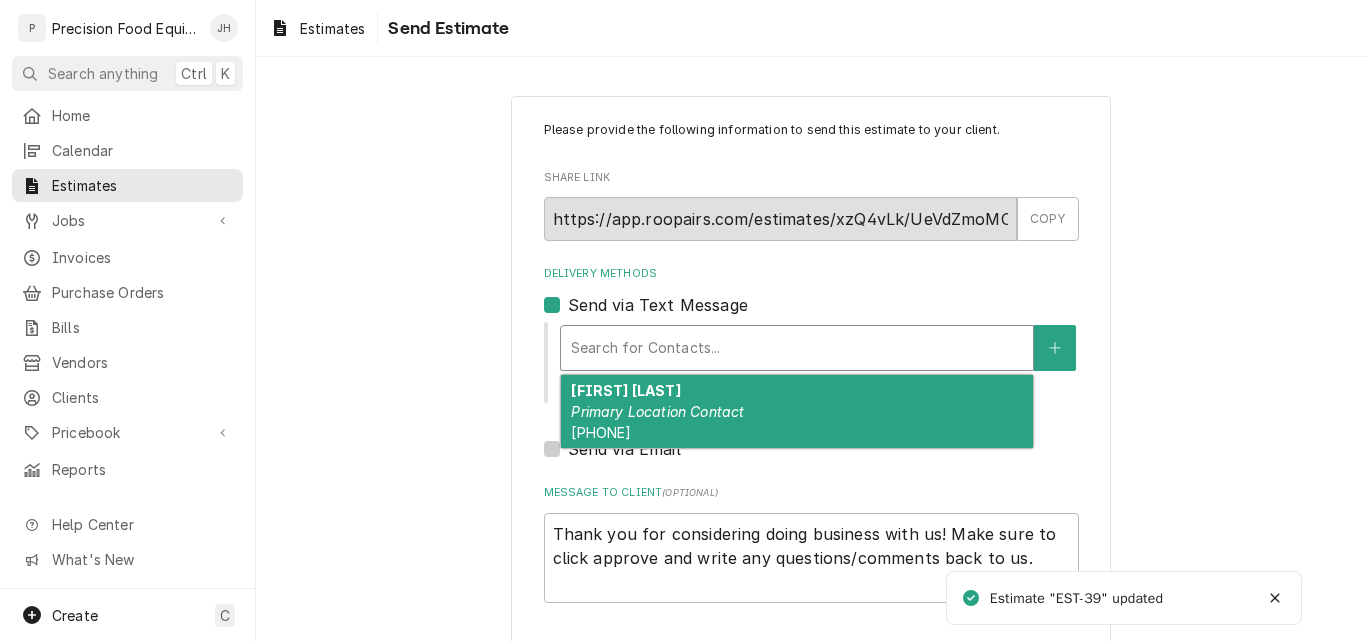 click at bounding box center [797, 348] 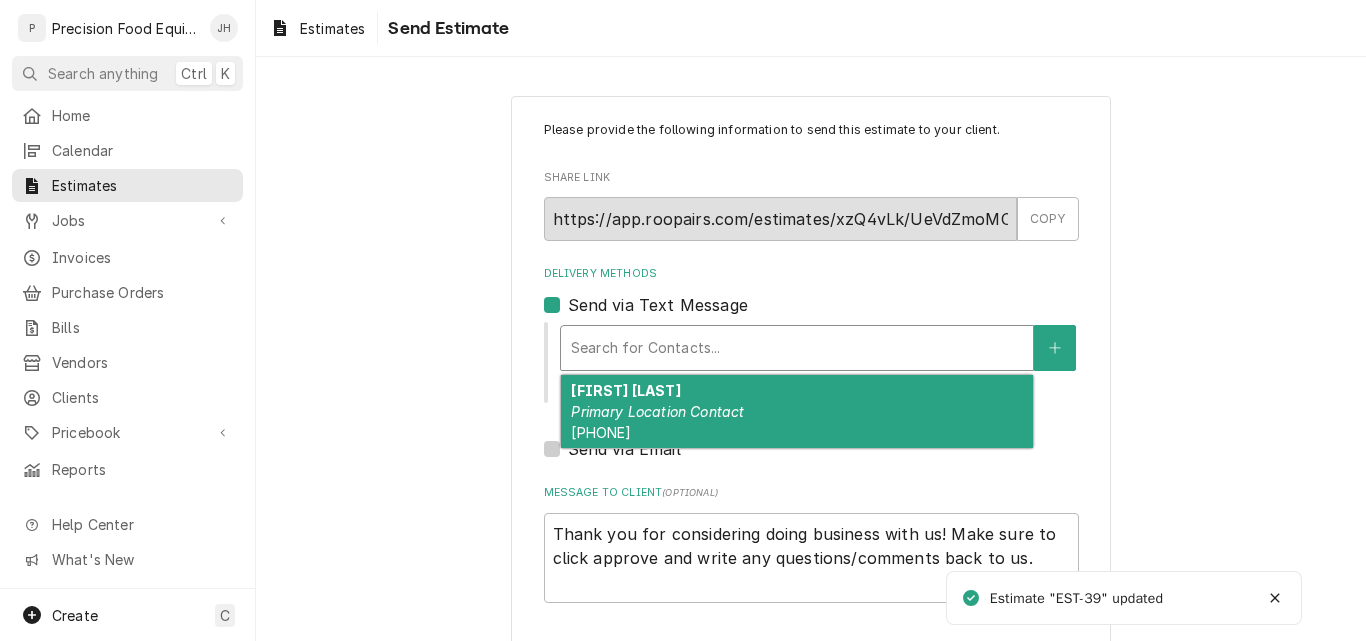 click on "Jeff Hill Primary Location Contact (954) 806-9333" at bounding box center [797, 411] 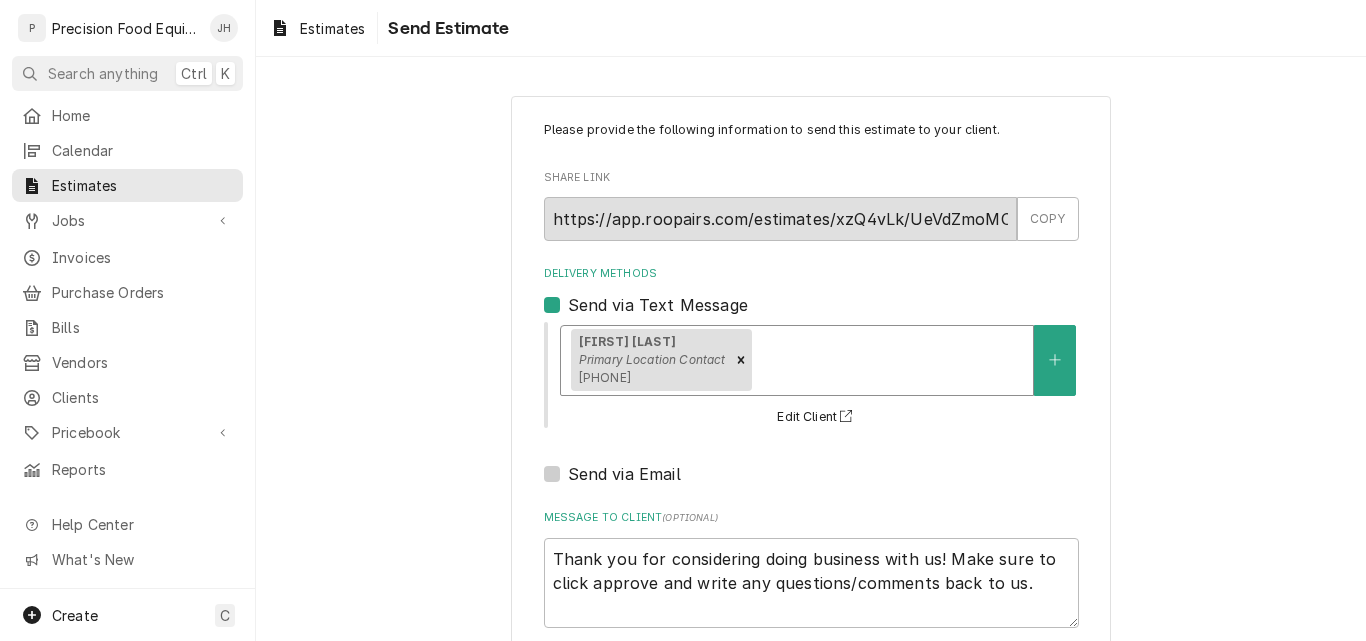 click on "Send via Email" at bounding box center [624, 474] 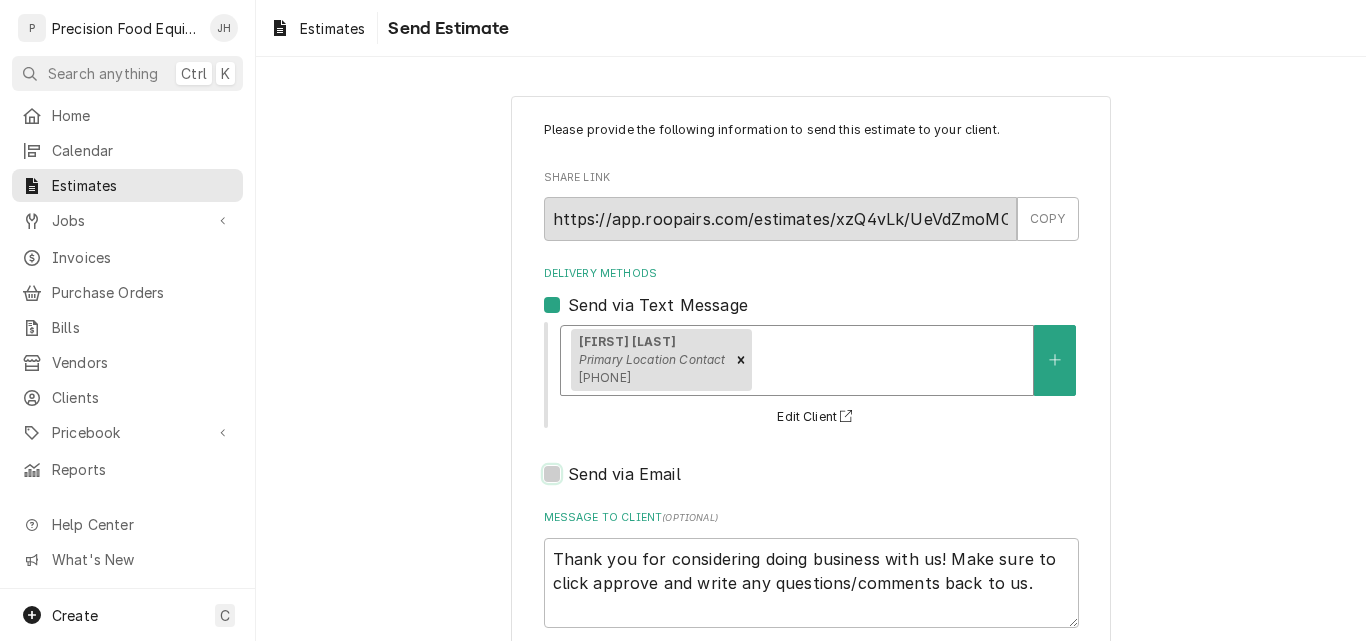 click on "Send via Email" at bounding box center [835, 484] 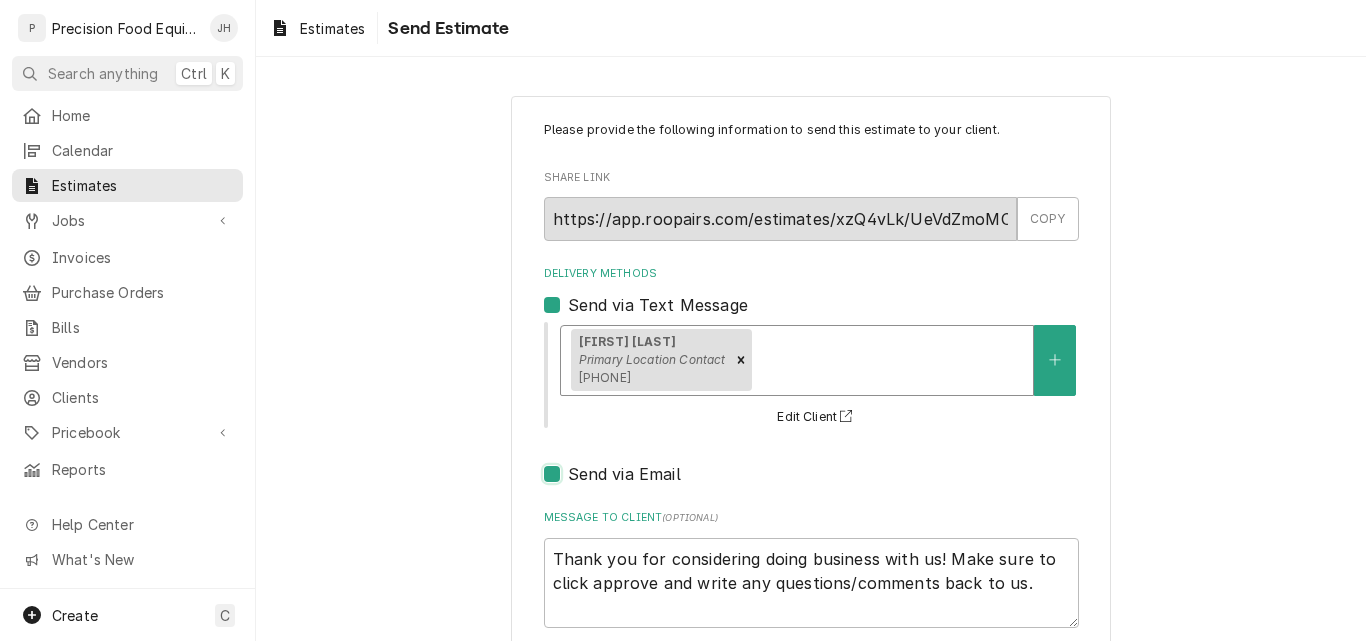 checkbox on "true" 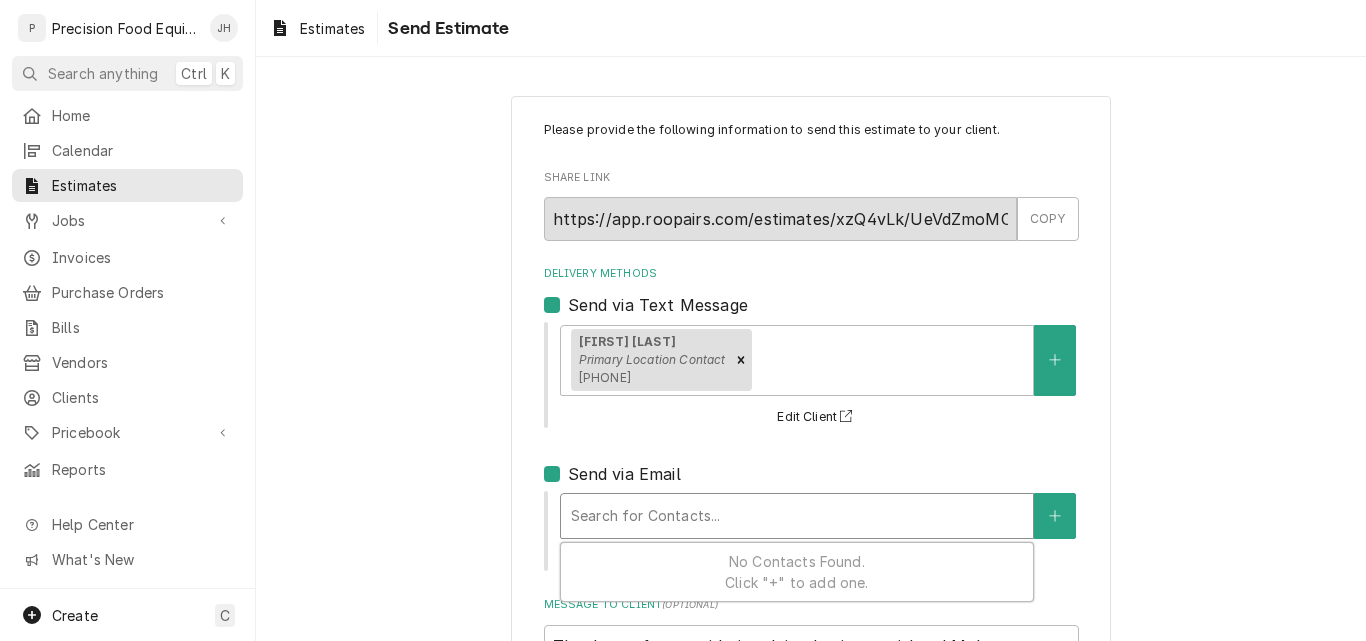 click at bounding box center (797, 516) 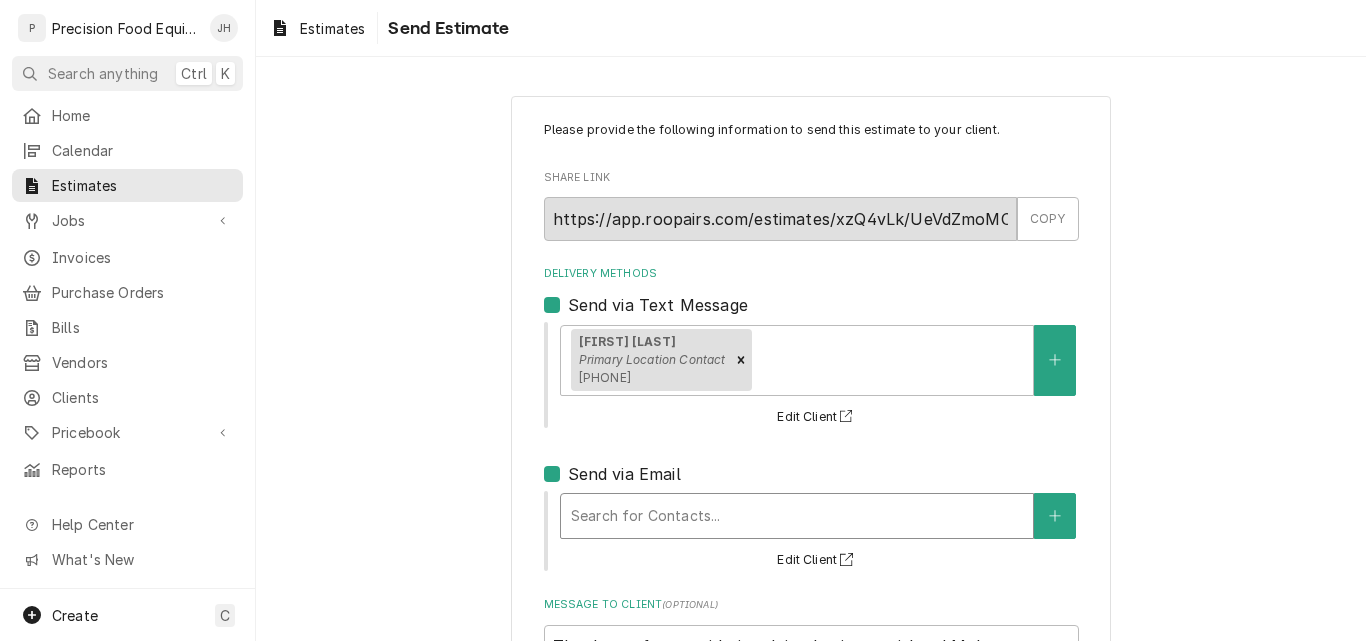 click at bounding box center (797, 516) 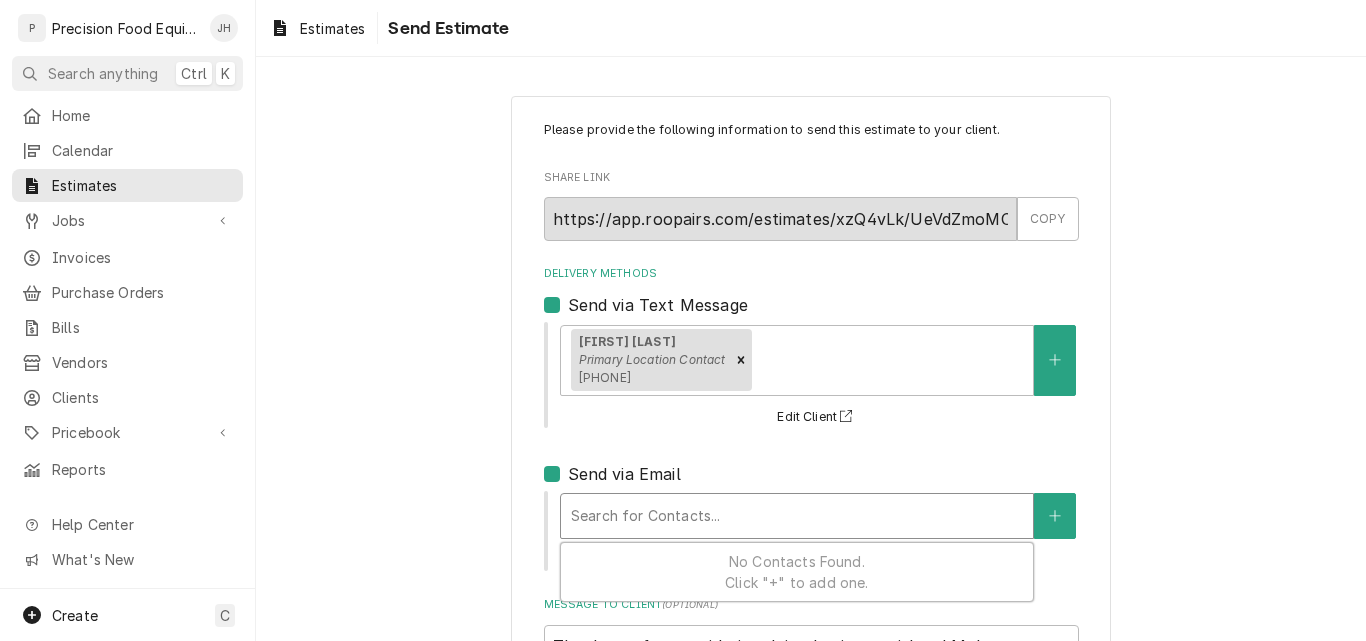 click at bounding box center [797, 516] 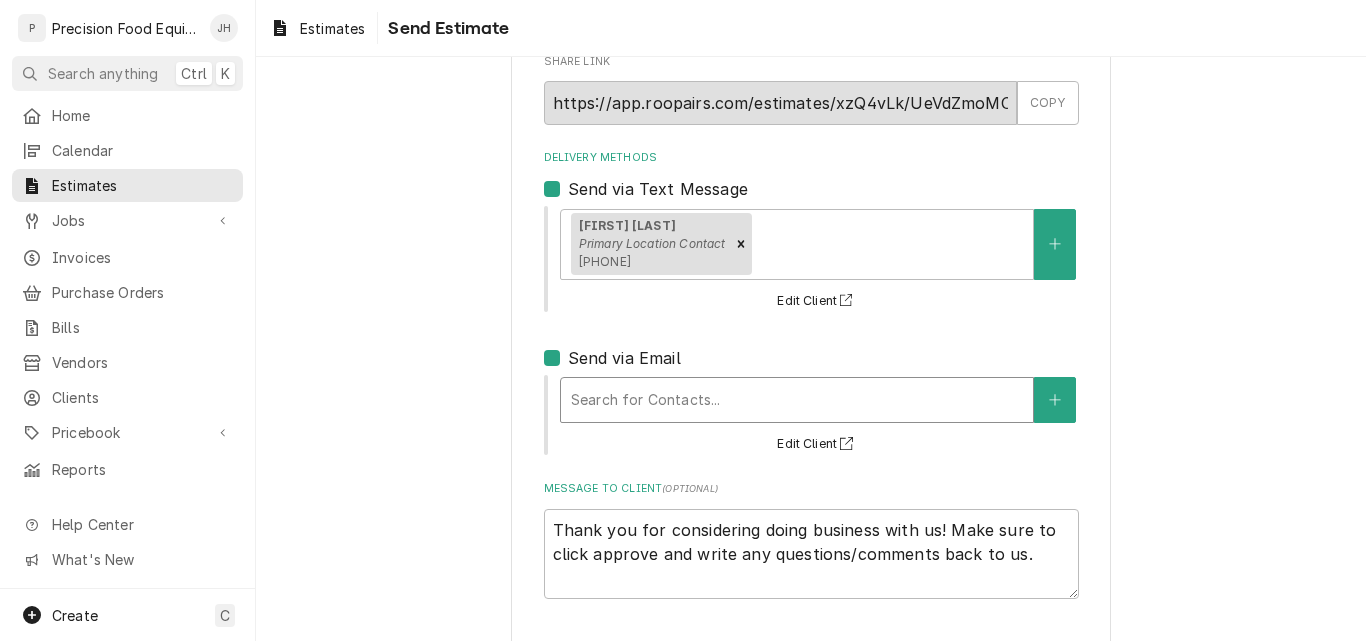scroll, scrollTop: 196, scrollLeft: 0, axis: vertical 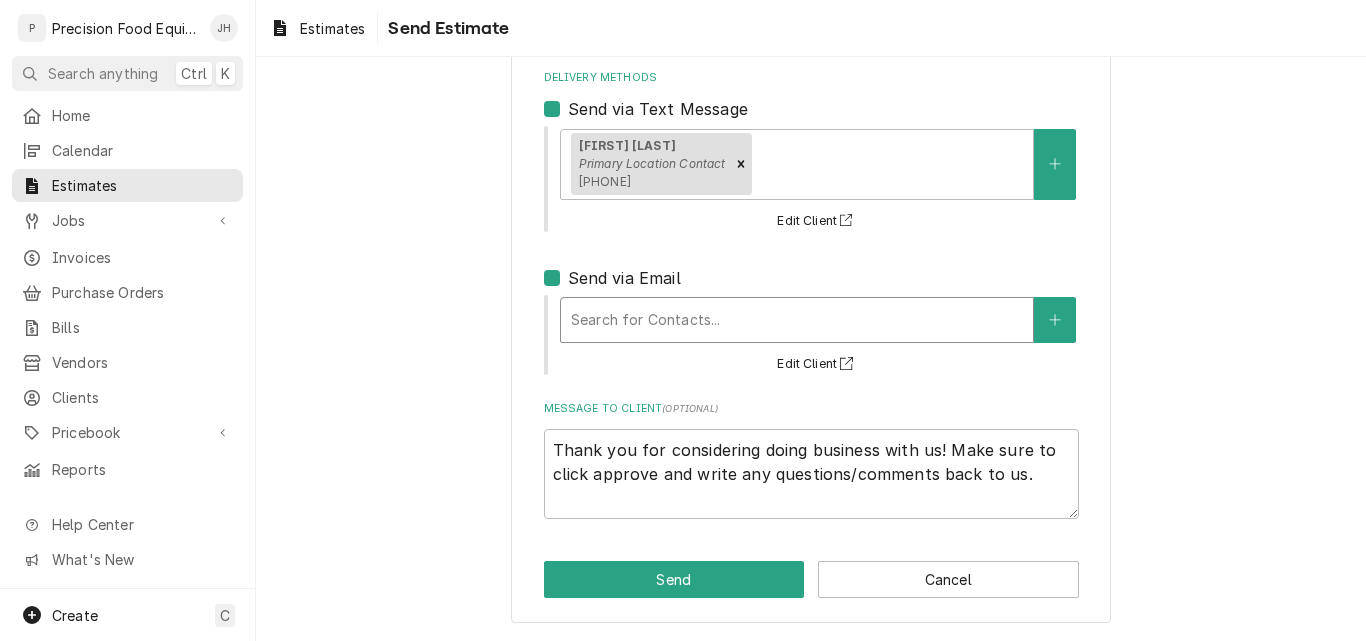 click on "Send via Email" at bounding box center (624, 278) 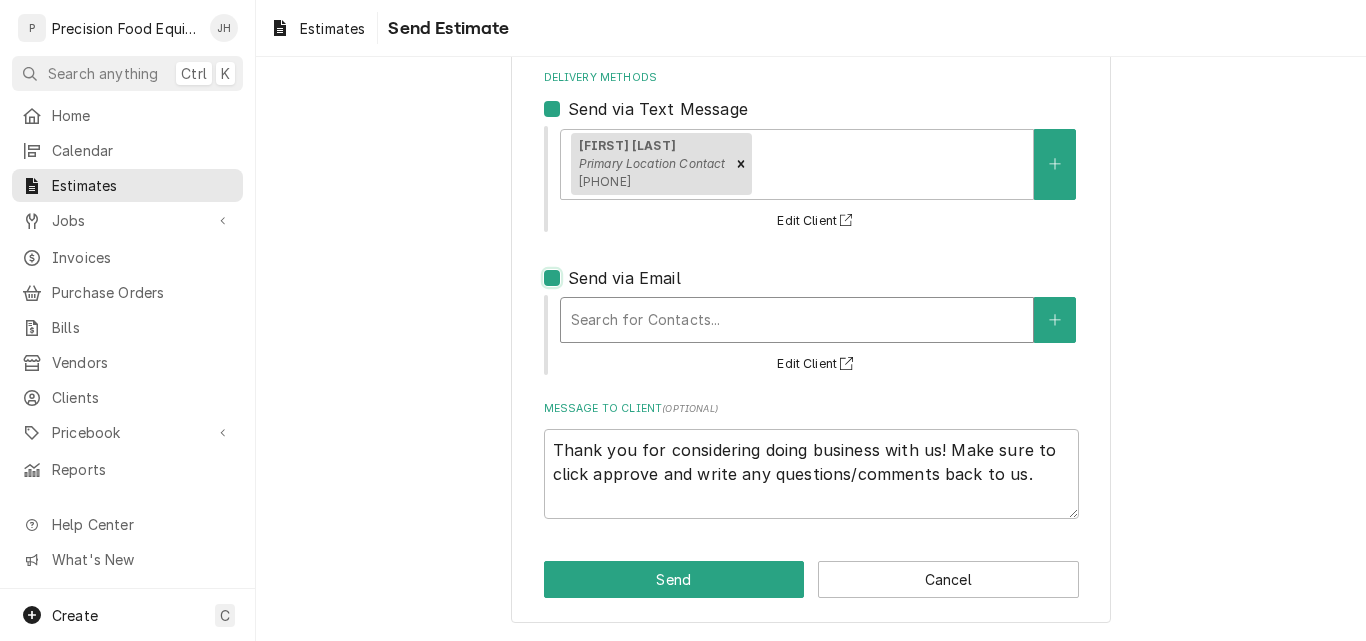 click on "Send via Email" at bounding box center [835, 288] 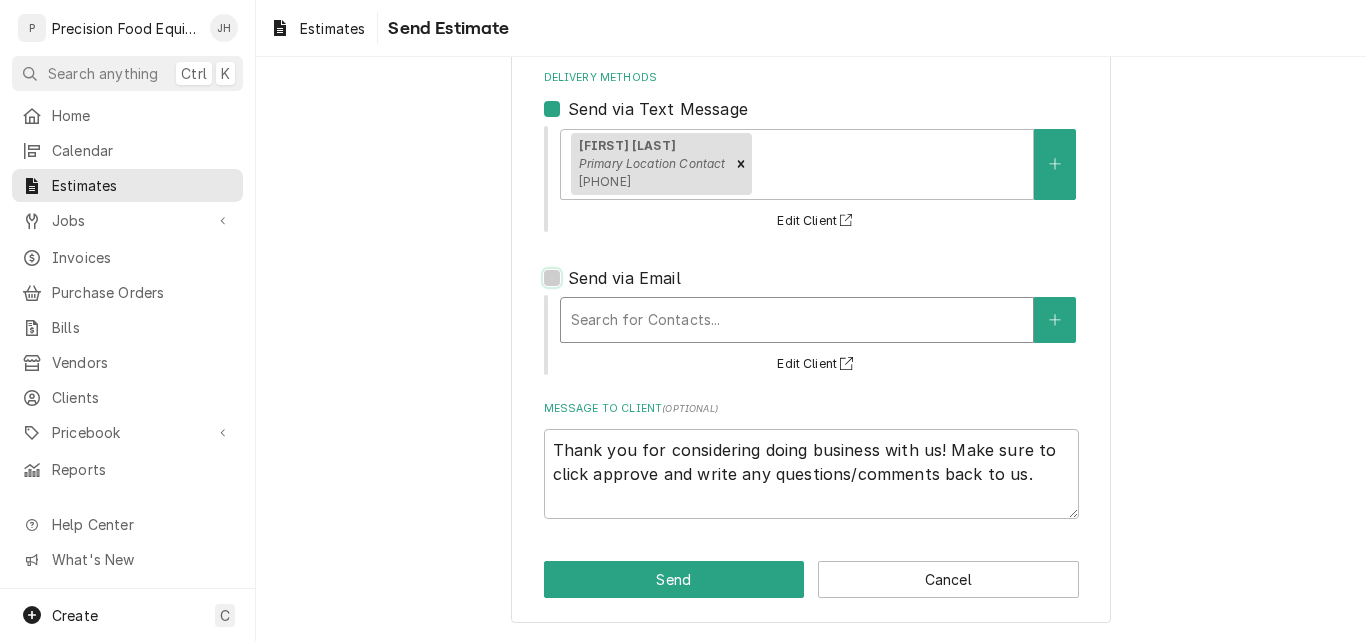 checkbox on "false" 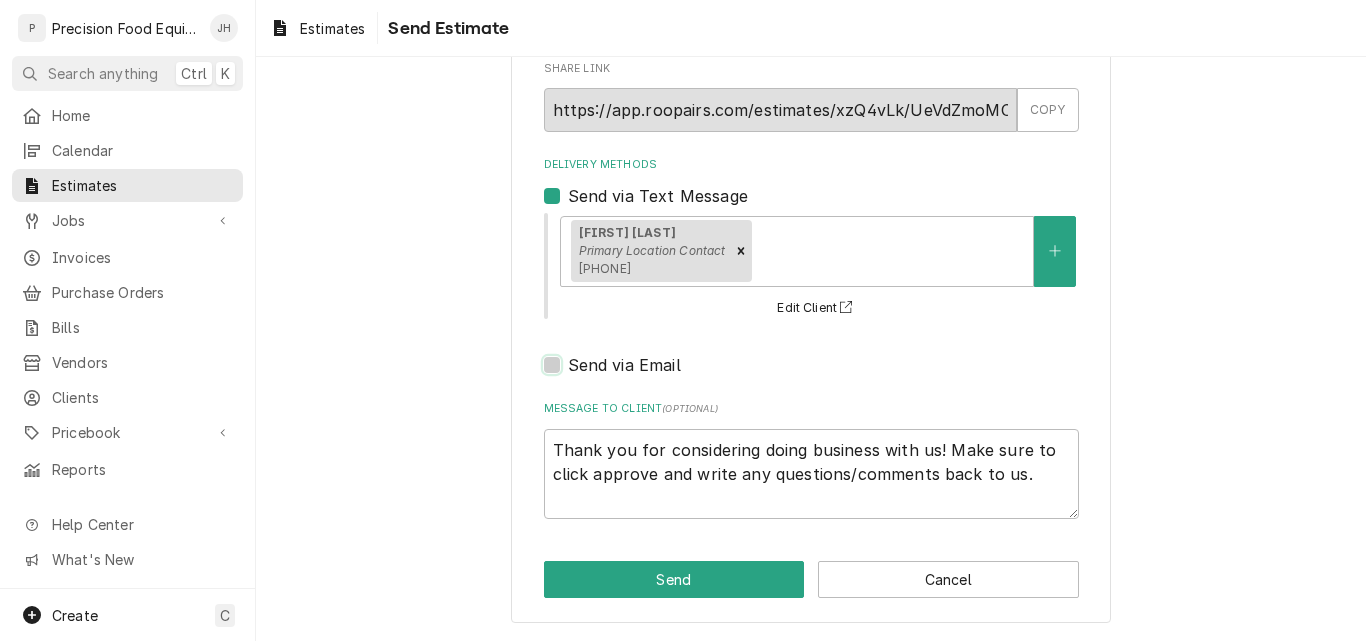 scroll, scrollTop: 109, scrollLeft: 0, axis: vertical 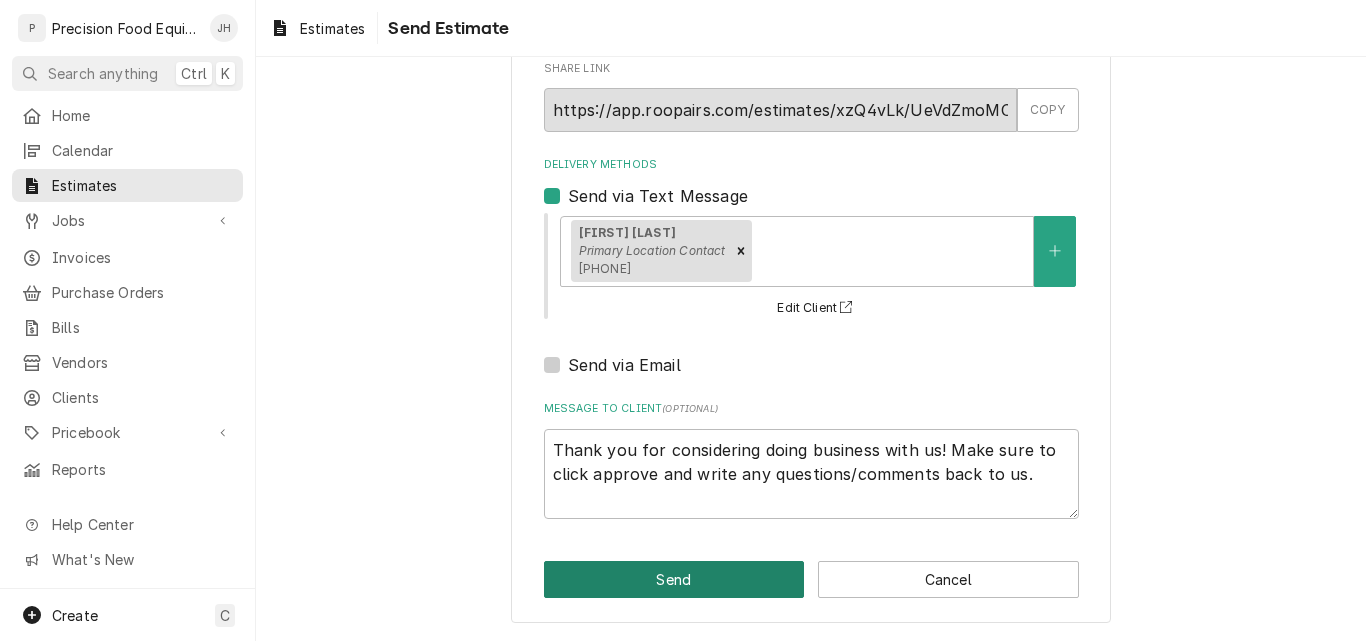 click on "Send" at bounding box center [674, 579] 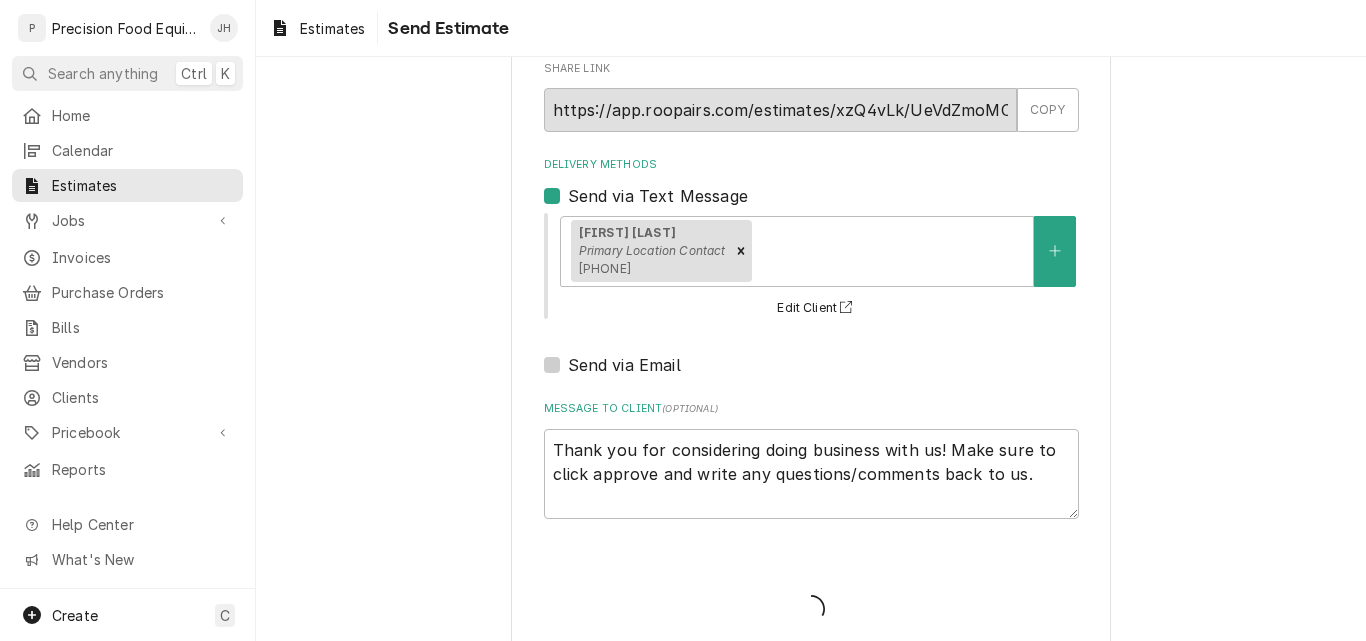 type on "x" 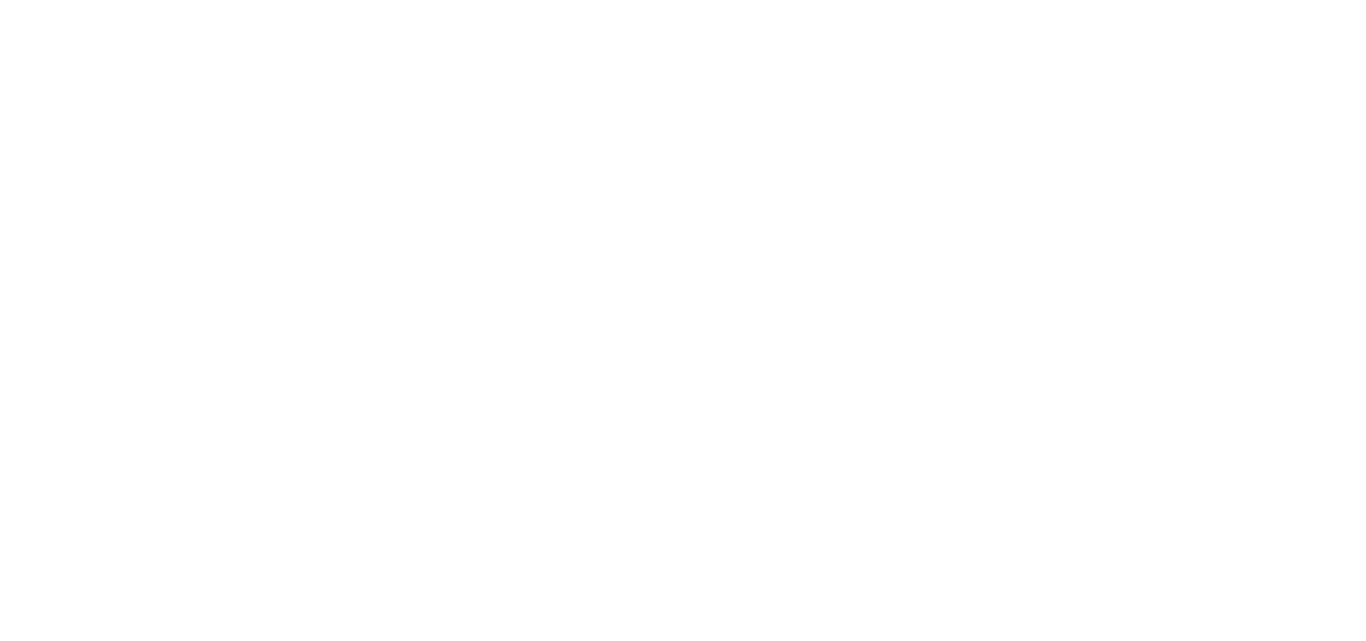 scroll, scrollTop: 0, scrollLeft: 0, axis: both 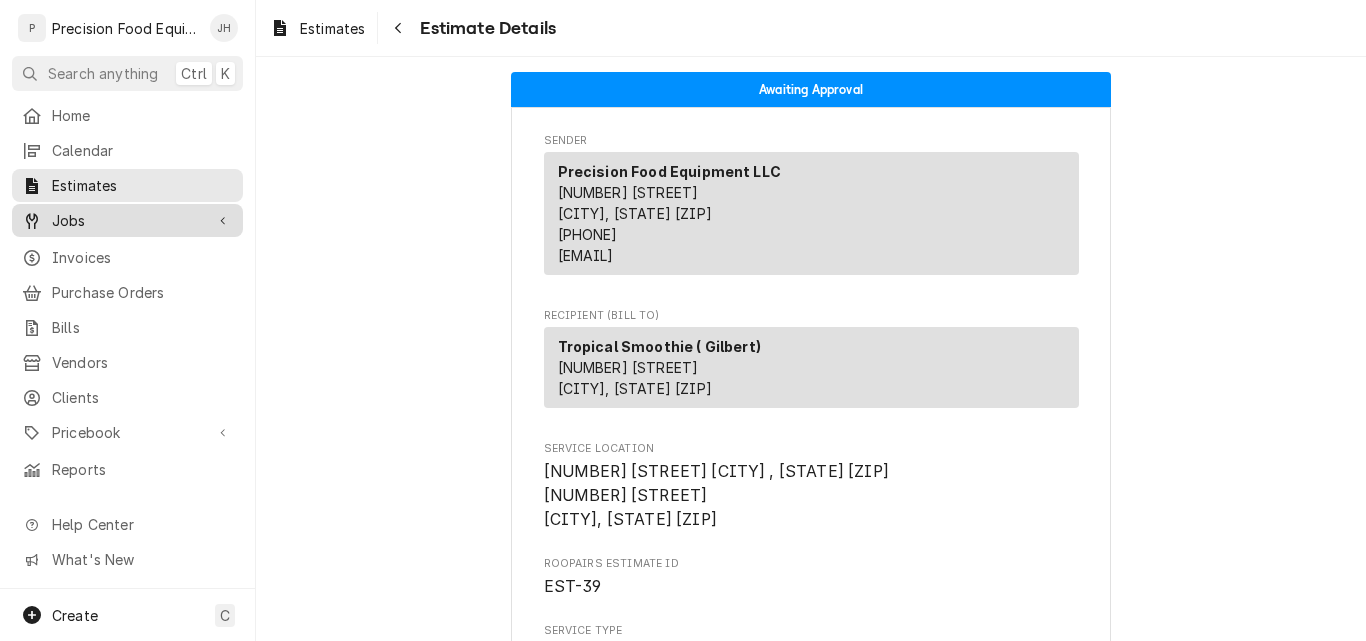 click on "Jobs" at bounding box center (127, 220) 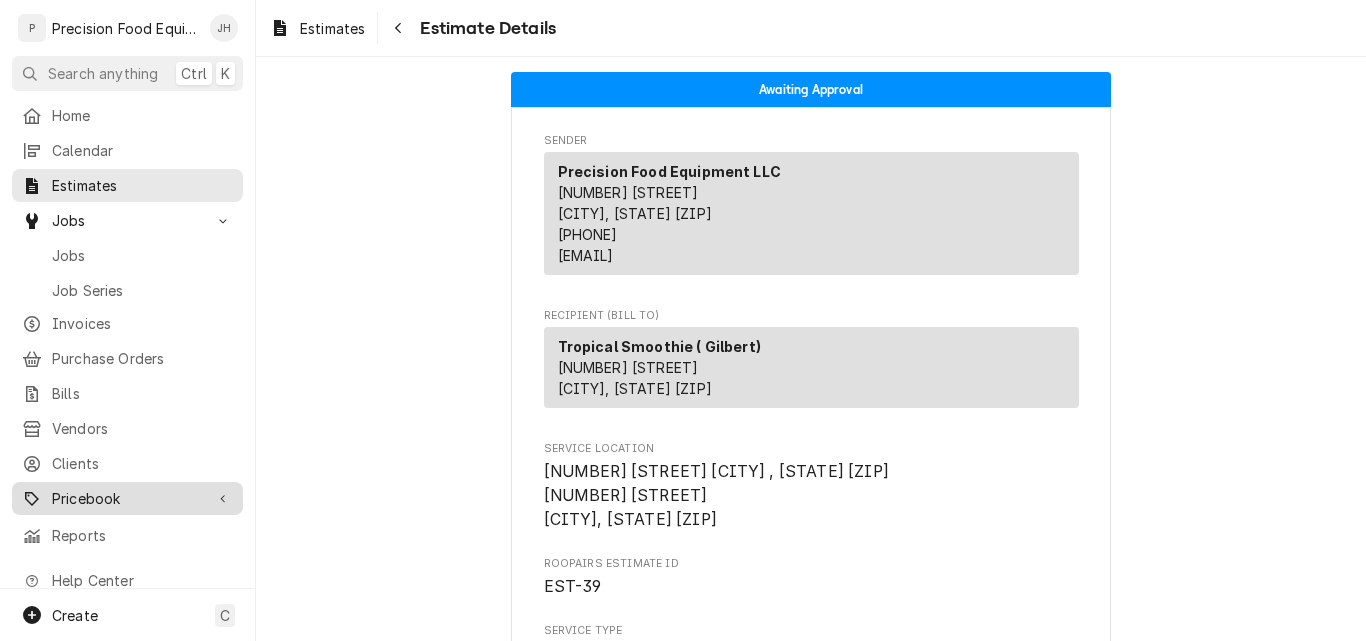 click on "Pricebook" at bounding box center (127, 498) 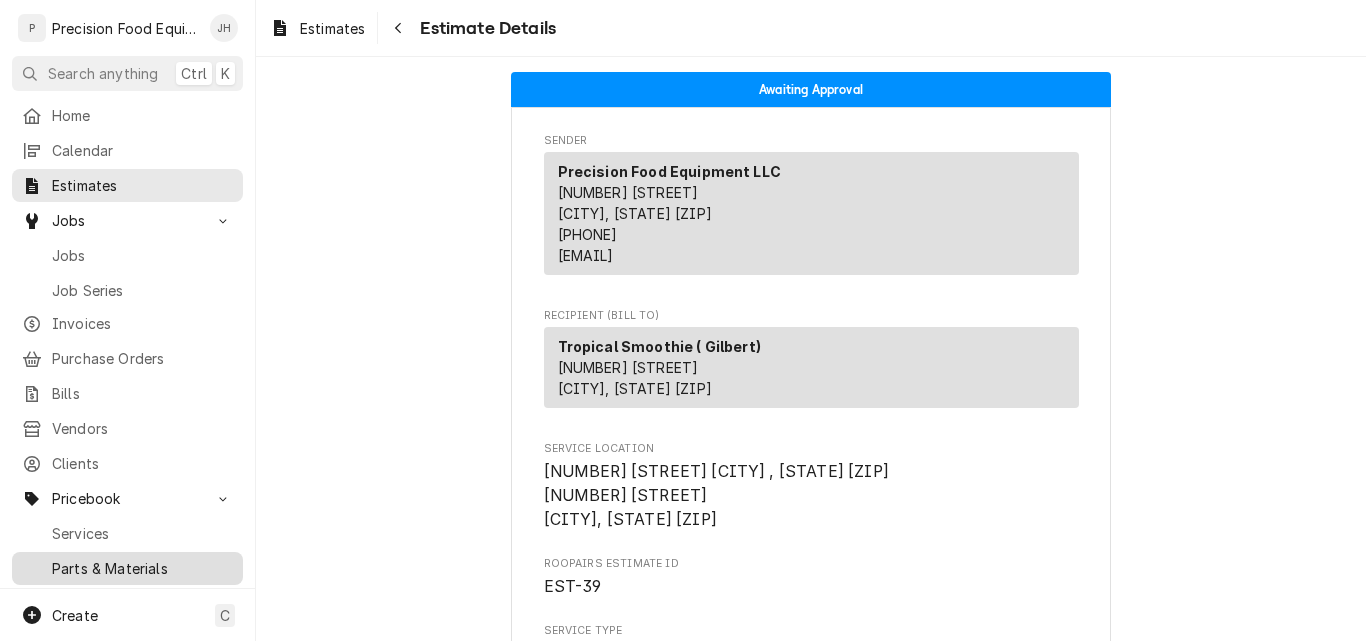 click on "Parts & Materials" at bounding box center [142, 568] 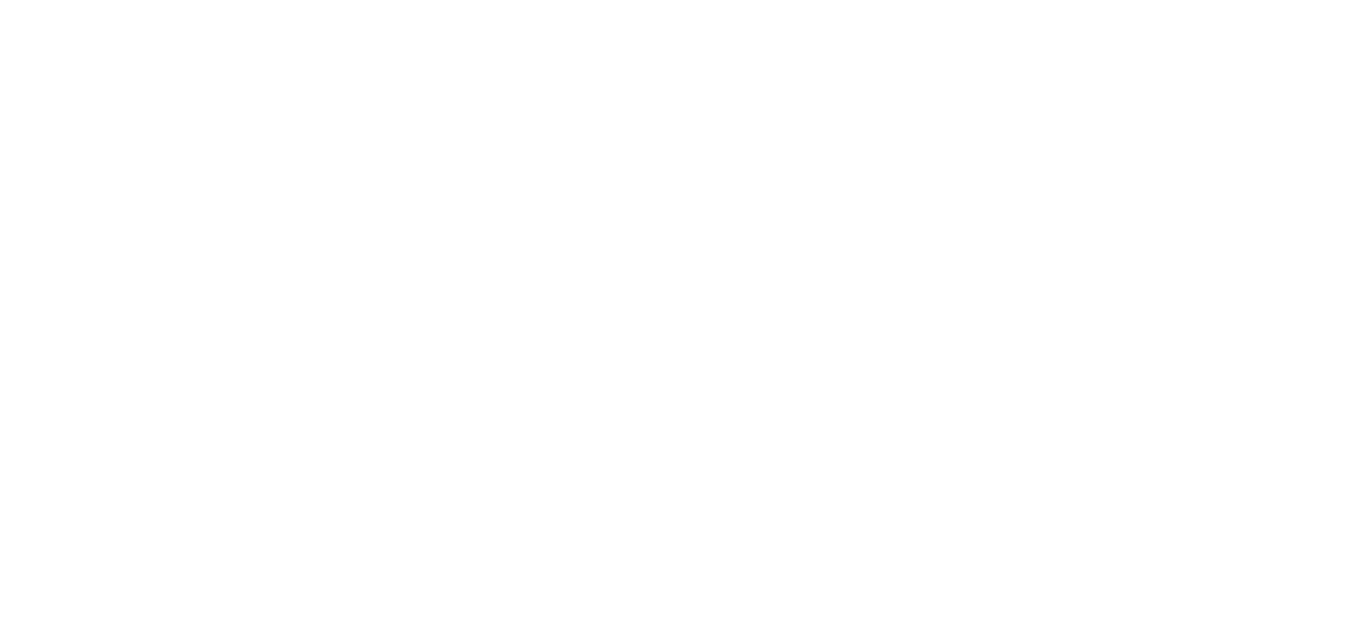 scroll, scrollTop: 0, scrollLeft: 0, axis: both 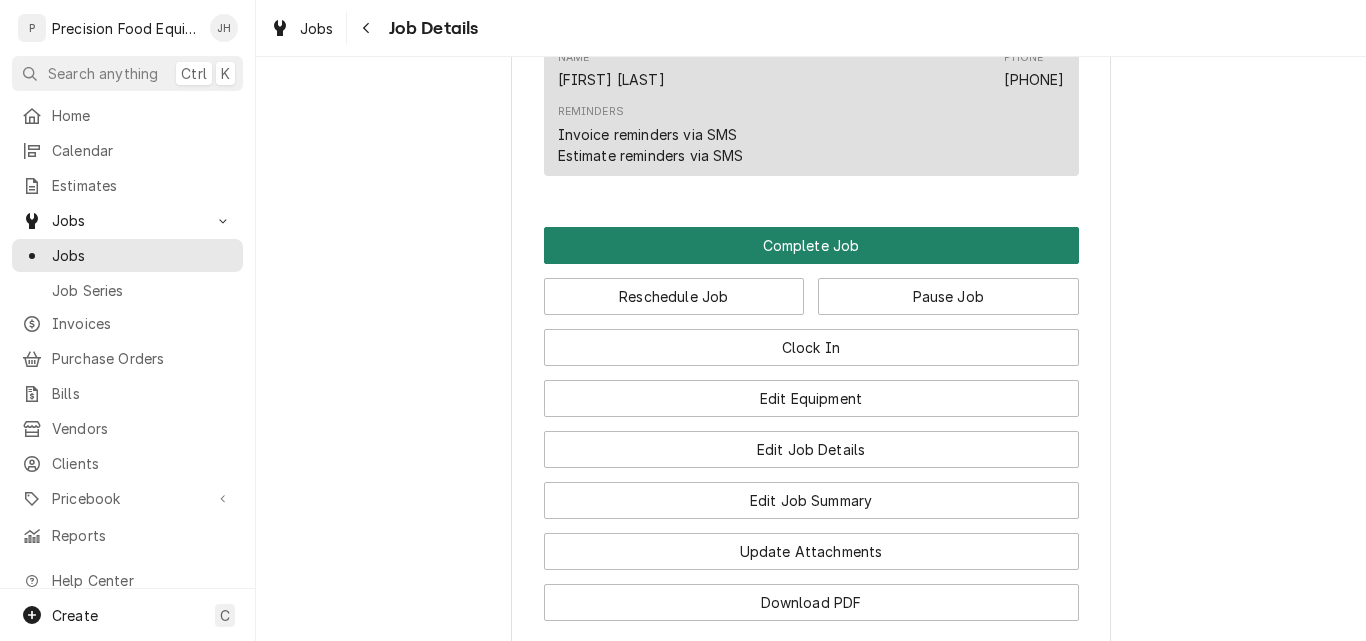 click on "Complete Job" at bounding box center [811, 245] 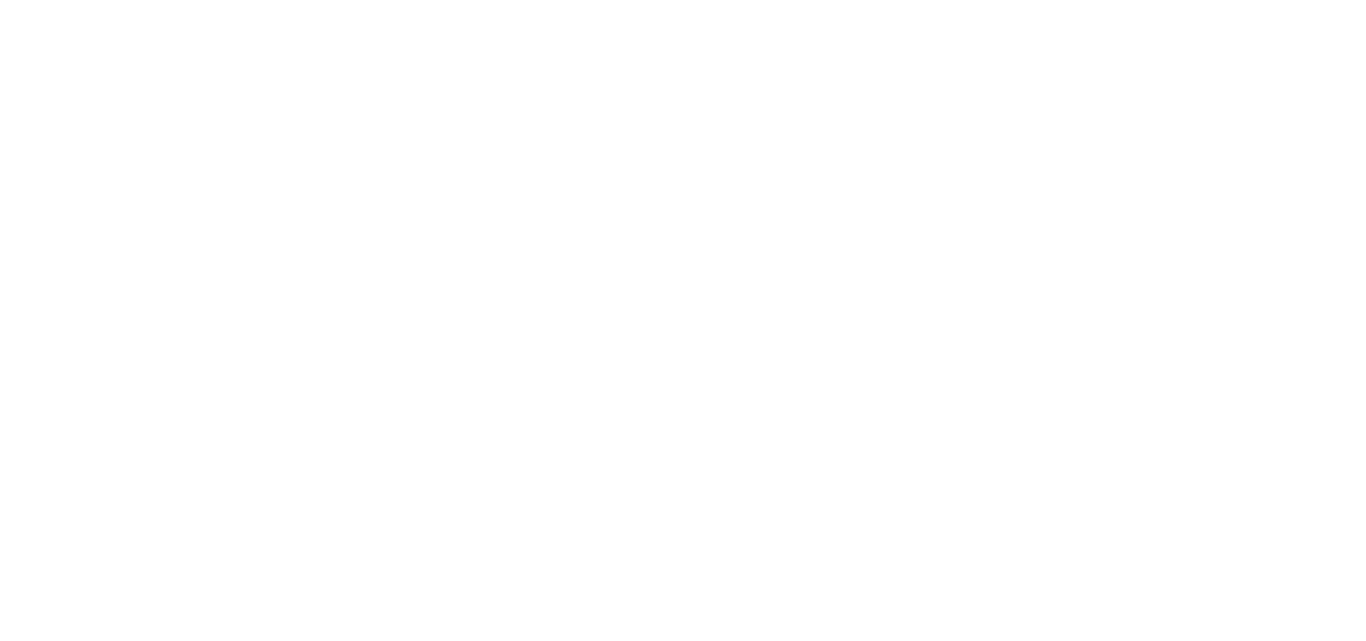scroll, scrollTop: 0, scrollLeft: 0, axis: both 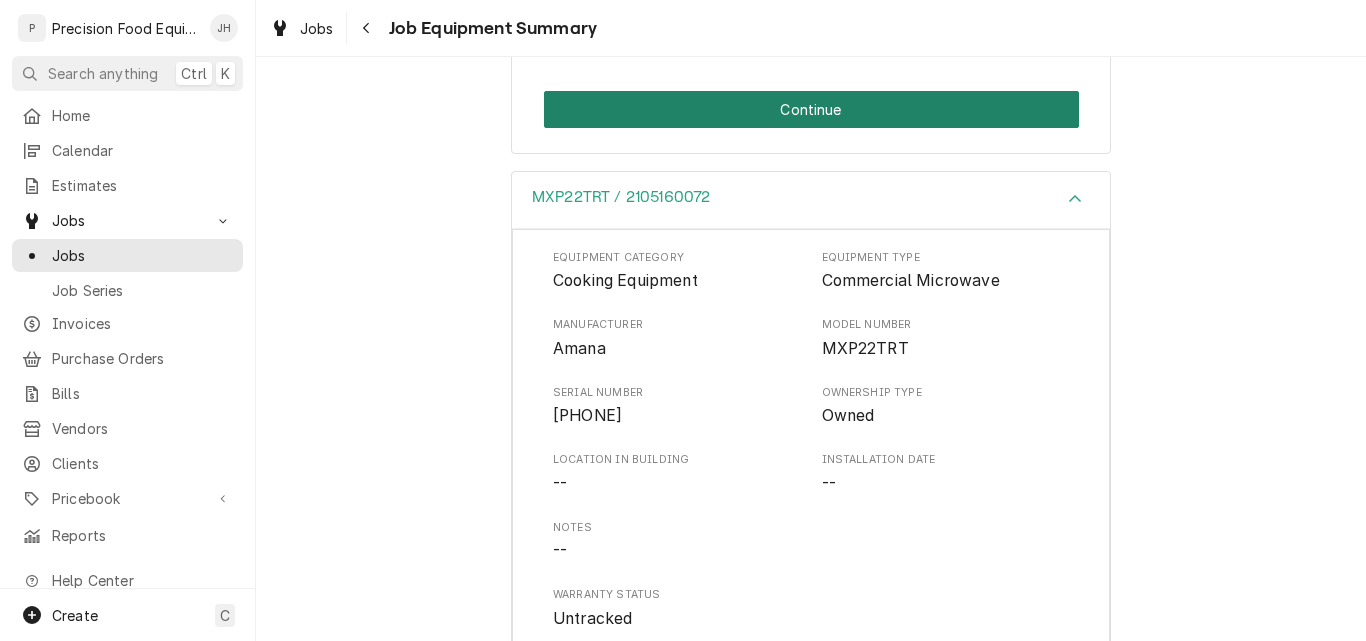 click on "Continue" at bounding box center [811, 109] 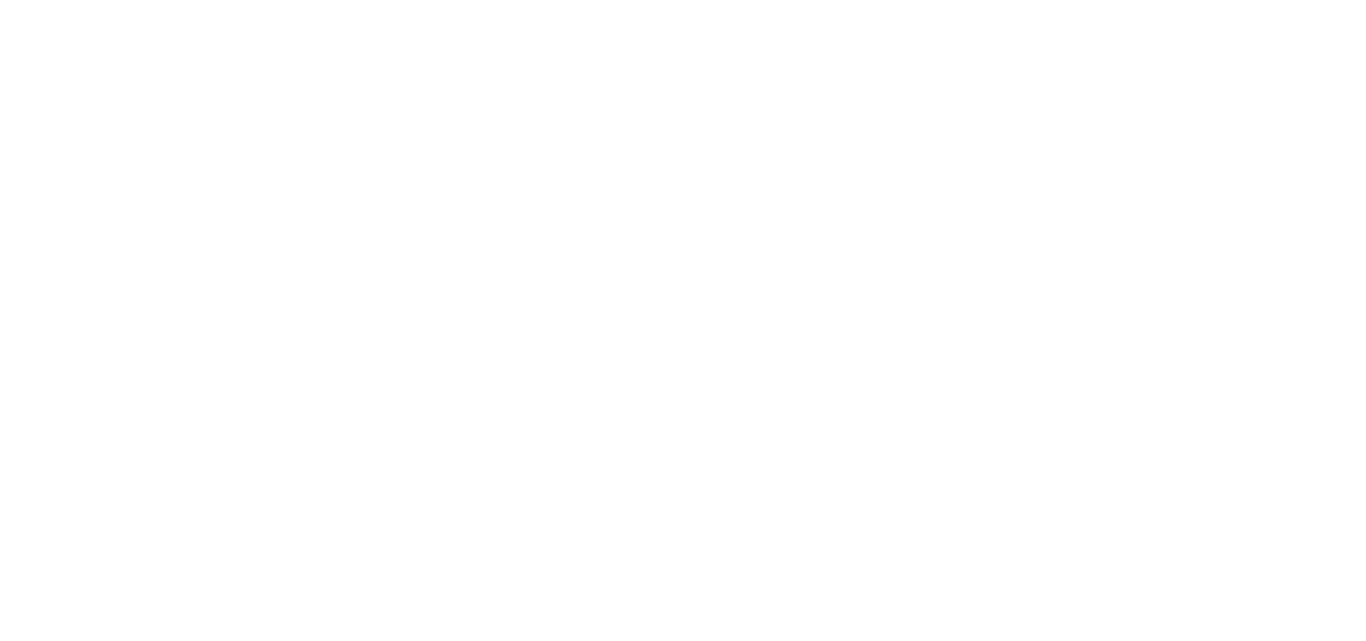 scroll, scrollTop: 0, scrollLeft: 0, axis: both 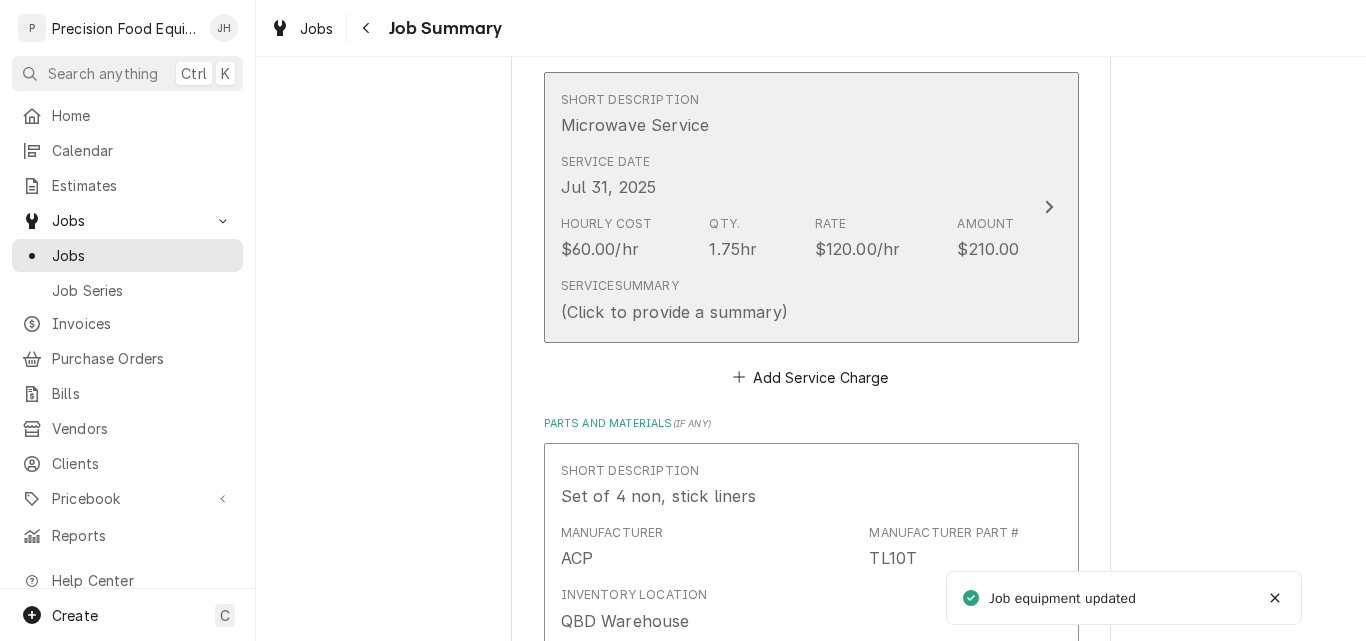 click on "Service  Summary (Click to provide a summary)" at bounding box center [790, 300] 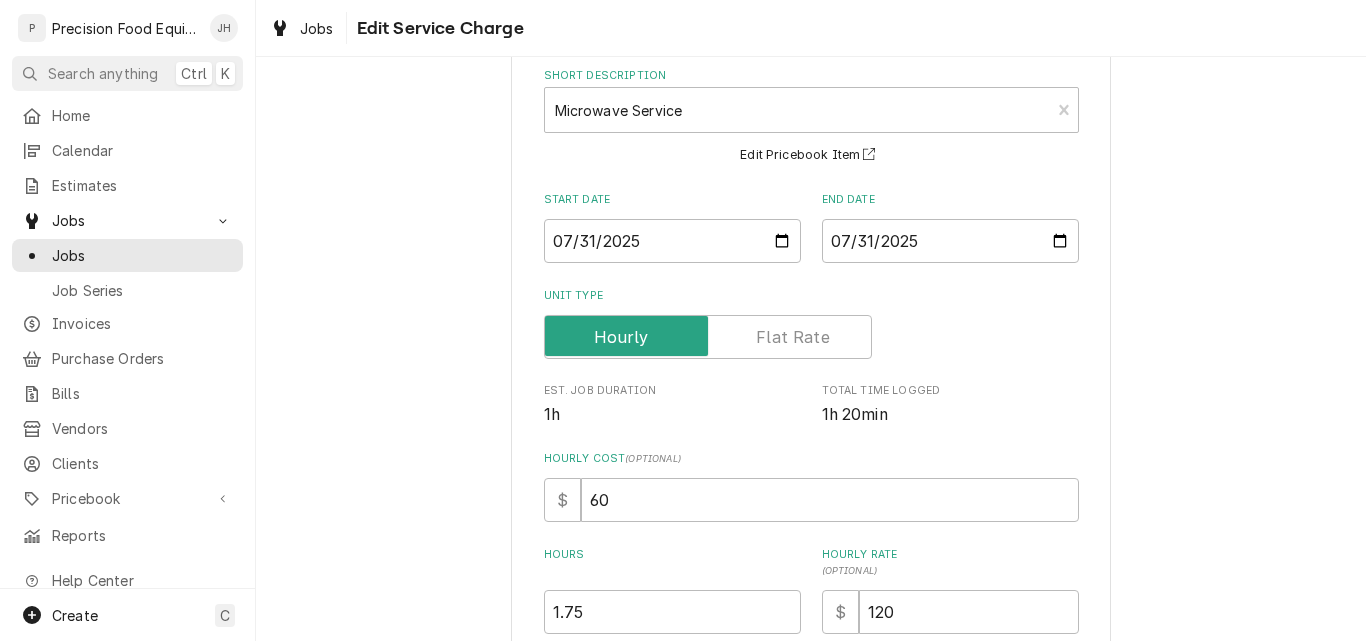 scroll, scrollTop: 300, scrollLeft: 0, axis: vertical 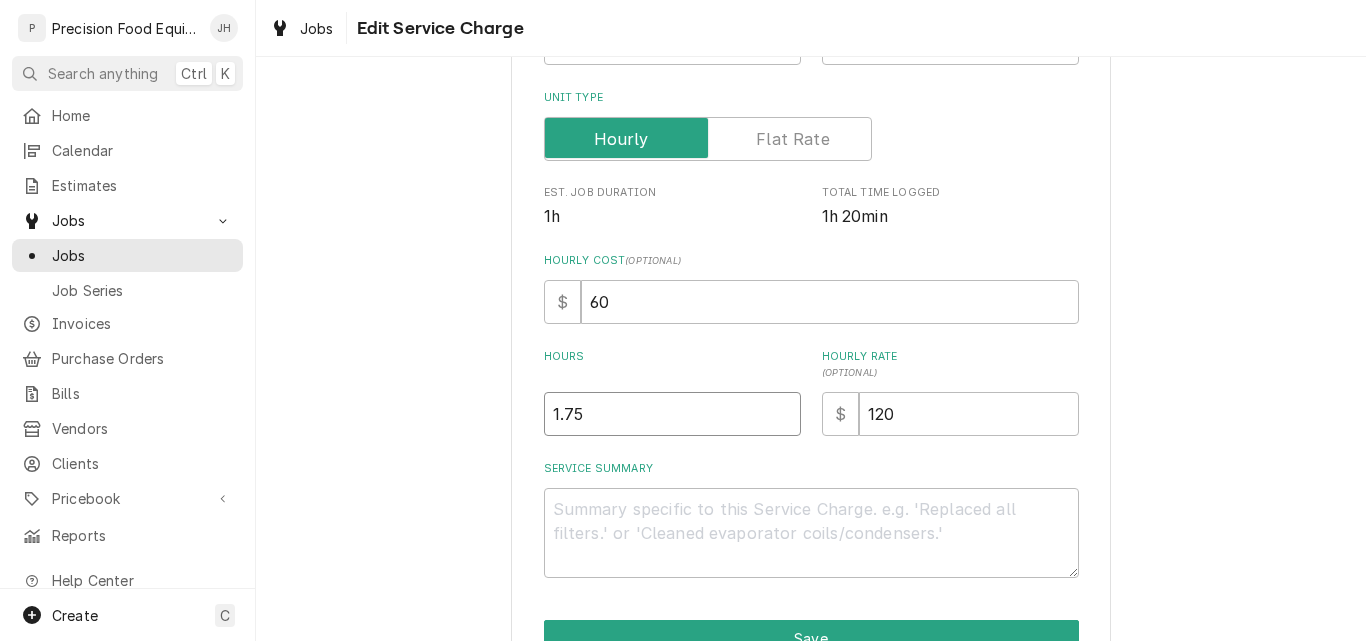 click on "1.75" at bounding box center [672, 414] 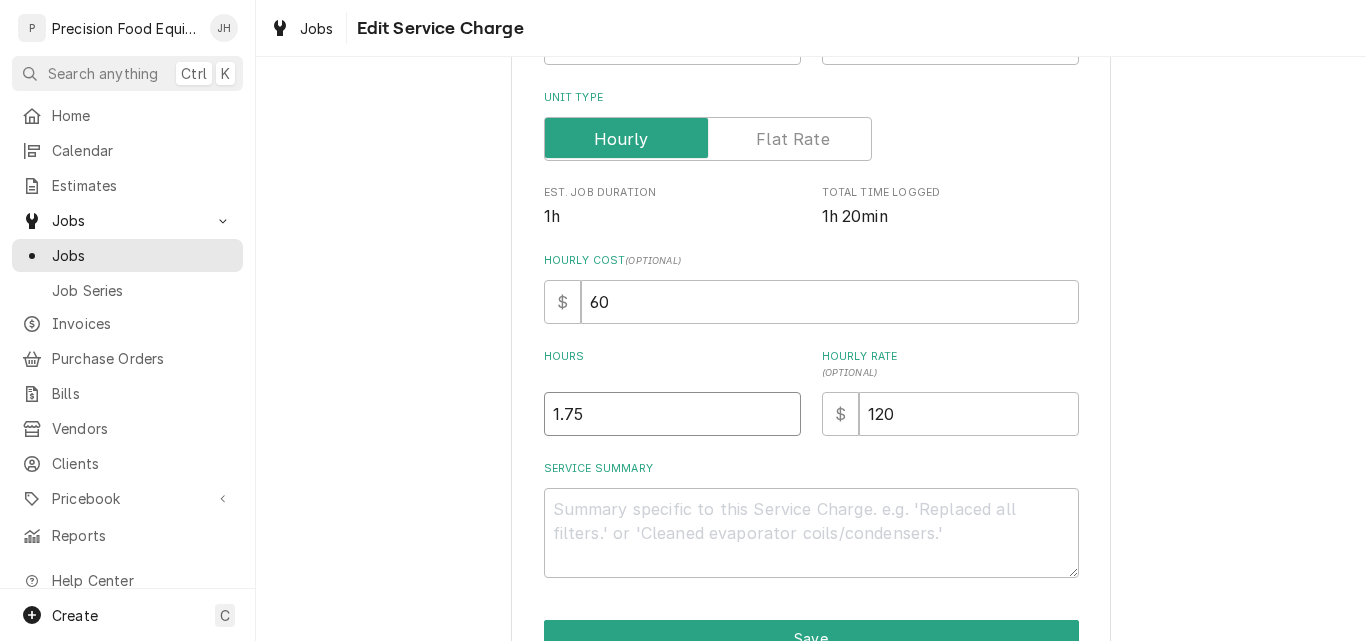 type on "x" 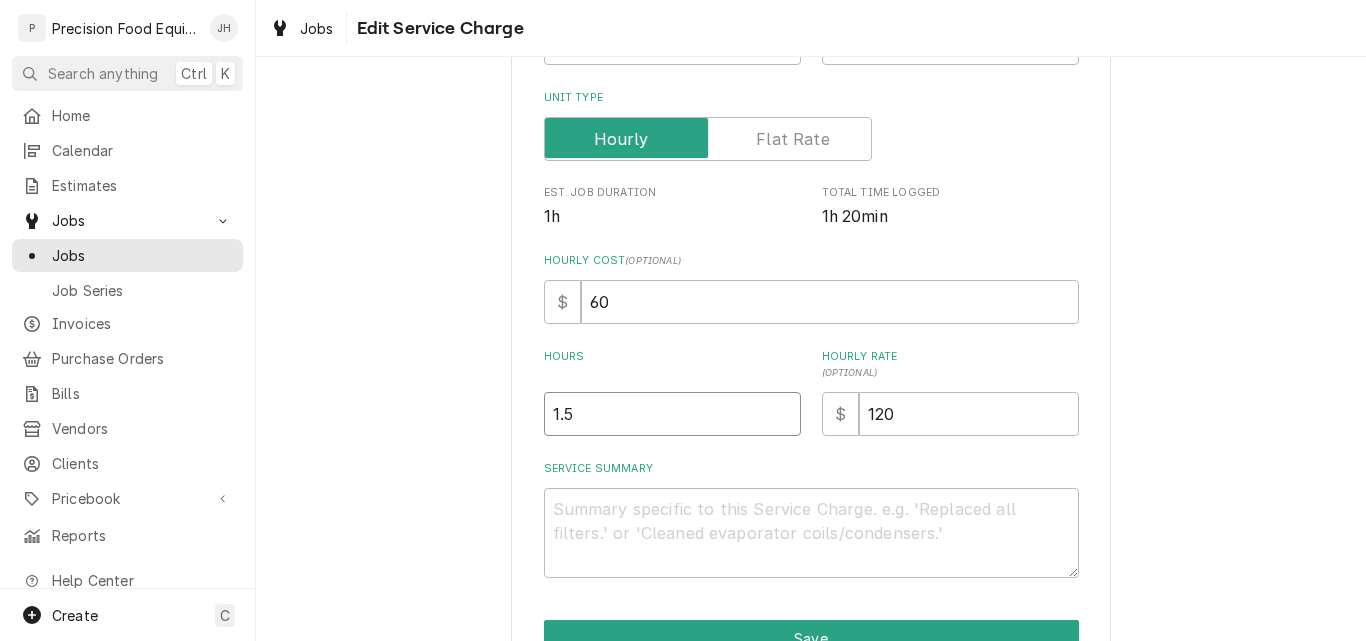 type on "1.5" 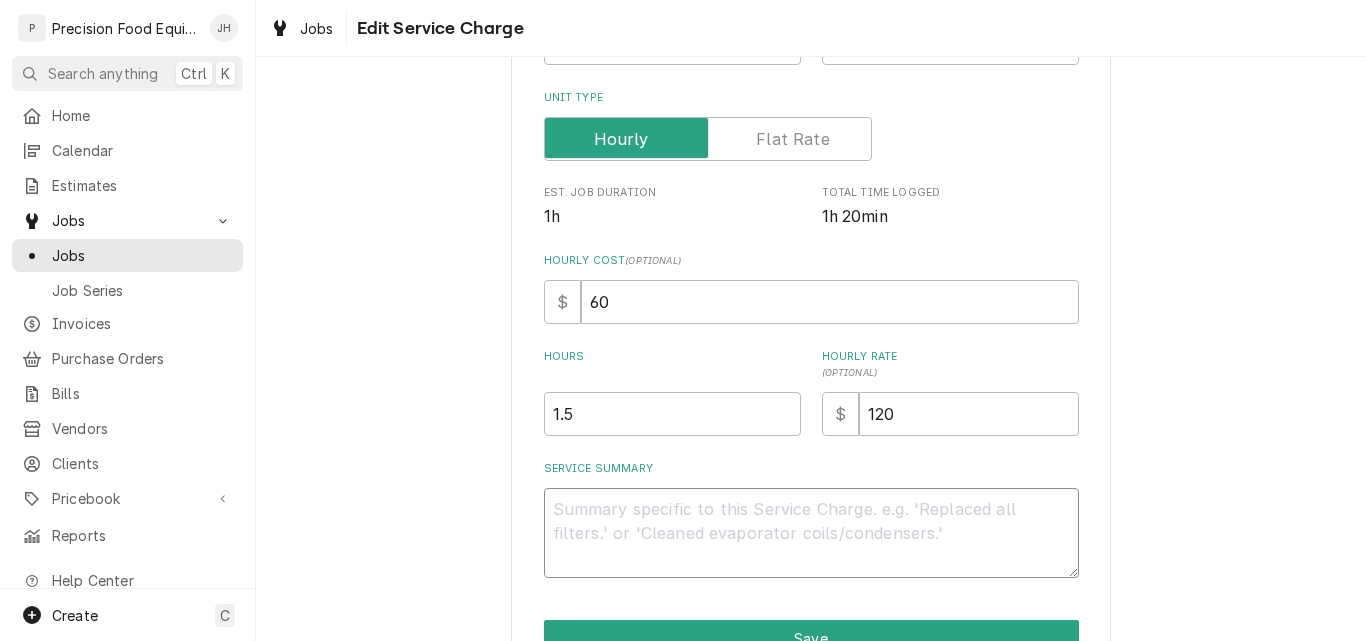 click on "Service Summary" at bounding box center [811, 533] 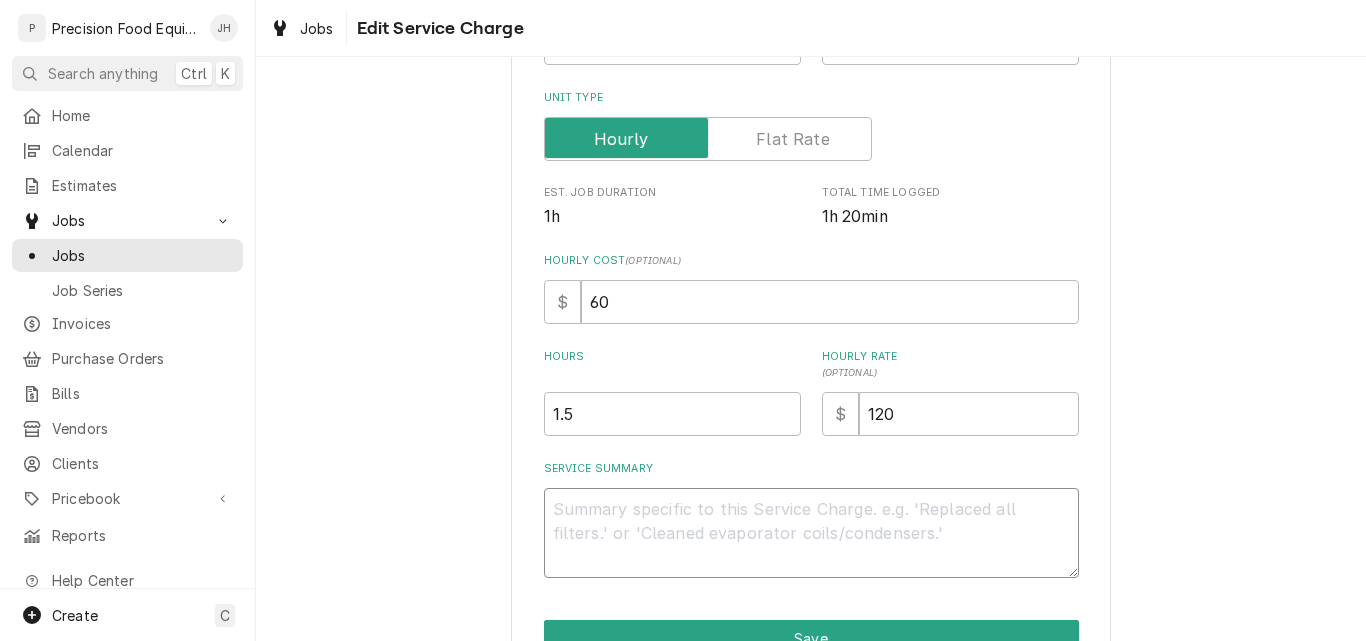 type on "x" 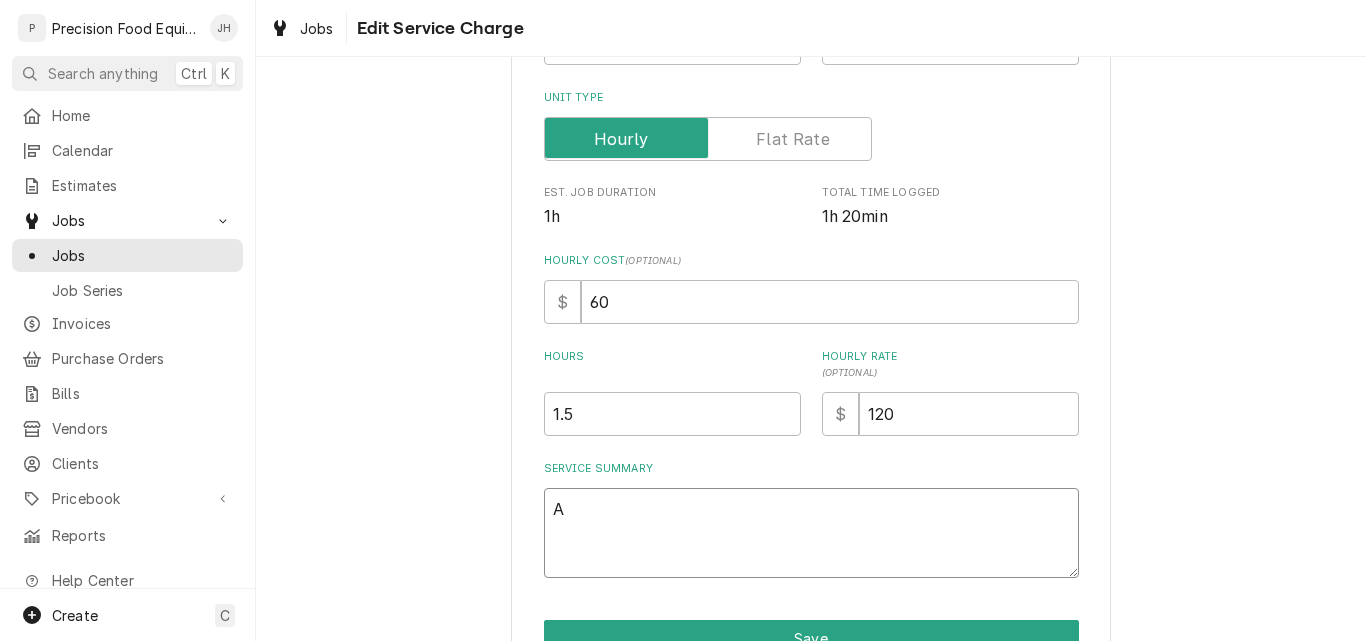 type on "x" 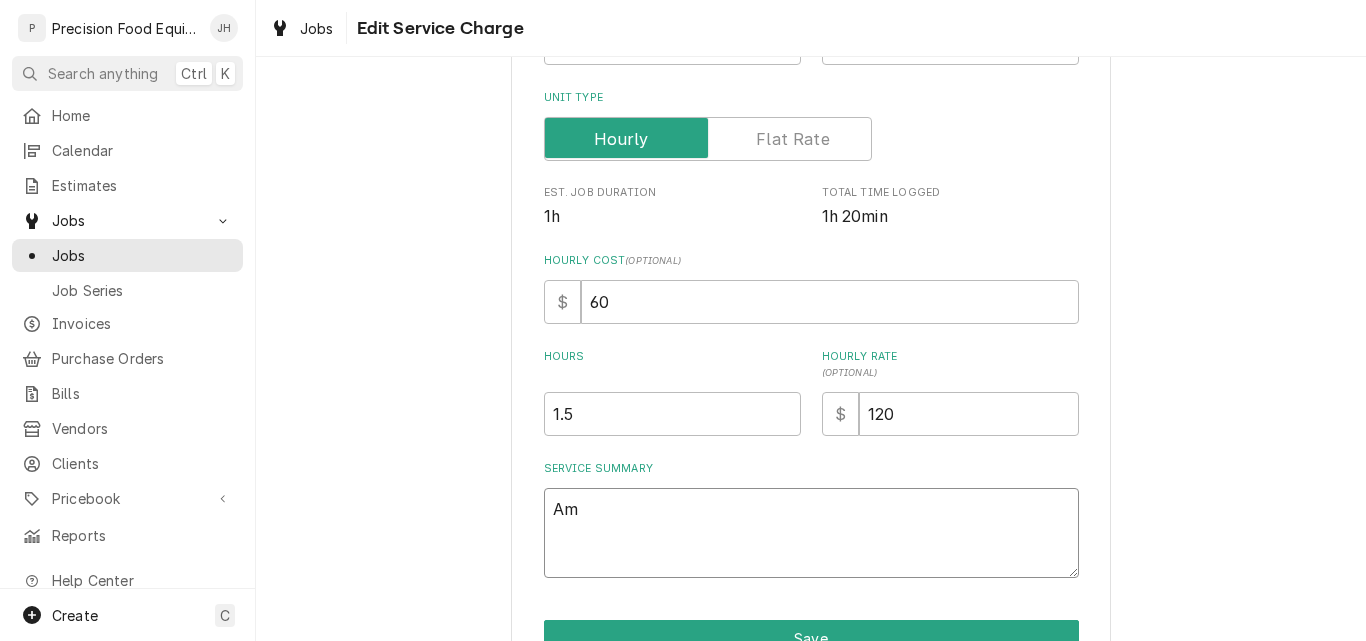 type on "x" 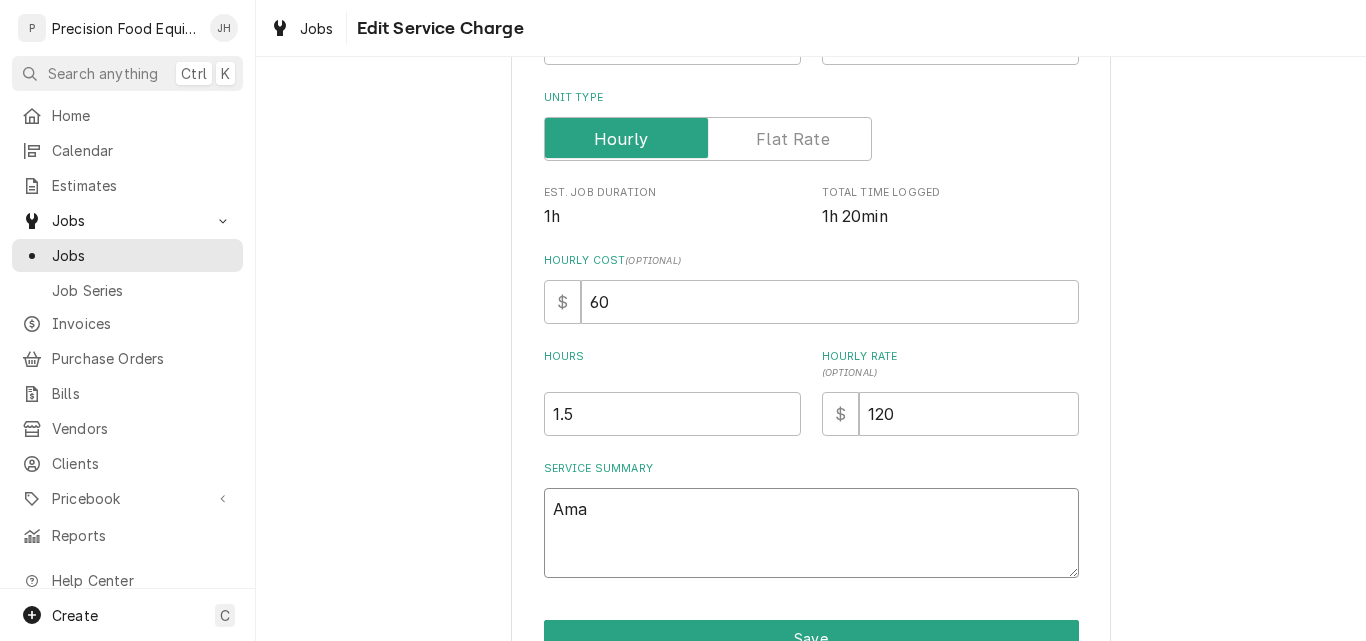 type on "x" 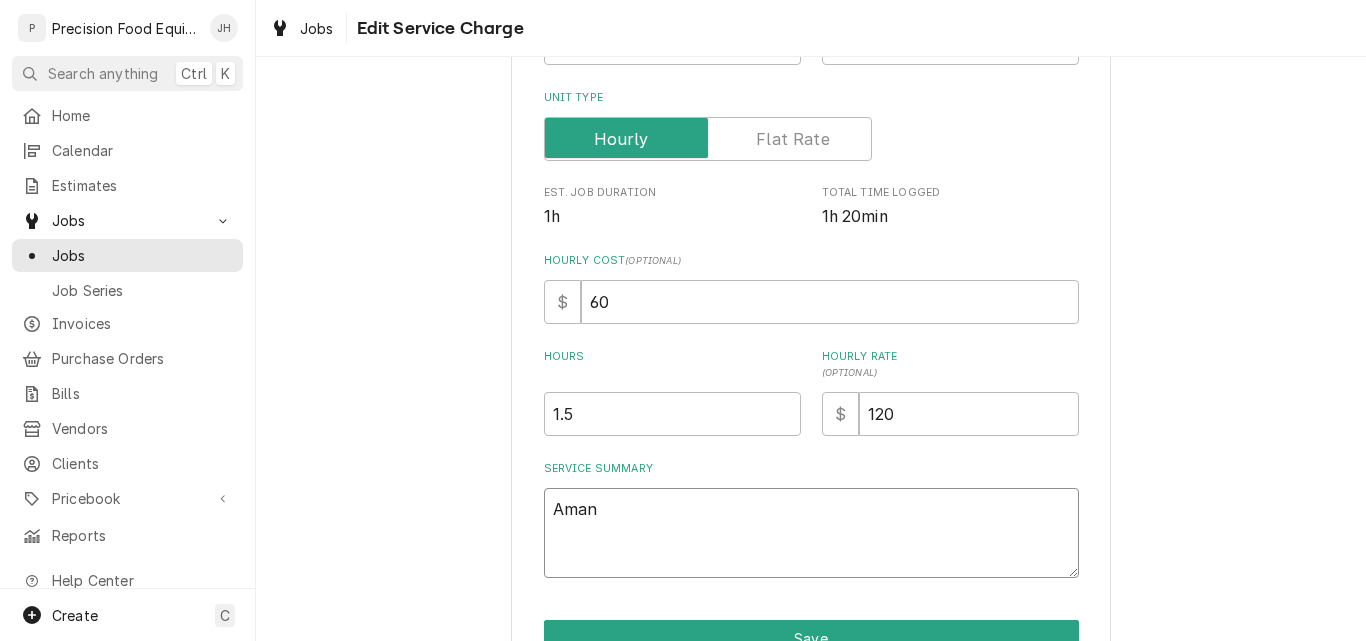 type on "x" 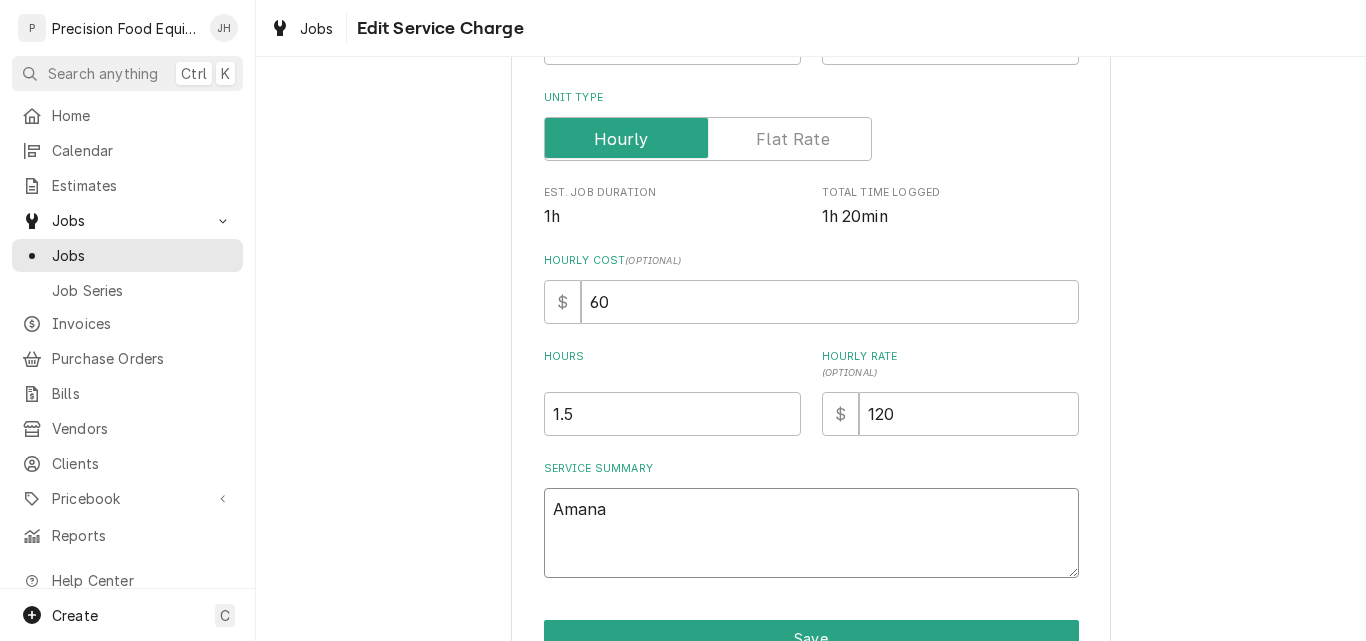type on "x" 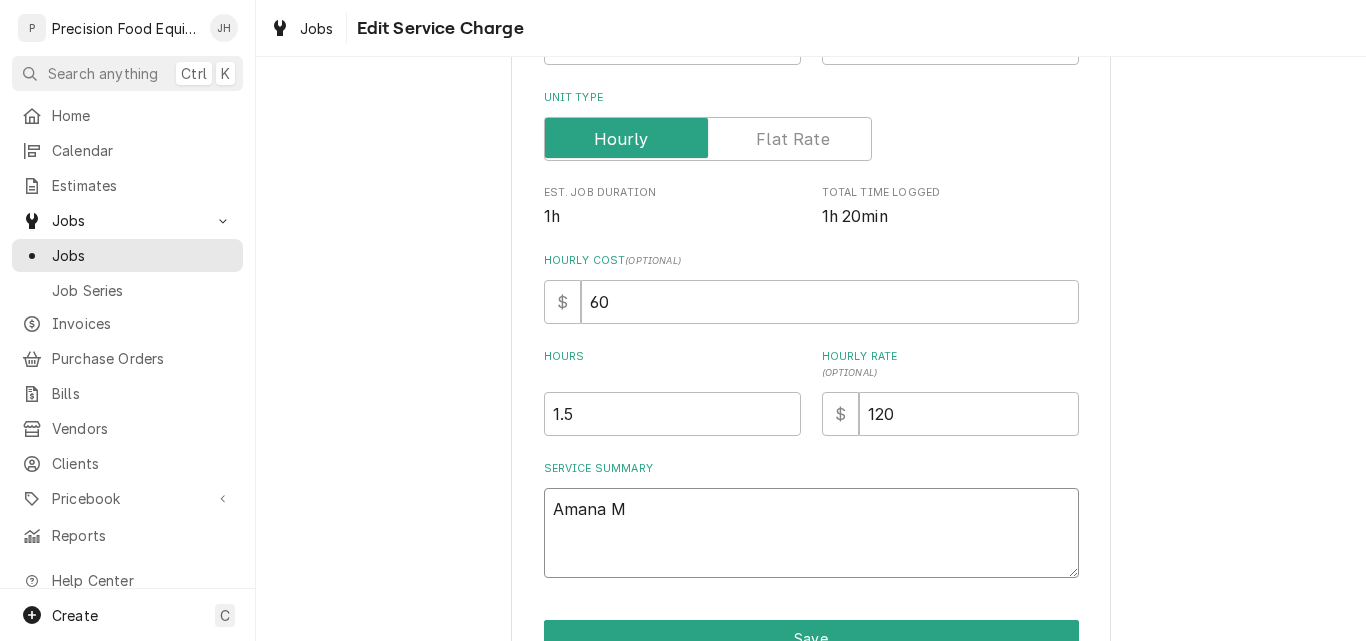 type on "x" 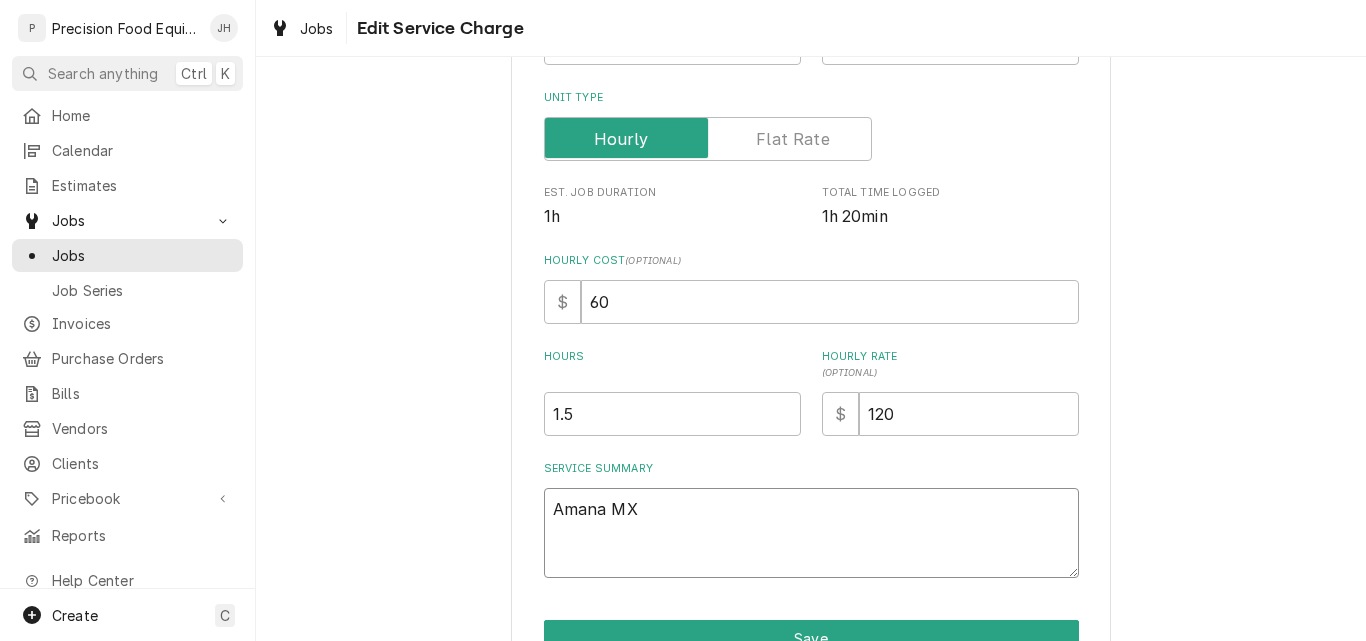 type on "x" 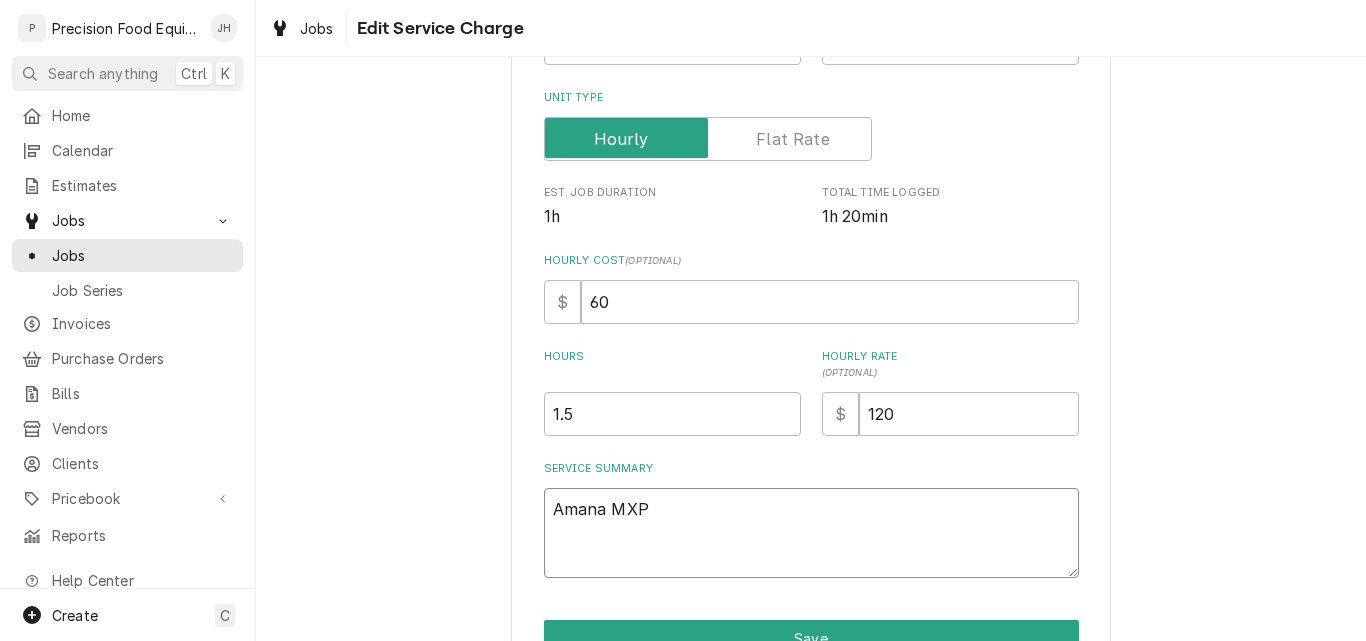 type on "x" 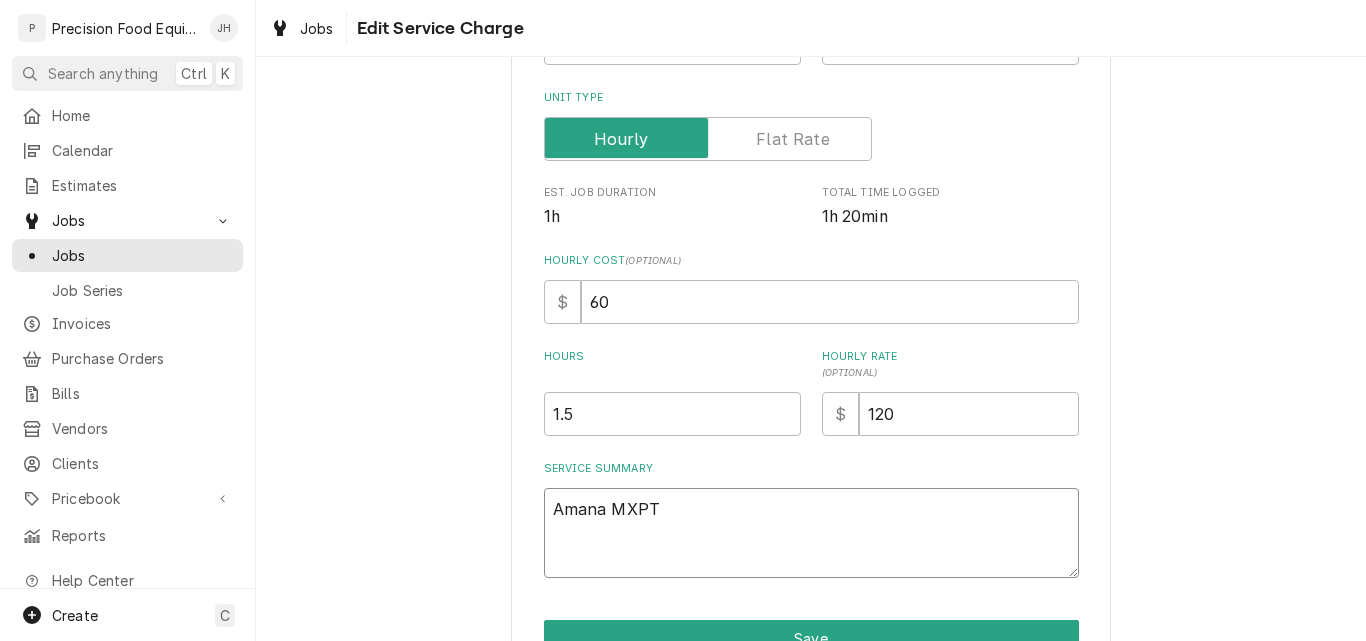 type on "x" 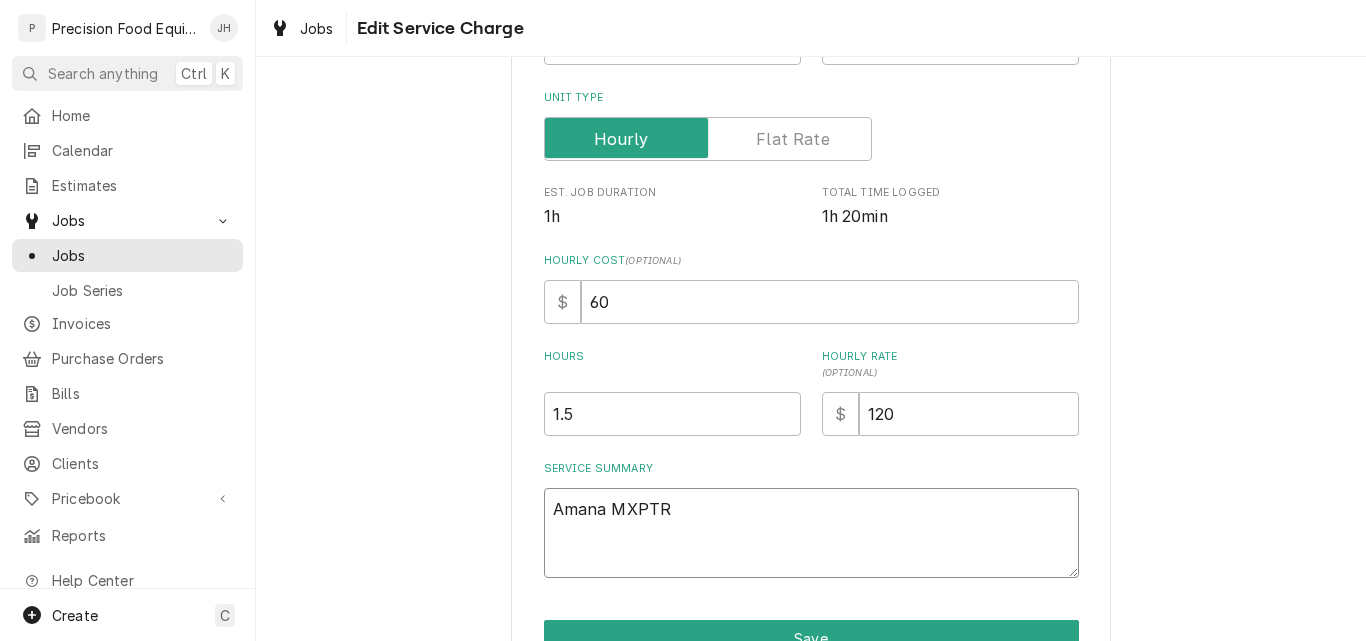 type on "x" 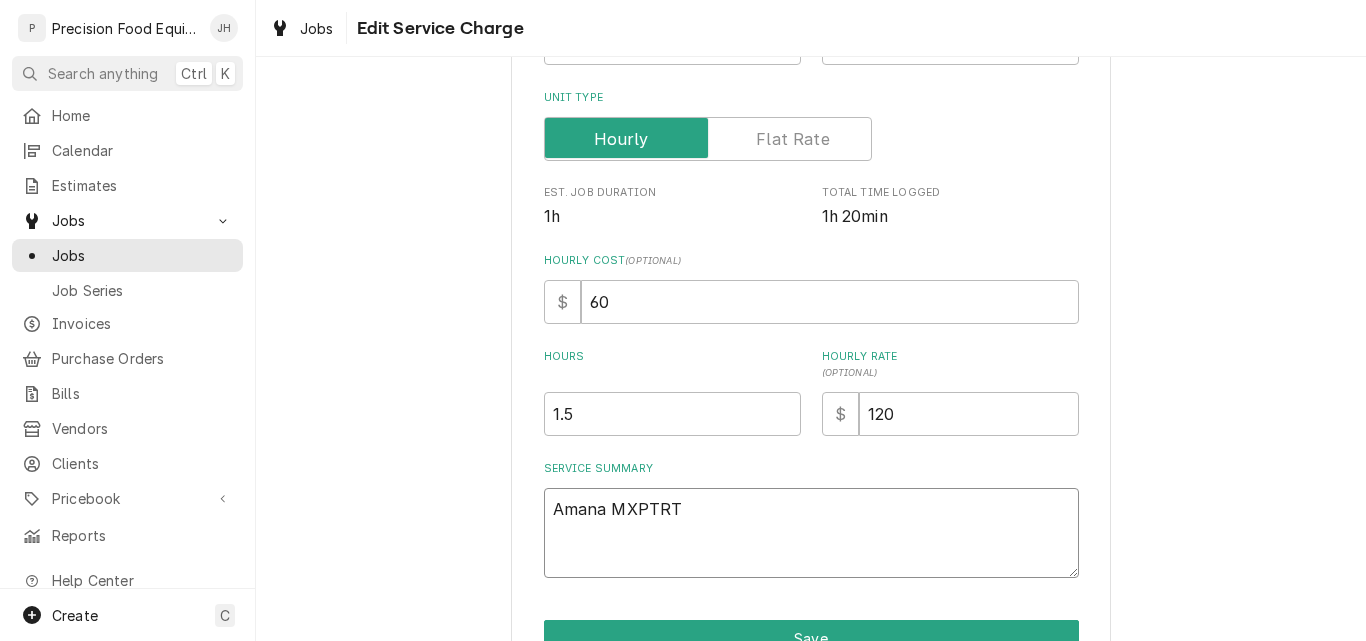 type on "x" 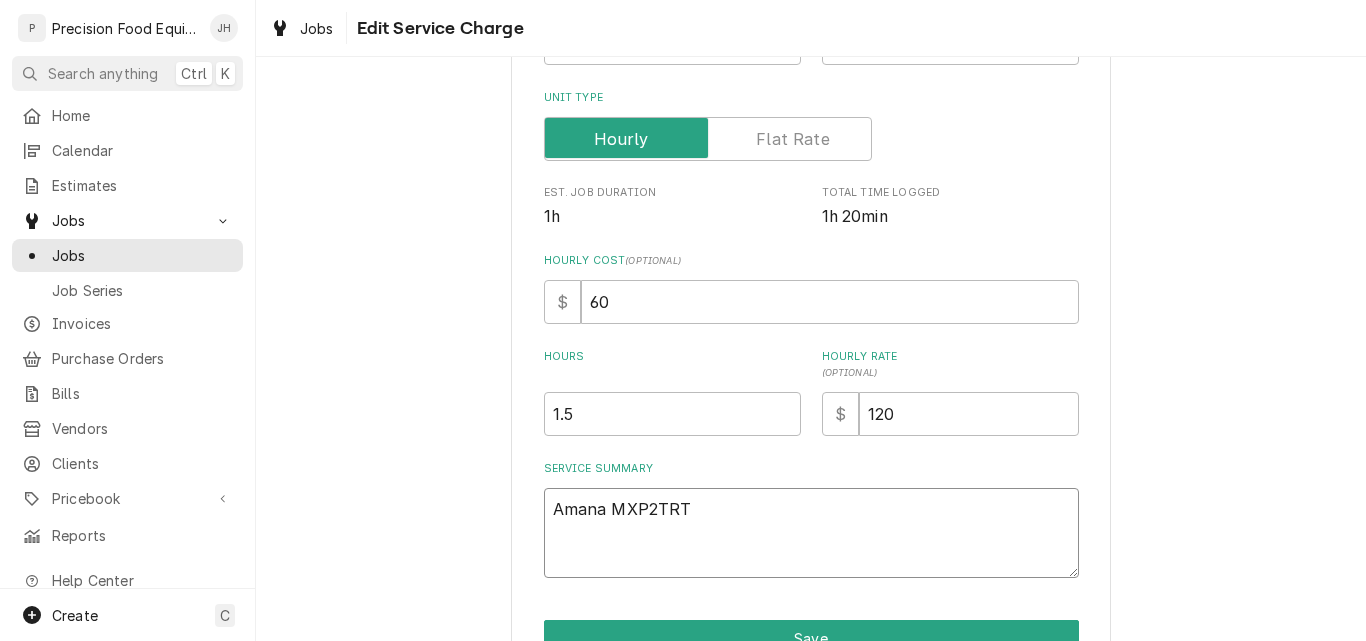 type on "x" 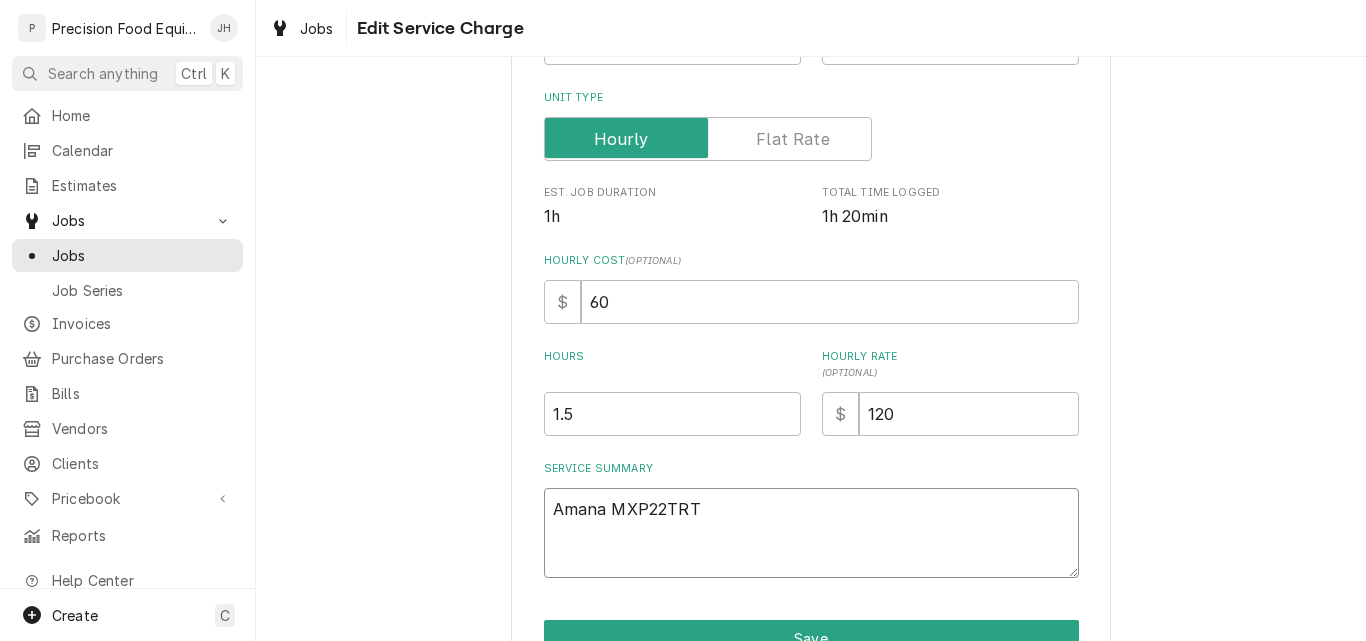 type on "x" 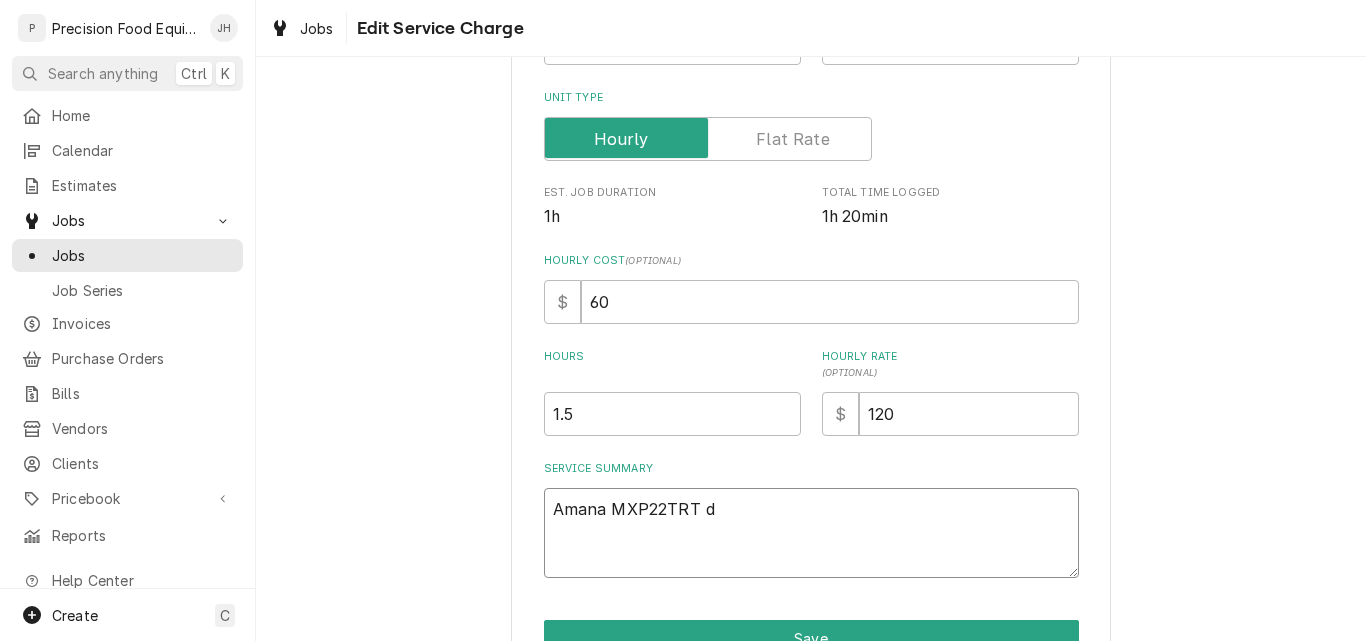 type on "x" 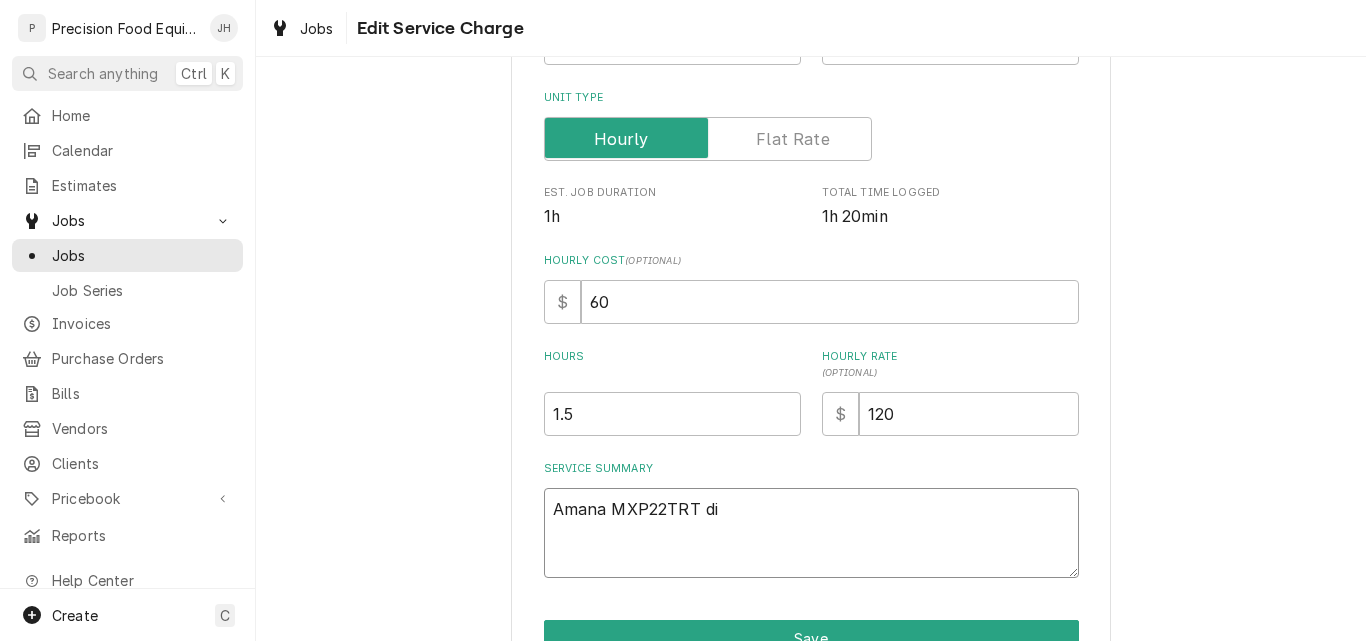 type on "x" 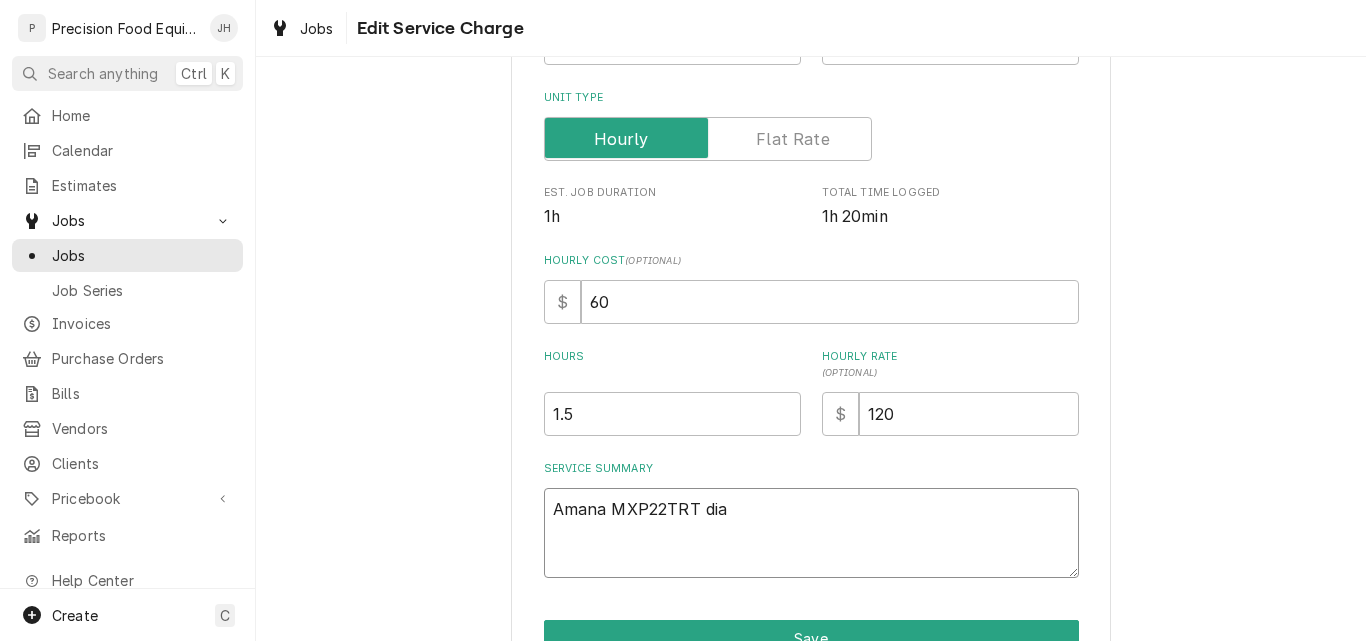 type on "x" 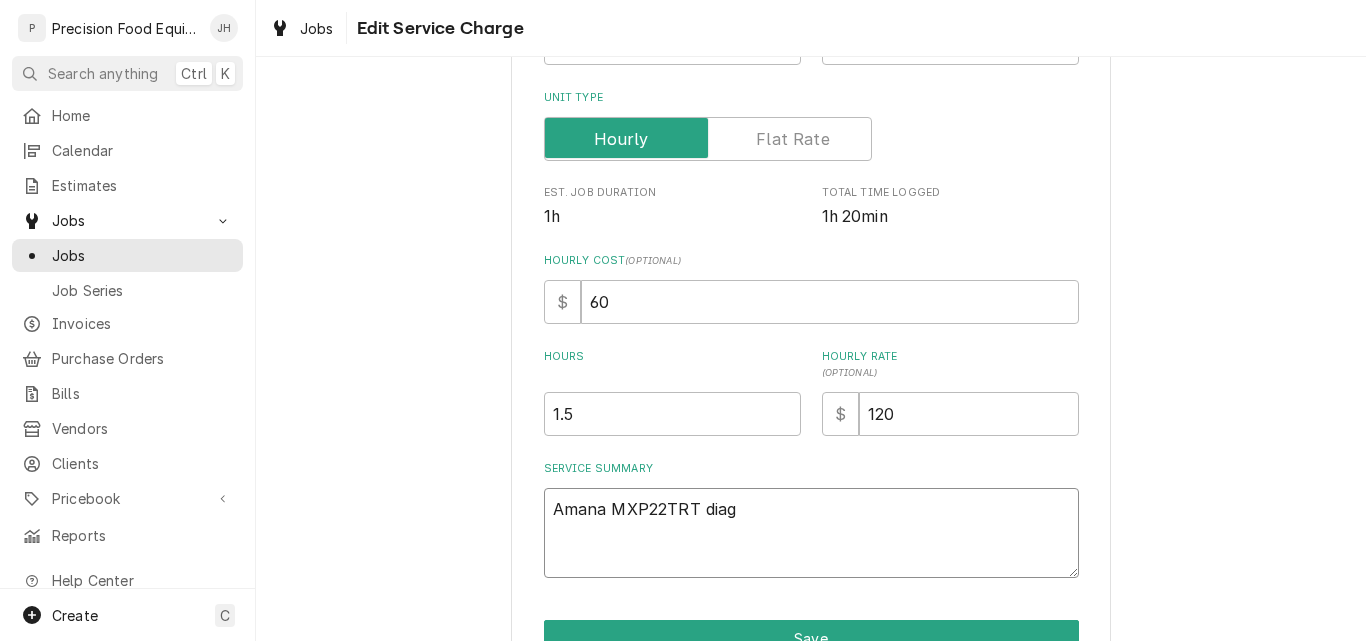 type on "x" 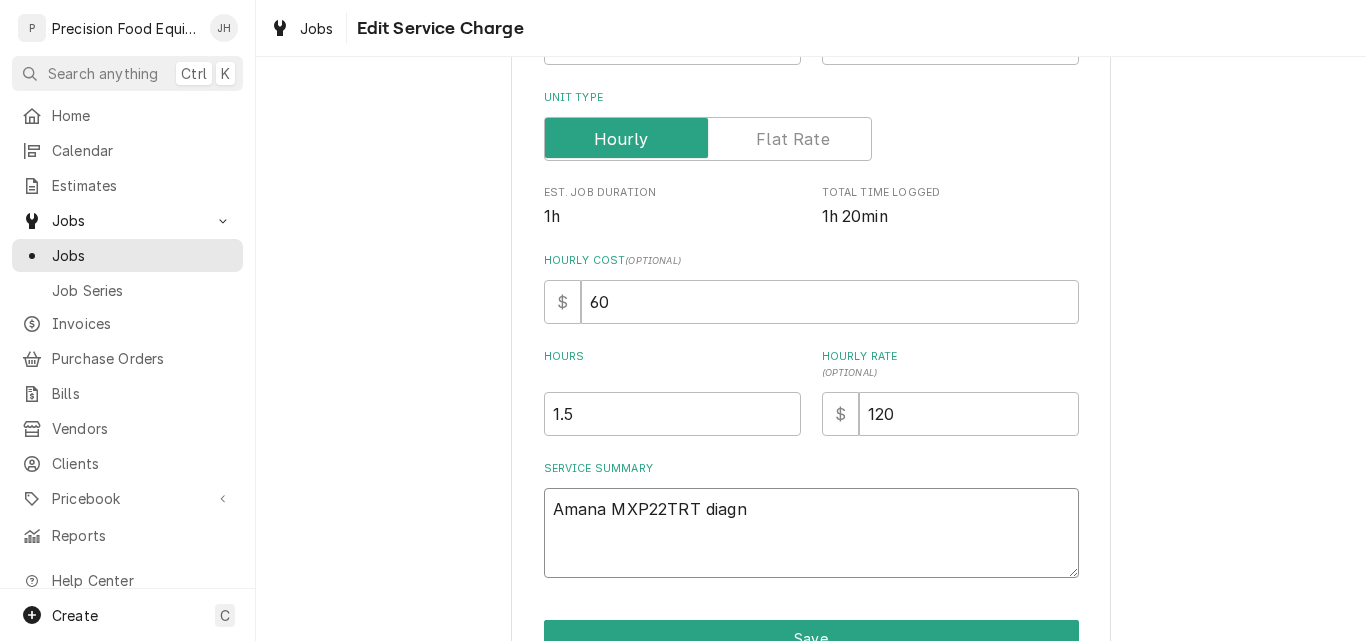 type on "Amana MXP22TRT diagno" 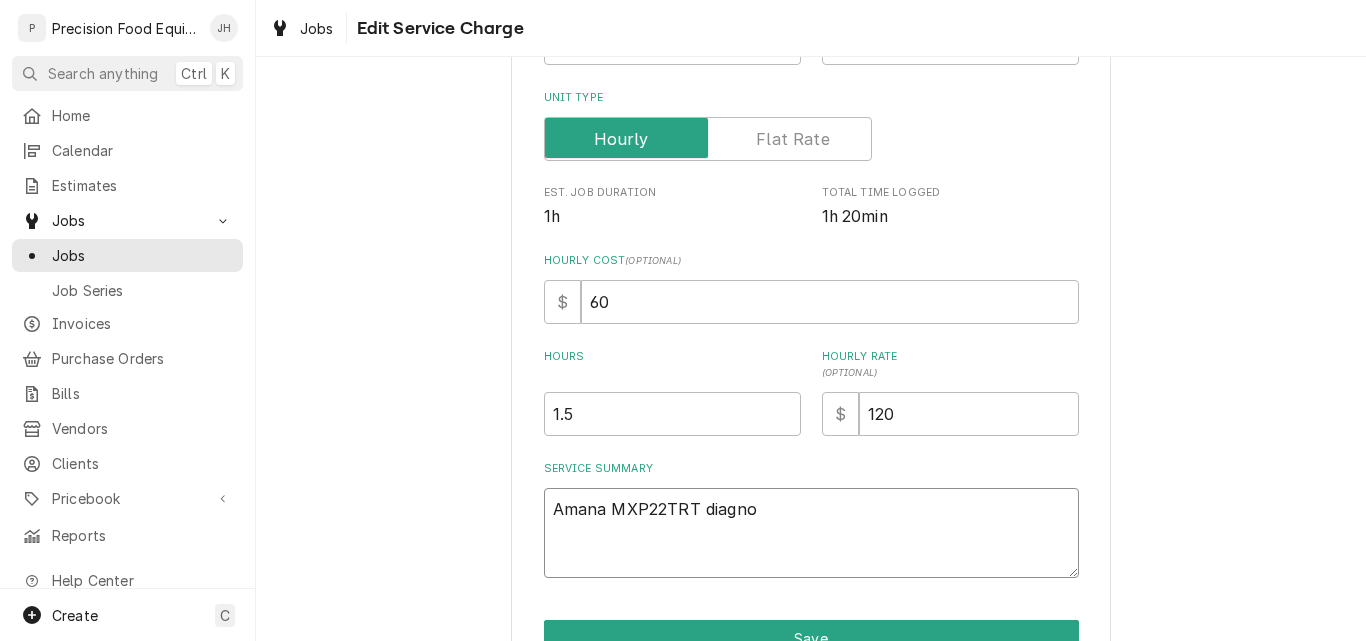 type on "x" 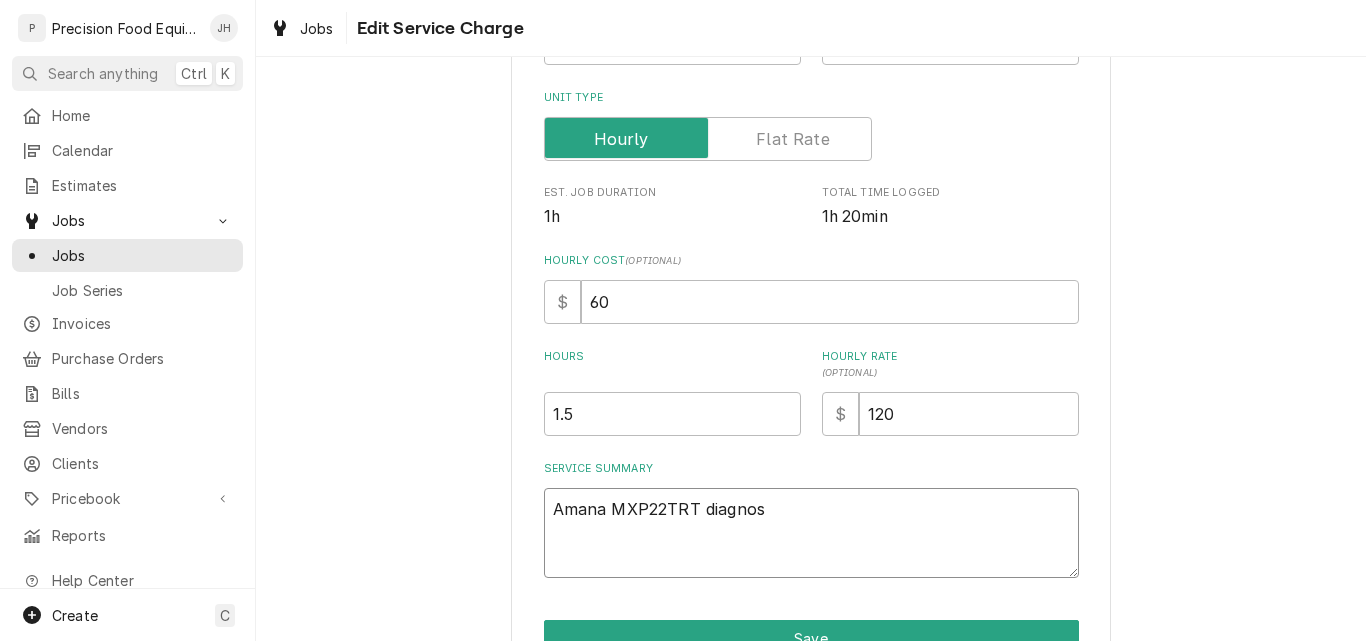 type on "x" 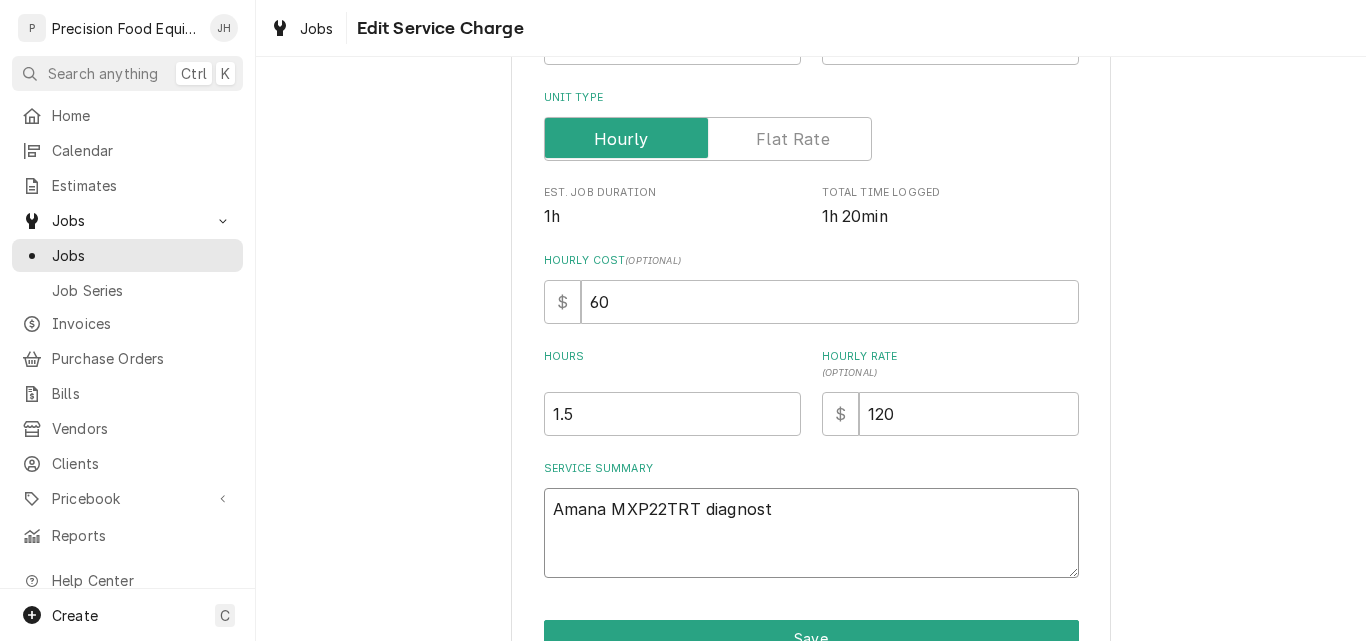 type on "x" 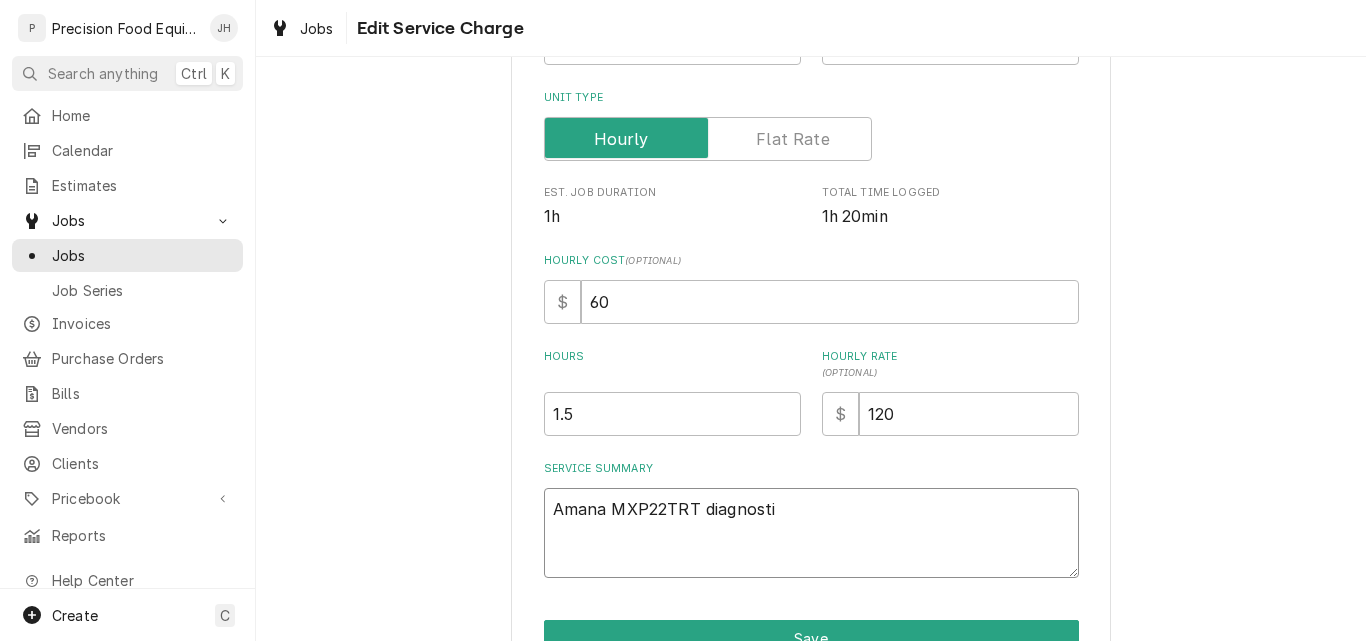 type on "x" 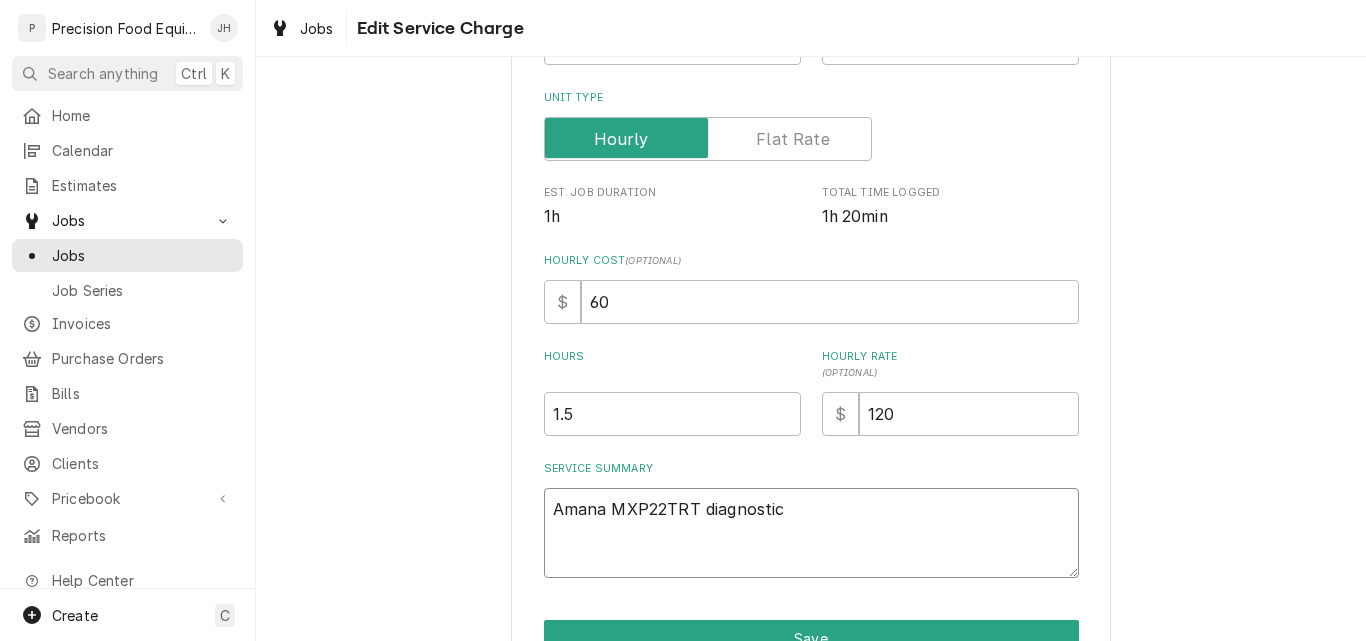 type on "x" 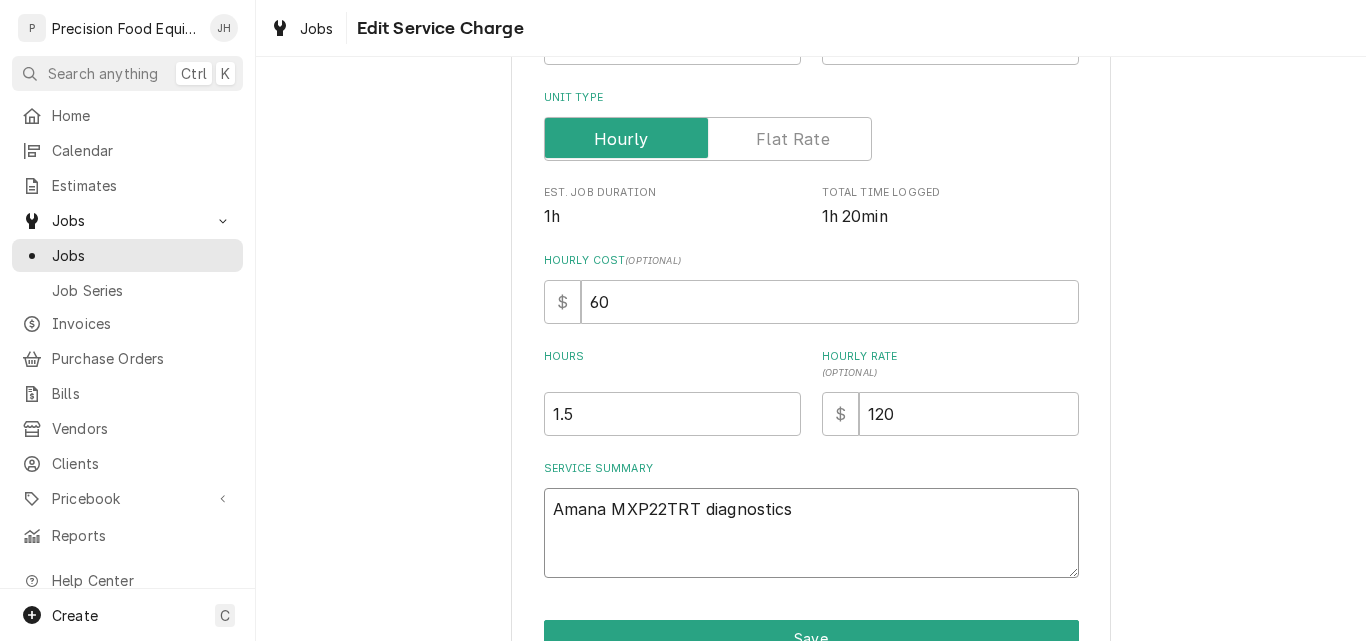 type on "x" 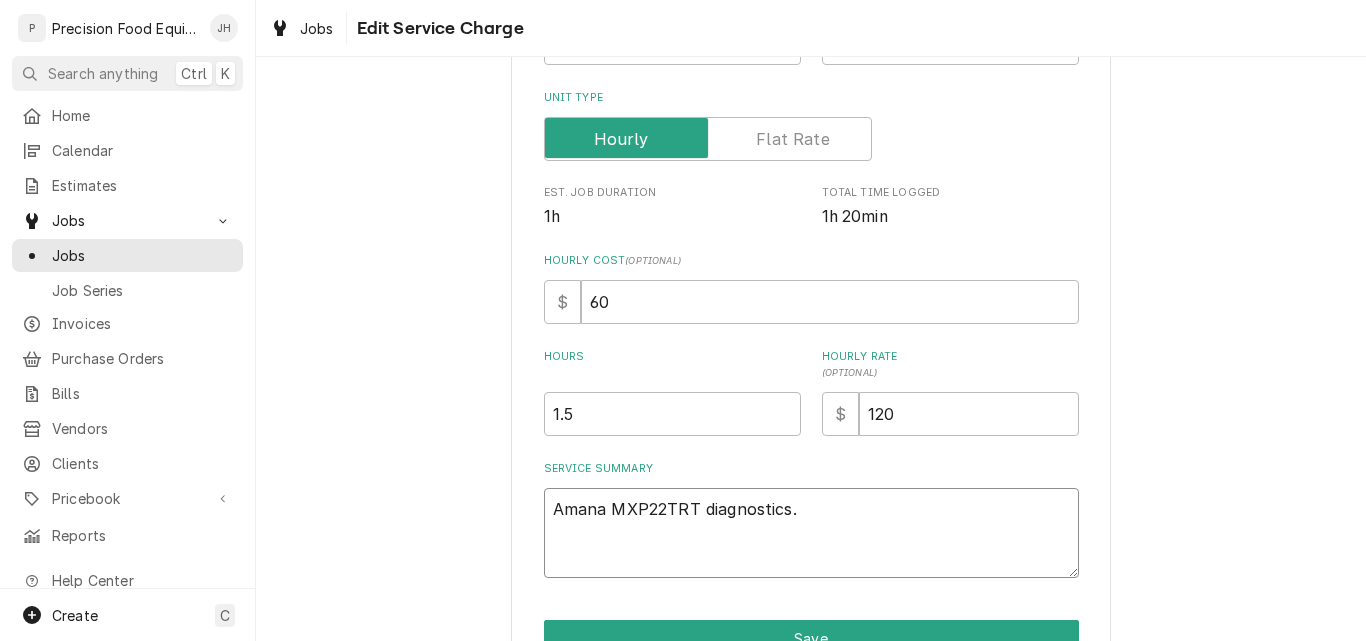 type on "x" 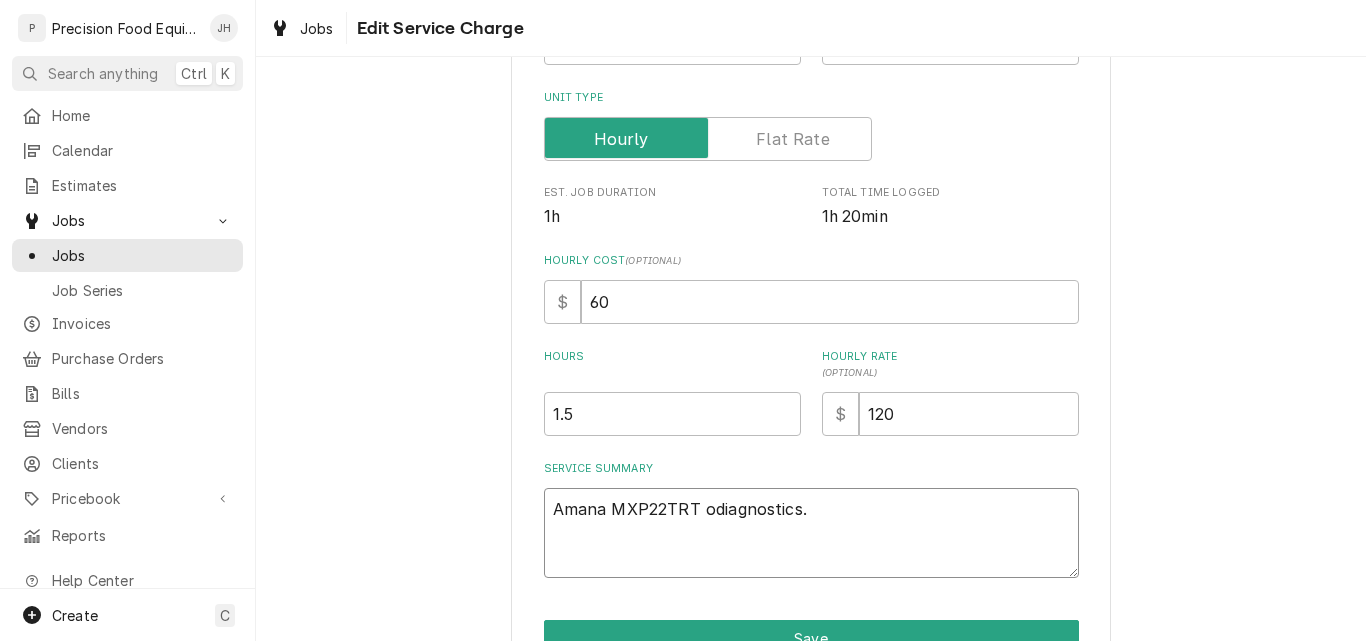 type on "x" 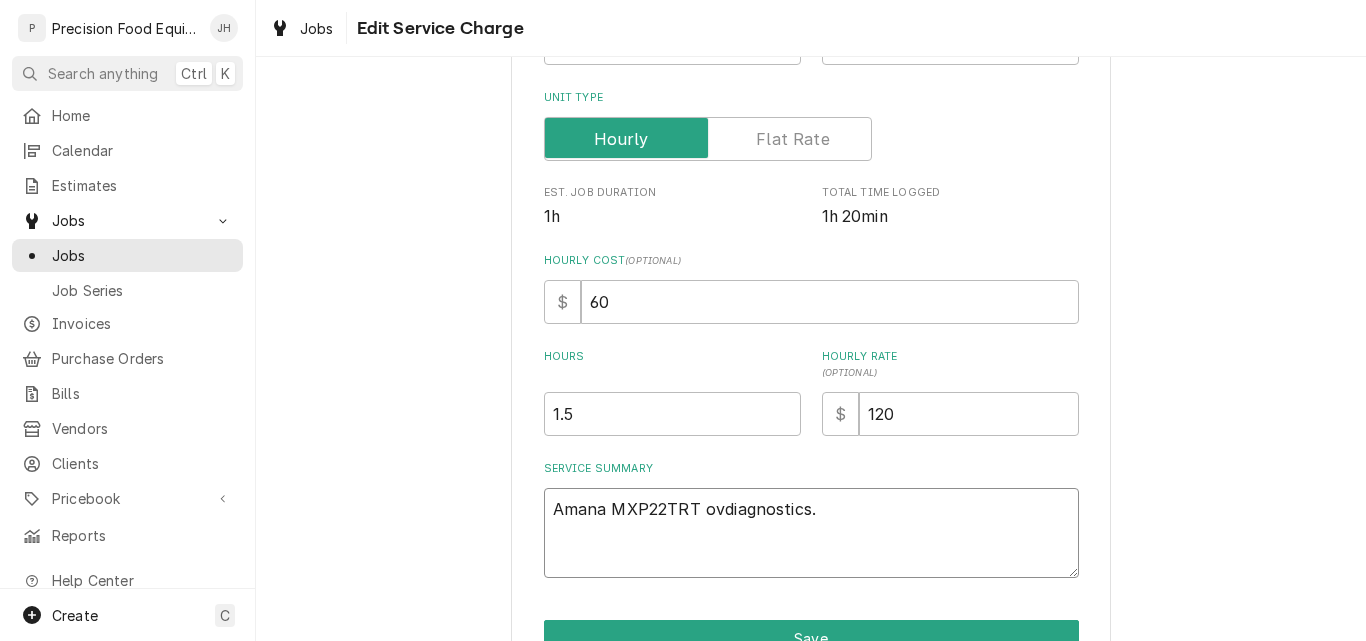 type on "x" 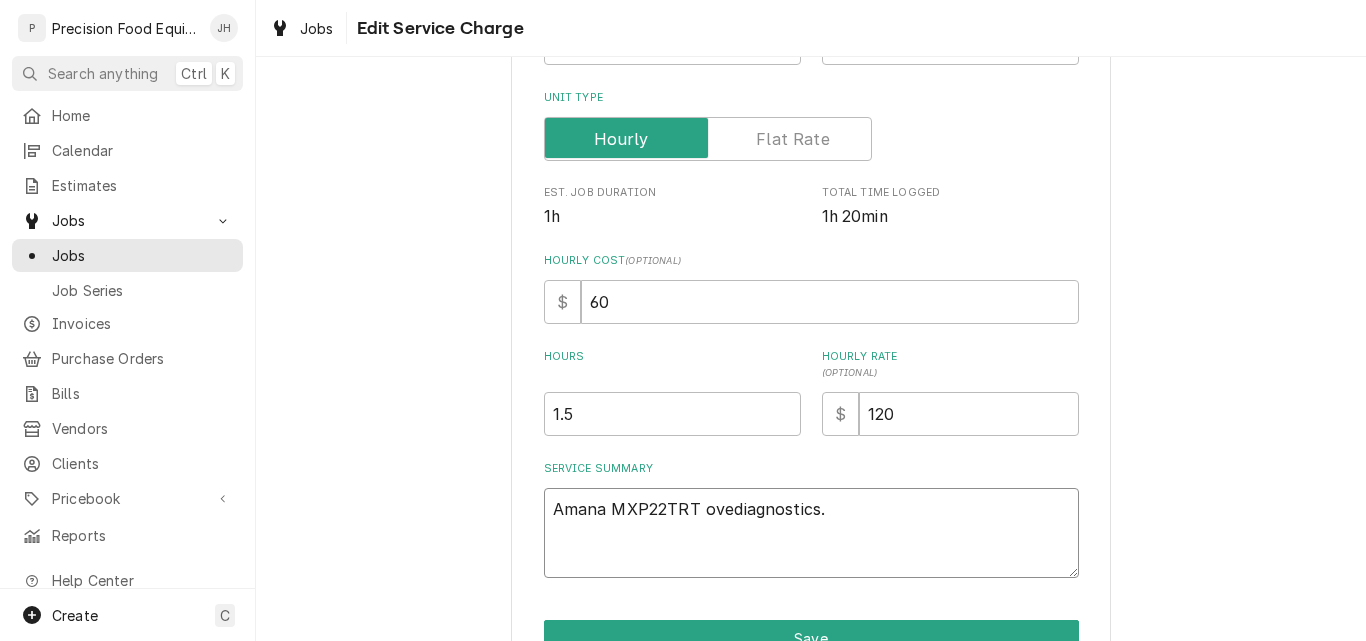 type on "x" 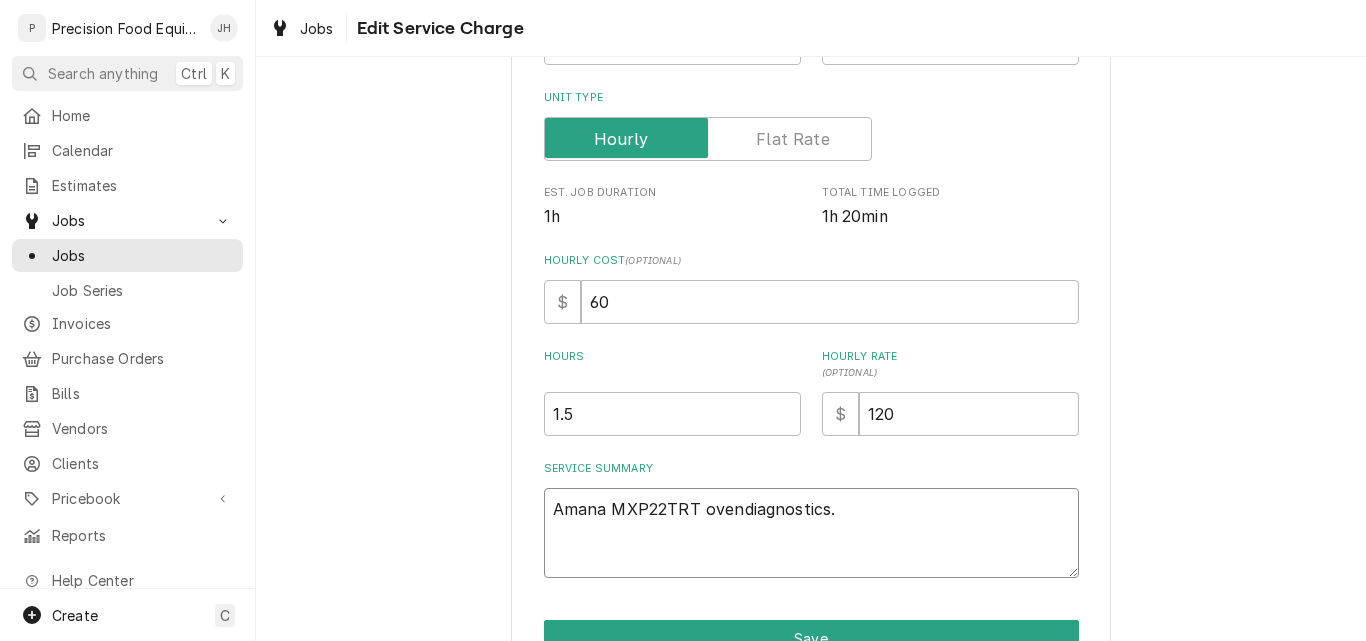 type on "x" 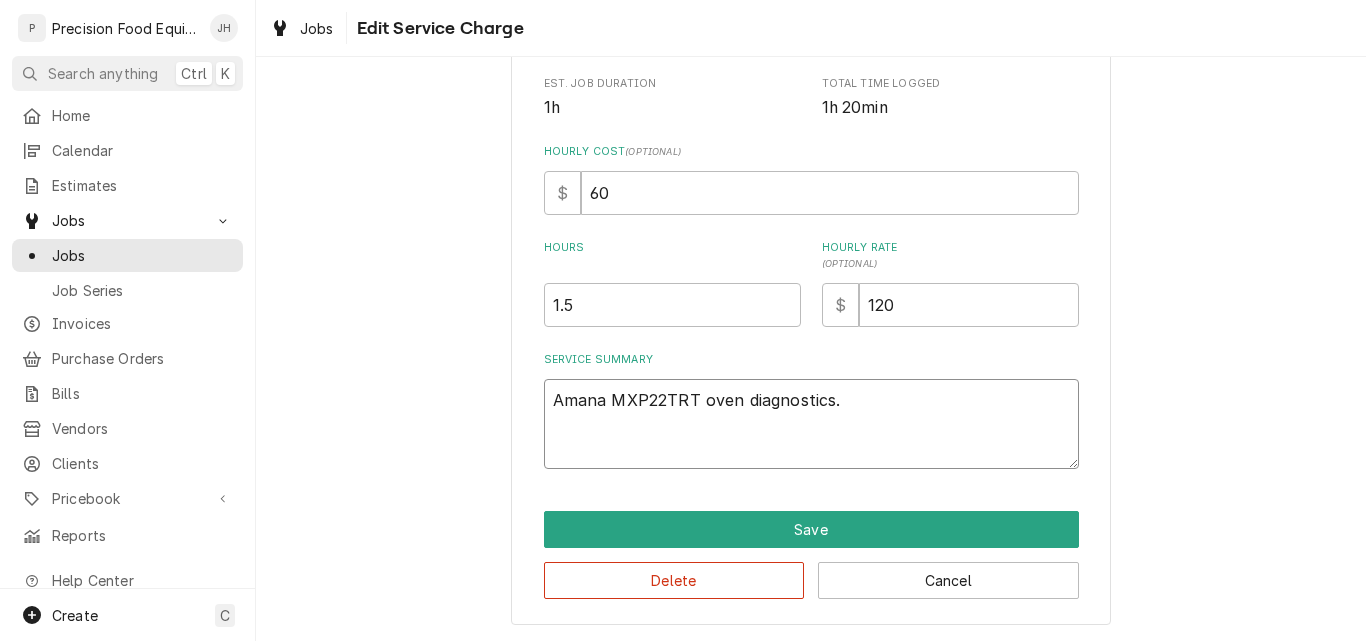 scroll, scrollTop: 410, scrollLeft: 0, axis: vertical 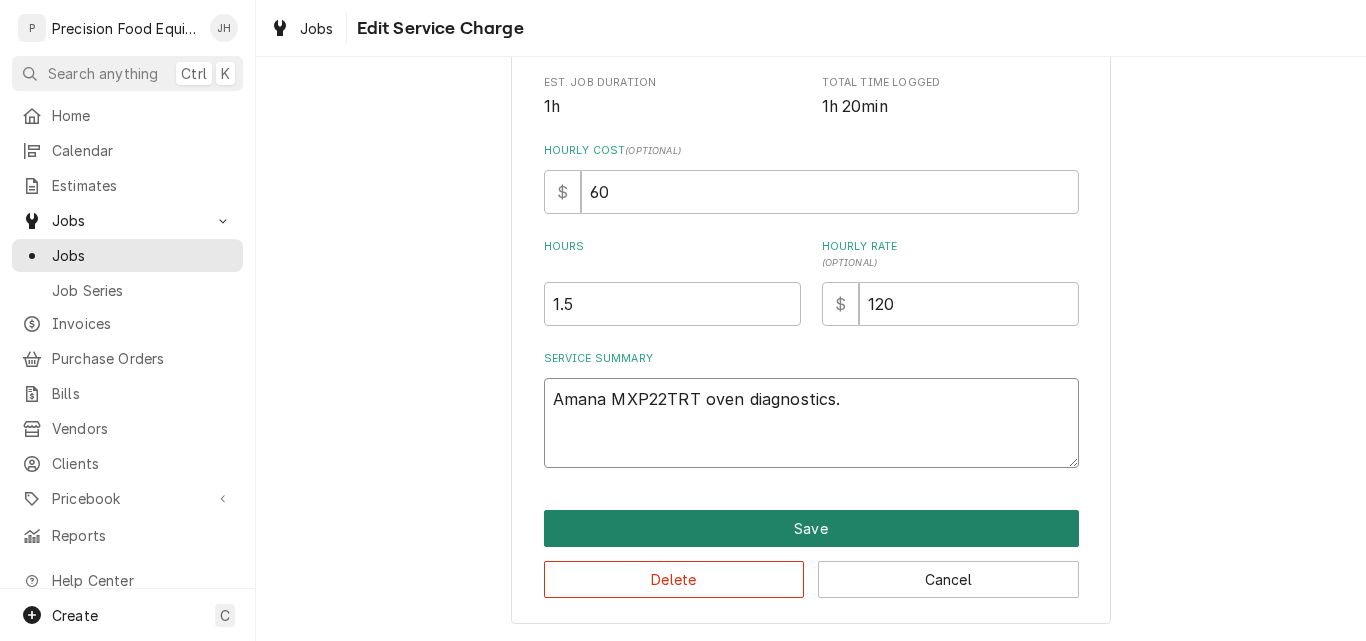 type on "Amana MXP22TRT oven diagnostics." 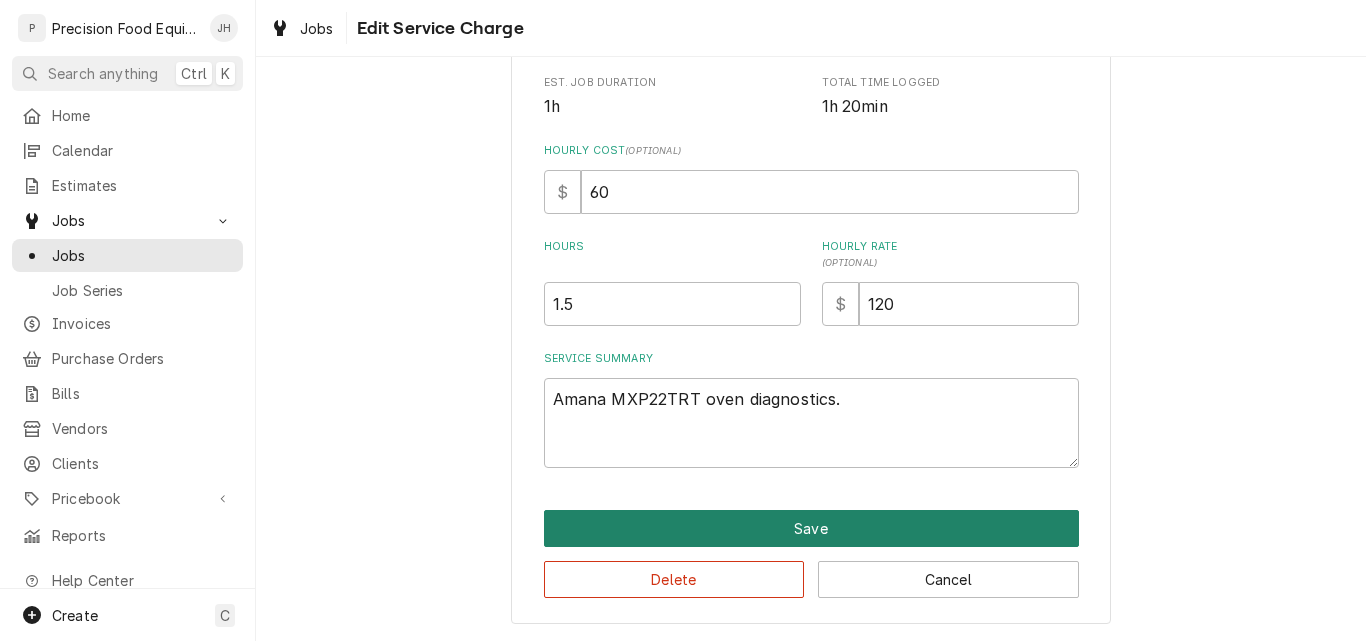 click on "Save" at bounding box center [811, 528] 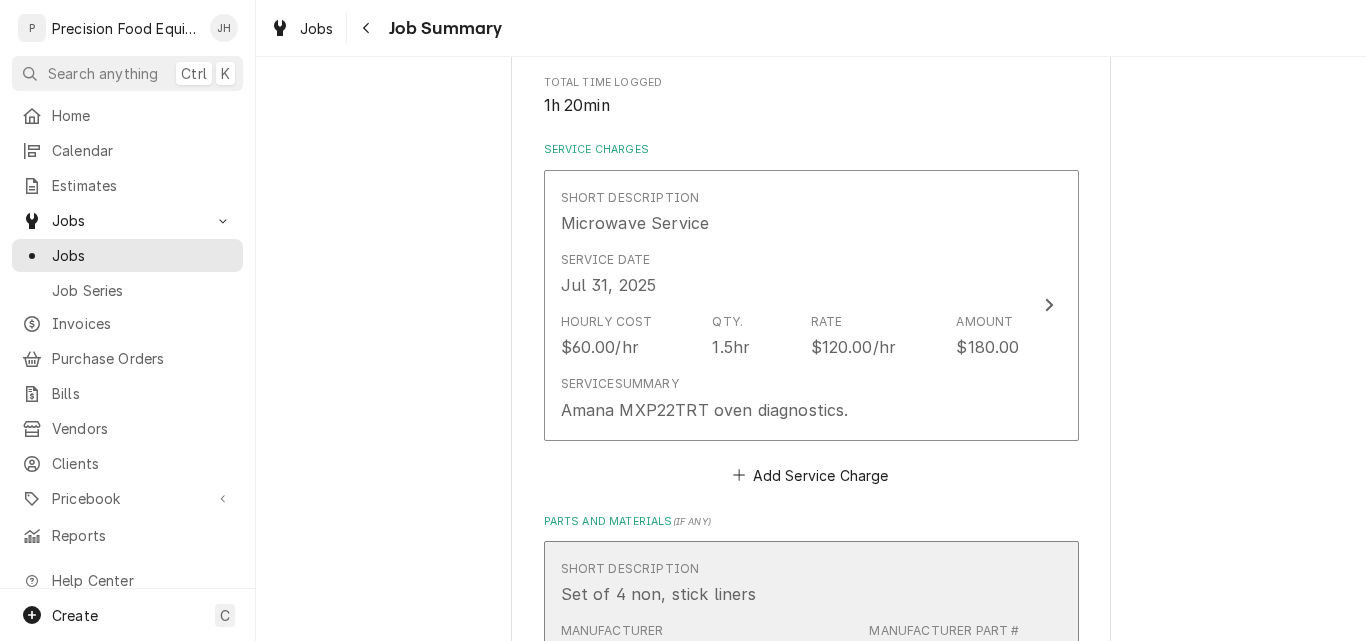 scroll, scrollTop: 400, scrollLeft: 0, axis: vertical 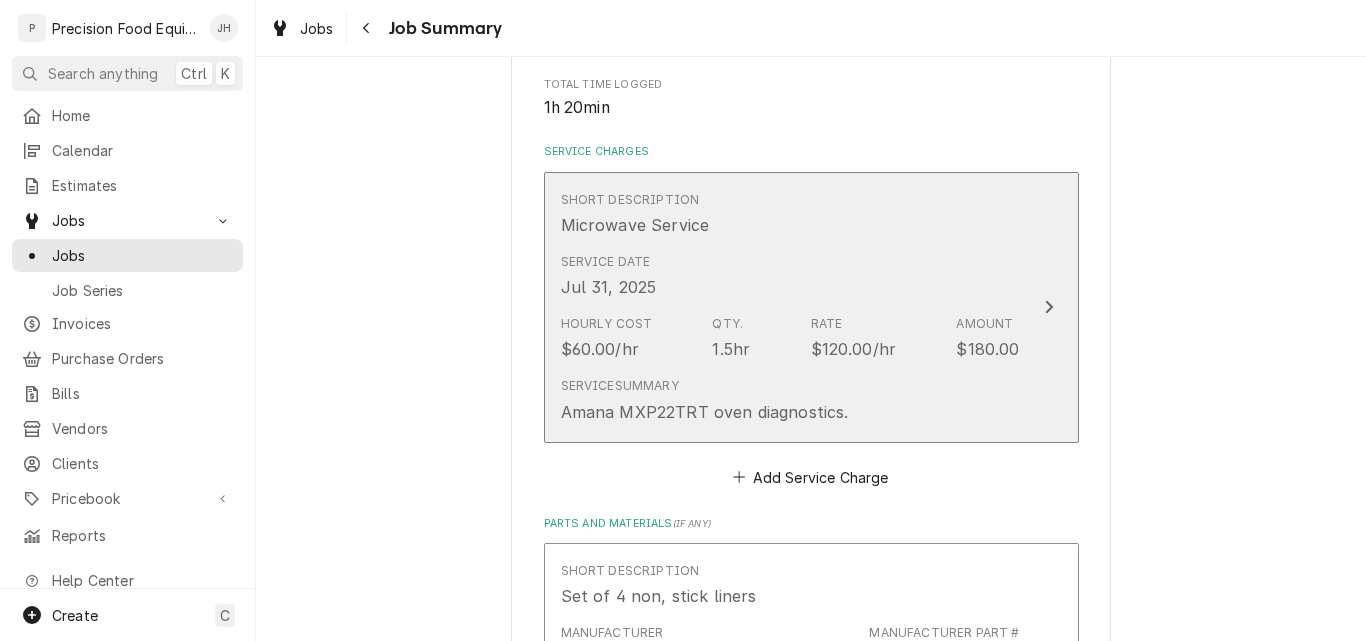 click on "Service  Summary Amana MXP22TRT oven diagnostics." at bounding box center (790, 400) 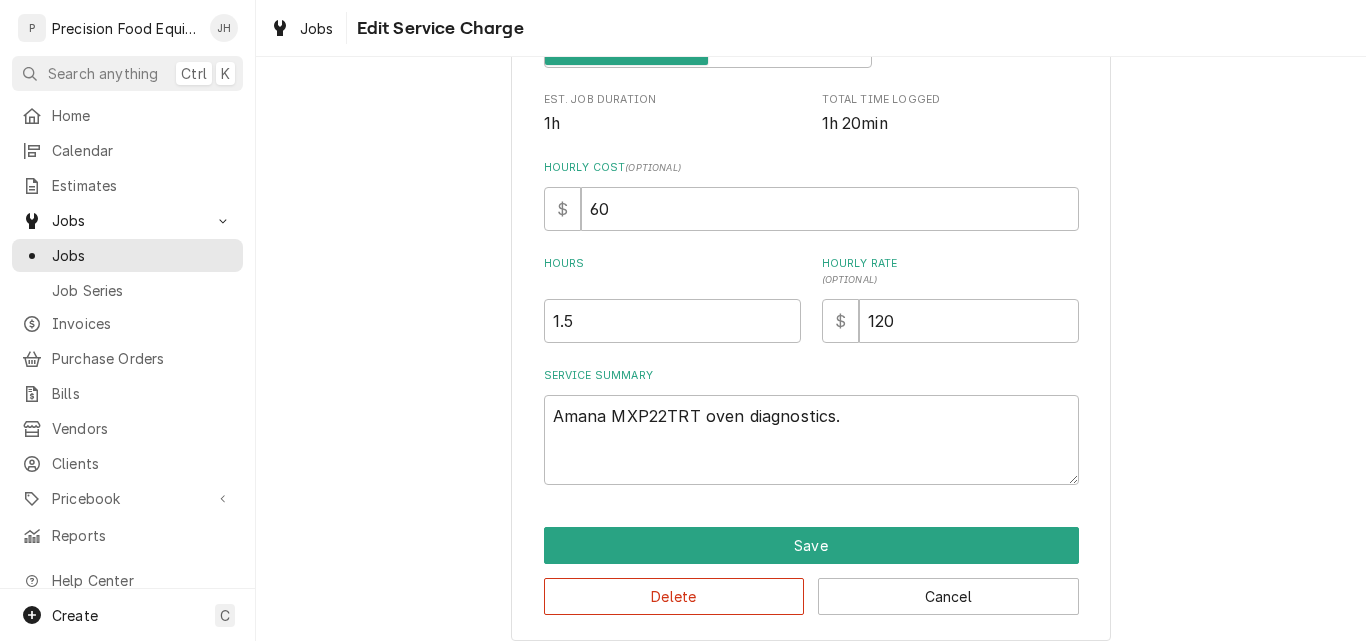scroll, scrollTop: 400, scrollLeft: 0, axis: vertical 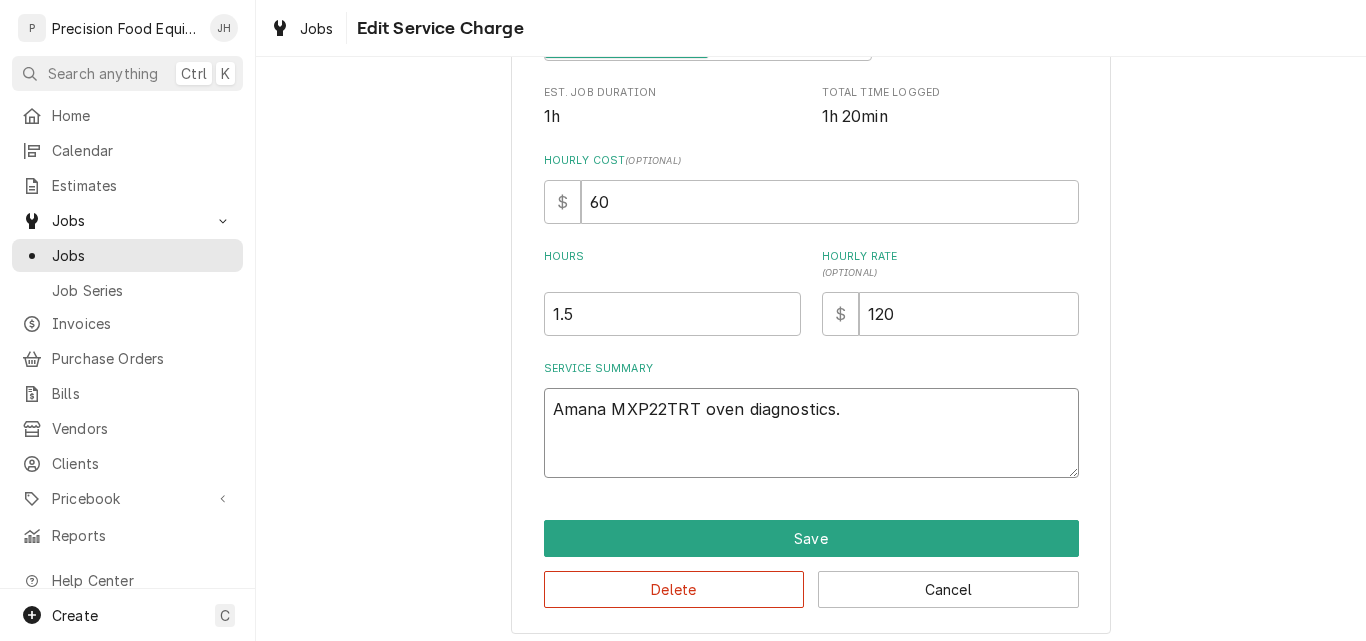 click on "Amana MXP22TRT oven diagnostics." at bounding box center (811, 433) 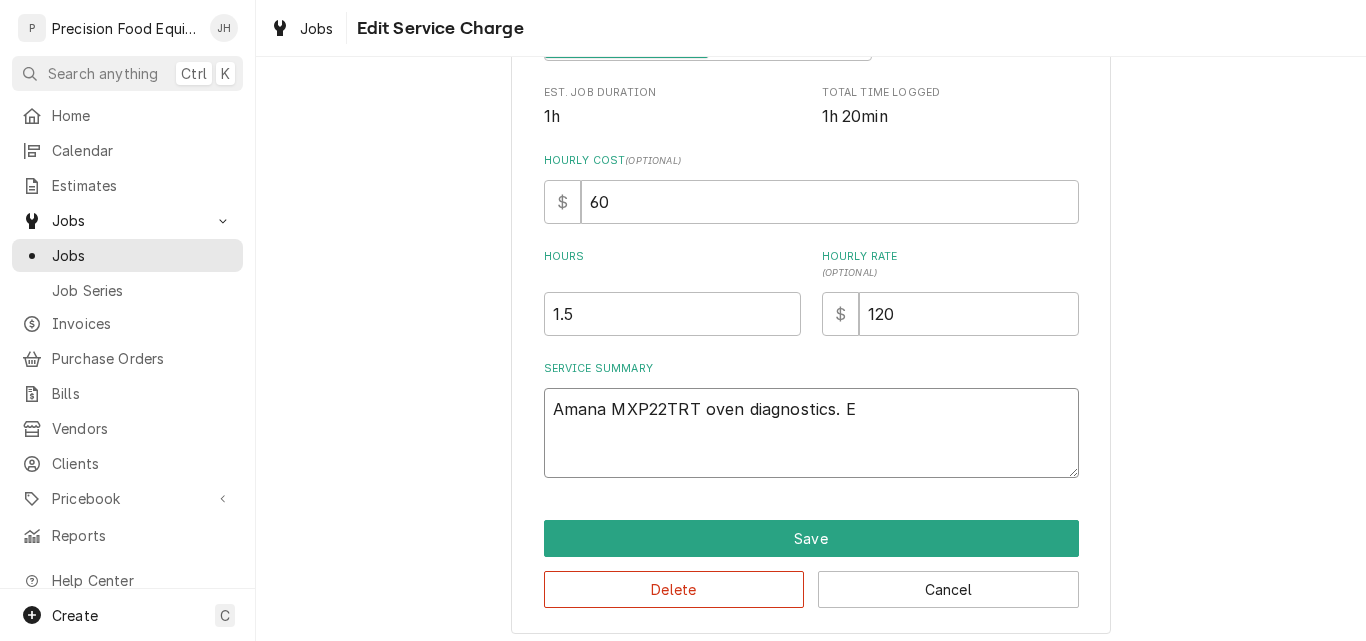 type on "x" 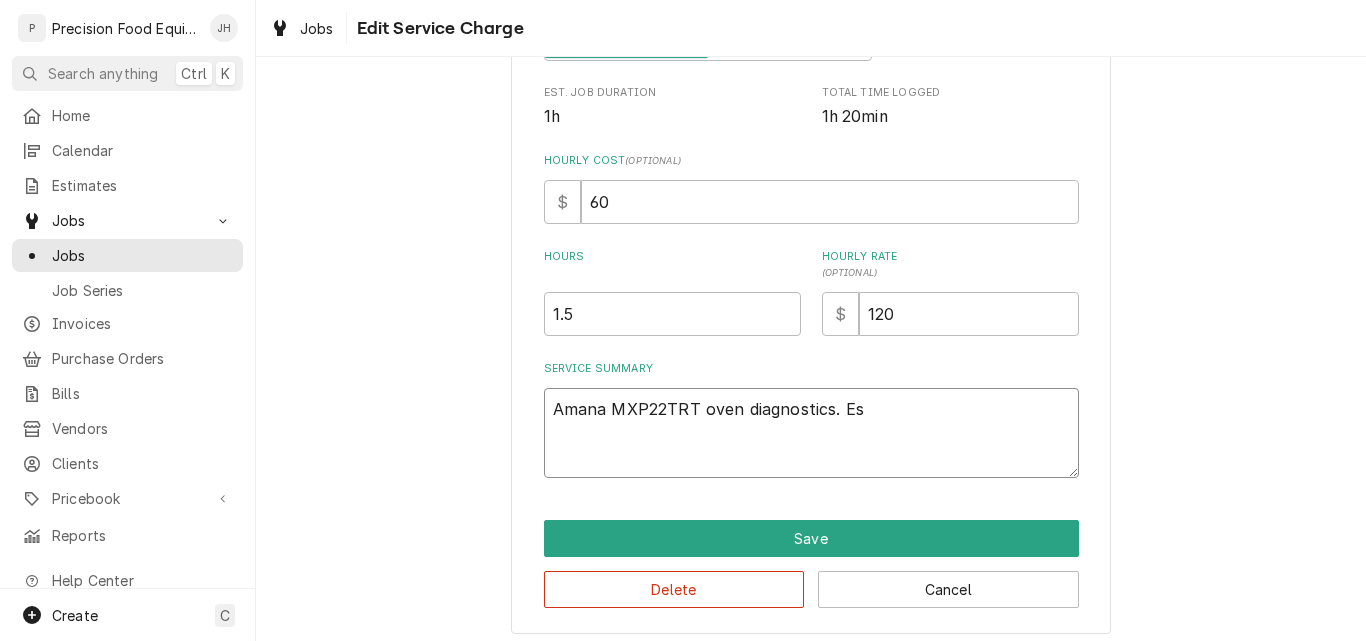type on "x" 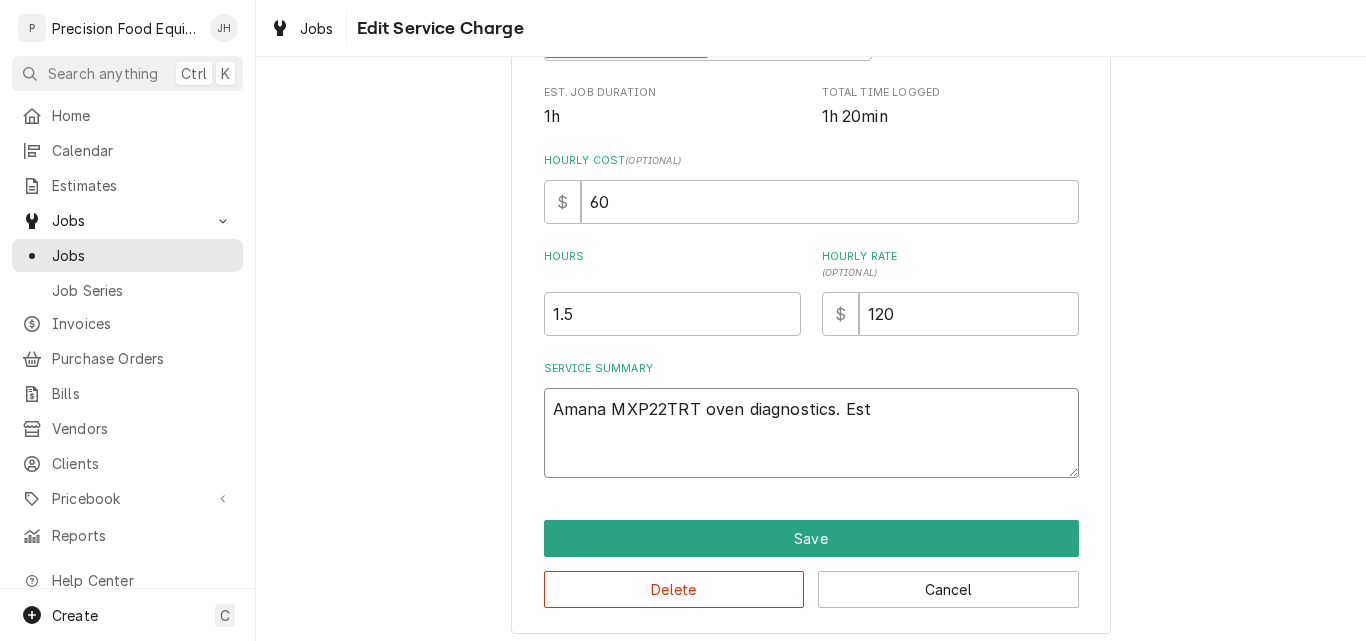 type on "x" 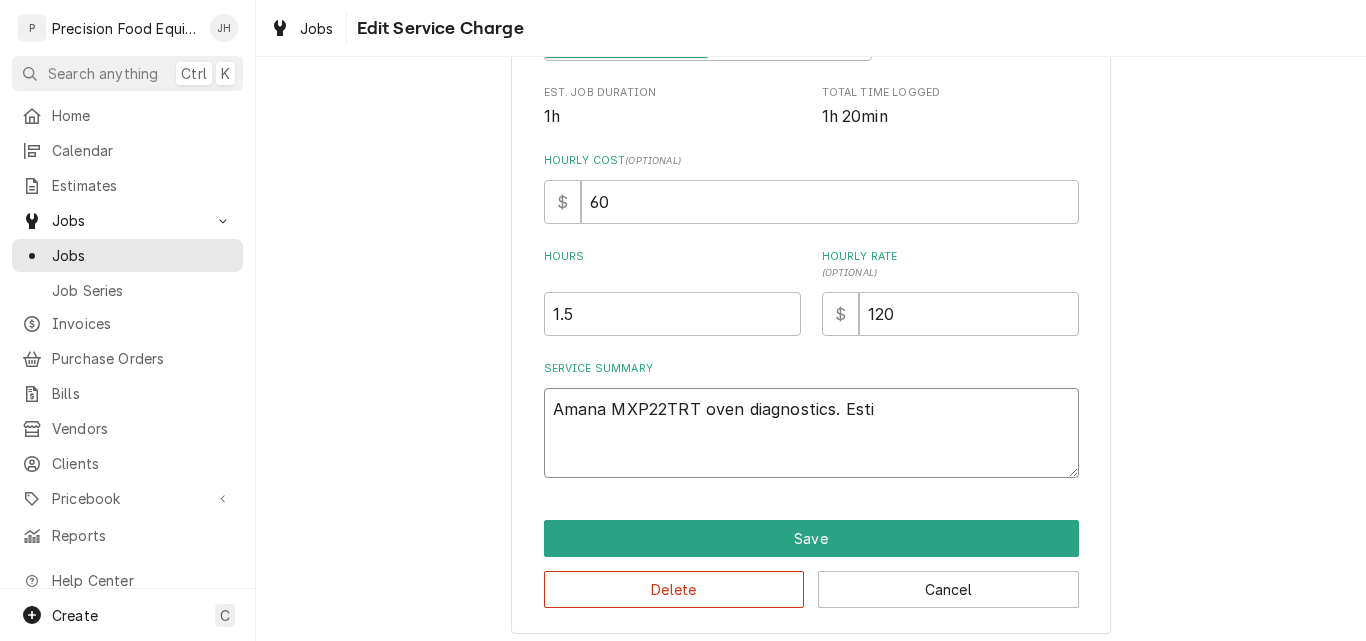 type on "x" 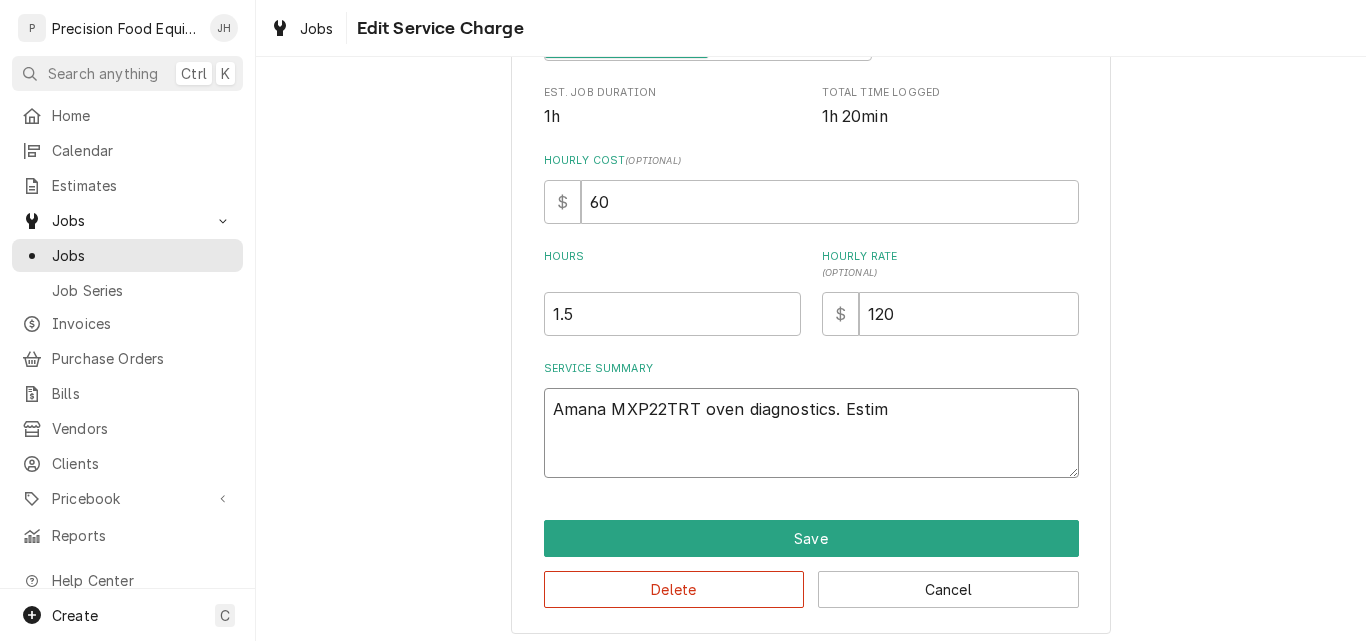 type on "x" 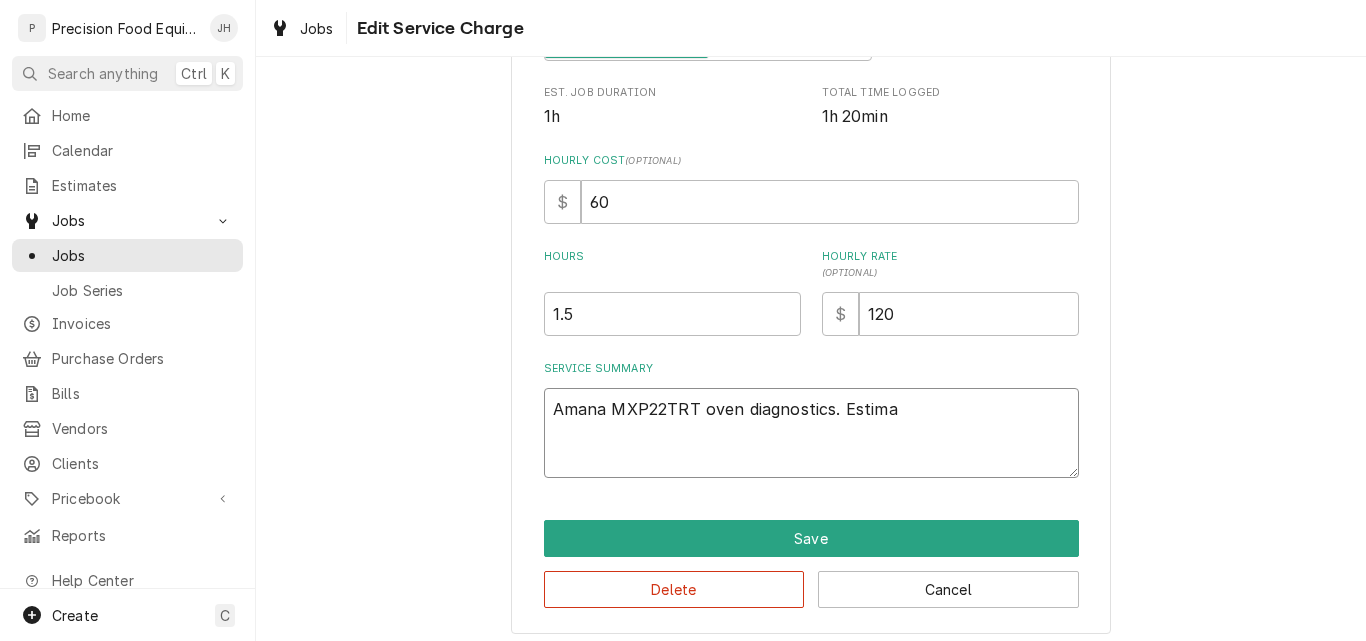 type on "x" 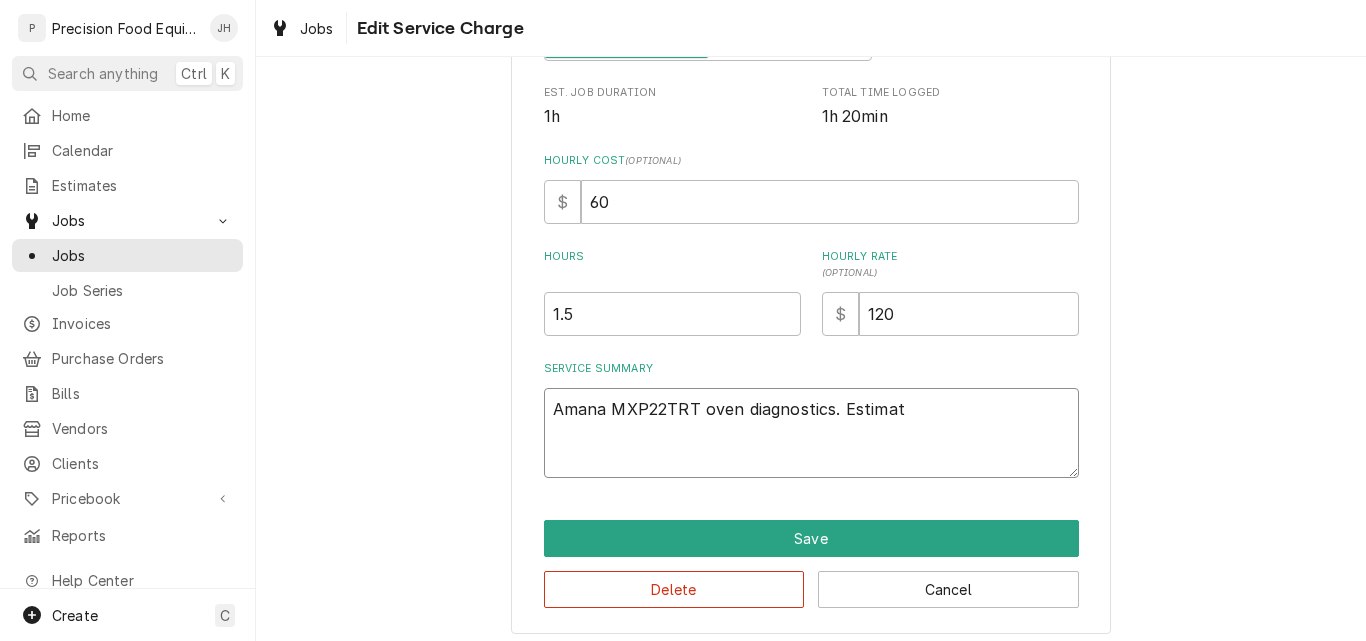 type on "x" 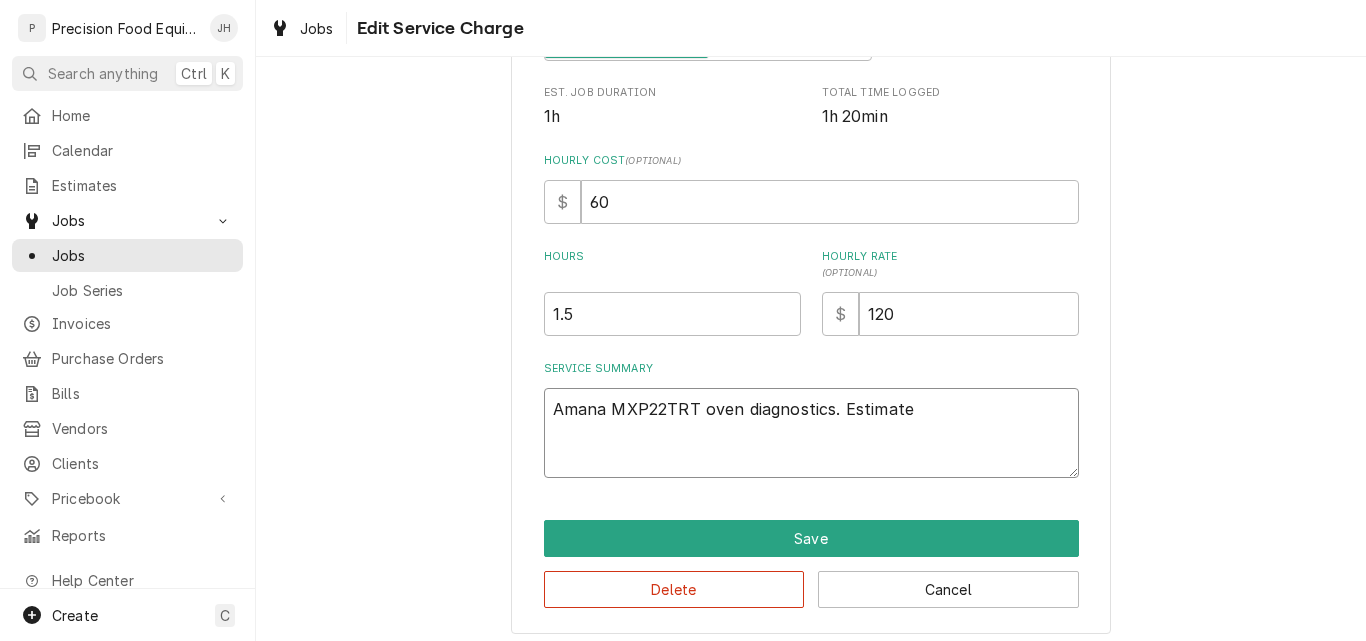 type on "x" 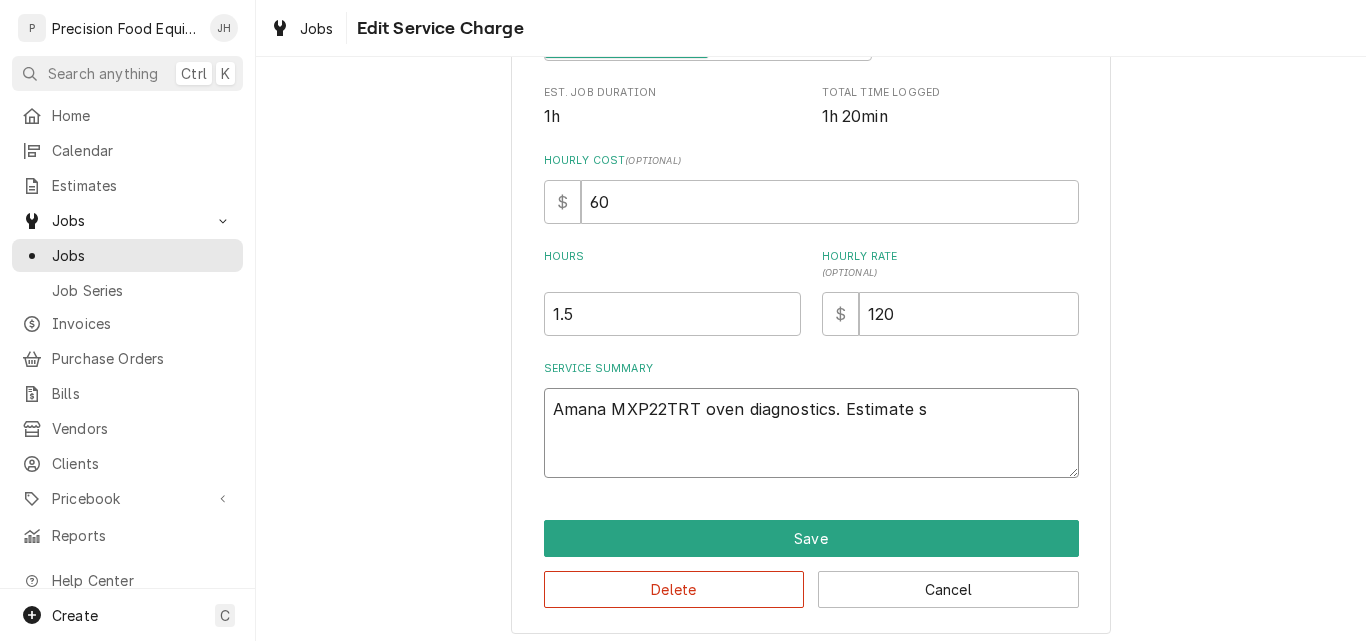 type on "x" 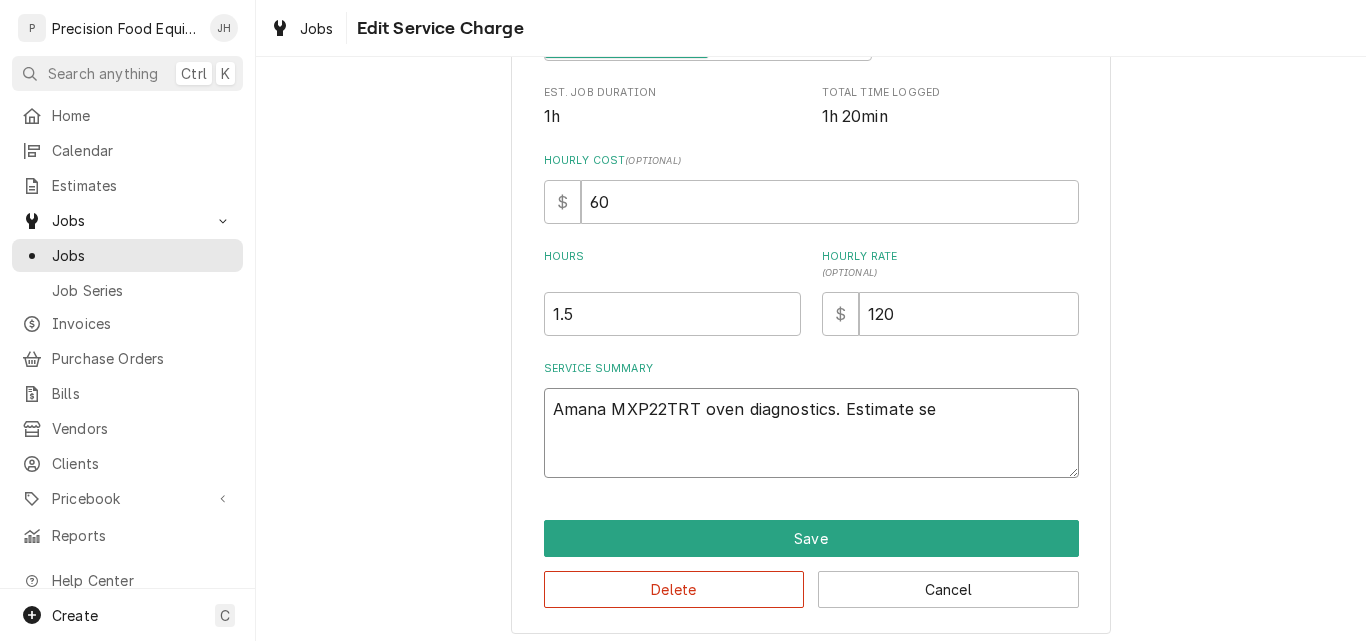 type on "x" 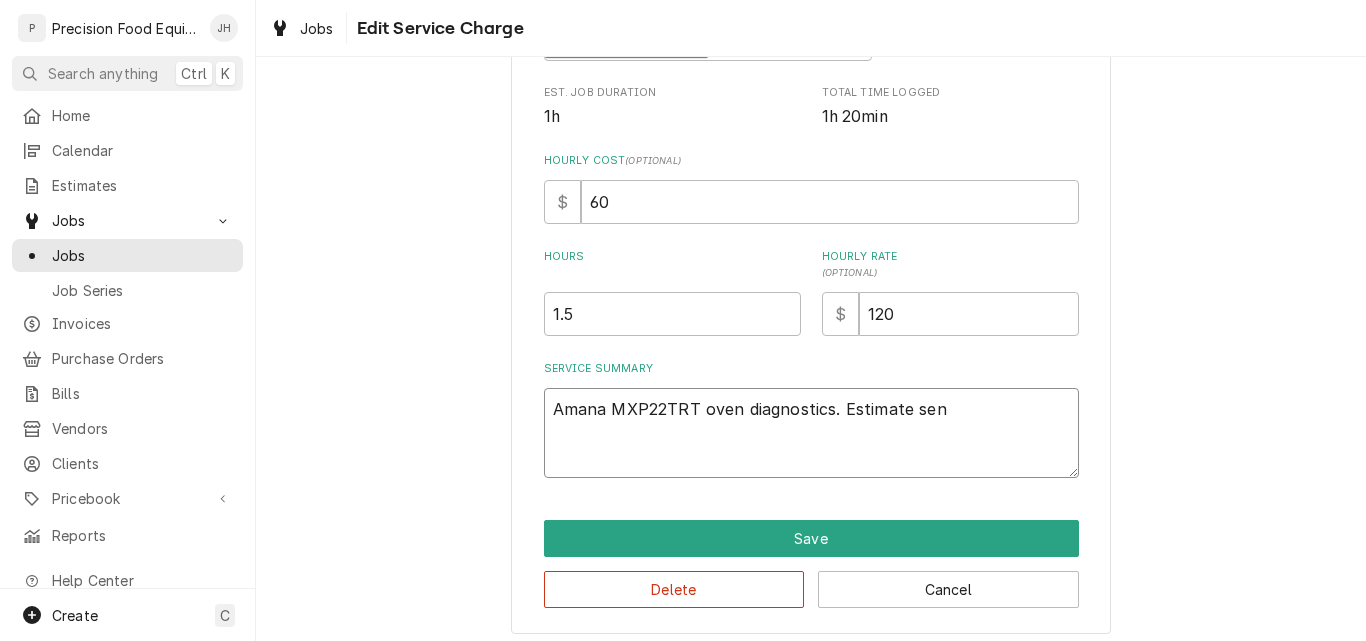 type on "x" 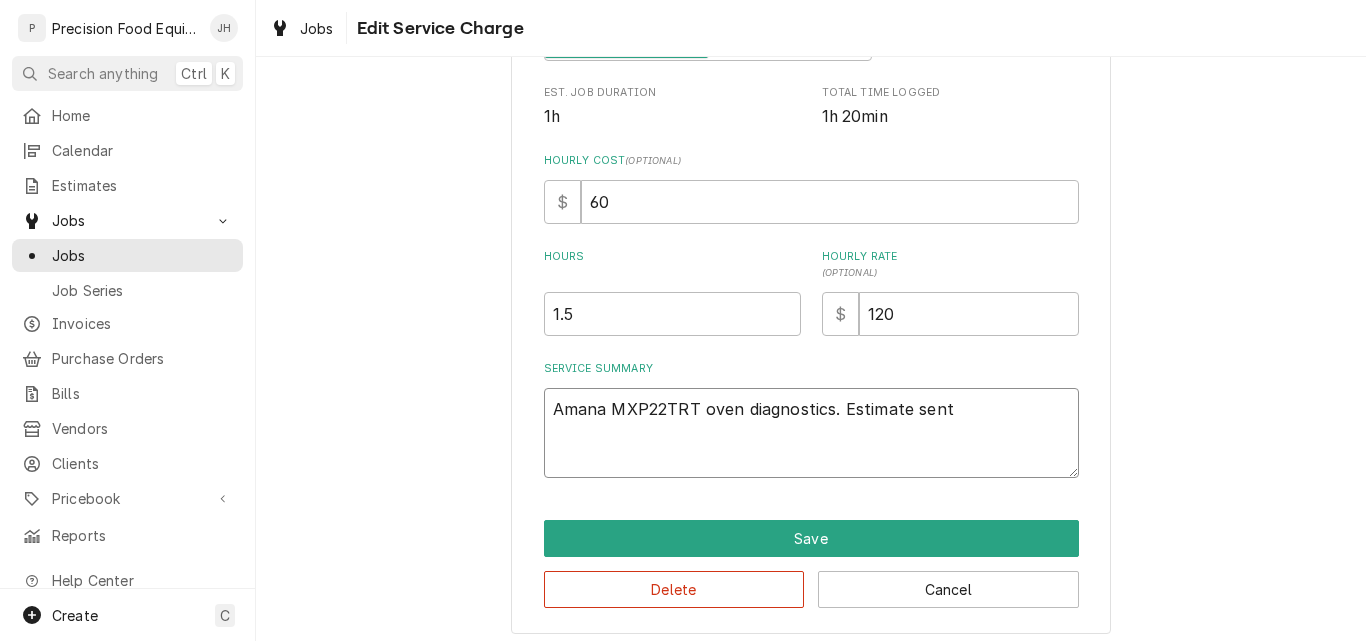type on "x" 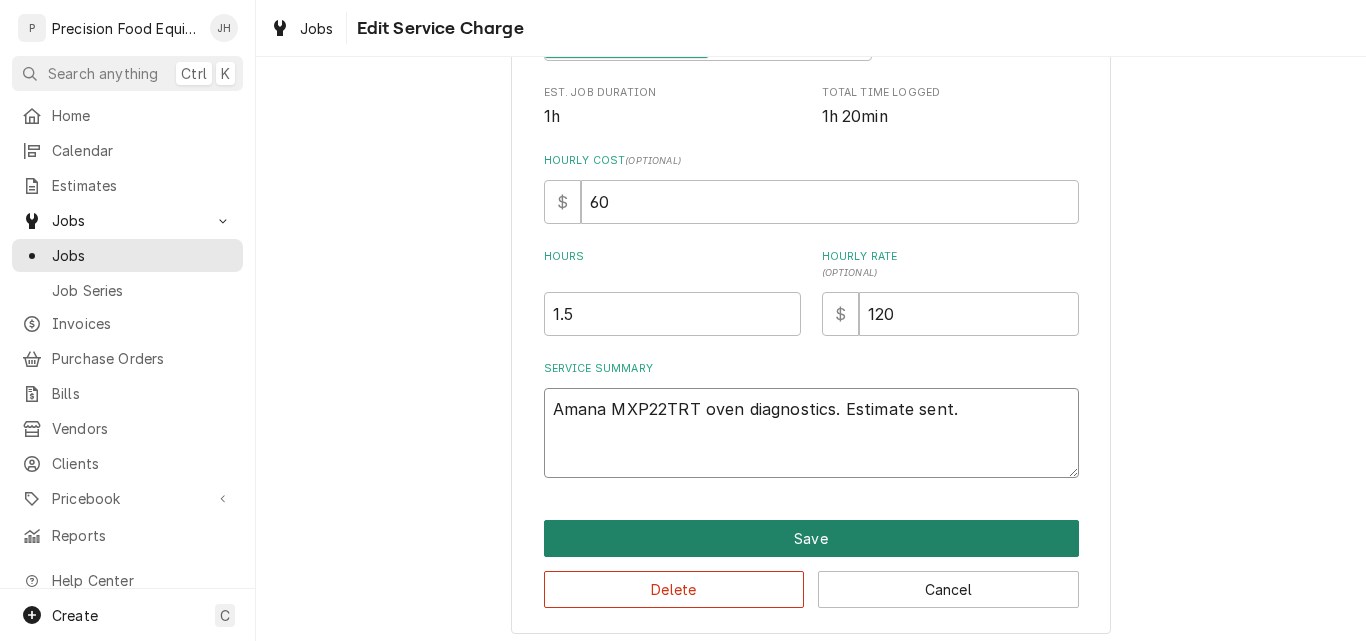 type on "Amana MXP22TRT oven diagnostics. Estimate sent." 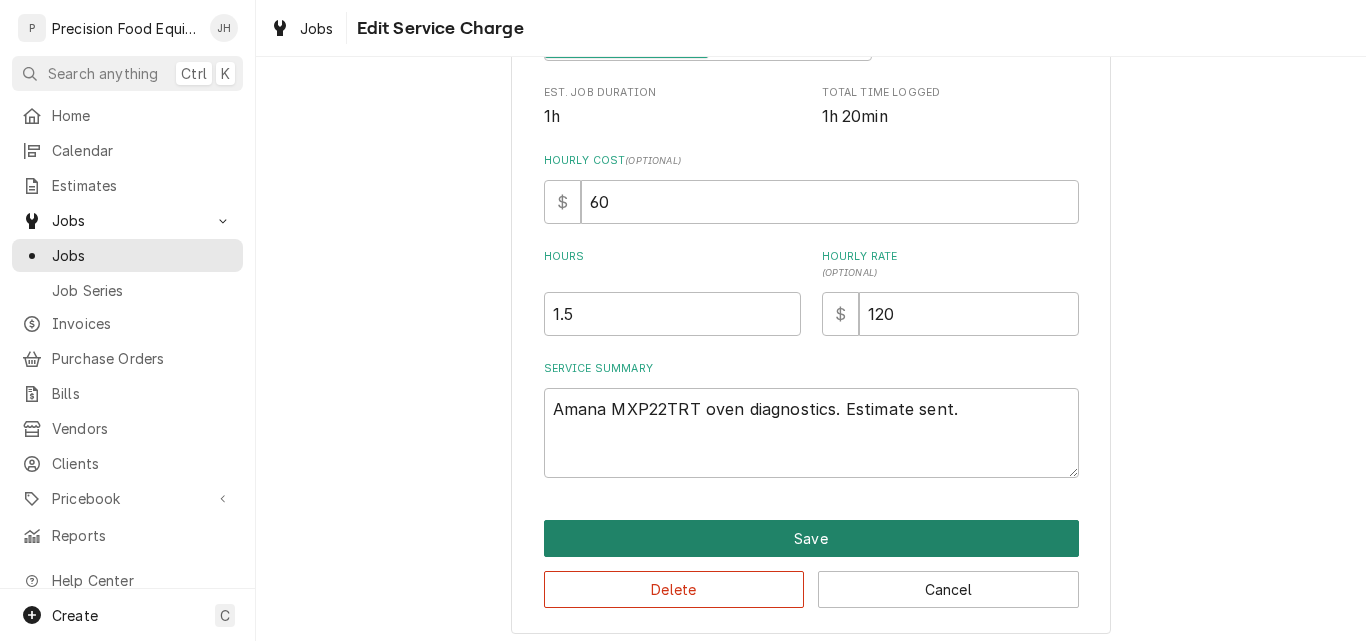 click on "Save" at bounding box center [811, 538] 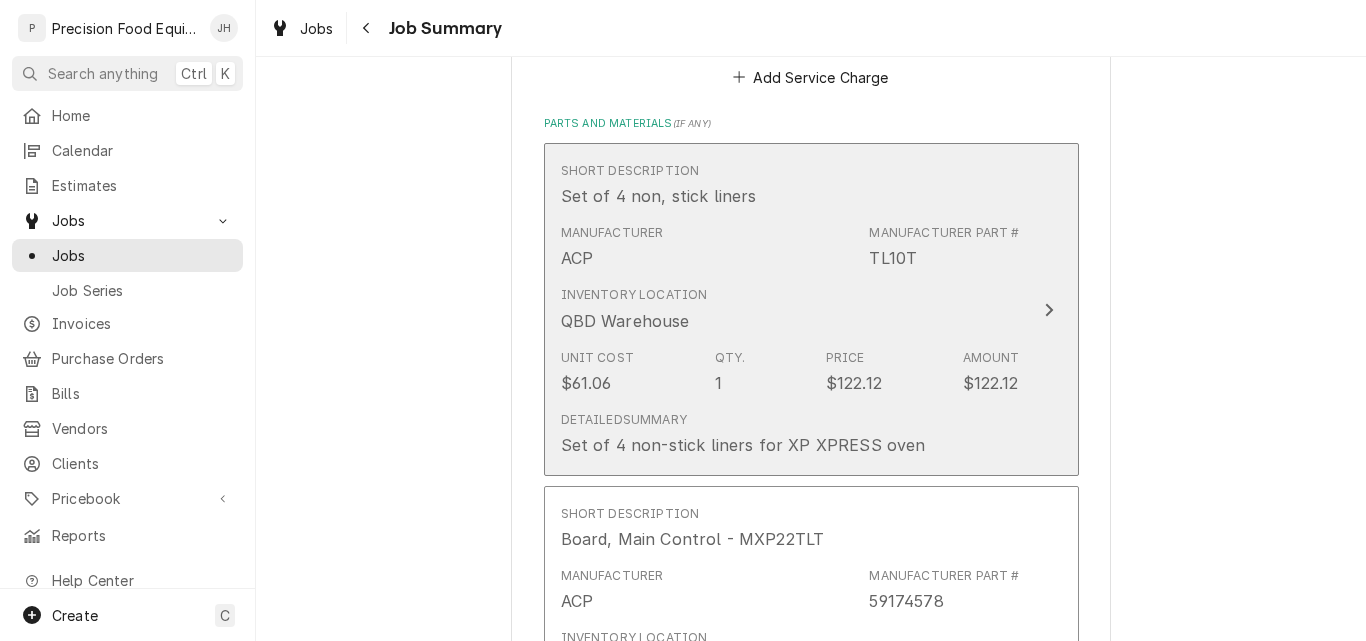 click on "Inventory Location QBD Warehouse" at bounding box center (790, 309) 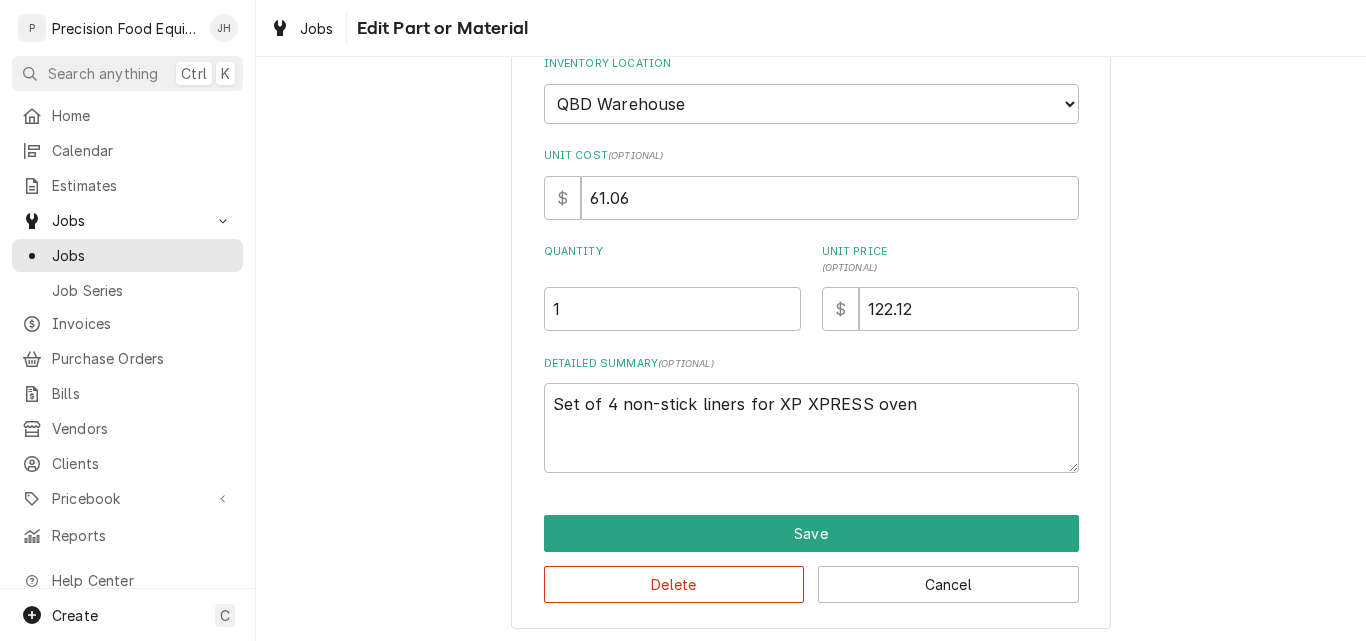 scroll, scrollTop: 310, scrollLeft: 0, axis: vertical 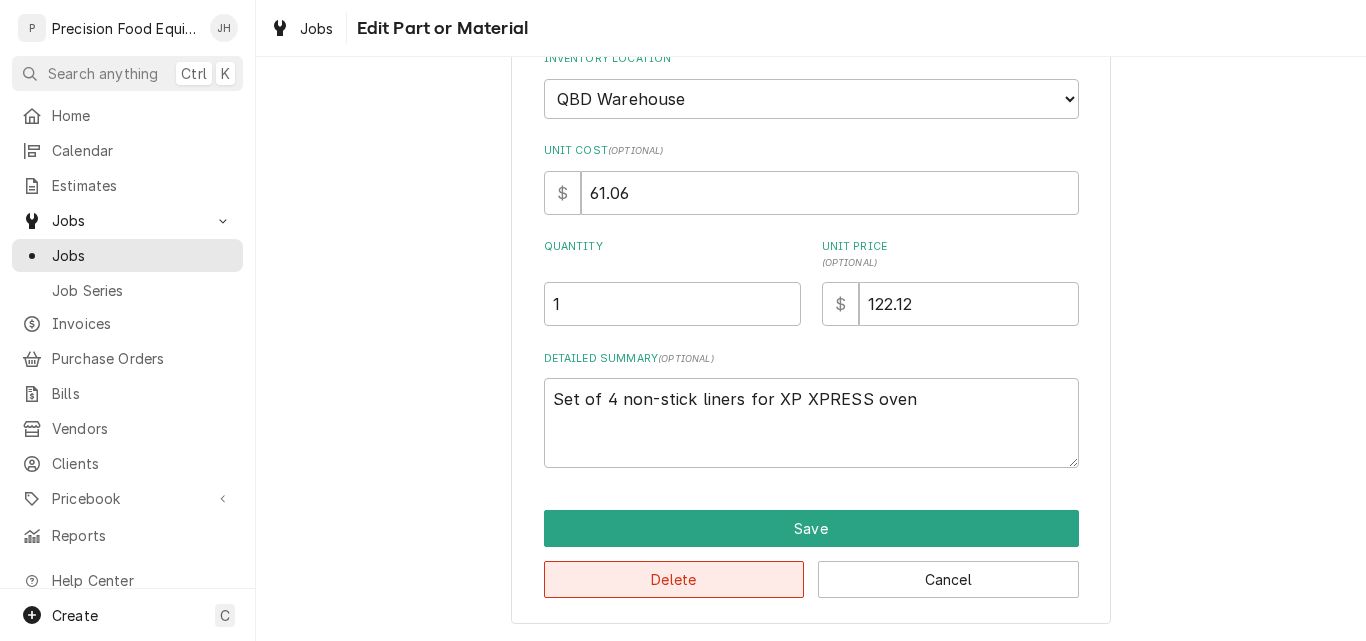 click on "Delete" at bounding box center (674, 579) 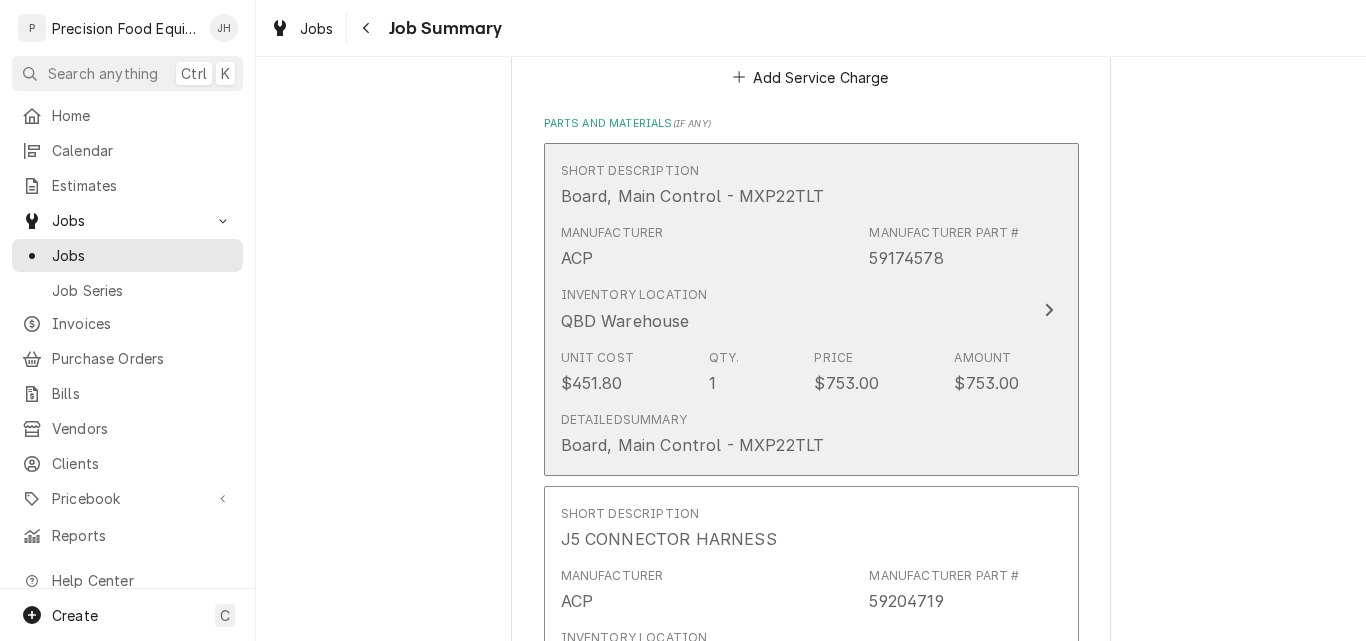 click on "Inventory Location QBD Warehouse" at bounding box center [790, 309] 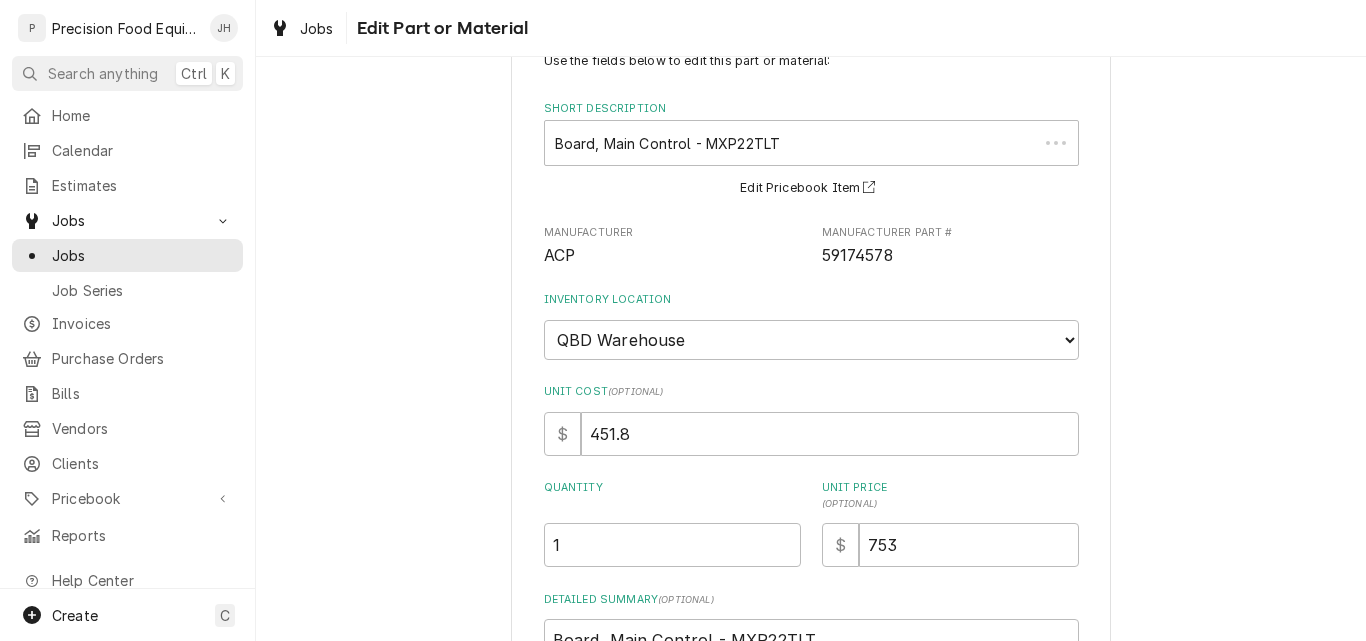 scroll, scrollTop: 310, scrollLeft: 0, axis: vertical 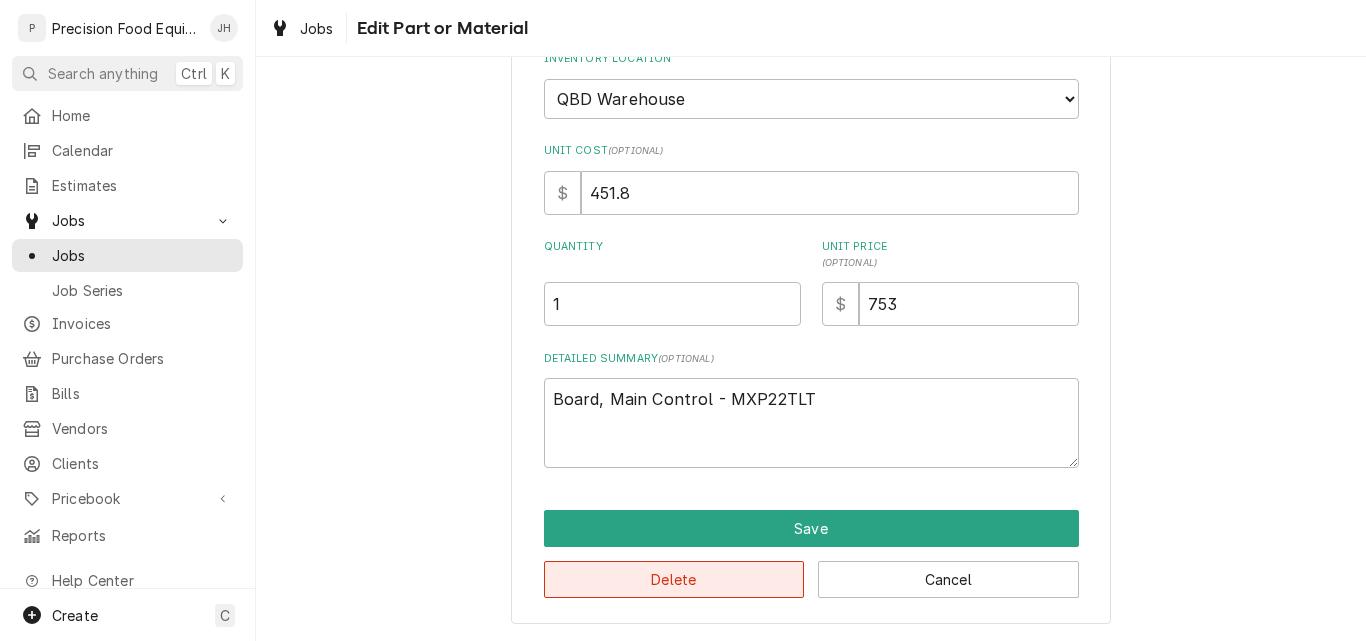 click on "Delete" at bounding box center (674, 579) 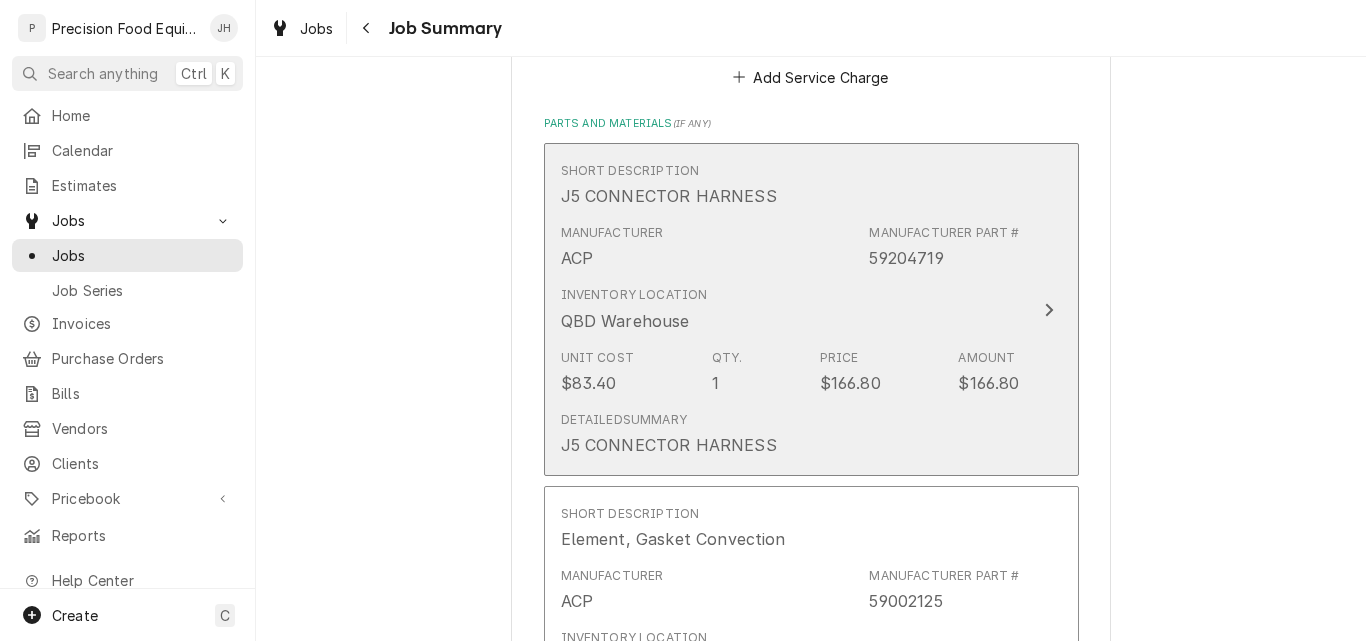 click on "Inventory Location QBD Warehouse" at bounding box center [790, 309] 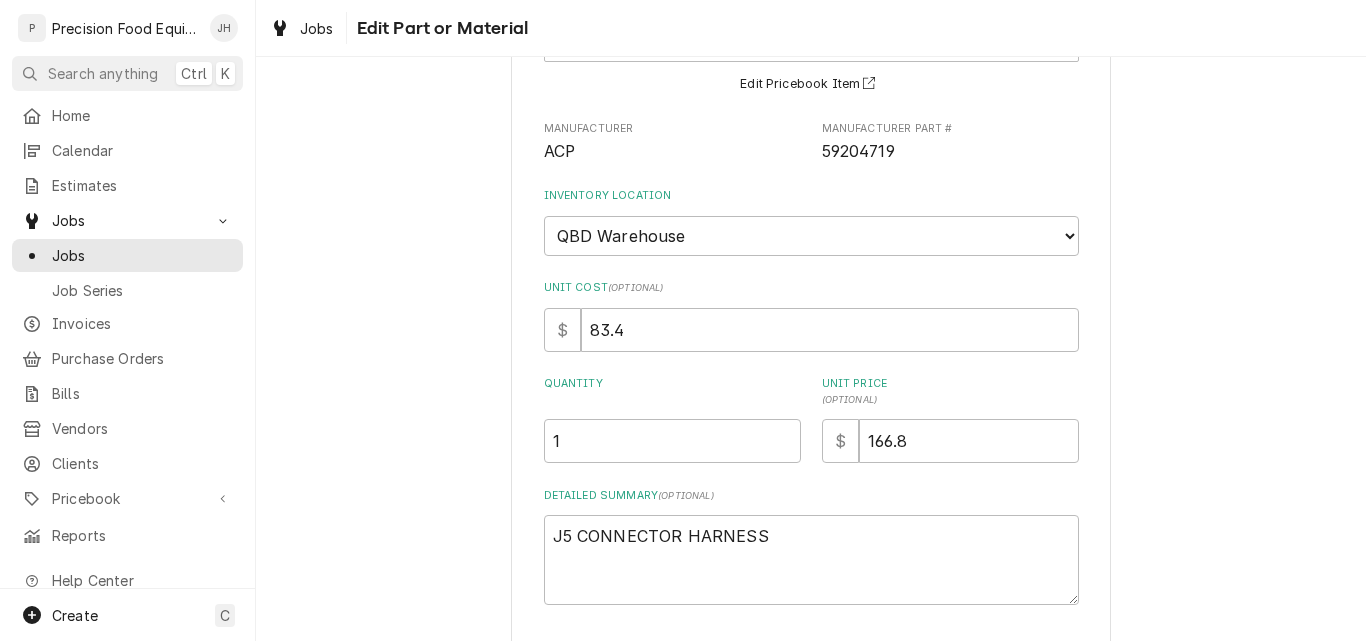 scroll, scrollTop: 310, scrollLeft: 0, axis: vertical 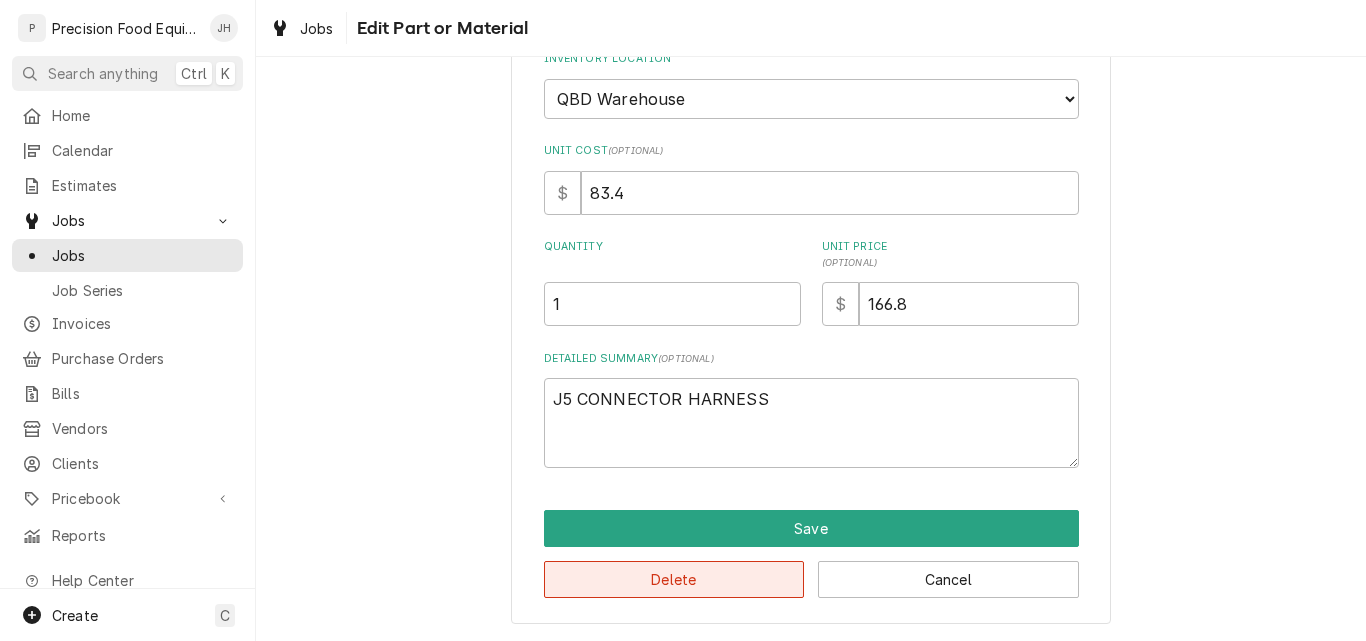 click on "Delete" at bounding box center [674, 579] 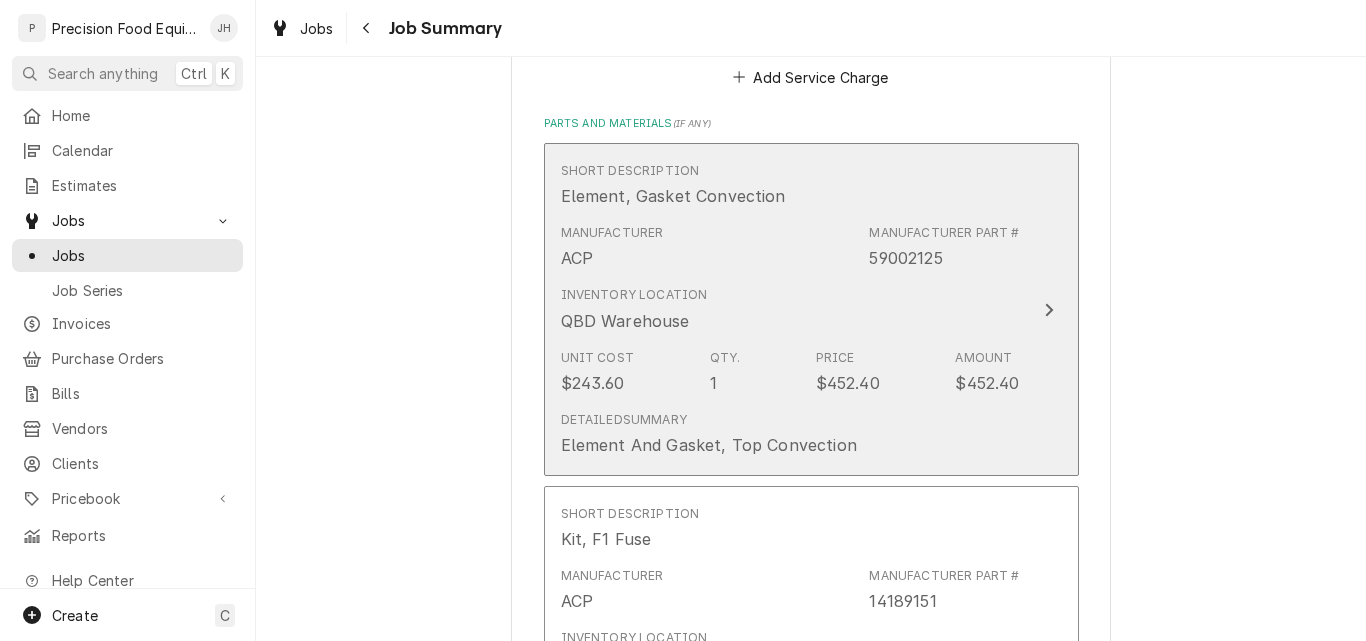 click on "Unit Cost $243.60 Qty. 1 Price $452.40 Amount $452.40" at bounding box center (790, 372) 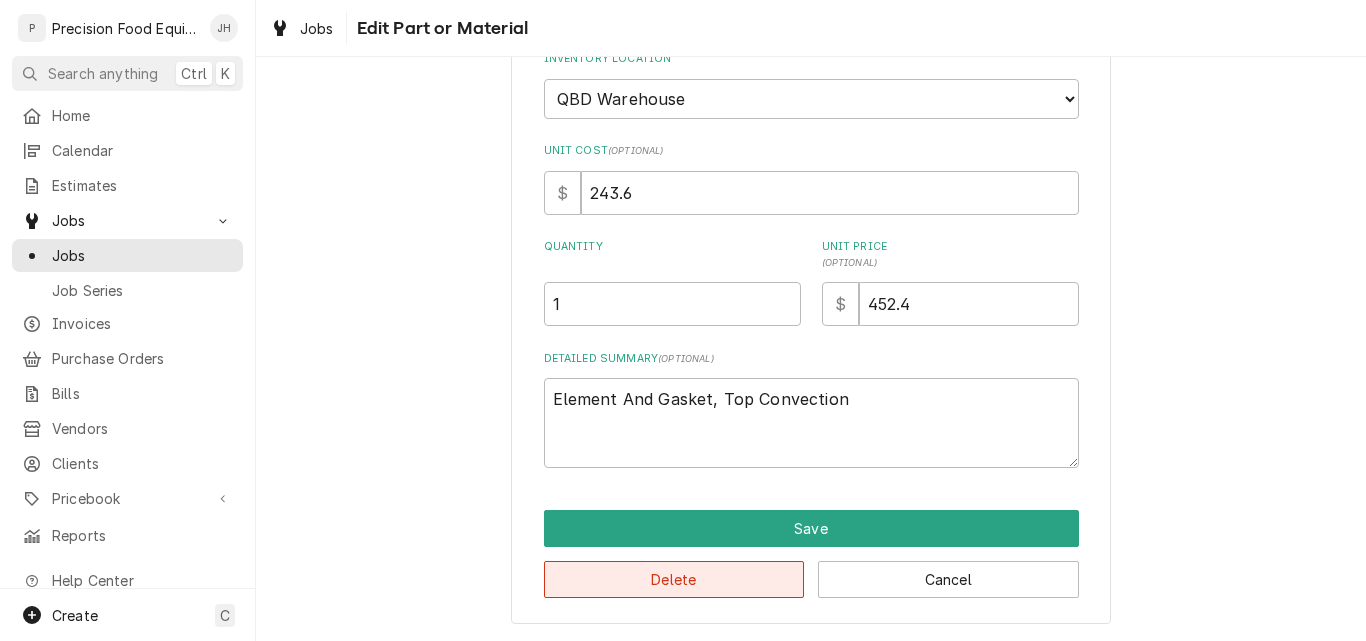 click on "Delete" at bounding box center (674, 579) 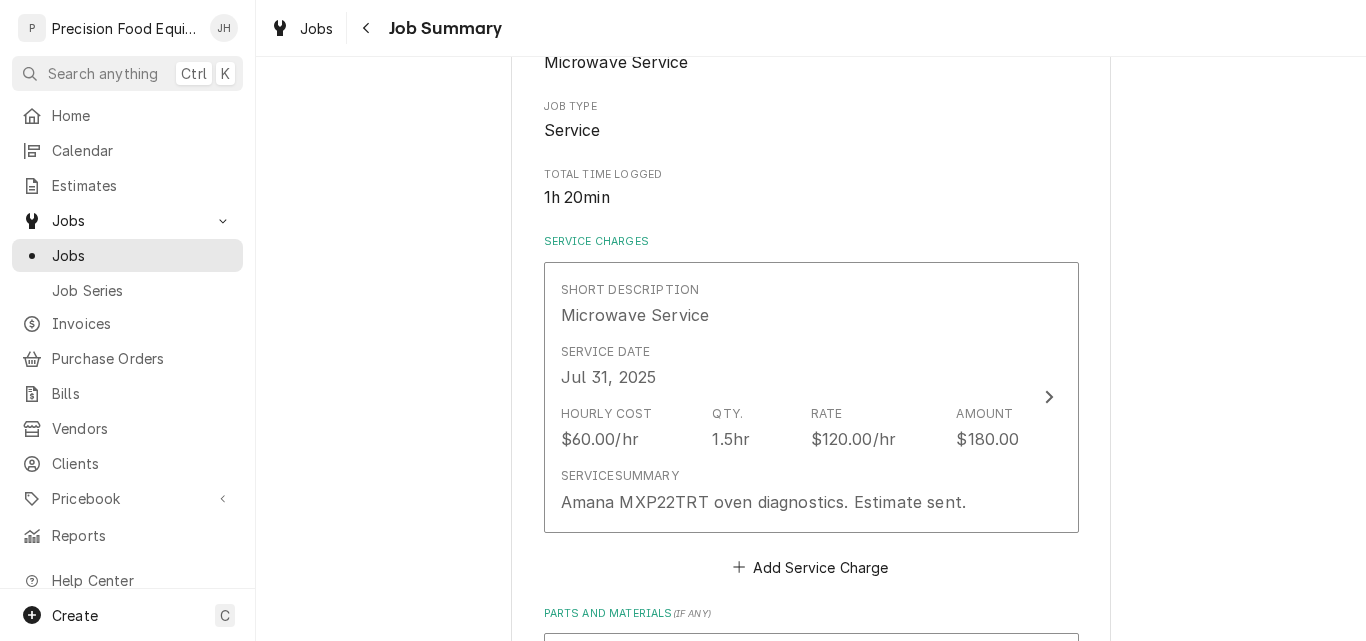 scroll, scrollTop: 800, scrollLeft: 0, axis: vertical 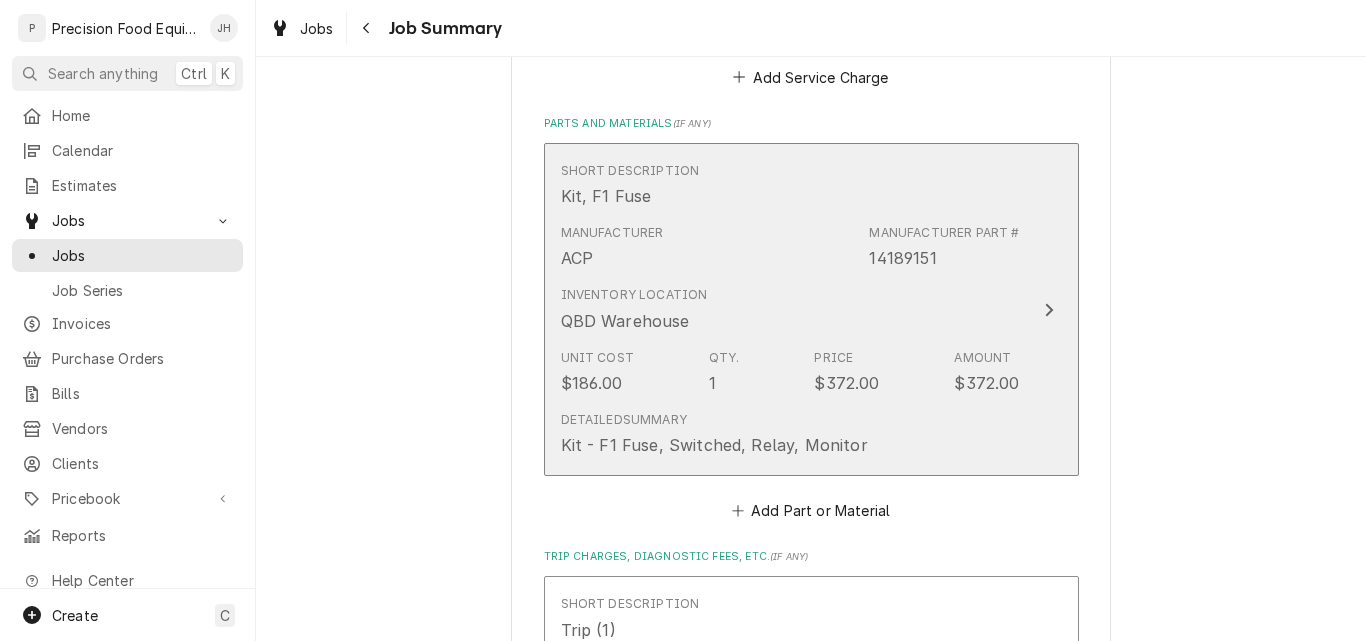 click on "Unit Cost $186.00 Qty. 1 Price $372.00 Amount $372.00" at bounding box center [790, 372] 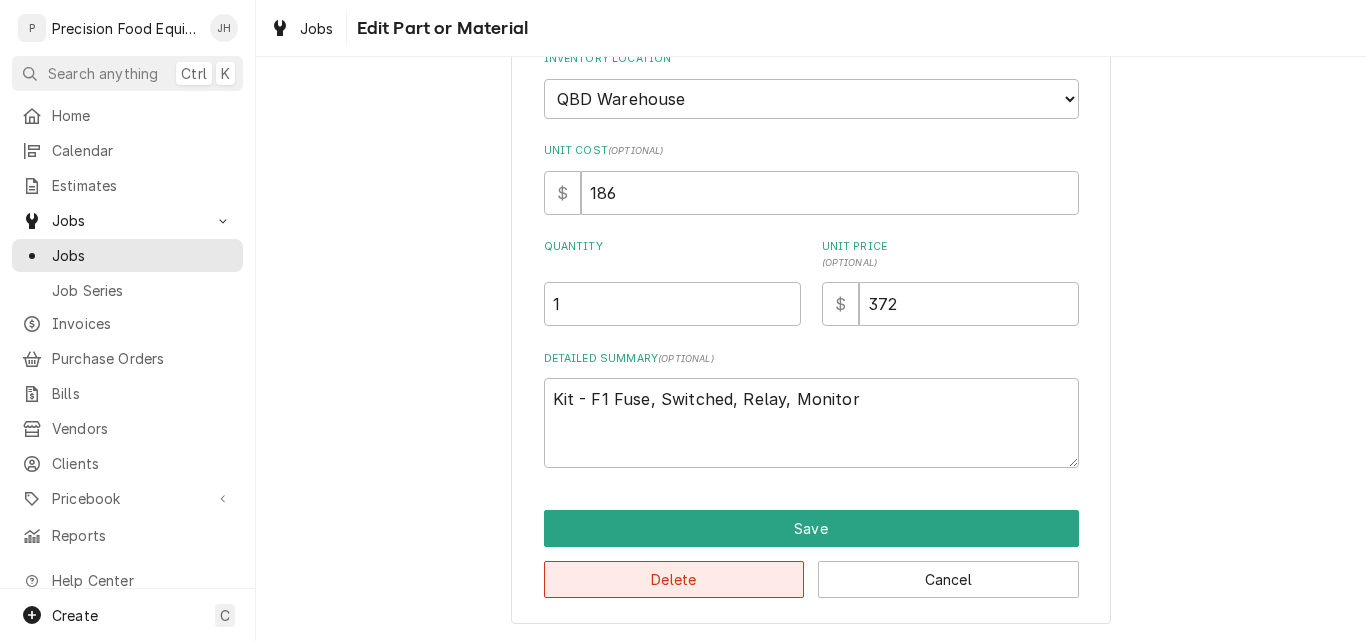 click on "Delete" at bounding box center (674, 579) 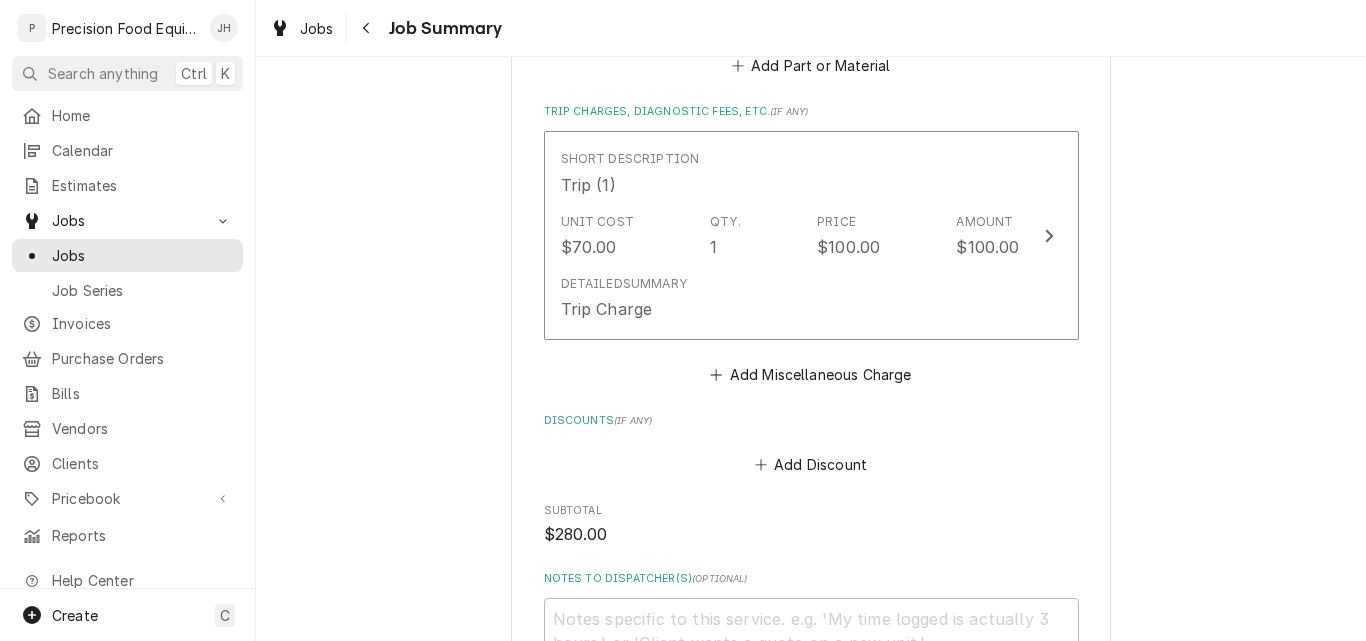scroll, scrollTop: 1200, scrollLeft: 0, axis: vertical 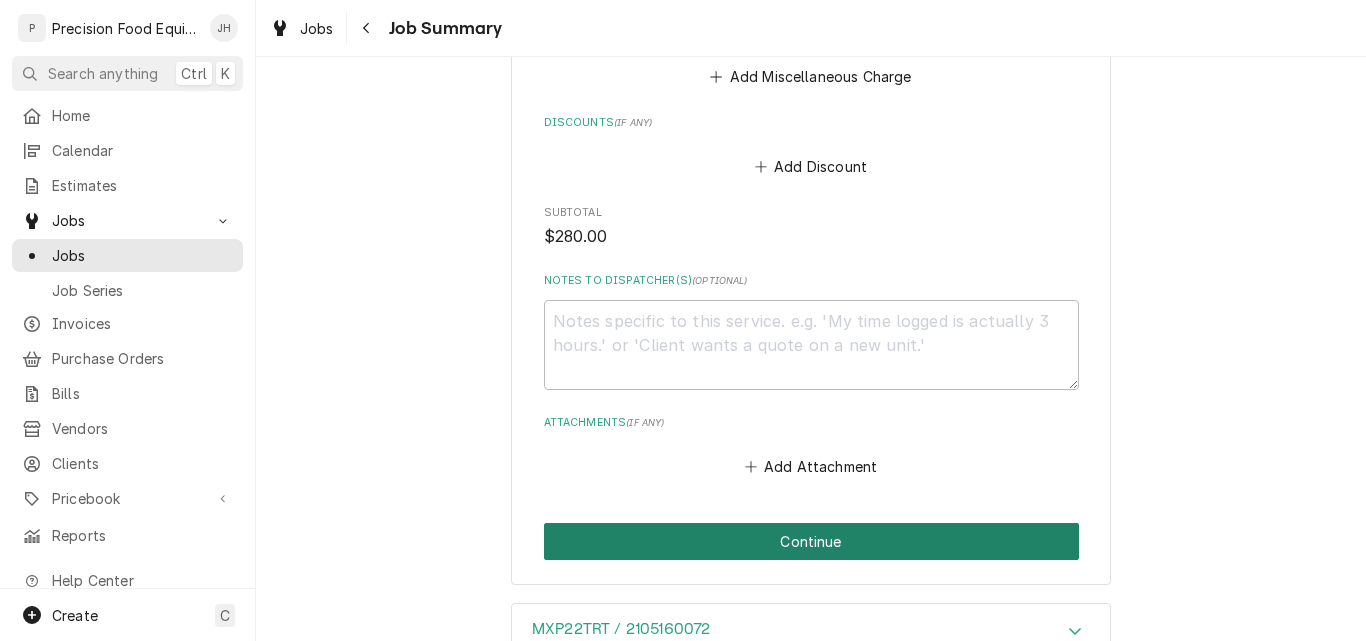 click on "Continue" at bounding box center [811, 541] 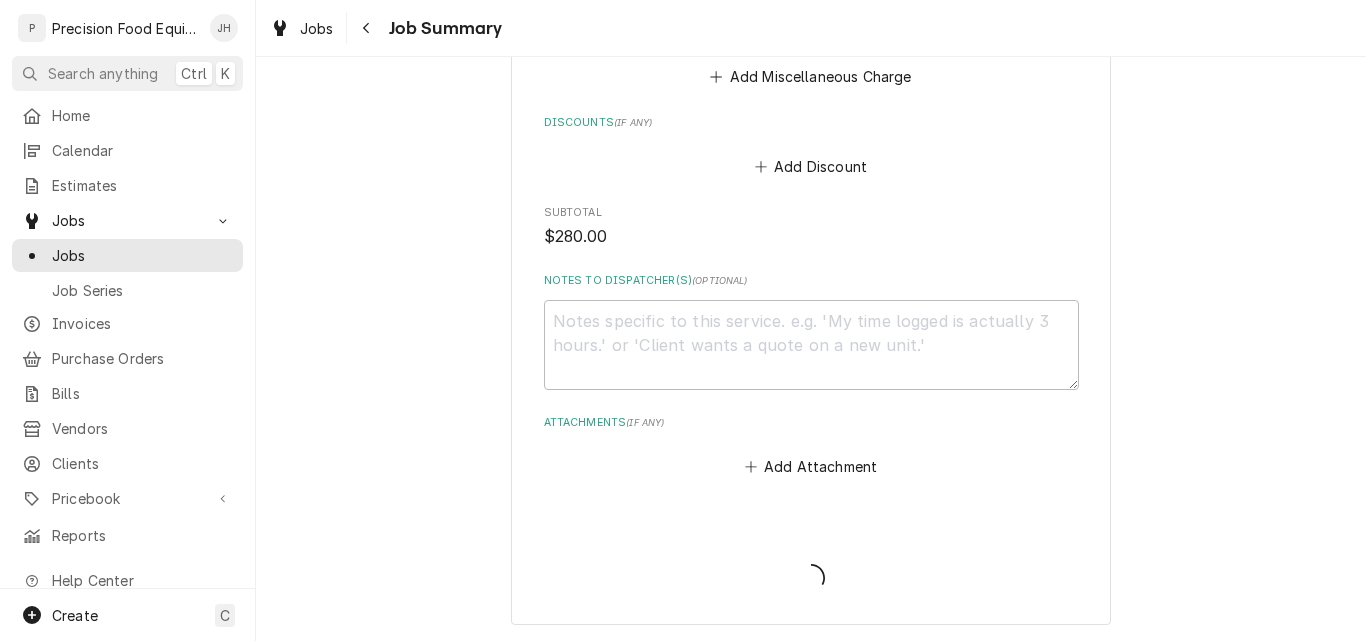 type on "x" 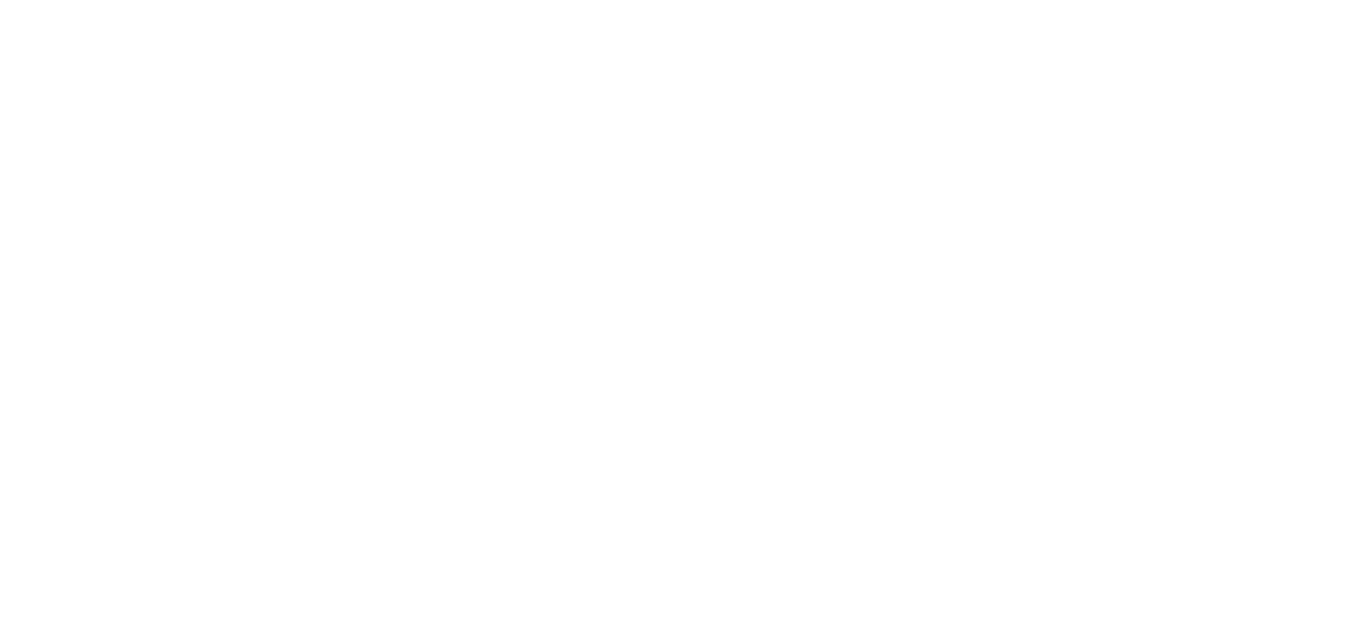 scroll, scrollTop: 0, scrollLeft: 0, axis: both 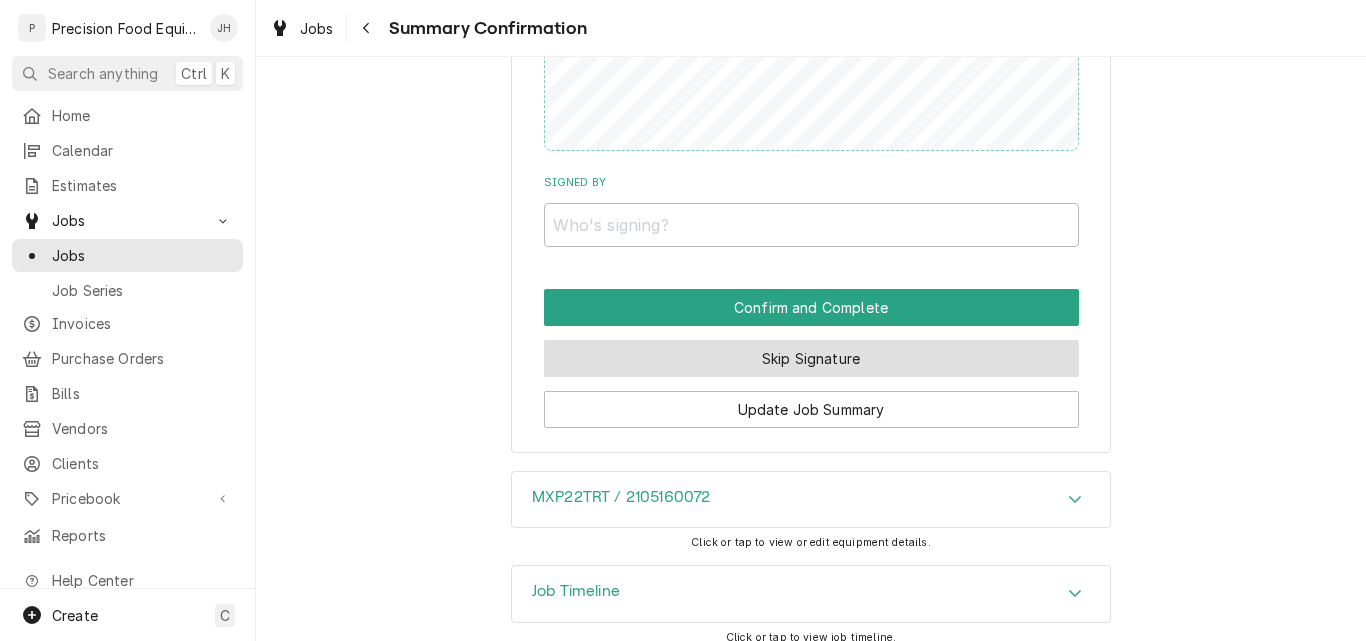 click on "Skip Signature" at bounding box center [811, 358] 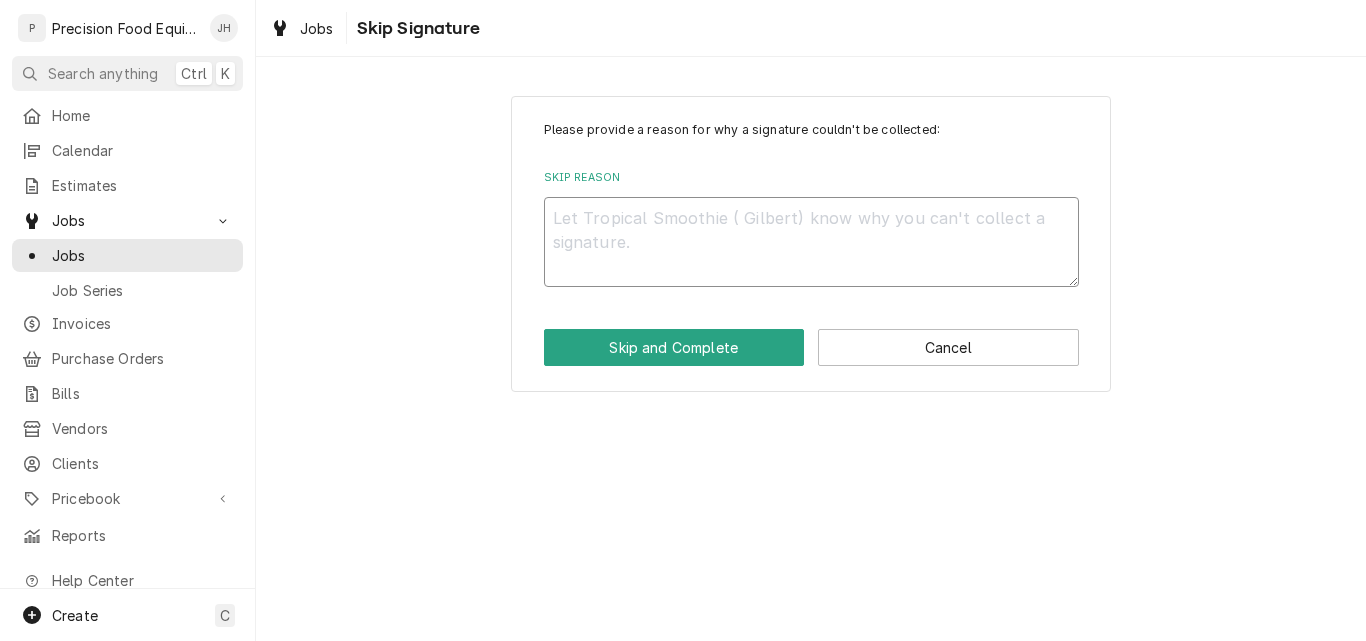 click on "Skip Reason" at bounding box center [811, 242] 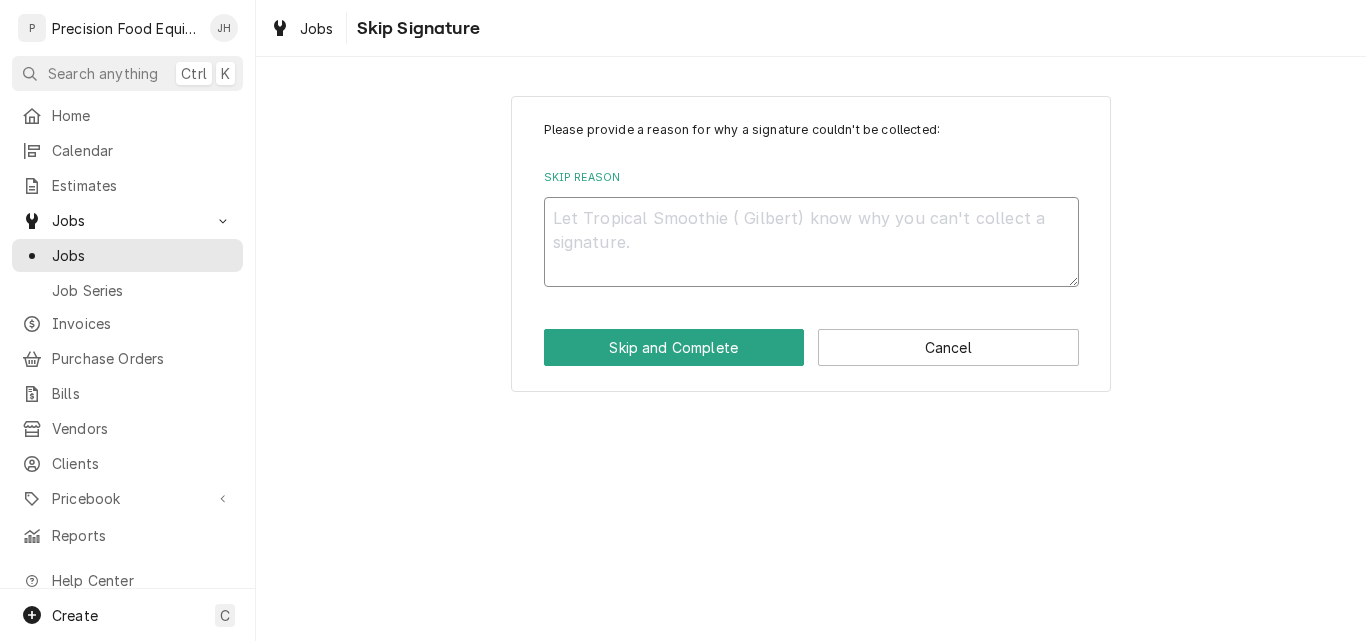 type on "x" 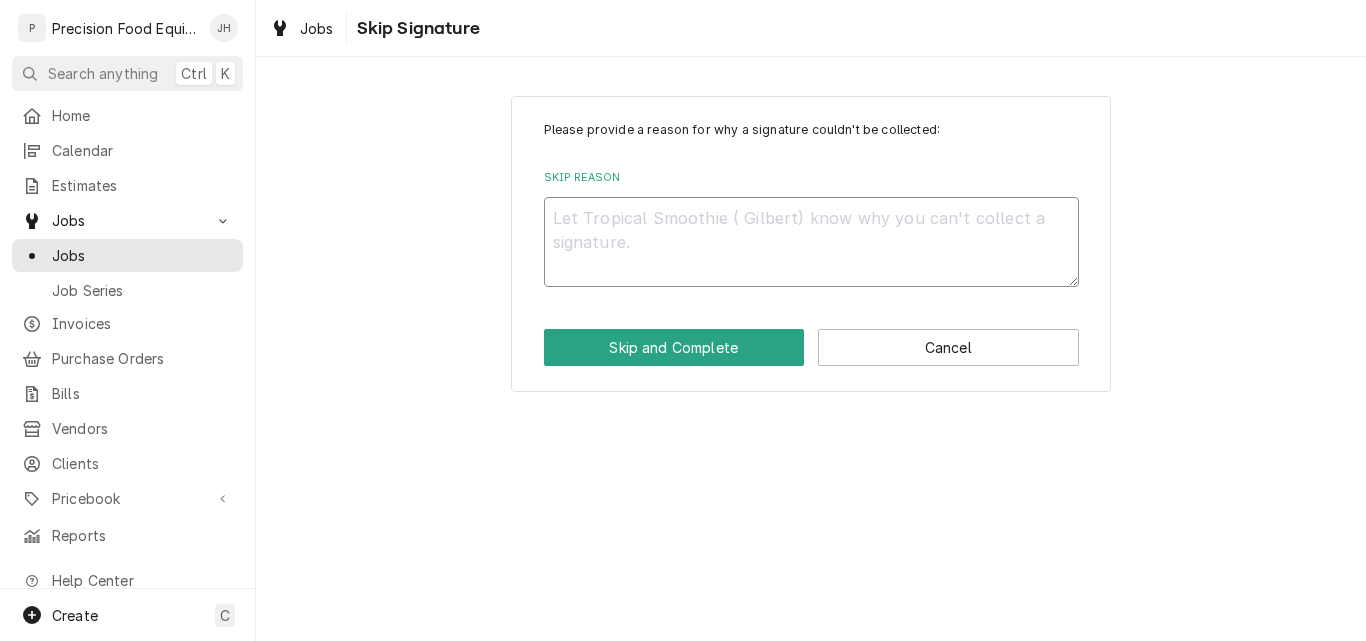 type on "i" 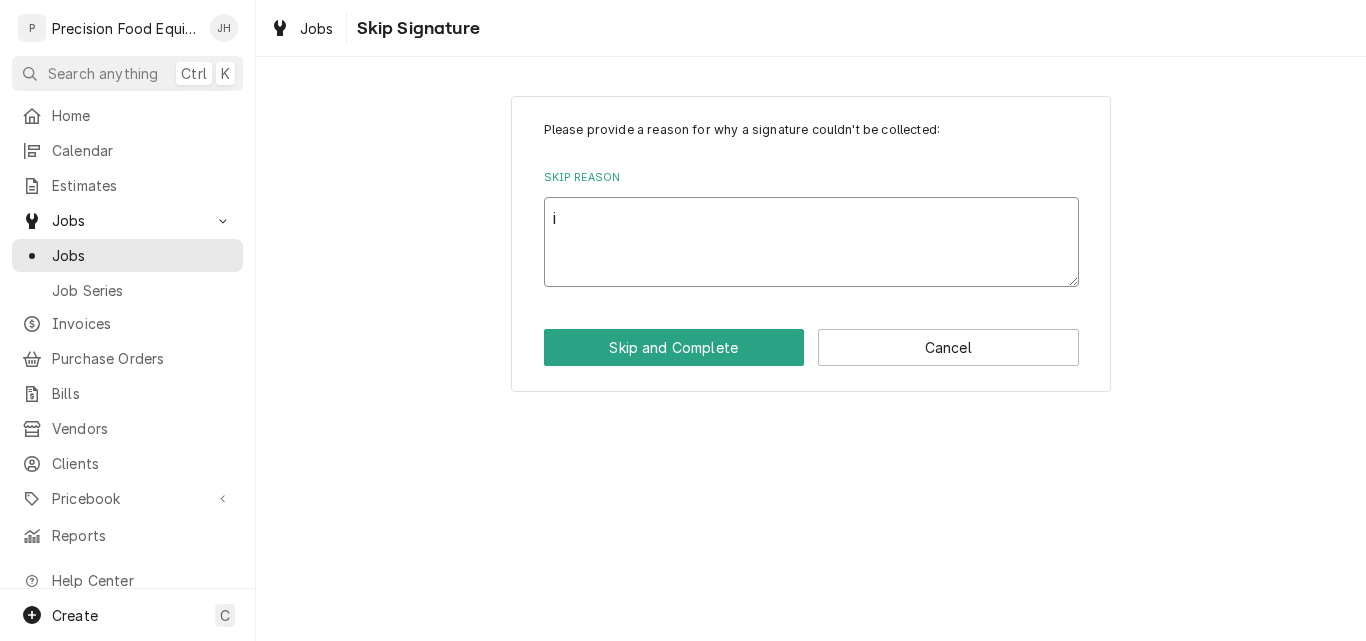 type on "x" 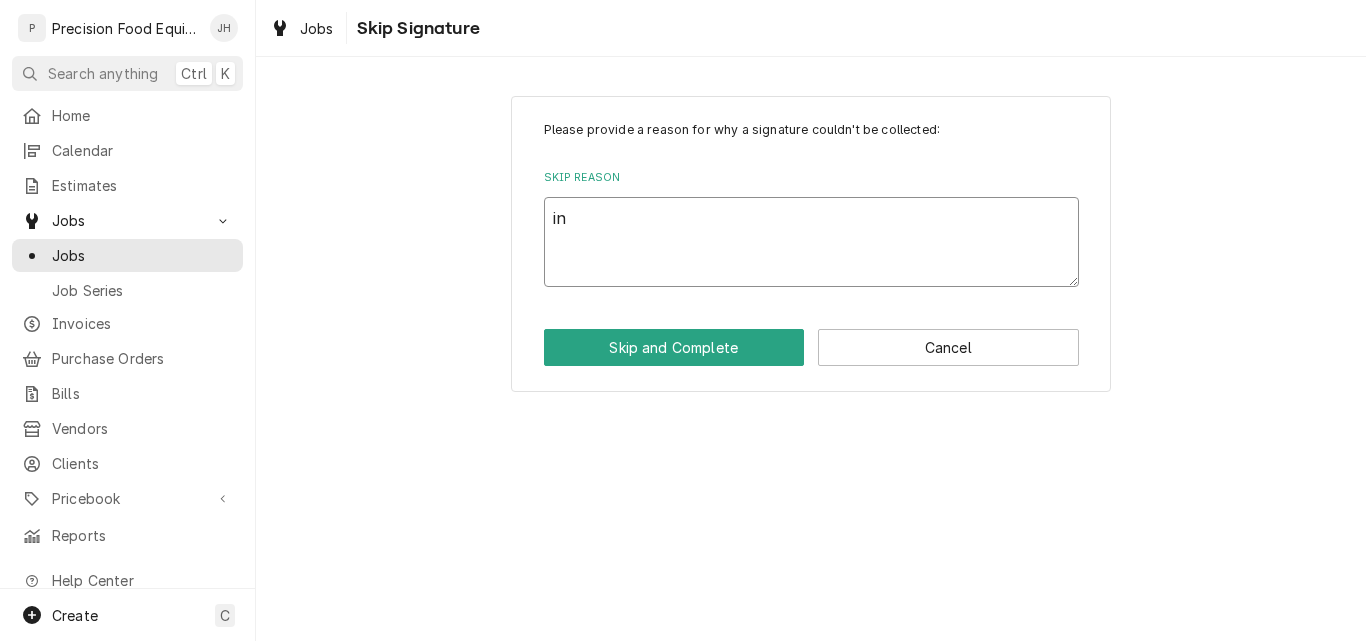 type on "x" 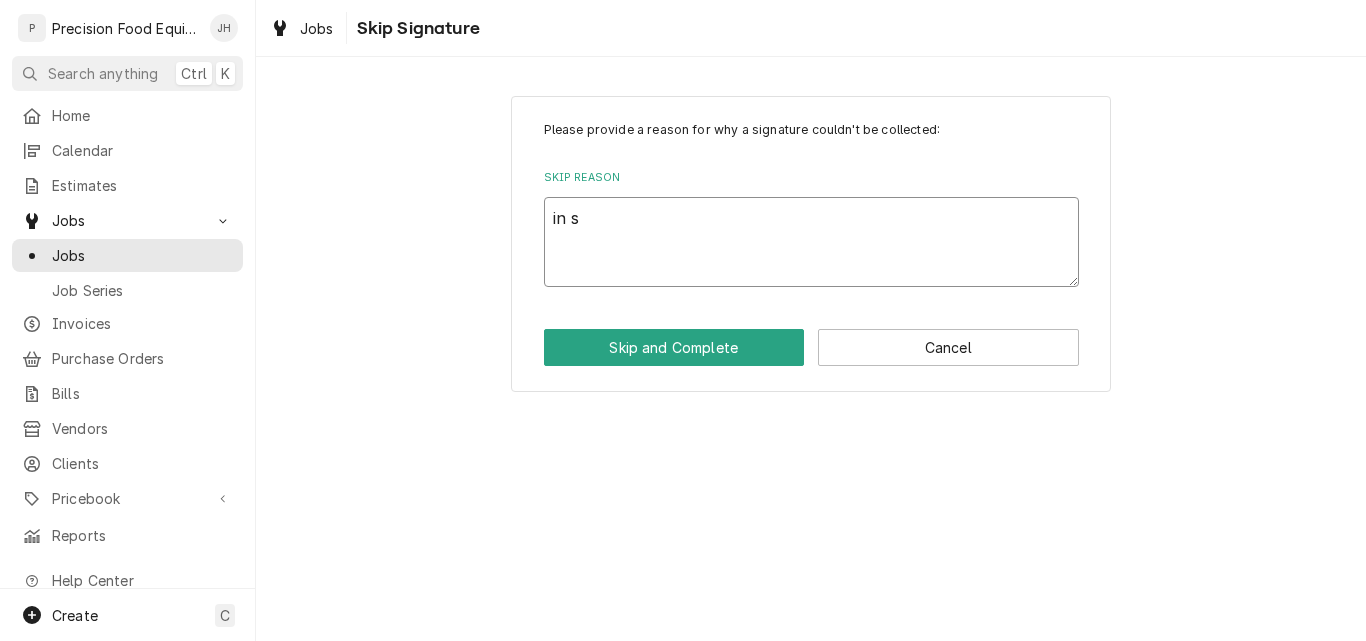 type on "x" 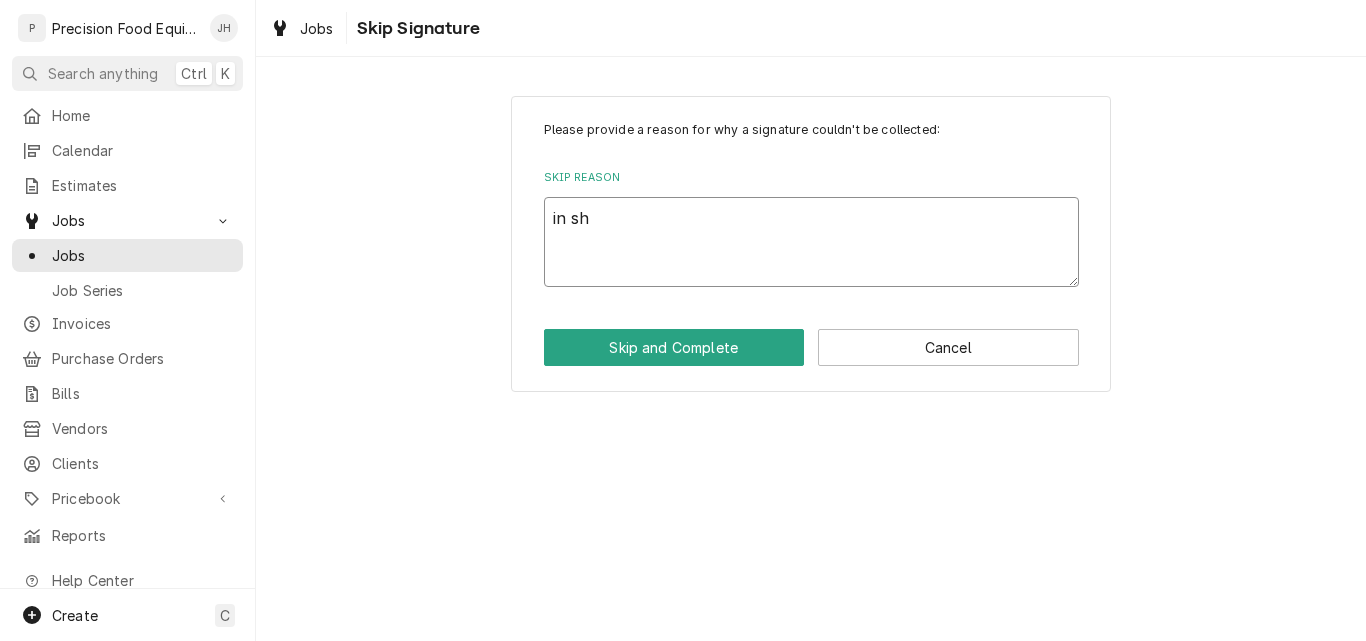 type on "x" 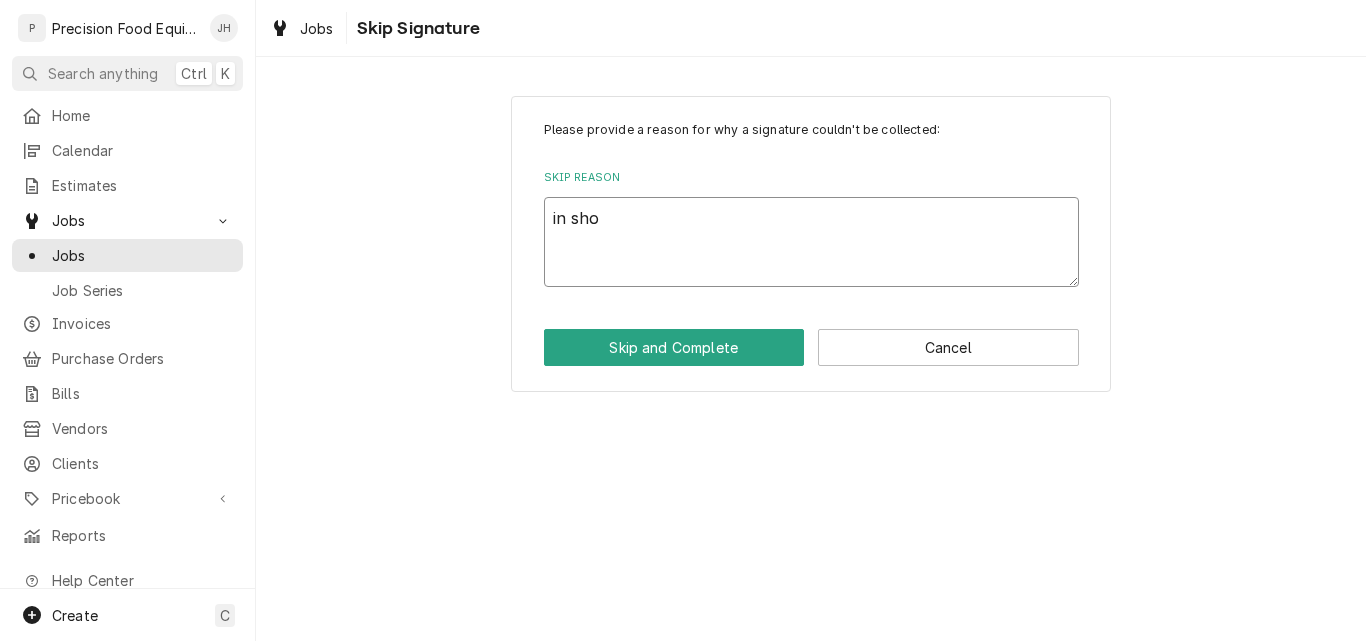 type on "x" 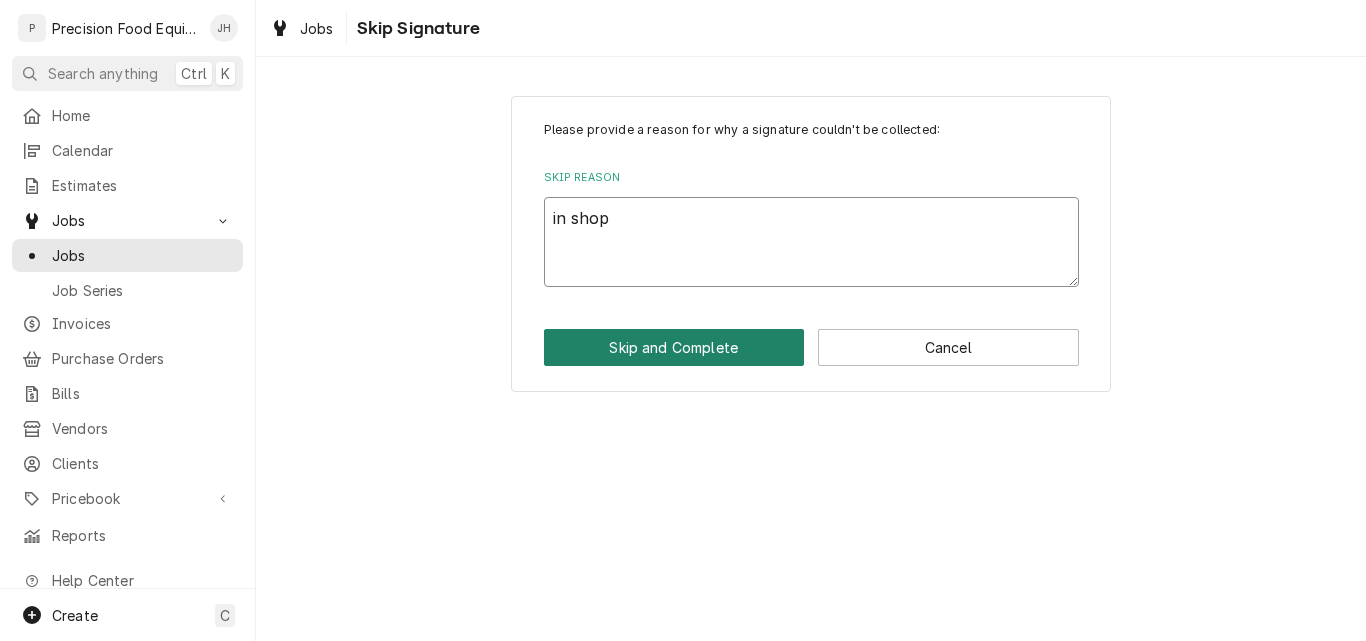 type on "in shop" 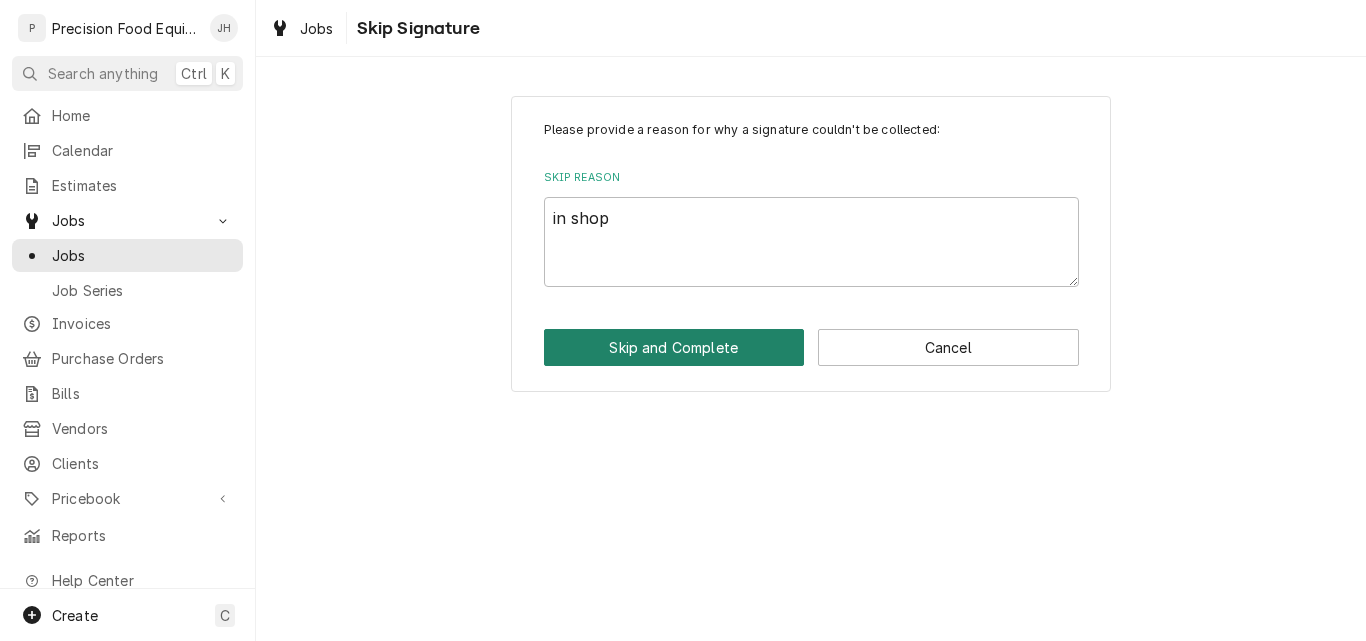 click on "Skip and Complete" at bounding box center [674, 347] 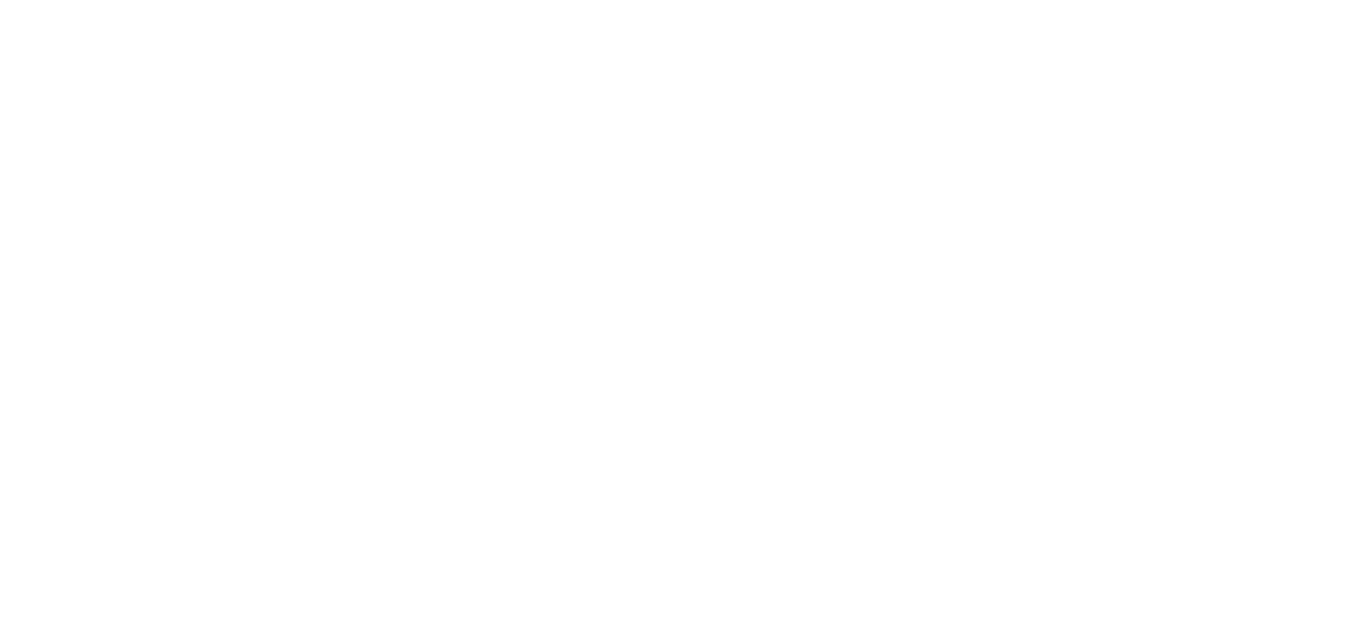 scroll, scrollTop: 0, scrollLeft: 0, axis: both 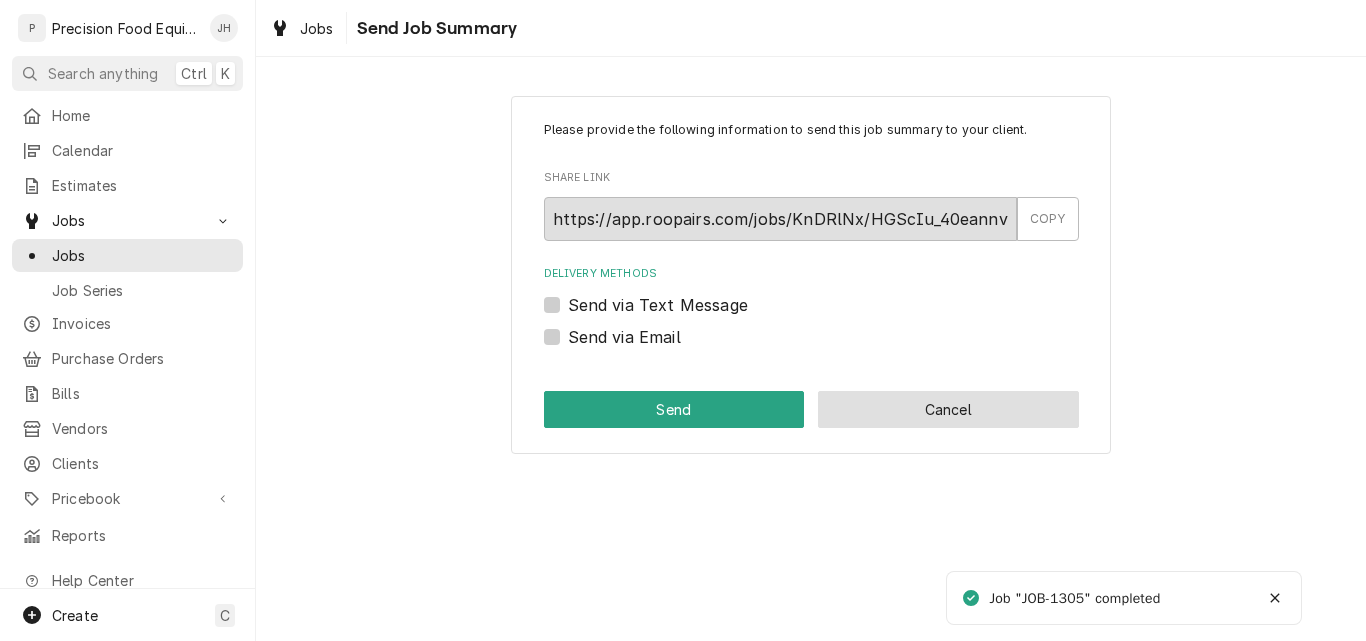 click on "Cancel" at bounding box center (948, 409) 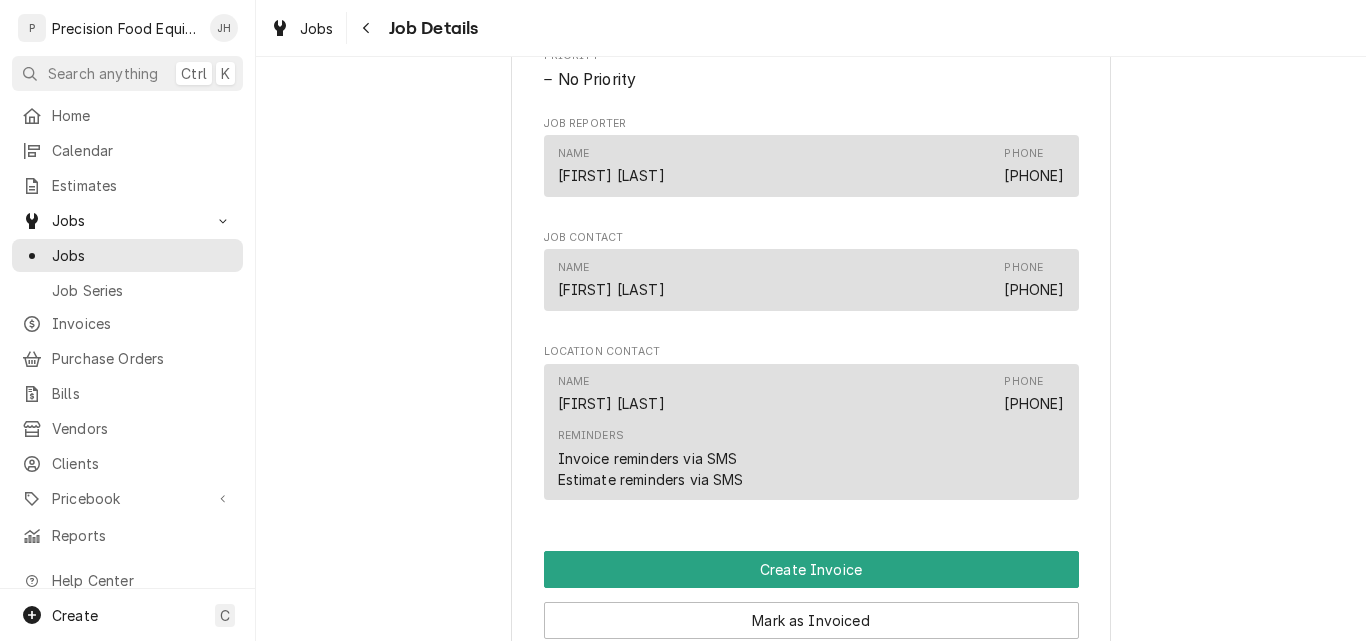 scroll, scrollTop: 1600, scrollLeft: 0, axis: vertical 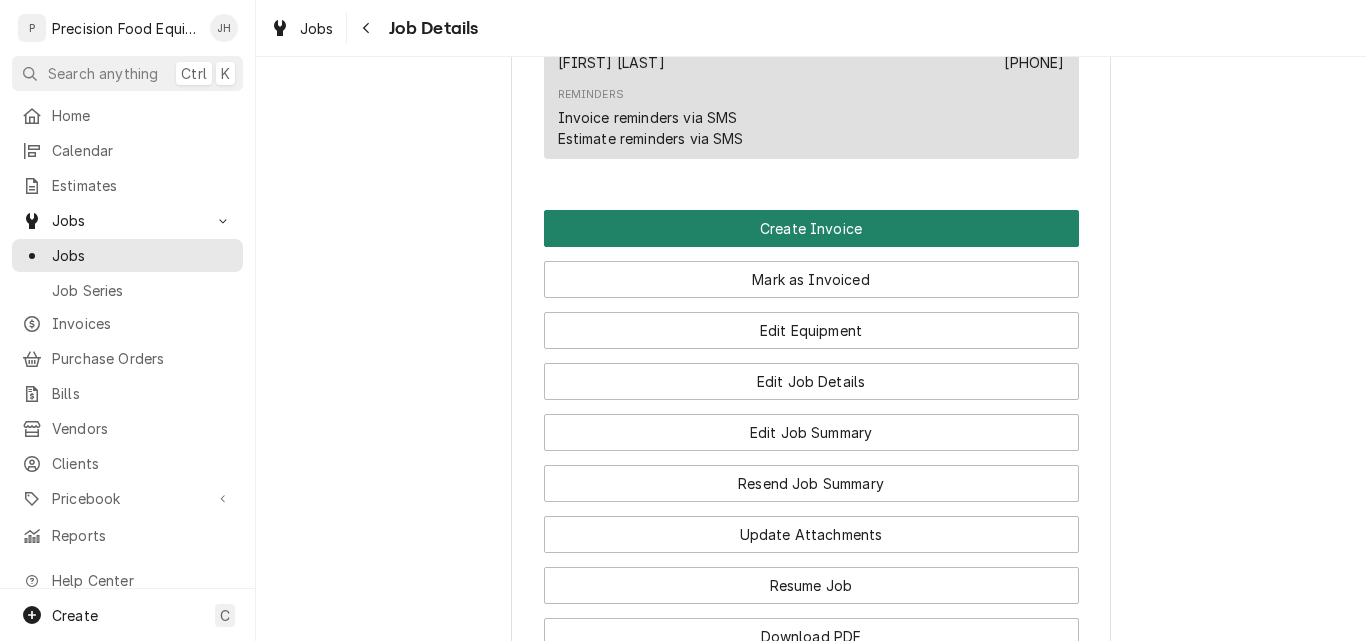 click on "Create Invoice" at bounding box center (811, 228) 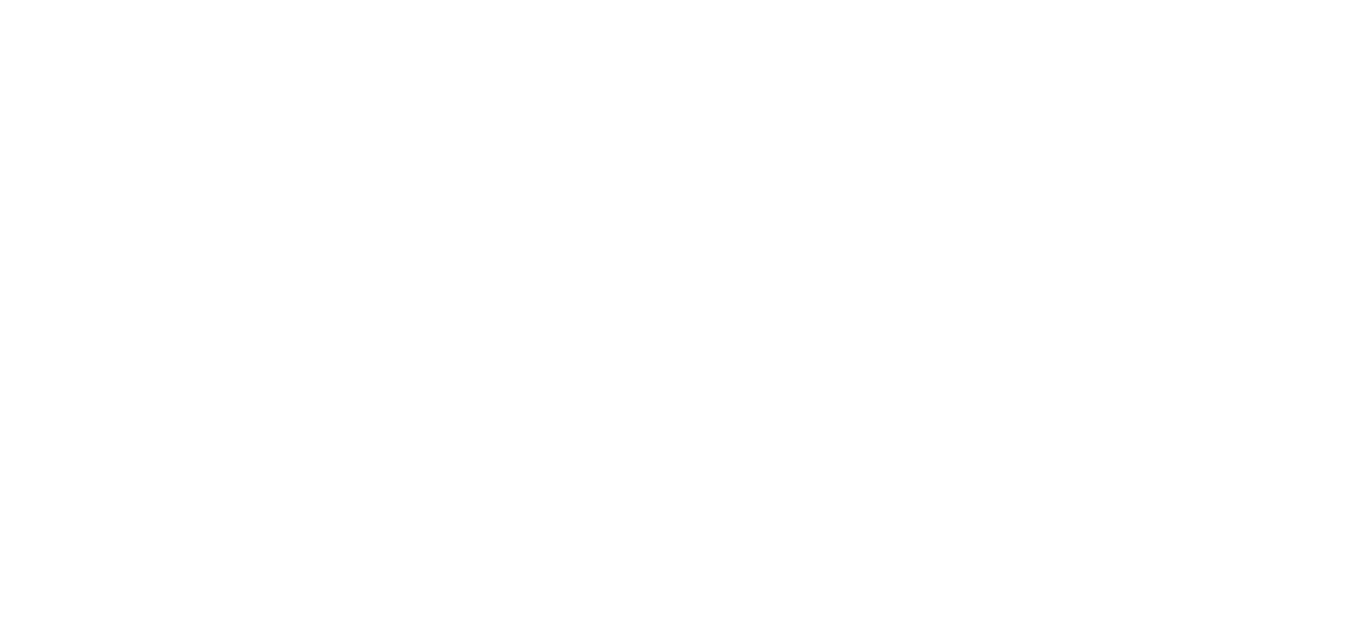 scroll, scrollTop: 0, scrollLeft: 0, axis: both 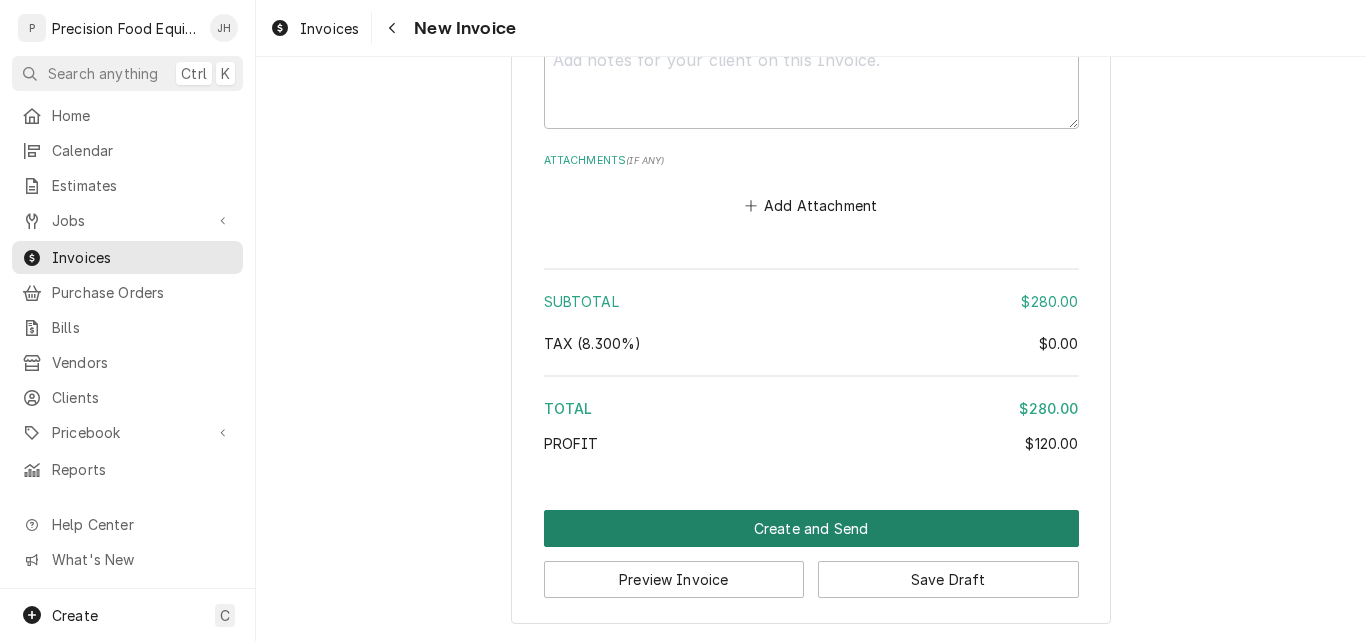 click on "Create and Send" at bounding box center (811, 528) 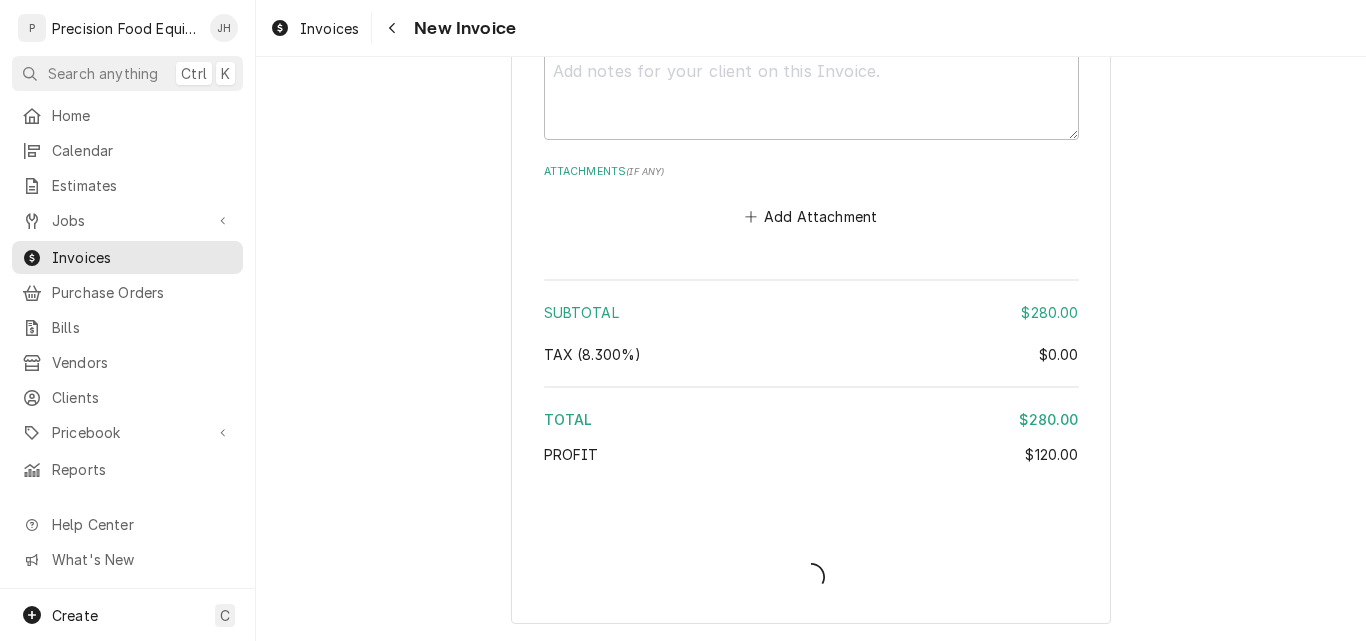 type on "x" 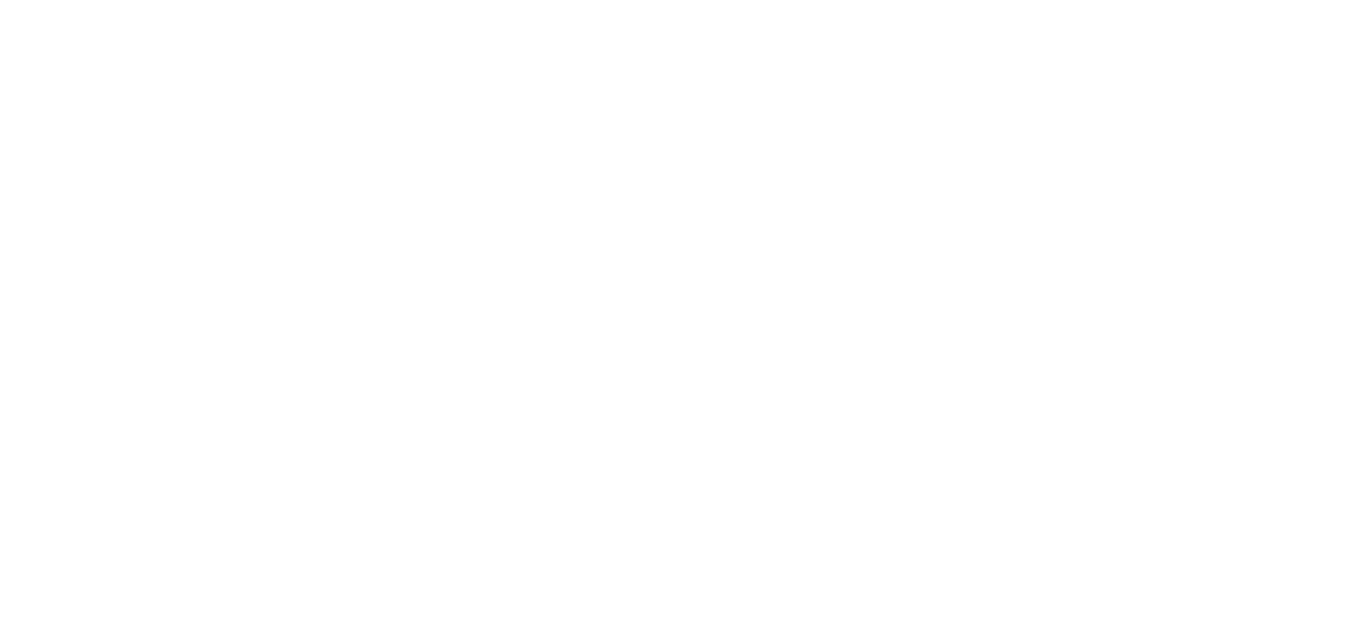 scroll, scrollTop: 0, scrollLeft: 0, axis: both 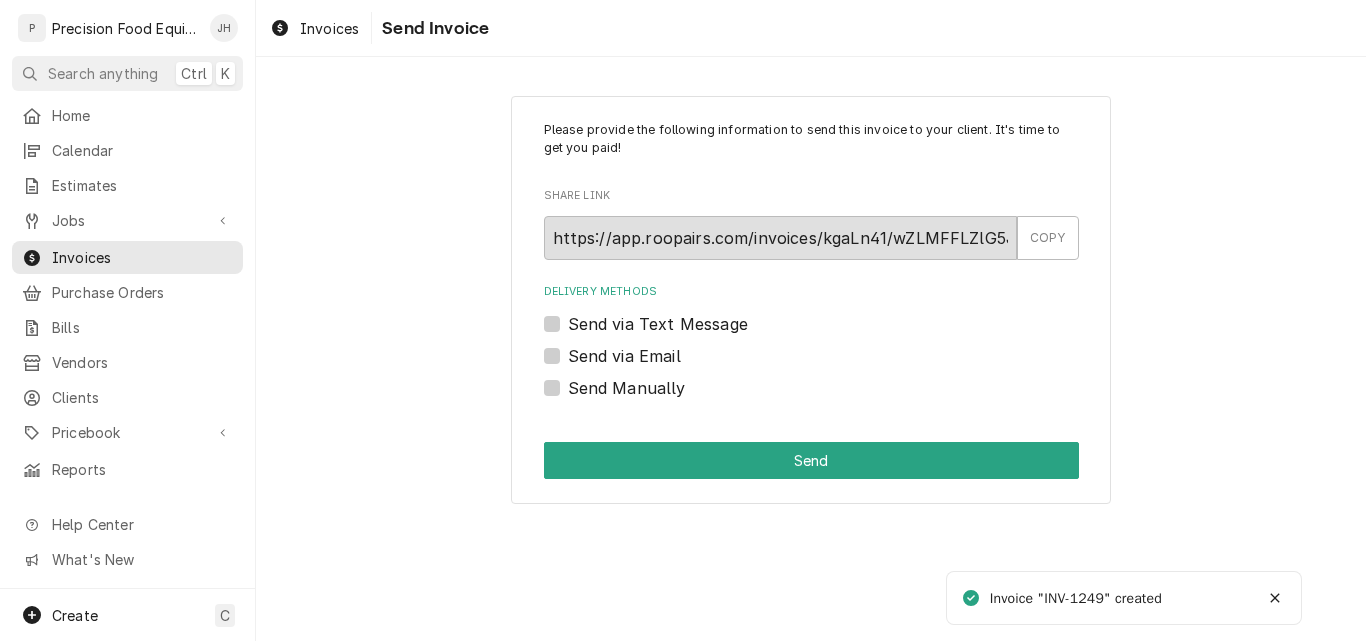 click on "Send via Text Message" at bounding box center [658, 324] 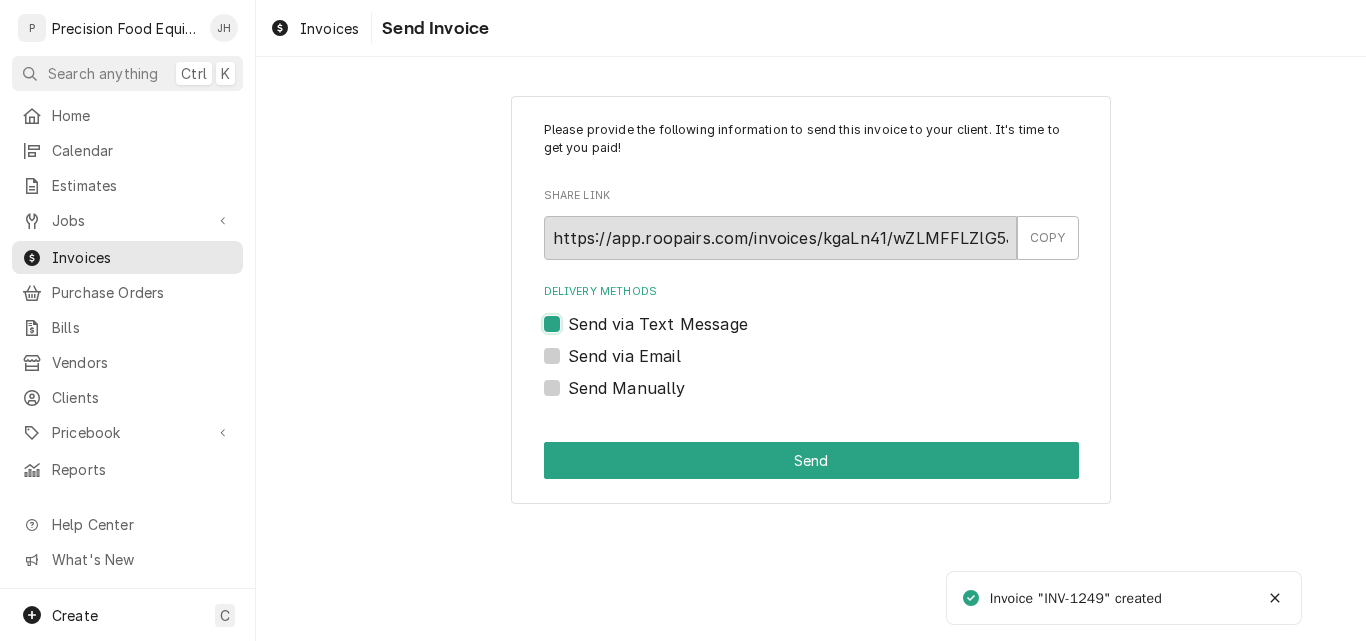checkbox on "true" 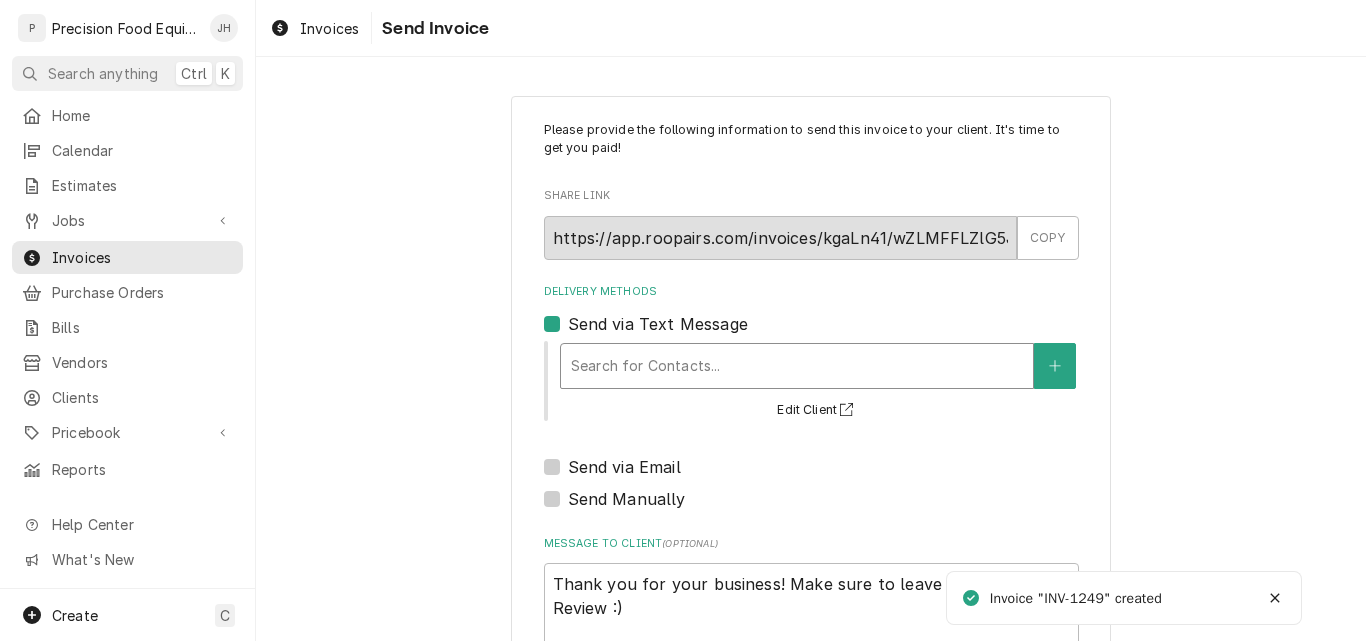 click at bounding box center [797, 366] 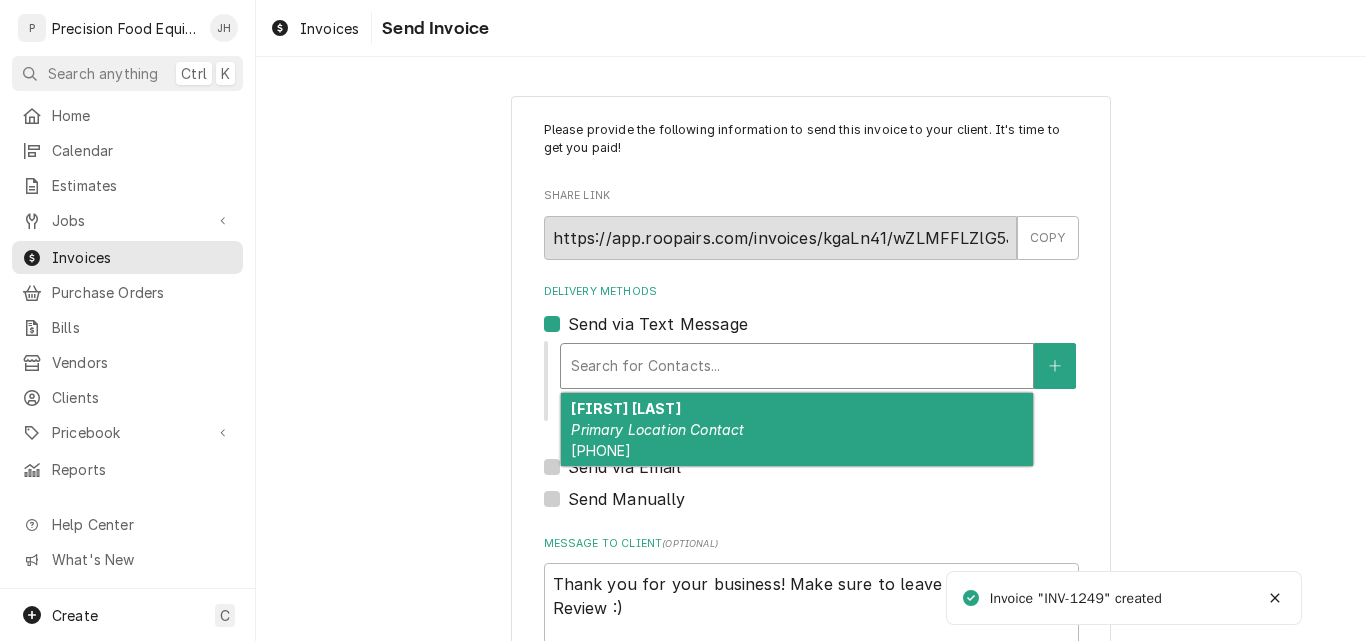 click on "Jeff Hill Primary Location Contact (954) 806-9333" at bounding box center (797, 429) 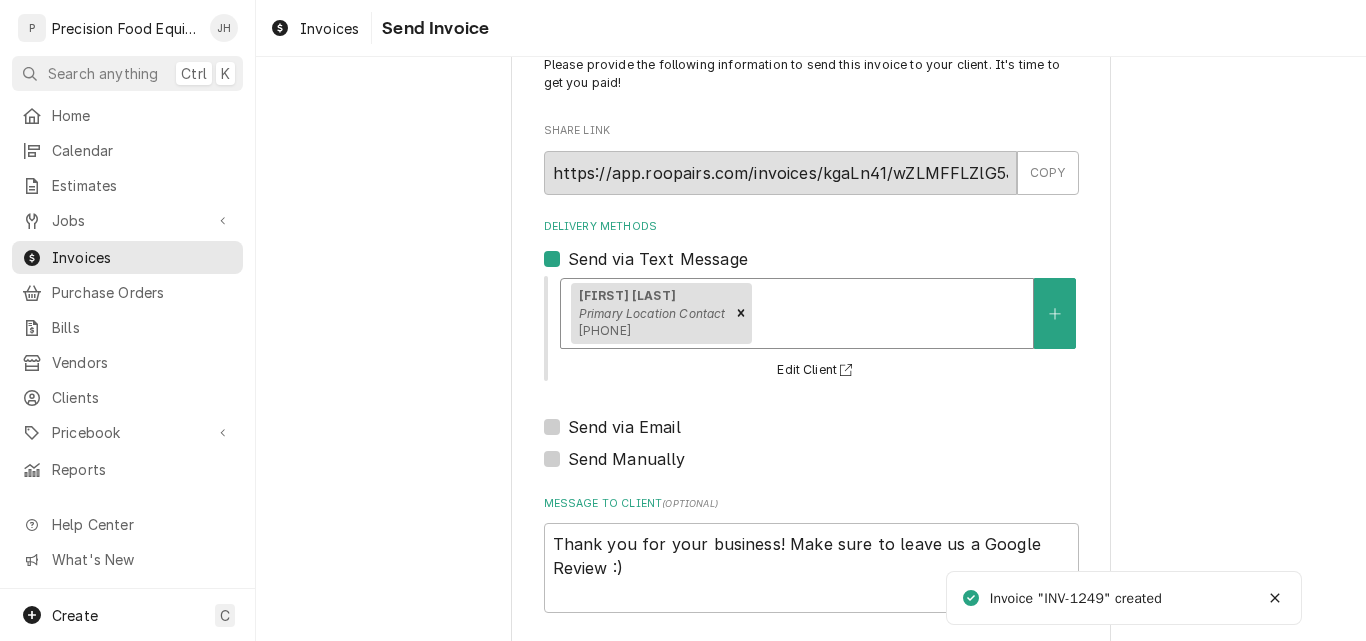 scroll, scrollTop: 159, scrollLeft: 0, axis: vertical 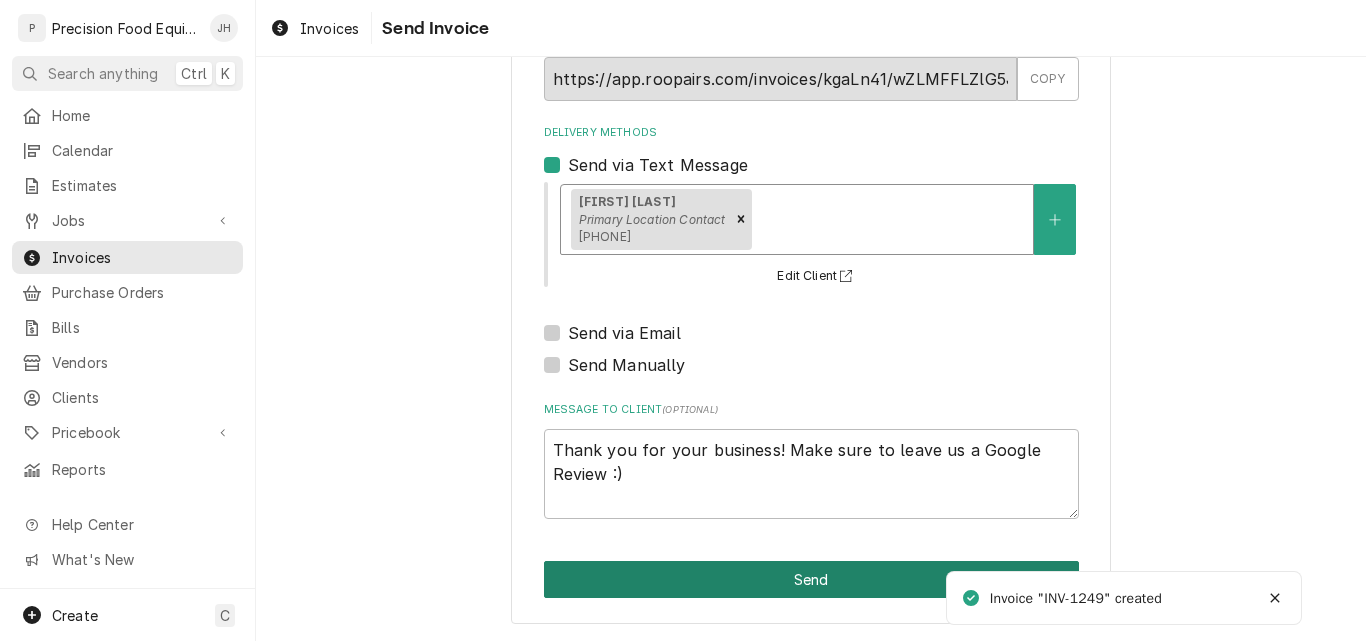 click on "Send" at bounding box center (811, 579) 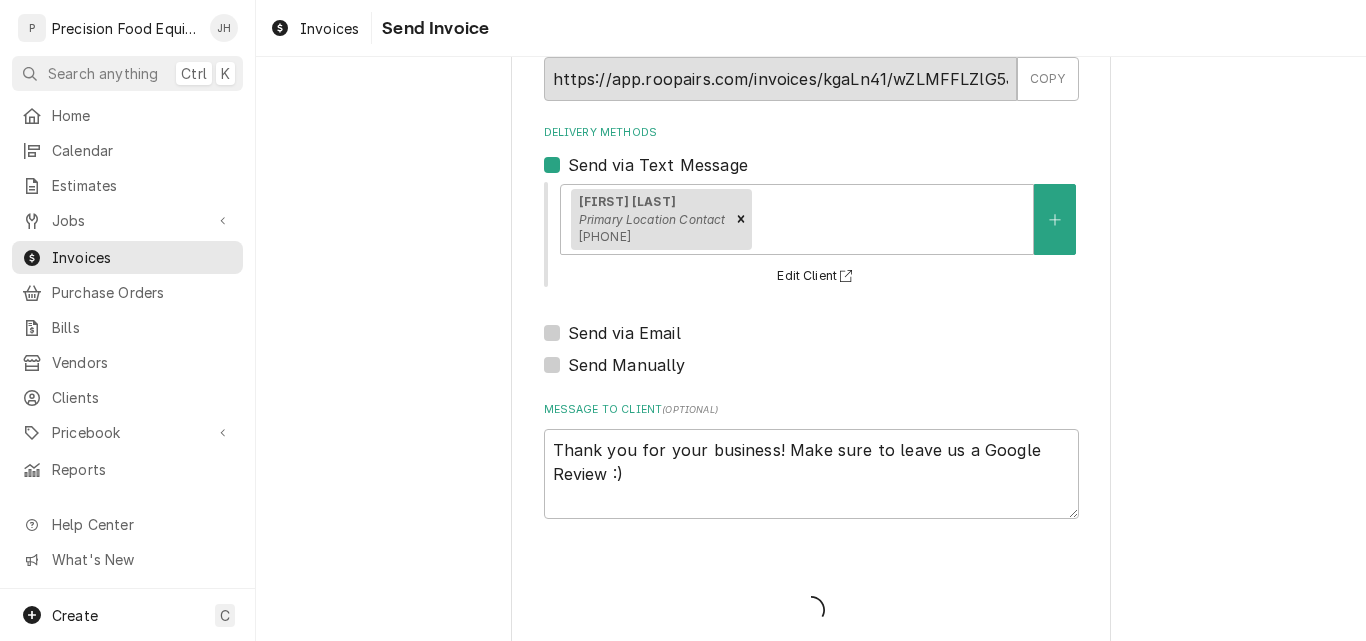 type on "x" 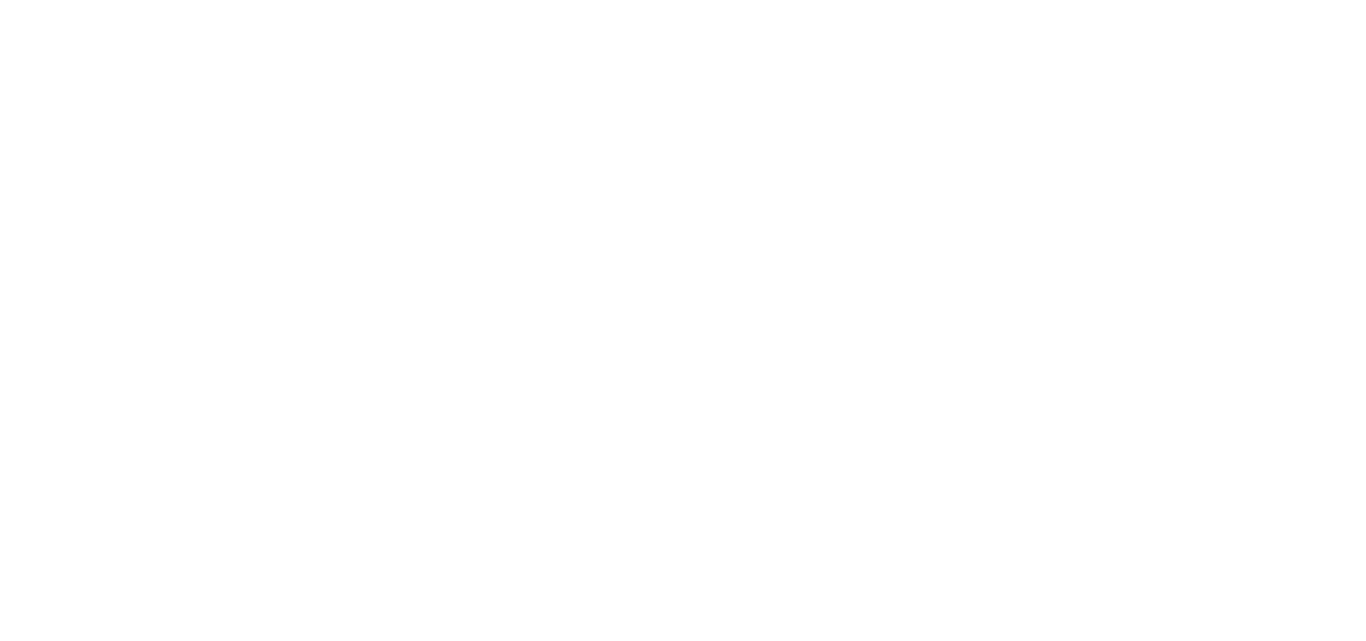 scroll, scrollTop: 0, scrollLeft: 0, axis: both 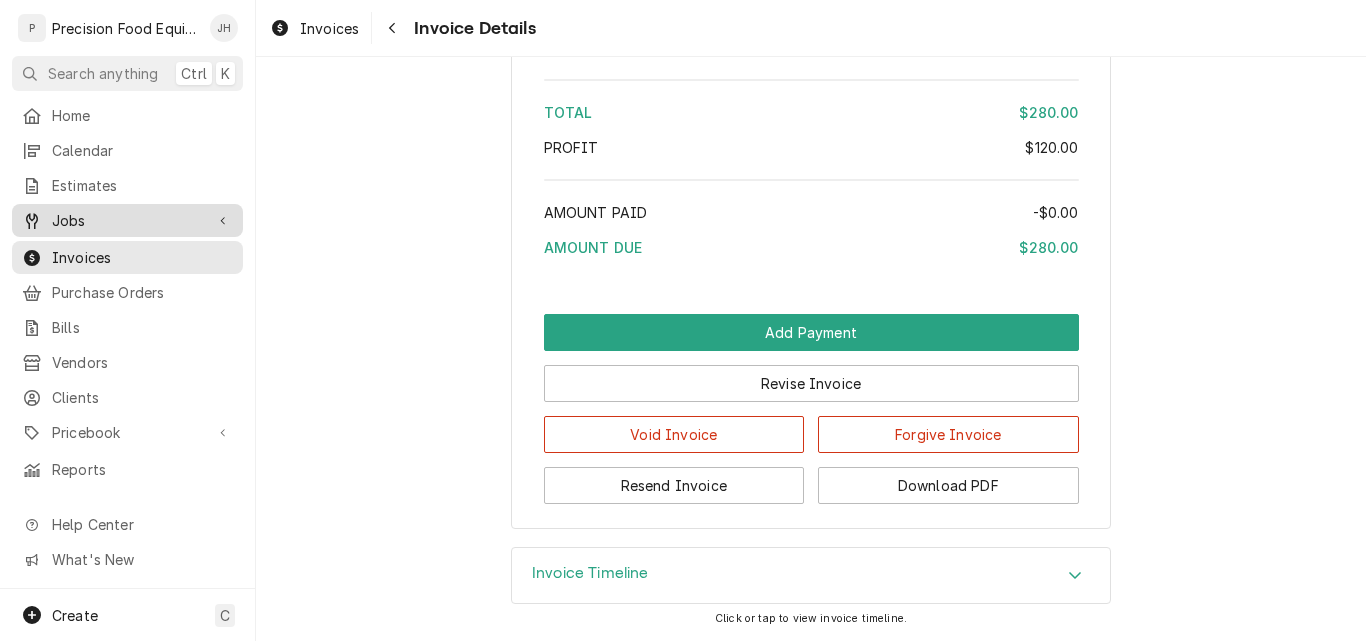 click on "Jobs" at bounding box center [127, 220] 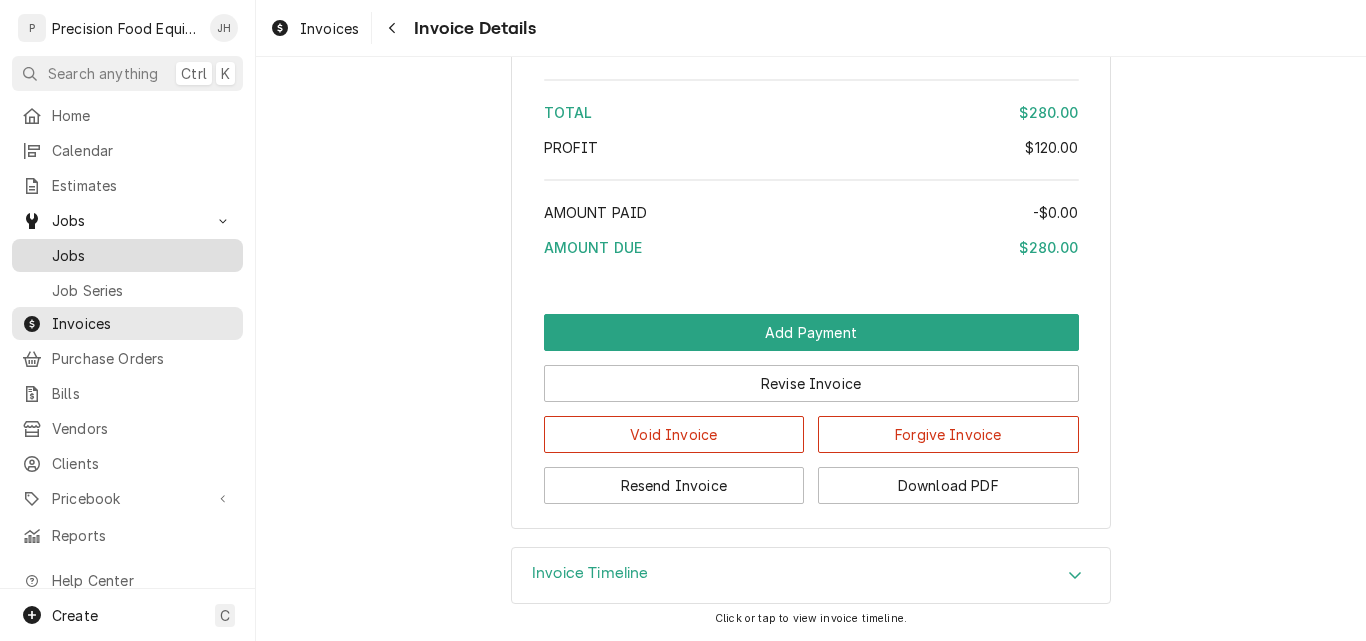 click on "Jobs" at bounding box center (142, 255) 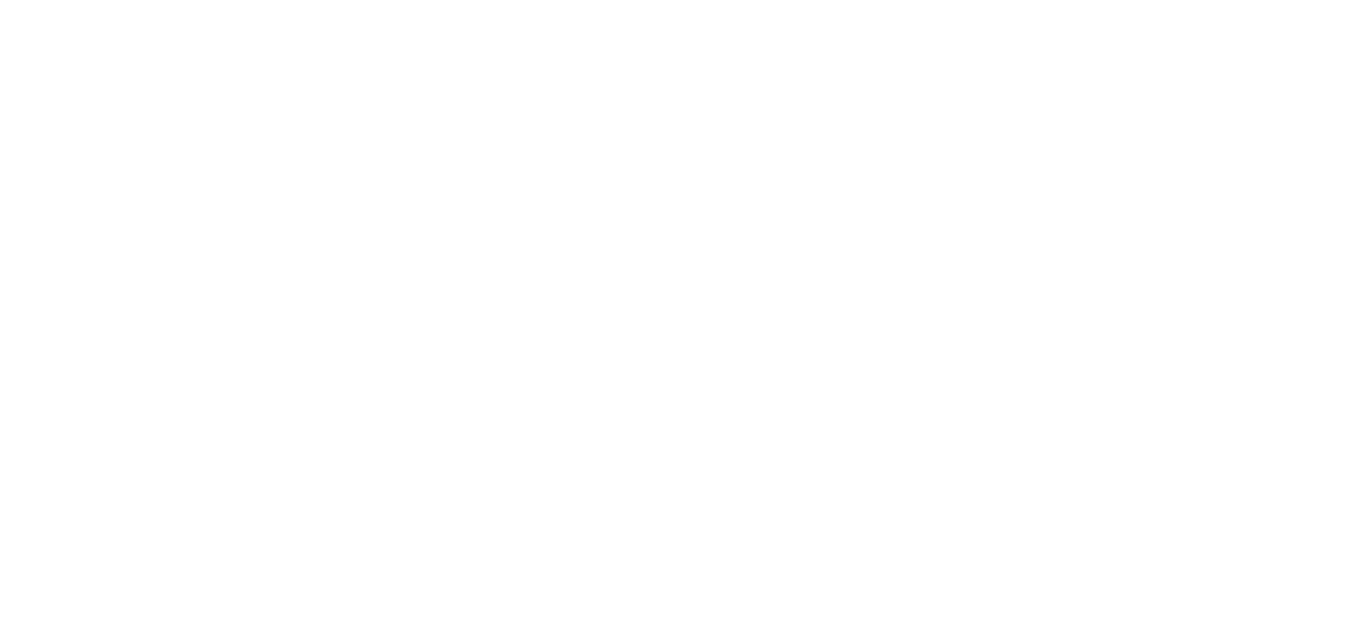 scroll, scrollTop: 0, scrollLeft: 0, axis: both 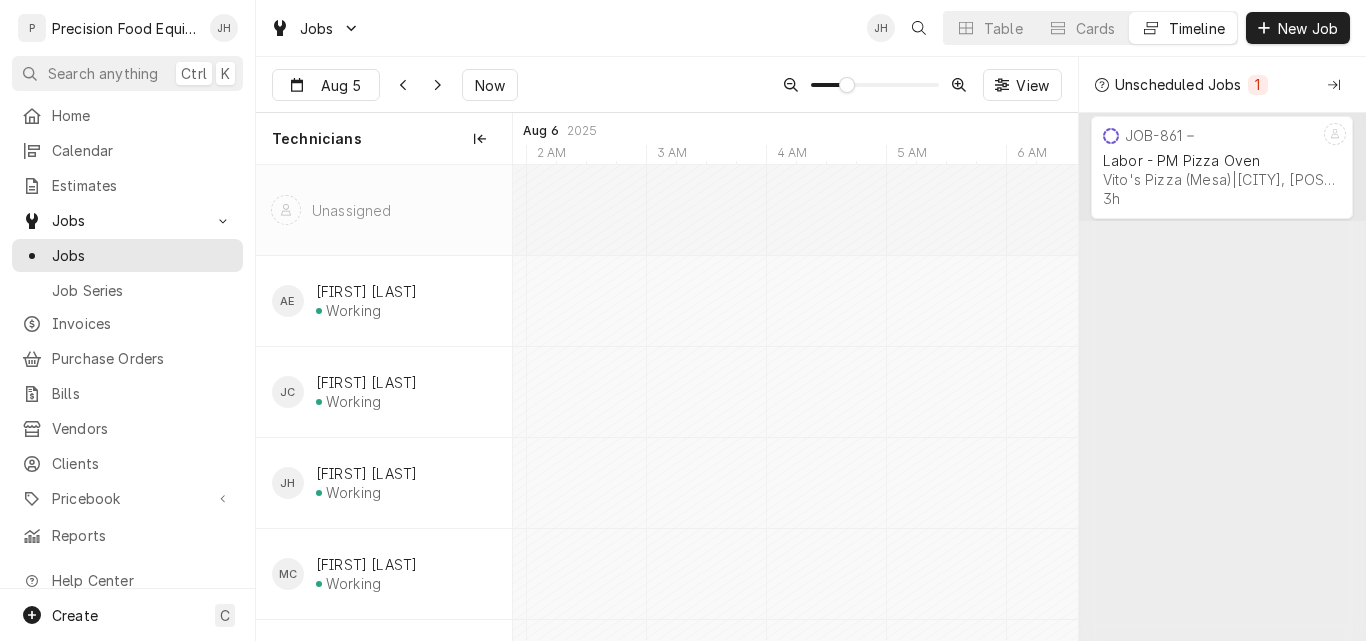 type on "Aug 6" 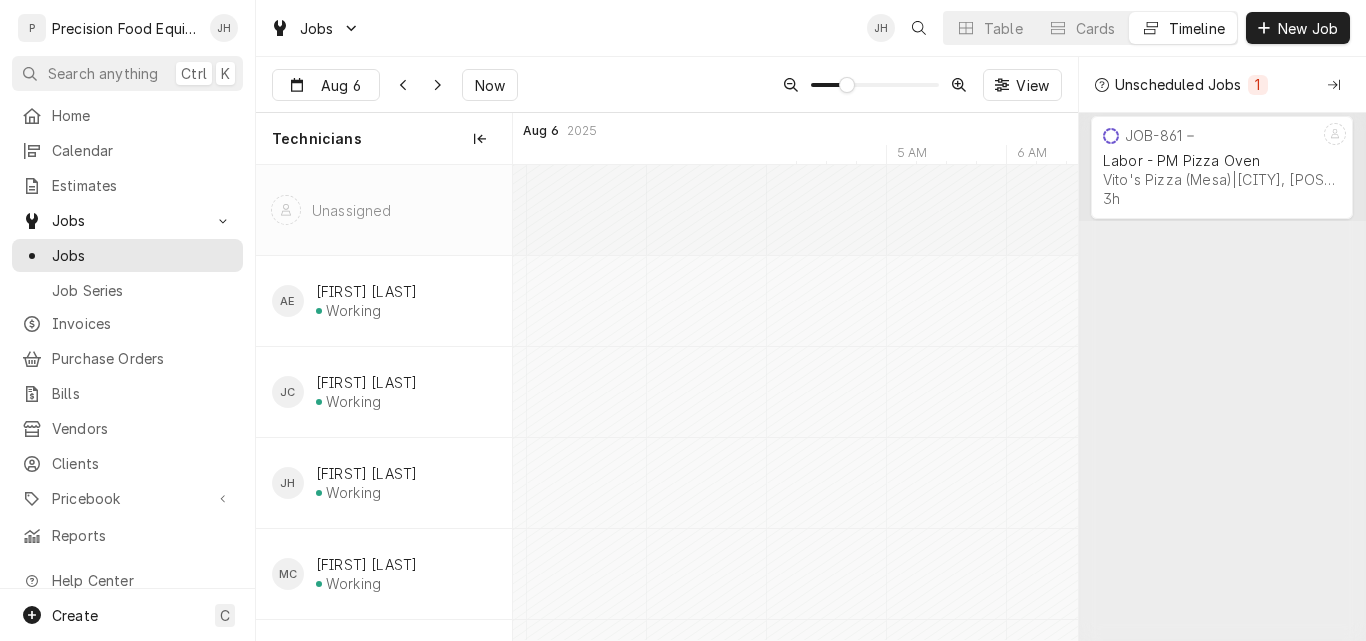 scroll, scrollTop: 0, scrollLeft: 13994, axis: horizontal 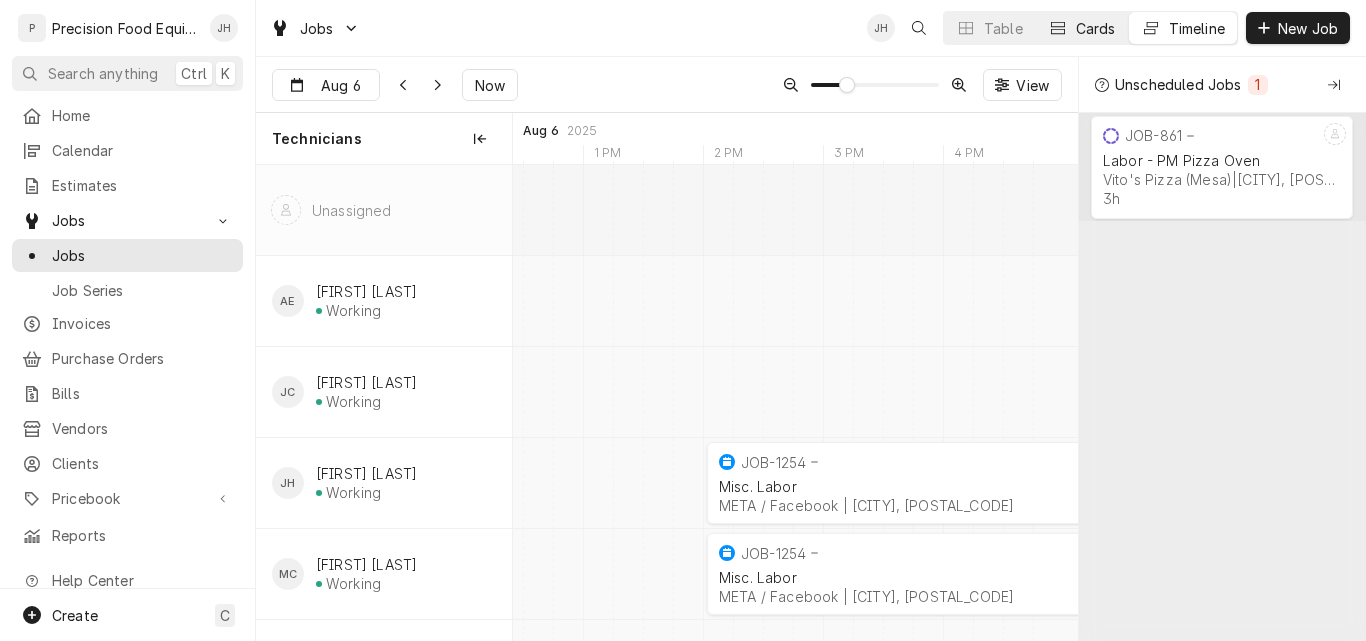 click on "Cards" at bounding box center (1096, 28) 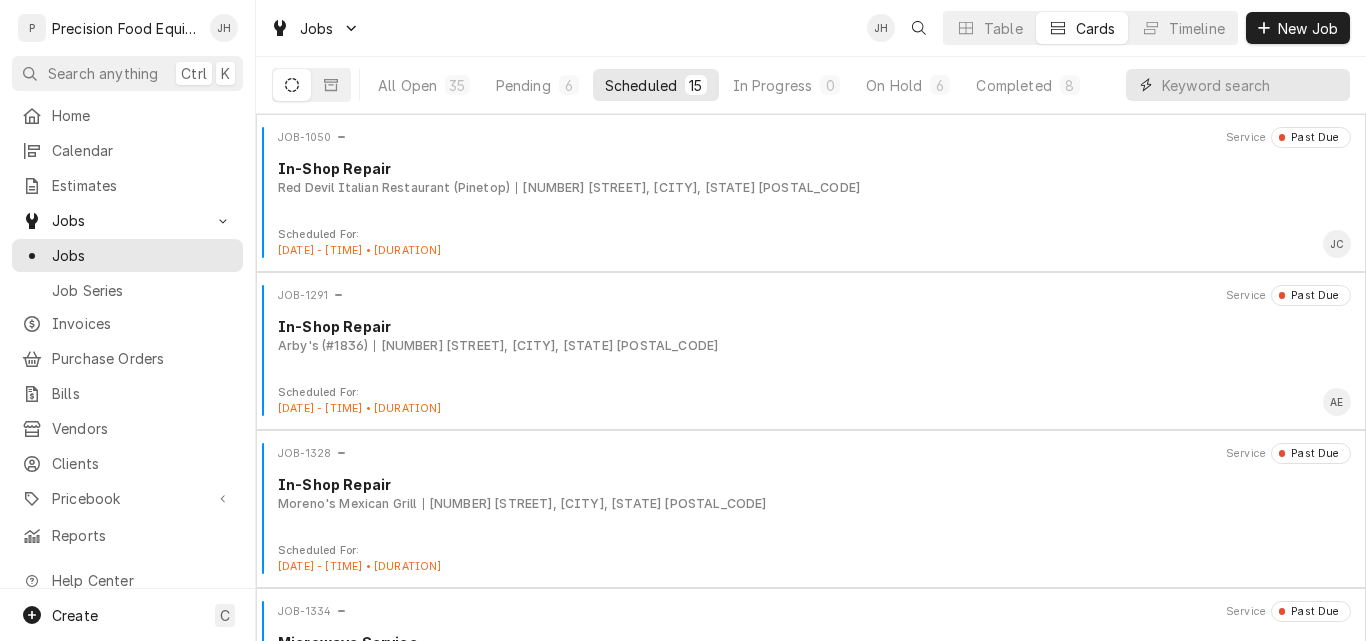 click at bounding box center (1251, 85) 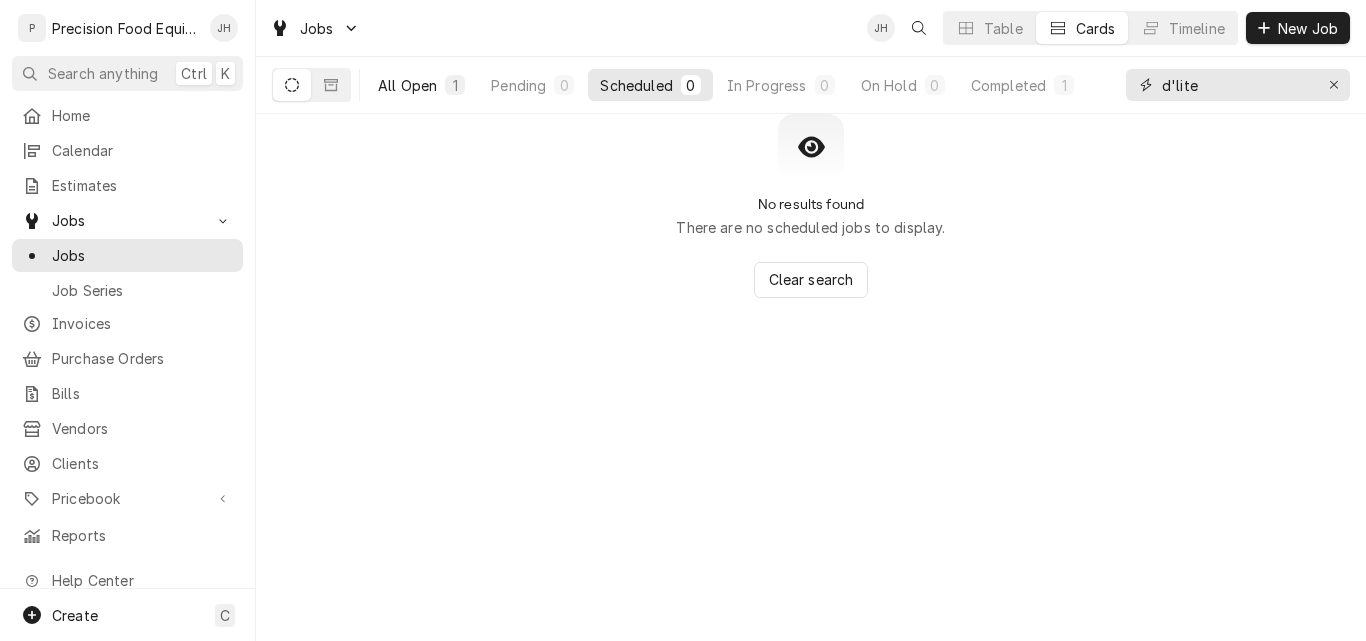type on "d'lite" 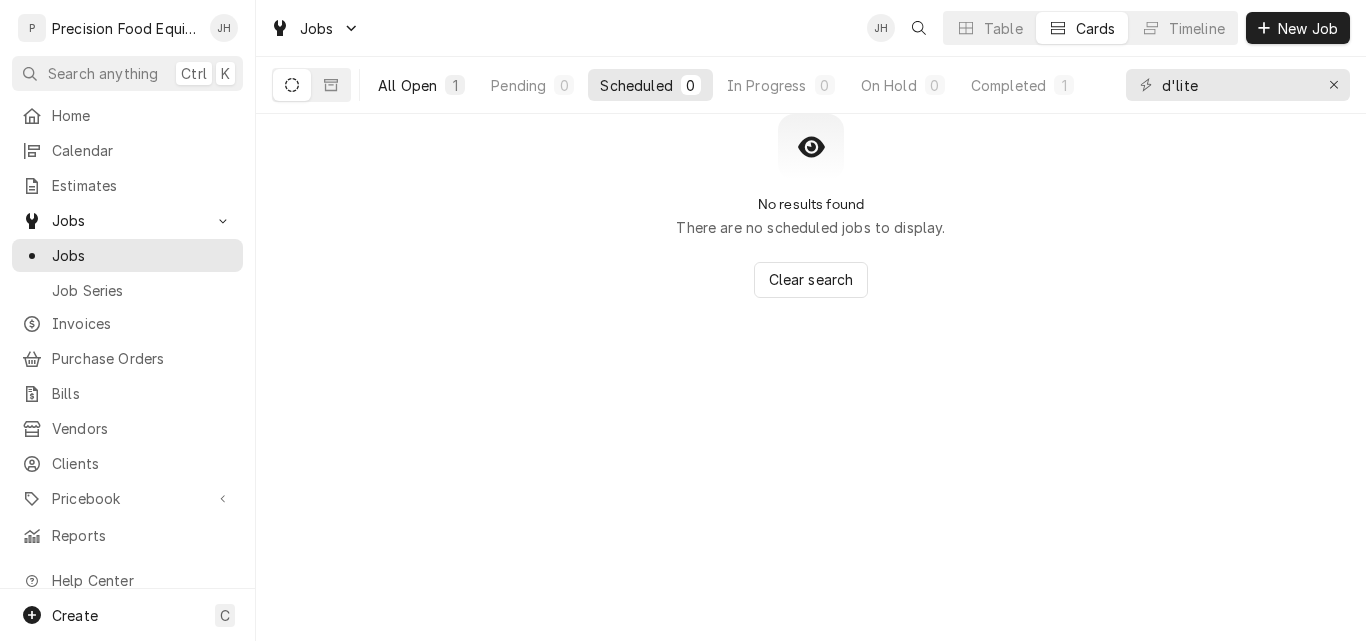click on "All Open" at bounding box center (407, 85) 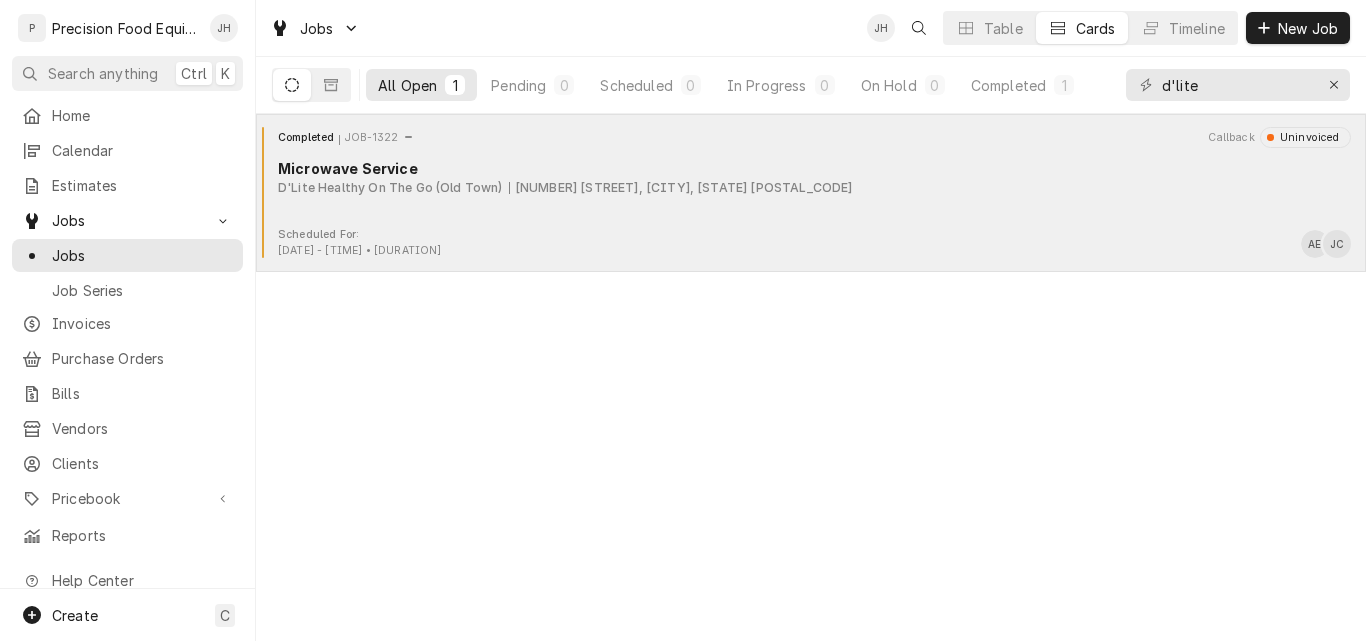 click on "Completed JOB-1322 Callback Uninvoiced Microwave Service D'Lite Healthy On The Go (Old Town) 2613 N Scottsdale Rd, Scottsdale, AZ 85257" at bounding box center (811, 177) 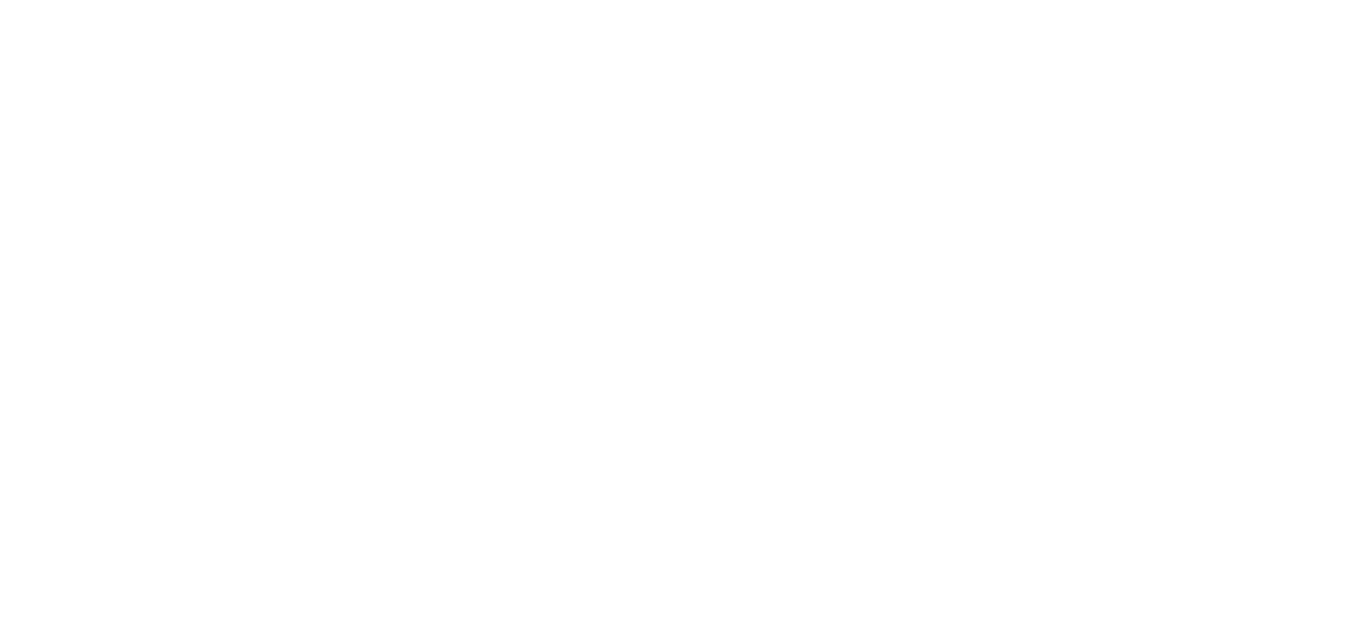 scroll, scrollTop: 0, scrollLeft: 0, axis: both 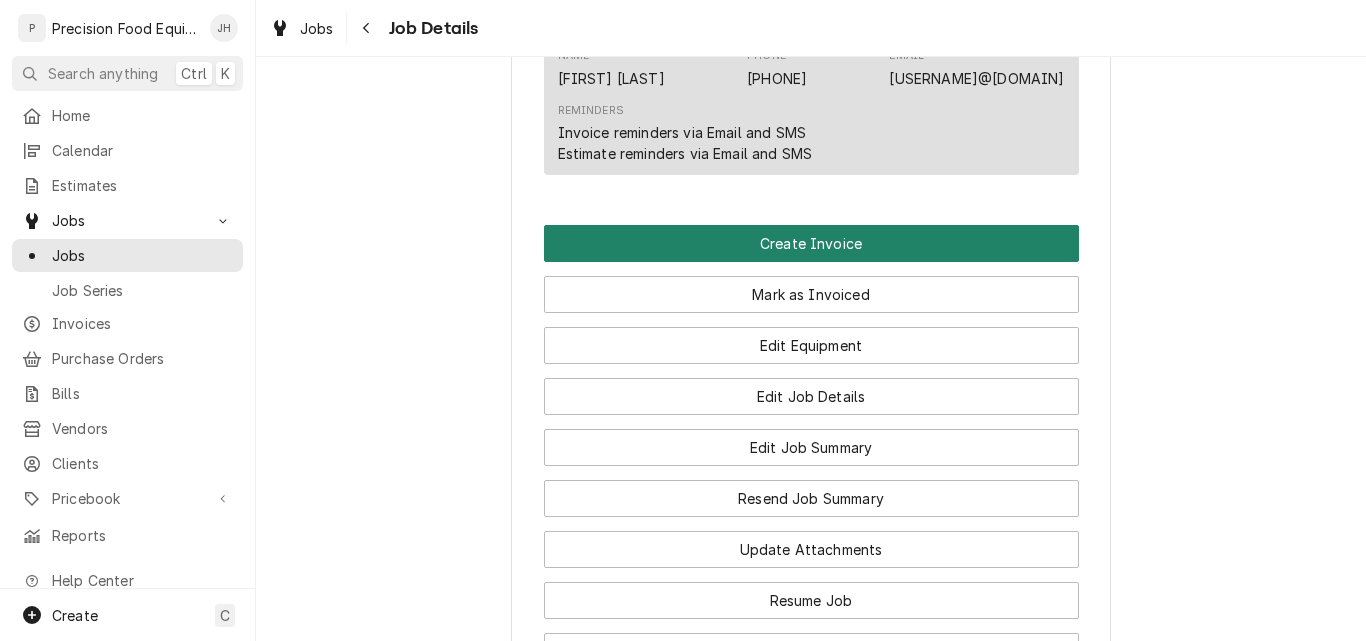click on "Create Invoice" at bounding box center (811, 243) 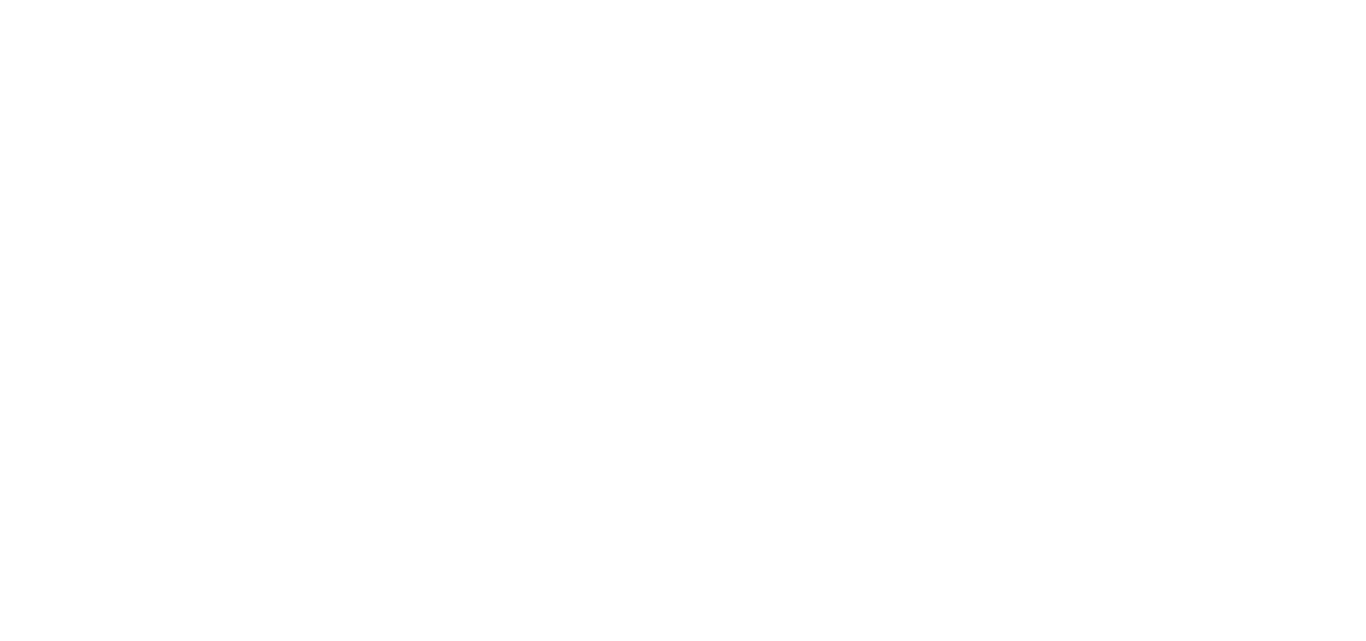 scroll, scrollTop: 0, scrollLeft: 0, axis: both 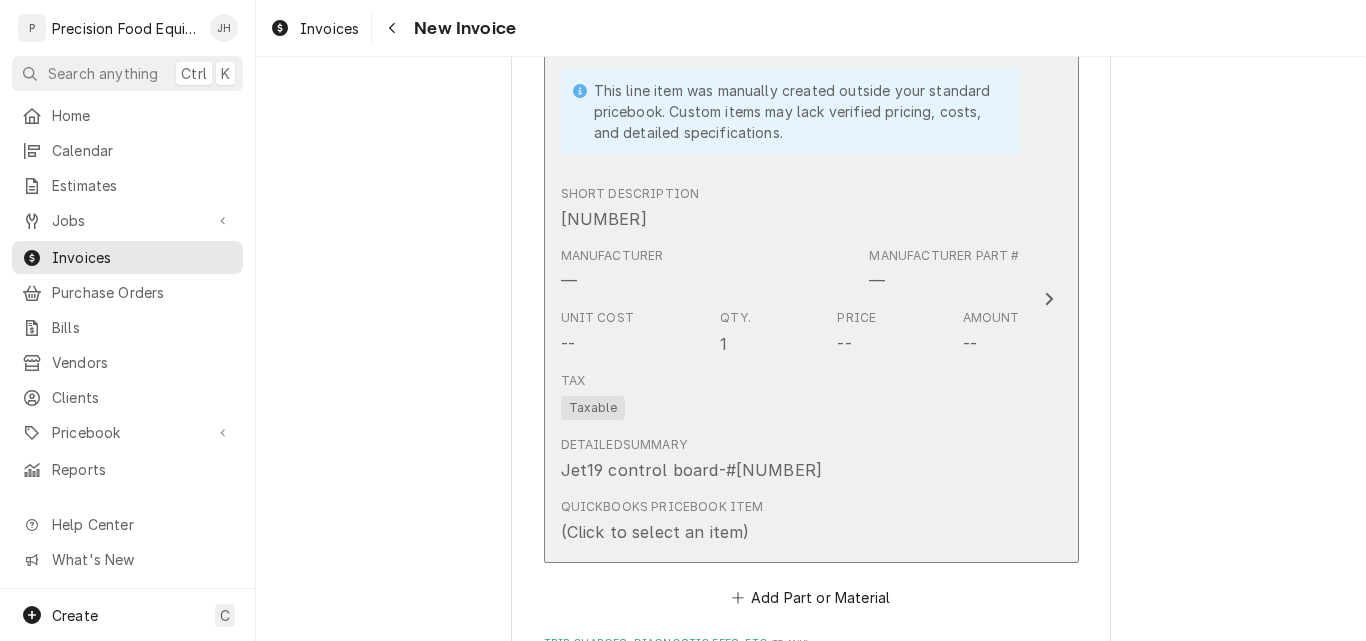 click on "Tax Taxable" at bounding box center (790, 396) 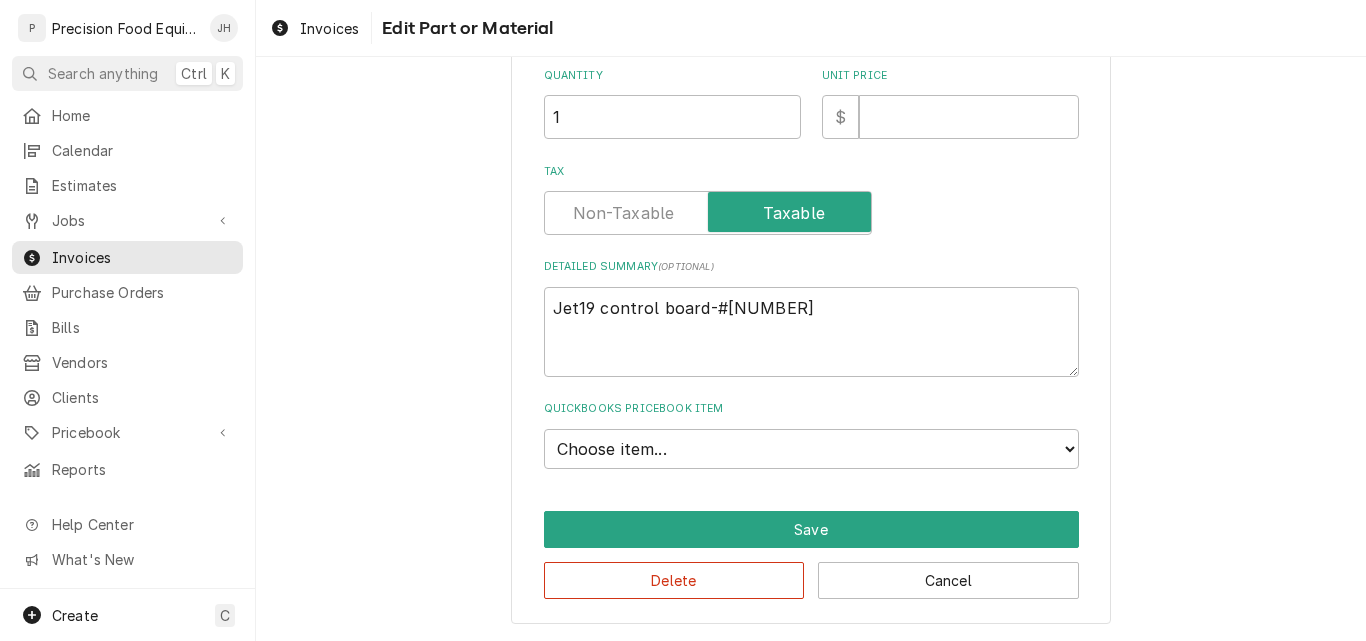 scroll, scrollTop: 442, scrollLeft: 0, axis: vertical 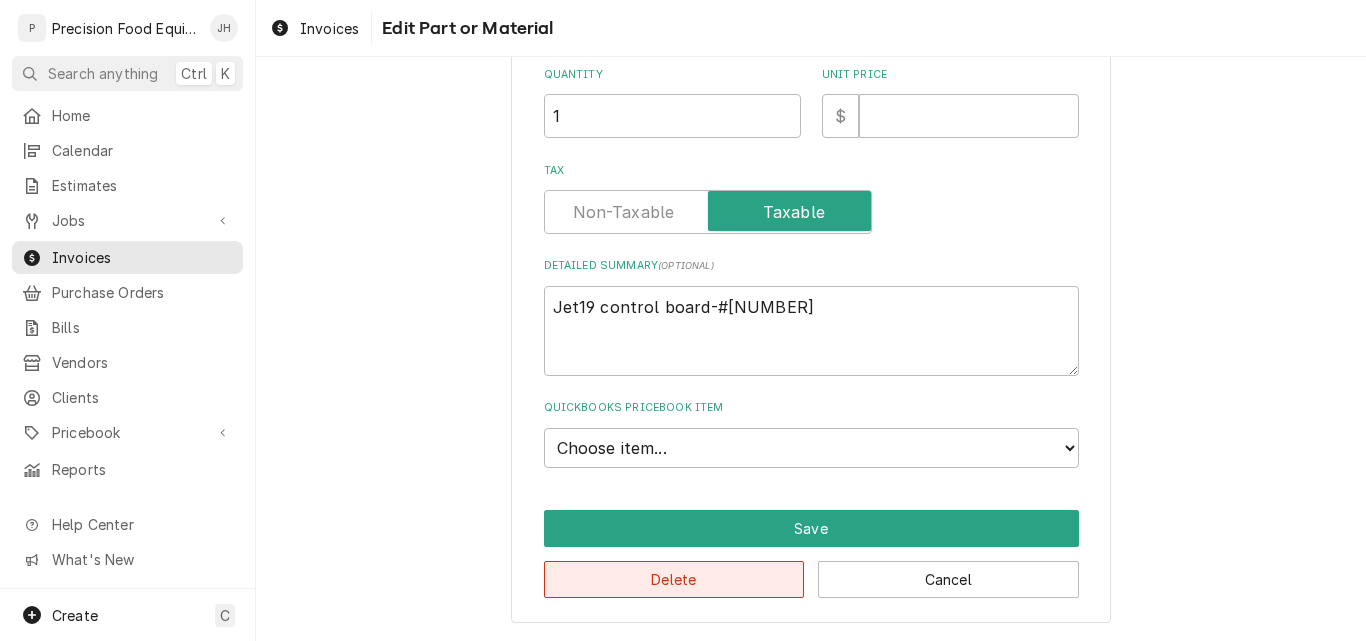 click on "Delete" at bounding box center [674, 579] 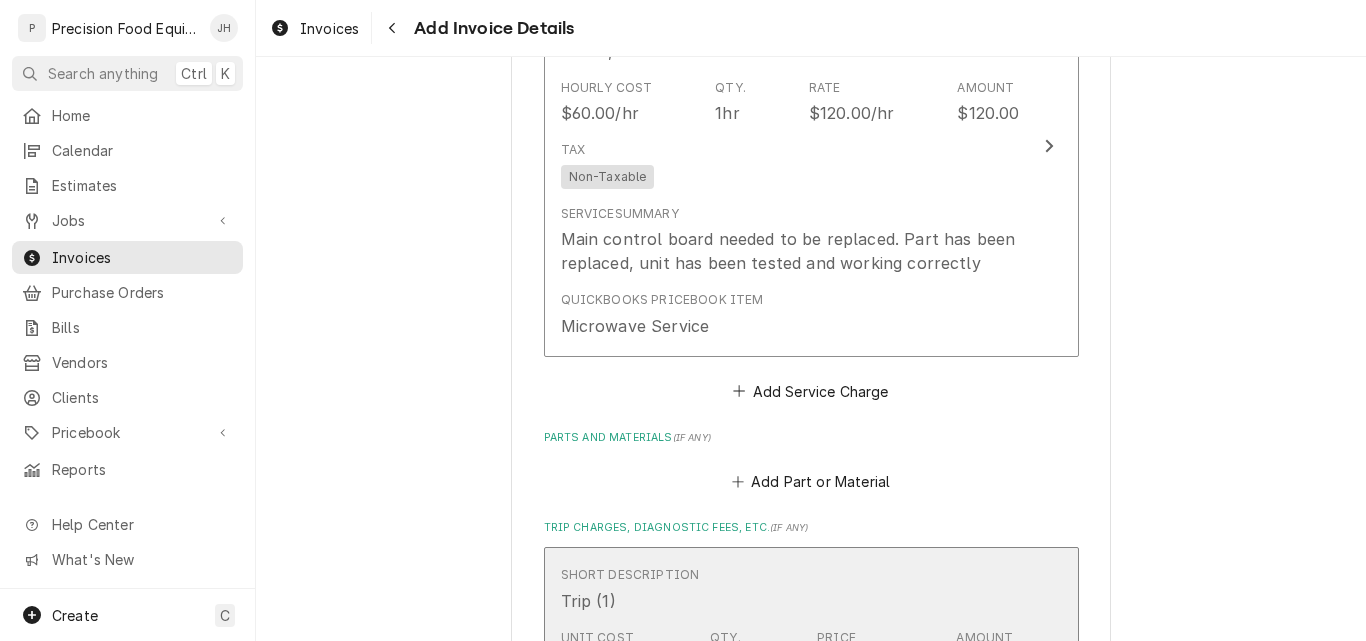 scroll, scrollTop: 1376, scrollLeft: 0, axis: vertical 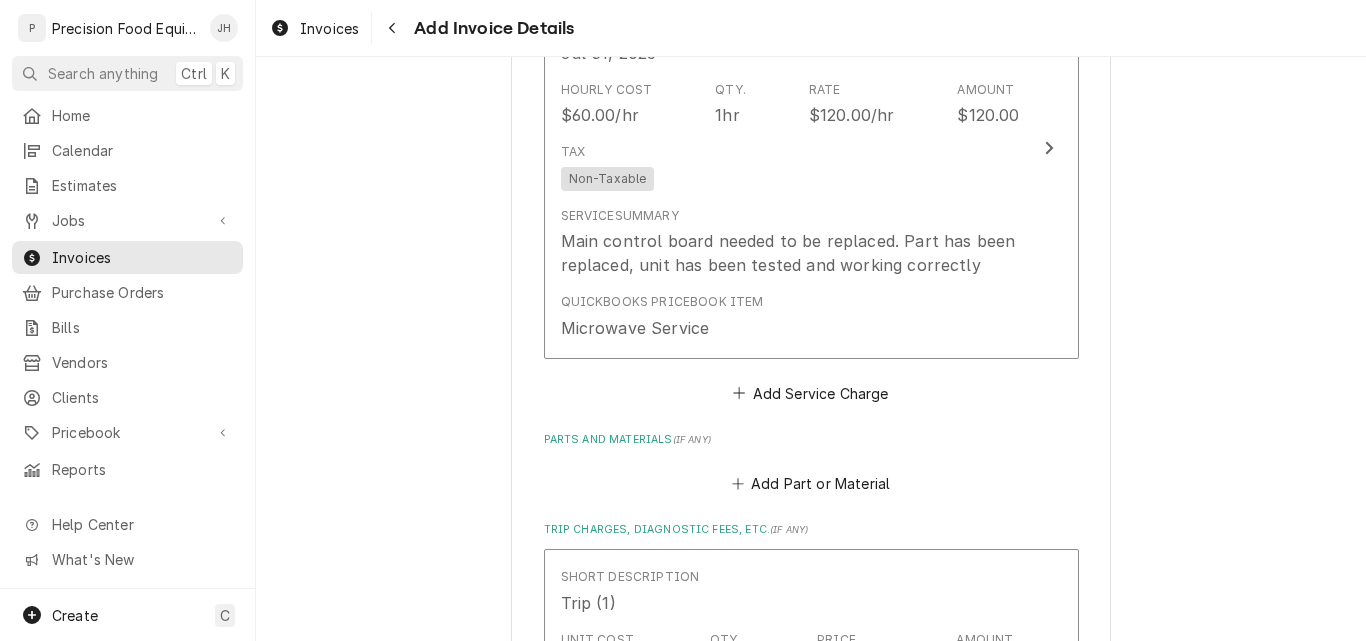 type on "x" 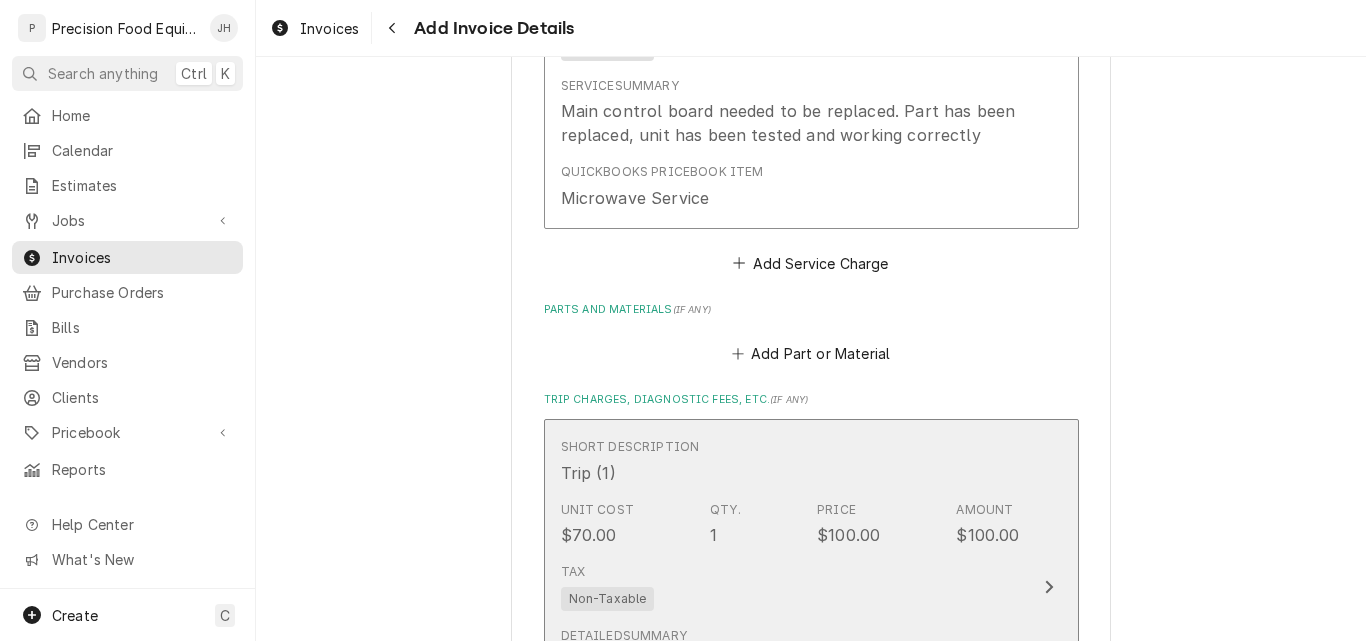 scroll, scrollTop: 1500, scrollLeft: 0, axis: vertical 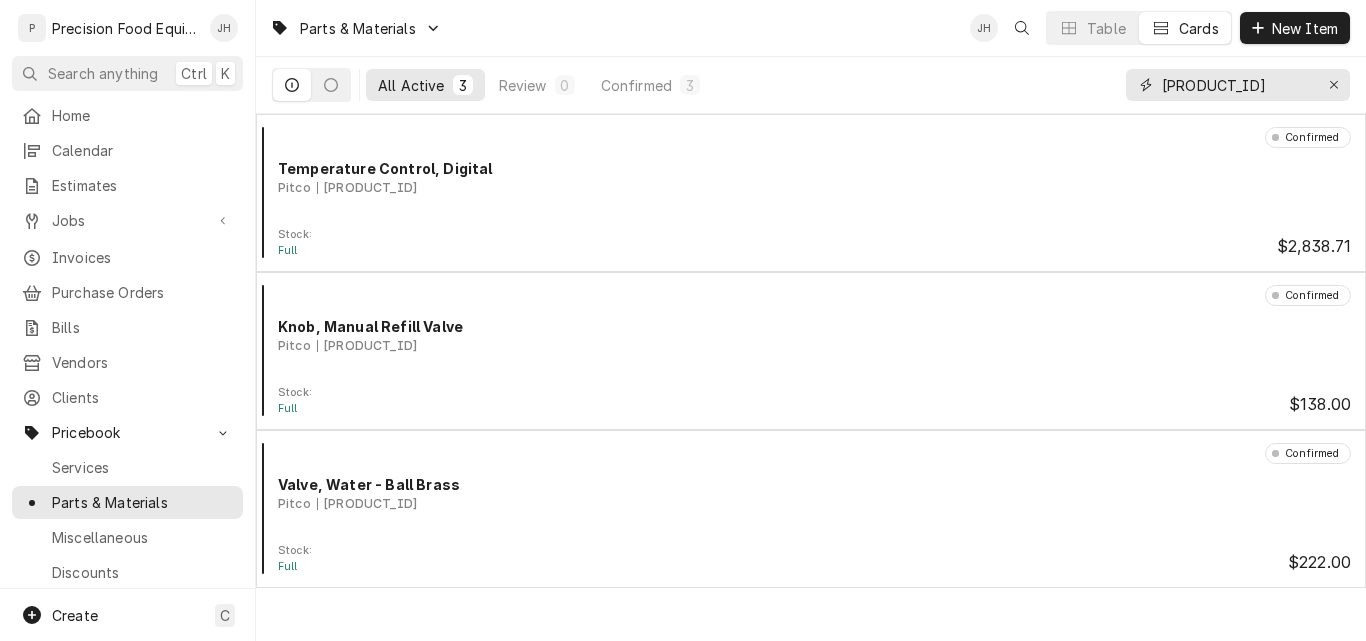 drag, startPoint x: 1242, startPoint y: 83, endPoint x: 958, endPoint y: 85, distance: 284.00705 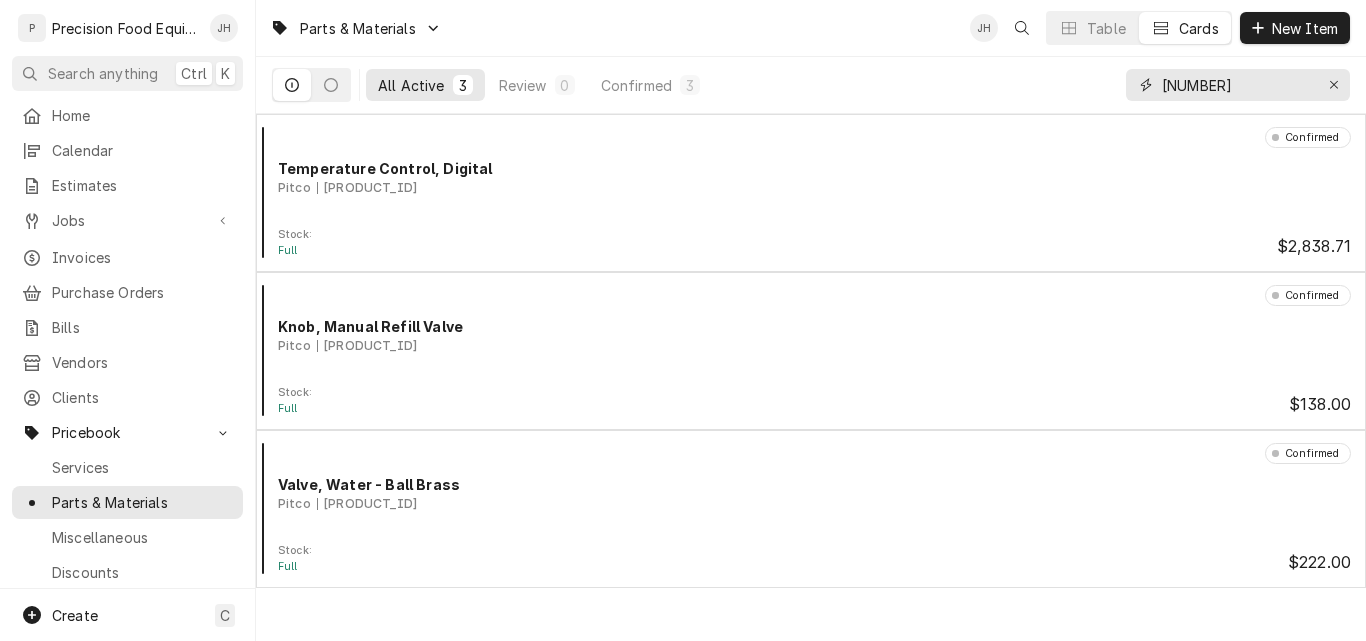 type on "[NUMBER]" 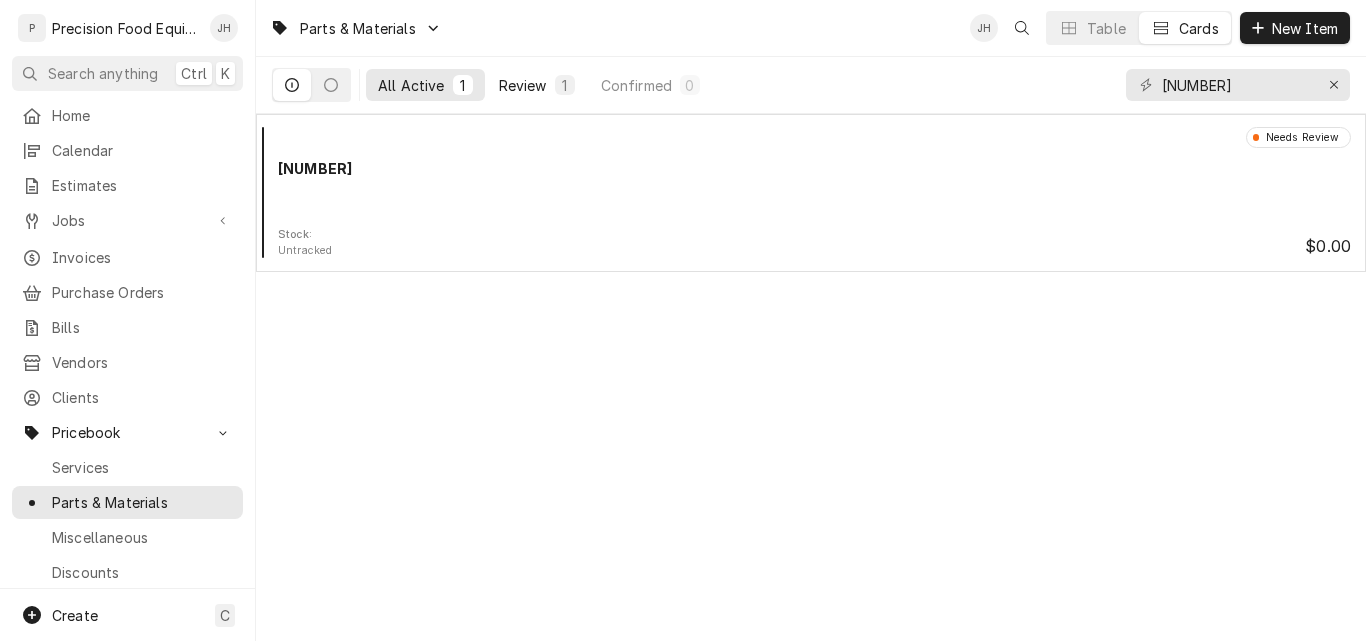 click on "Review" at bounding box center (523, 85) 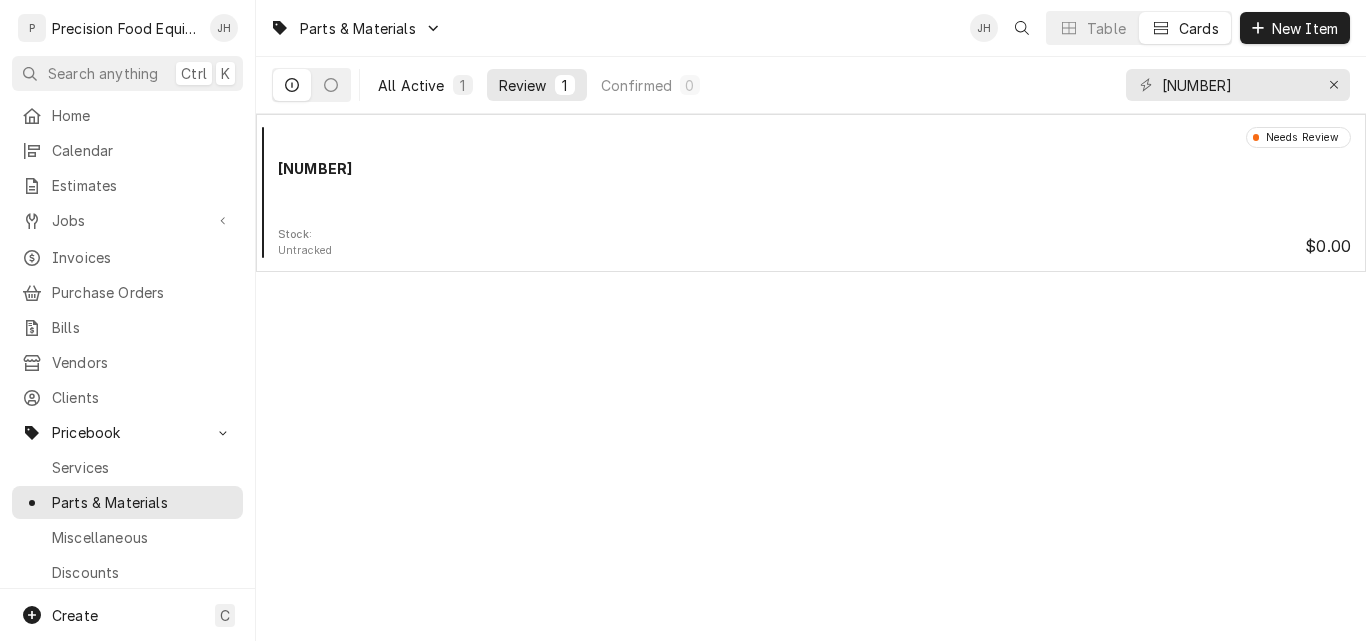 click on "All Active" at bounding box center (411, 85) 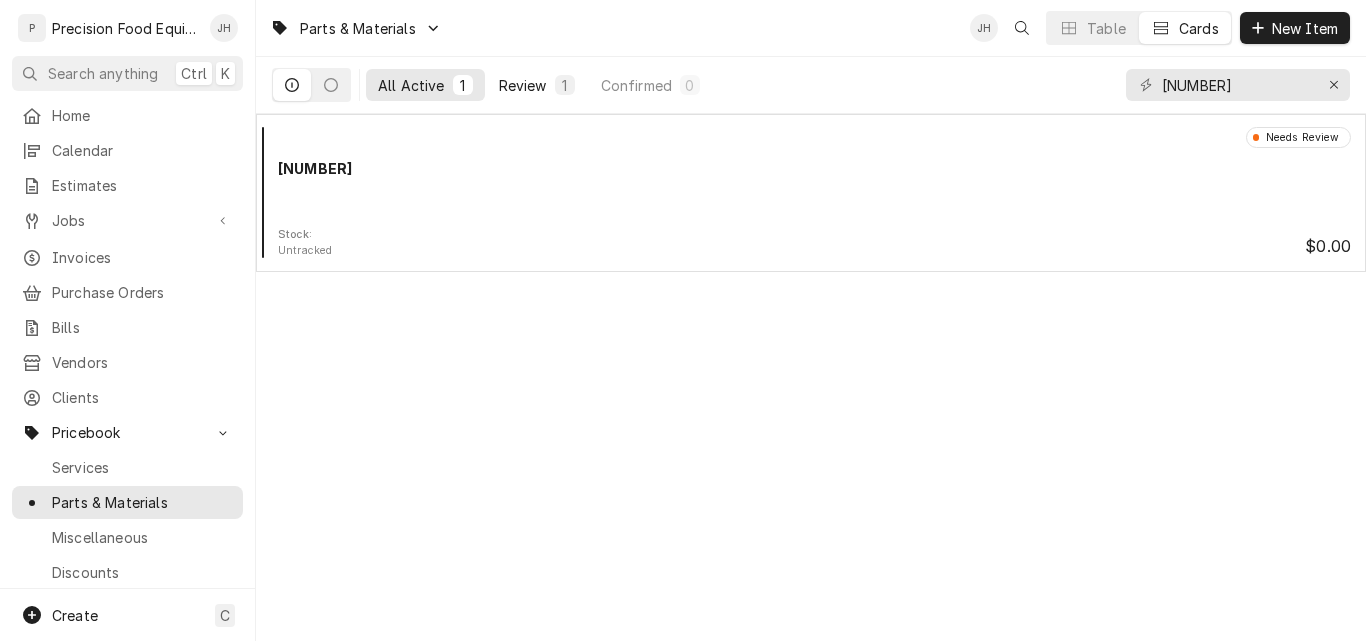 click on "Review" at bounding box center (523, 85) 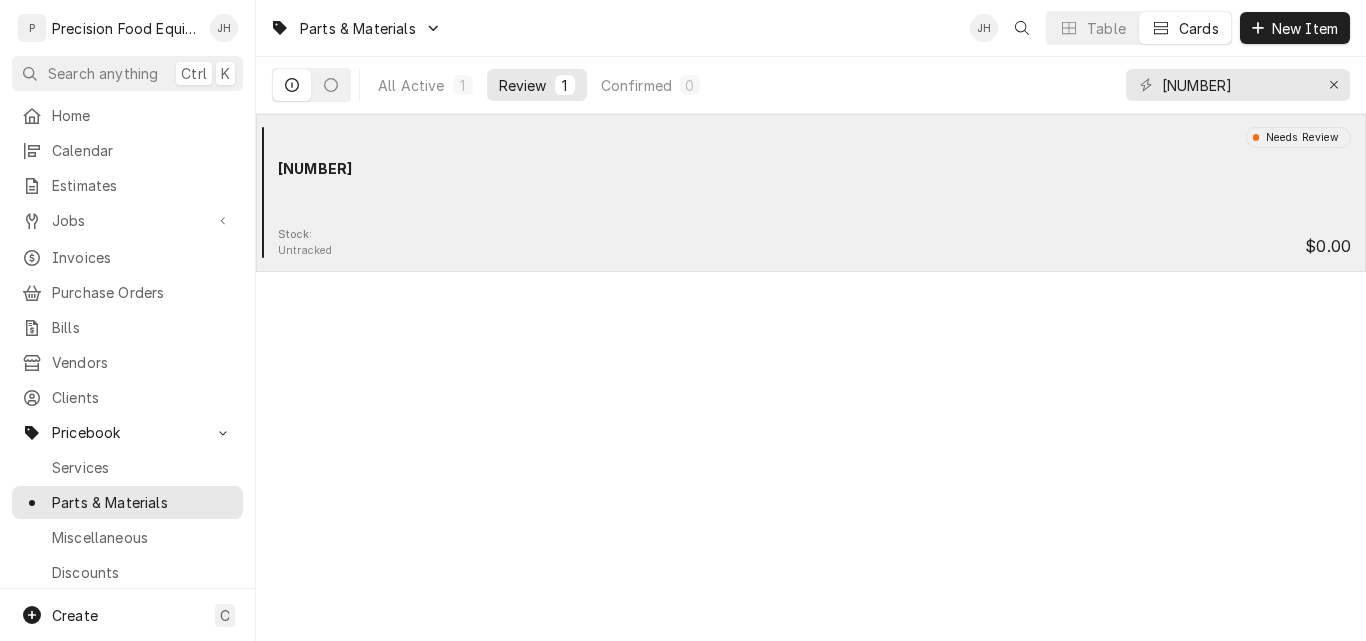 click on "59224816" at bounding box center (814, 168) 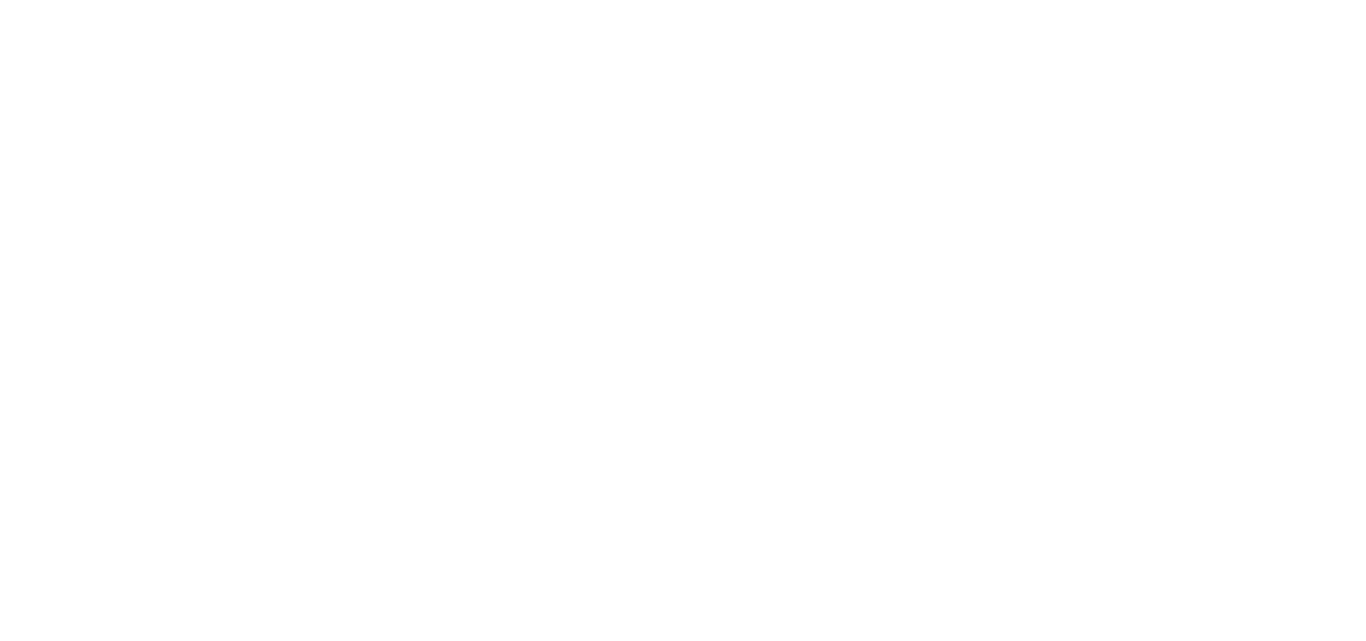 scroll, scrollTop: 0, scrollLeft: 0, axis: both 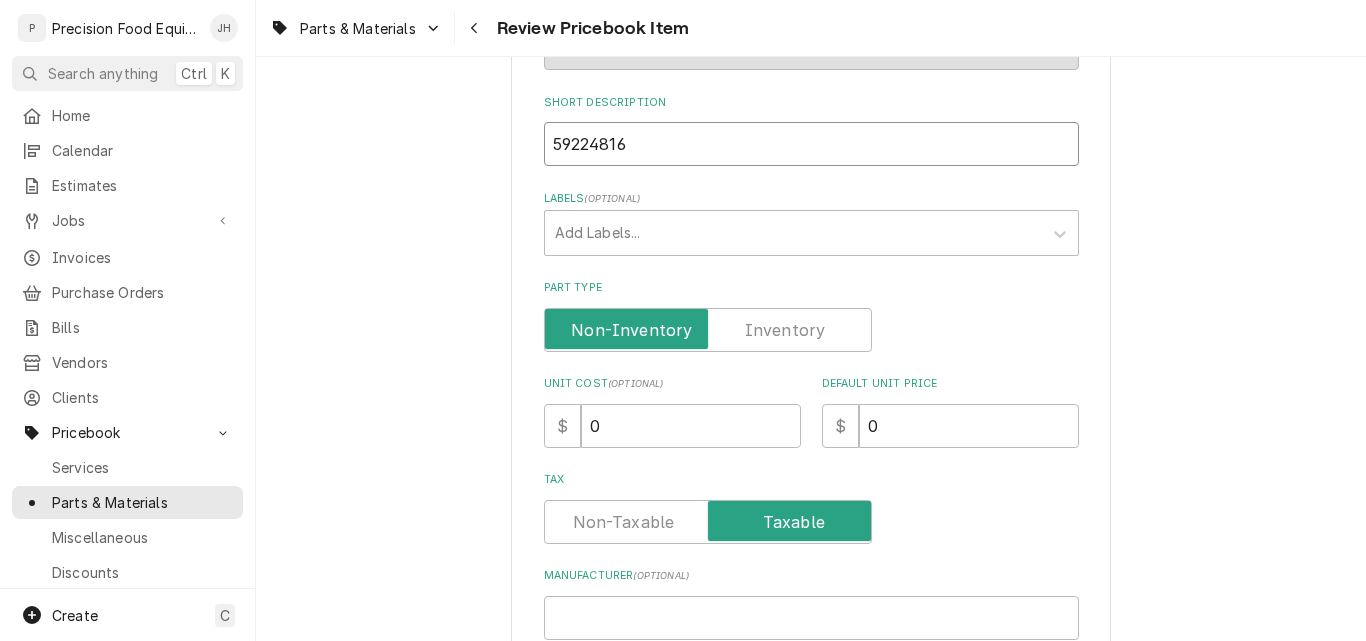 drag, startPoint x: 621, startPoint y: 144, endPoint x: 529, endPoint y: 142, distance: 92.021736 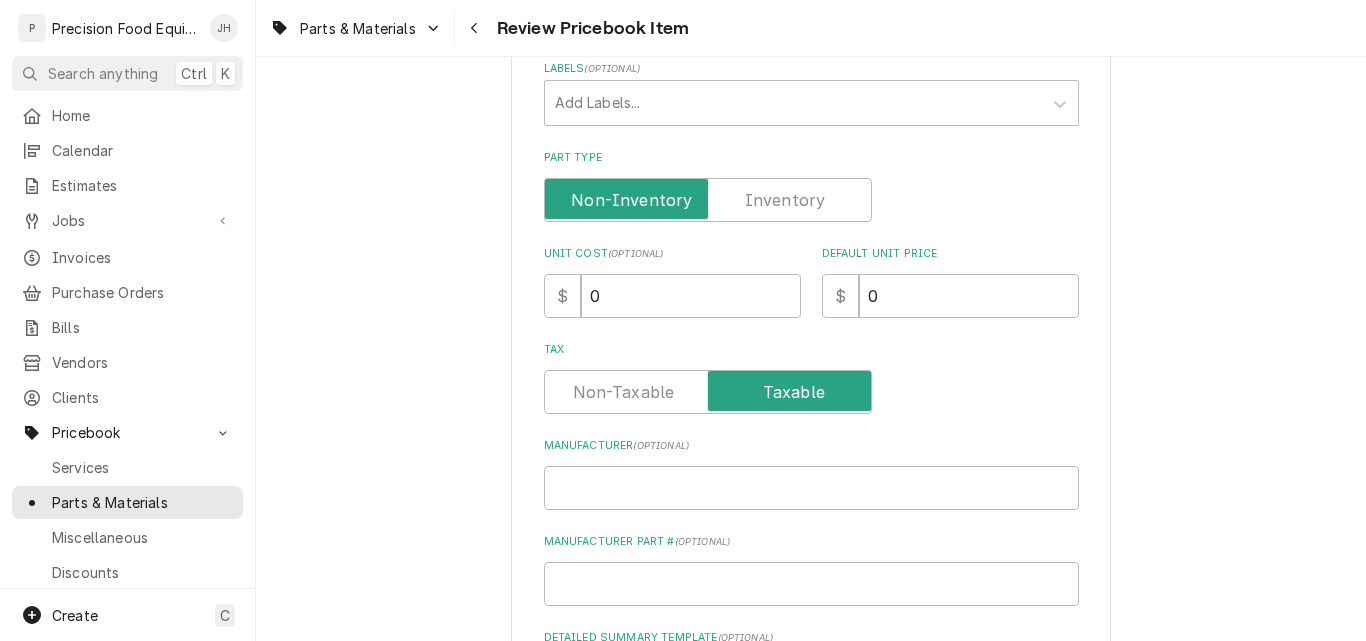 scroll, scrollTop: 700, scrollLeft: 0, axis: vertical 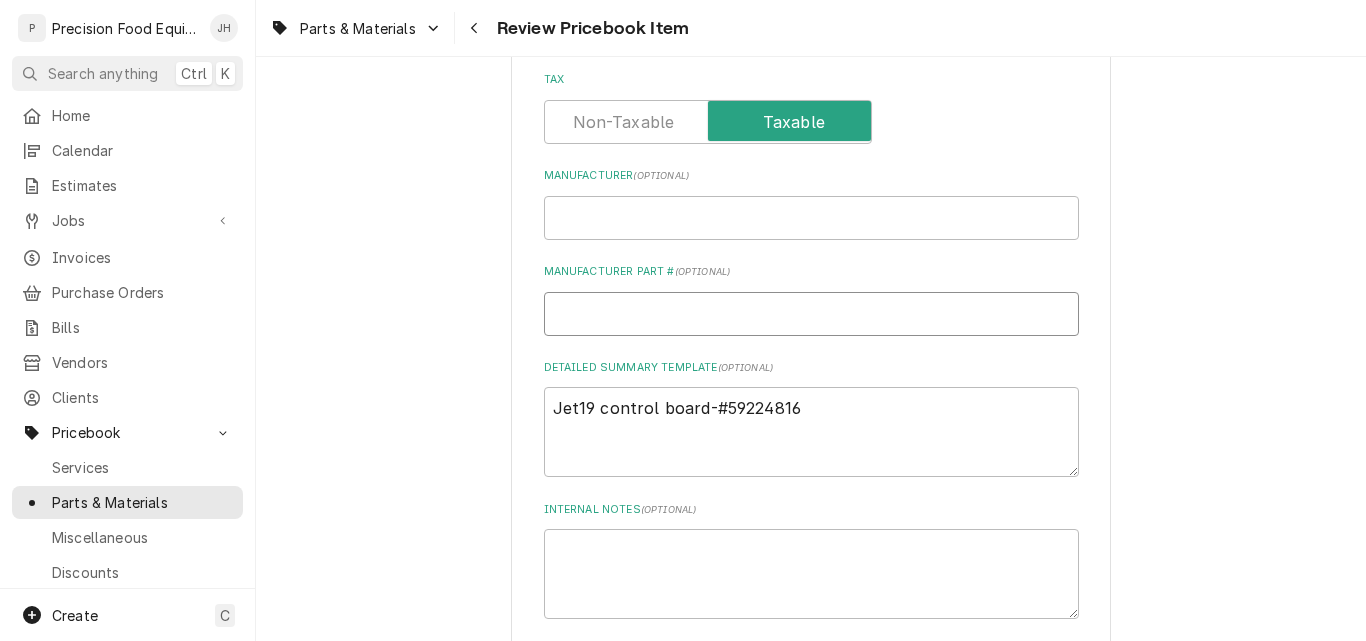 click on "Manufacturer Part #  ( optional )" at bounding box center [811, 314] 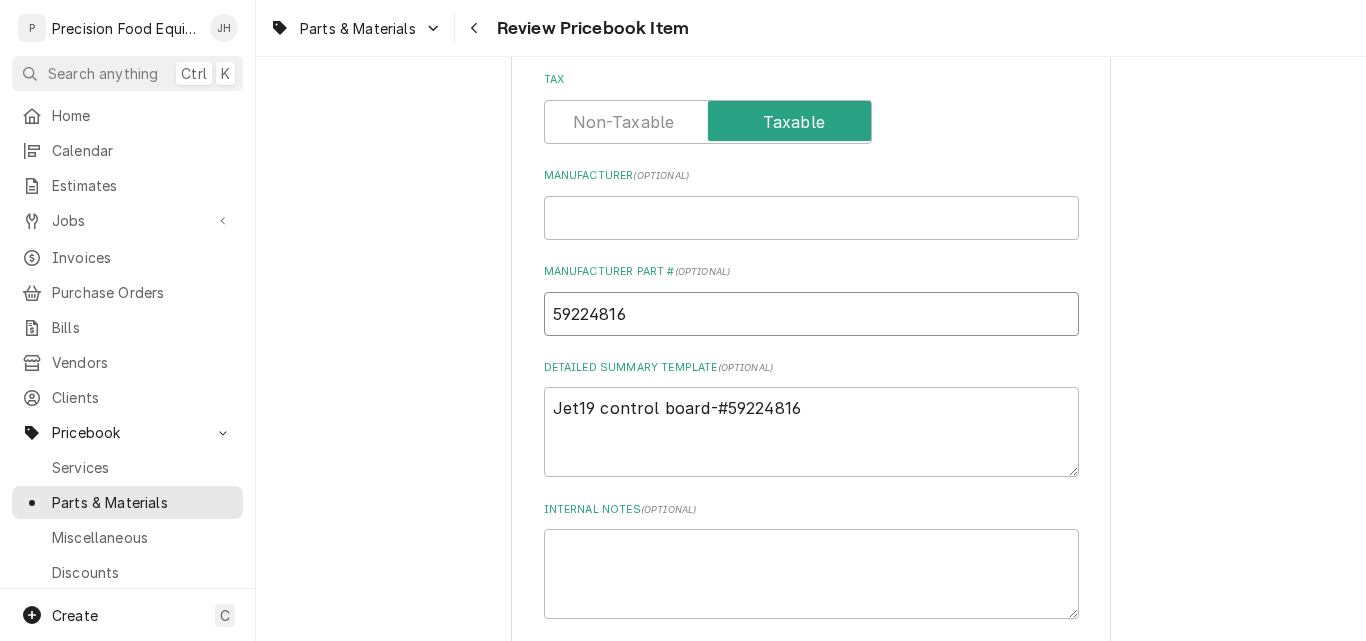 type on "59224816" 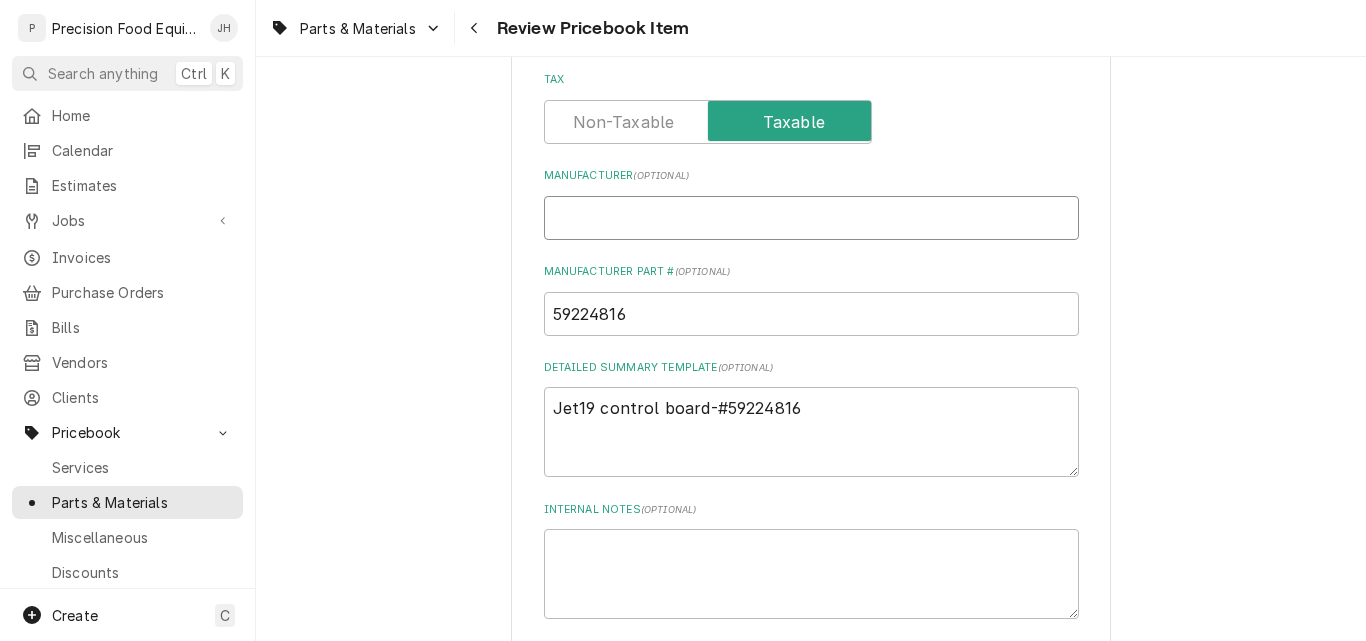 click on "Manufacturer  ( optional )" at bounding box center (811, 218) 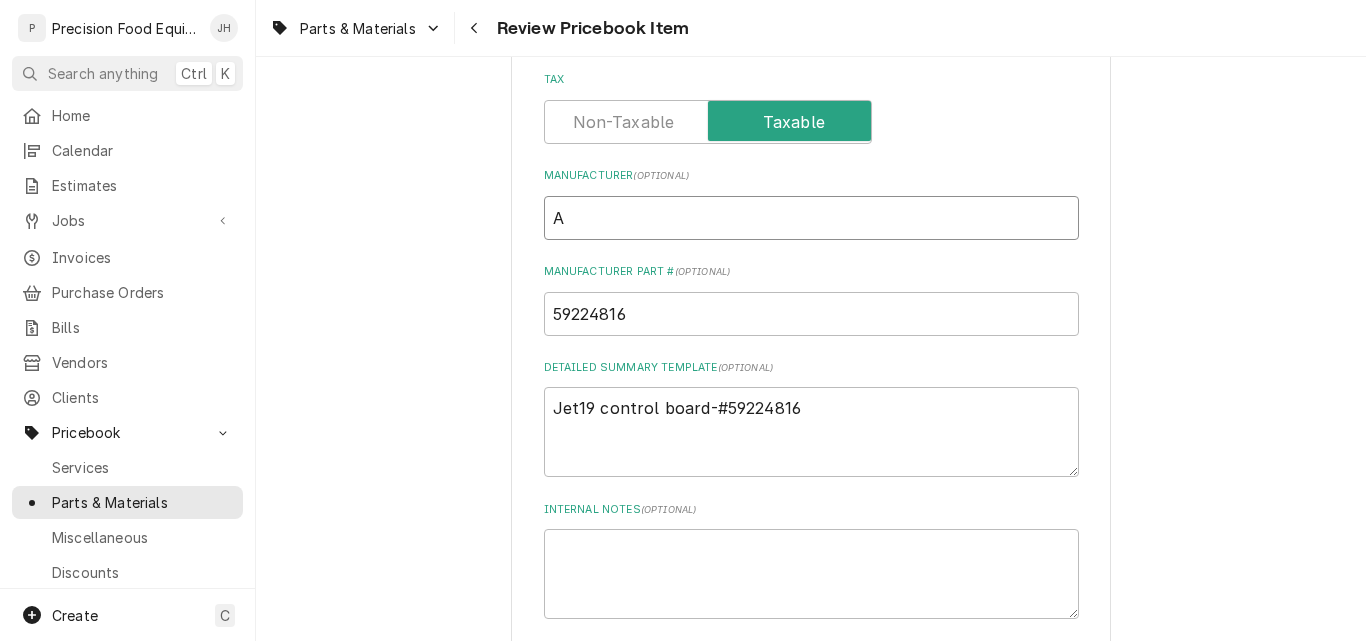 type on "x" 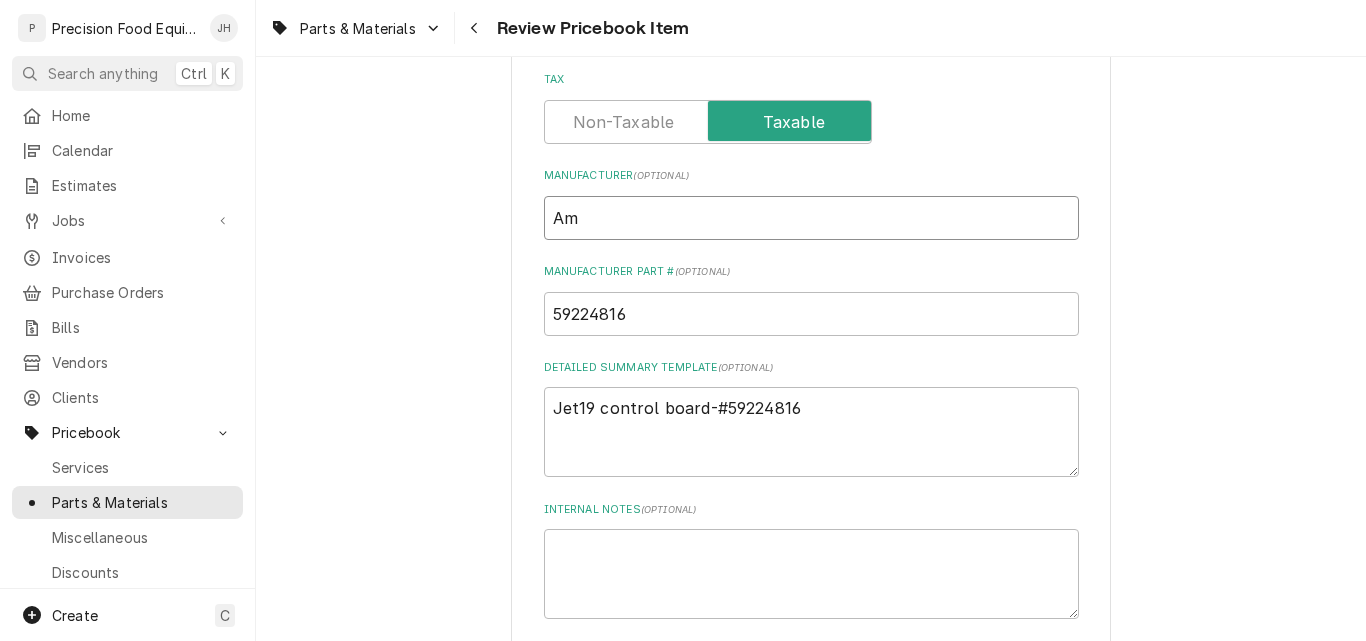 type on "x" 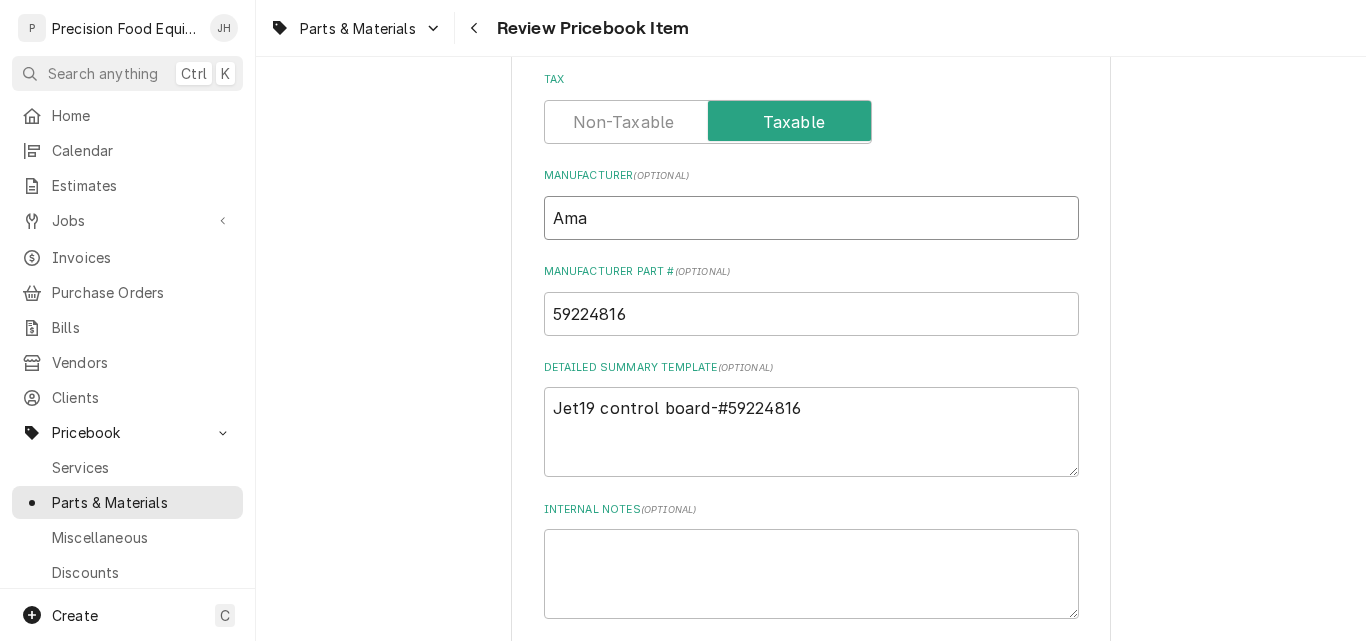 type on "Aman" 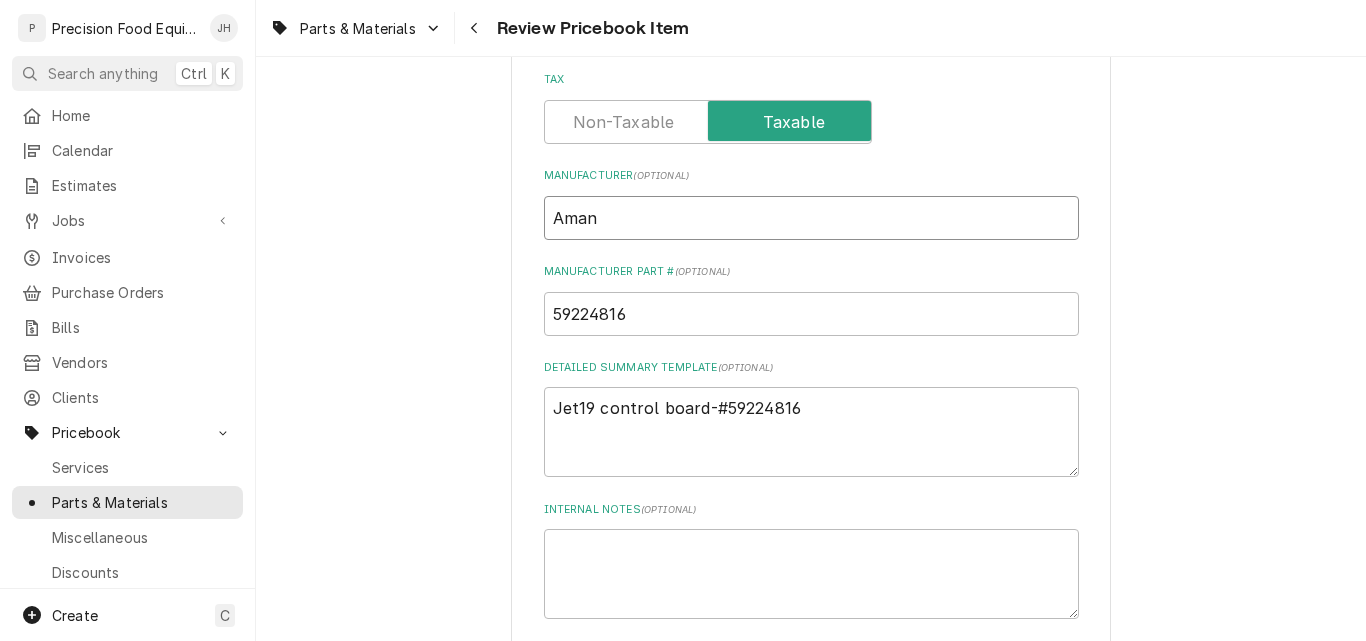 type on "x" 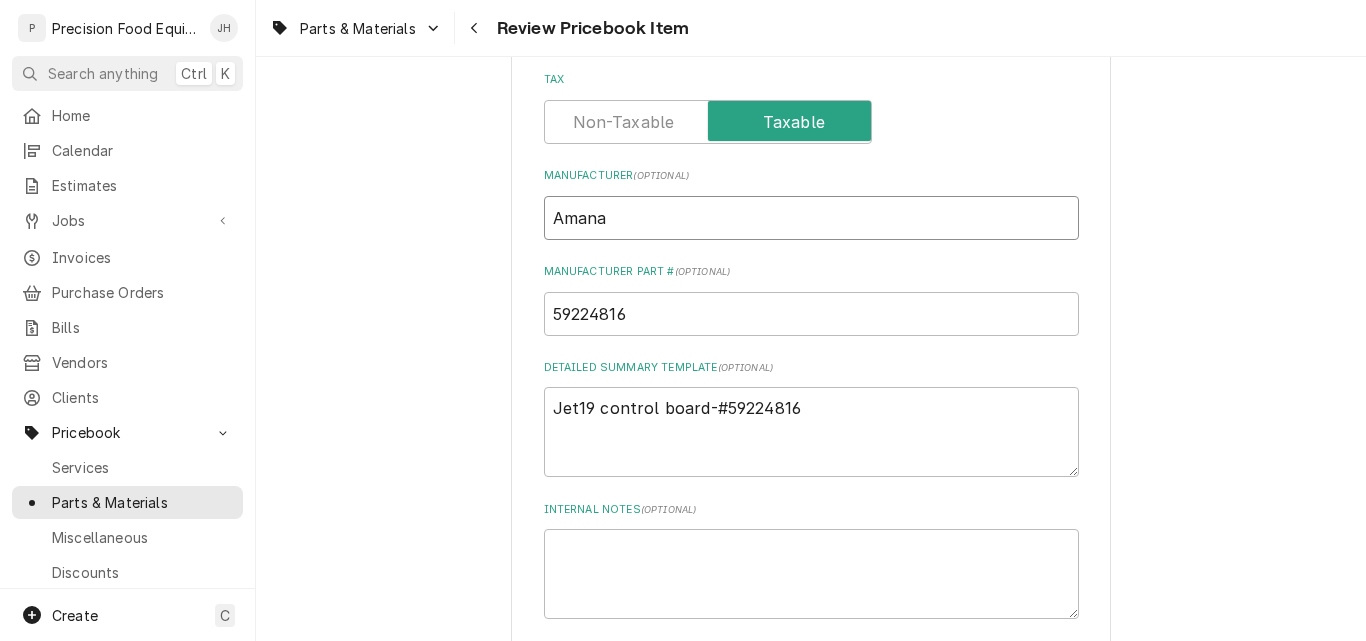 type on "Amana" 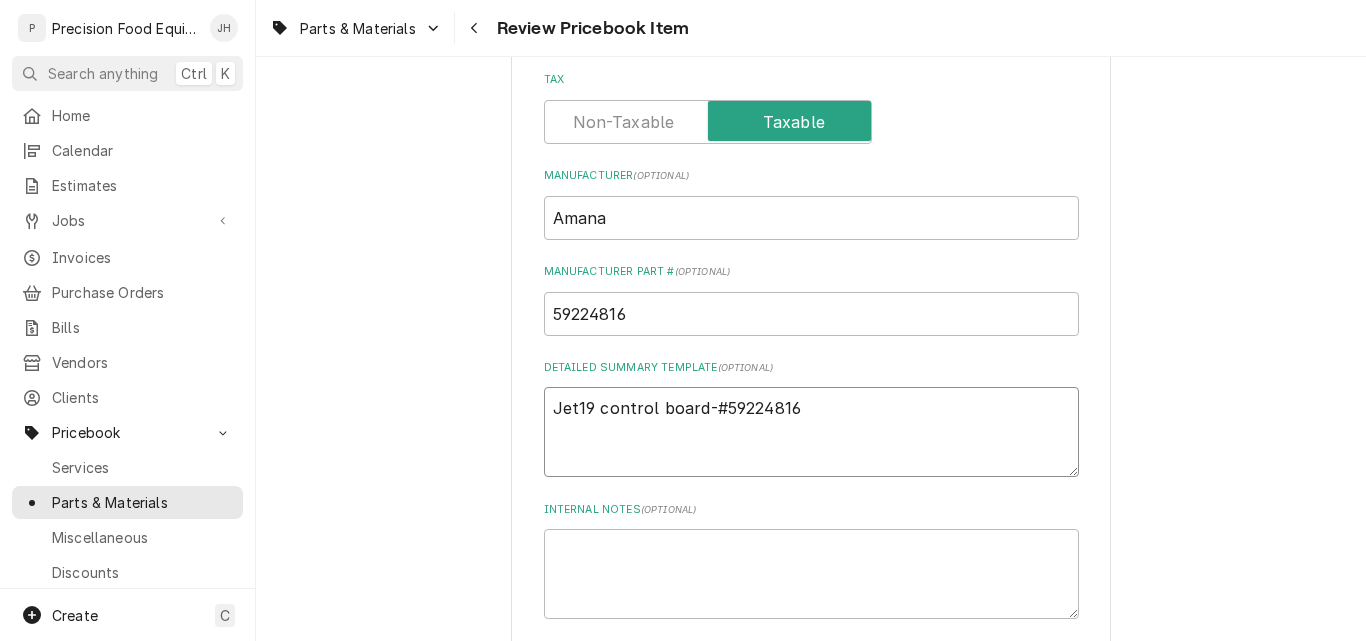 drag, startPoint x: 812, startPoint y: 417, endPoint x: 504, endPoint y: 422, distance: 308.0406 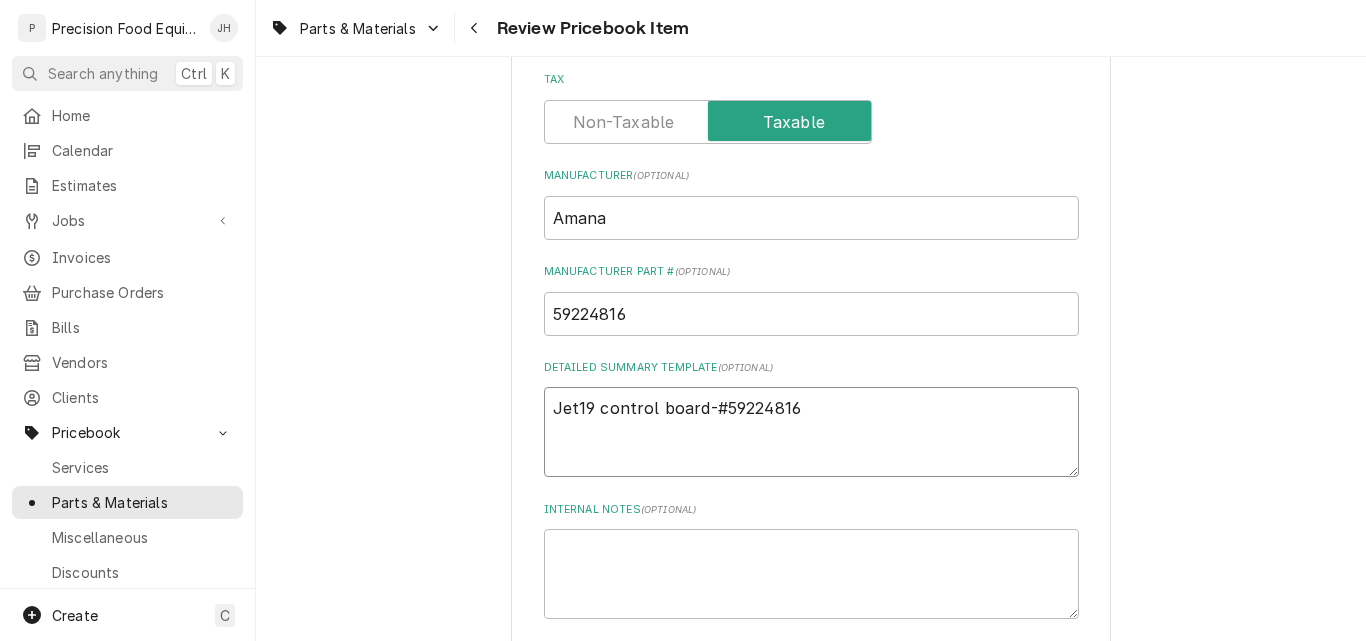 paste on "Control Board, High Voltage" 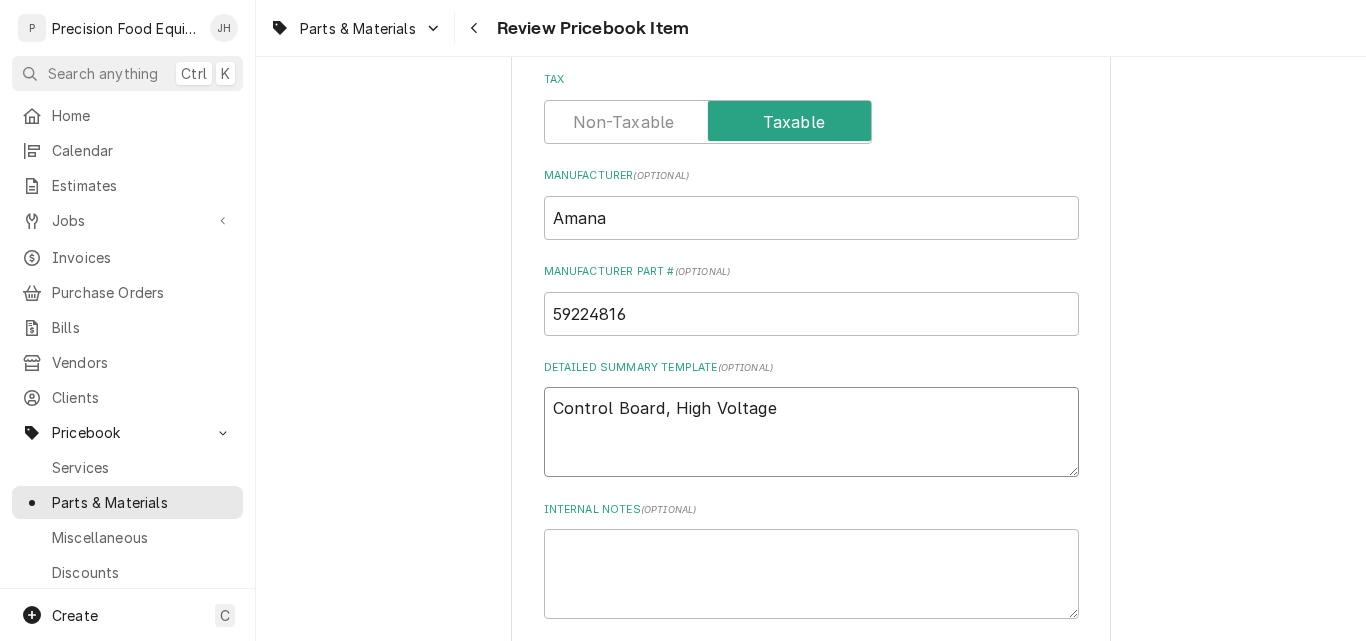 type on "x" 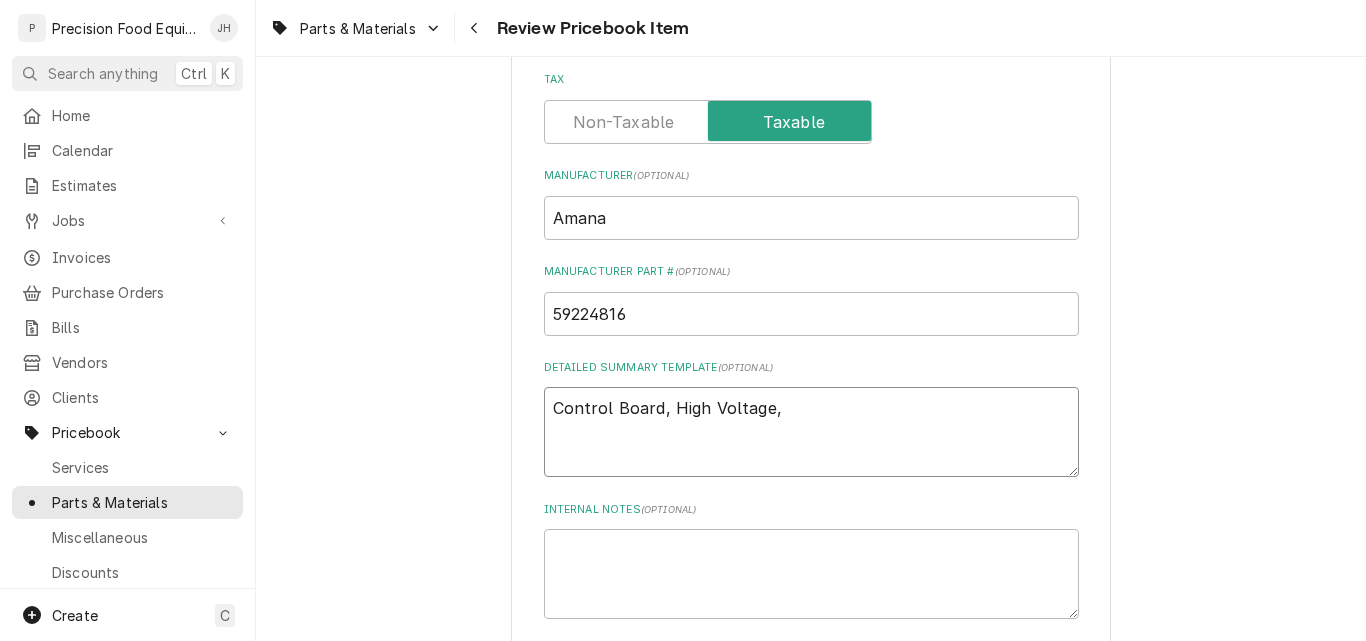 type on "x" 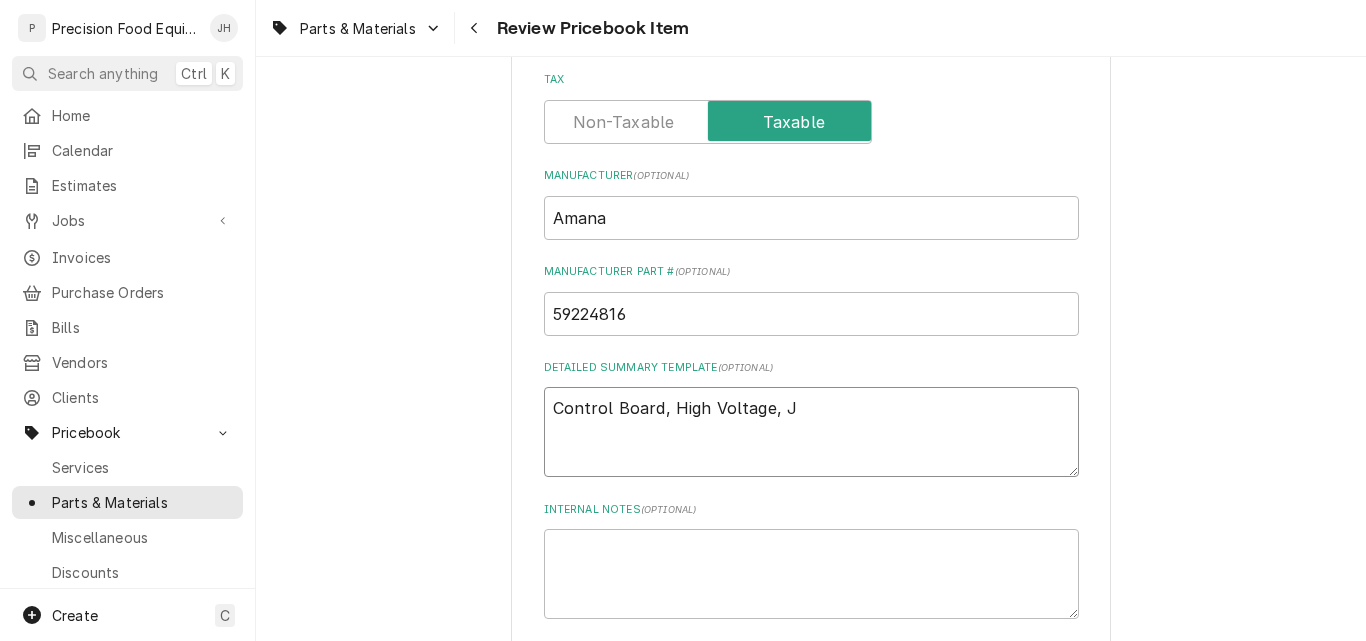 type on "x" 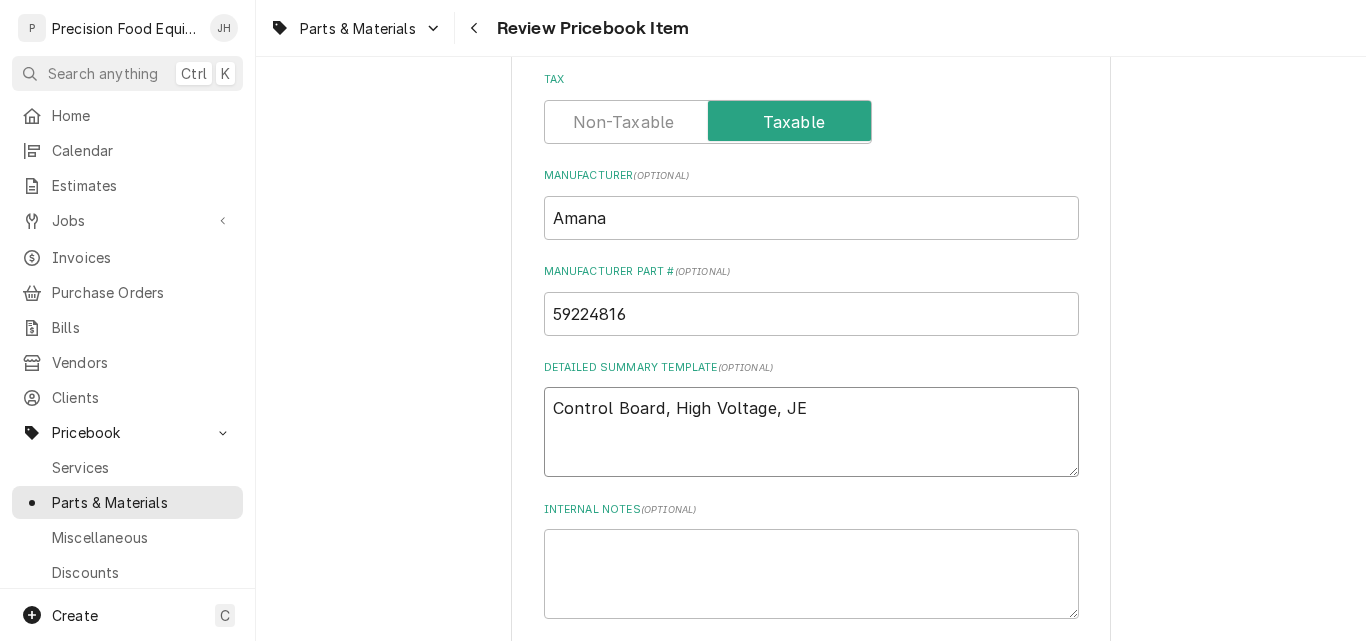 type on "x" 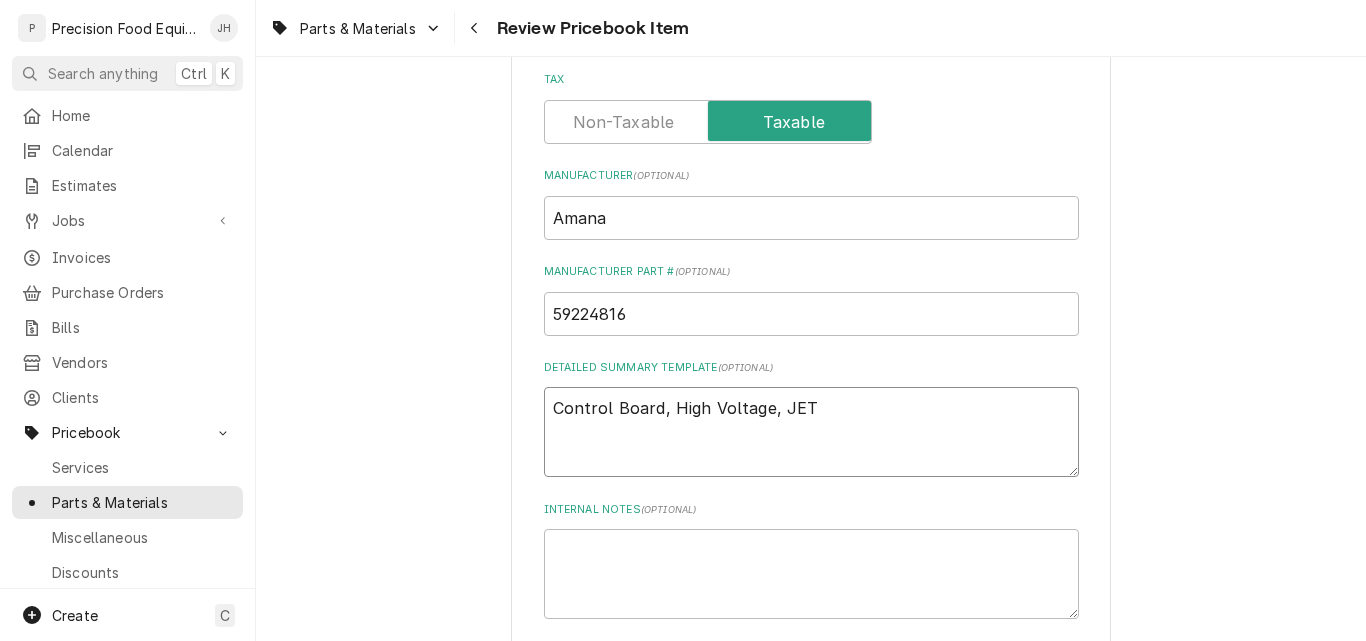 type on "x" 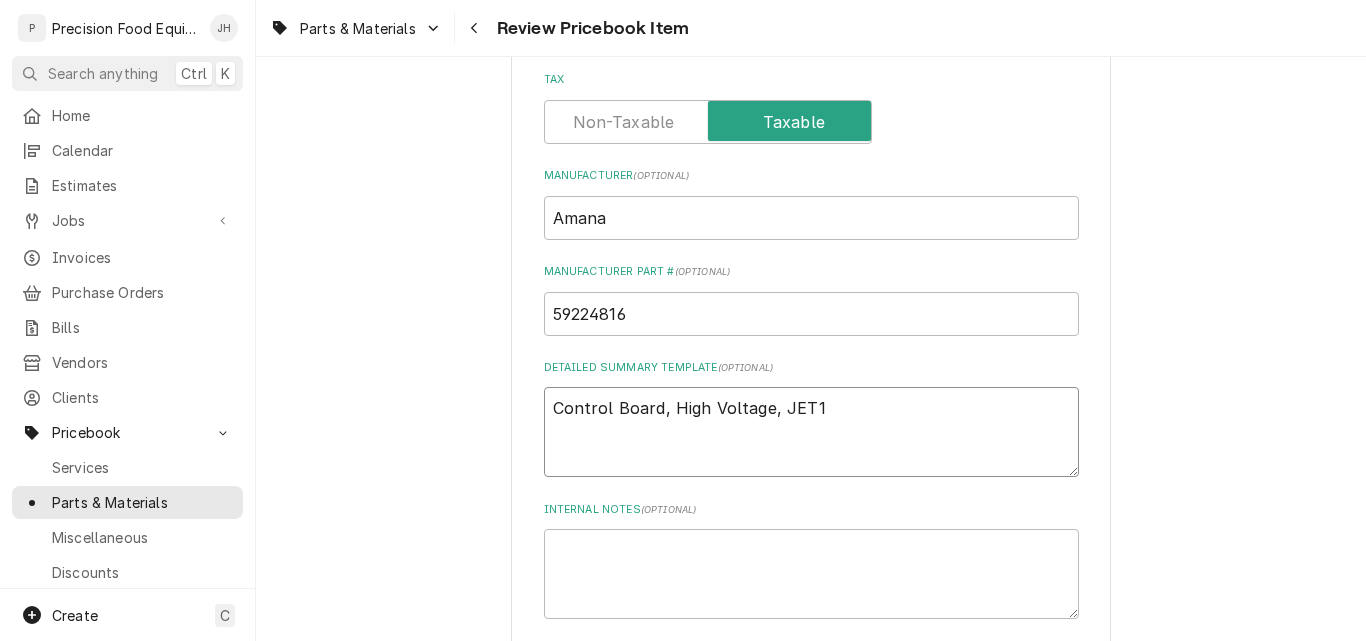 type on "x" 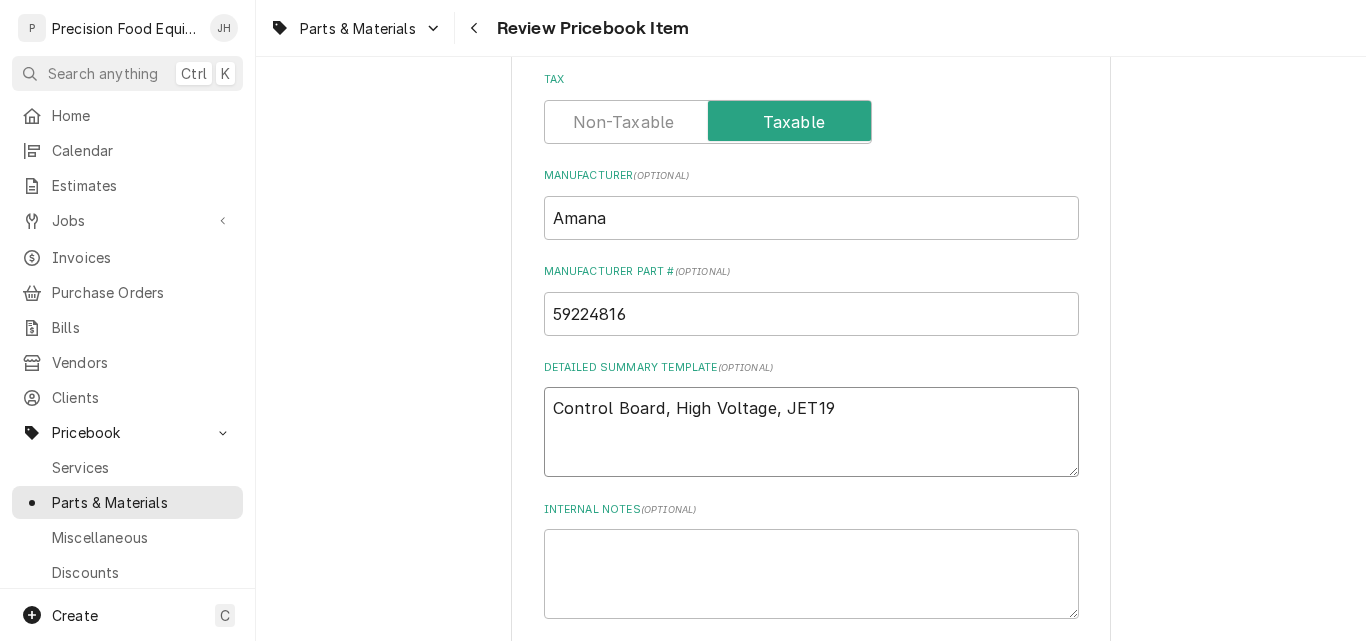 drag, startPoint x: 817, startPoint y: 408, endPoint x: 532, endPoint y: 427, distance: 285.63263 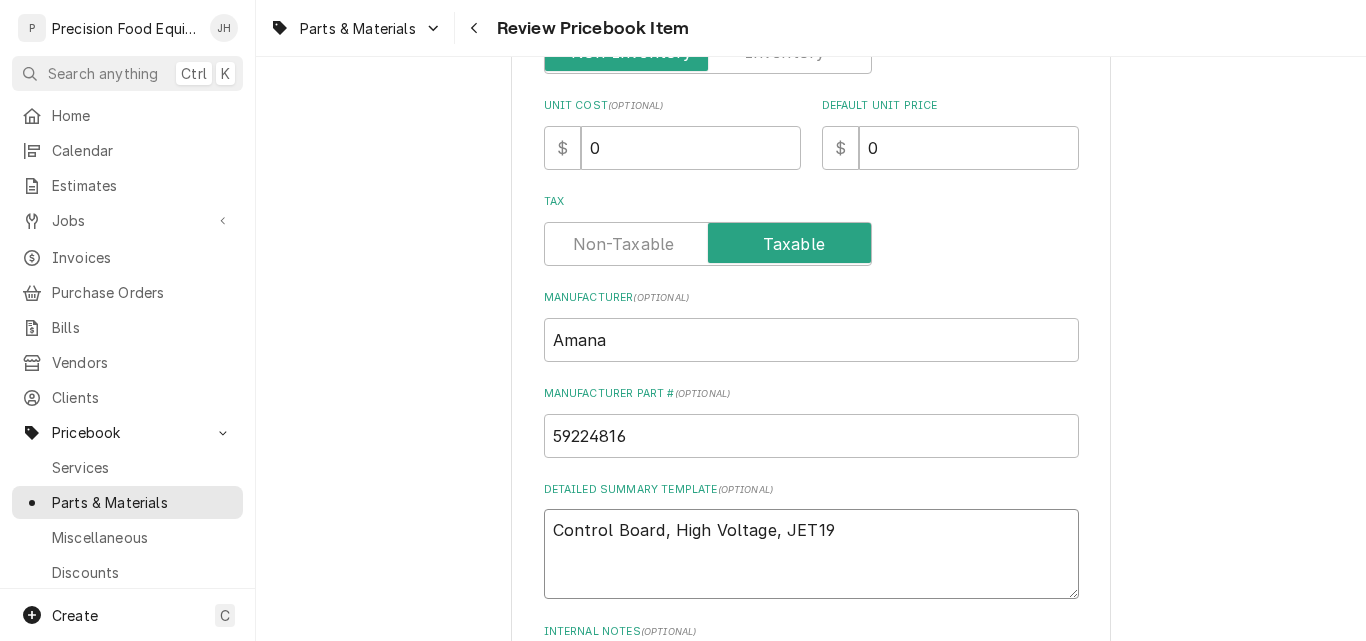 scroll, scrollTop: 300, scrollLeft: 0, axis: vertical 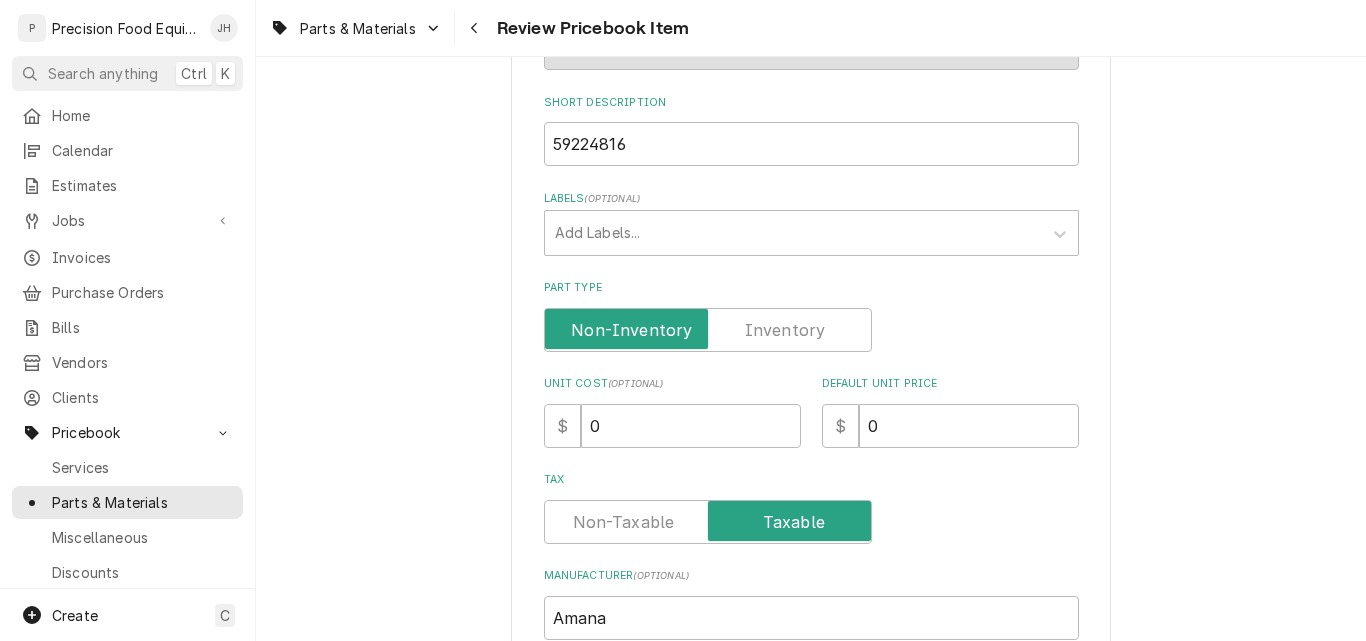 type on "Control Board, High Voltage, JET19" 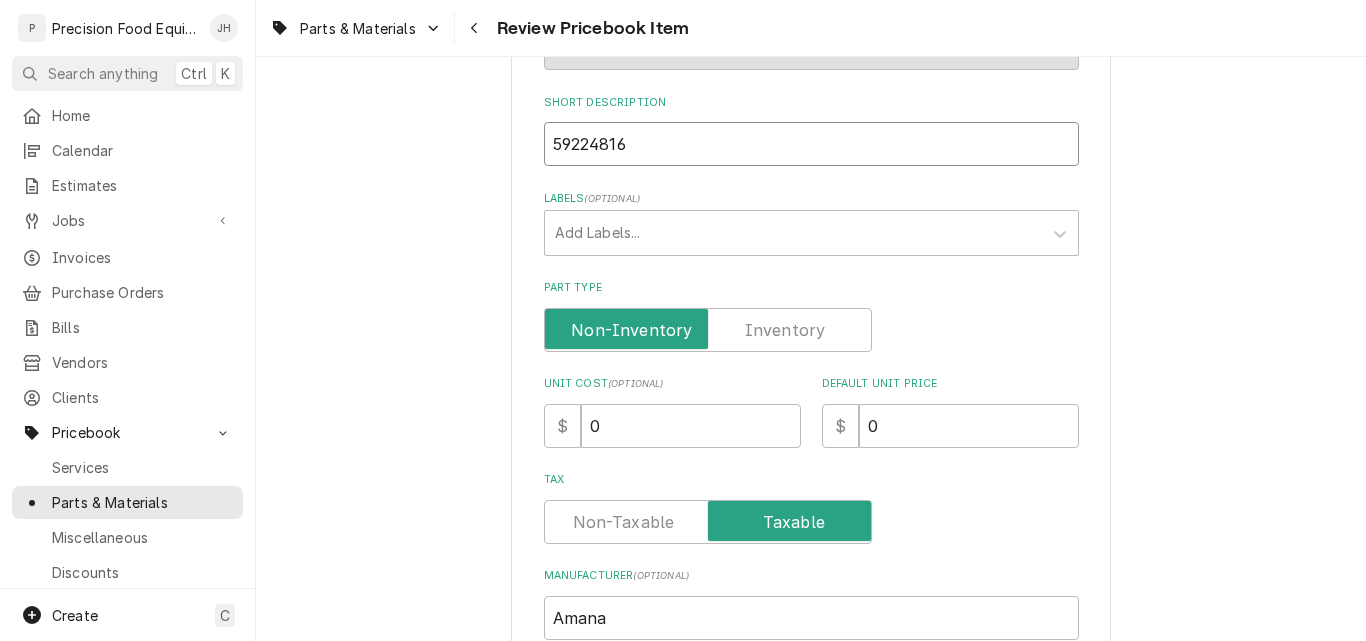 drag, startPoint x: 656, startPoint y: 152, endPoint x: 471, endPoint y: 146, distance: 185.09727 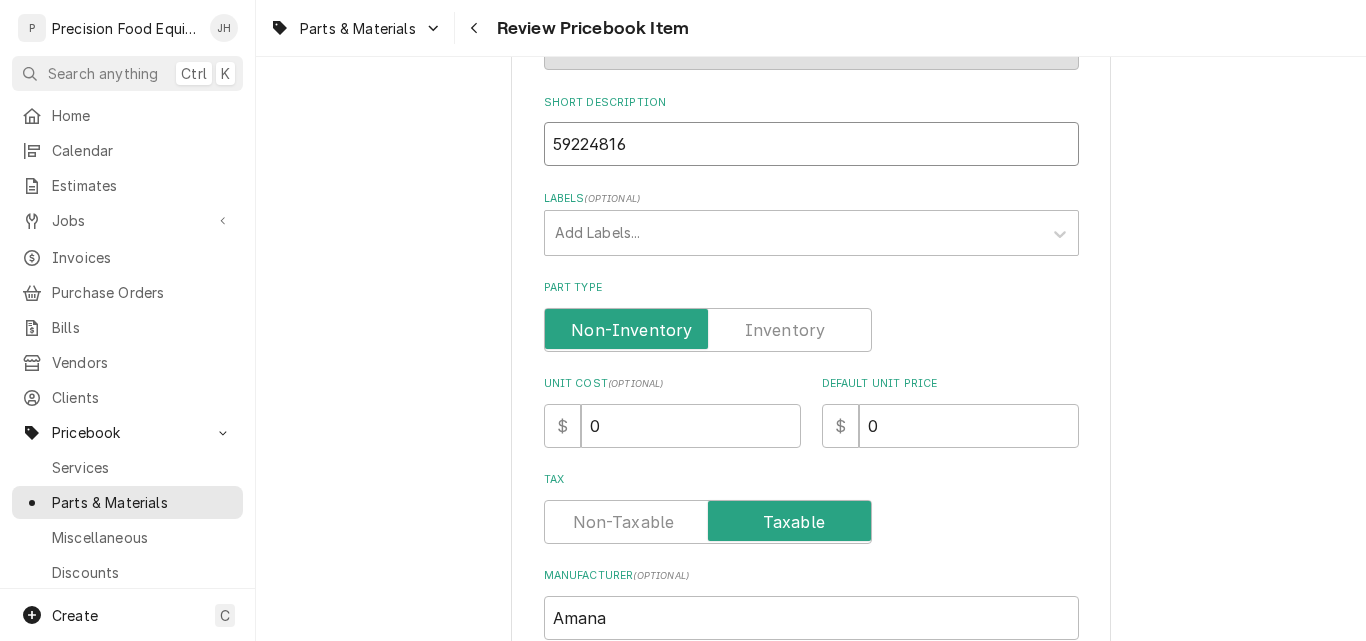 paste on "Control Board, High Voltage, JET19" 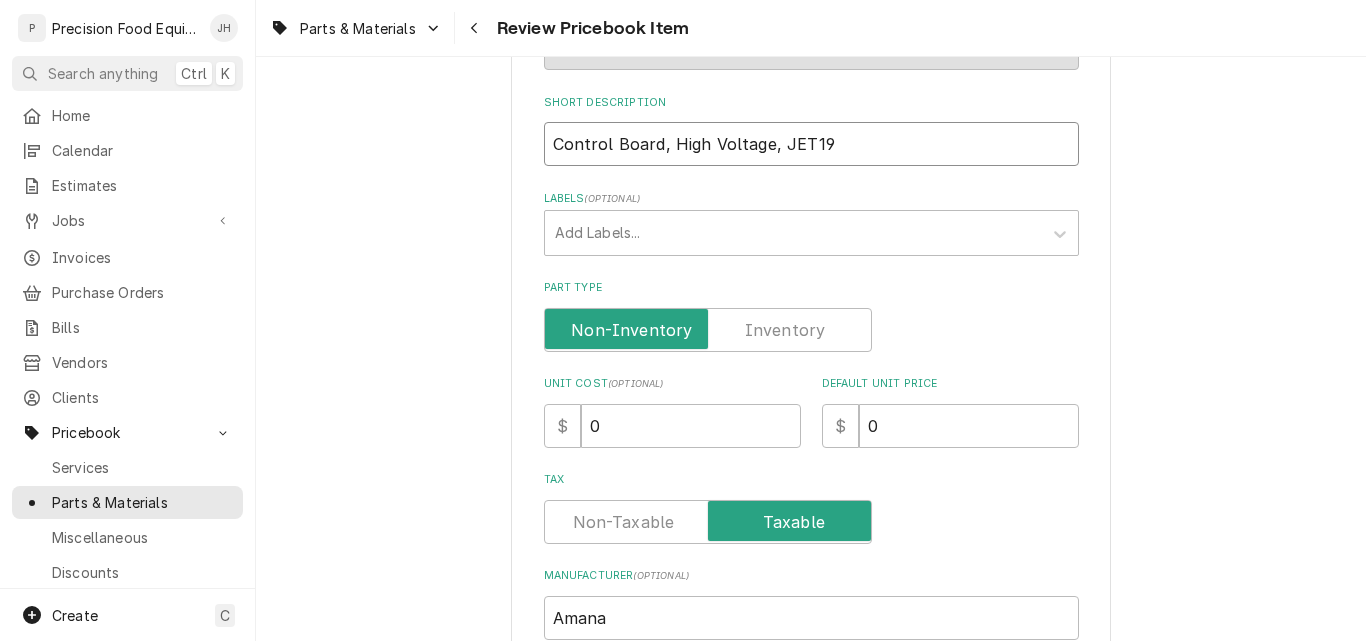 drag, startPoint x: 670, startPoint y: 145, endPoint x: 760, endPoint y: 147, distance: 90.02222 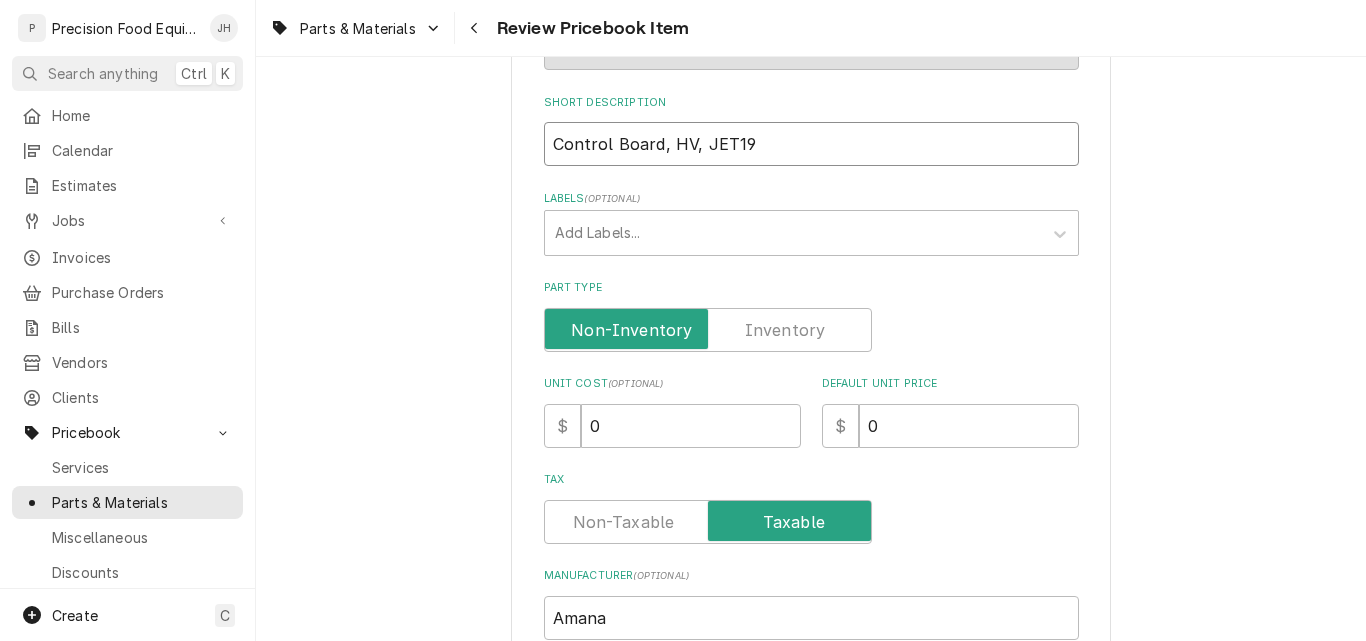 type on "Control Board, HV, JET19" 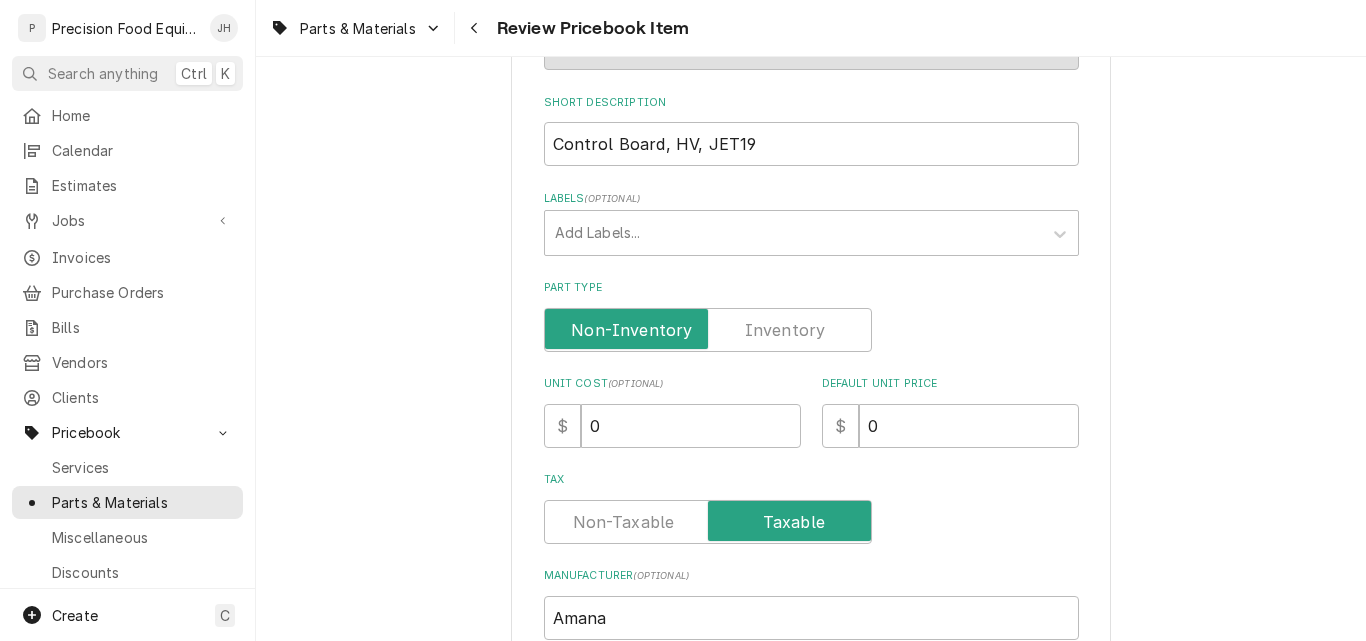 click at bounding box center [708, 330] 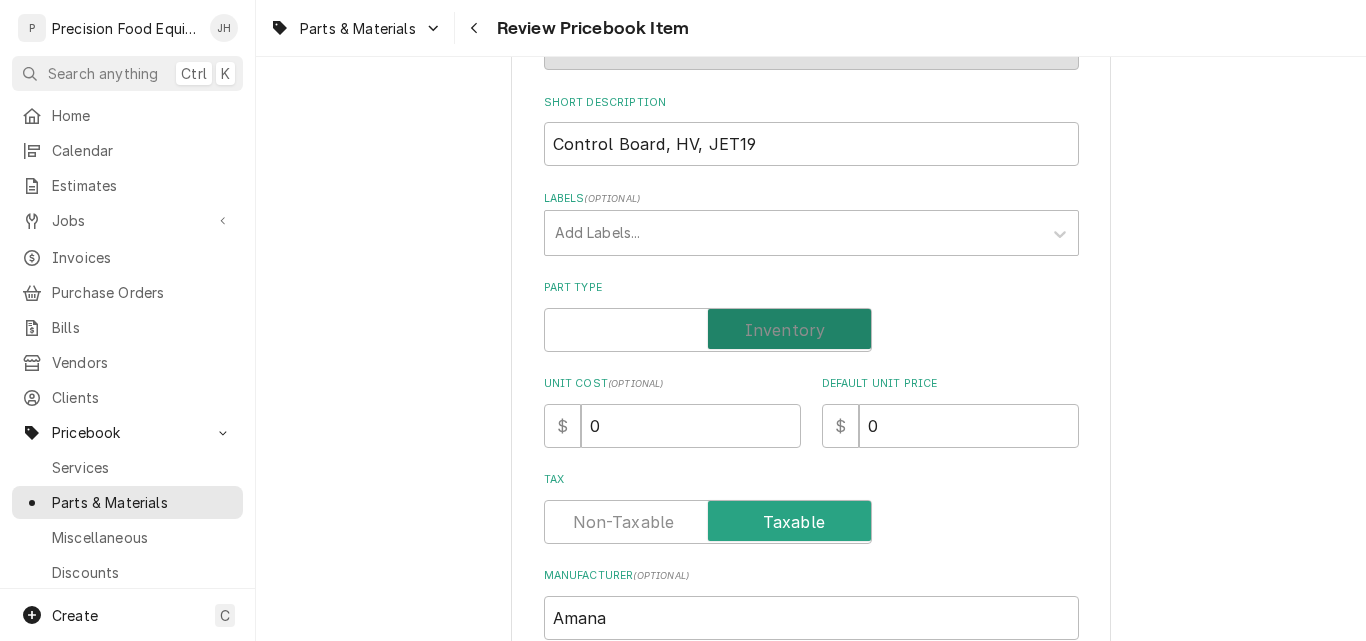 checkbox on "true" 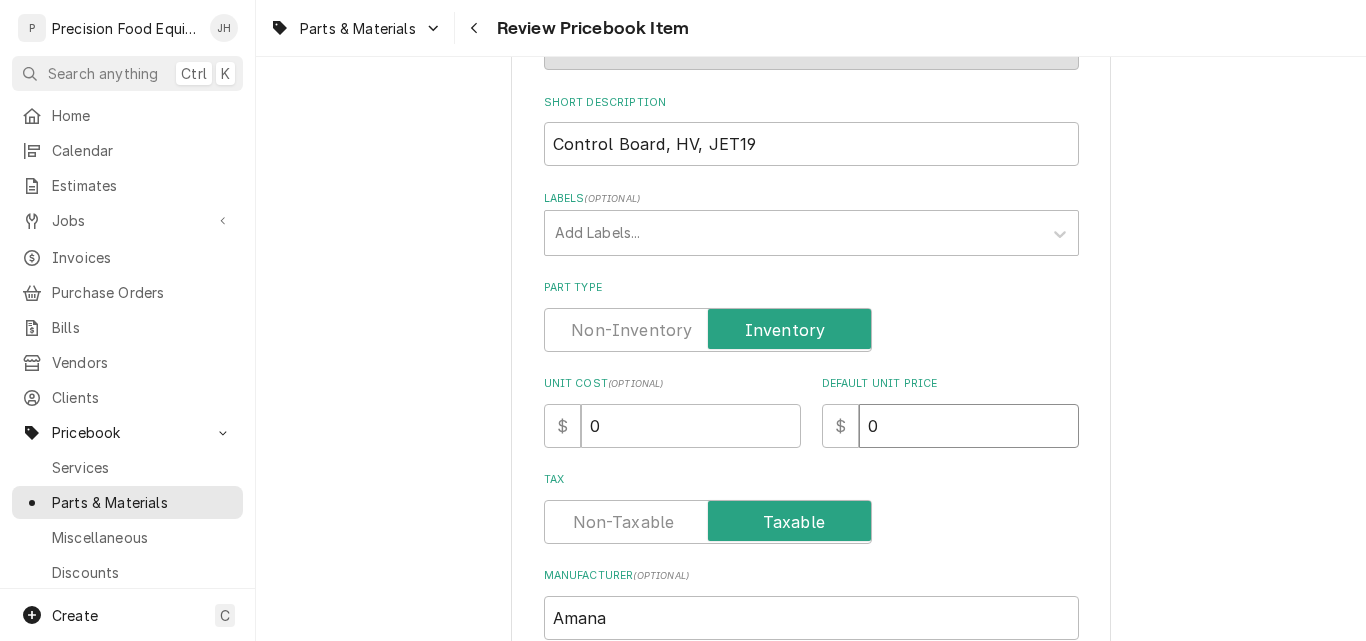 drag, startPoint x: 904, startPoint y: 424, endPoint x: 777, endPoint y: 409, distance: 127.88276 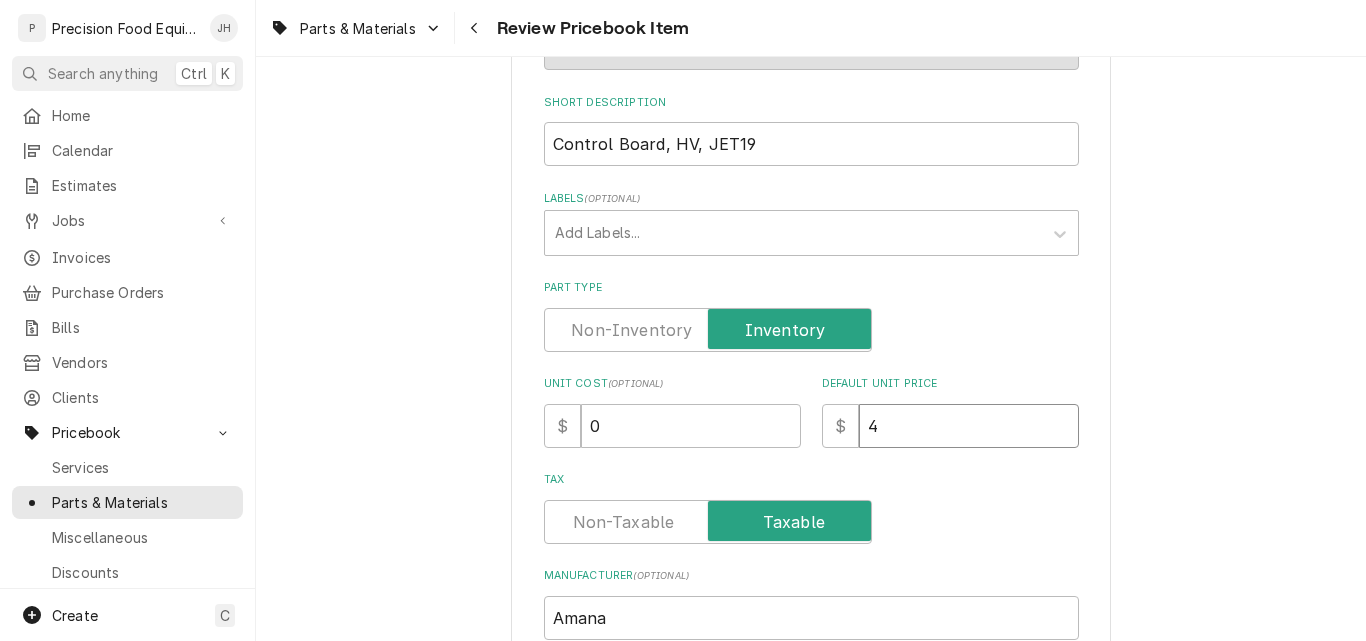 type on "x" 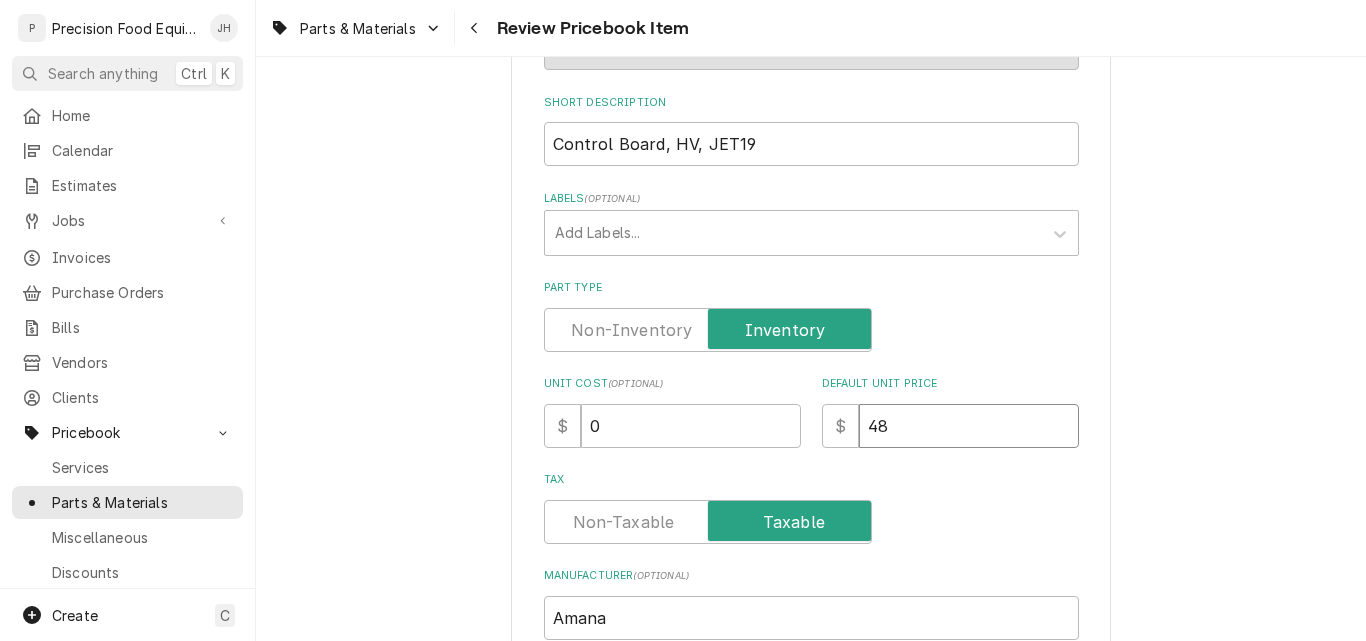 type on "x" 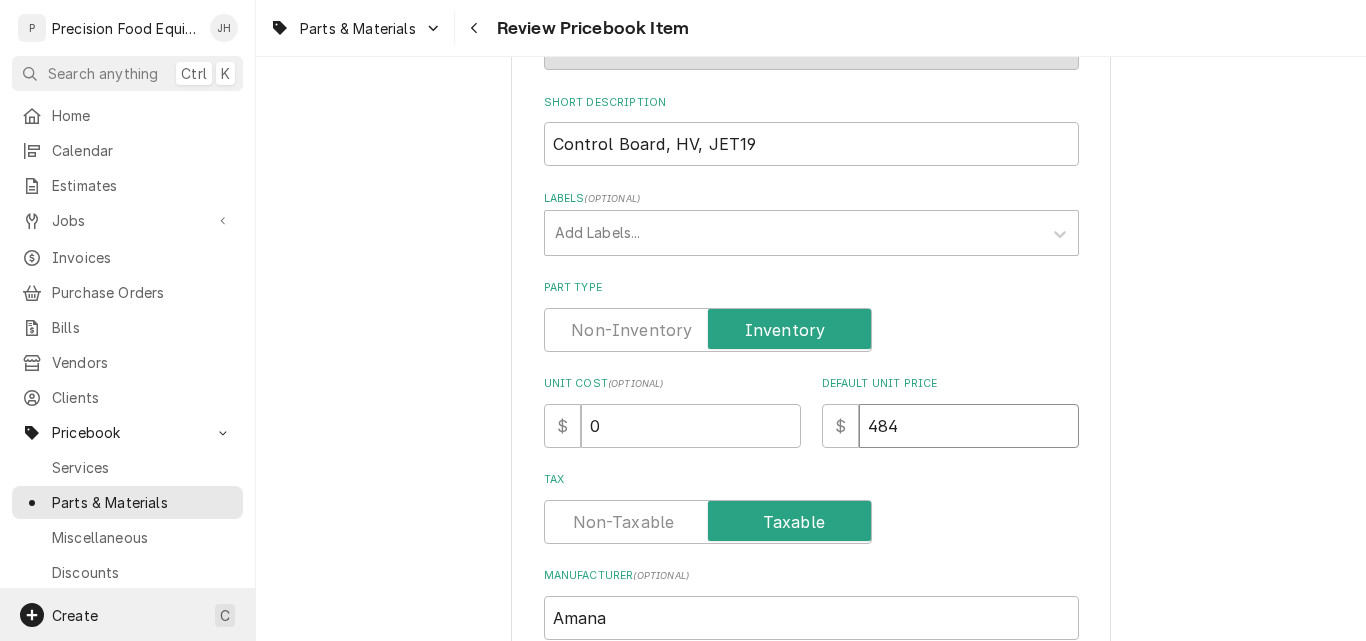 type on "484" 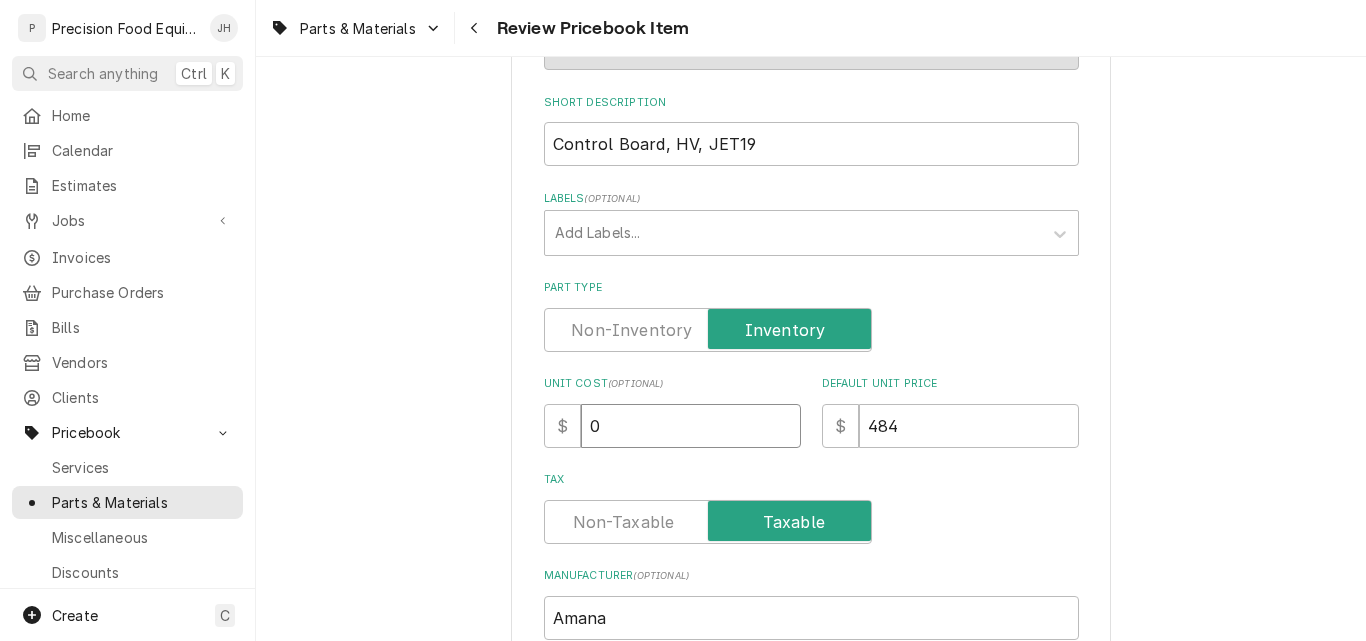 drag, startPoint x: 629, startPoint y: 420, endPoint x: 516, endPoint y: 435, distance: 113.99123 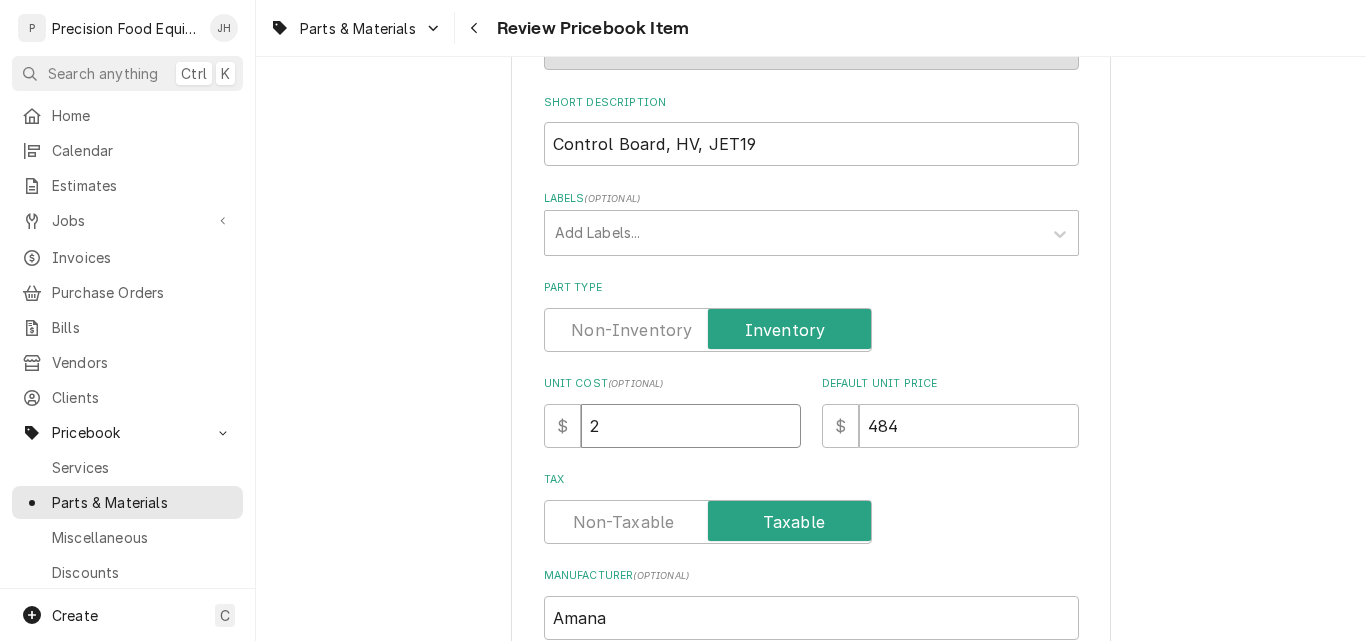 type on "x" 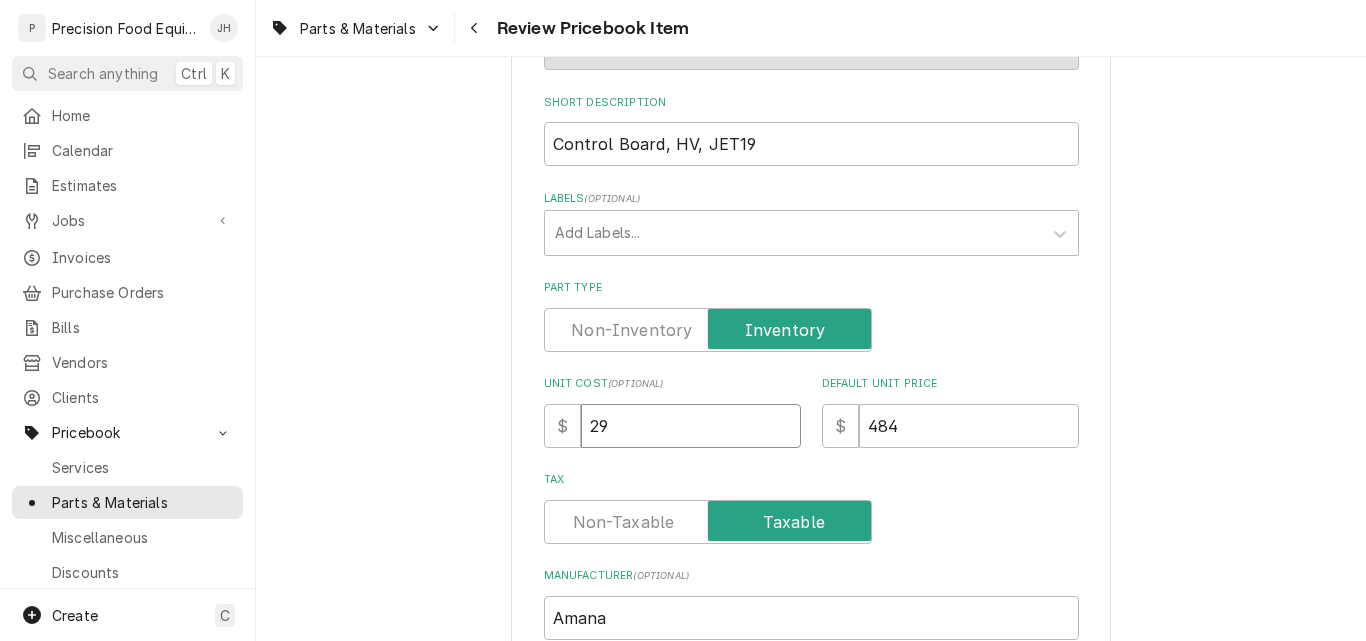 type on "x" 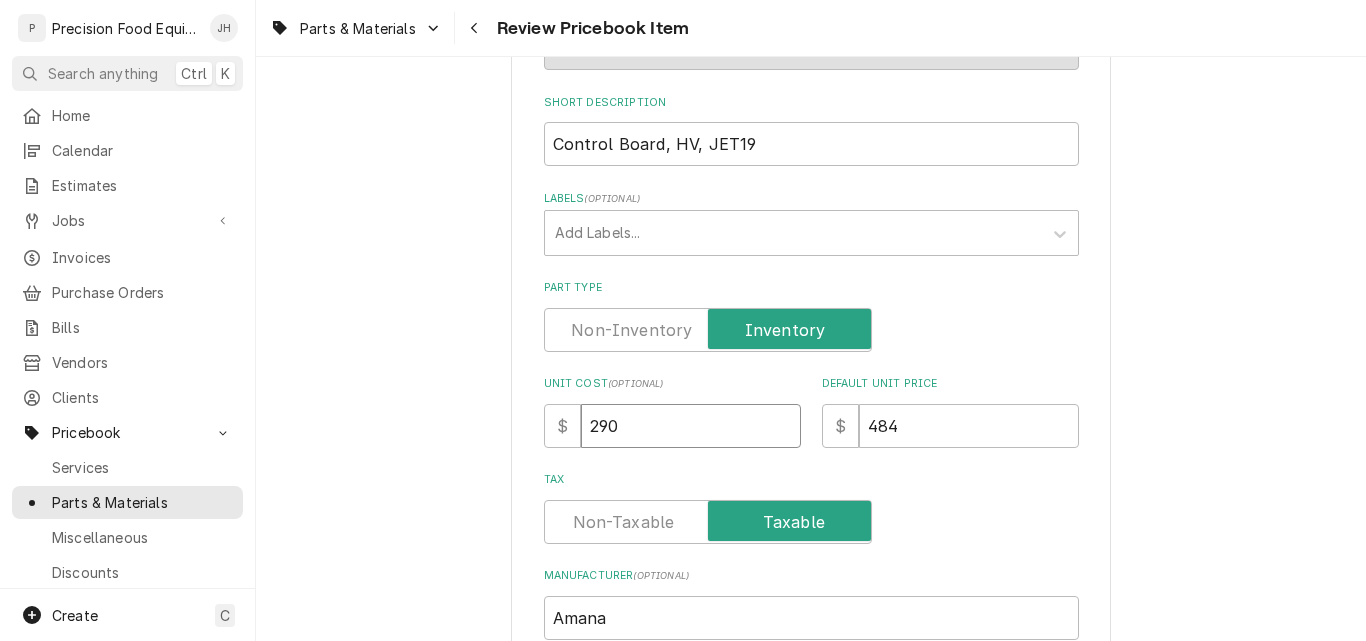 type on "x" 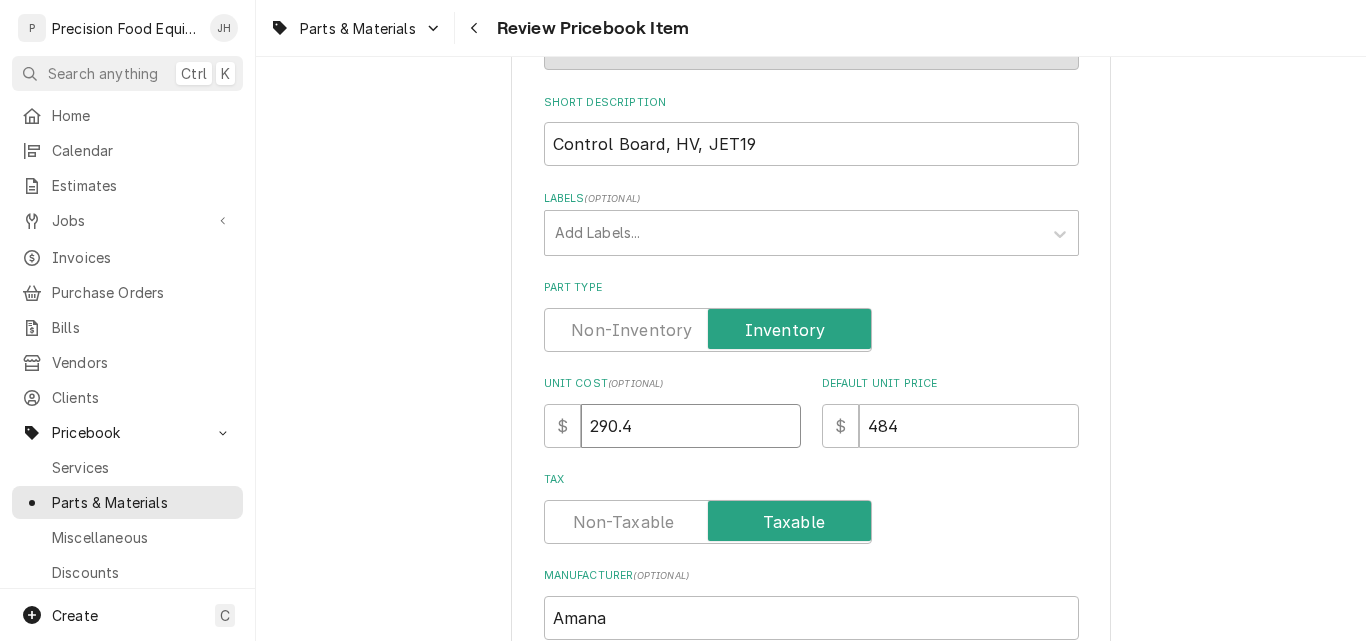 type on "x" 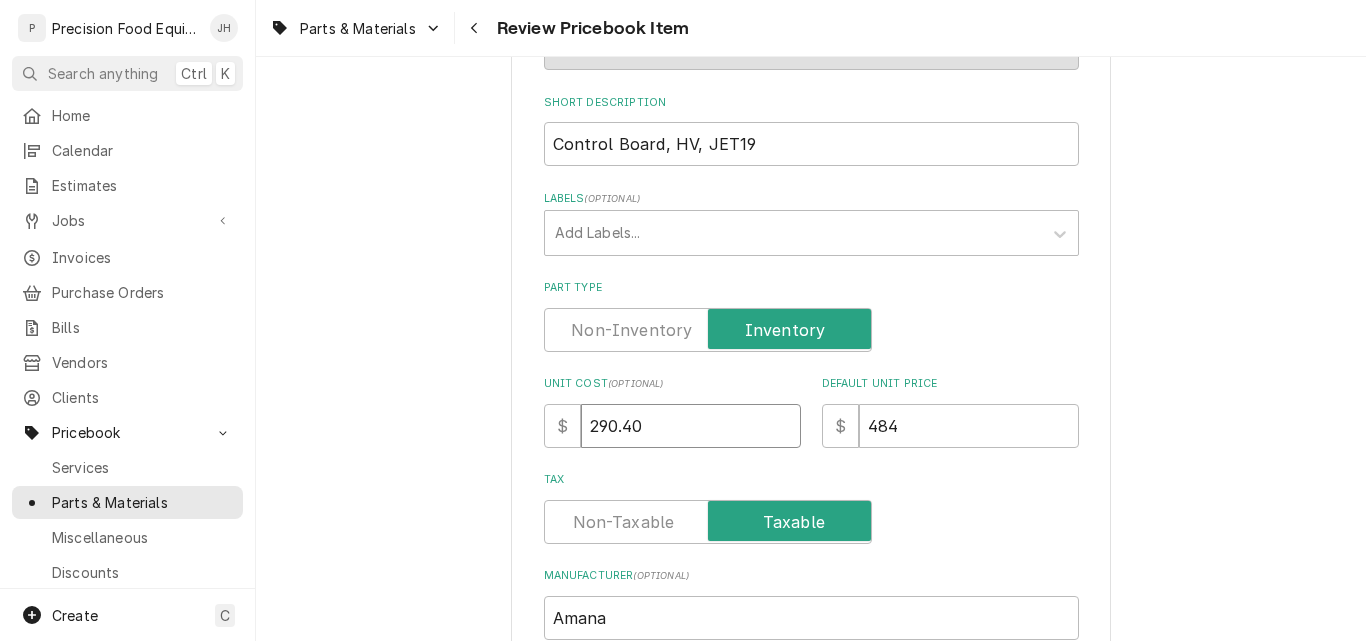 type on "290.40" 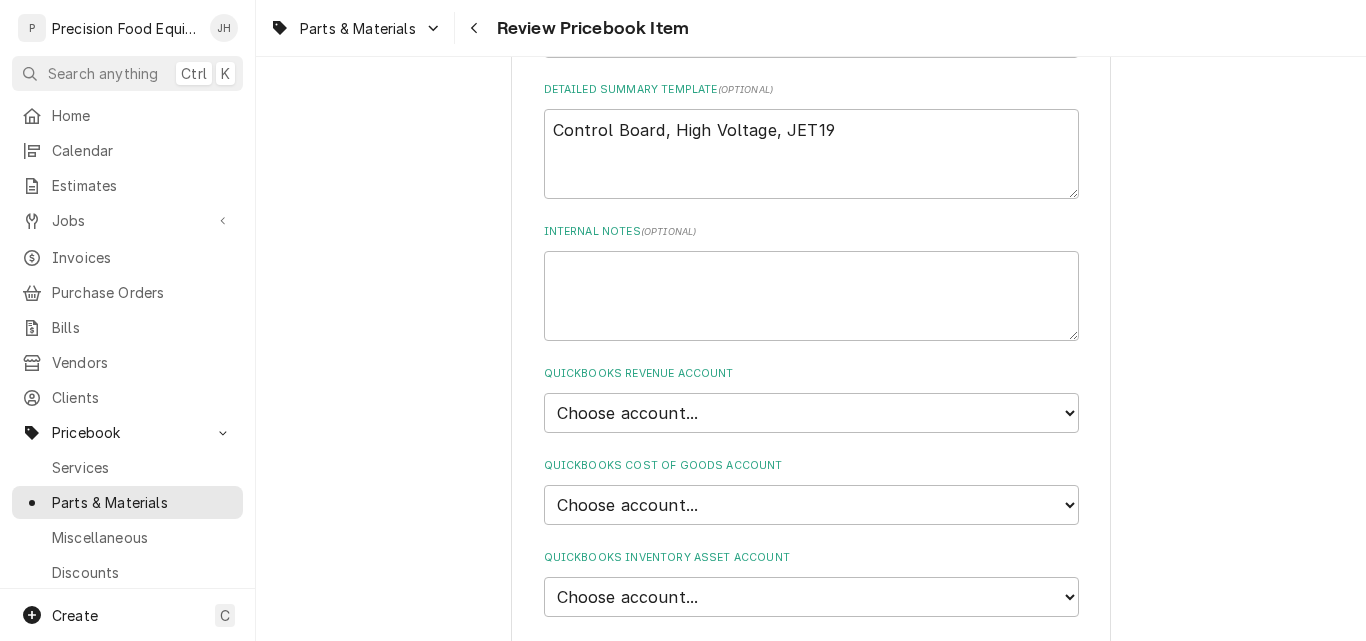 scroll, scrollTop: 1100, scrollLeft: 0, axis: vertical 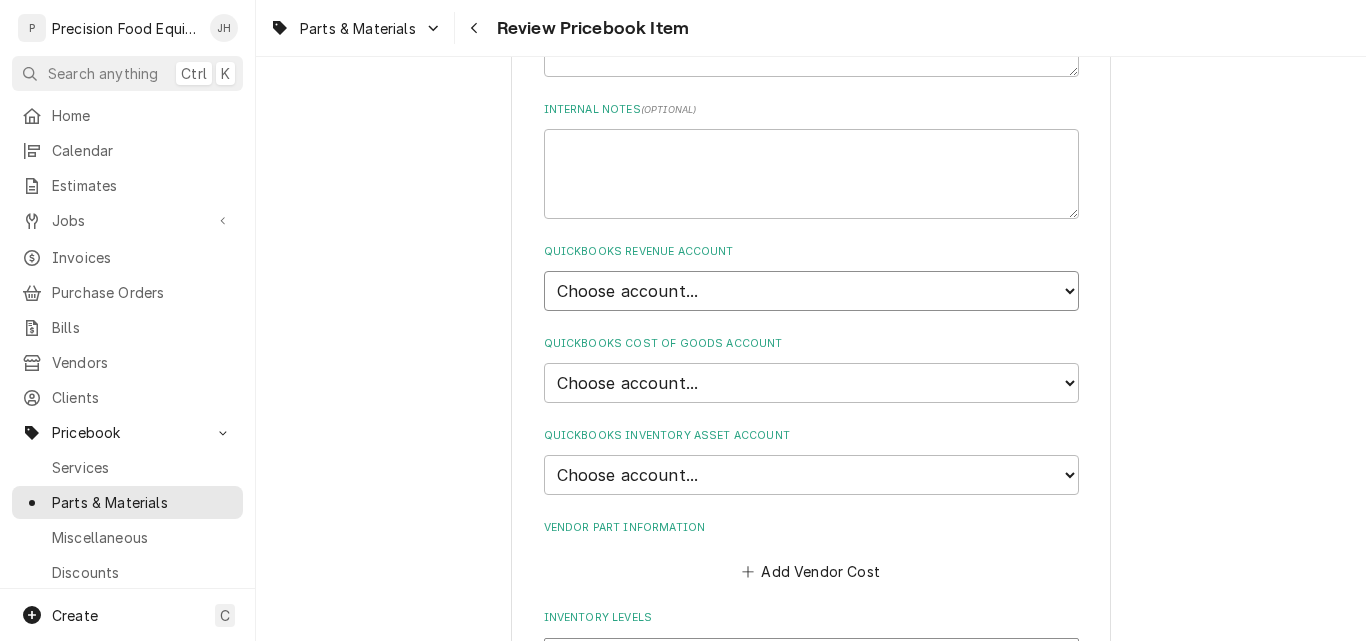 click on "Choose account... Discount Income Misc Income Non taxable issues 46600: Parts and Materials Sales 48700: Services Income" at bounding box center (811, 291) 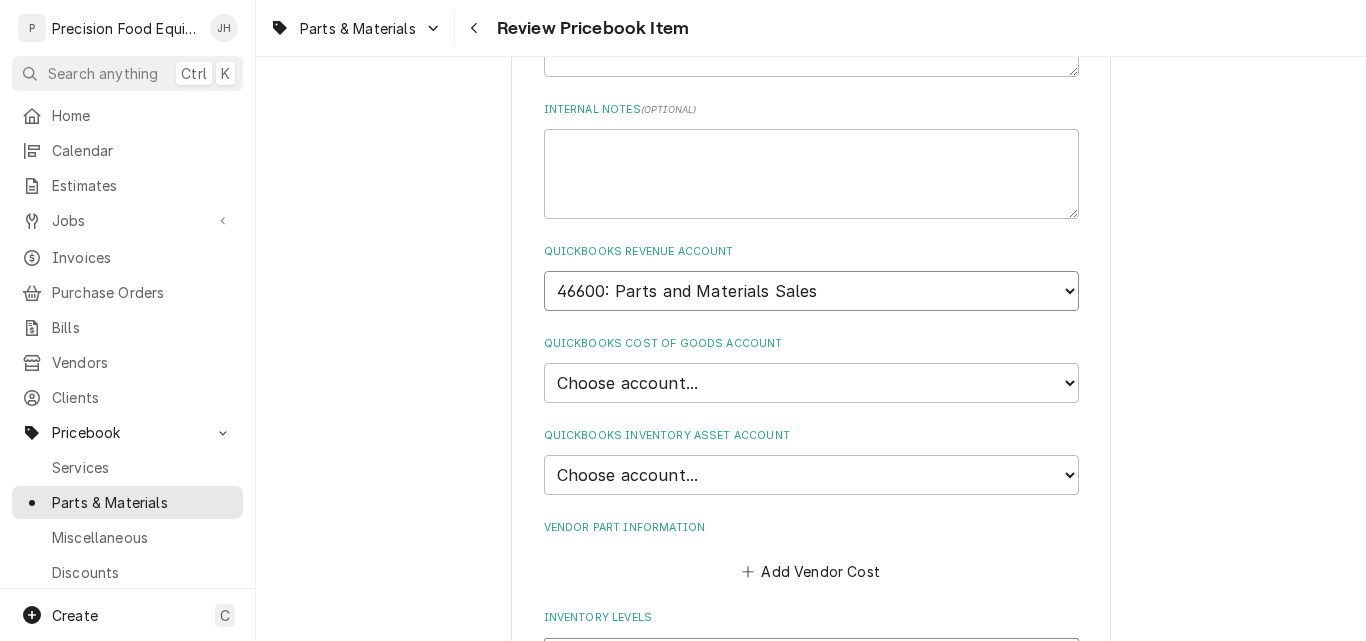click on "Choose account... Discount Income Misc Income Non taxable issues 46600: Parts and Materials Sales 48700: Services Income" at bounding box center (811, 291) 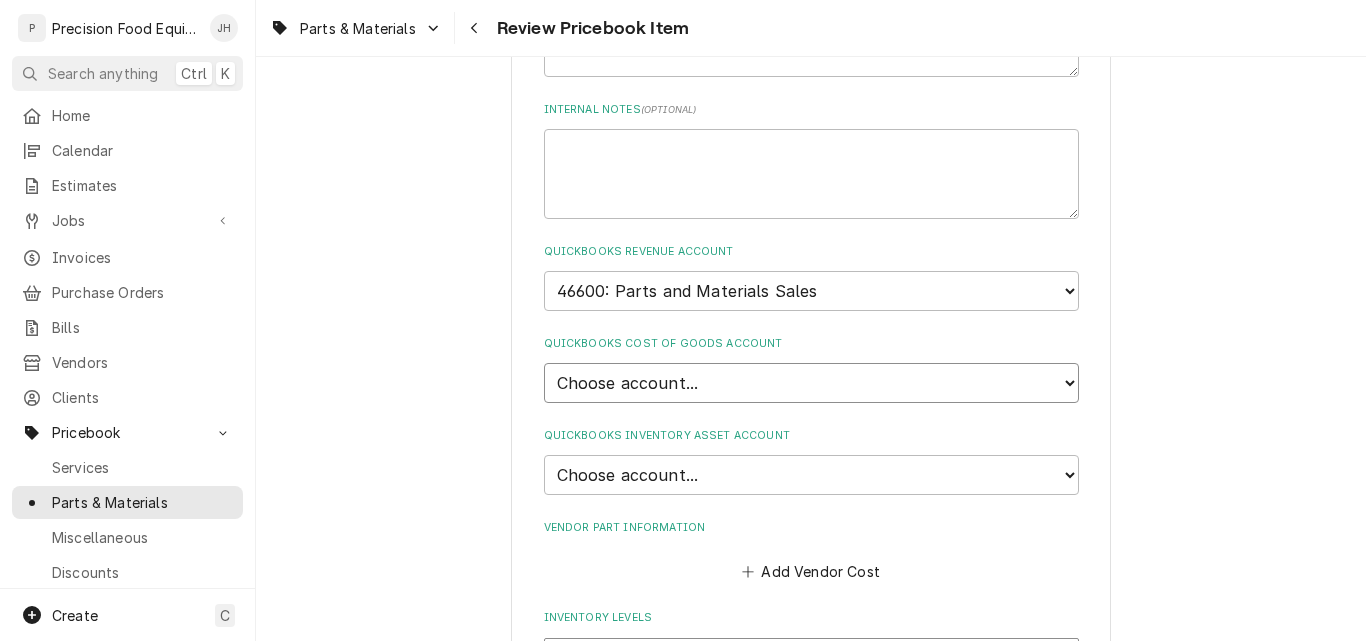click on "Choose account... Loss Expense Loss Expense 11/3/2014 Loss Expense 11/4/2014 Cost of Goods Sold Purchases - Parts and Materials Cost of Sales - Labor" at bounding box center [811, 383] 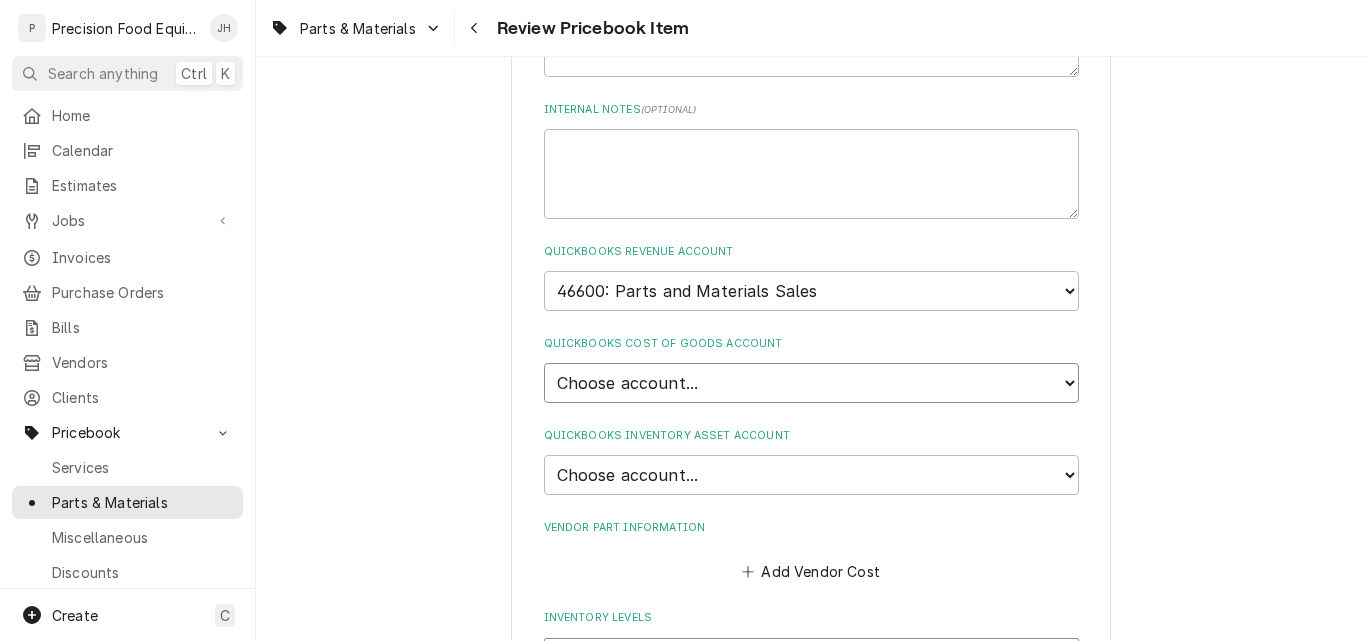 select on "80000023-1210145225" 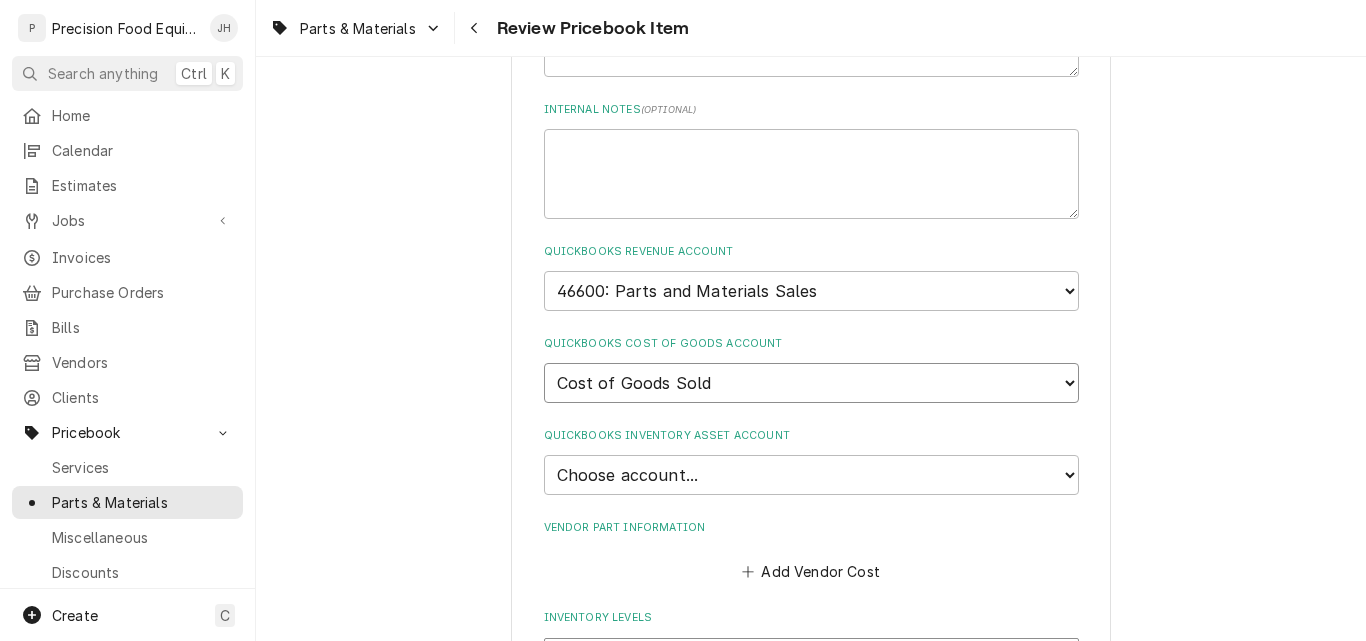 click on "Choose account... Loss Expense Loss Expense 11/3/2014 Loss Expense 11/4/2014 Cost of Goods Sold Purchases - Parts and Materials Cost of Sales - Labor" at bounding box center [811, 383] 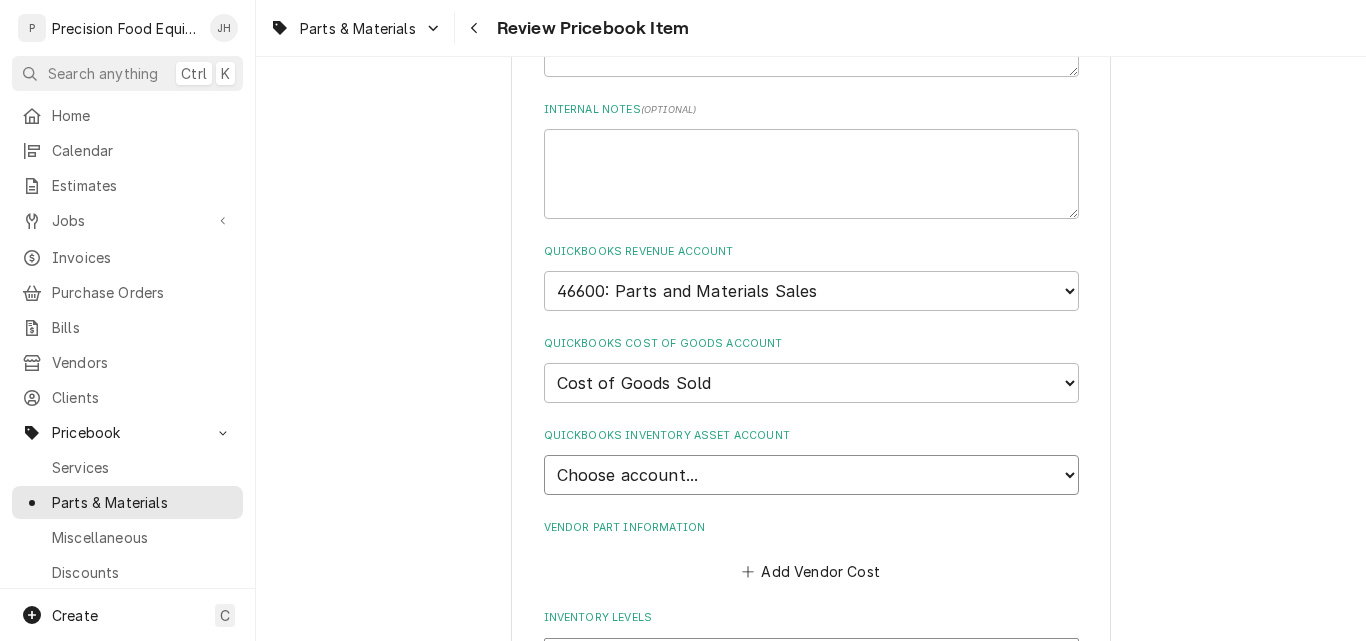 click on "Choose account... Undeposited Funds Inventory Asset Payroll Asset" at bounding box center [811, 475] 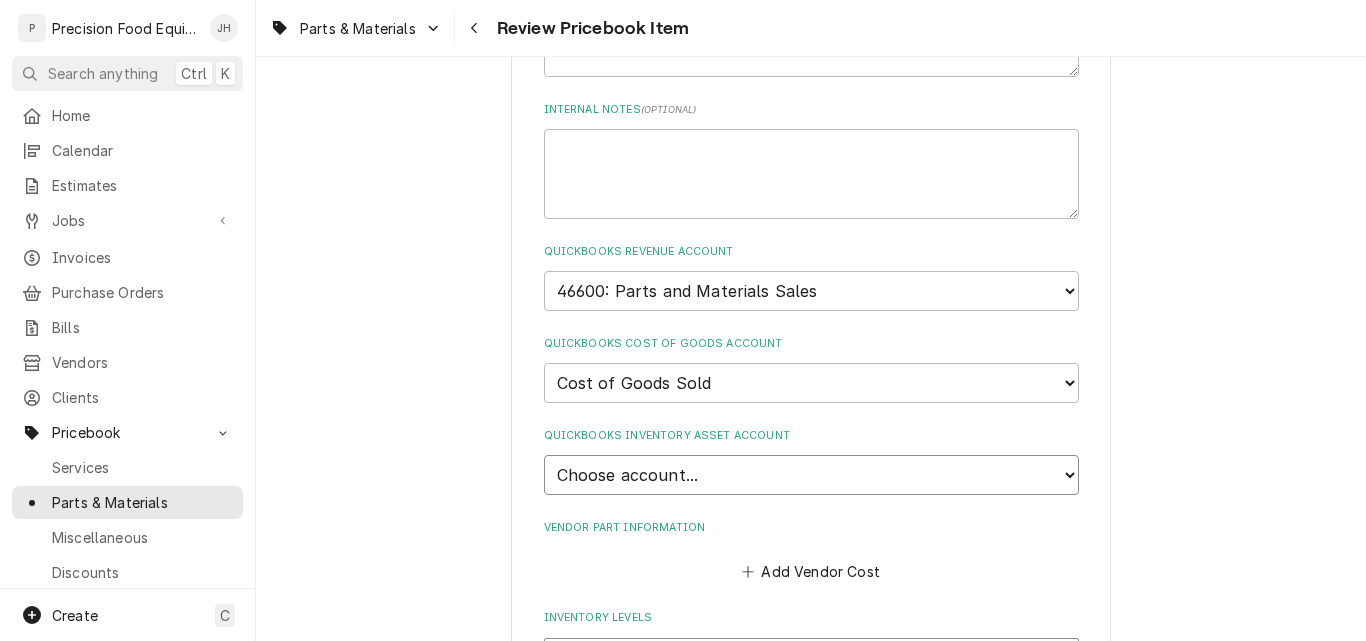 click on "Choose account... Undeposited Funds Inventory Asset Payroll Asset" at bounding box center (811, 475) 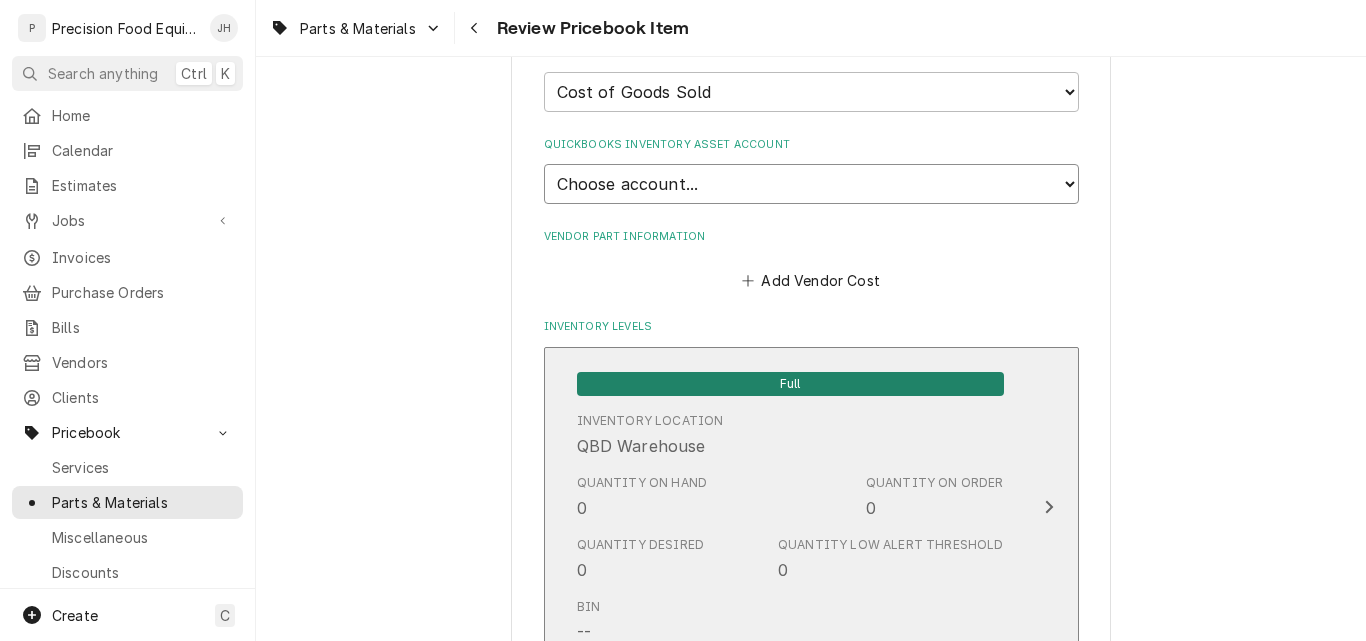 scroll, scrollTop: 1400, scrollLeft: 0, axis: vertical 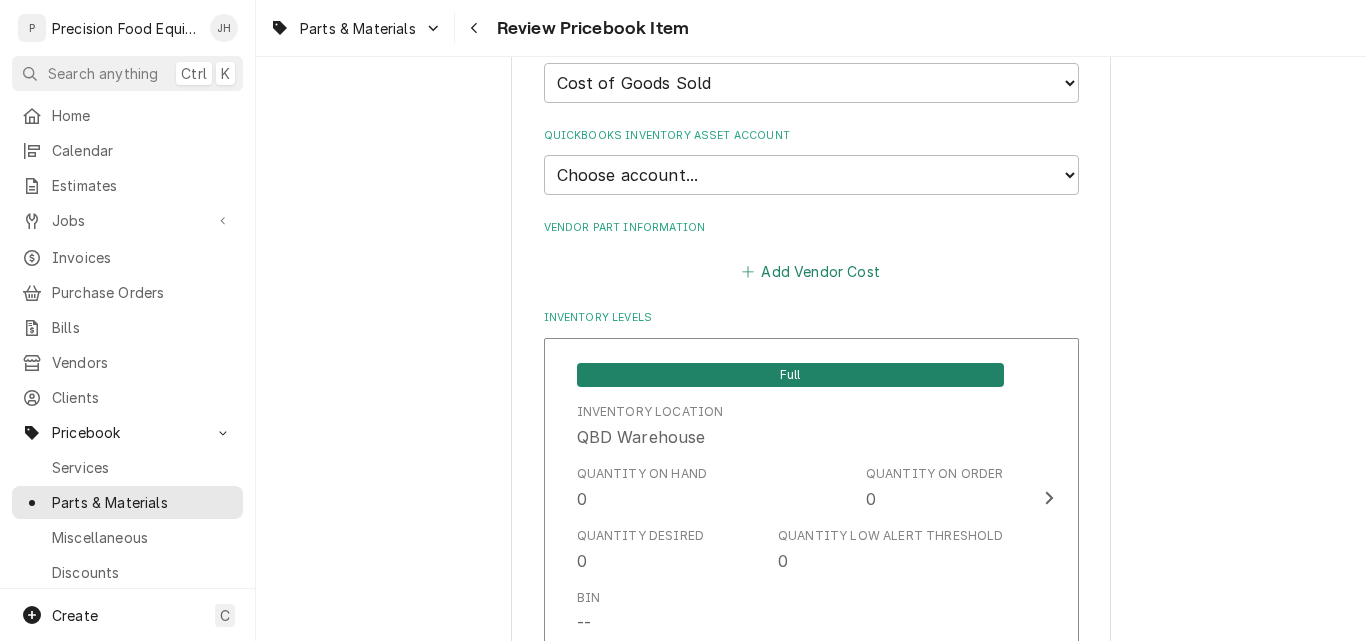 click on "Add Vendor Cost" at bounding box center (811, 272) 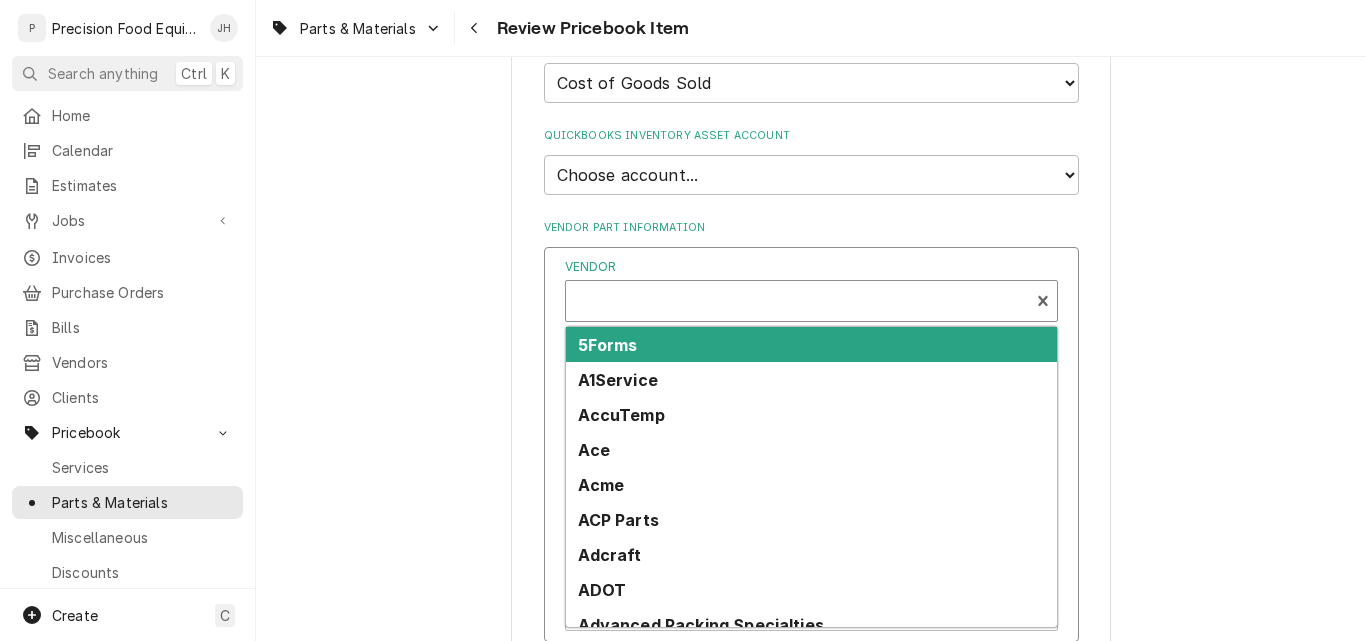 type on "x" 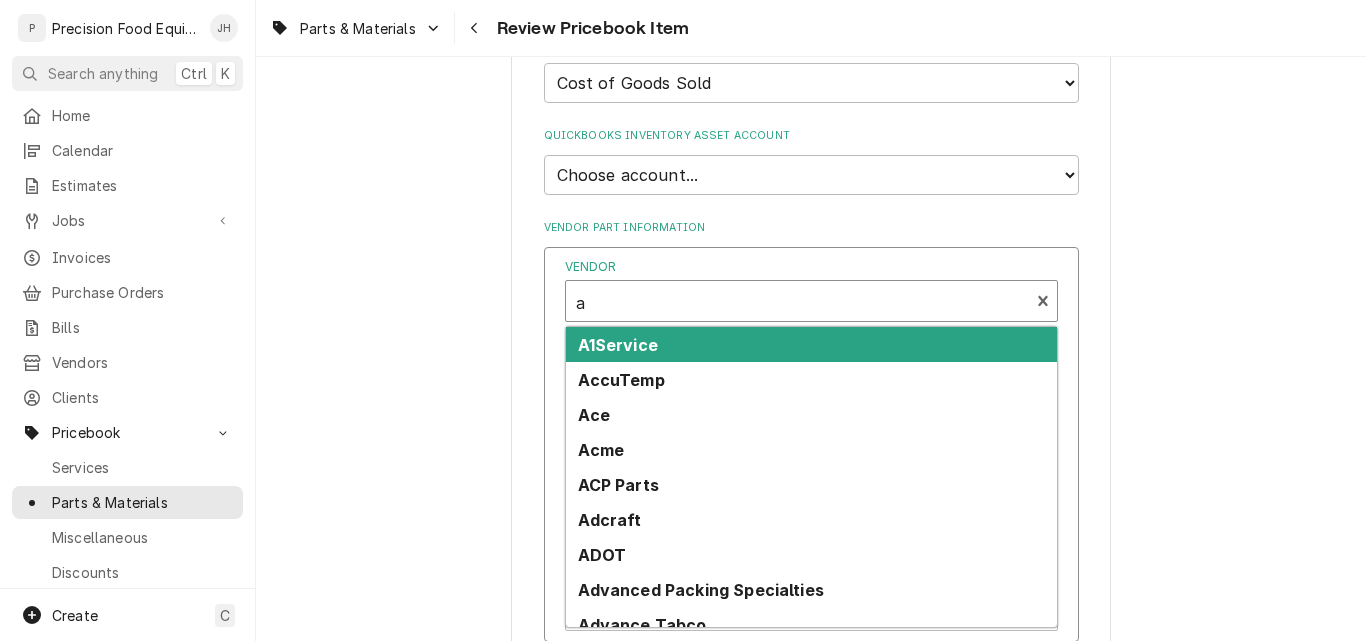 type on "ac" 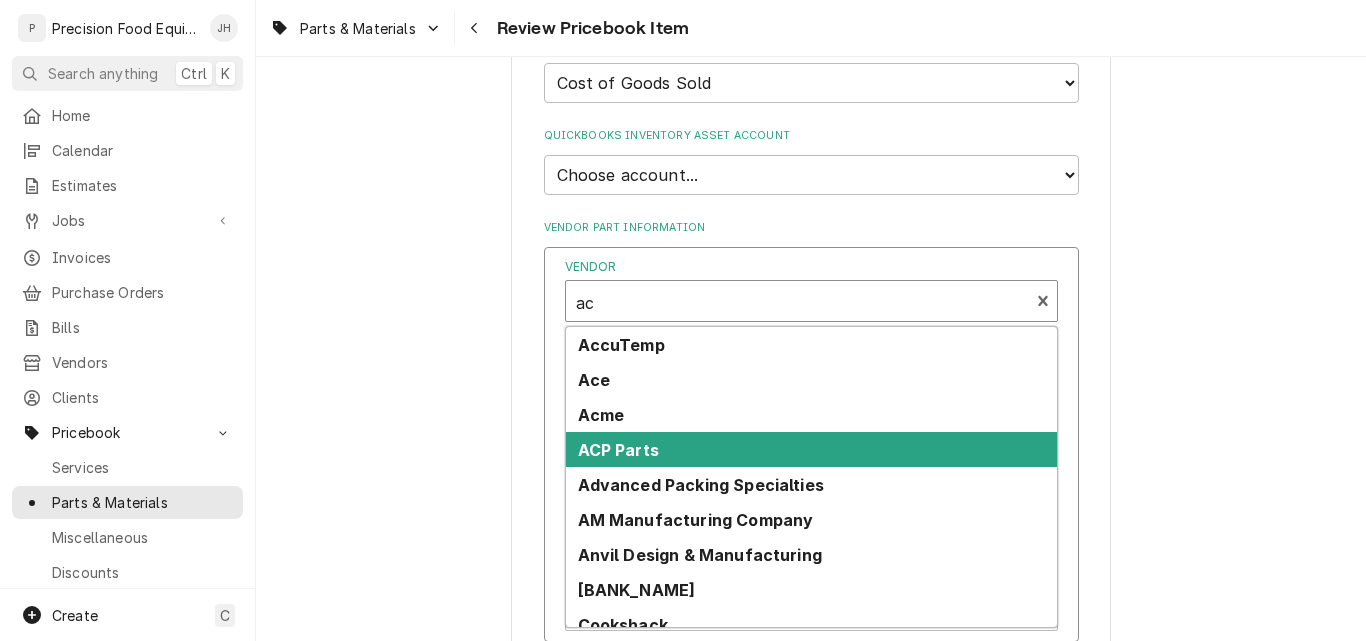 click on "ACP Parts" at bounding box center (618, 450) 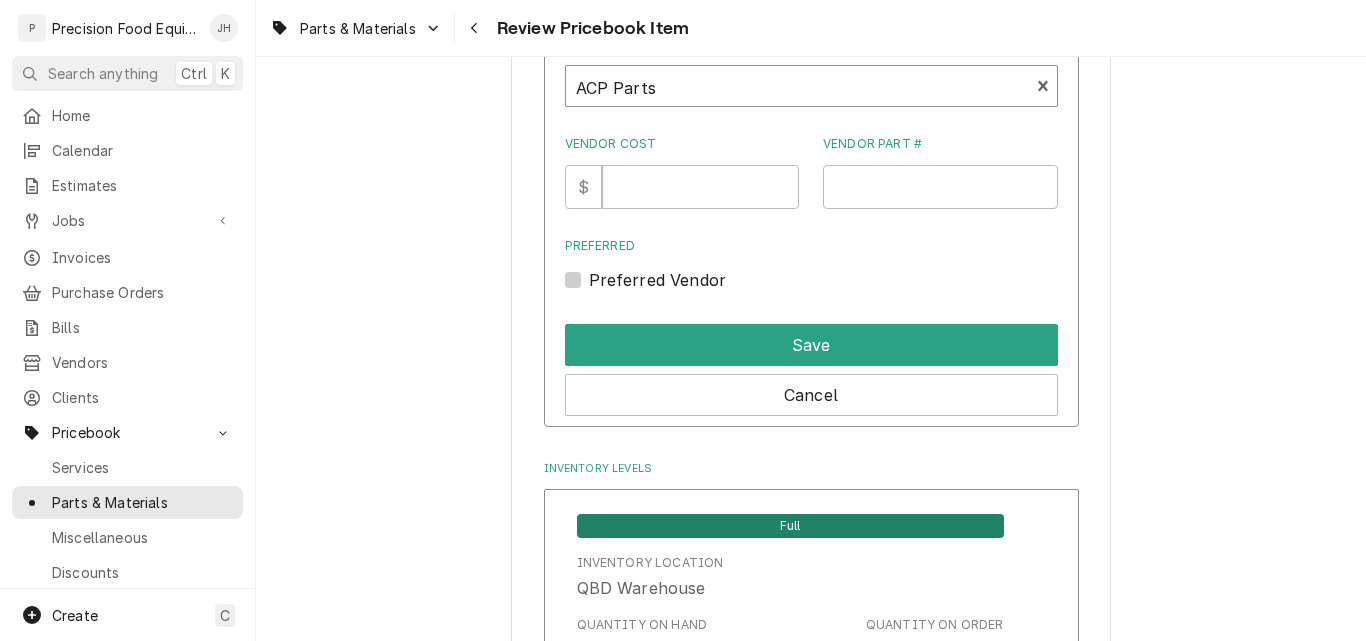 scroll, scrollTop: 1600, scrollLeft: 0, axis: vertical 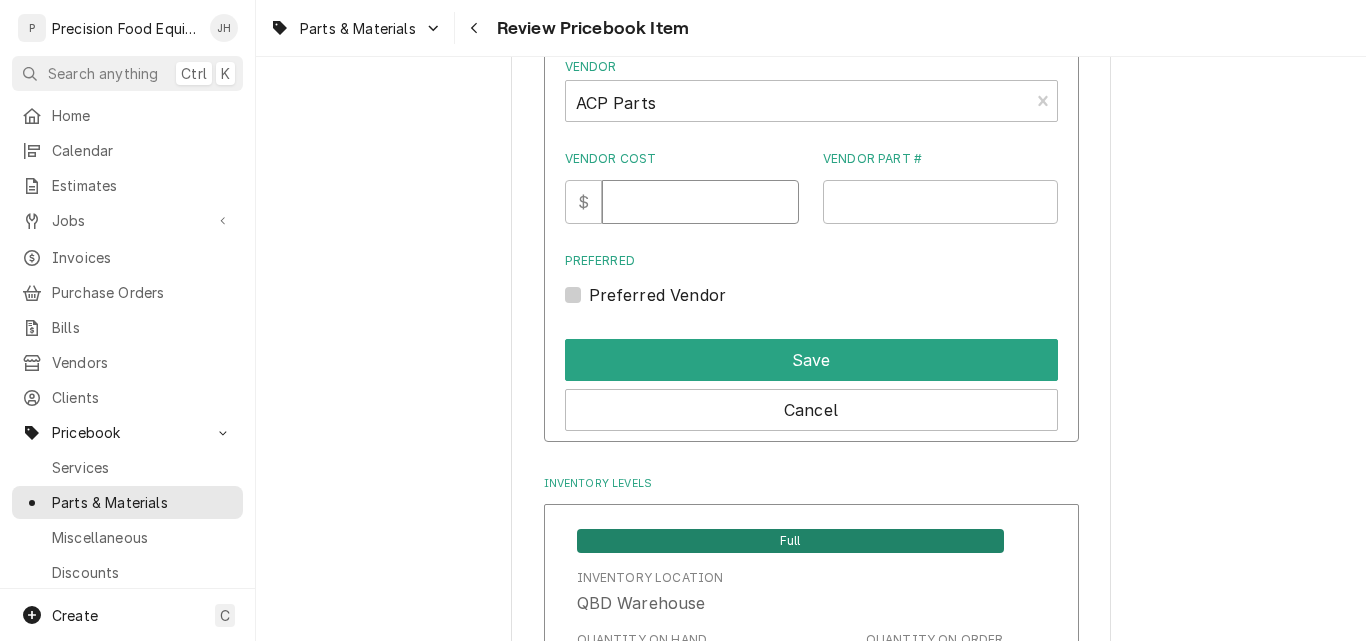 click on "Vendor Cost" at bounding box center (700, 202) 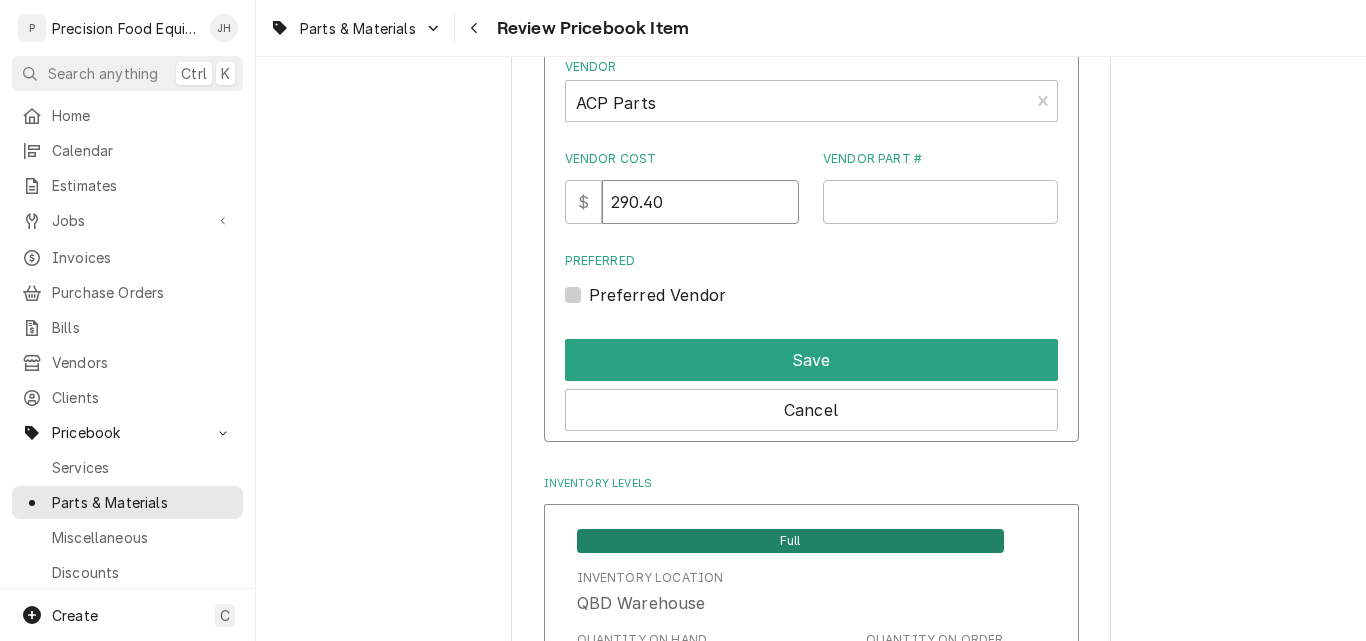 type on "290.40" 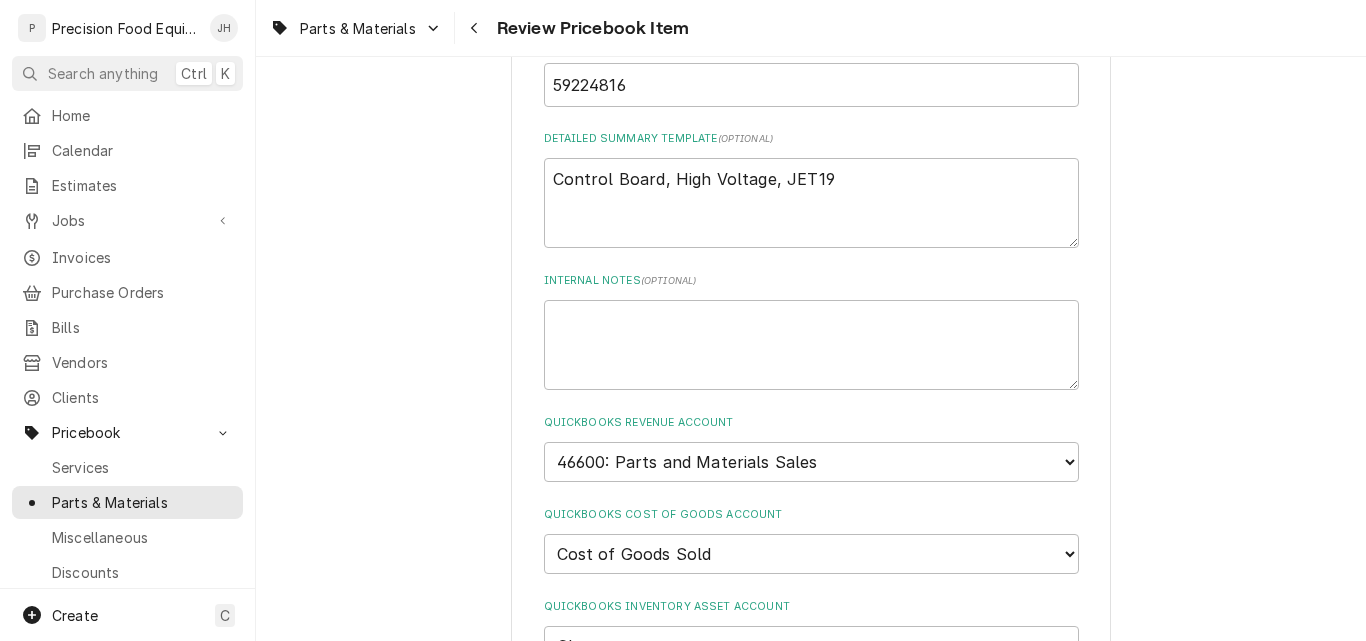 scroll, scrollTop: 1400, scrollLeft: 0, axis: vertical 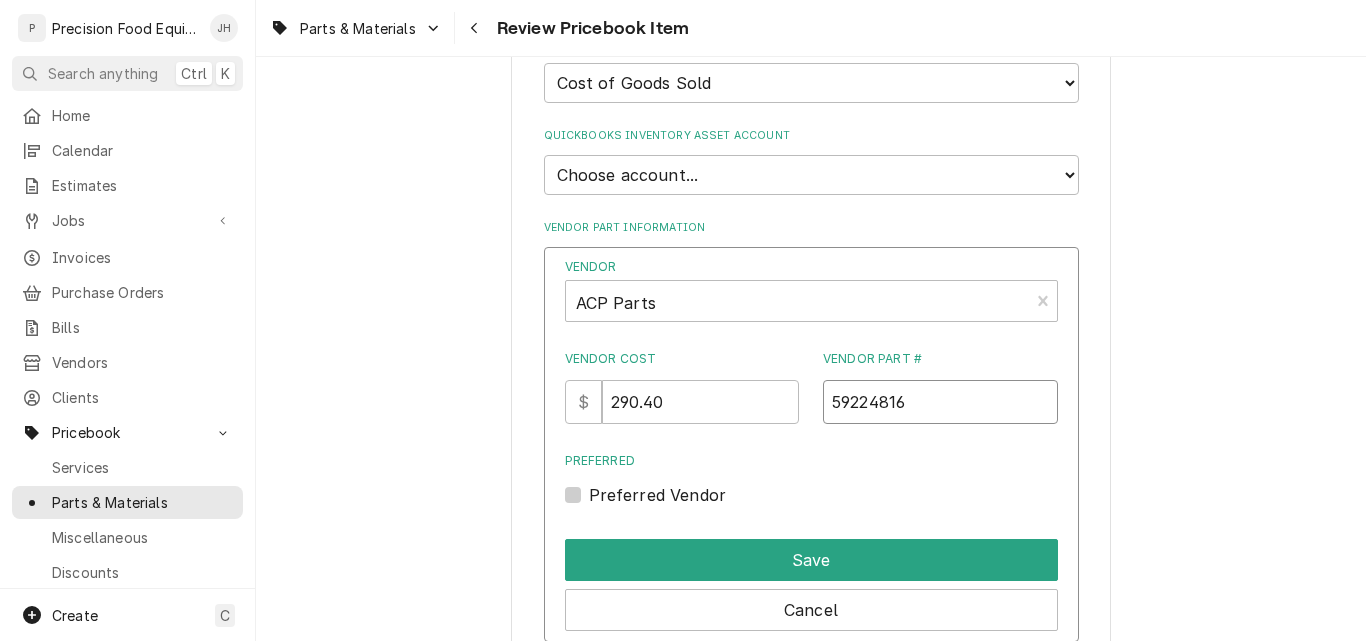 type on "59224816" 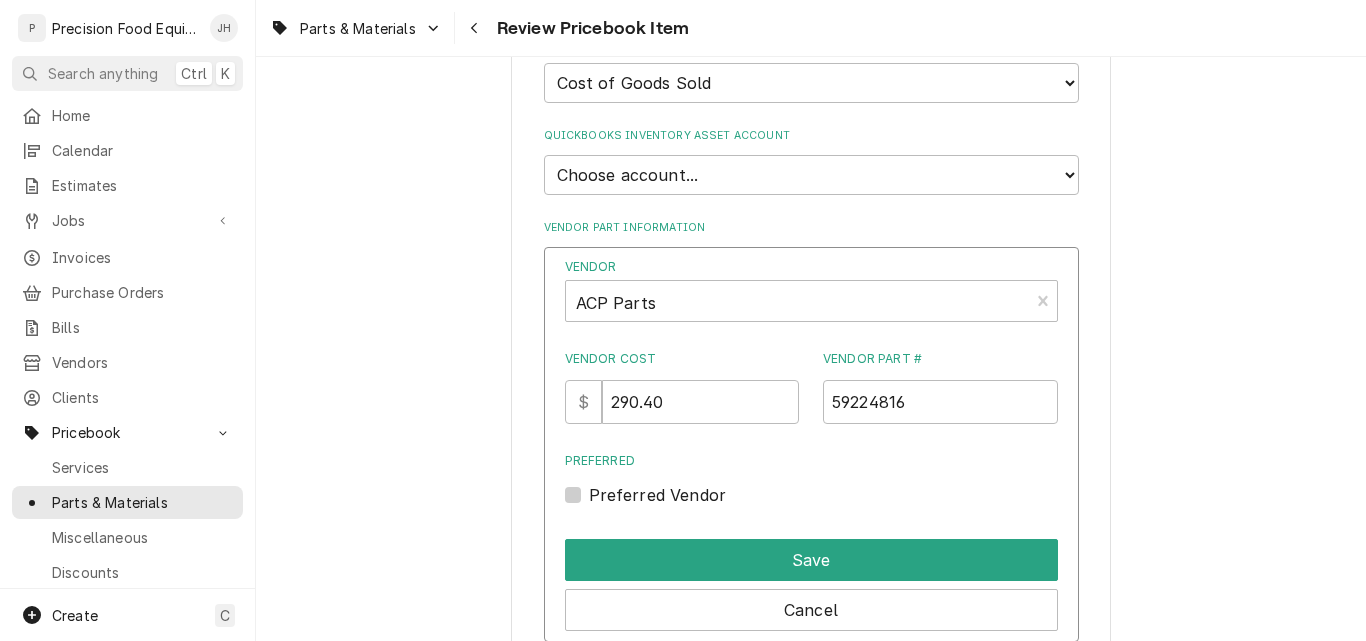 click on "Preferred Vendor" at bounding box center [658, 495] 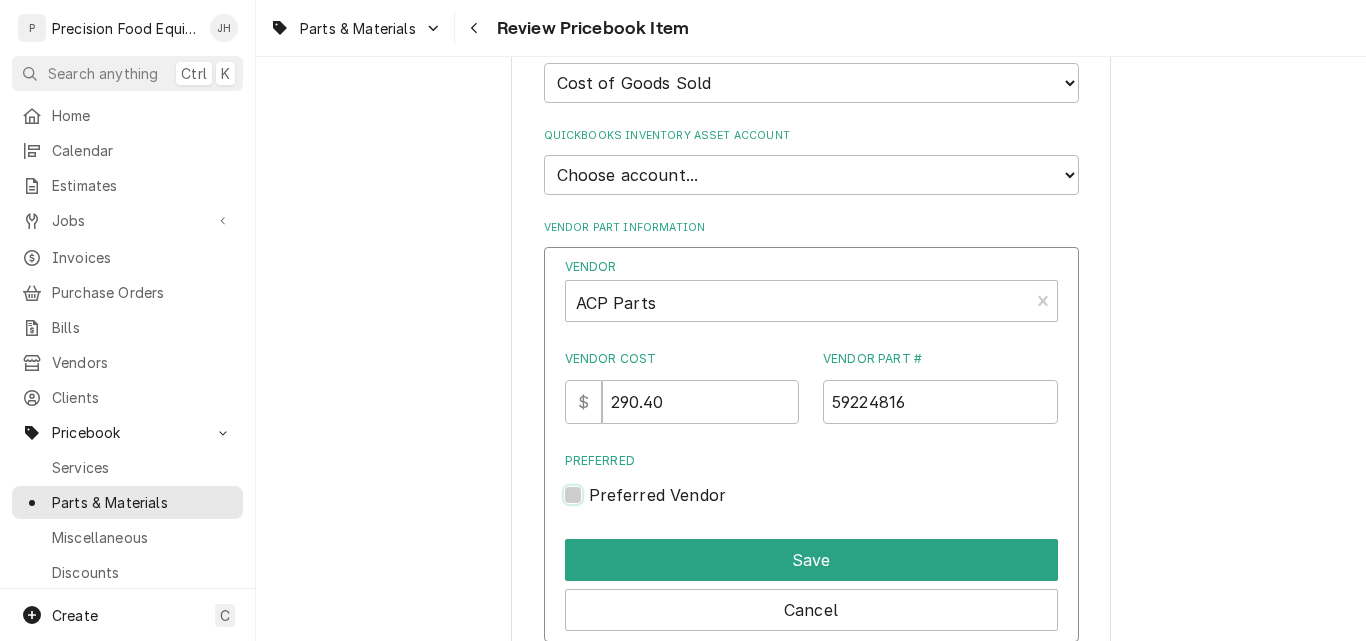 click on "Preferred" at bounding box center (835, 505) 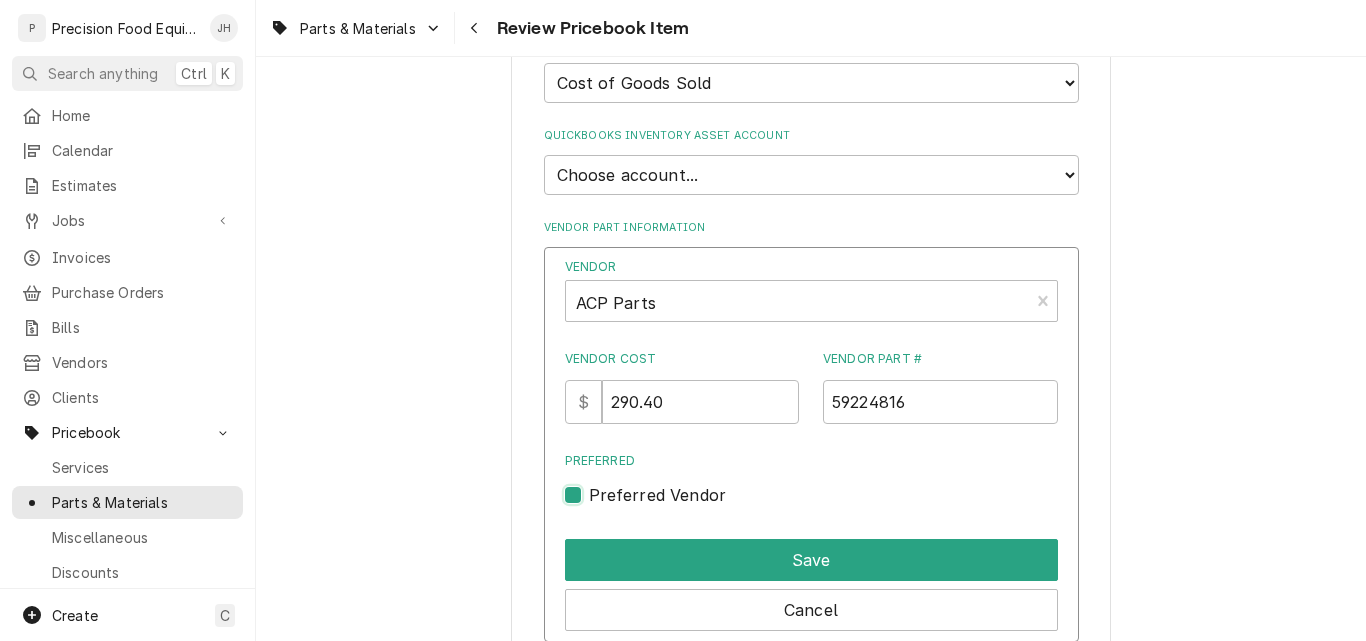 checkbox on "true" 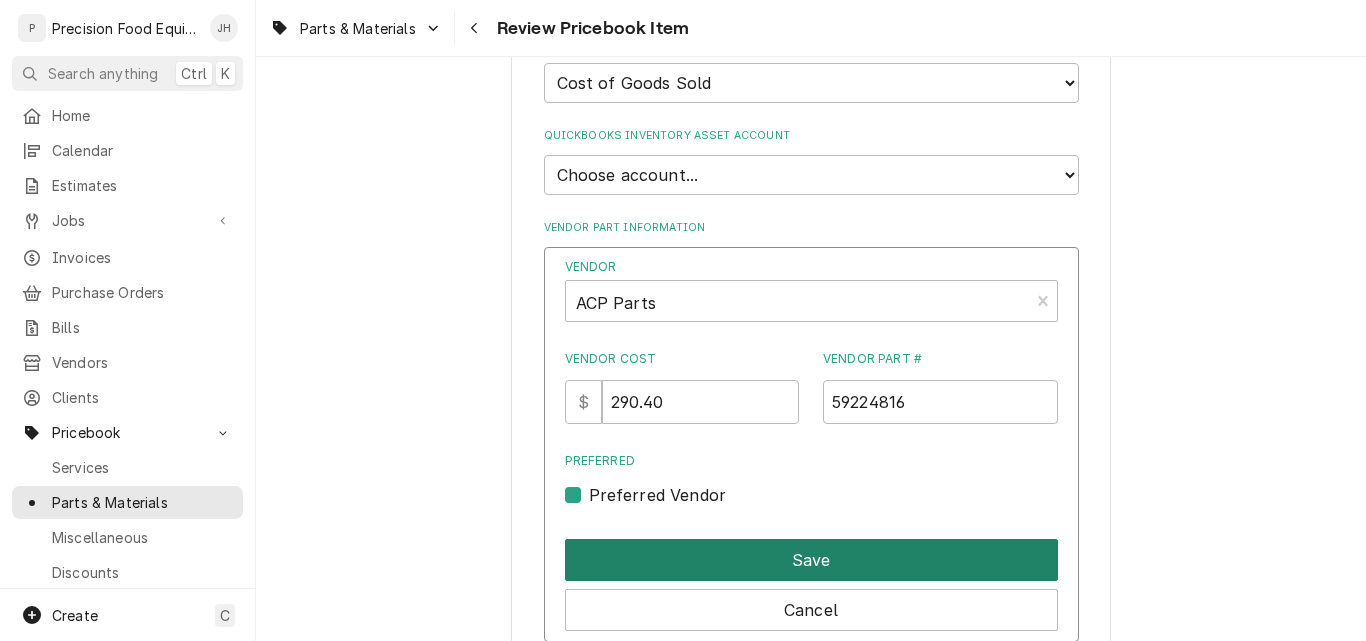 click on "Save" at bounding box center (811, 560) 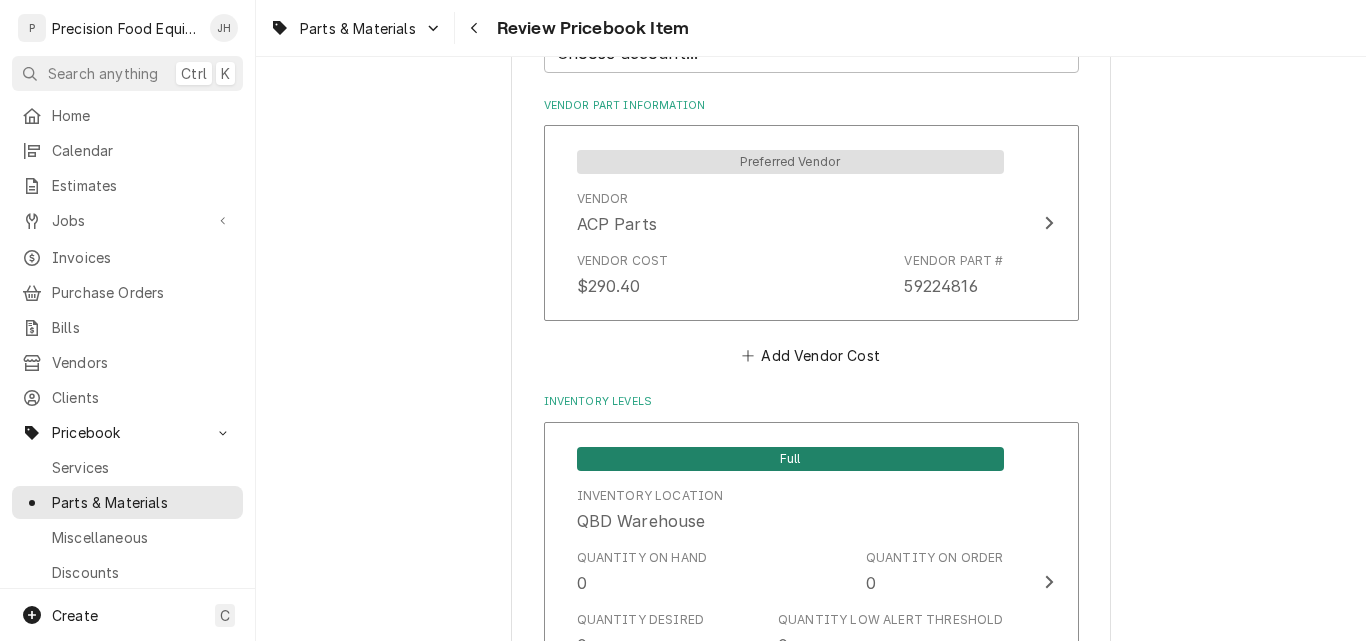 scroll, scrollTop: 1900, scrollLeft: 0, axis: vertical 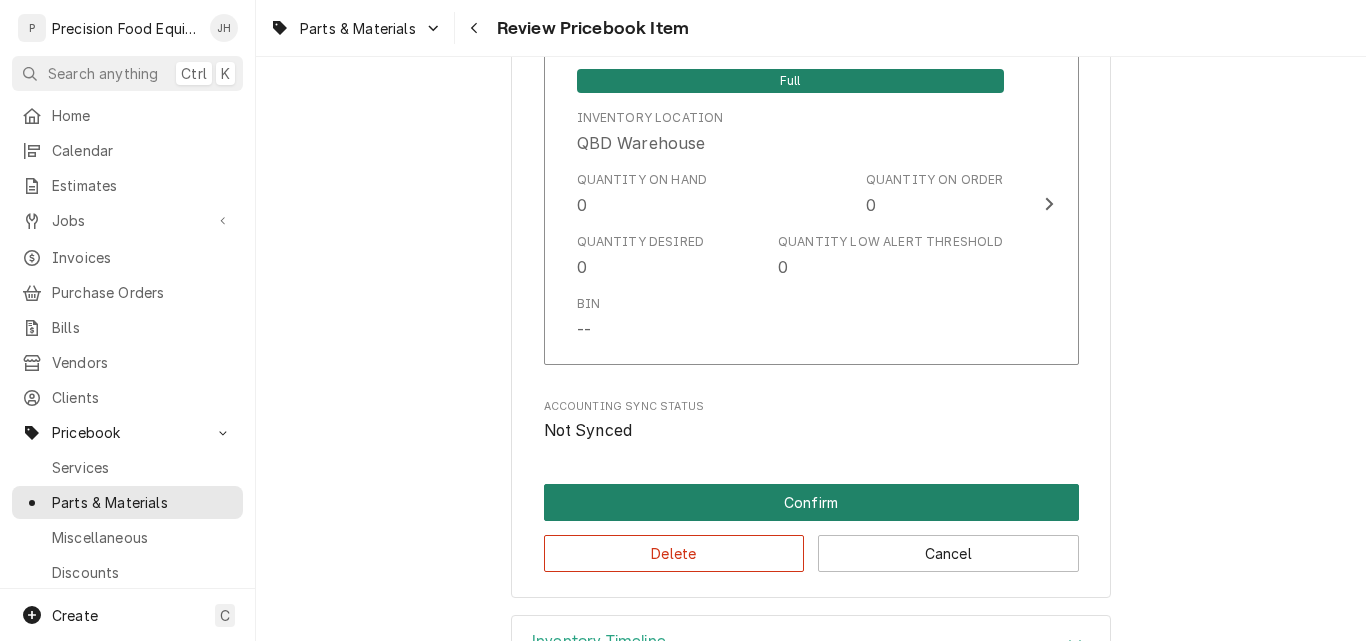click on "Confirm" at bounding box center [811, 502] 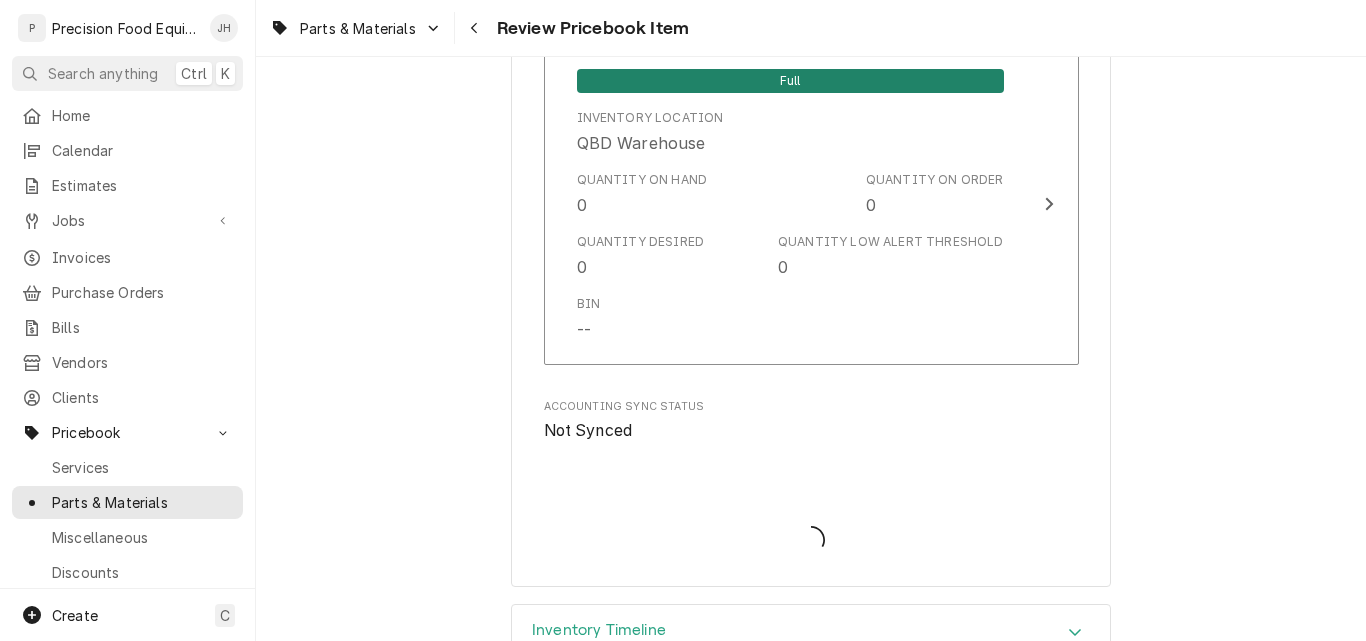 type on "x" 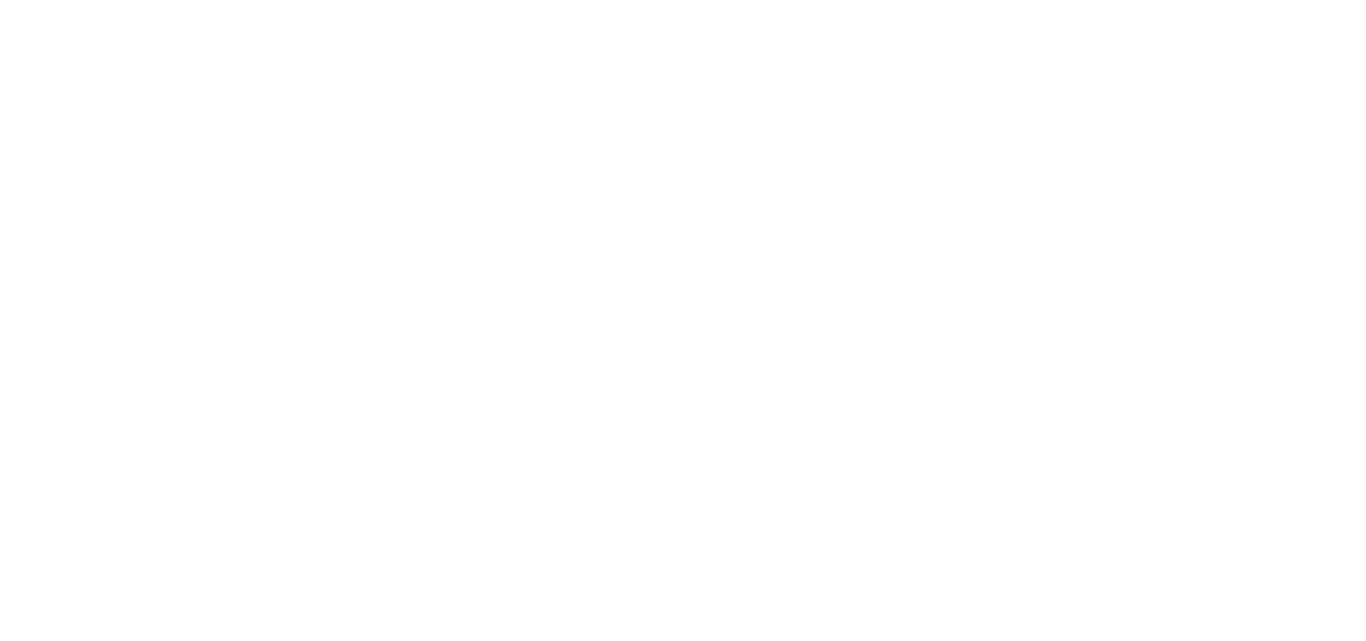 scroll, scrollTop: 0, scrollLeft: 0, axis: both 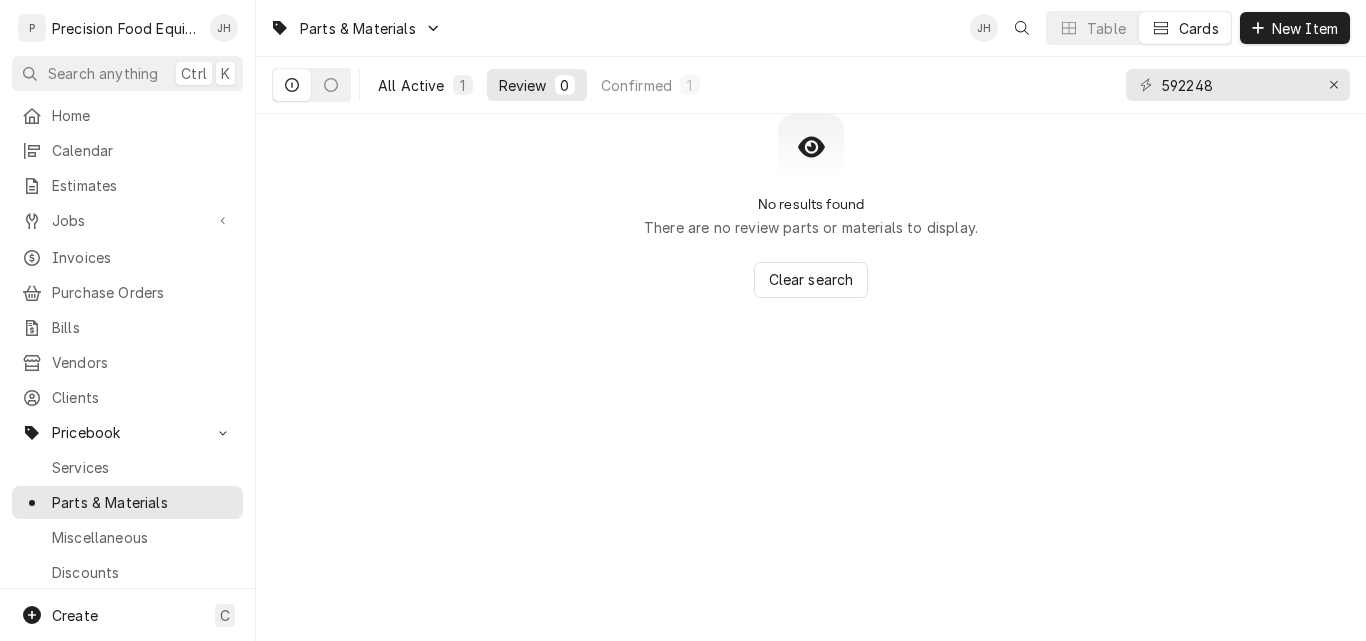 click on "All Active" at bounding box center (411, 85) 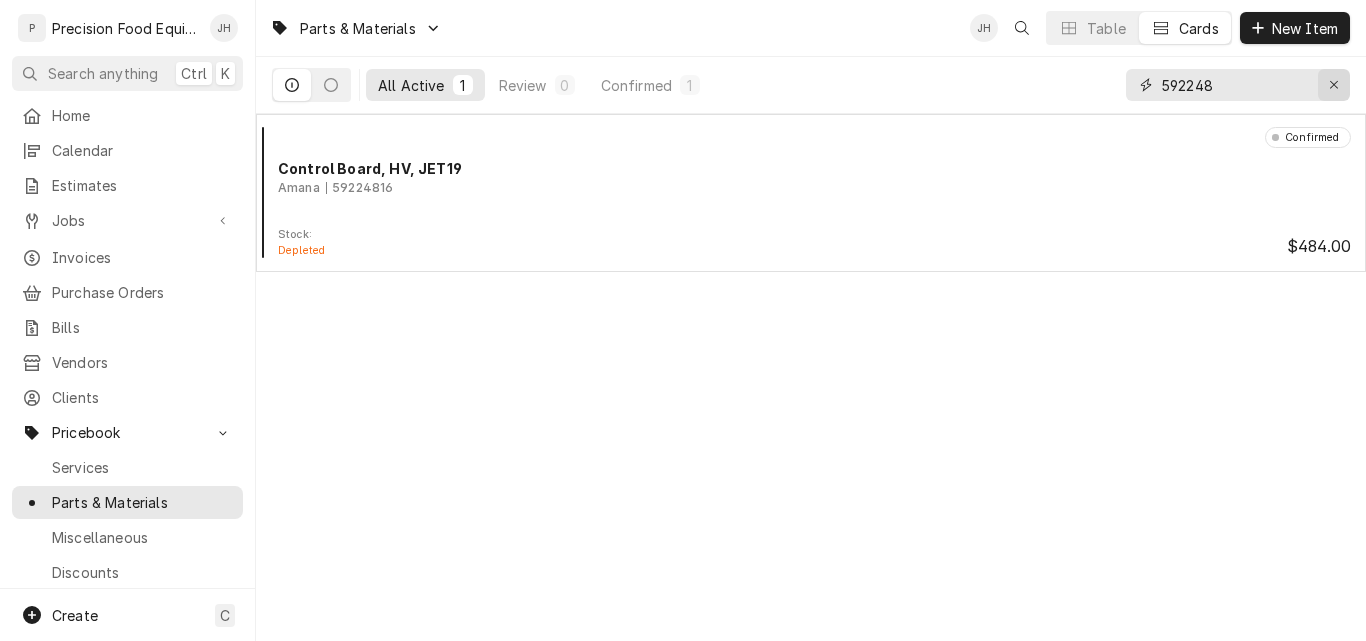 click 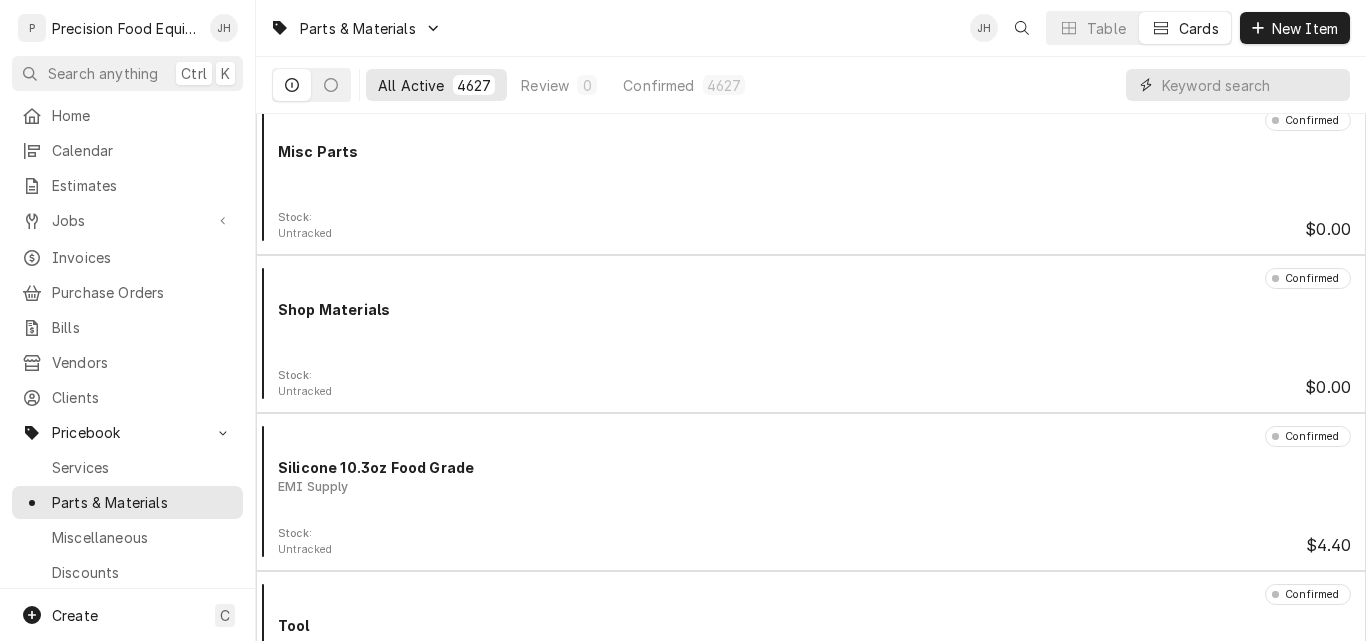 scroll, scrollTop: 0, scrollLeft: 0, axis: both 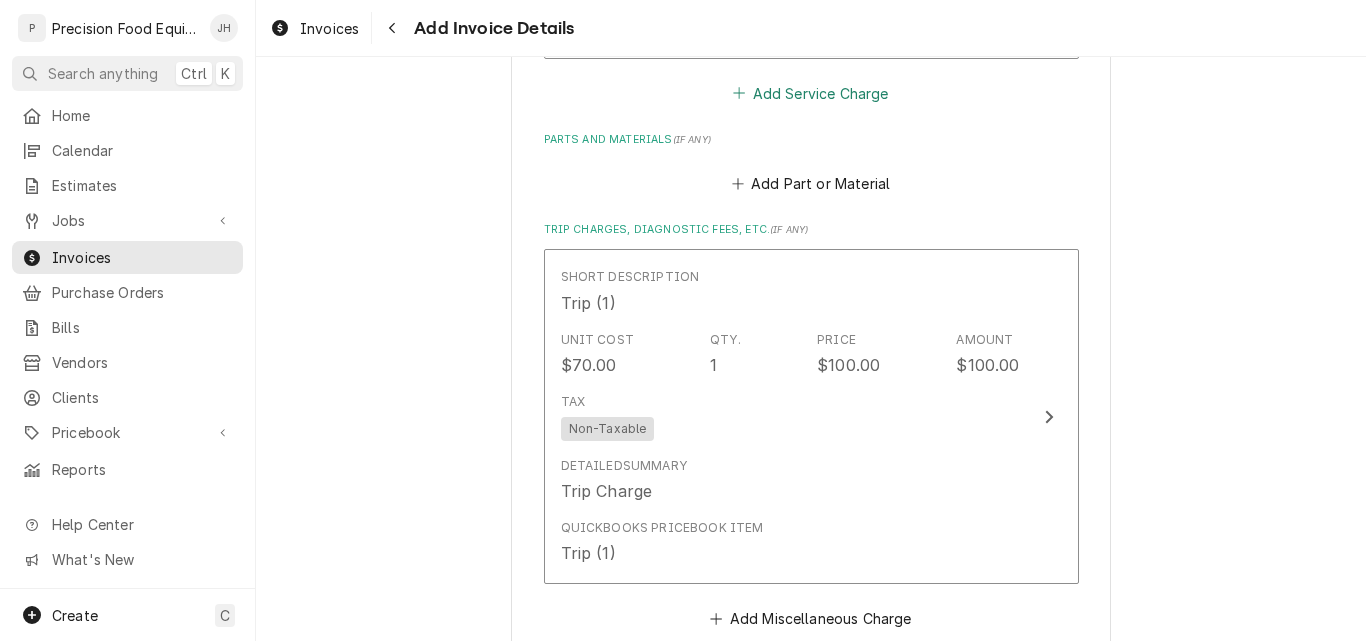 click on "Add Service Charge" at bounding box center [811, 93] 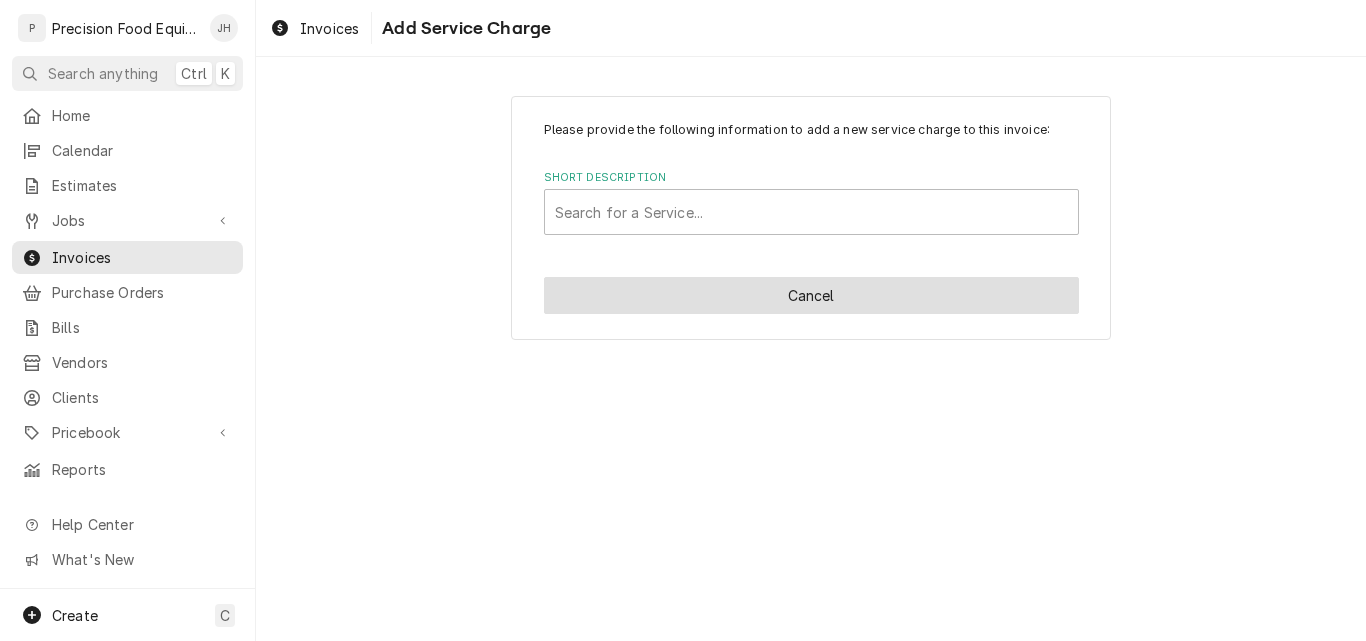 click on "Cancel" at bounding box center [811, 295] 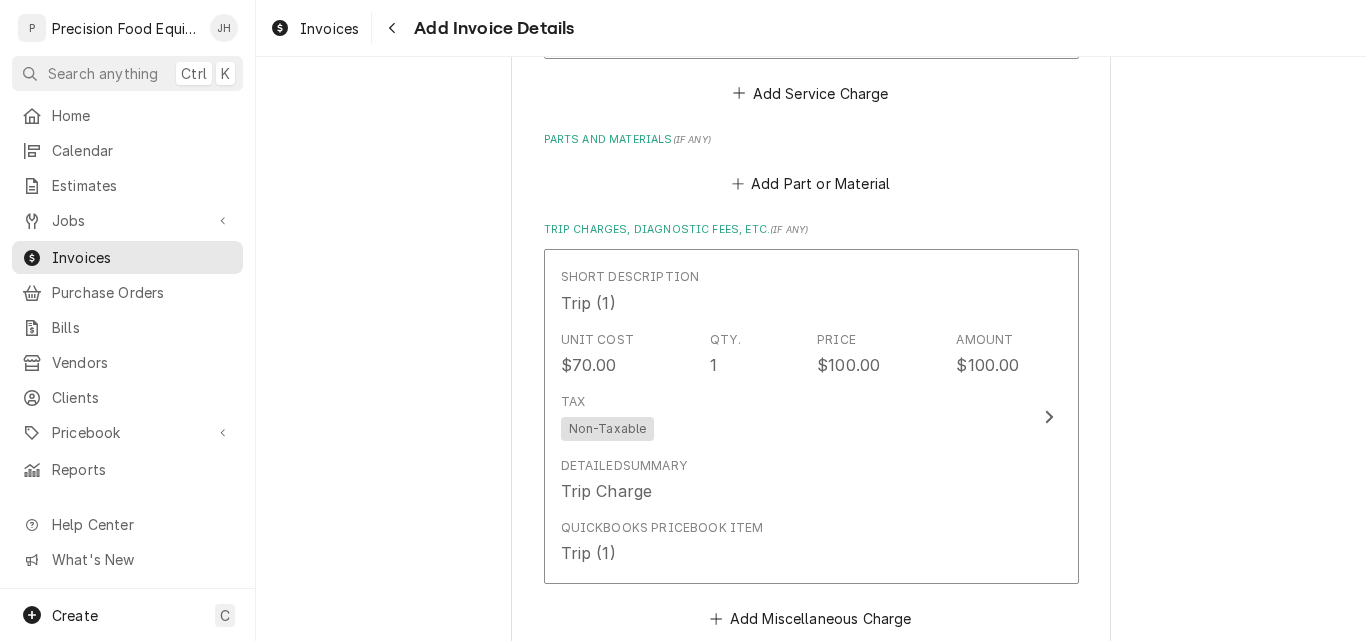 scroll, scrollTop: 1652, scrollLeft: 0, axis: vertical 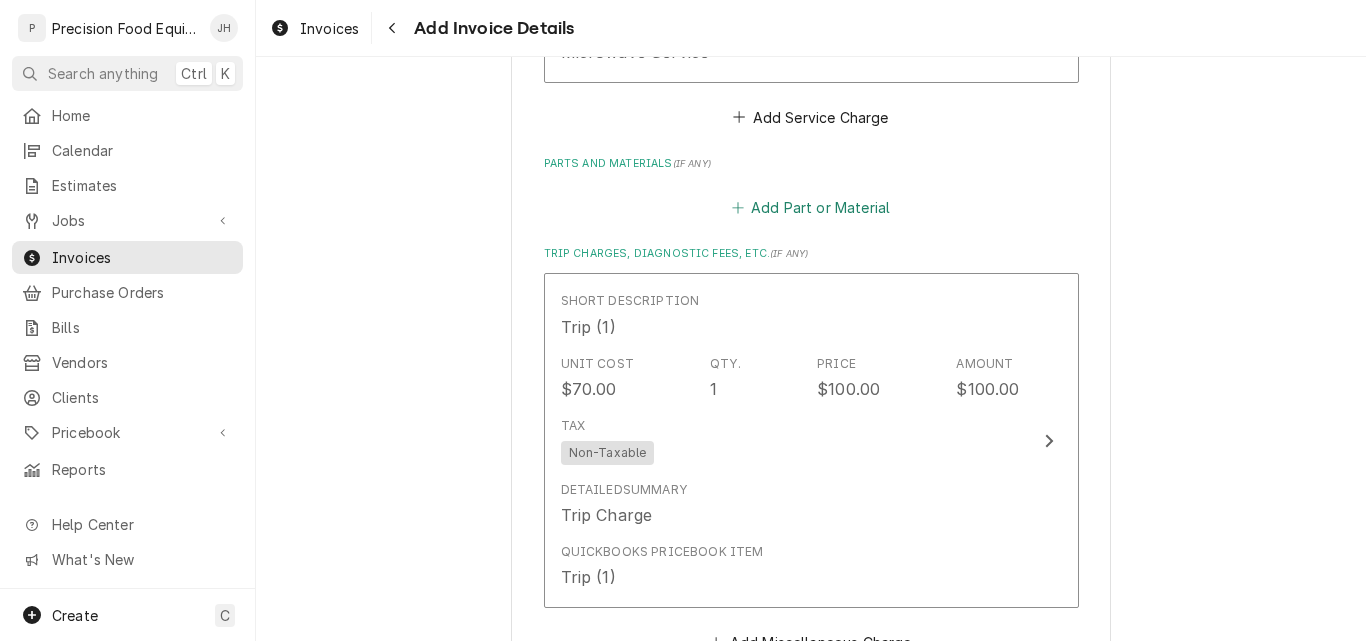 click on "Add Part or Material" at bounding box center [810, 207] 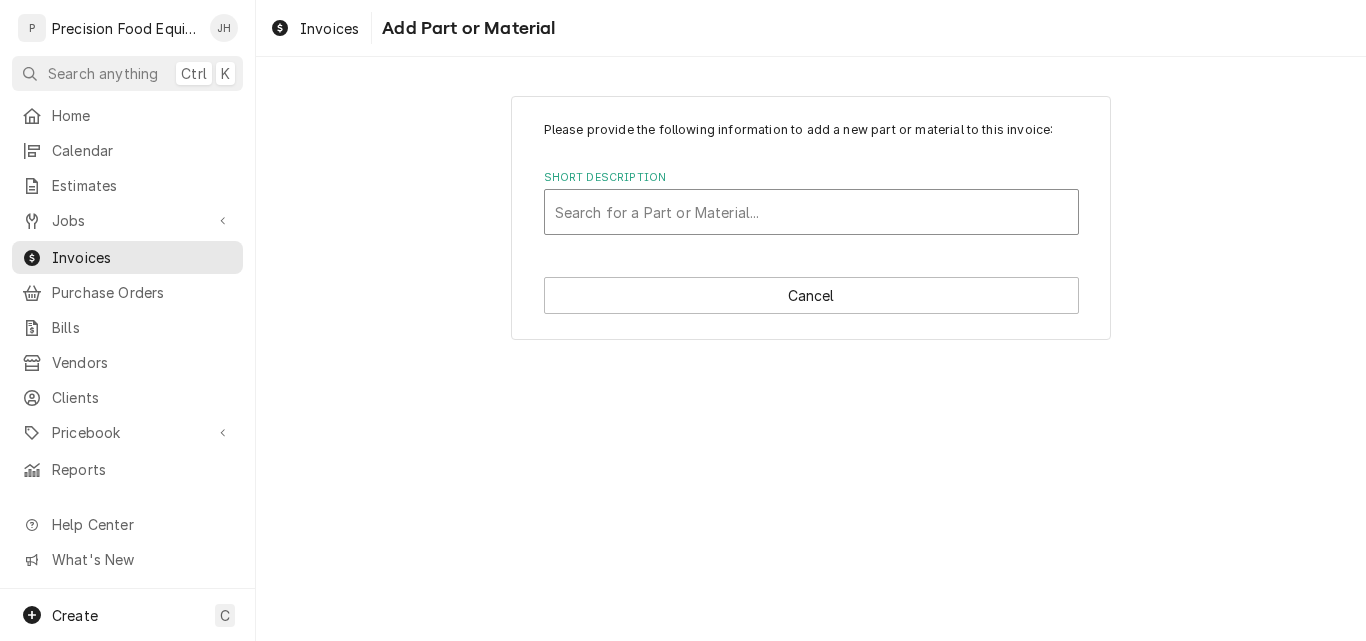 click at bounding box center (811, 212) 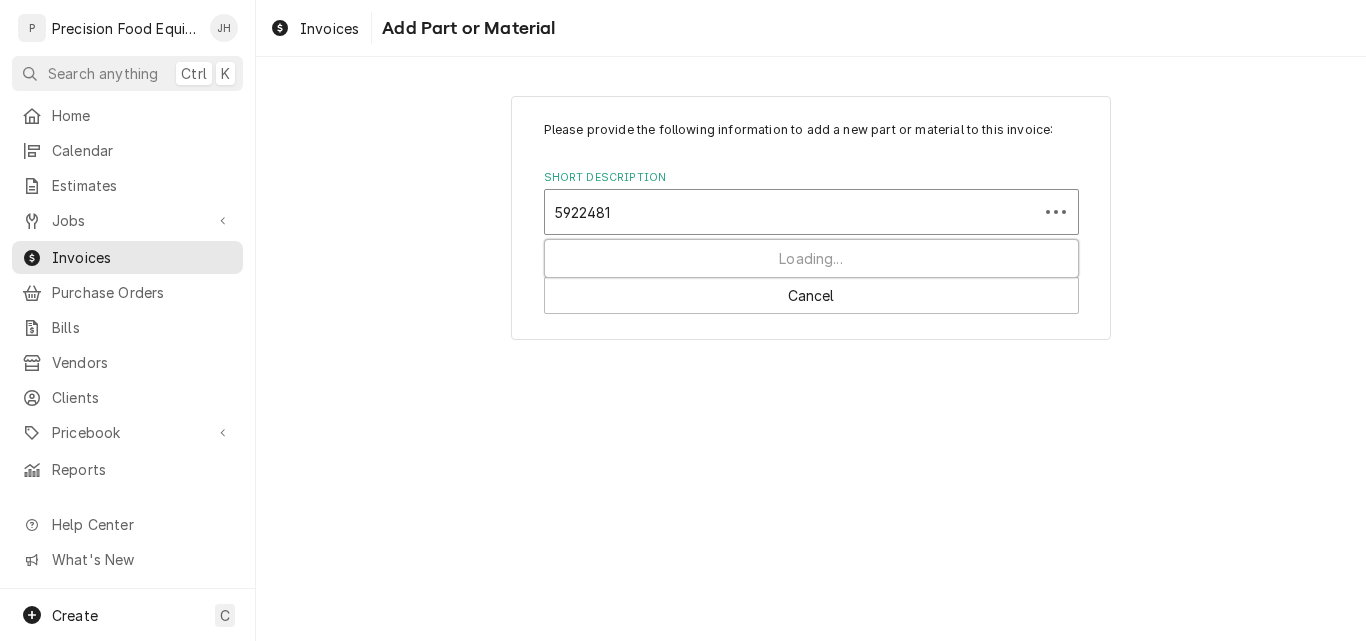type on "59224816" 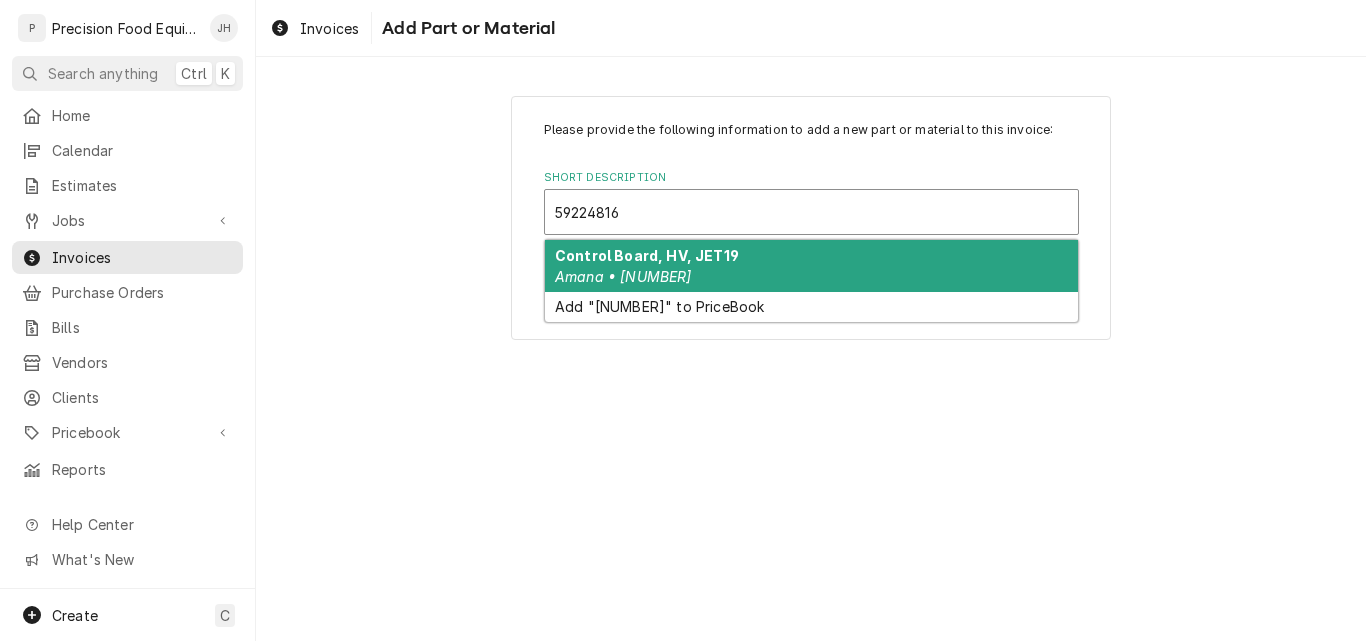 click on "Control Board, HV, JET19 Amana • [NUMBER]" at bounding box center (811, 266) 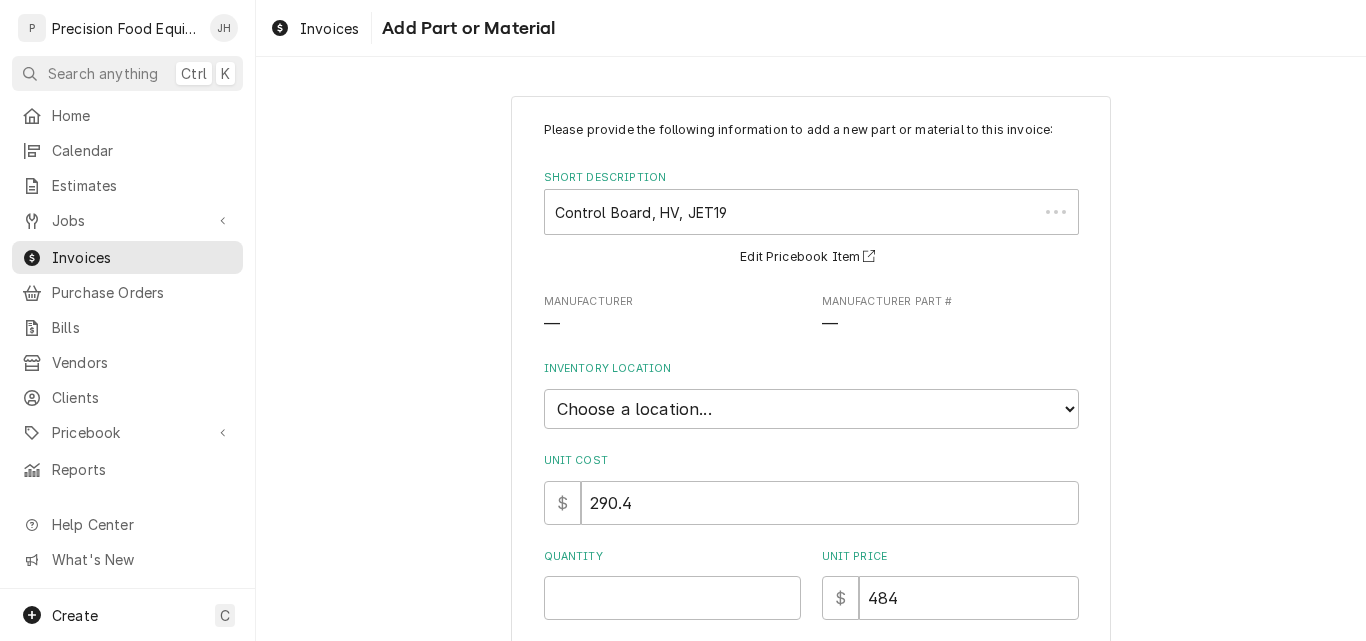 type on "x" 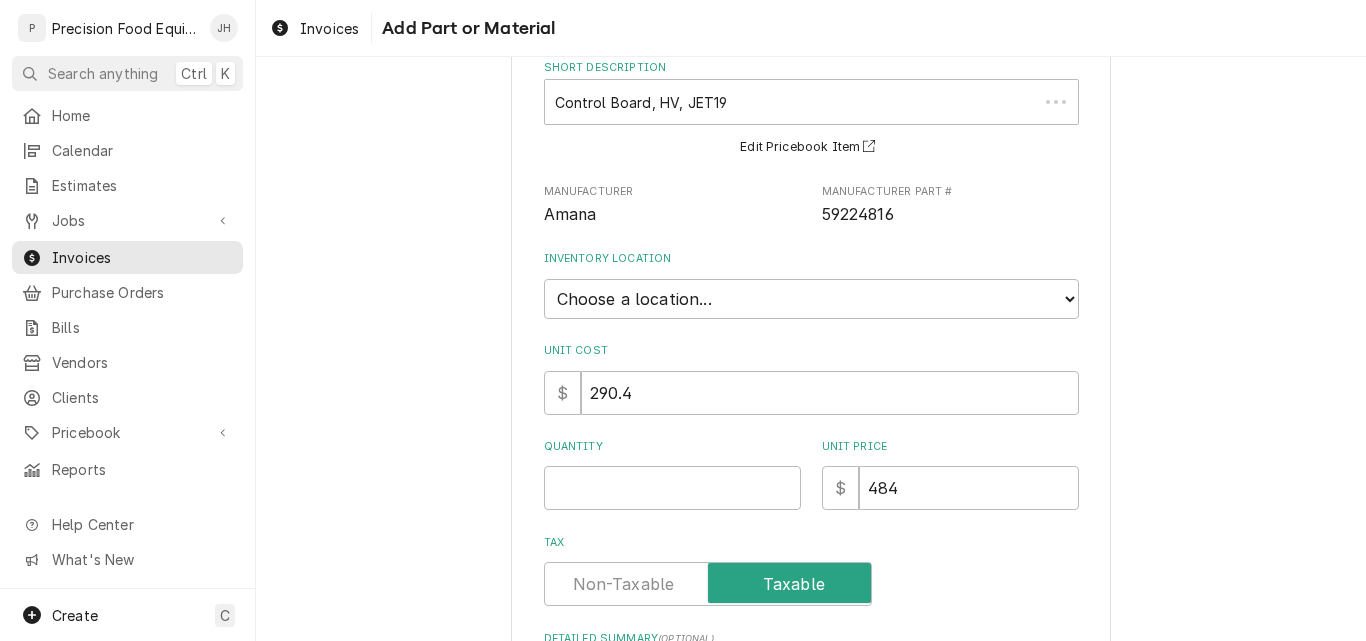 scroll, scrollTop: 100, scrollLeft: 0, axis: vertical 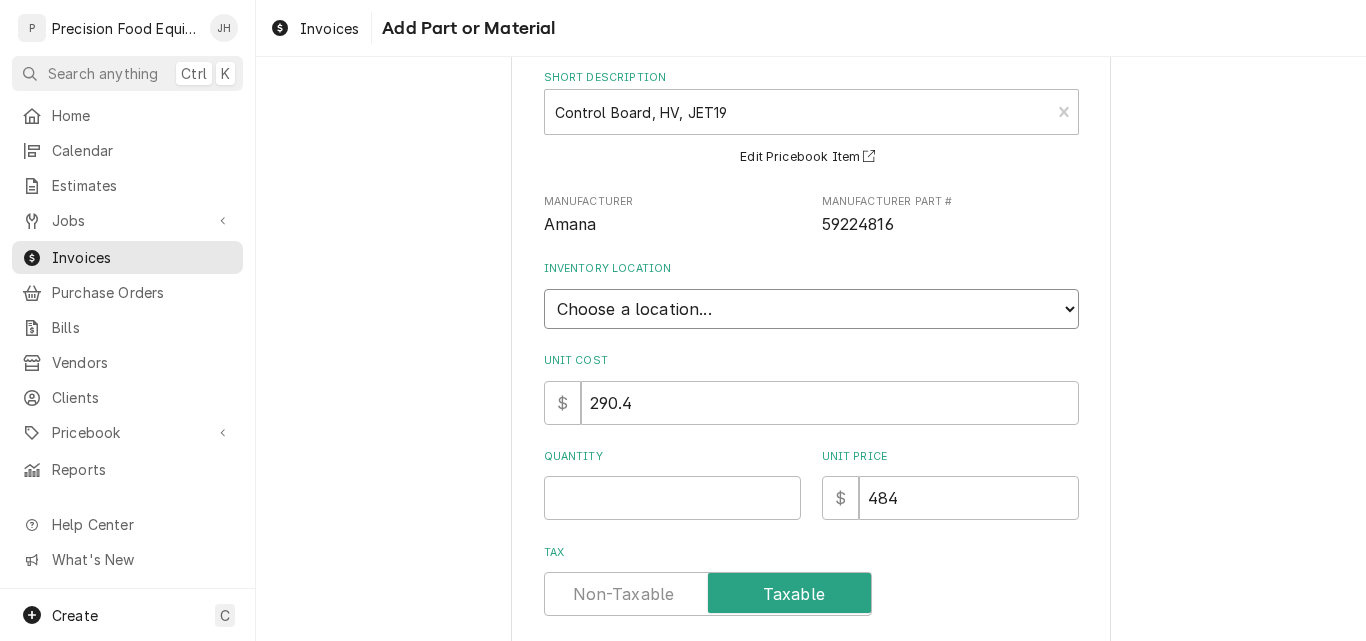 click on "Choose a location... QBD Warehouse" at bounding box center (811, 309) 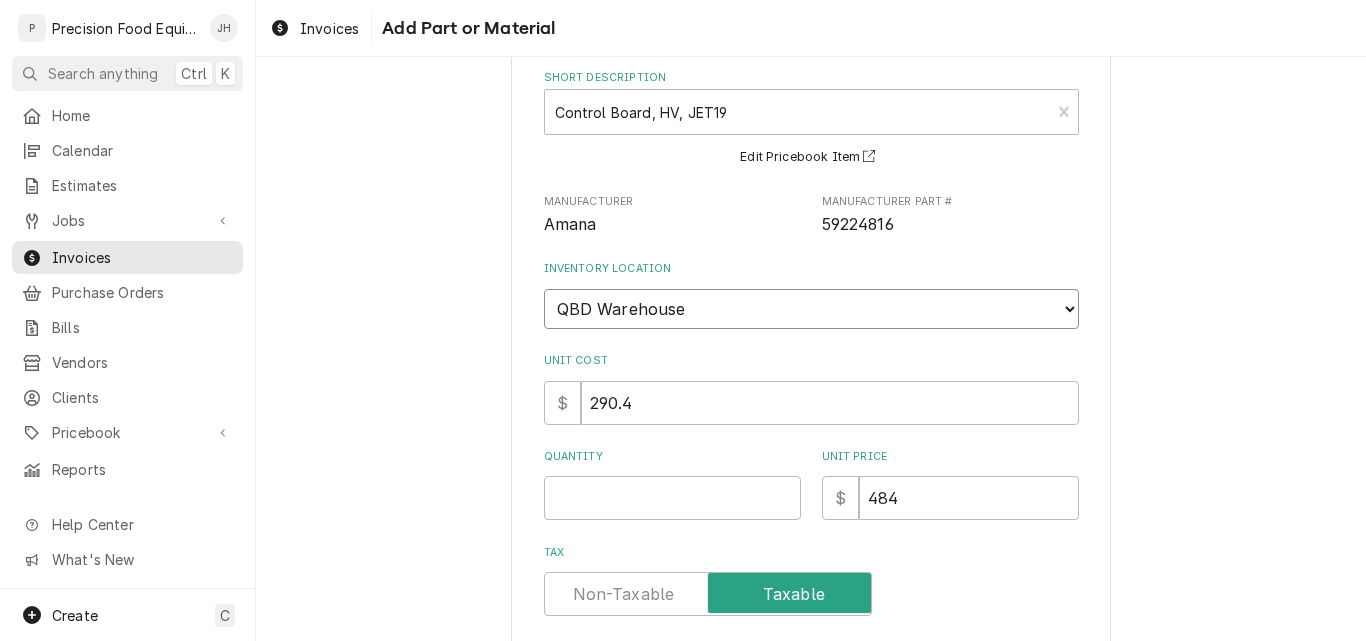 click on "Choose a location... QBD Warehouse" at bounding box center (811, 309) 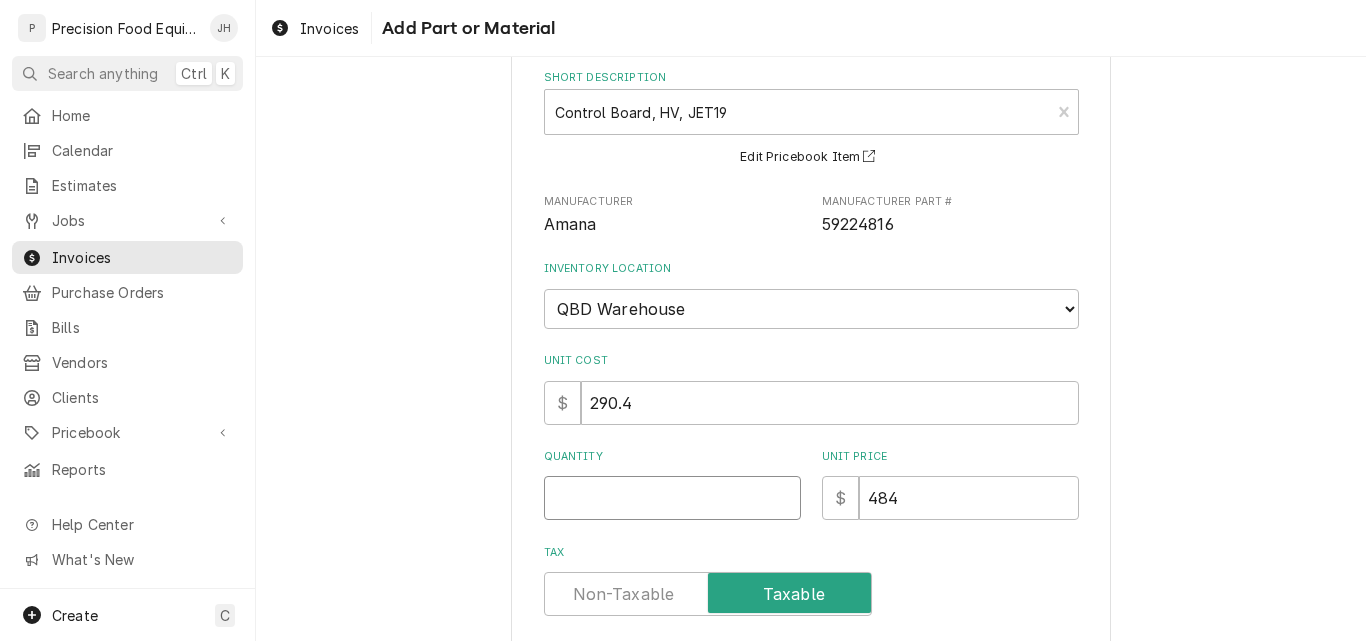 click on "Quantity" at bounding box center (672, 498) 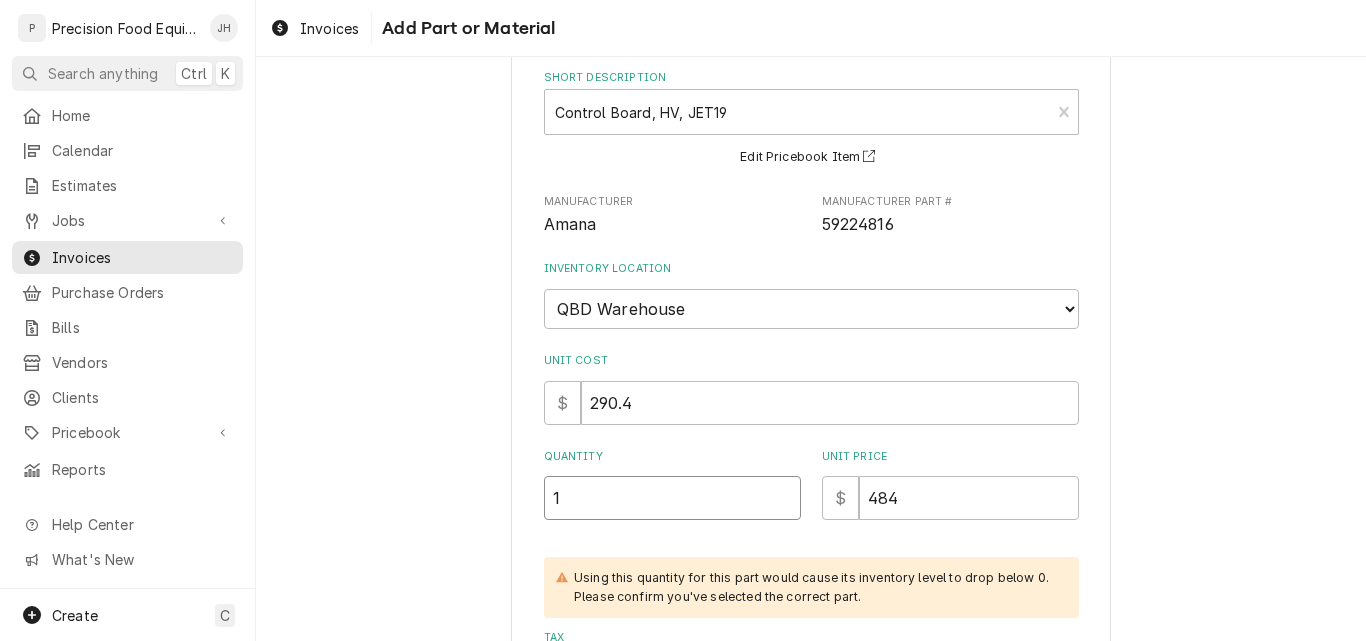 type on "1" 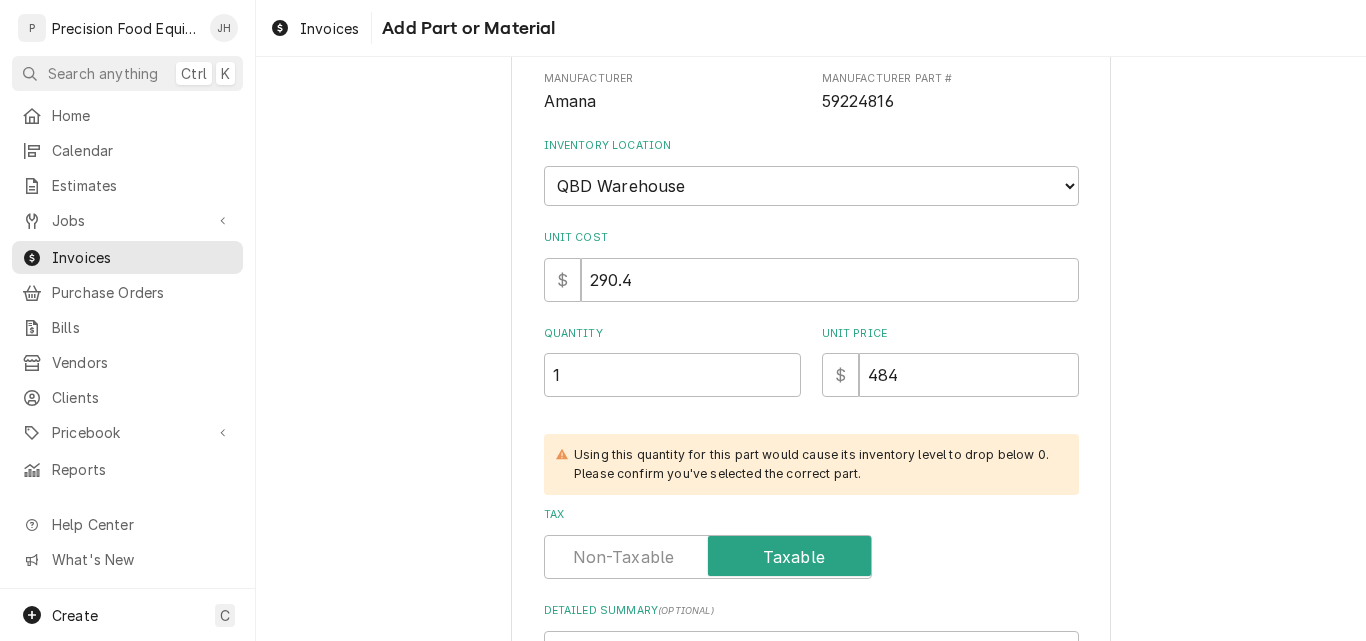 scroll, scrollTop: 516, scrollLeft: 0, axis: vertical 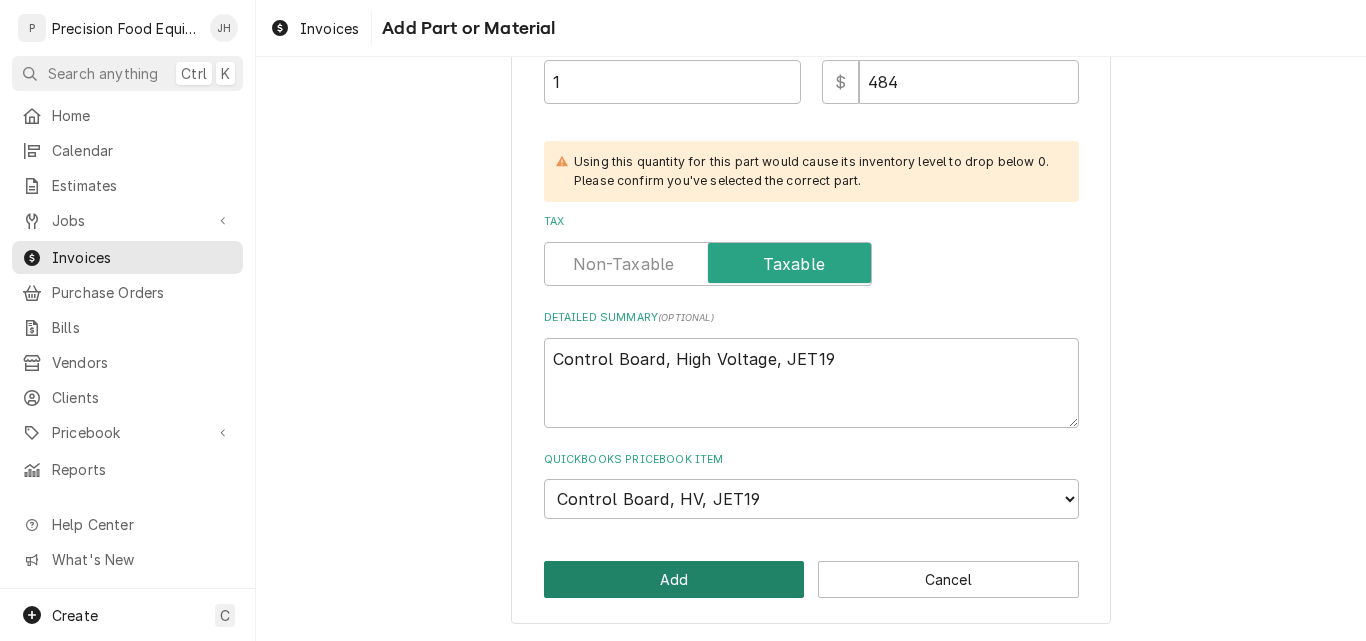 click on "Add" at bounding box center [674, 579] 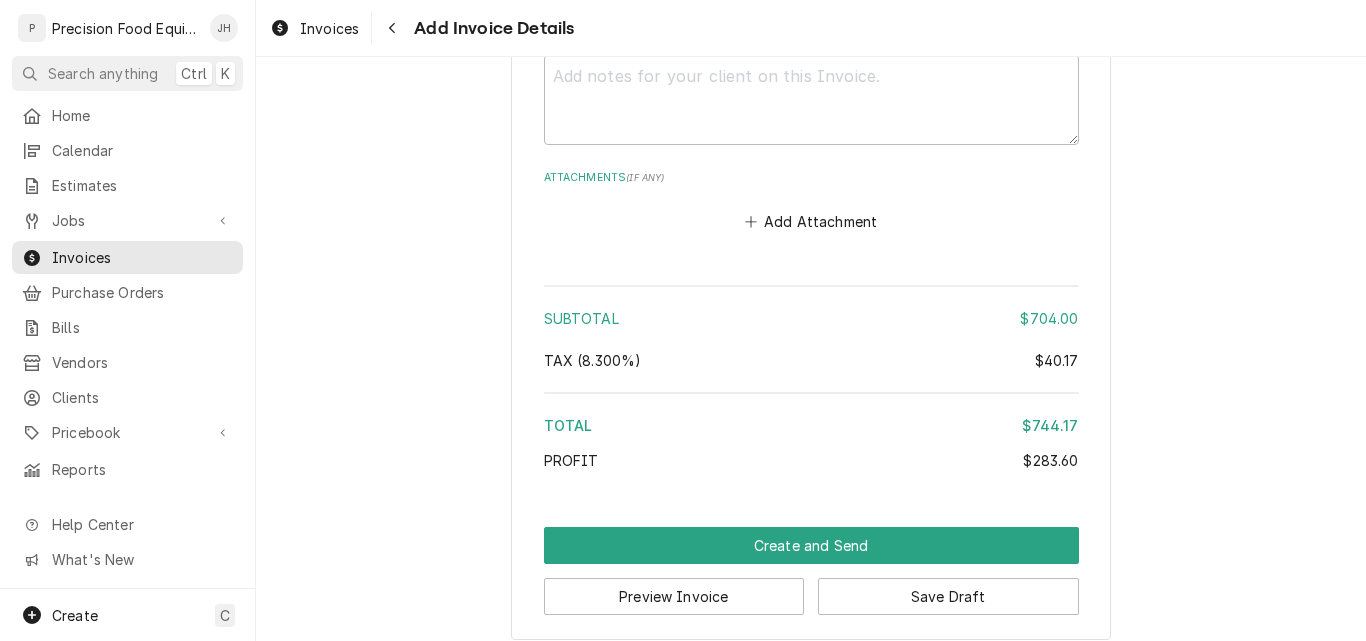 scroll, scrollTop: 3006, scrollLeft: 0, axis: vertical 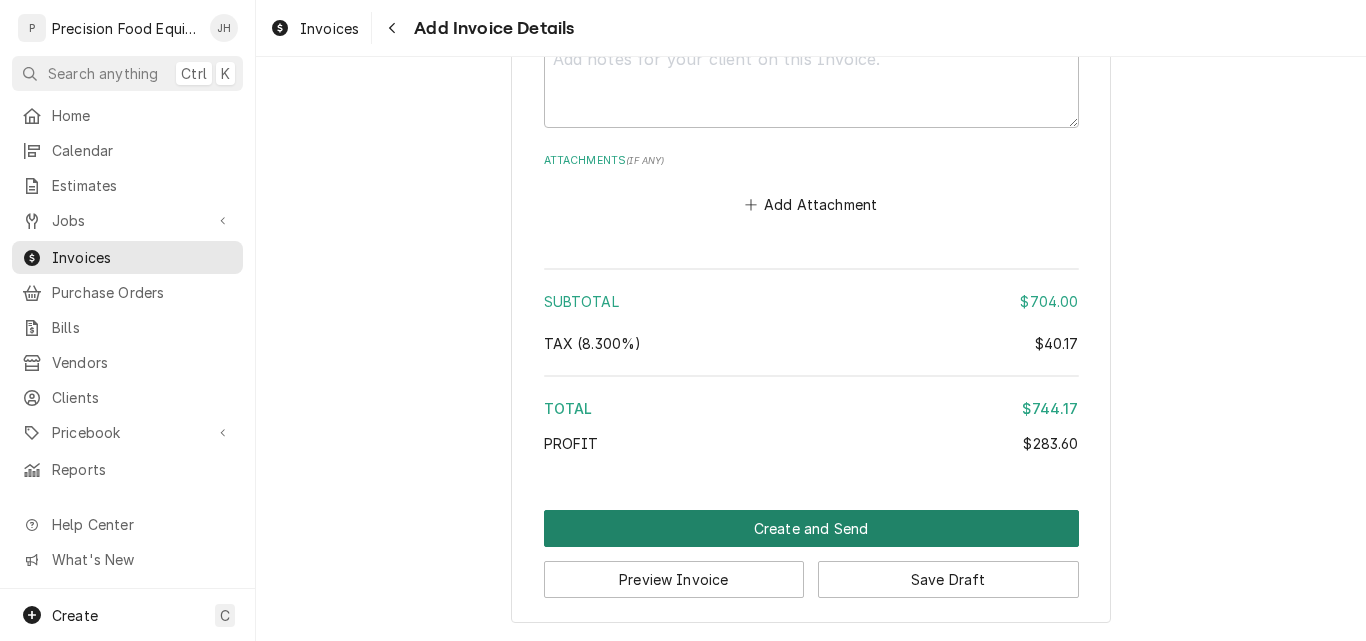 click on "Create and Send" at bounding box center (811, 528) 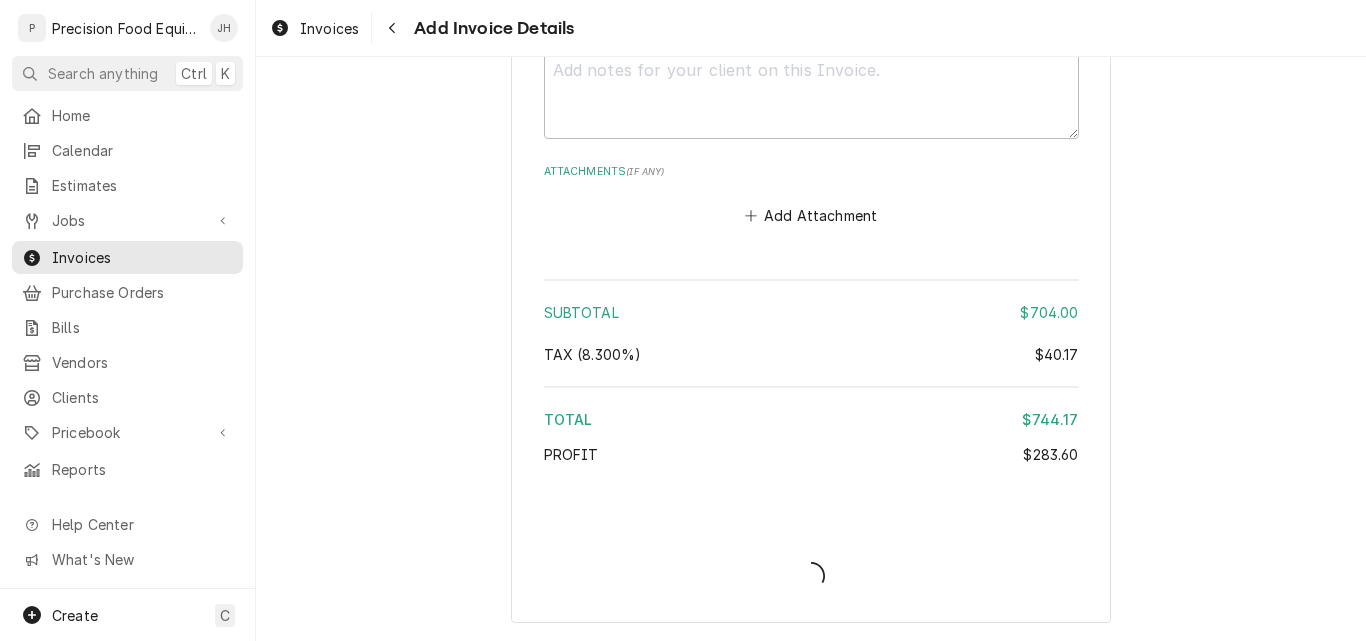 scroll, scrollTop: 2995, scrollLeft: 0, axis: vertical 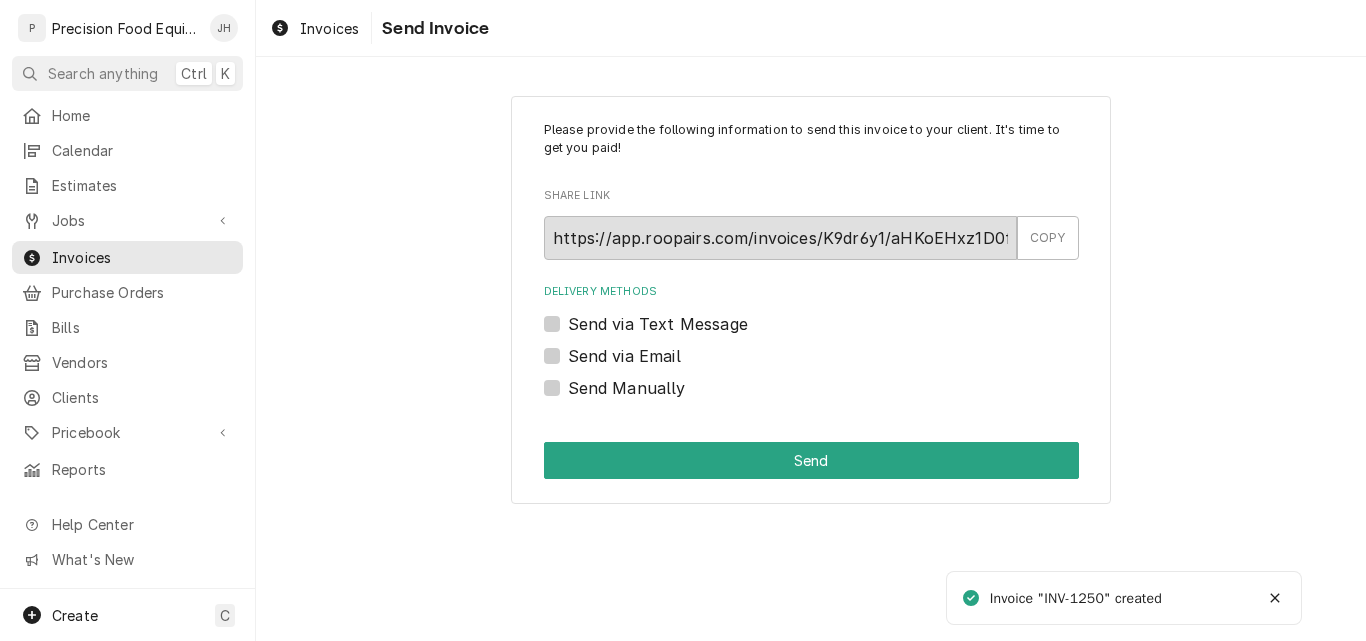 click on "Send via Email" at bounding box center [624, 356] 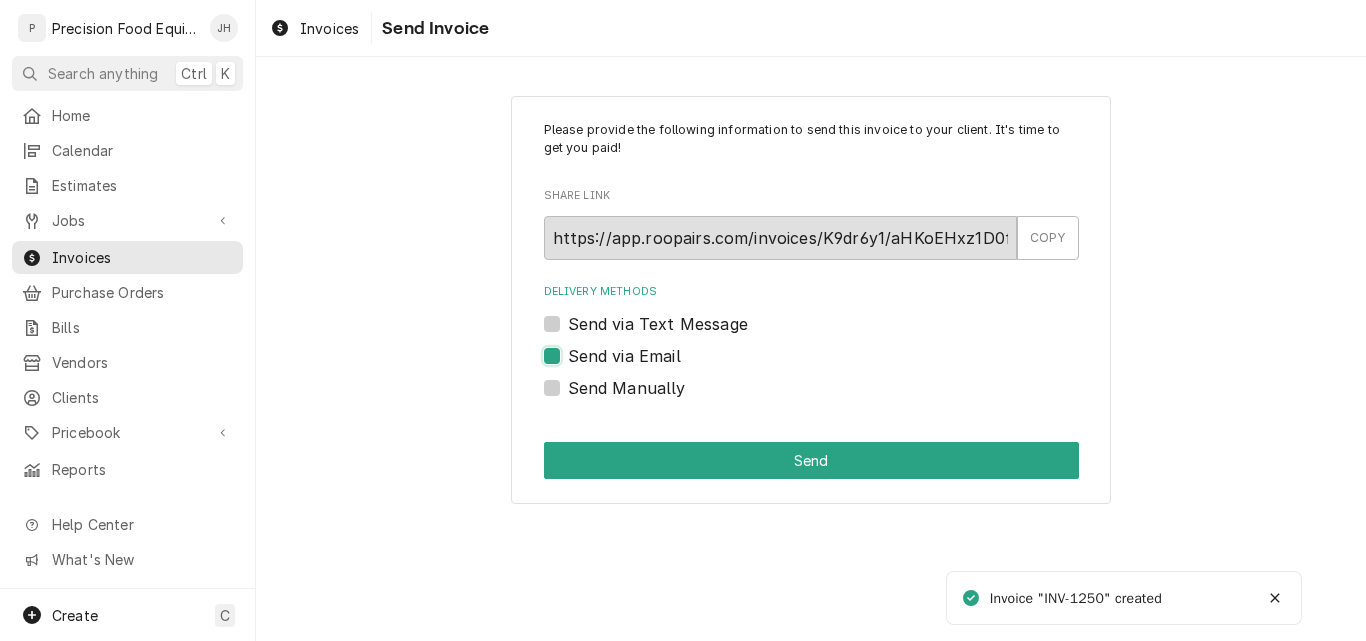 checkbox on "true" 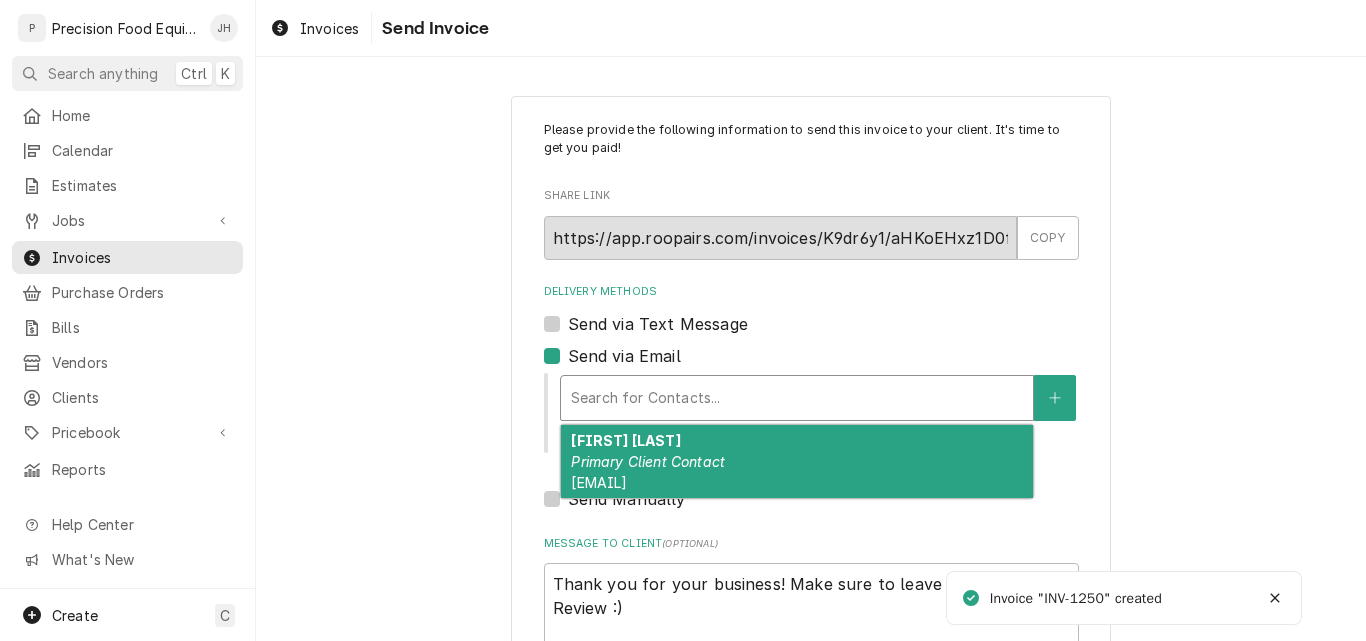 click at bounding box center (797, 398) 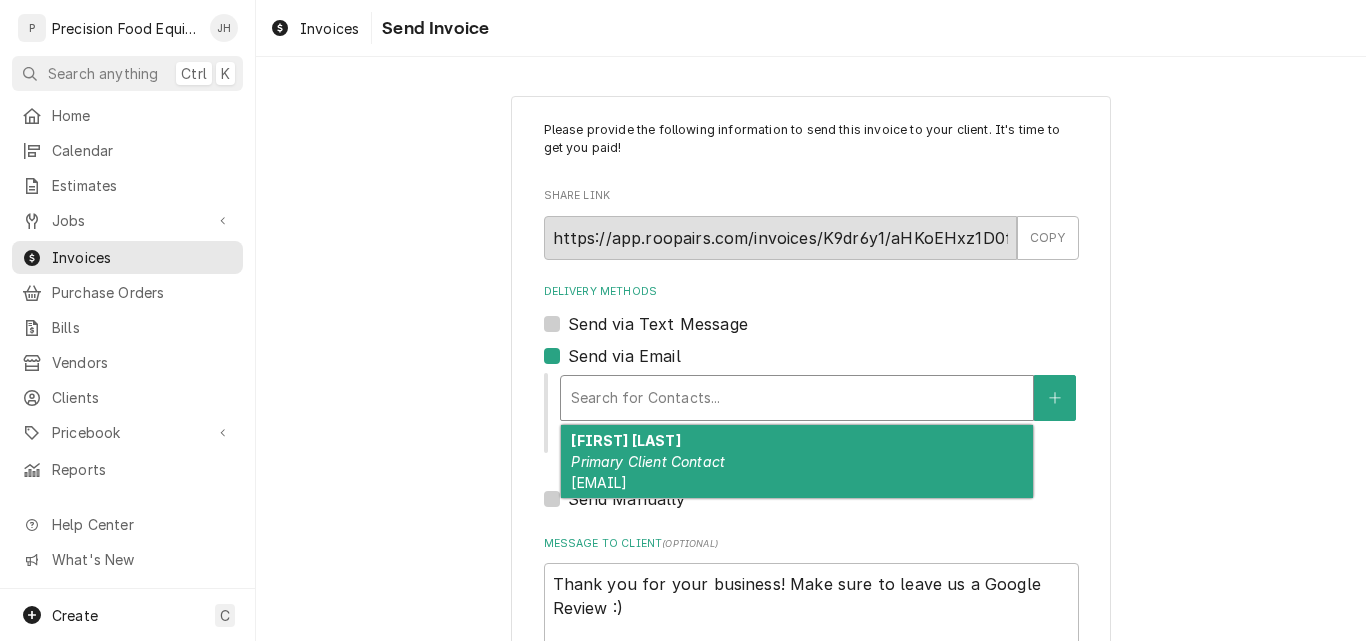 click on "Primary Client Contact" at bounding box center [648, 461] 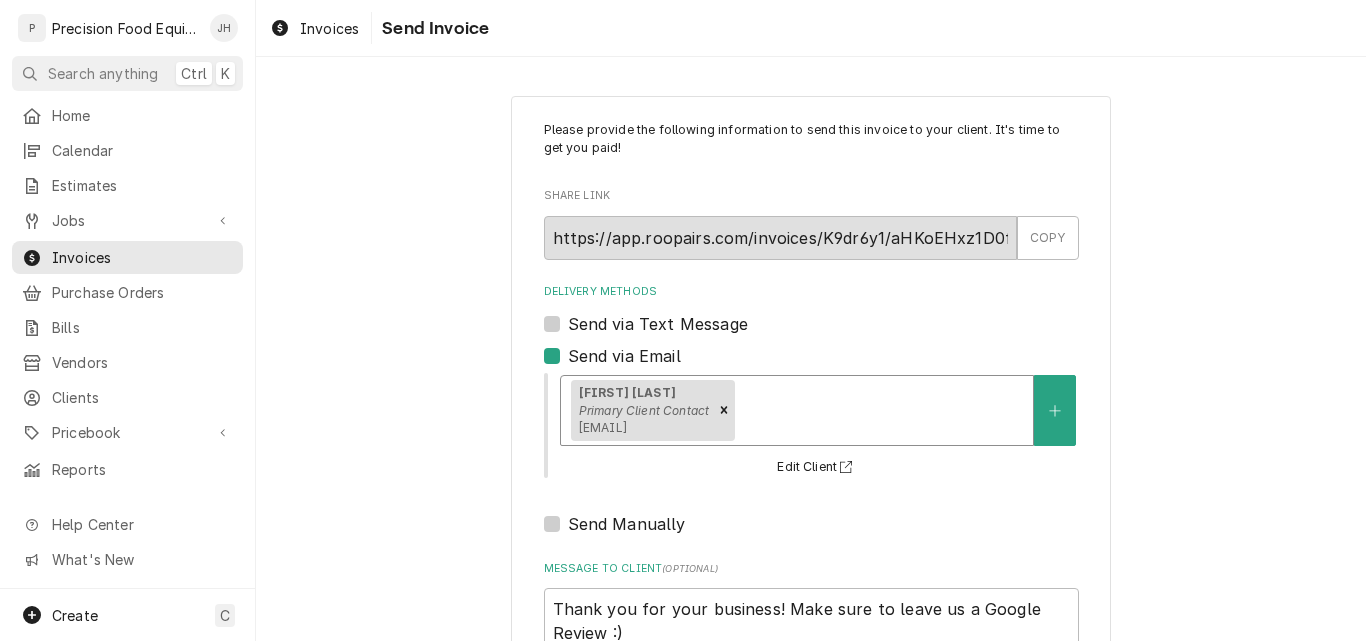 click on "Send via Text Message" at bounding box center (658, 324) 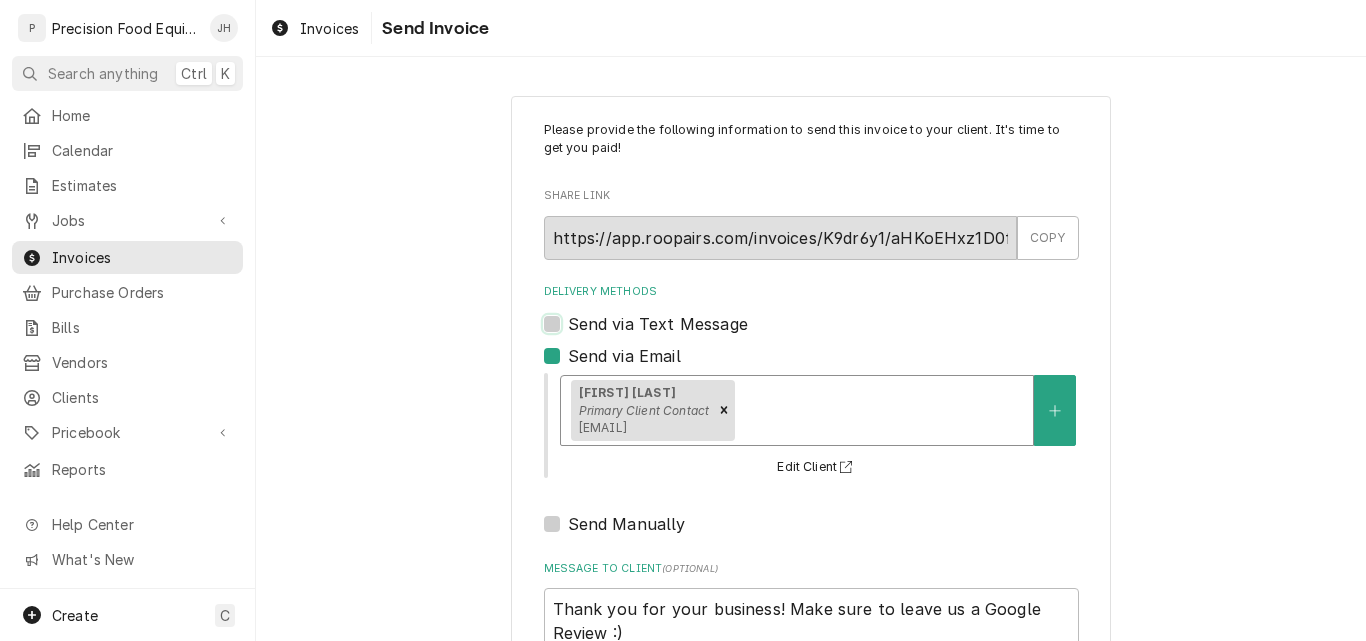 click on "Send via Text Message" at bounding box center (835, 334) 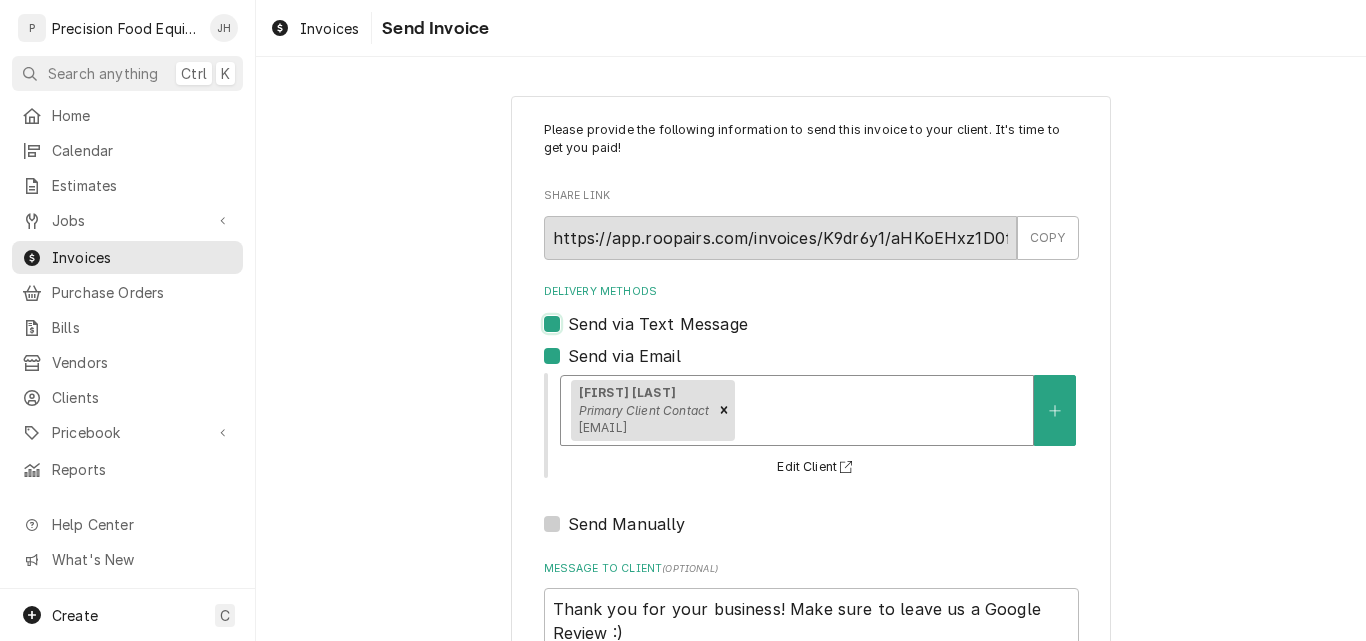 checkbox on "true" 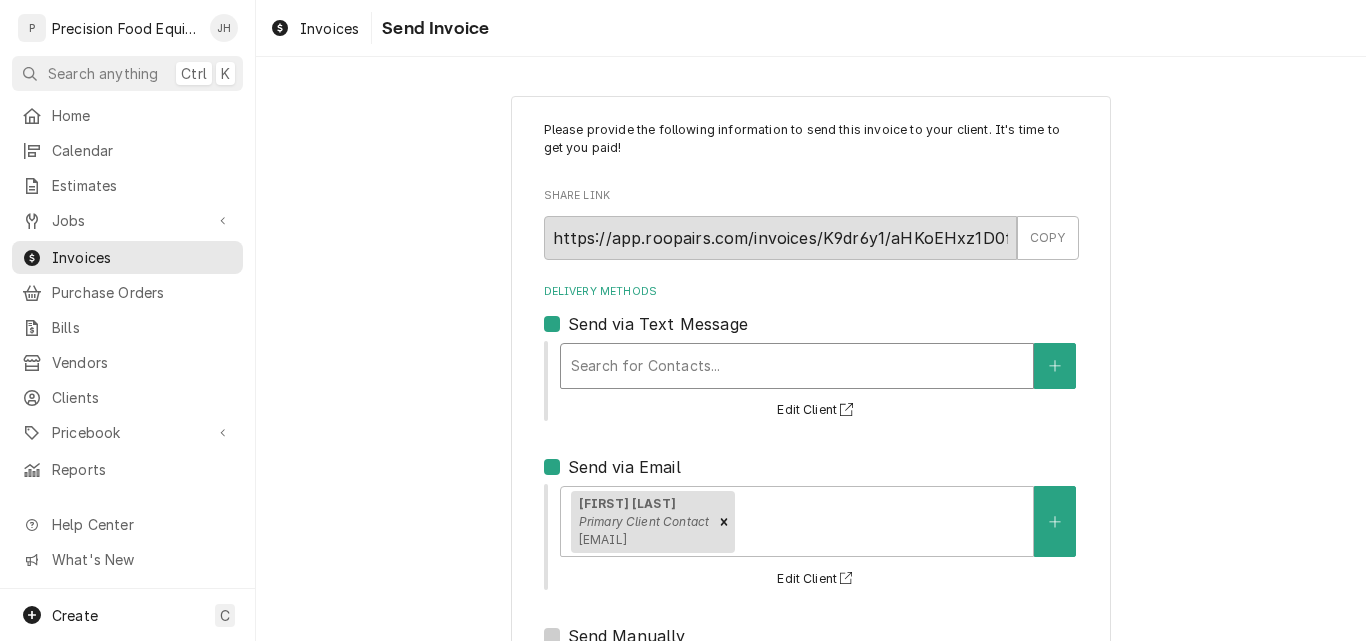 click at bounding box center (797, 366) 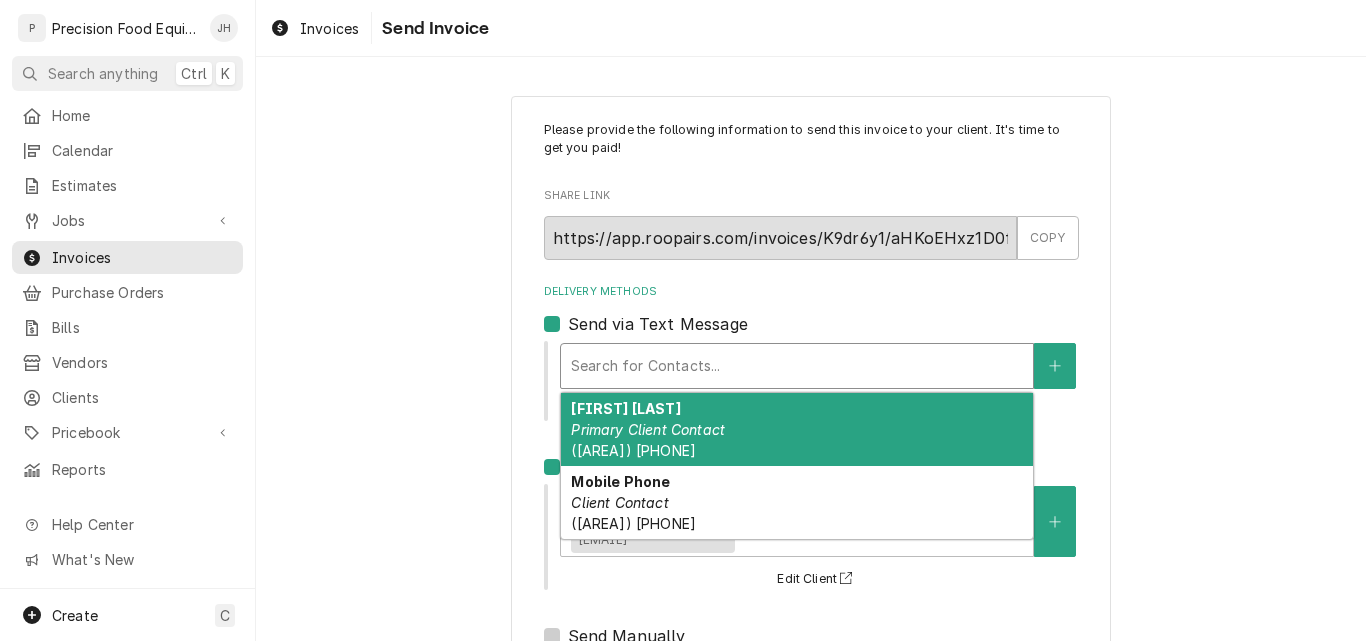 click on "Primary Client Contact" at bounding box center (648, 429) 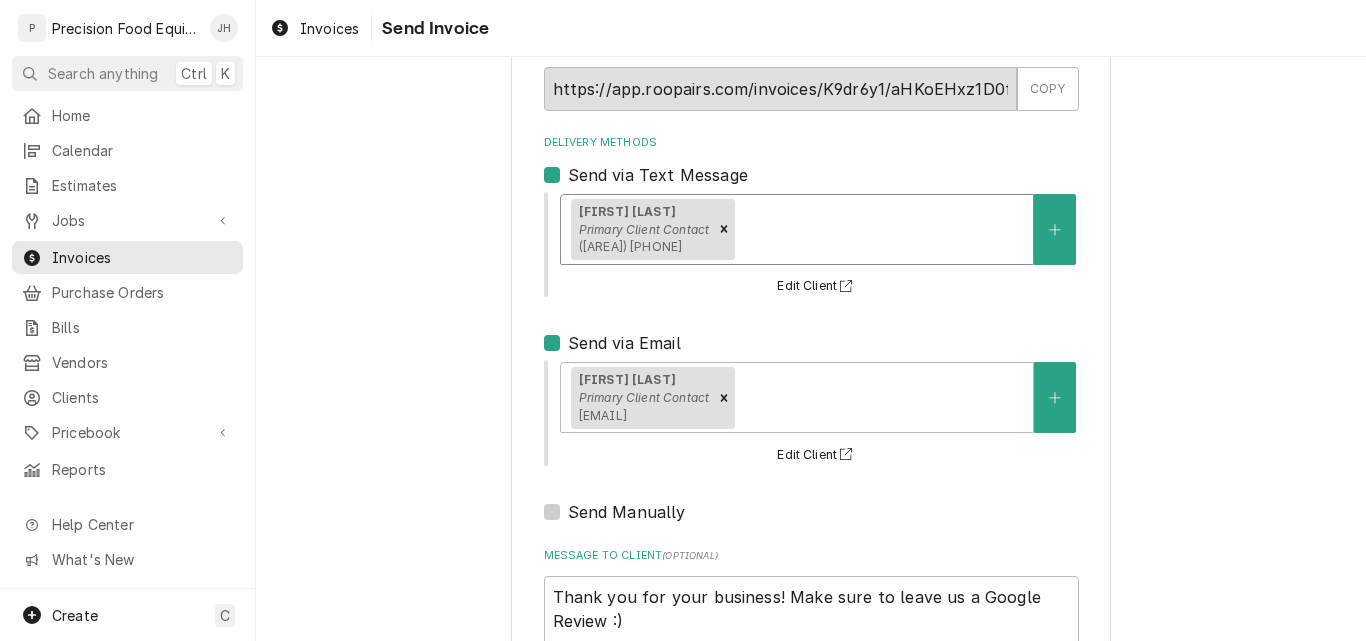 scroll, scrollTop: 296, scrollLeft: 0, axis: vertical 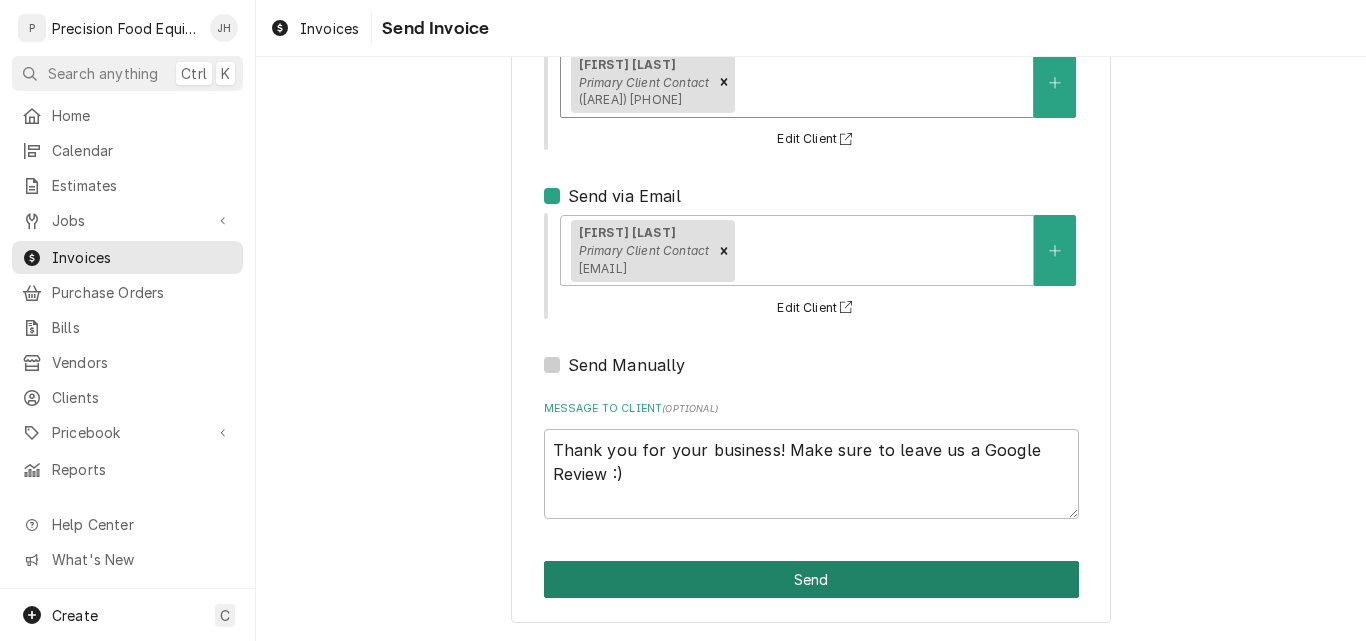 click on "Send" at bounding box center [811, 579] 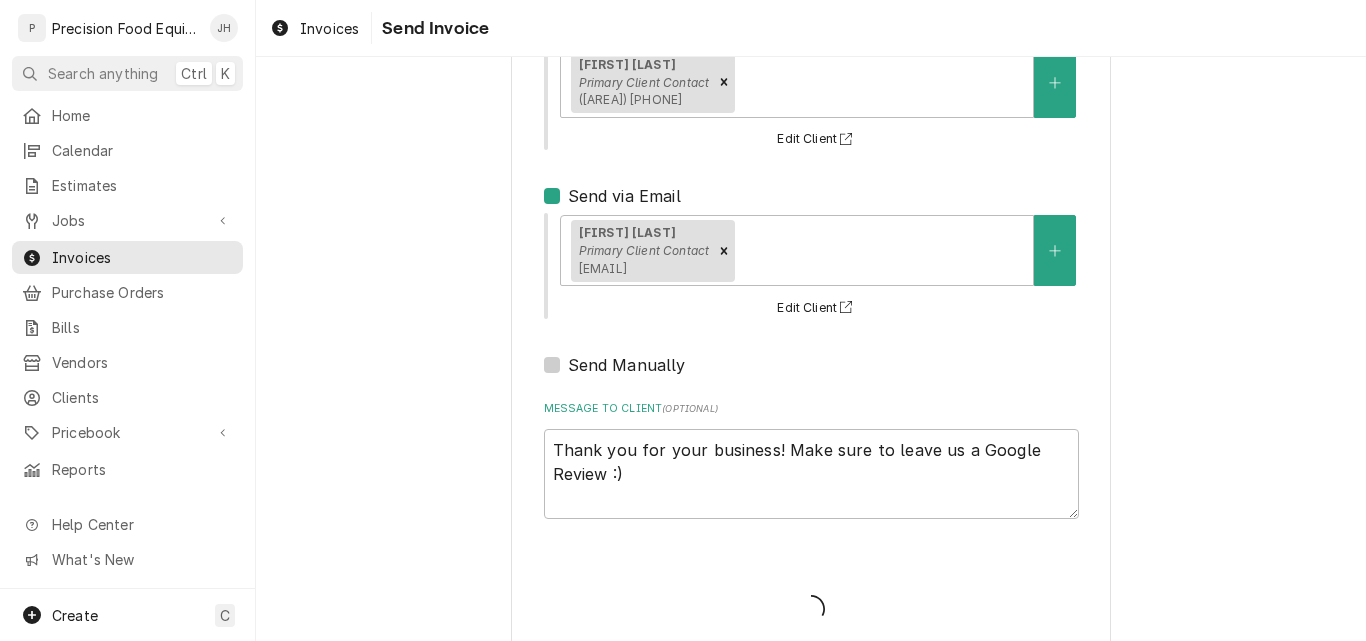type on "x" 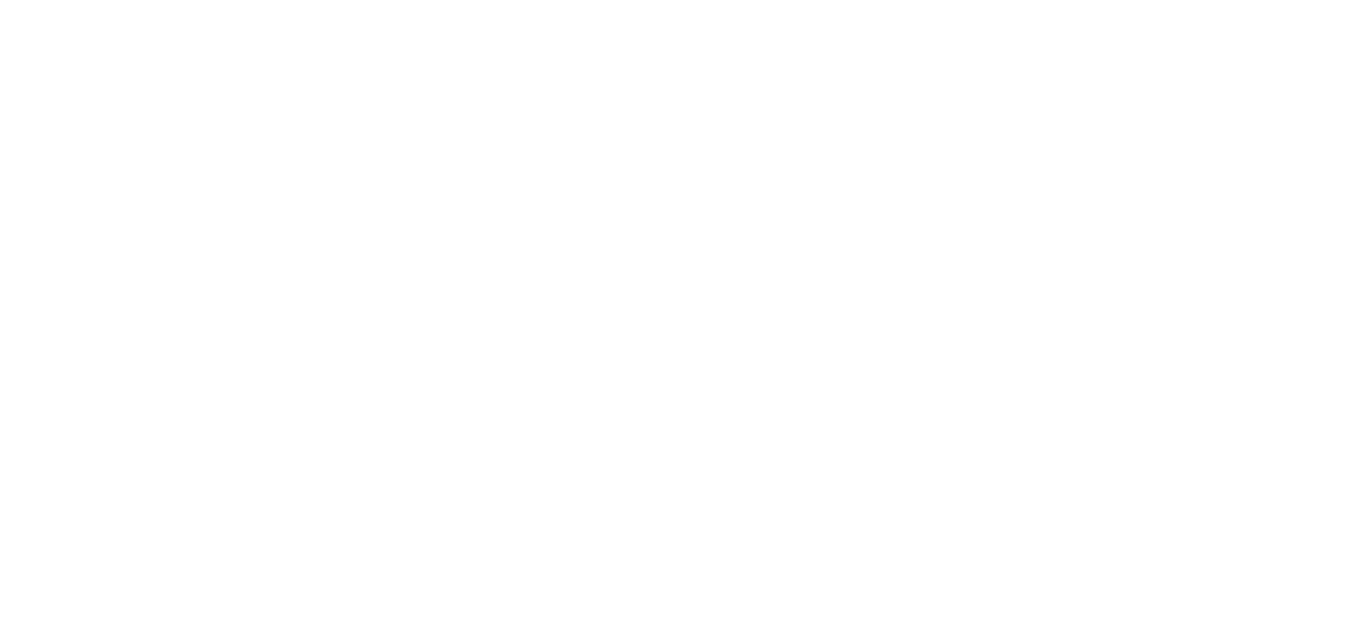 scroll, scrollTop: 0, scrollLeft: 0, axis: both 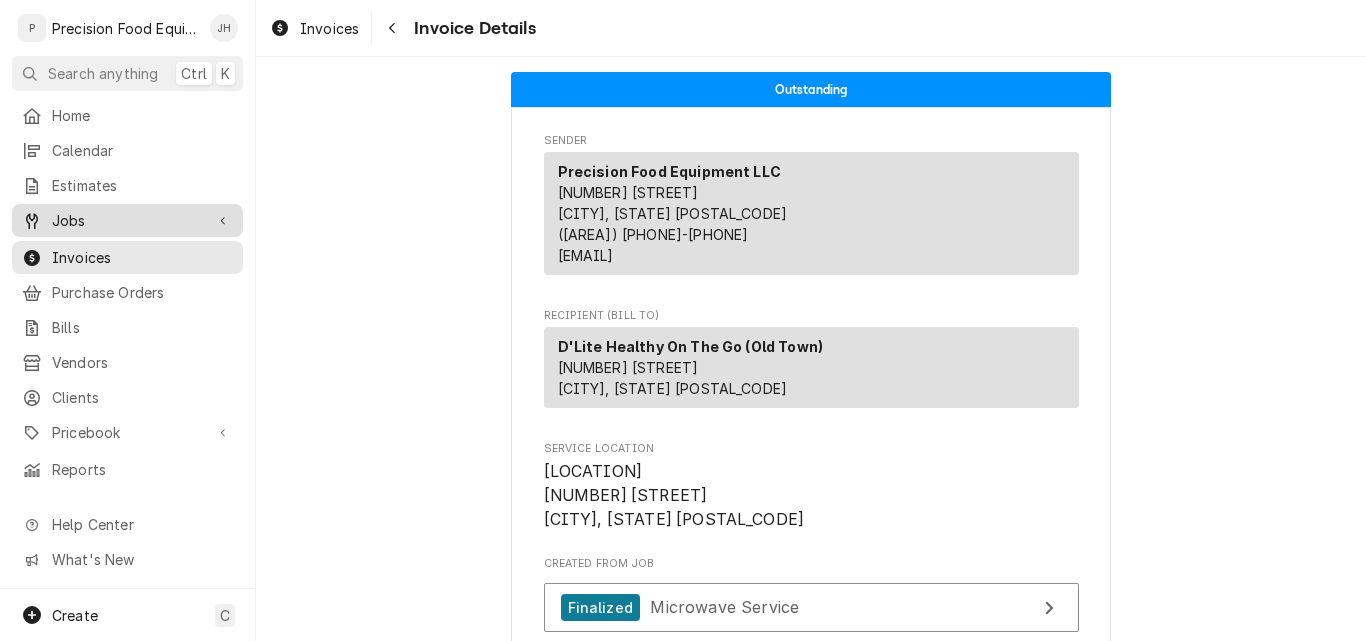 click on "Jobs" at bounding box center (112, 220) 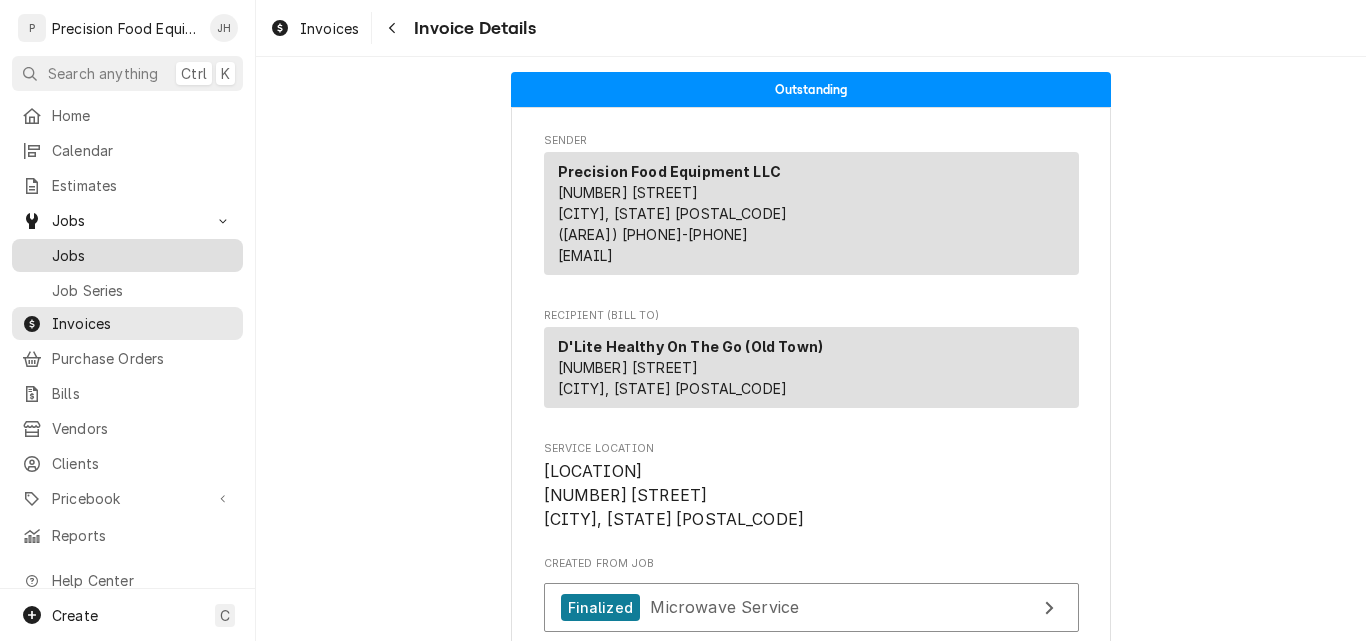 click on "Jobs" at bounding box center [142, 255] 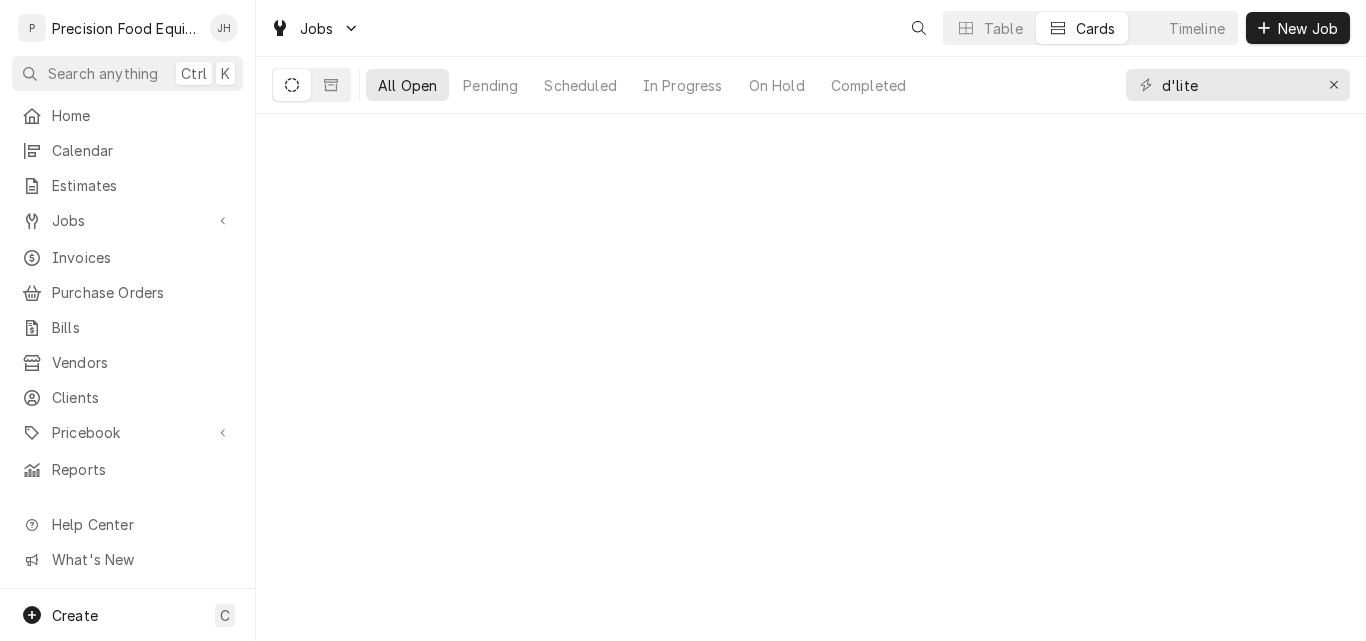 scroll, scrollTop: 0, scrollLeft: 0, axis: both 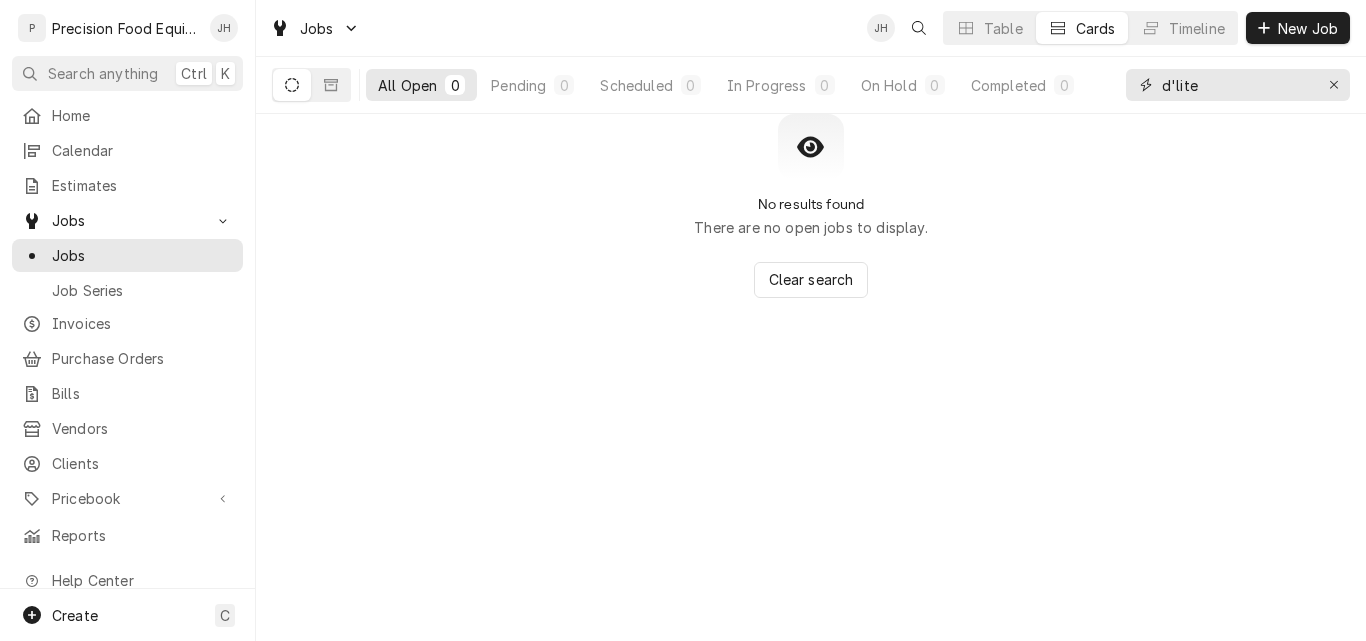 click 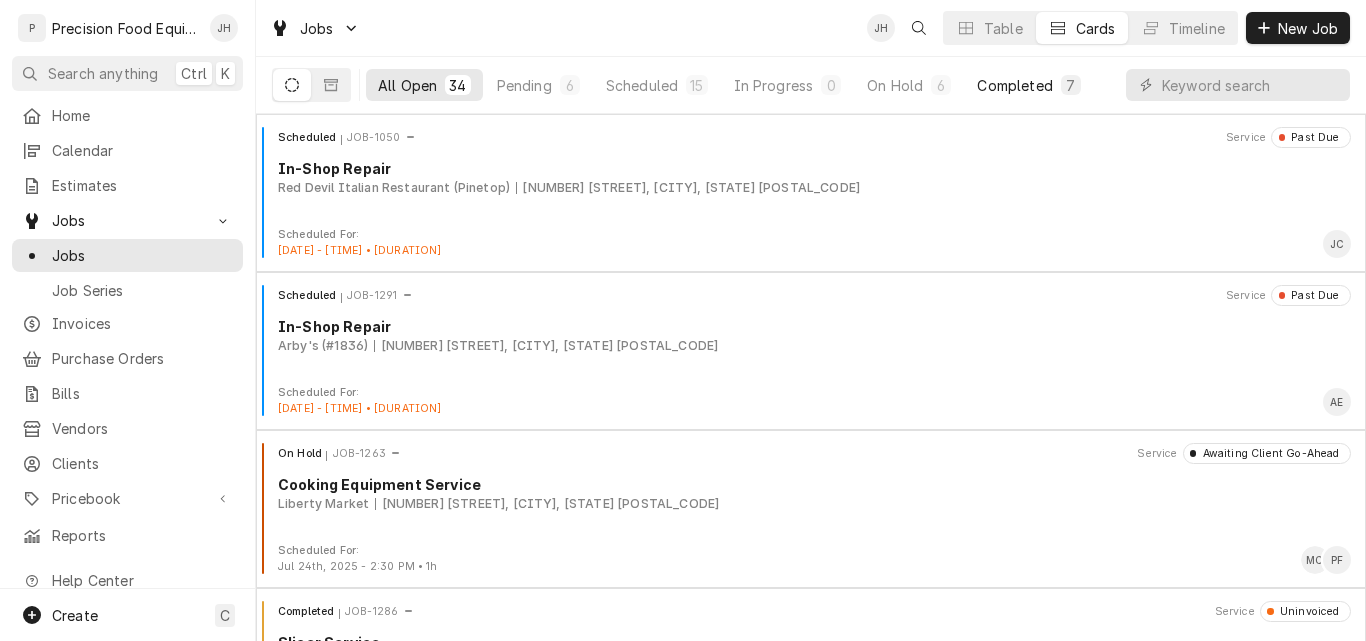click on "Completed" at bounding box center (1014, 85) 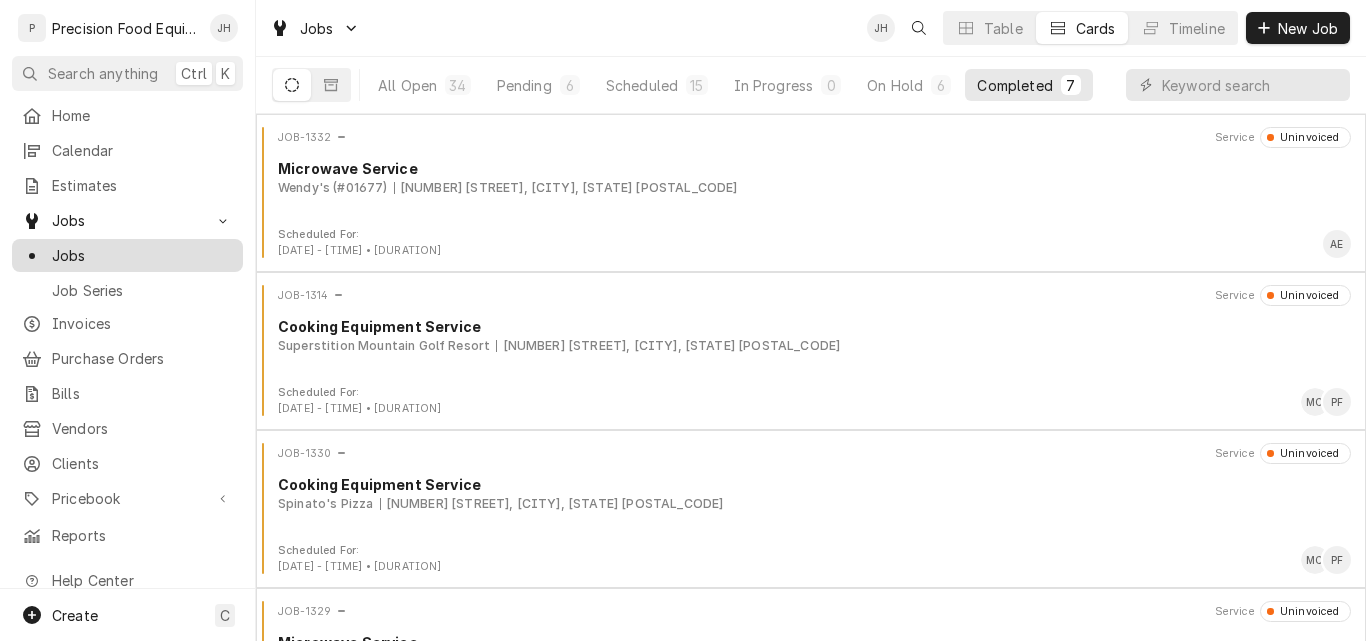click on "Jobs" at bounding box center [142, 255] 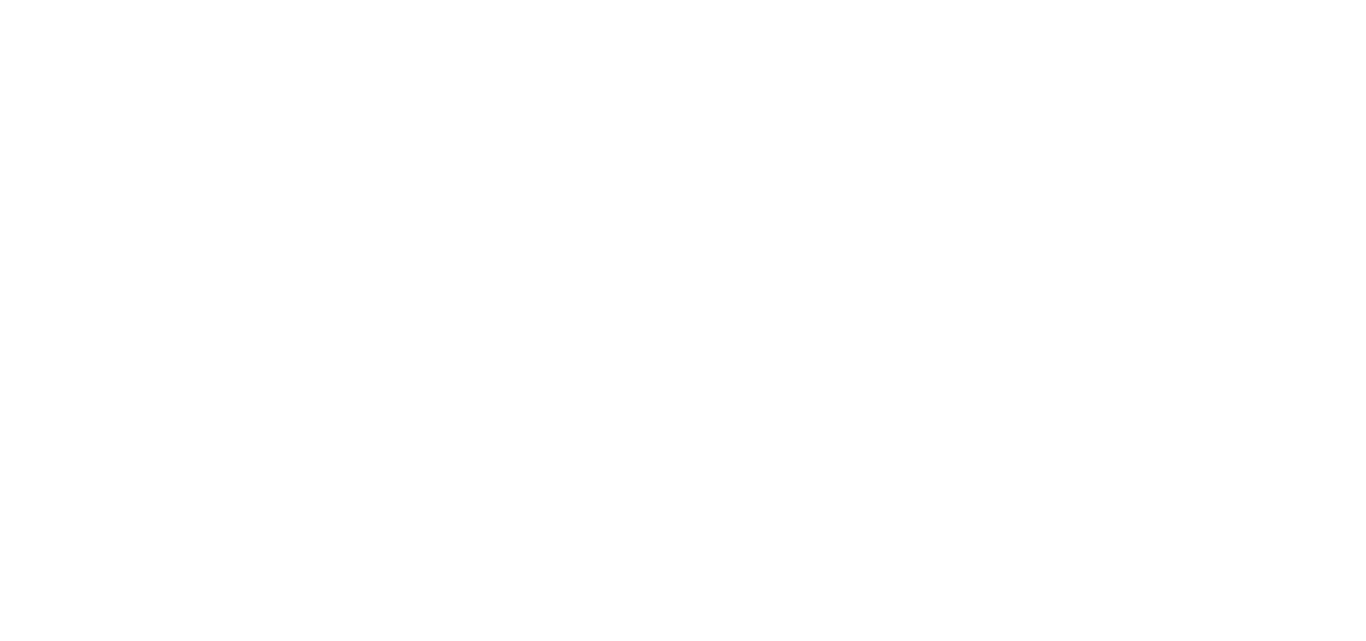 scroll, scrollTop: 0, scrollLeft: 0, axis: both 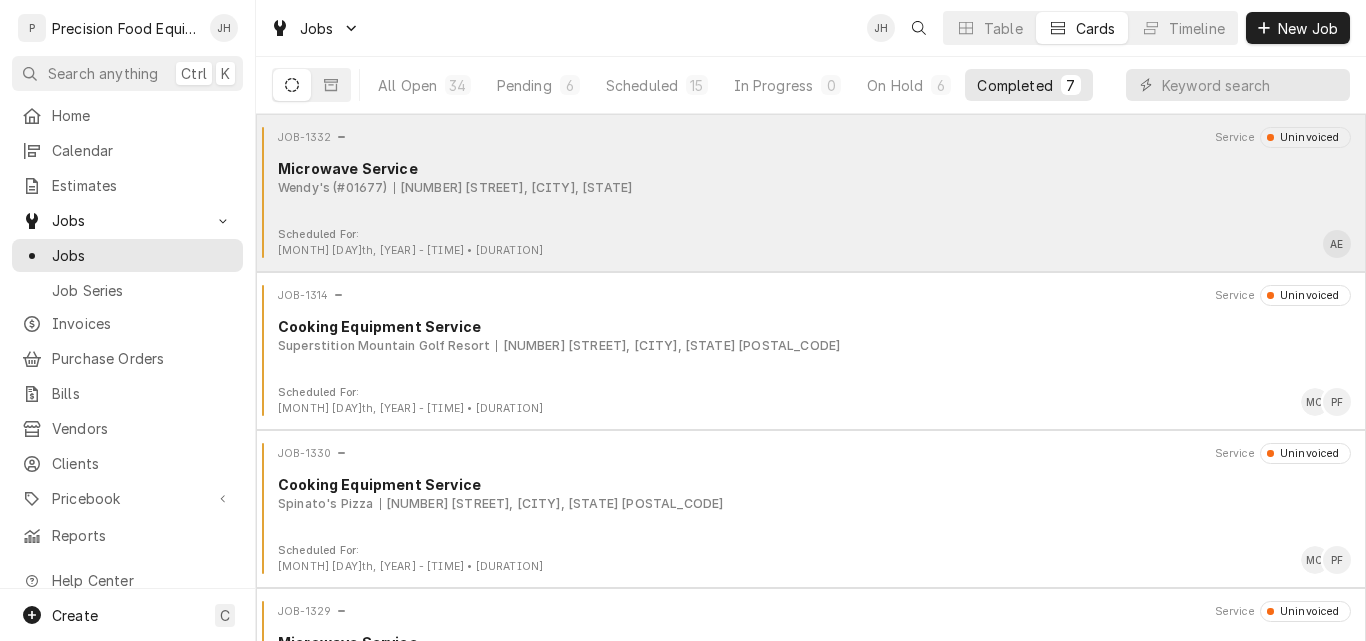click on "JOB-1332 Service Uninvoiced Microwave Service Wendy's (#01677) [NUMBER] [STREET], [CITY], [STATE]" at bounding box center (811, 177) 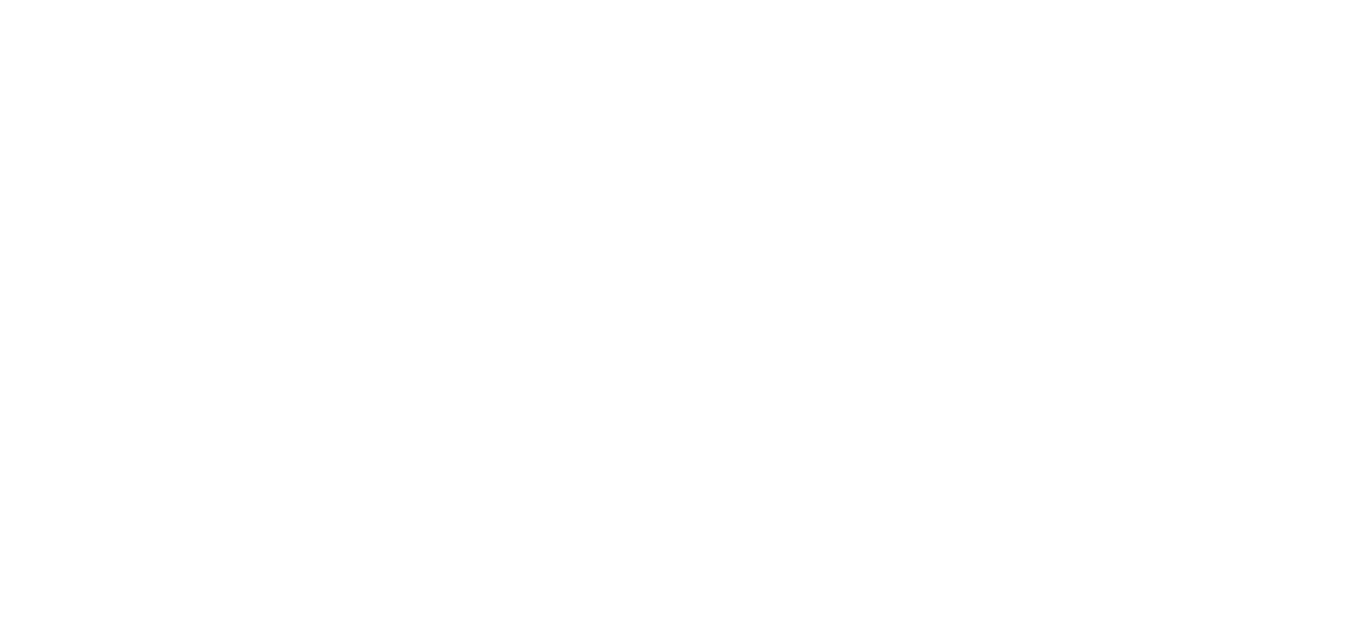scroll, scrollTop: 0, scrollLeft: 0, axis: both 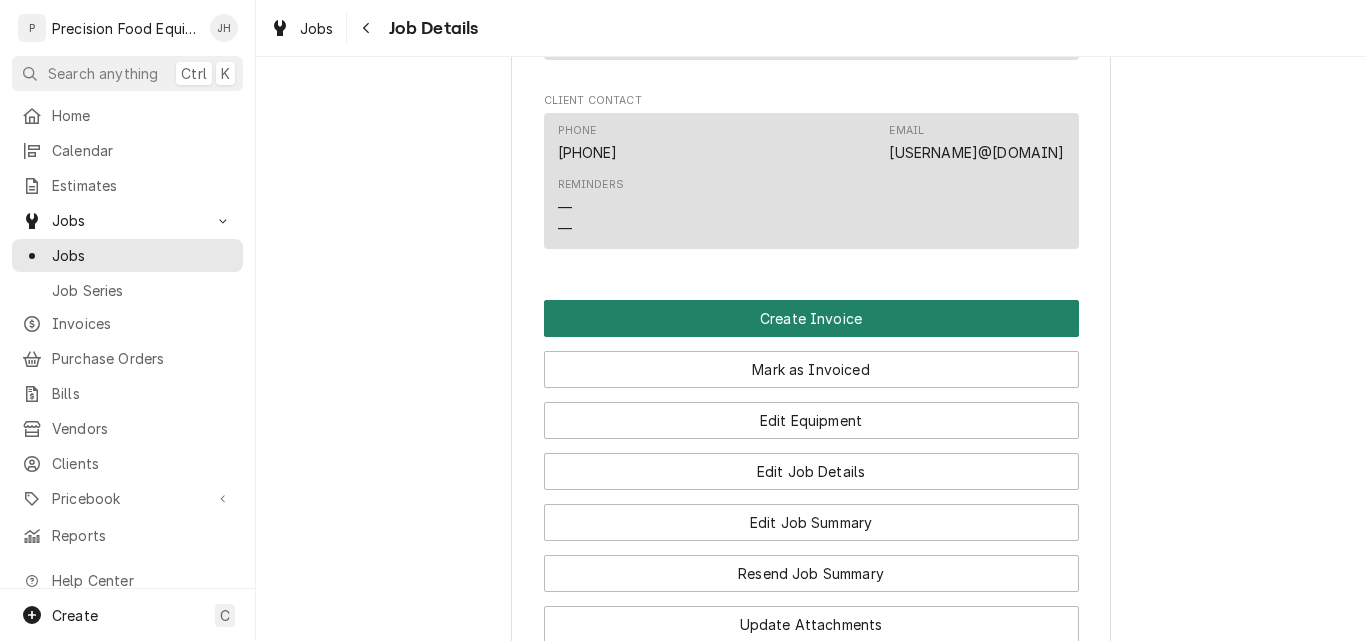 click on "Create Invoice" at bounding box center [811, 318] 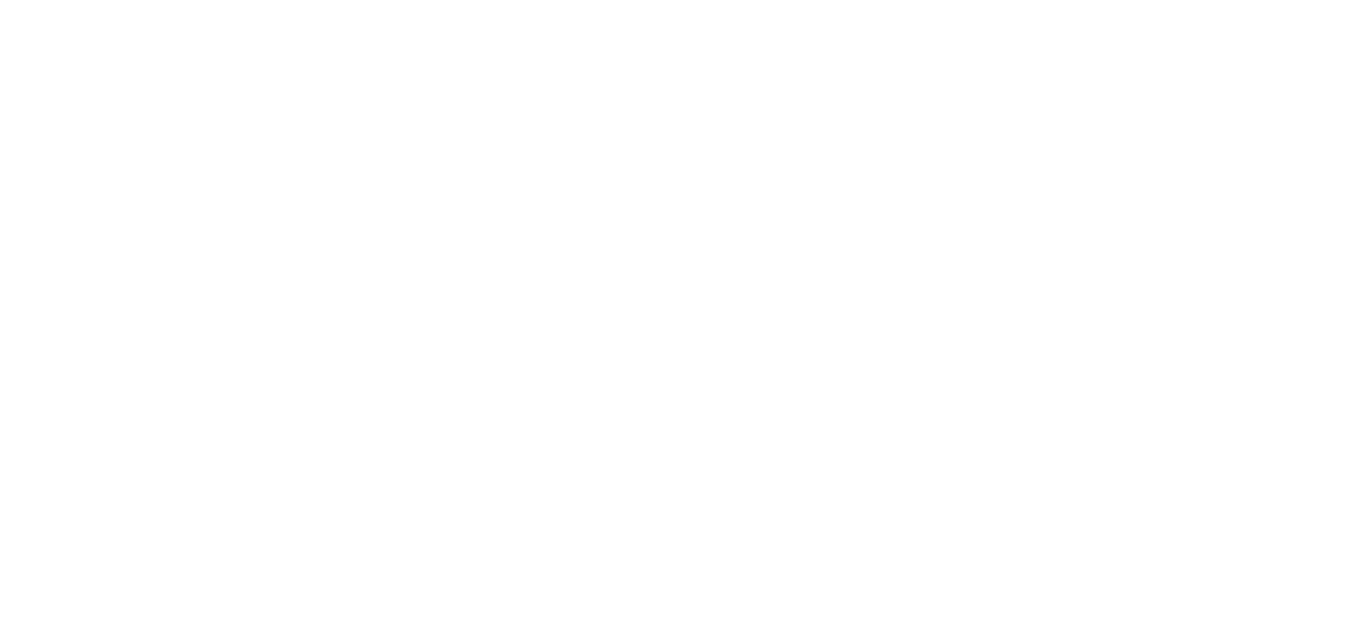scroll, scrollTop: 0, scrollLeft: 0, axis: both 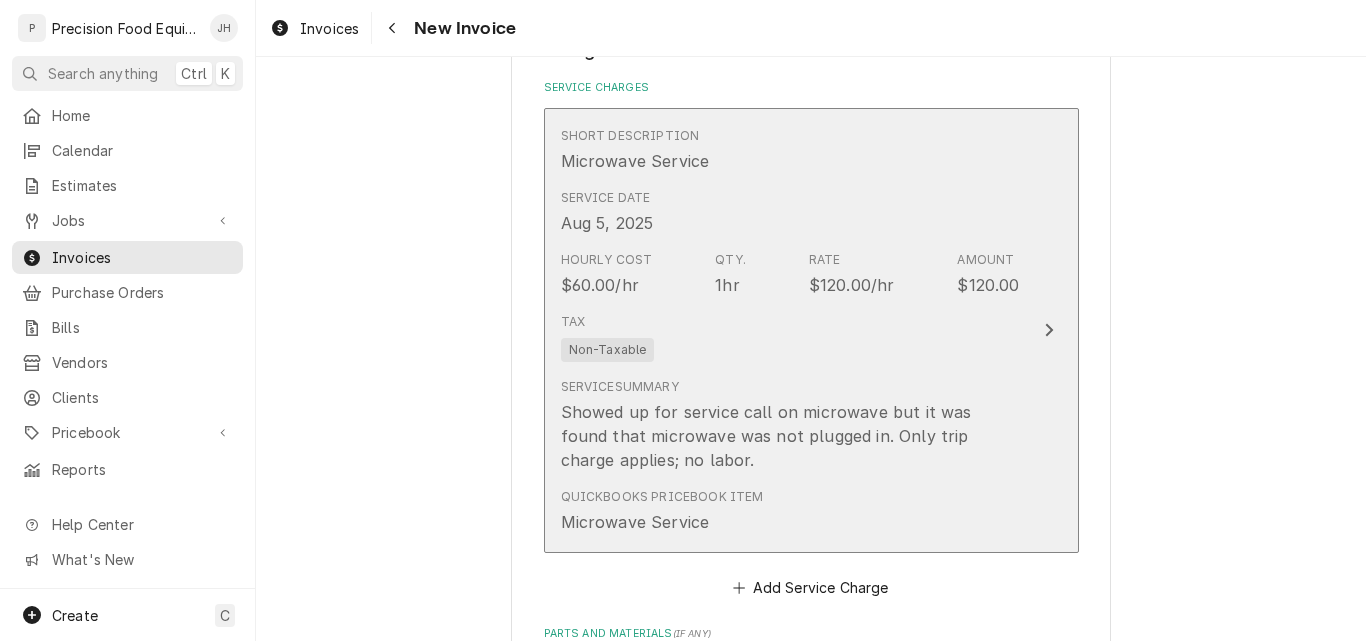 click on "Tax Non-Taxable" at bounding box center [790, 337] 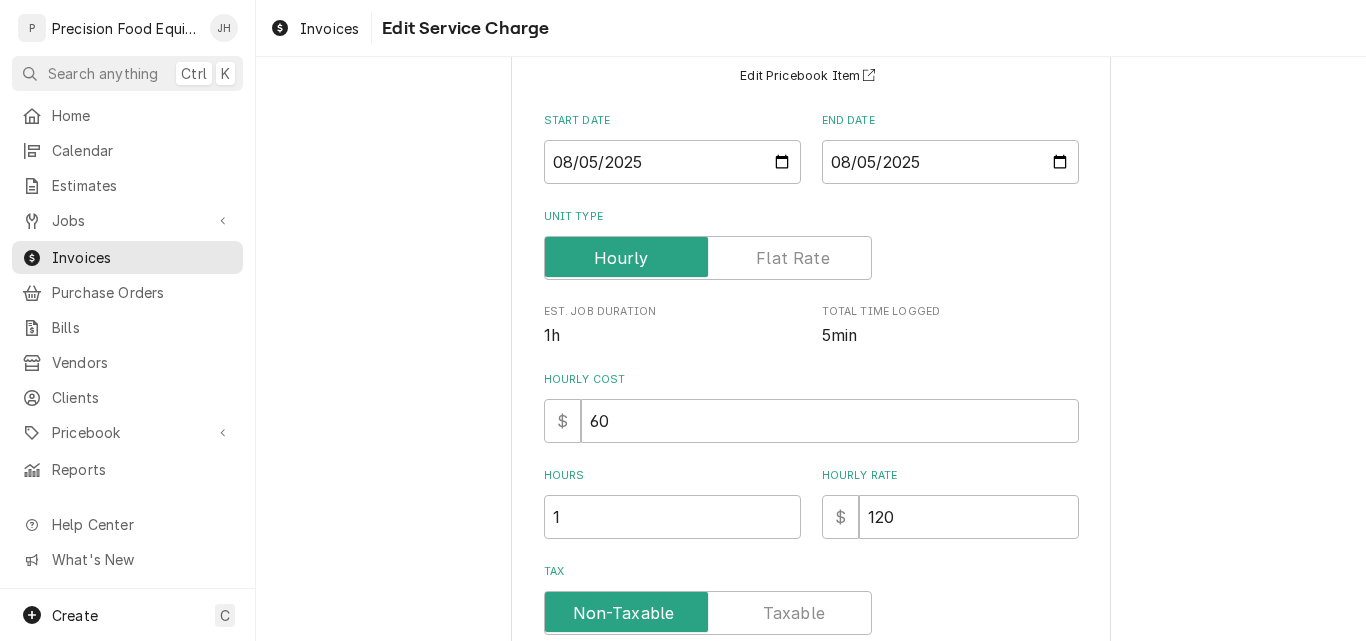 scroll, scrollTop: 500, scrollLeft: 0, axis: vertical 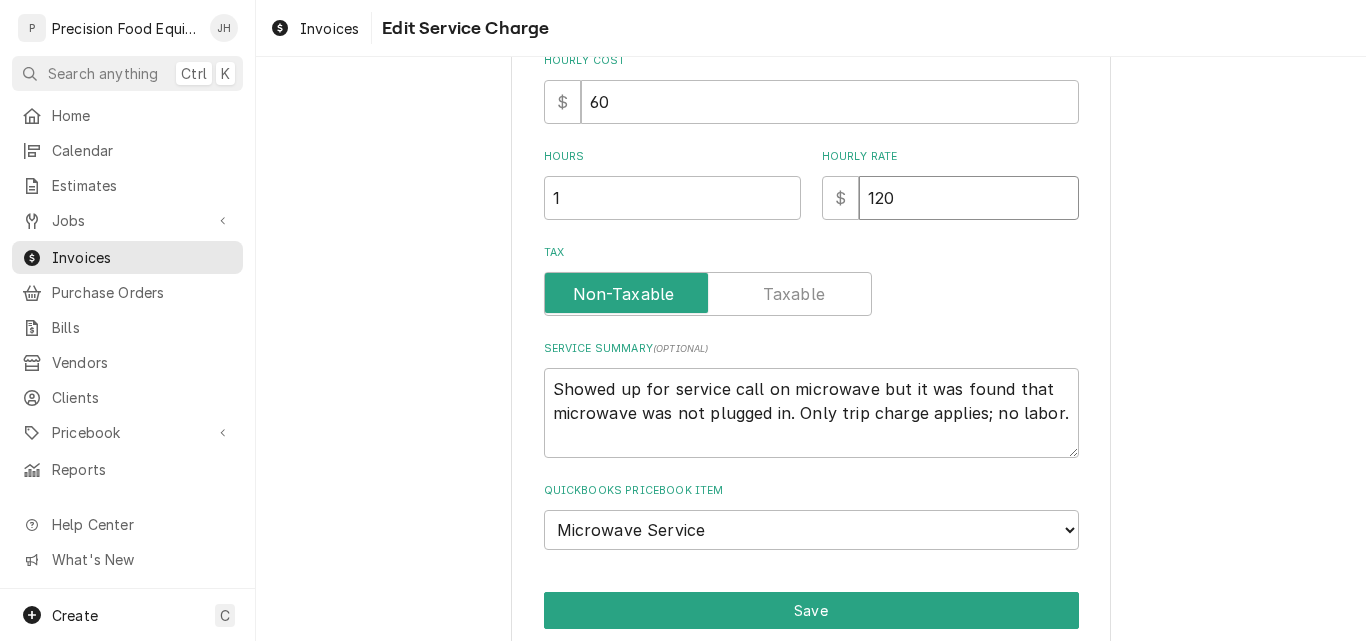 drag, startPoint x: 898, startPoint y: 200, endPoint x: 808, endPoint y: 207, distance: 90.27181 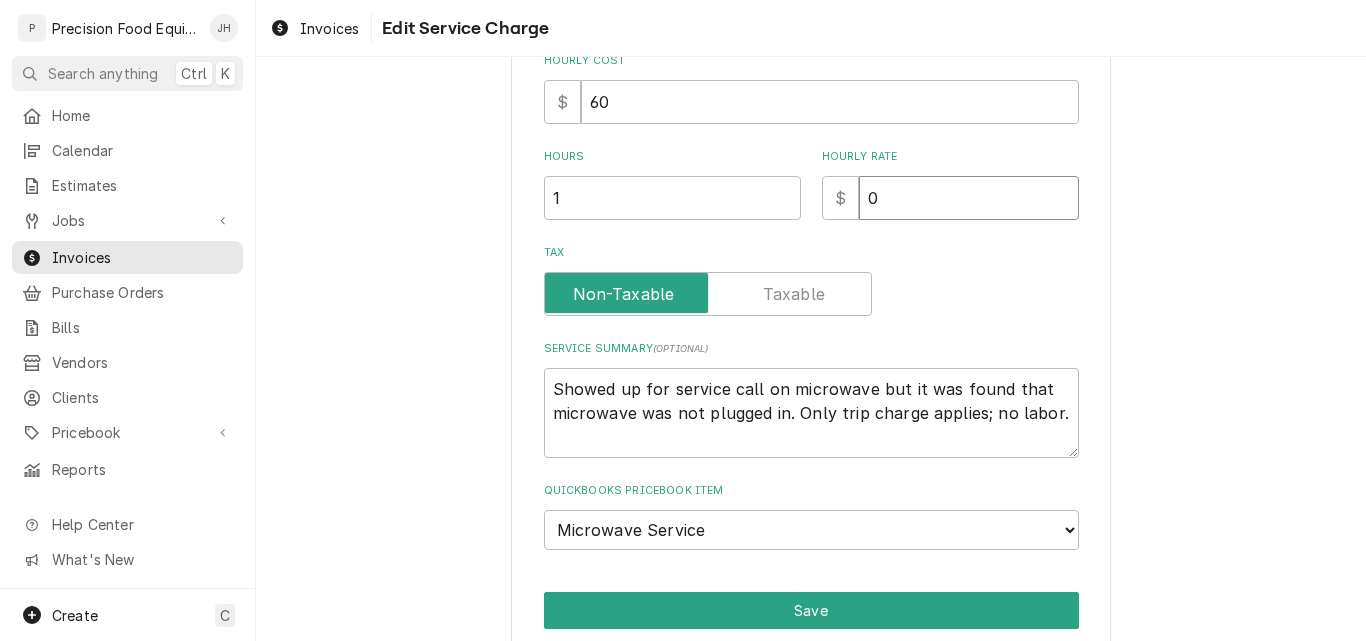 type on "0" 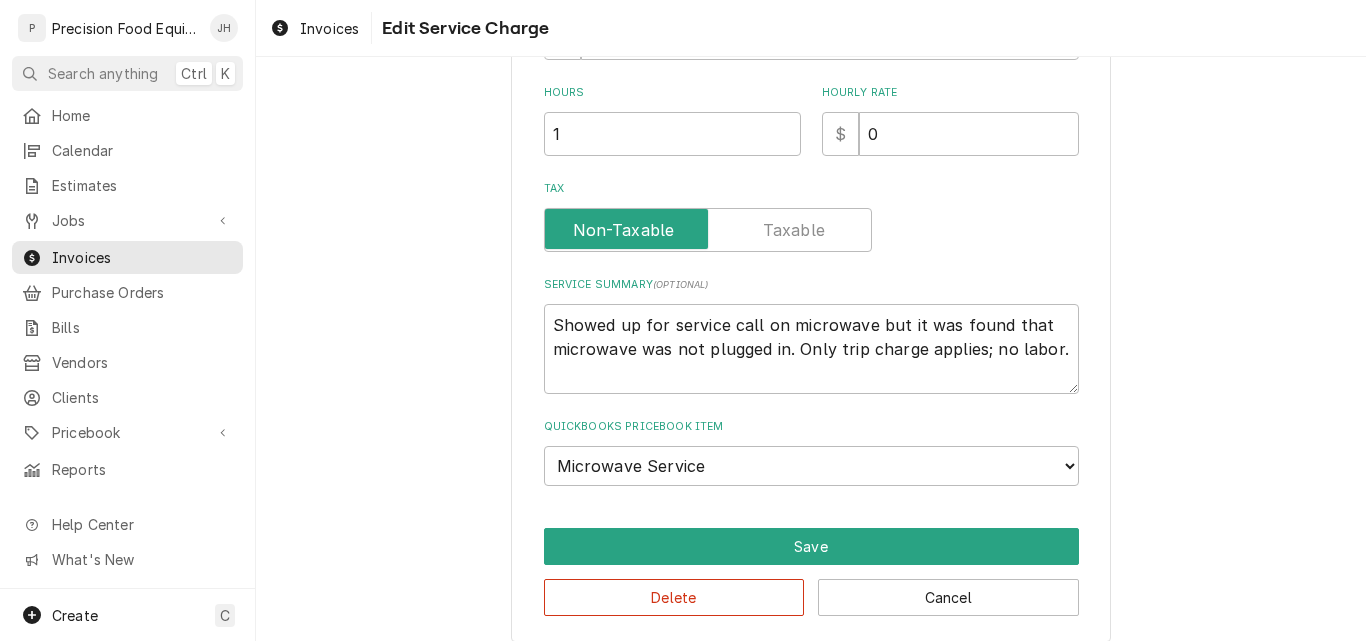 scroll, scrollTop: 582, scrollLeft: 0, axis: vertical 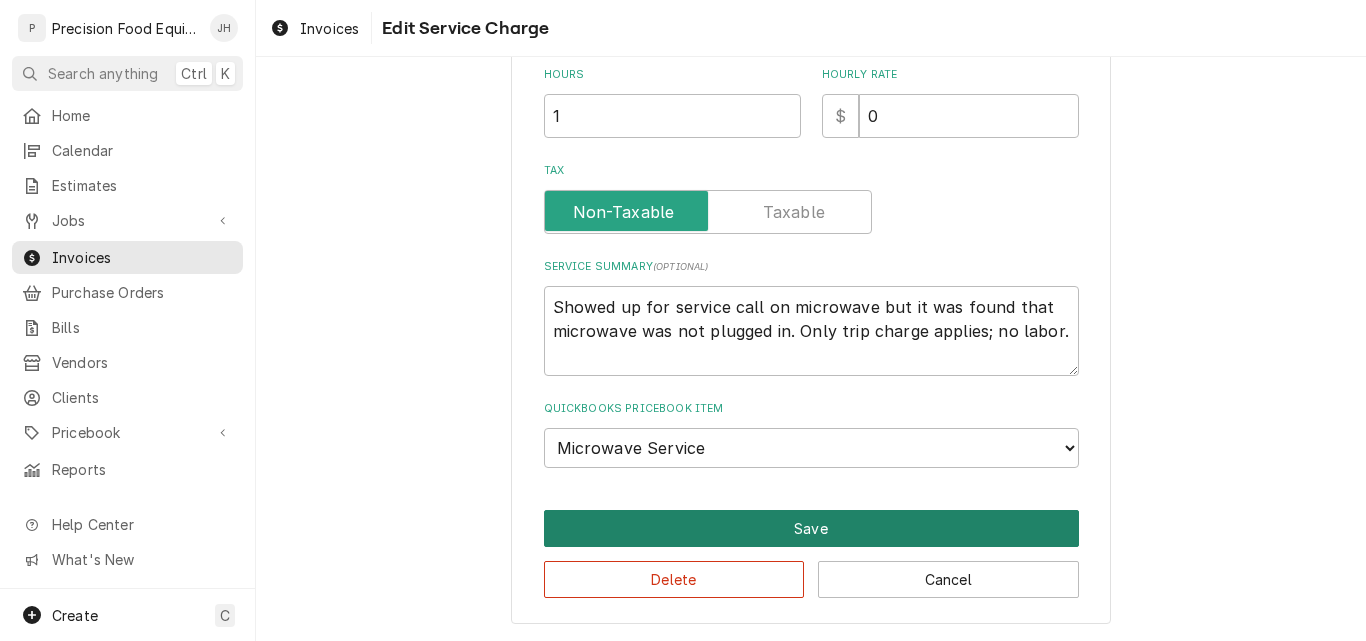 click on "Save" at bounding box center [811, 528] 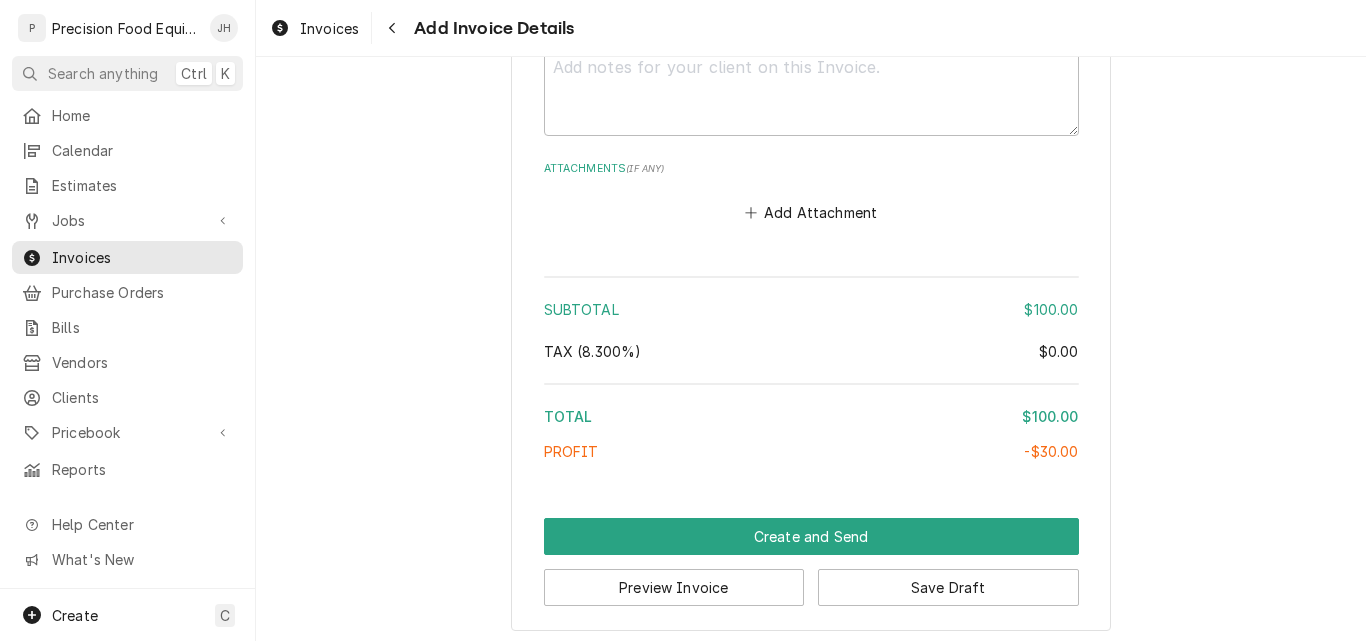 scroll, scrollTop: 2955, scrollLeft: 0, axis: vertical 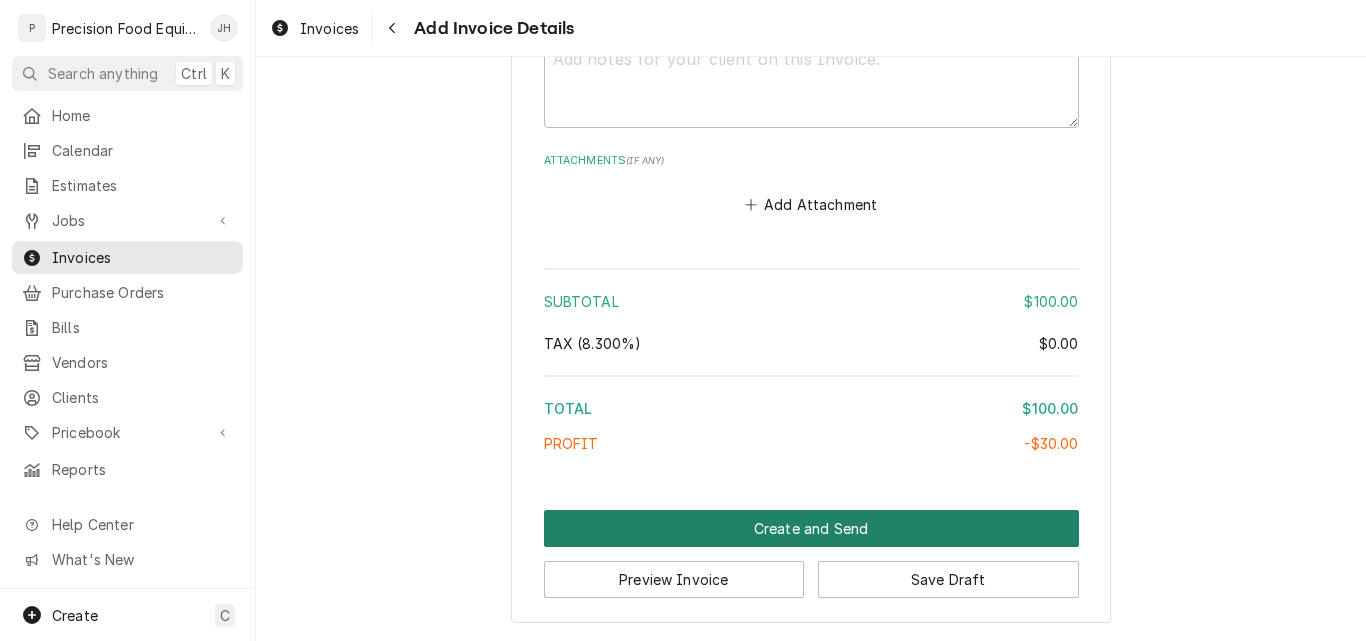 click on "Create and Send" at bounding box center [811, 528] 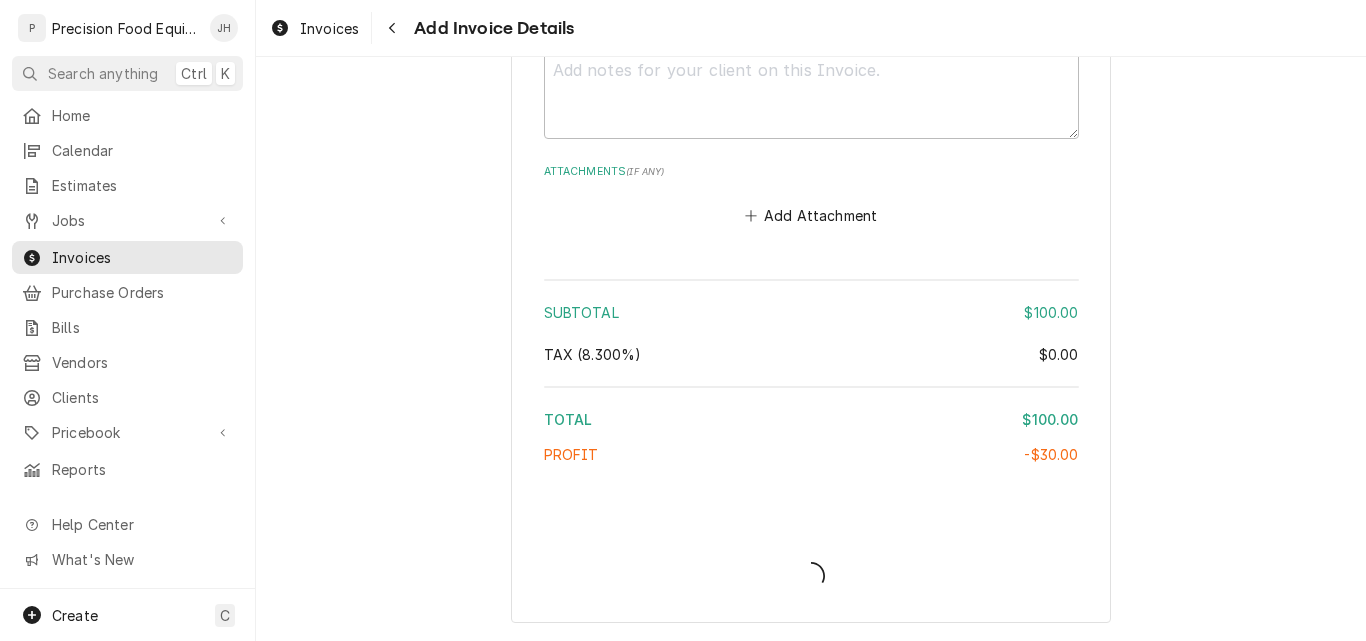 type on "x" 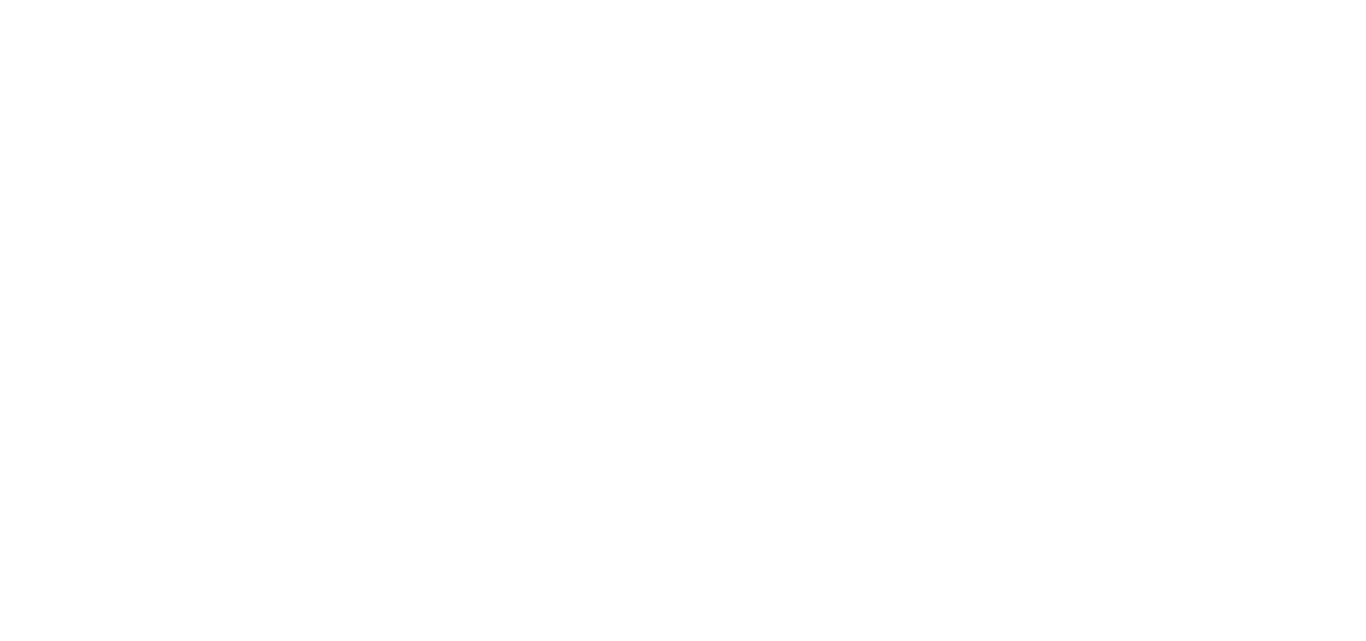 scroll, scrollTop: 0, scrollLeft: 0, axis: both 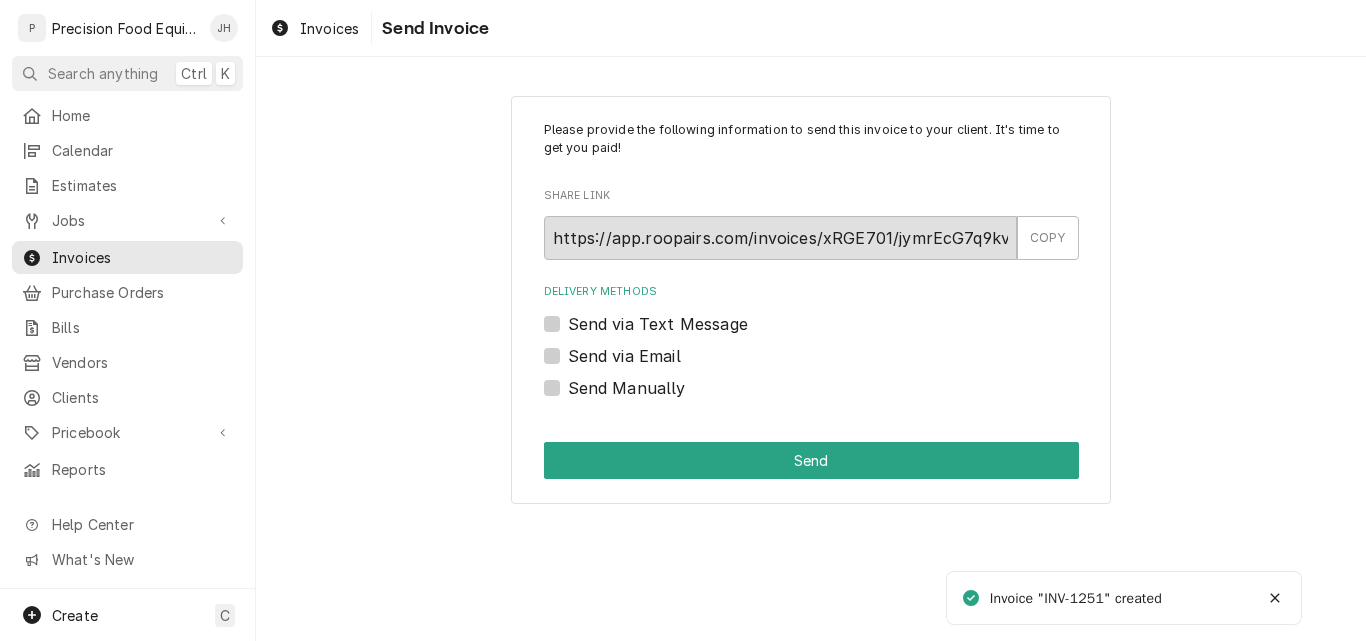 click on "Send via Email" at bounding box center (624, 356) 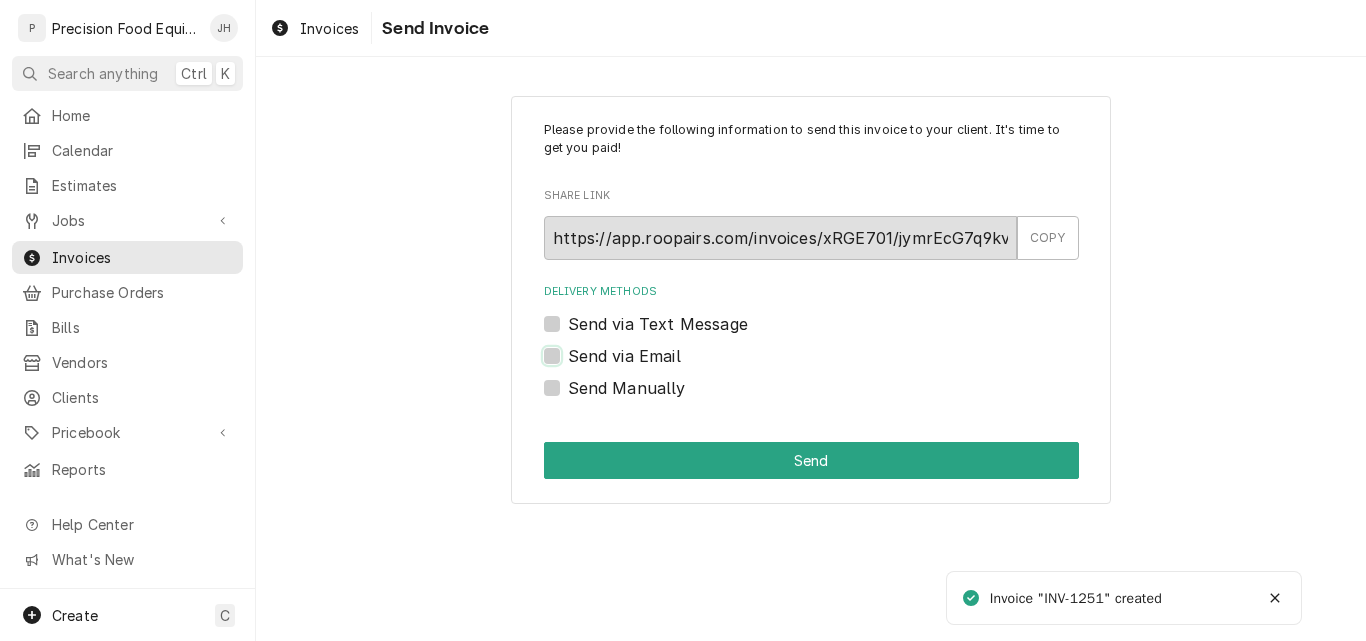click on "Send via Email" at bounding box center (835, 366) 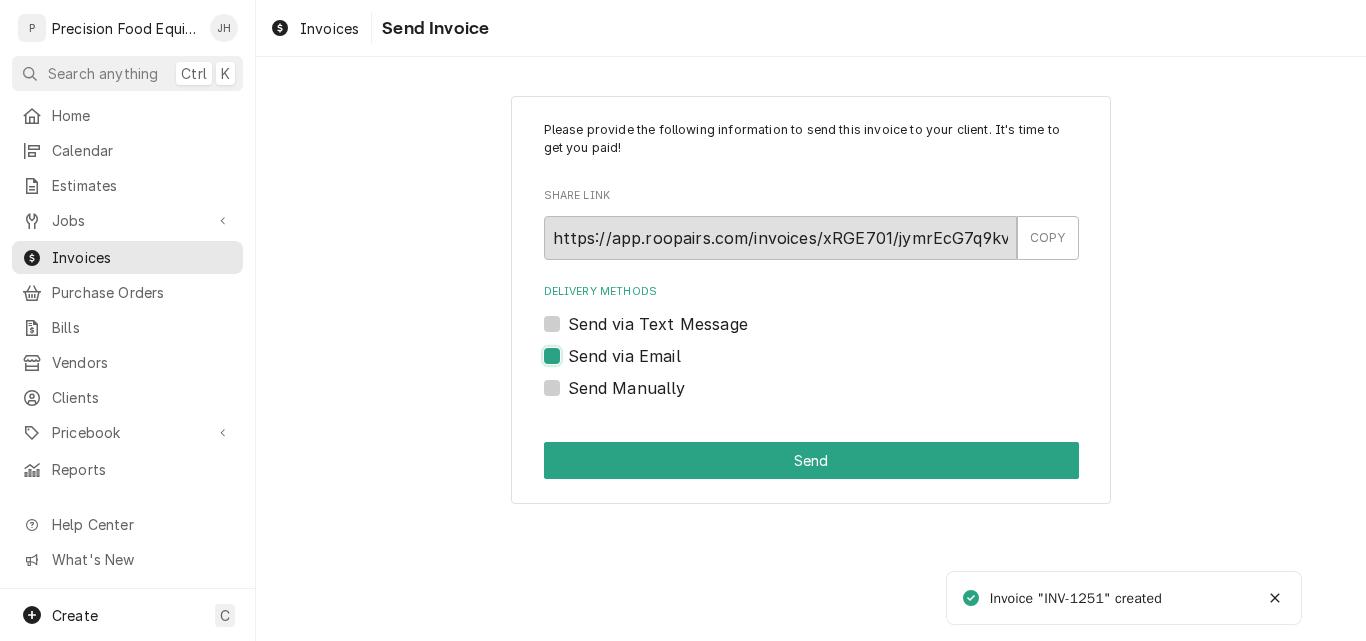 checkbox on "true" 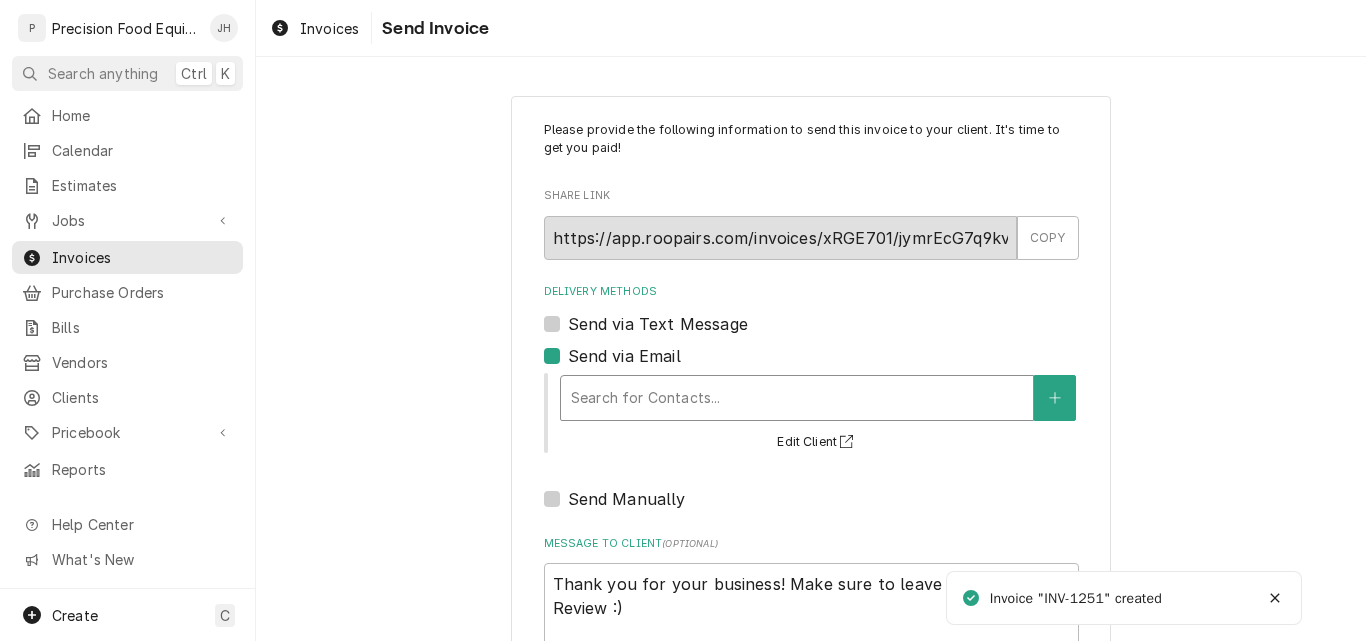 click at bounding box center (797, 398) 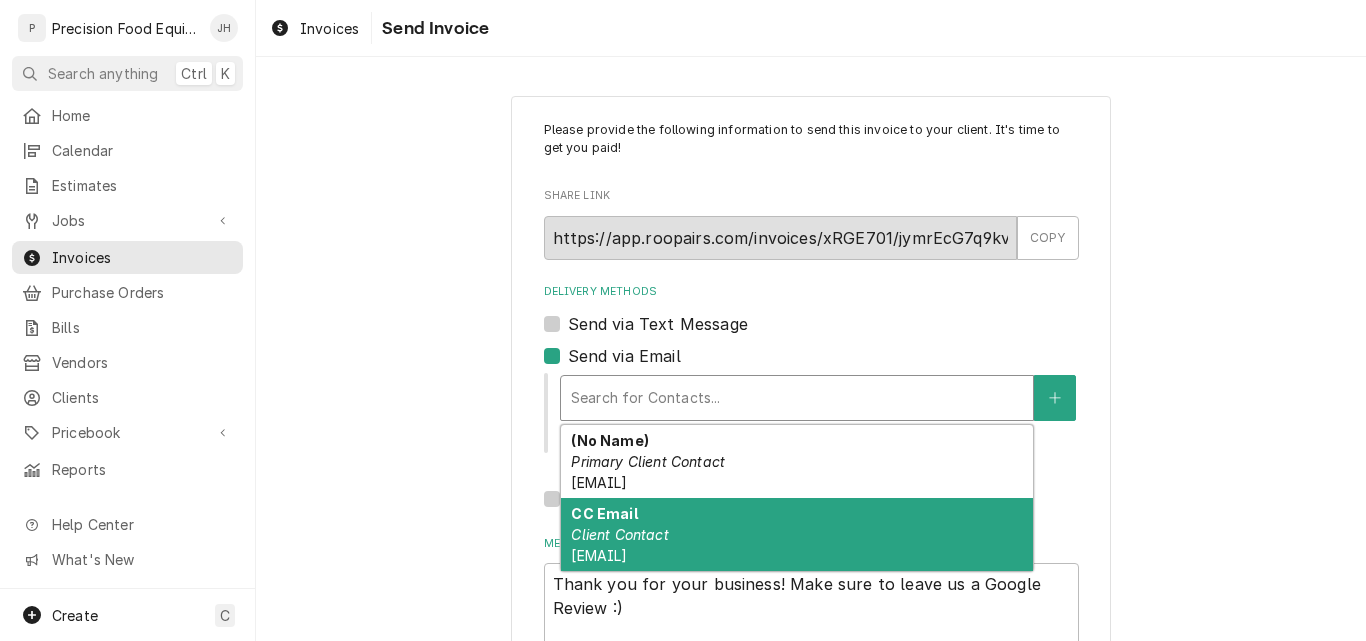 click on "Client Contact" at bounding box center [619, 534] 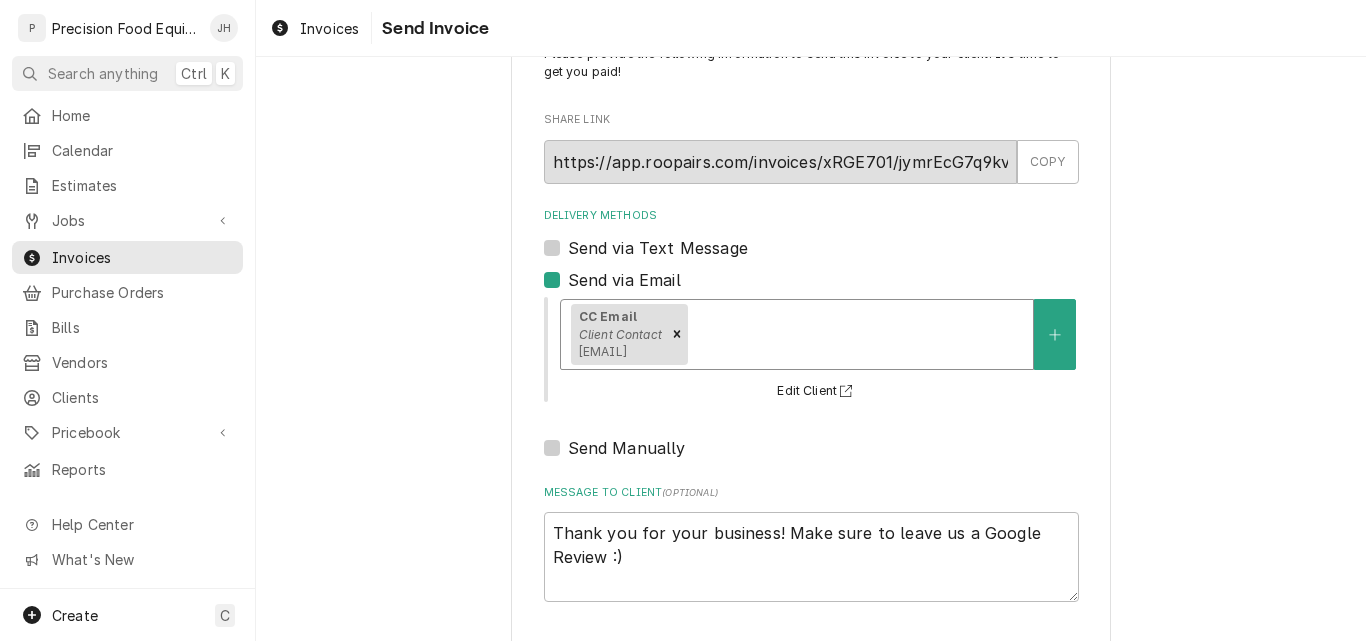 scroll, scrollTop: 159, scrollLeft: 0, axis: vertical 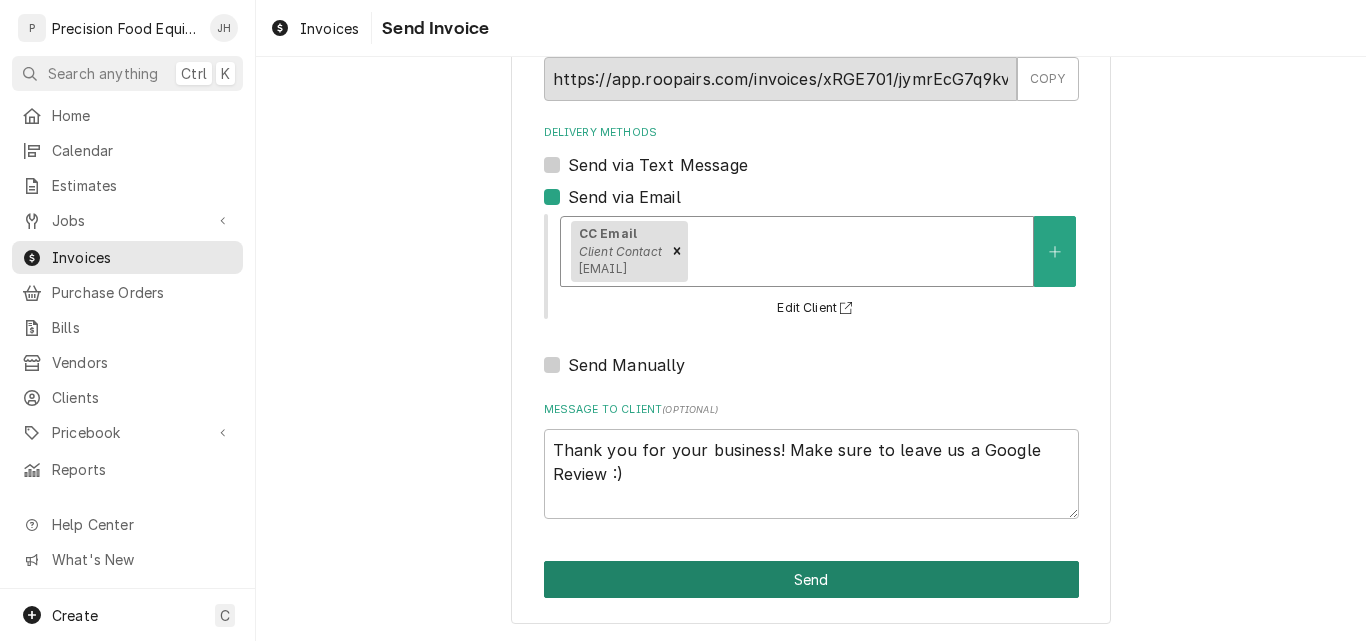 click on "Send" at bounding box center [811, 579] 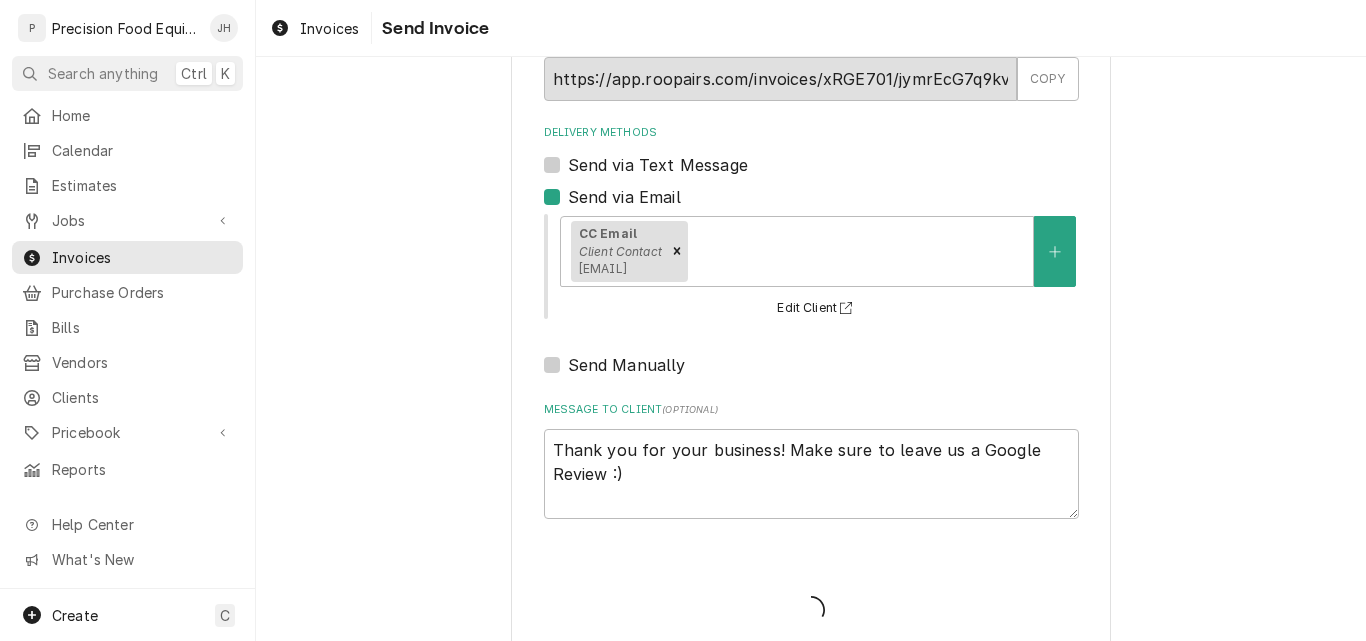 type on "x" 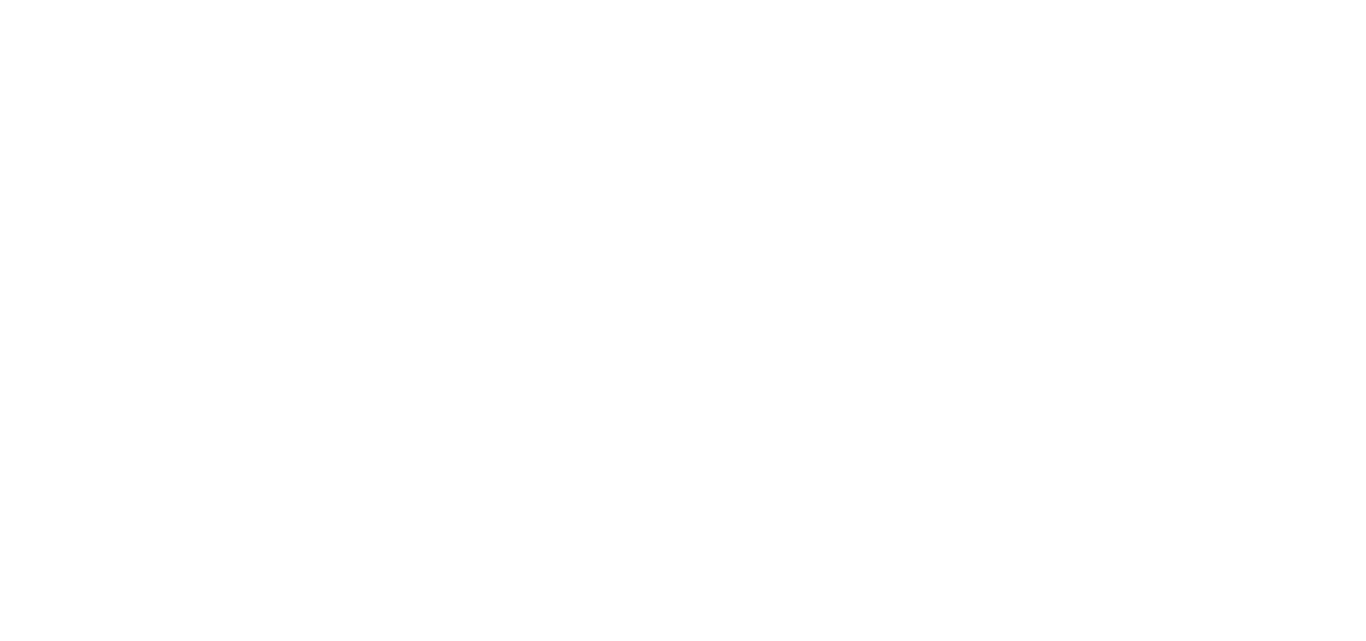 scroll, scrollTop: 0, scrollLeft: 0, axis: both 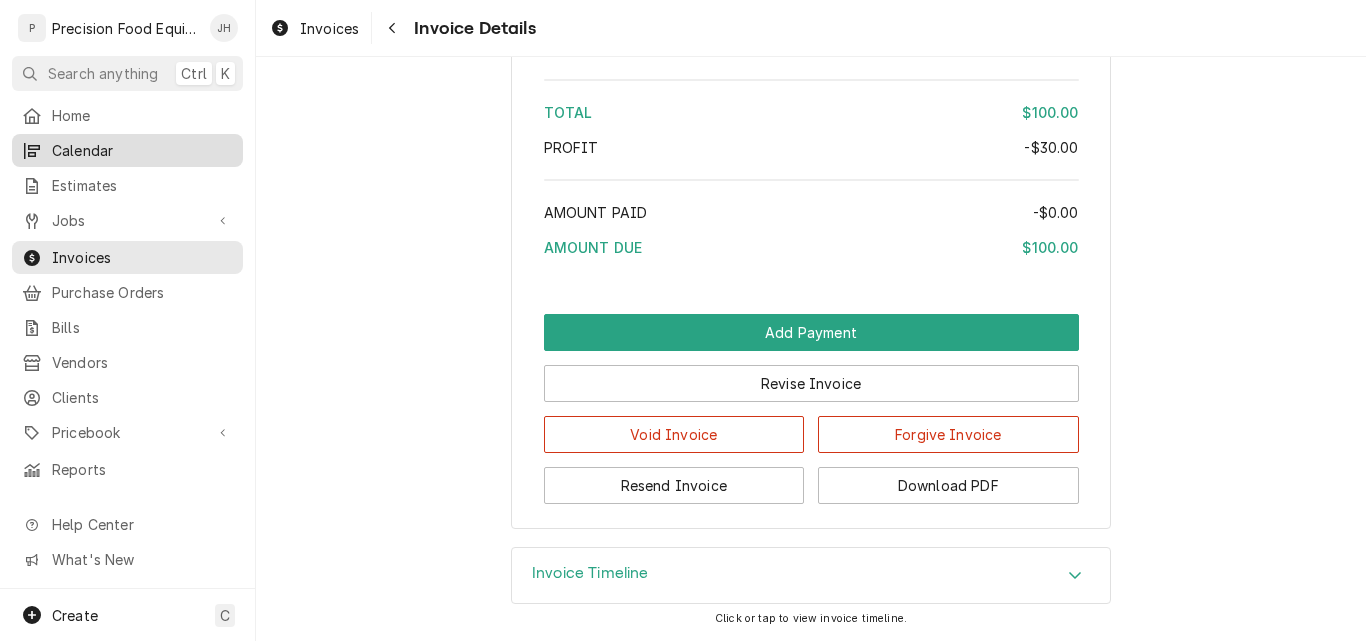 click on "Calendar" at bounding box center (142, 150) 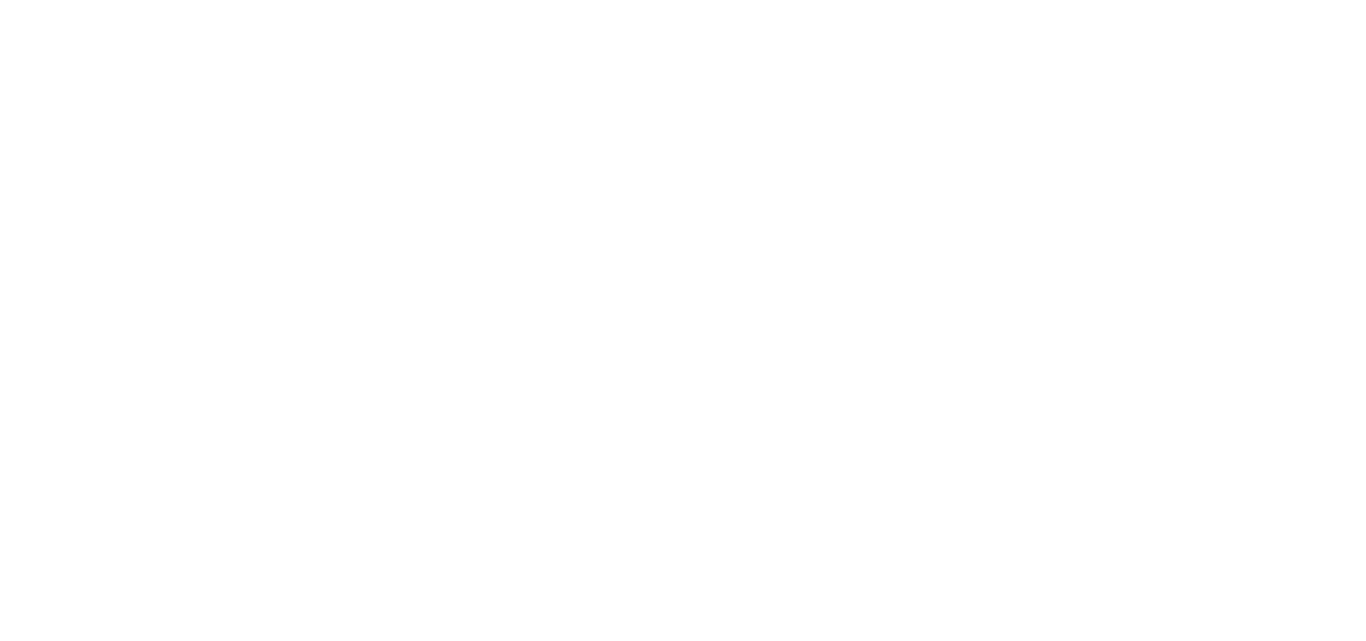 scroll, scrollTop: 0, scrollLeft: 0, axis: both 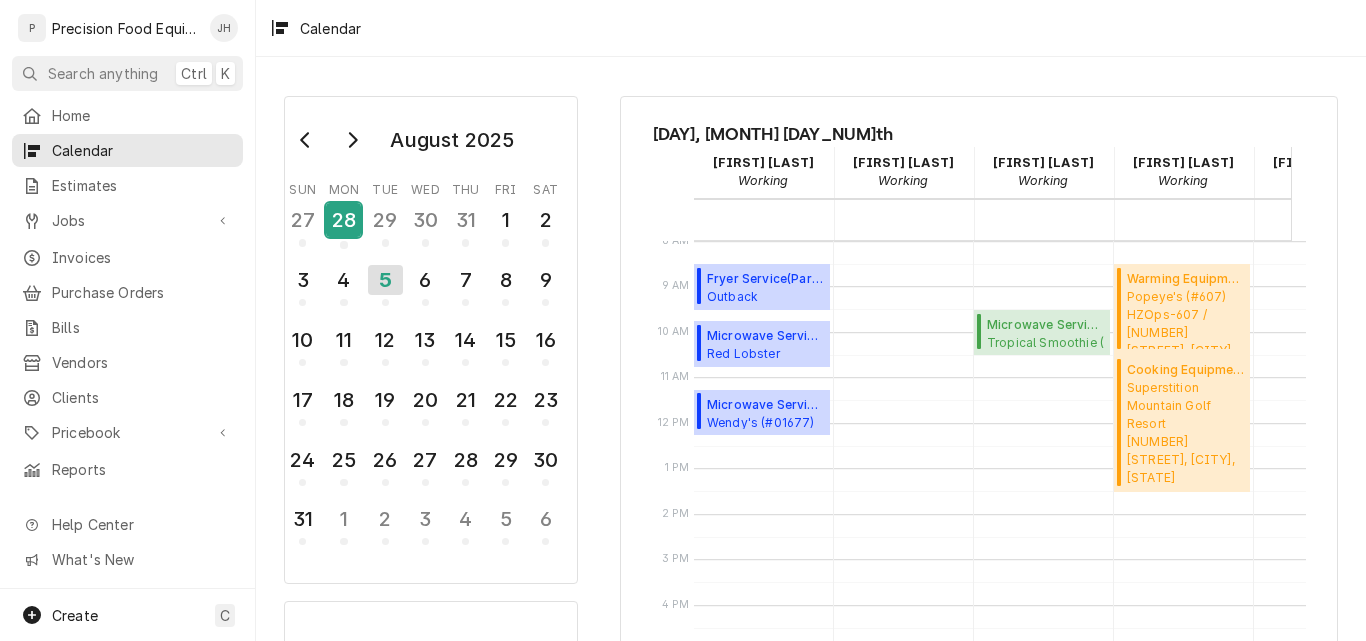 click on "28" at bounding box center [343, 220] 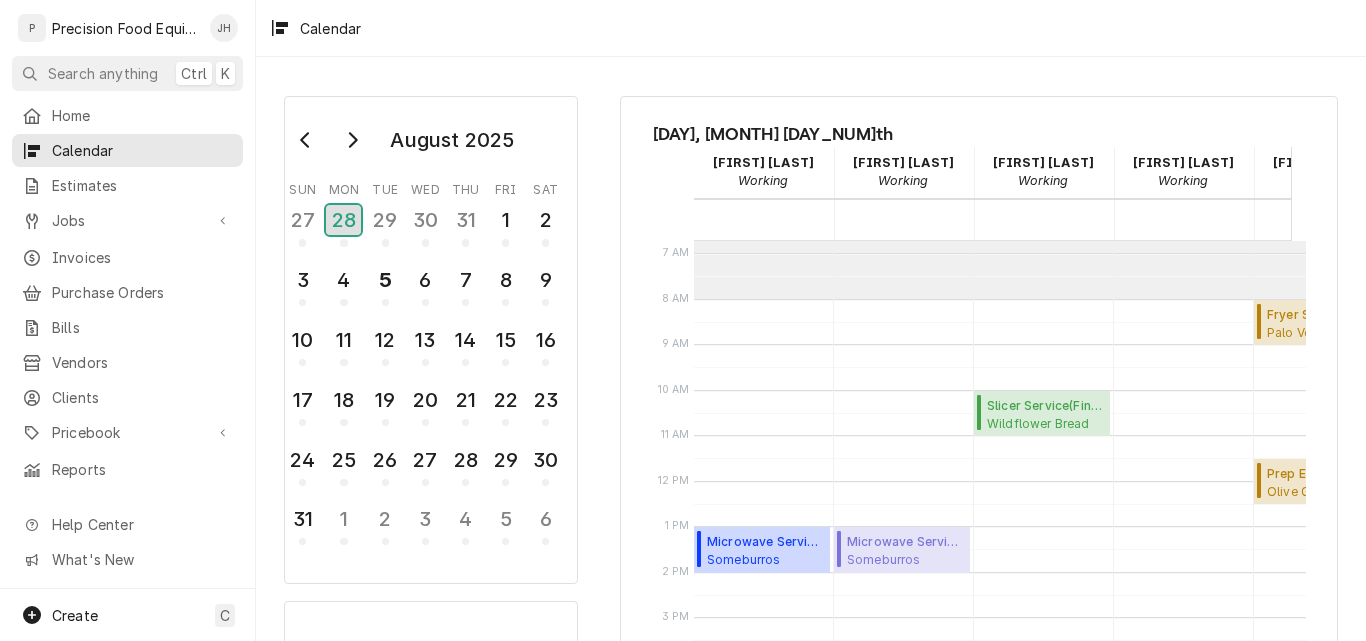 scroll, scrollTop: 303, scrollLeft: 0, axis: vertical 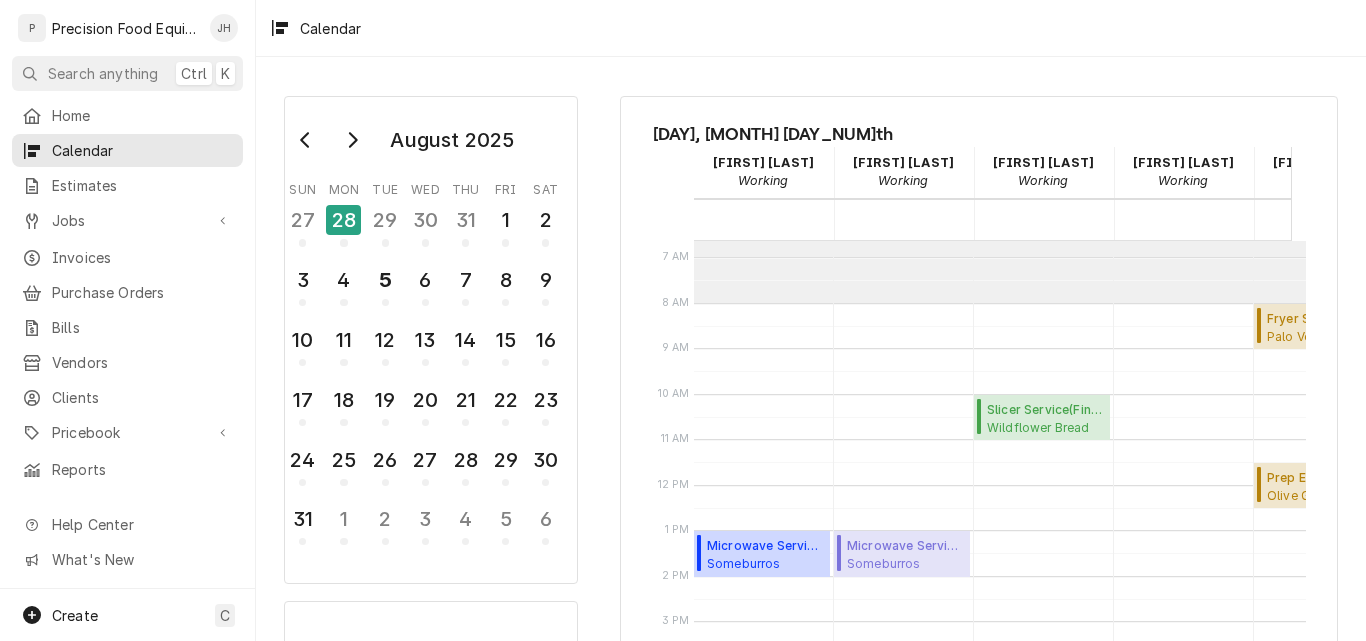 drag, startPoint x: 1129, startPoint y: 173, endPoint x: 1143, endPoint y: 174, distance: 14.035668 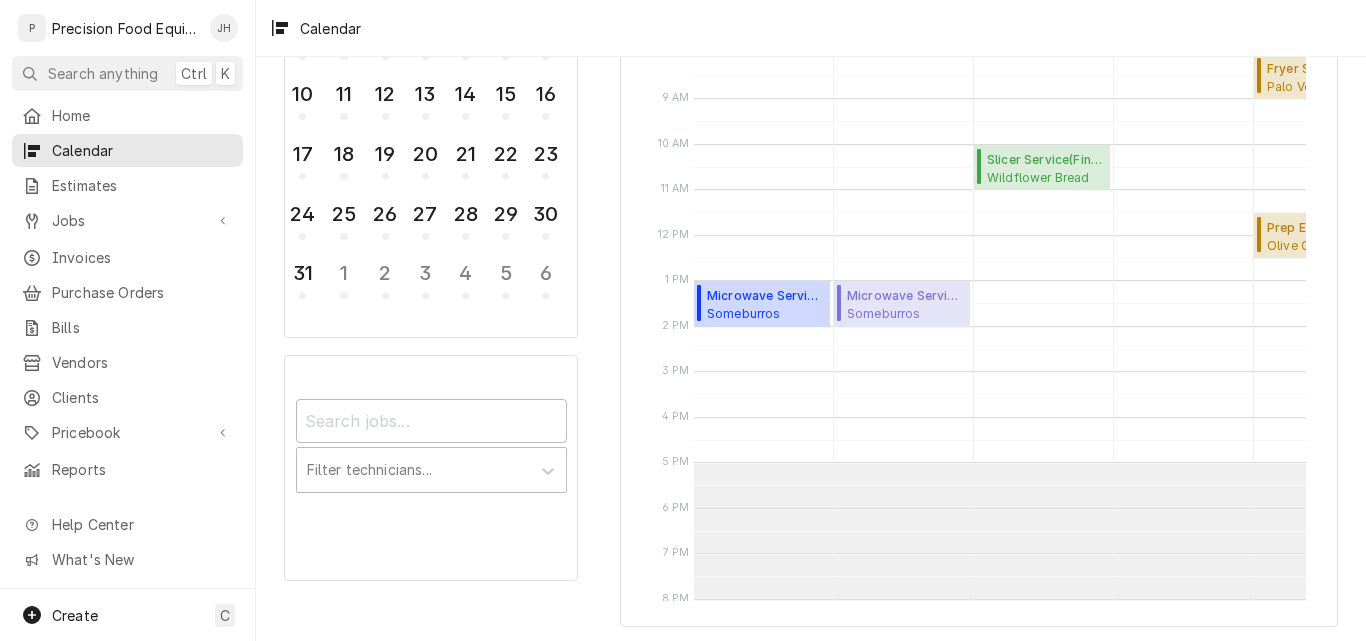 scroll, scrollTop: 249, scrollLeft: 0, axis: vertical 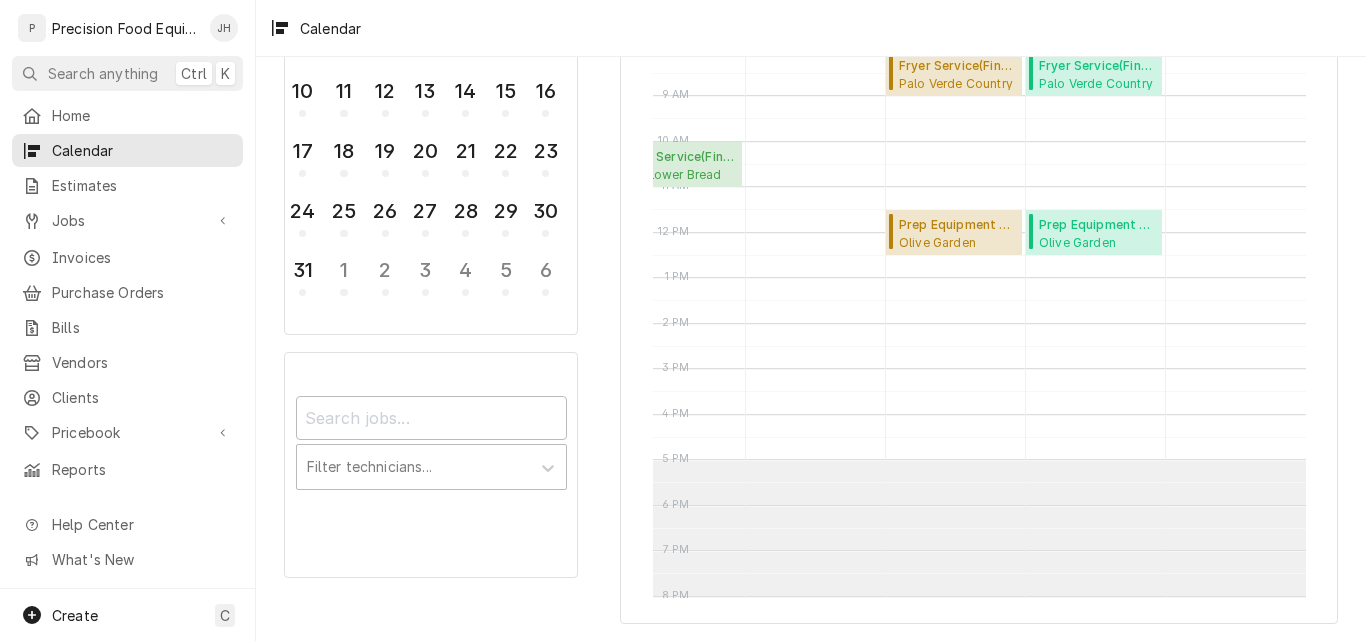 drag, startPoint x: 1014, startPoint y: 583, endPoint x: 1264, endPoint y: 586, distance: 250.018 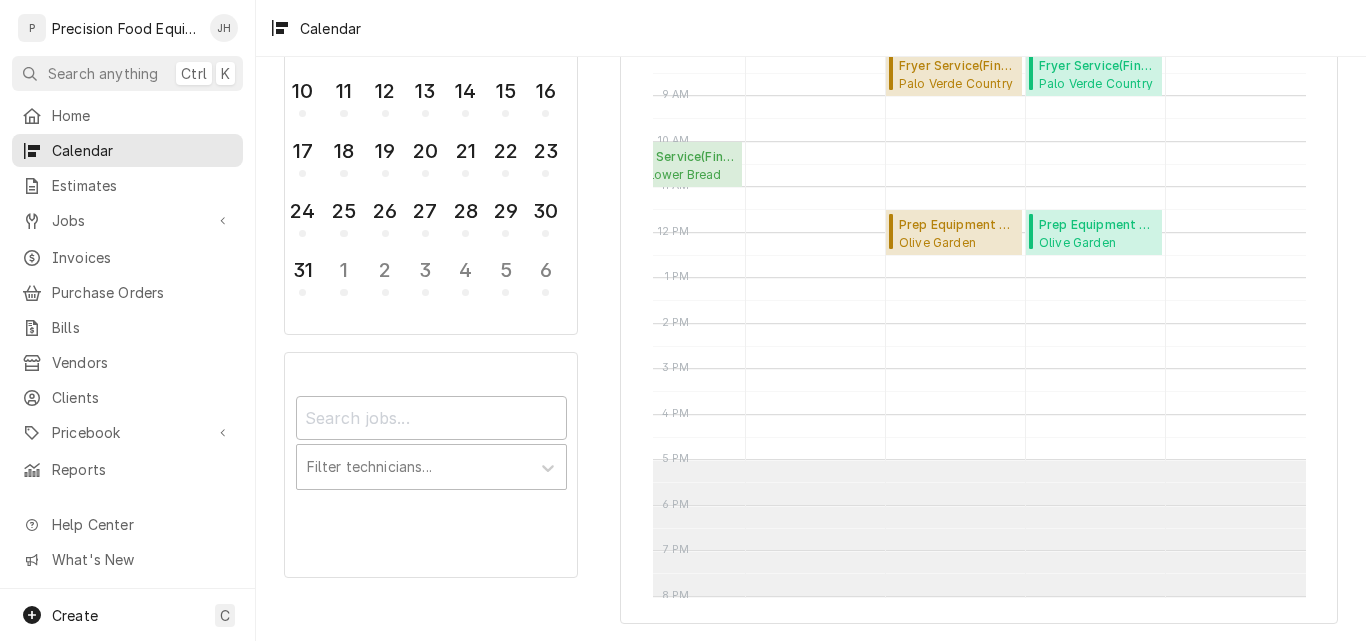 click on "12 AM 1 AM 2 AM 3 AM 4 AM 5 AM 6 AM 7 AM 8 AM 9 AM 10 AM 11 AM 12 PM 1 PM 2 PM 3 PM 4 PM 5 PM 6 PM 7 PM 8 PM 9 PM 10 PM 11 PM 1:00 PM – 2:00 PM Microwave Service  ( Finalized ) Someburros (Stapley) Stapley / 1335 E. Baseline Rd, Gilbert, AZ 85233 1:00 PM – 2:00 PM Microwave Service  ( Finalized ) Someburros (Stapley) Stapley / 1335 E. Baseline Rd, Gilbert, AZ 85233 10:00 AM – 11:00 AM Slicer Service  ( Finalized ) Wildflower Bread Co (Sedona - #10) #10 / 101 N. Hwy 89A, Sedona, AZ 86336 8:00 AM – 9:00 AM Fryer Service  ( Finalized ) Palo Verde Country Club 10801 E. Santan Blvd., Sun Lakes, AZ 85248 11:30 AM – 12:30 PM Prep Equipment Service  ( Finalized ) Olive Garden (Crossroads) #1747 / 2930 E. Germann Rd., Chandler, AZ 85286 8:00 AM – 9:00 AM Fryer Service  ( Finalized ) Palo Verde Country Club 10801 E. Santan Blvd., Sun Lakes, AZ 85248 11:30 AM – 12:30 PM Prep Equipment Service  ( Finalized ) Olive Garden (Crossroads) #1747 / 2930 E. Germann Rd., Chandler, AZ 85286" at bounding box center (979, 295) 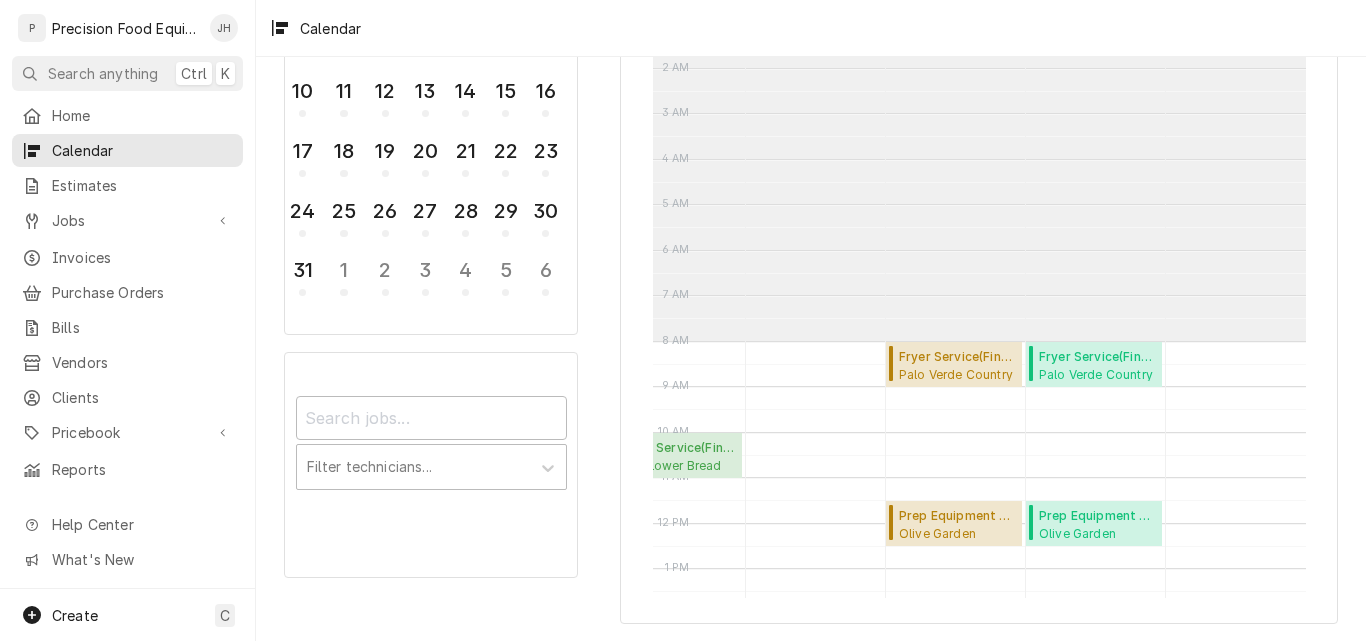 scroll, scrollTop: 0, scrollLeft: 398, axis: horizontal 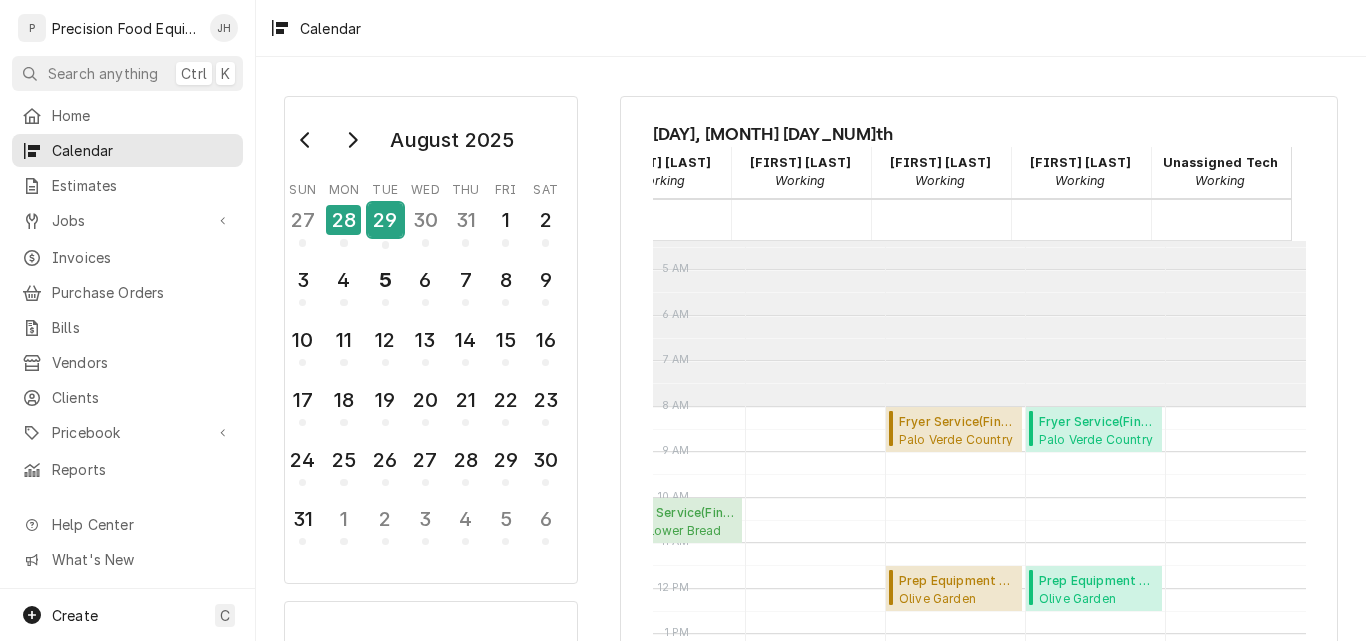 click on "29" at bounding box center (385, 220) 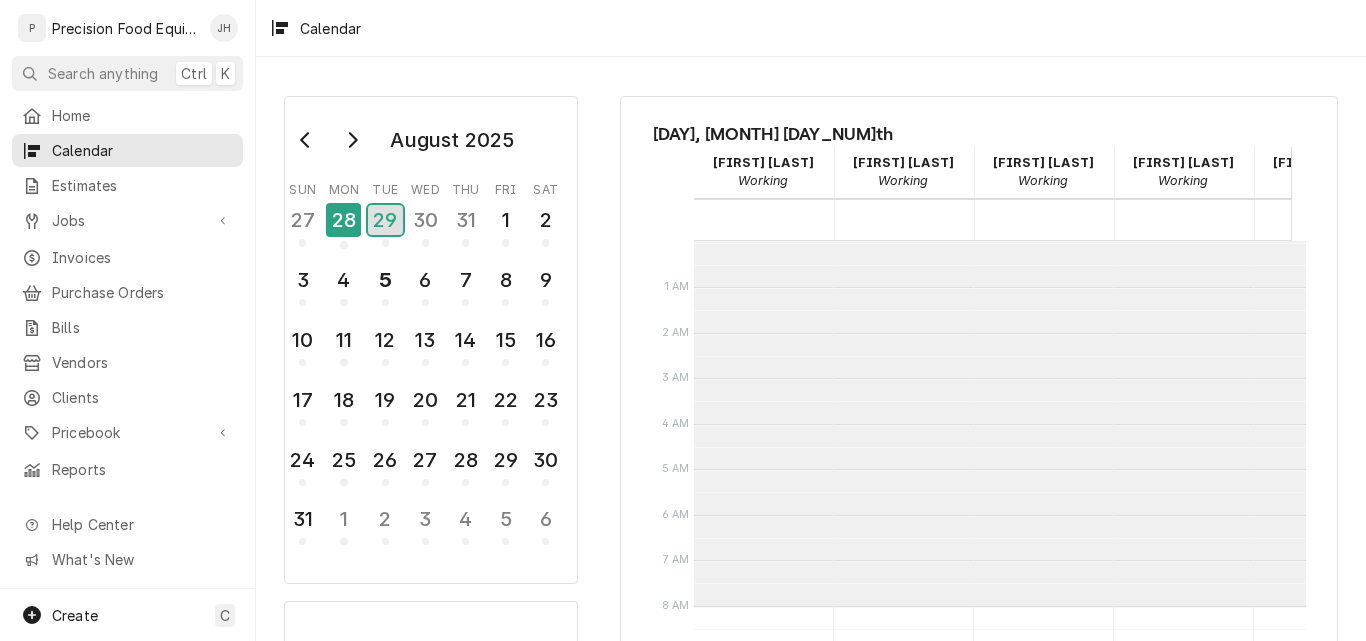 scroll, scrollTop: 365, scrollLeft: 0, axis: vertical 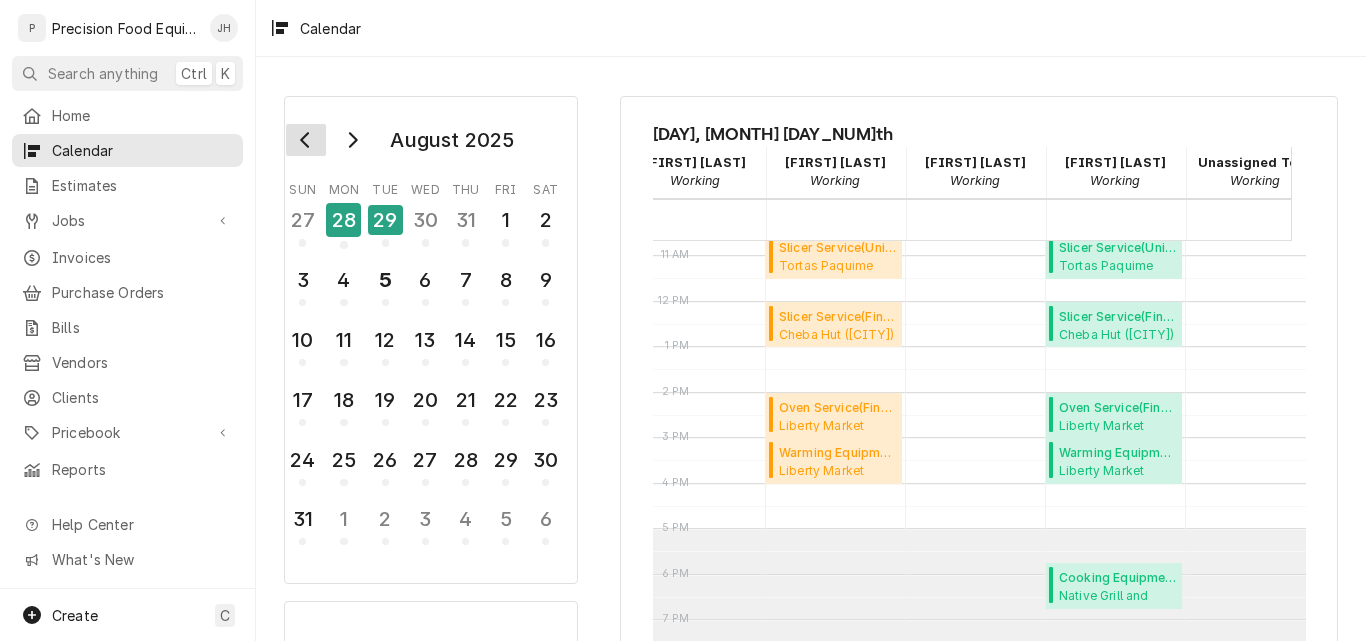 click 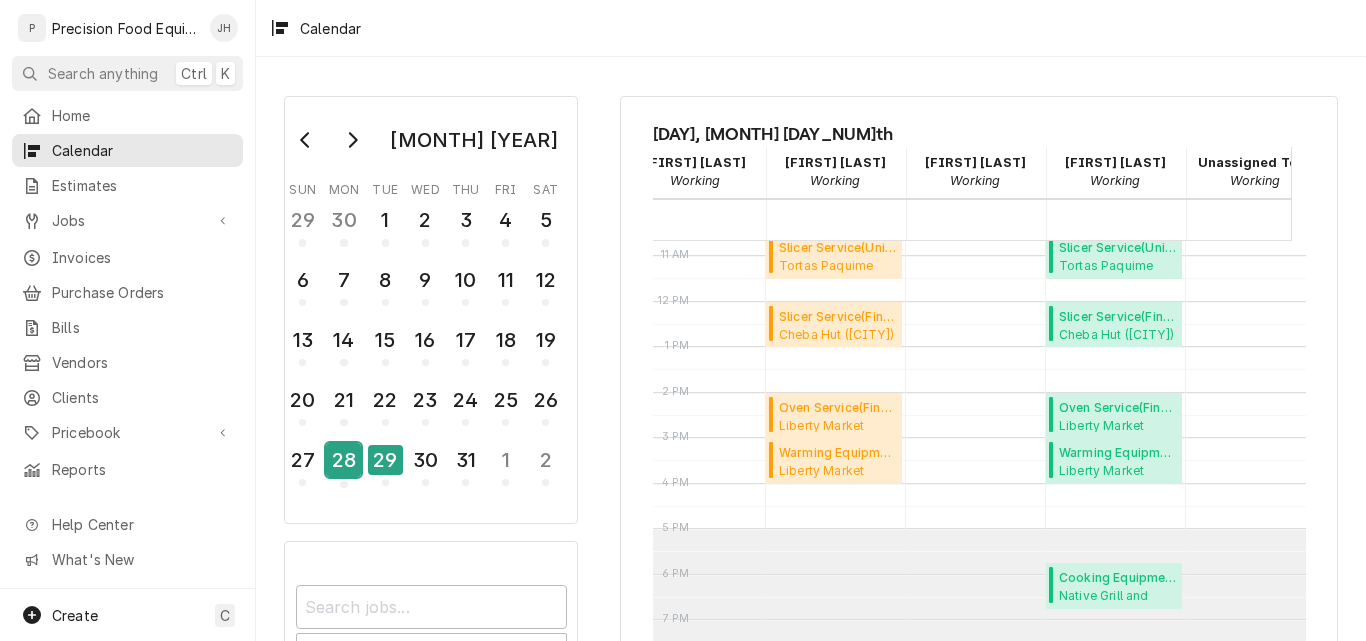 click on "28" at bounding box center (343, 460) 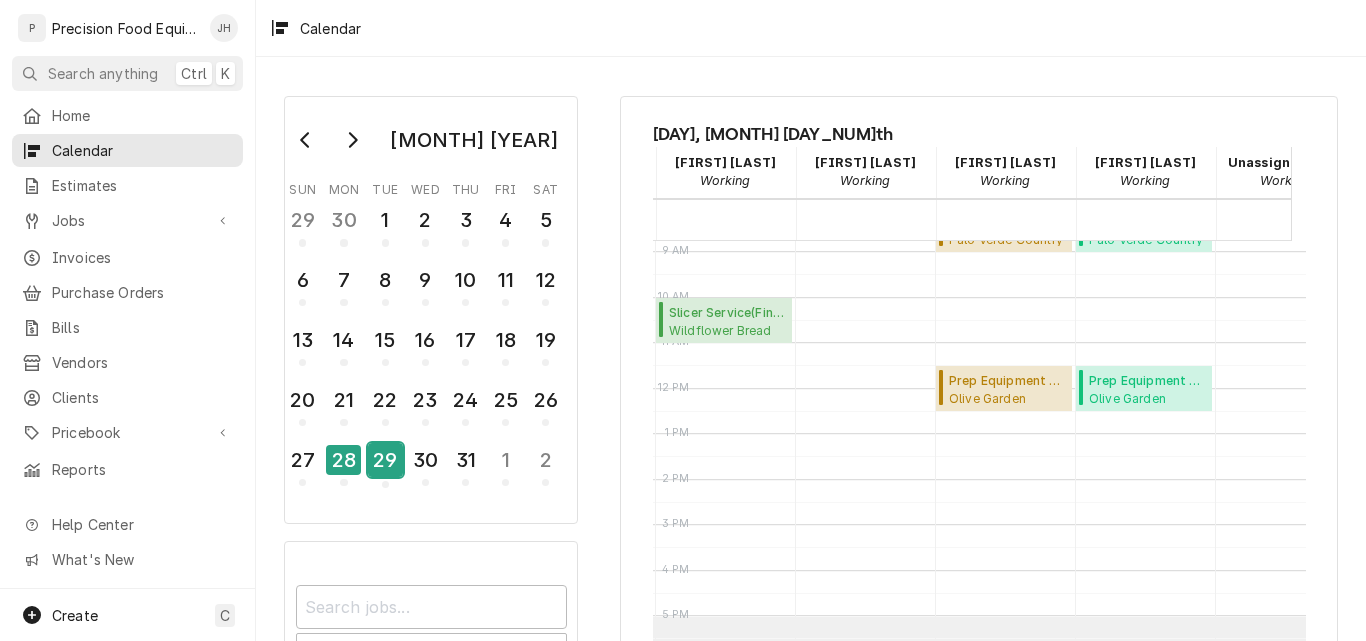 click on "29" at bounding box center (385, 460) 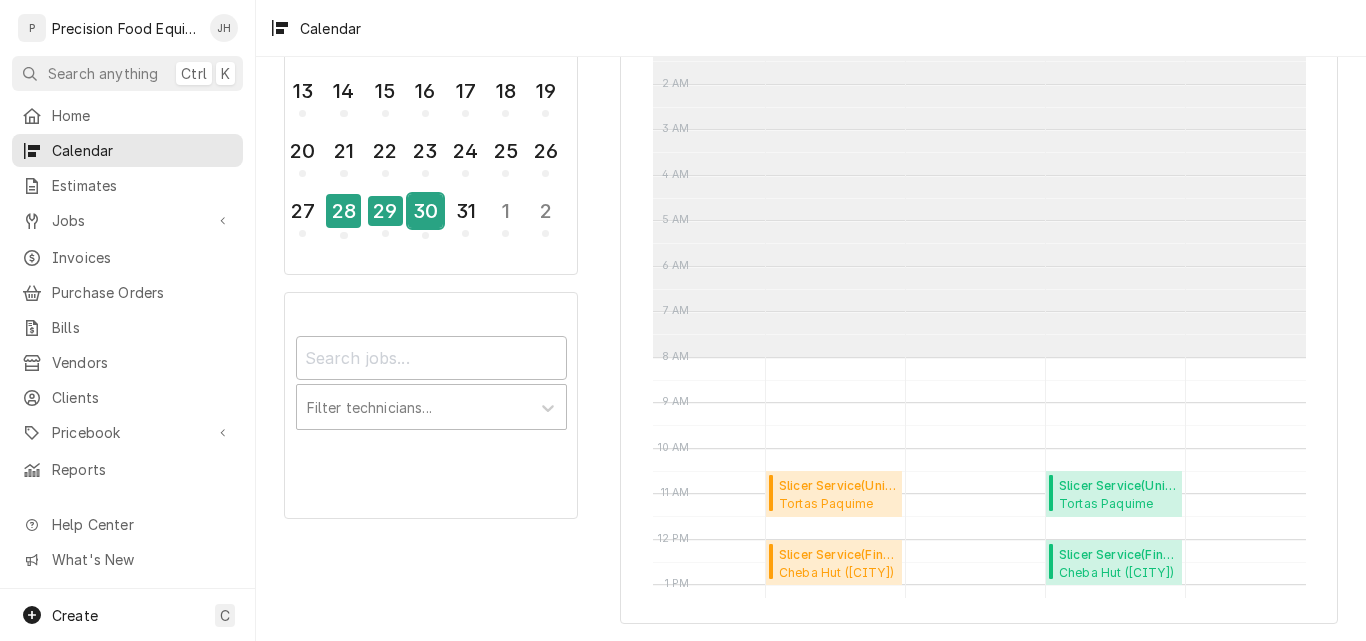 click on "30" at bounding box center [425, 211] 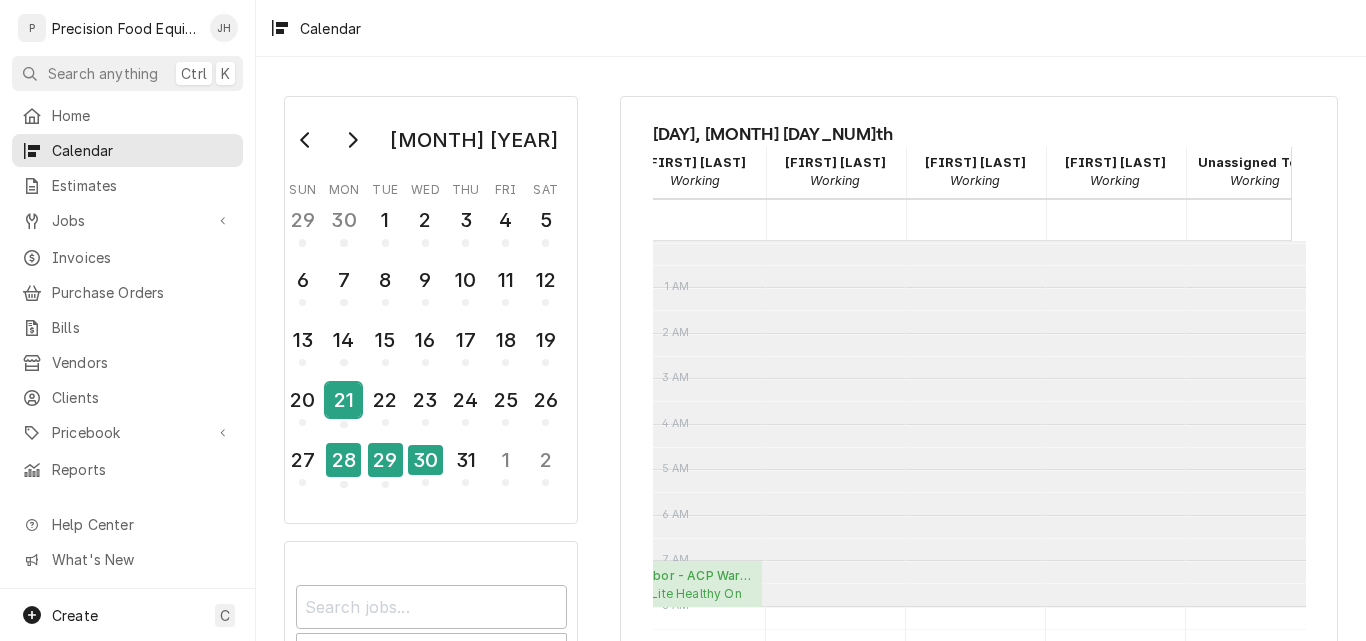 click on "21" at bounding box center [343, 400] 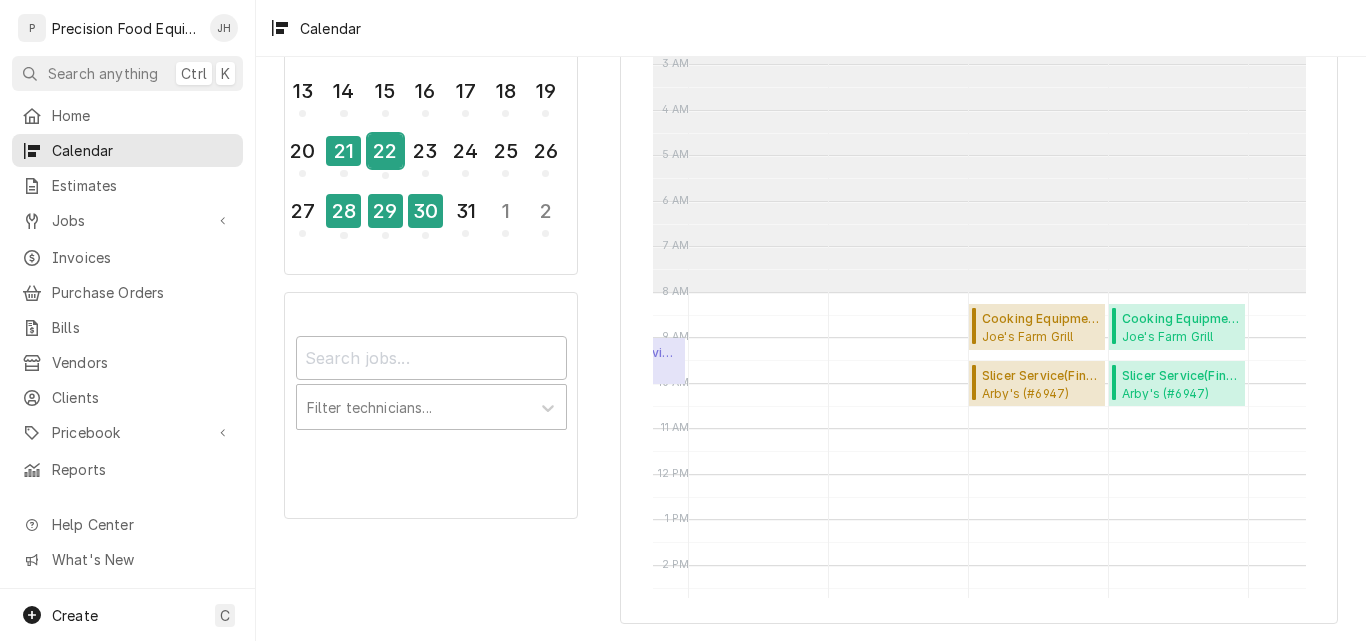 click on "22" at bounding box center [385, 151] 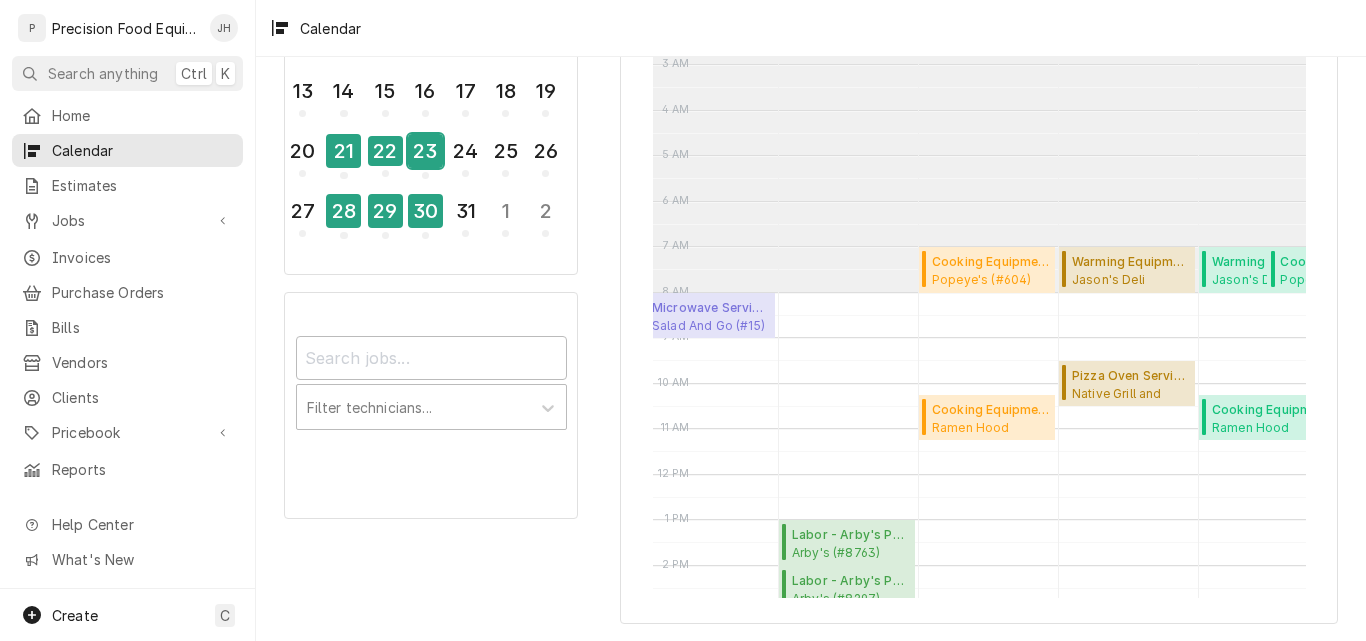 click on "23" at bounding box center (425, 151) 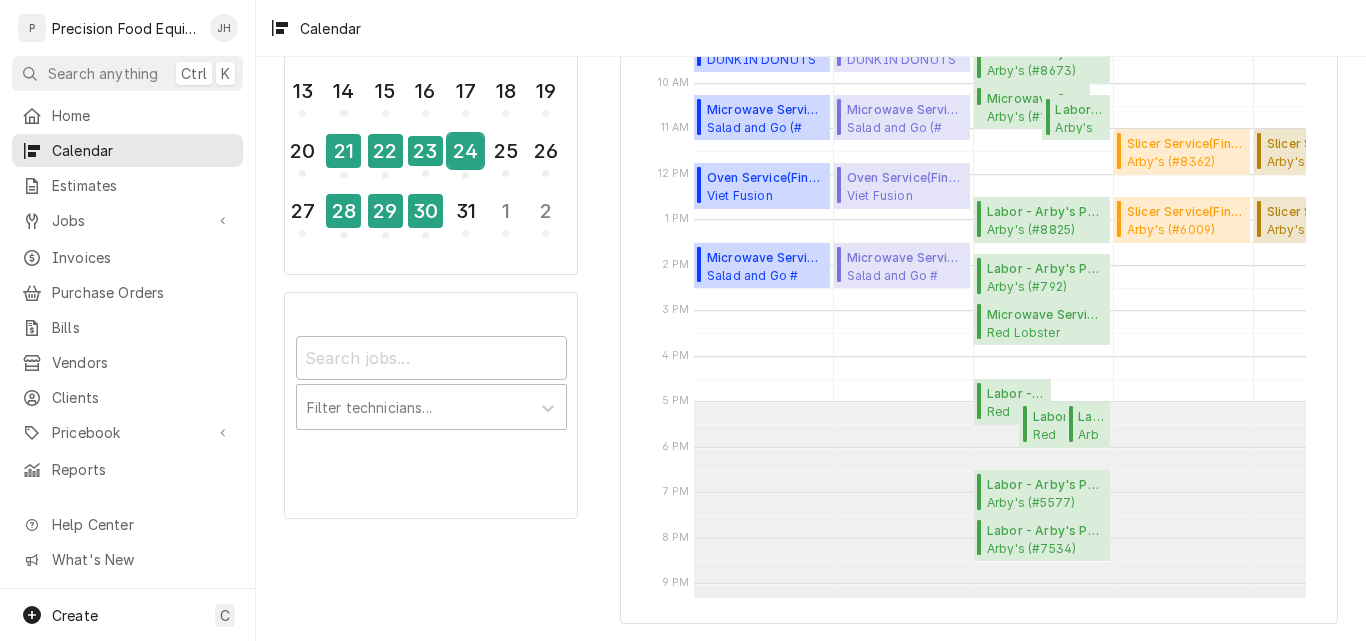 click on "24" at bounding box center [465, 151] 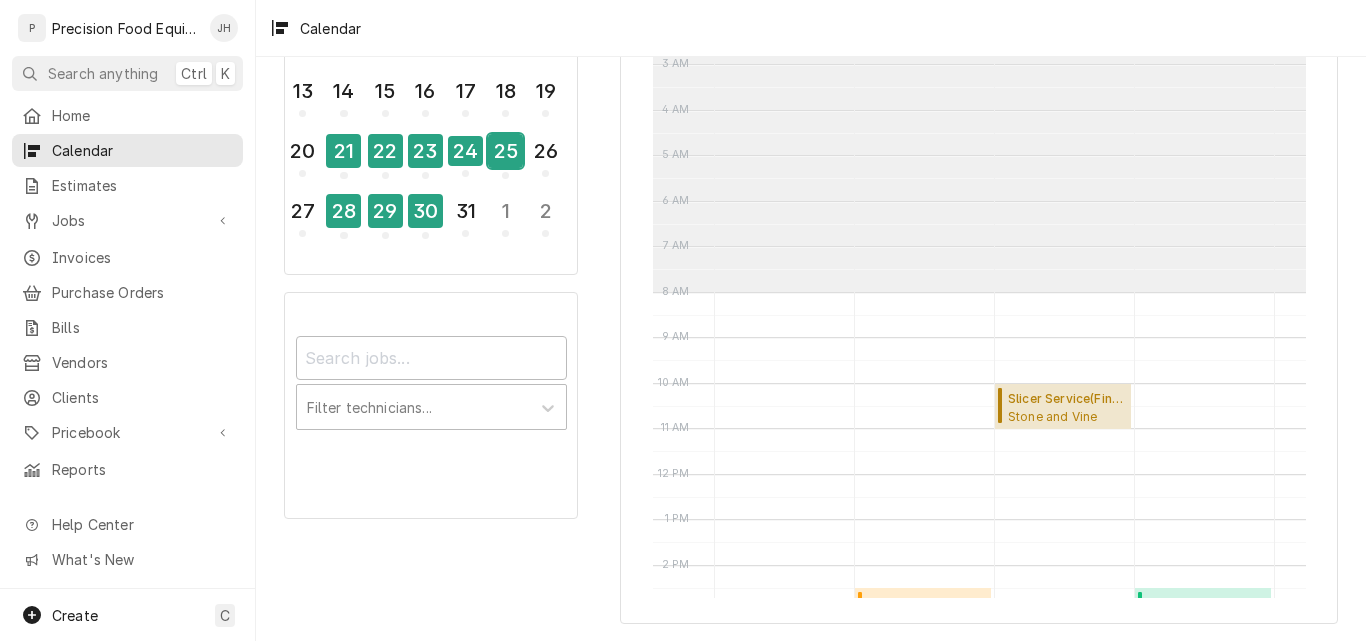 click on "25" at bounding box center (505, 151) 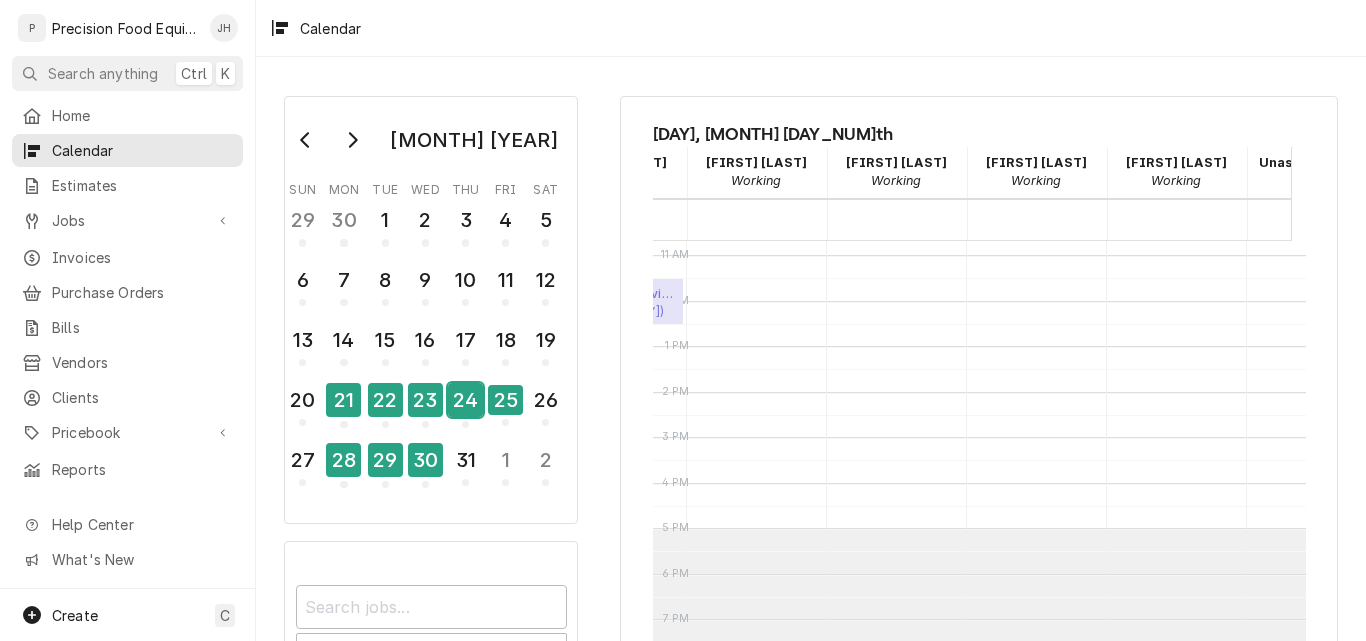 click on "24" at bounding box center (465, 400) 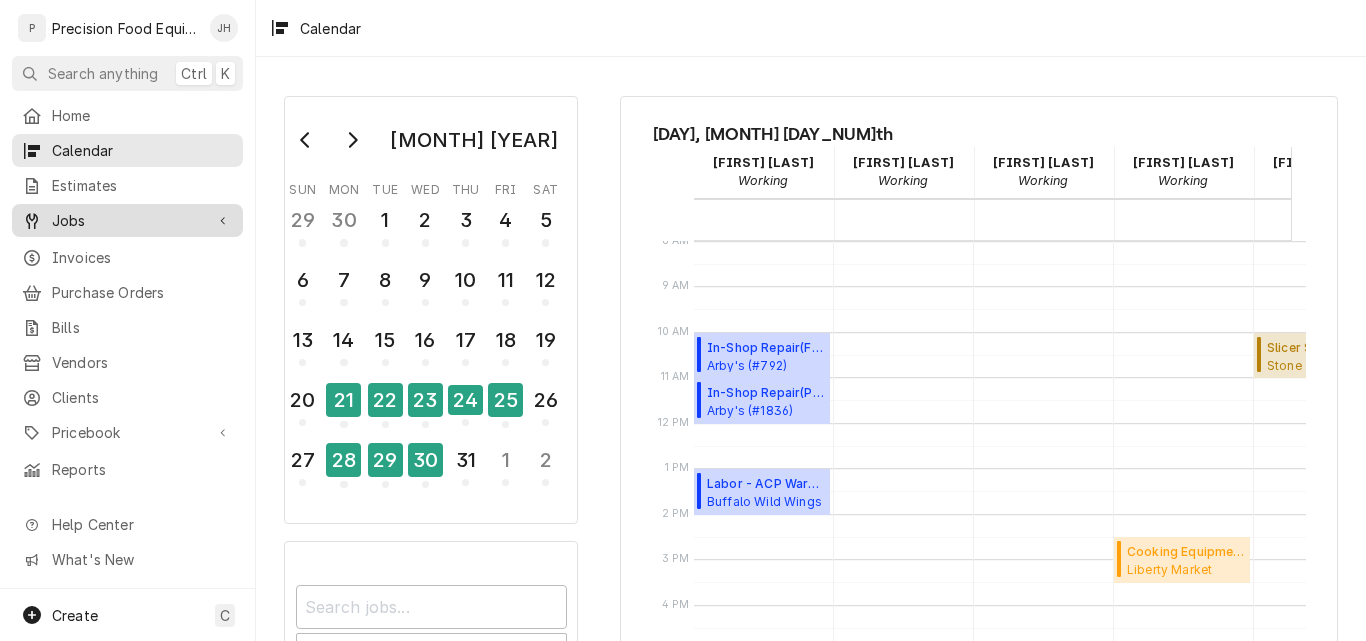 click on "Jobs" at bounding box center [127, 220] 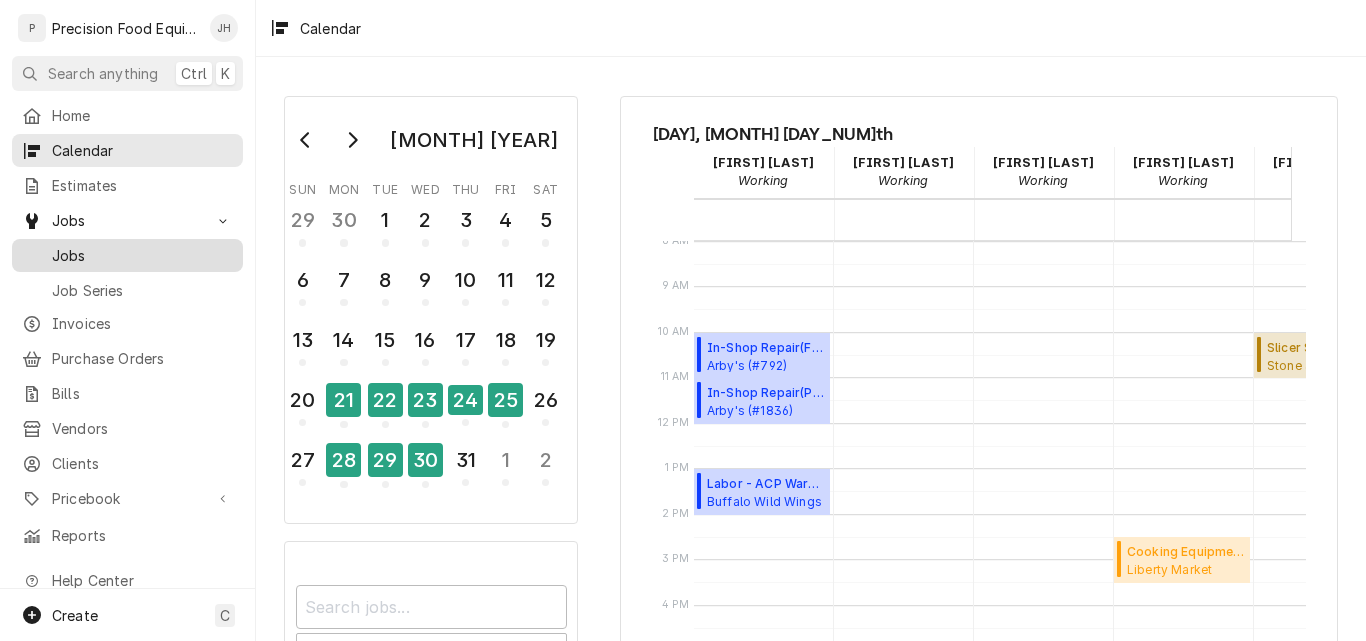 click on "Jobs" at bounding box center (142, 255) 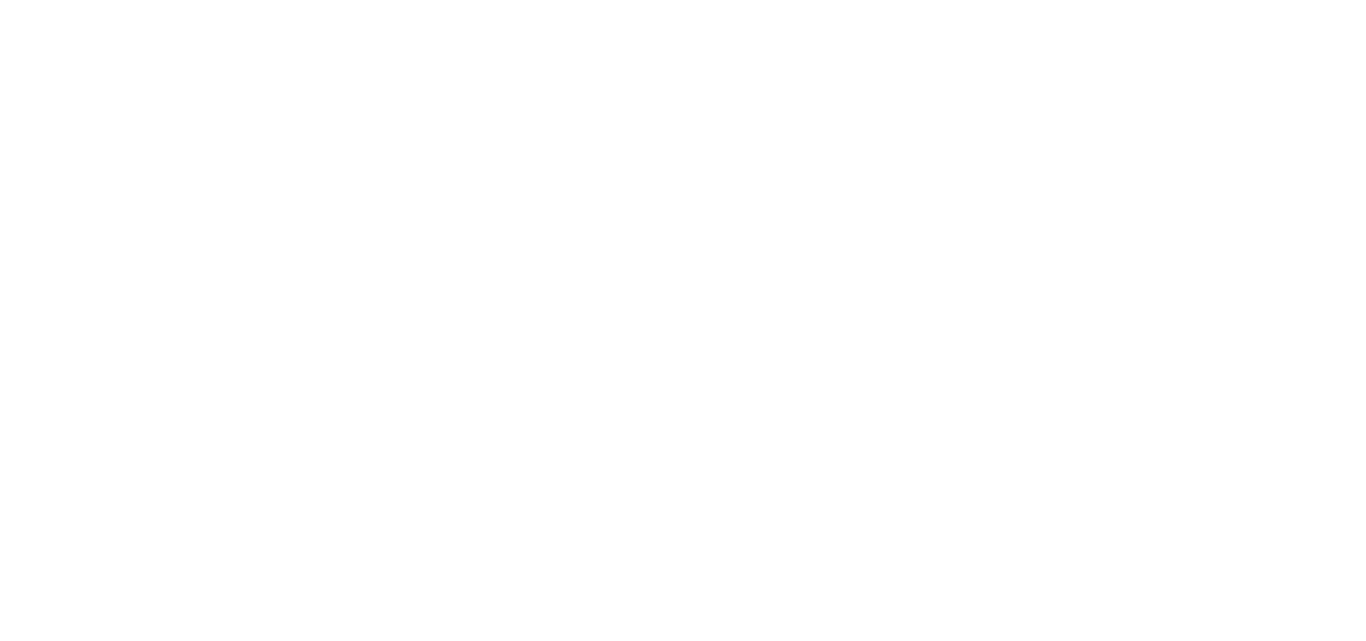 scroll, scrollTop: 0, scrollLeft: 0, axis: both 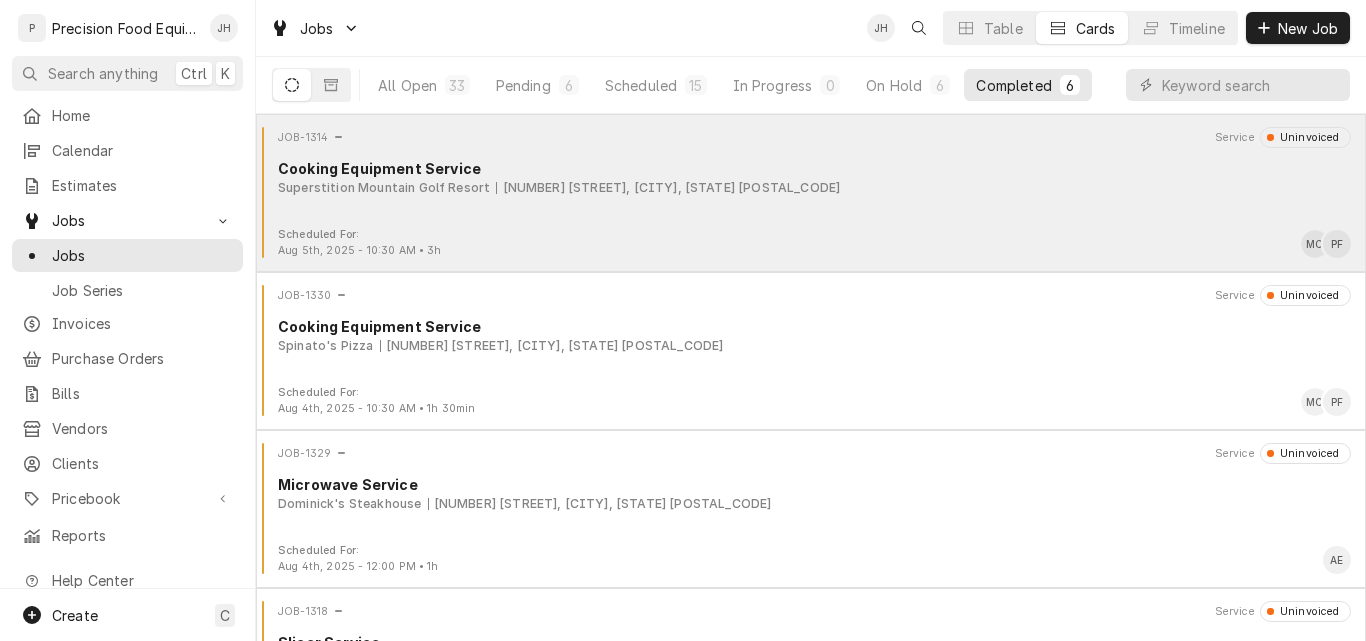 click on "Superstition Mountain Golf Resort [NUMBER] [STREET], [CITY], [STATE] [POSTAL_CODE]" at bounding box center (814, 188) 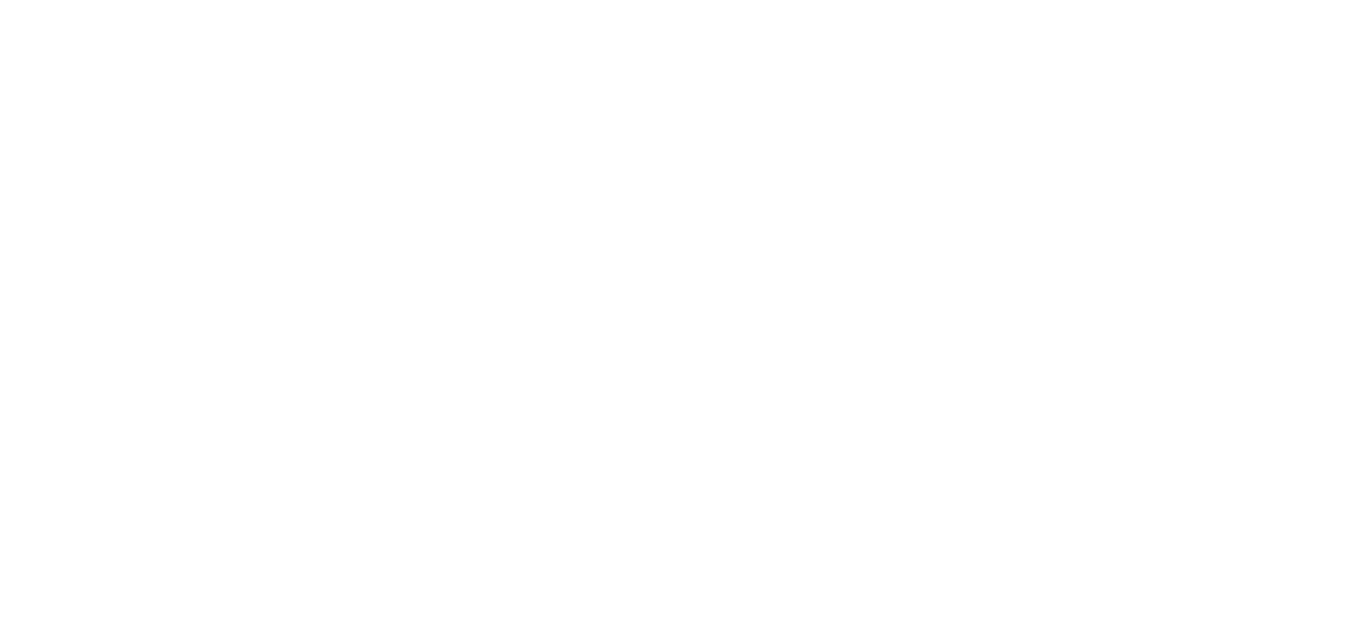 scroll, scrollTop: 0, scrollLeft: 0, axis: both 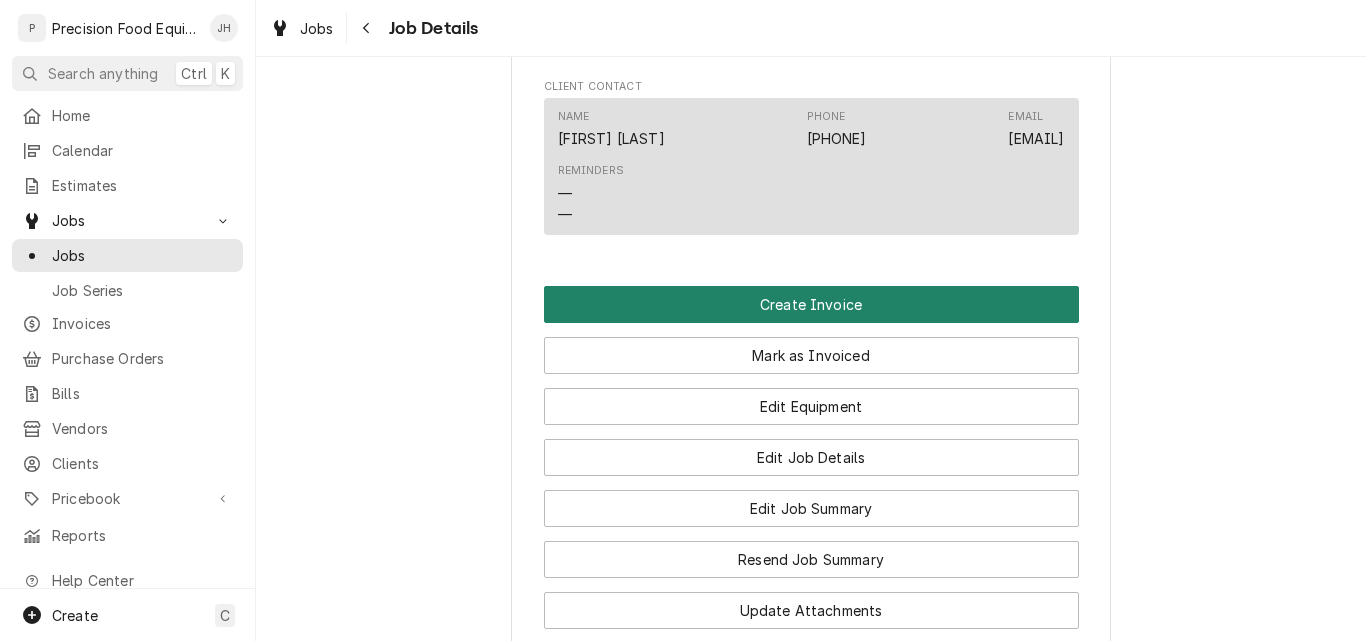 click on "Create Invoice" at bounding box center (811, 304) 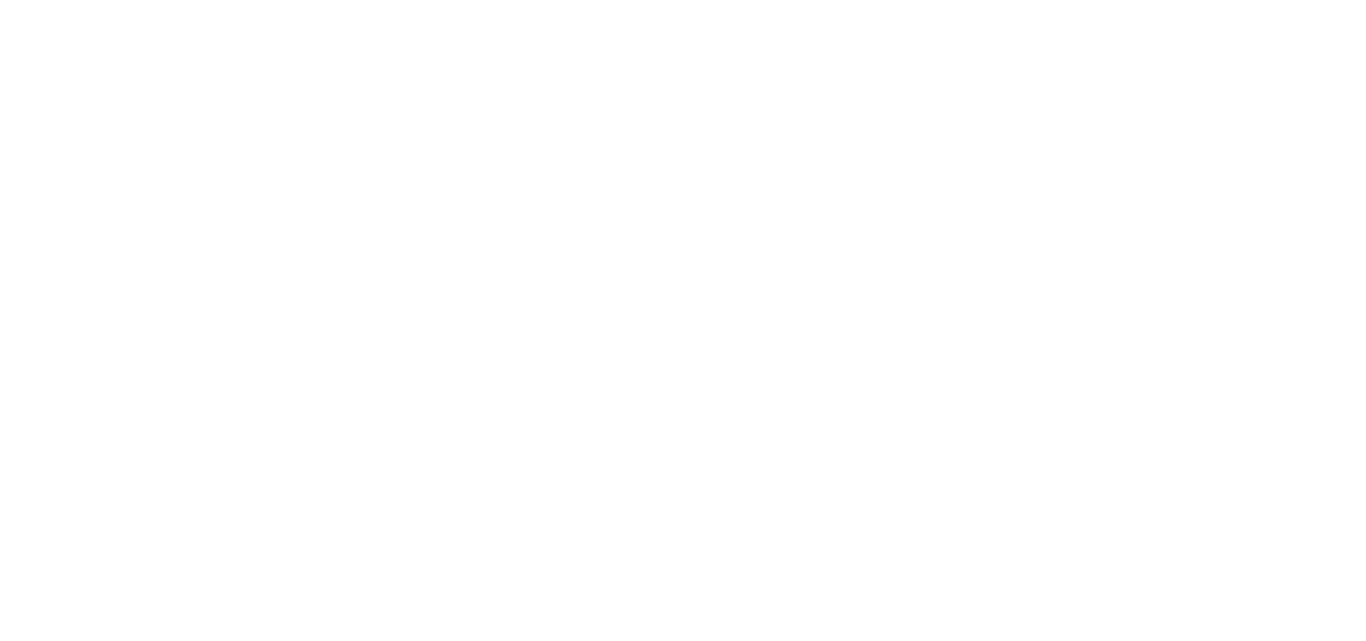 scroll, scrollTop: 0, scrollLeft: 0, axis: both 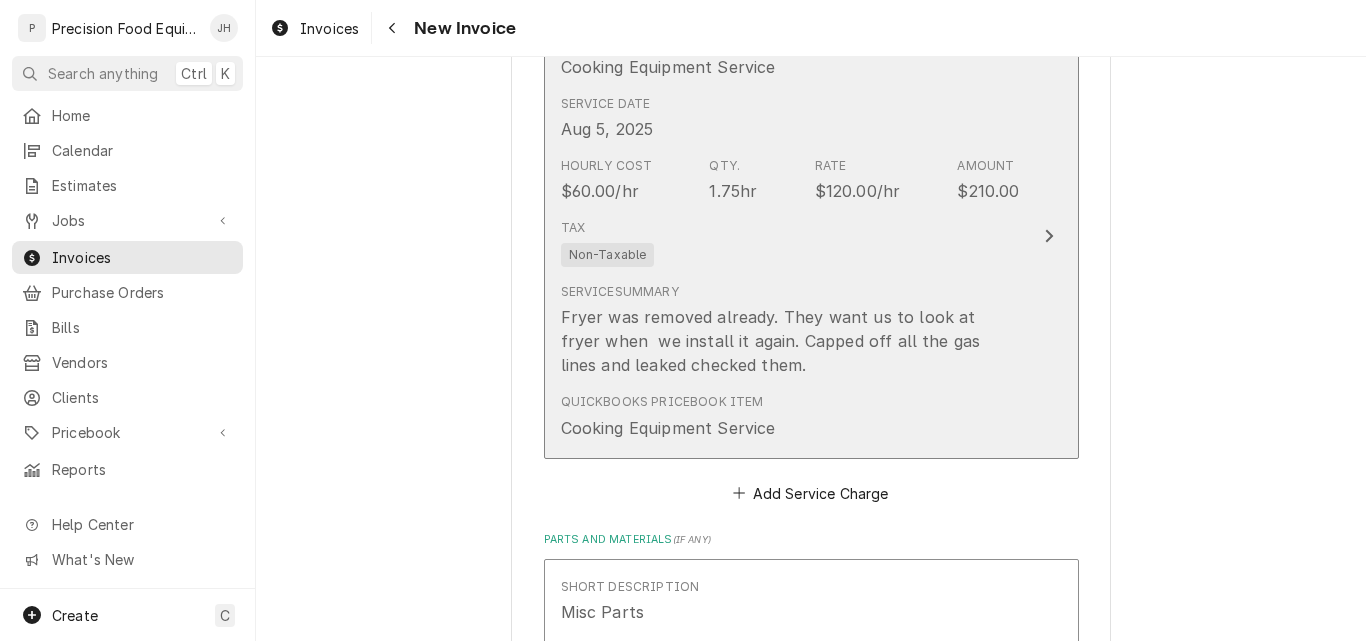 click on "Tax Non-Taxable" at bounding box center (790, 243) 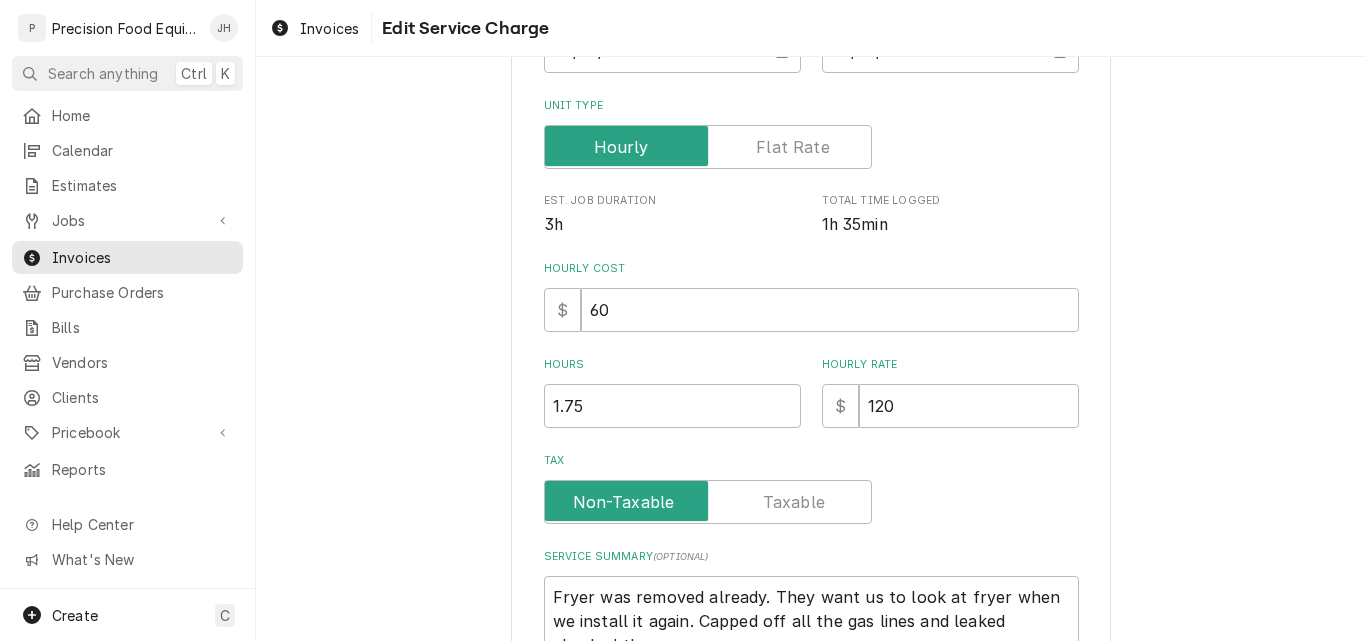 scroll, scrollTop: 300, scrollLeft: 0, axis: vertical 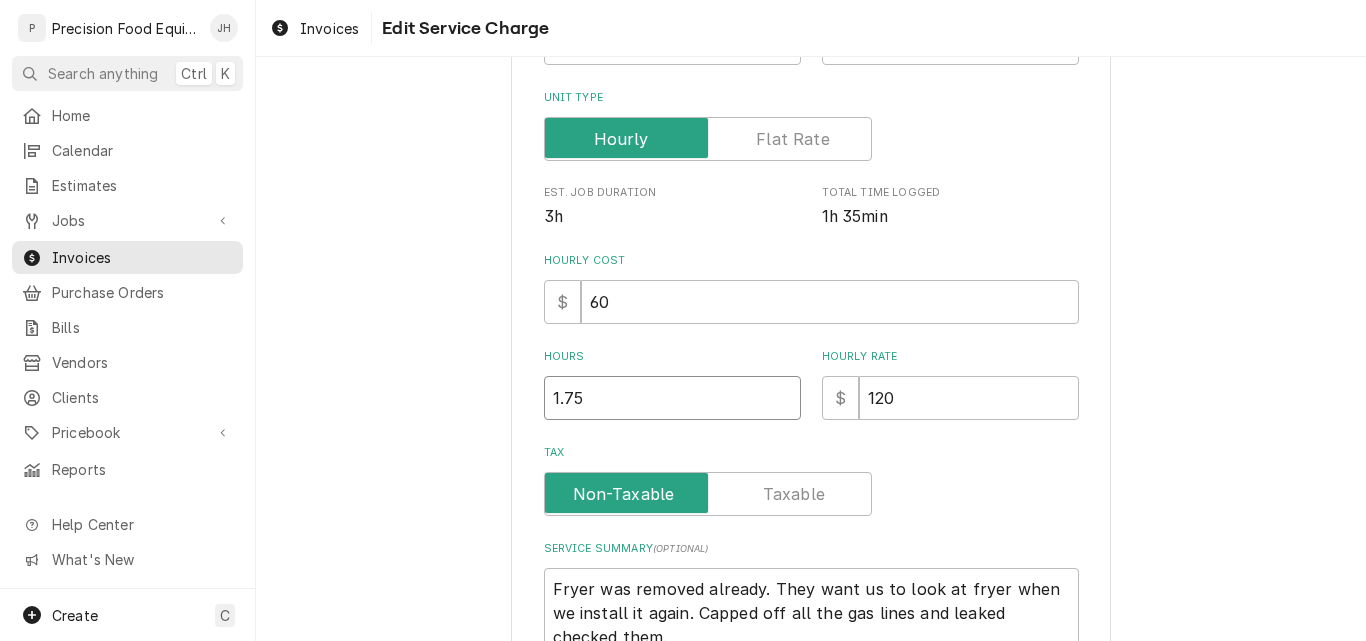 drag, startPoint x: 584, startPoint y: 397, endPoint x: 395, endPoint y: 404, distance: 189.12958 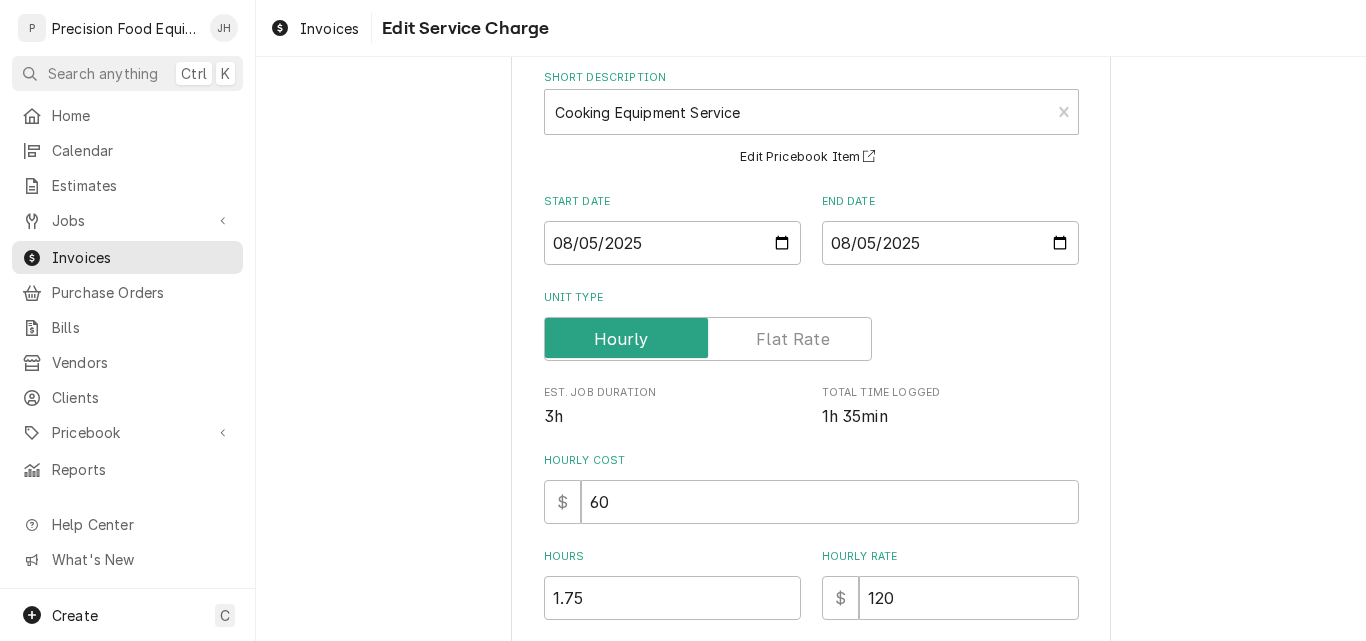 scroll, scrollTop: 400, scrollLeft: 0, axis: vertical 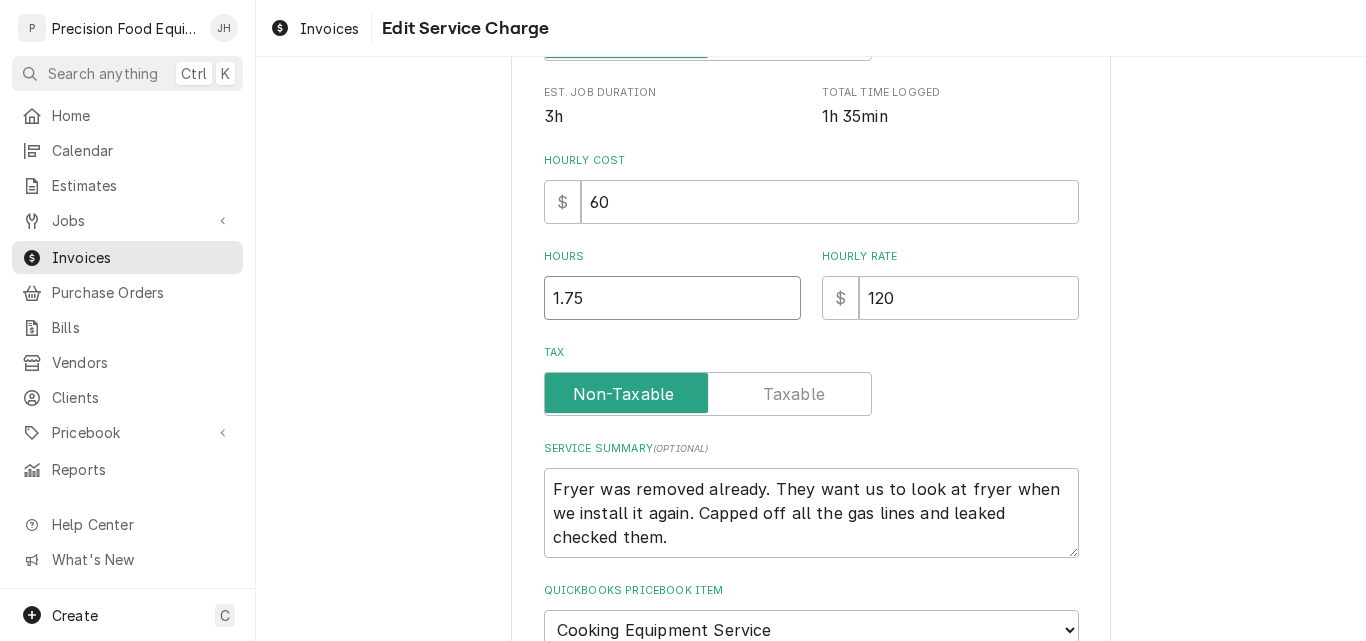 type on "x" 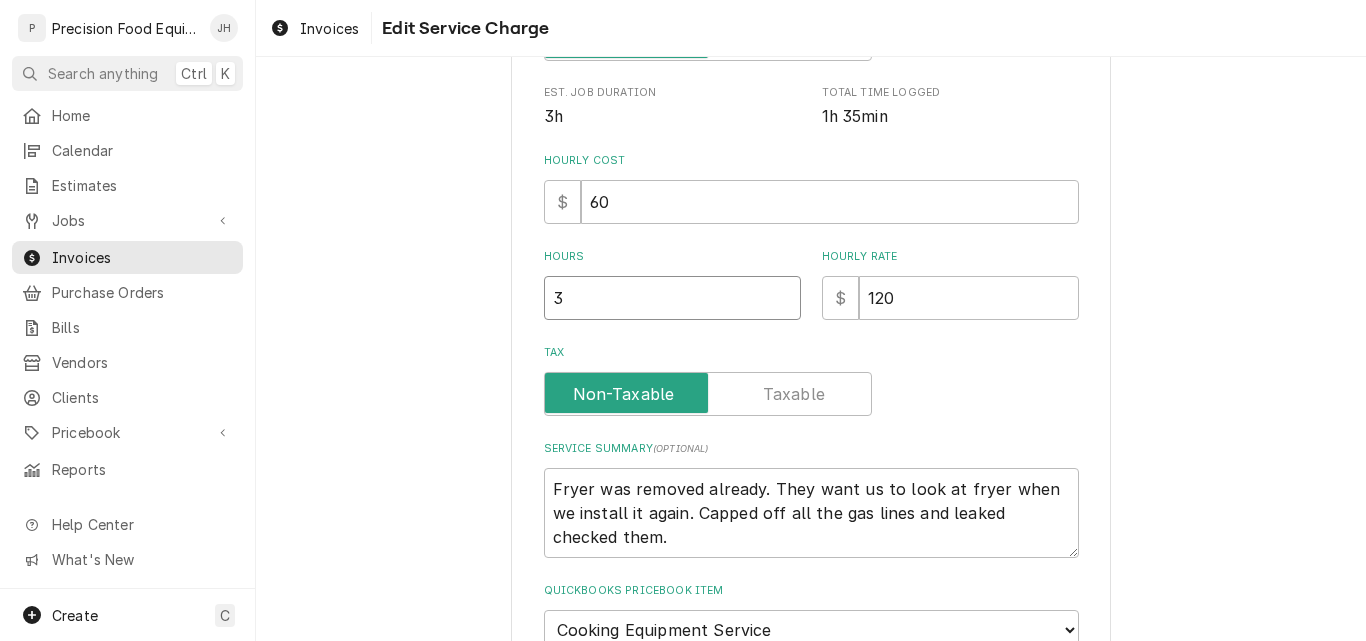 type on "x" 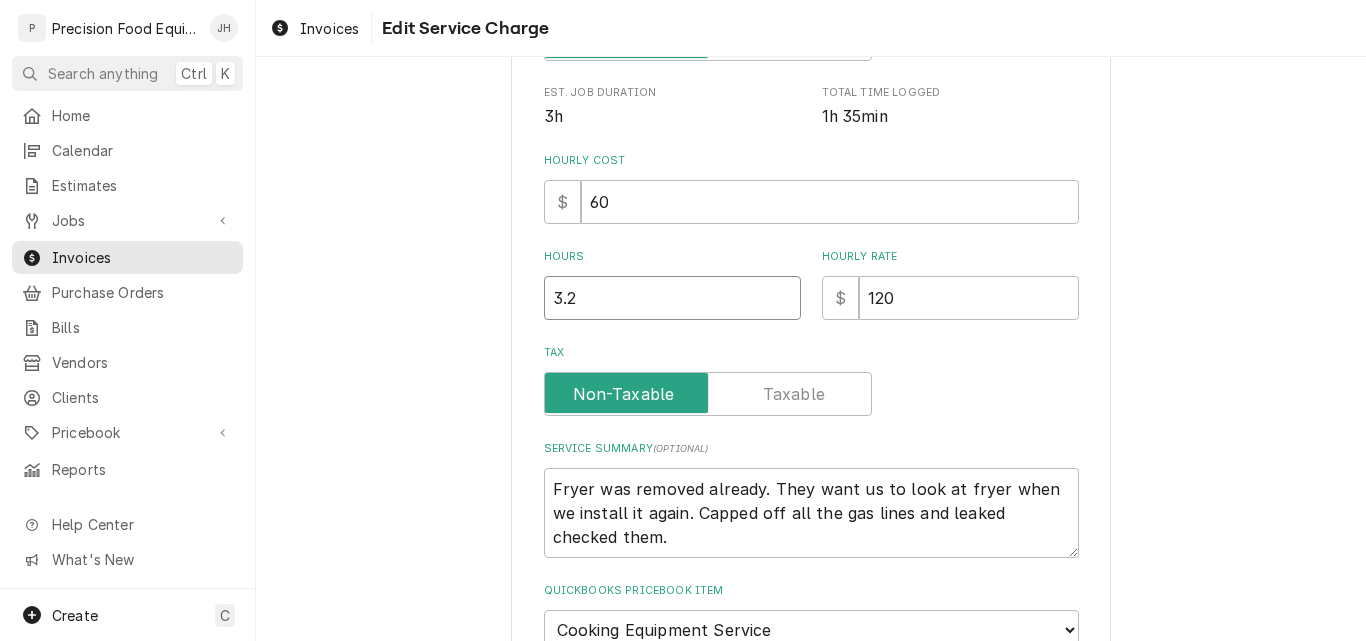 type on "x" 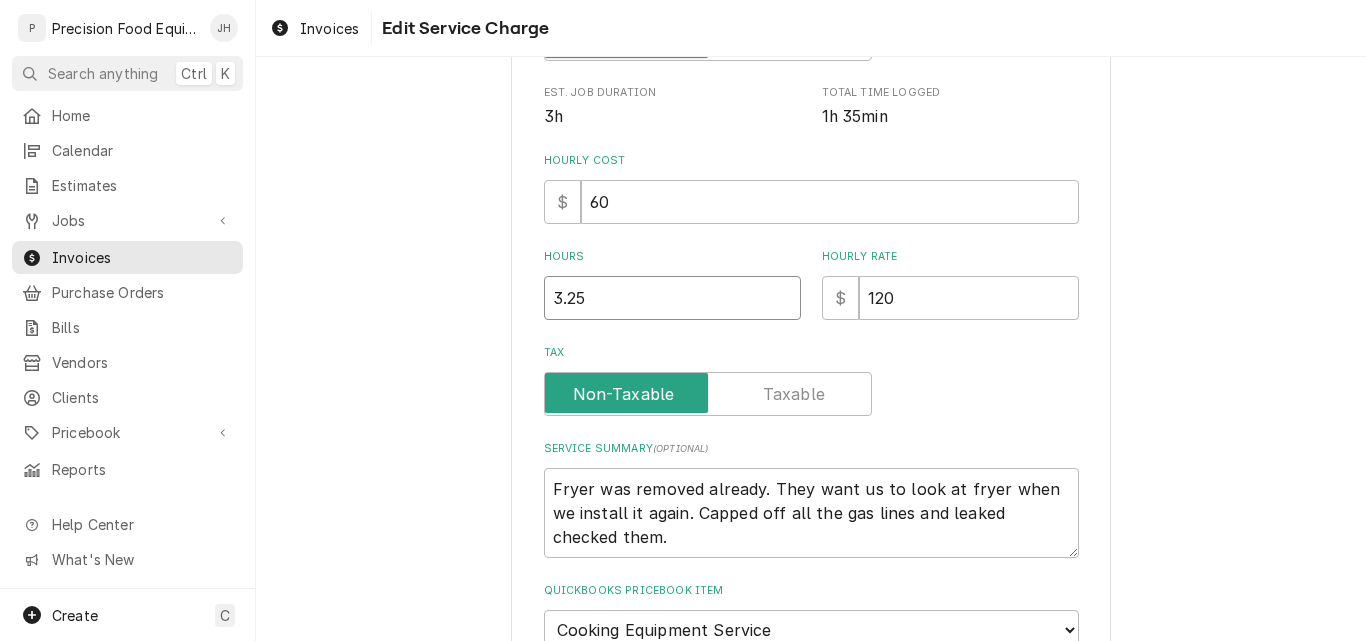 type on "3.25" 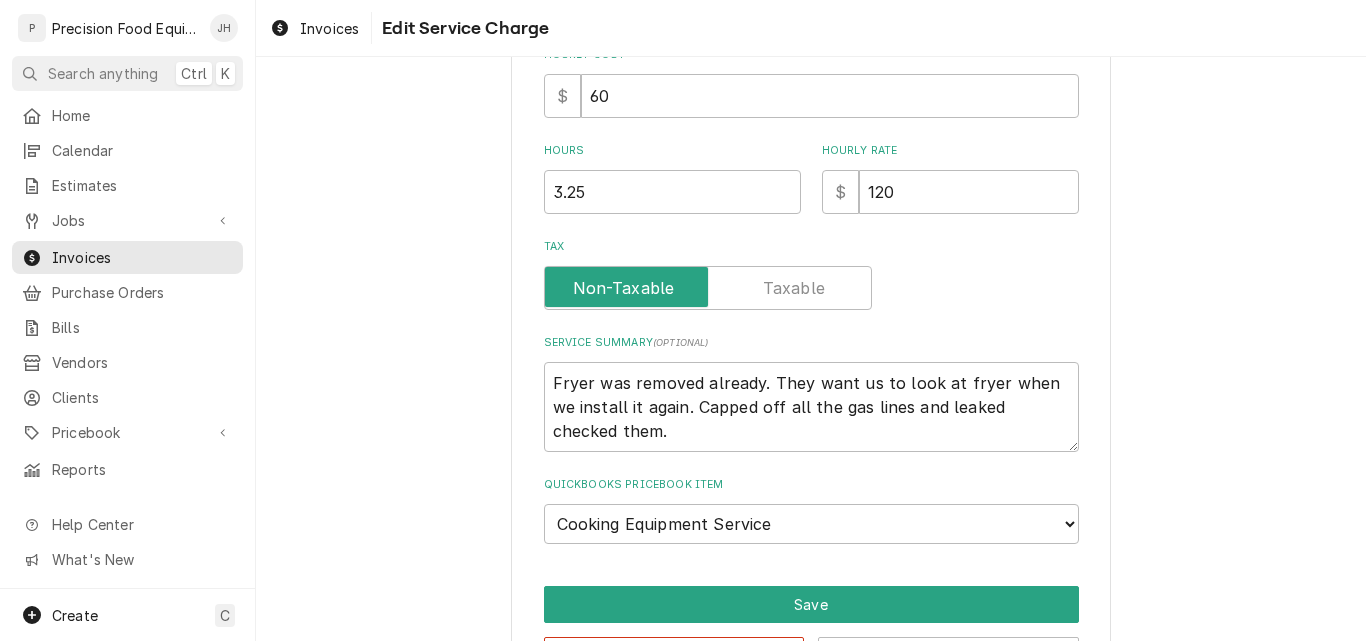 scroll, scrollTop: 582, scrollLeft: 0, axis: vertical 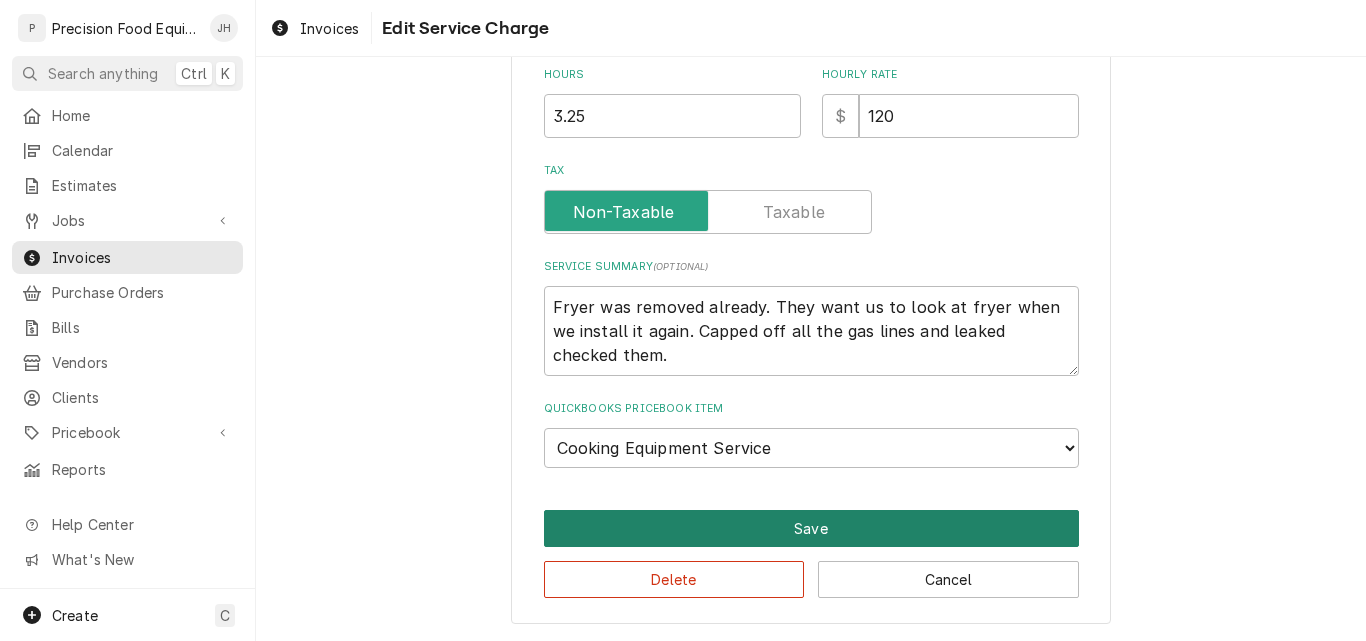 click on "Save" at bounding box center (811, 528) 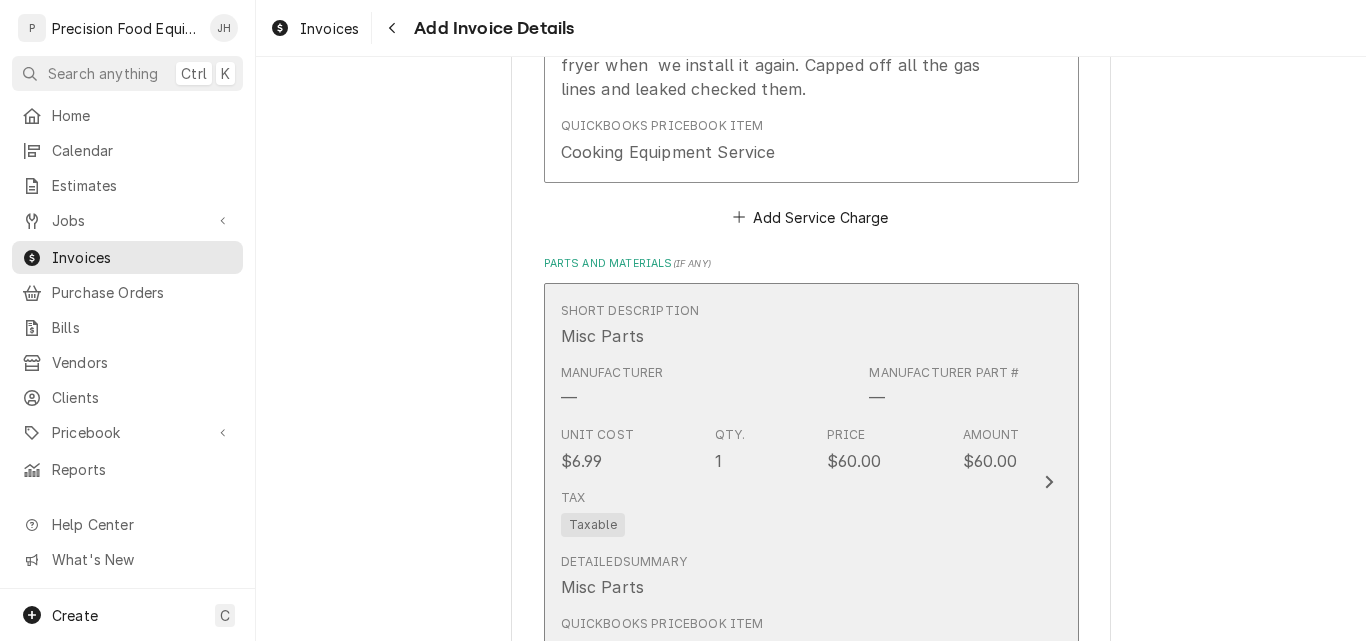 scroll, scrollTop: 1776, scrollLeft: 0, axis: vertical 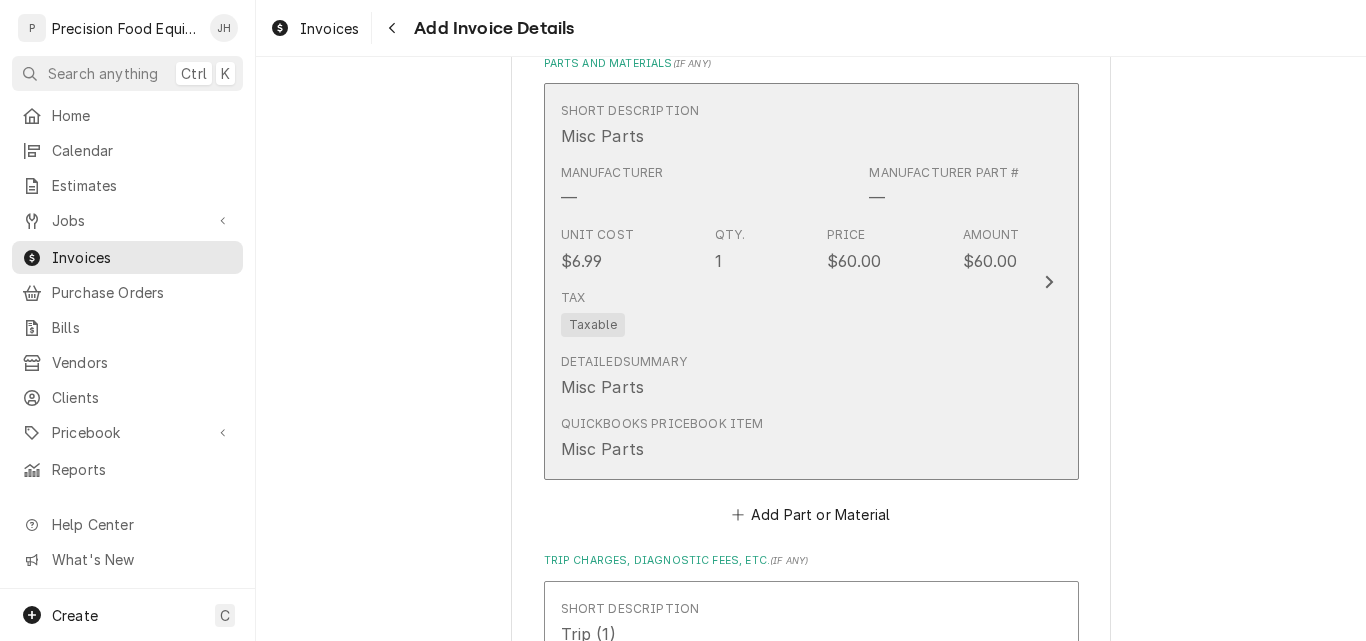 click on "Tax Taxable" at bounding box center [790, 313] 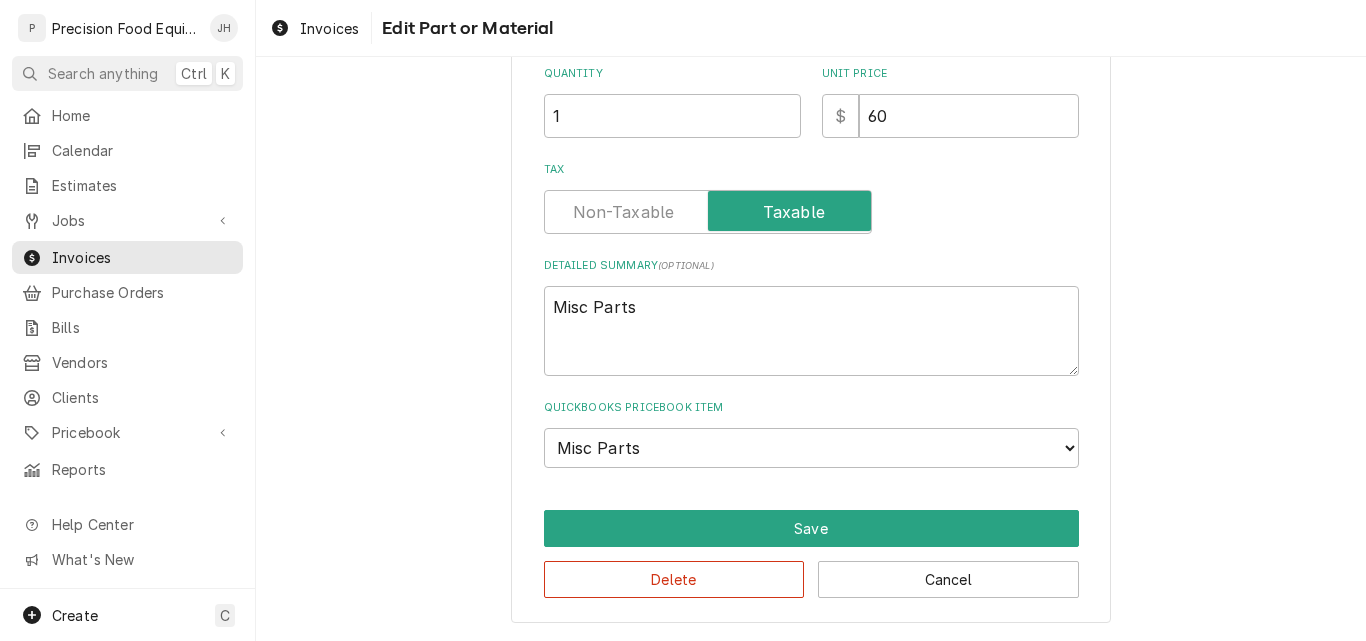 scroll, scrollTop: 329, scrollLeft: 0, axis: vertical 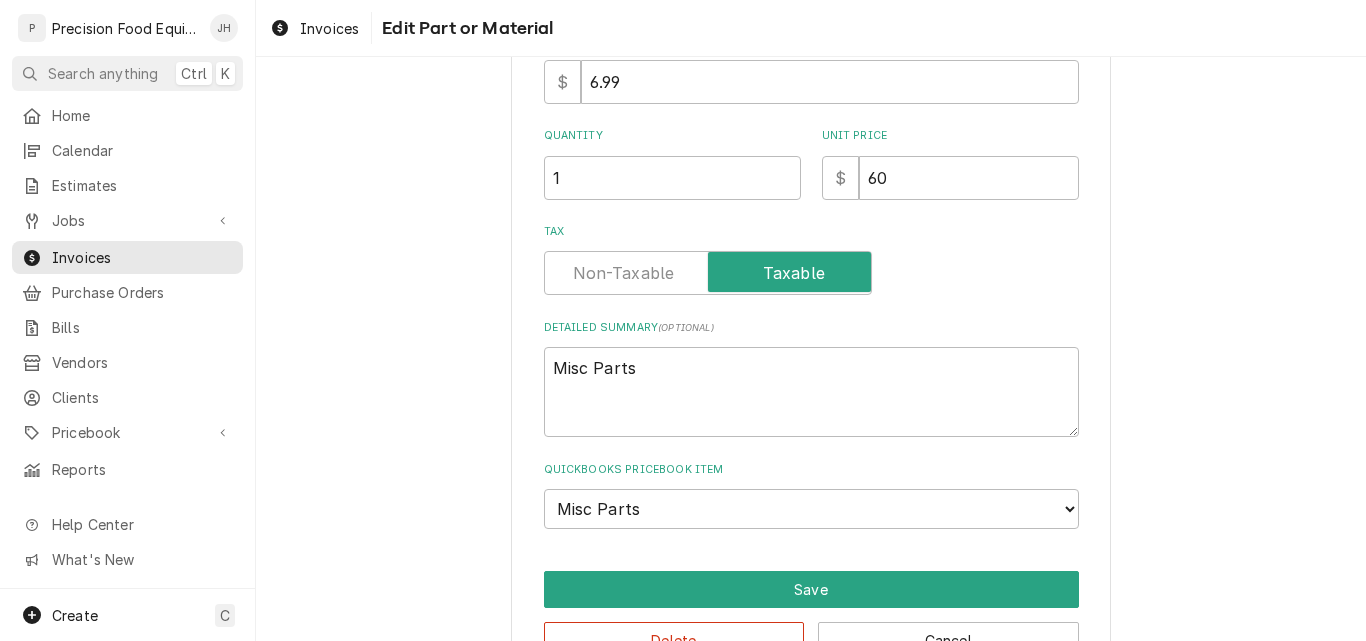 type on "x" 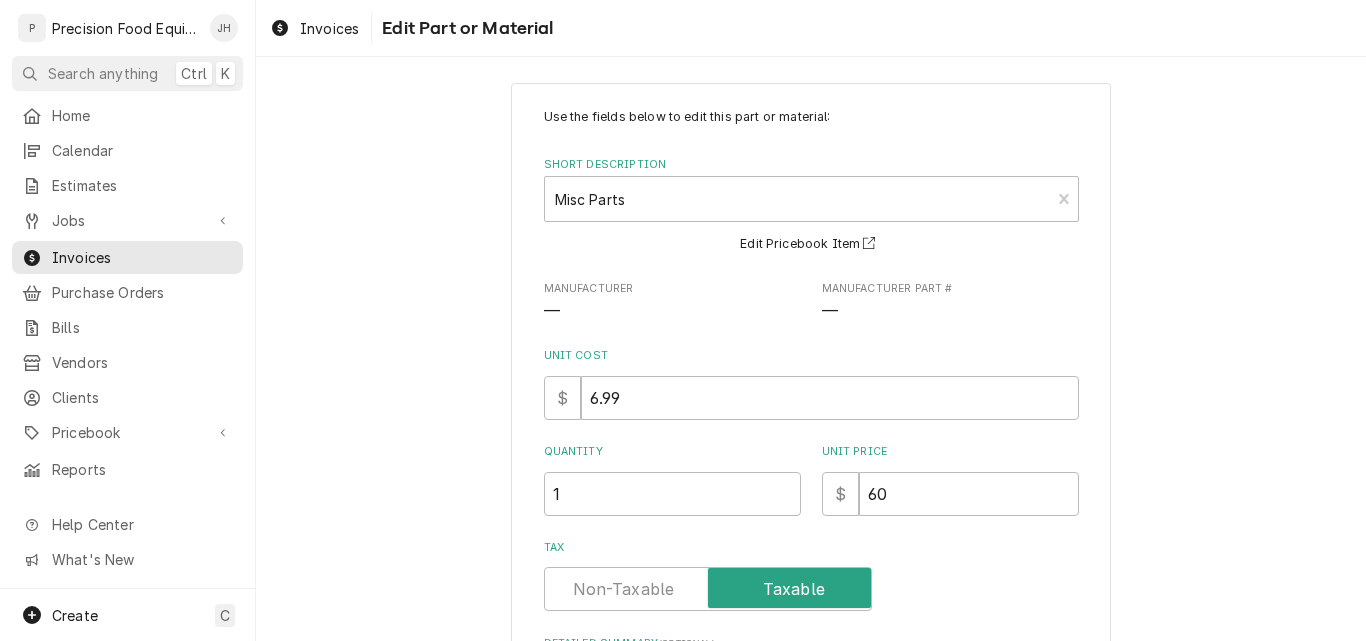 scroll, scrollTop: 0, scrollLeft: 0, axis: both 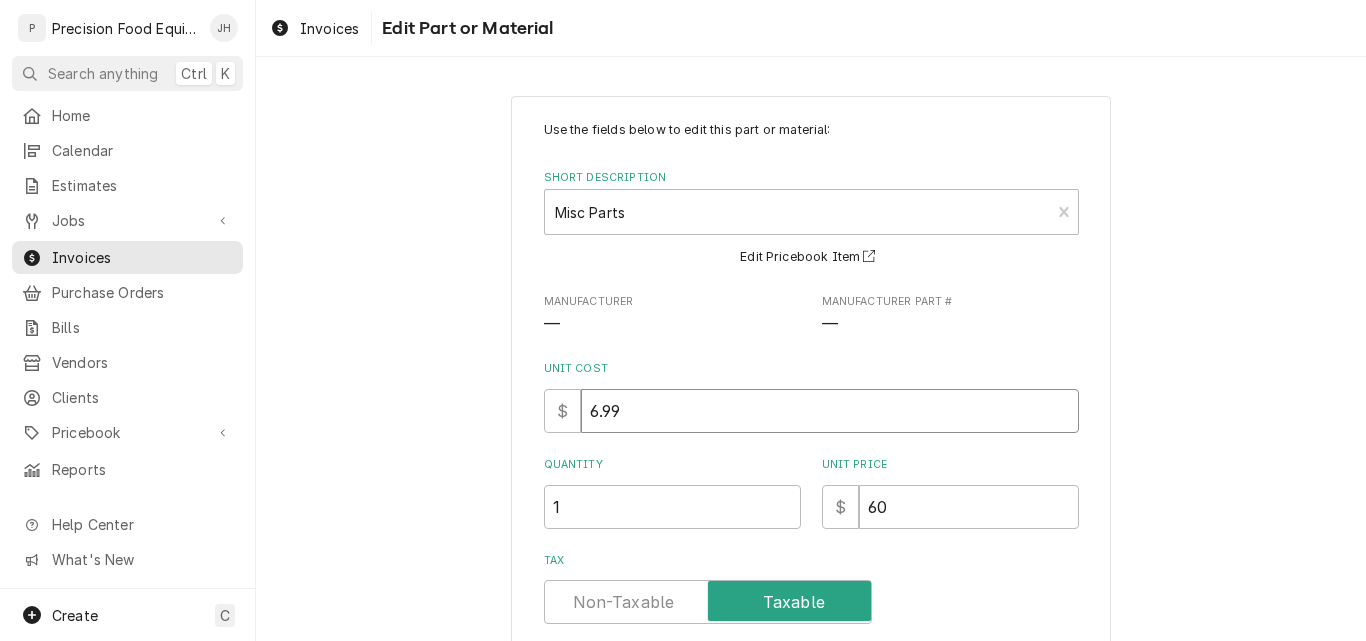 drag, startPoint x: 660, startPoint y: 416, endPoint x: 504, endPoint y: 410, distance: 156.11534 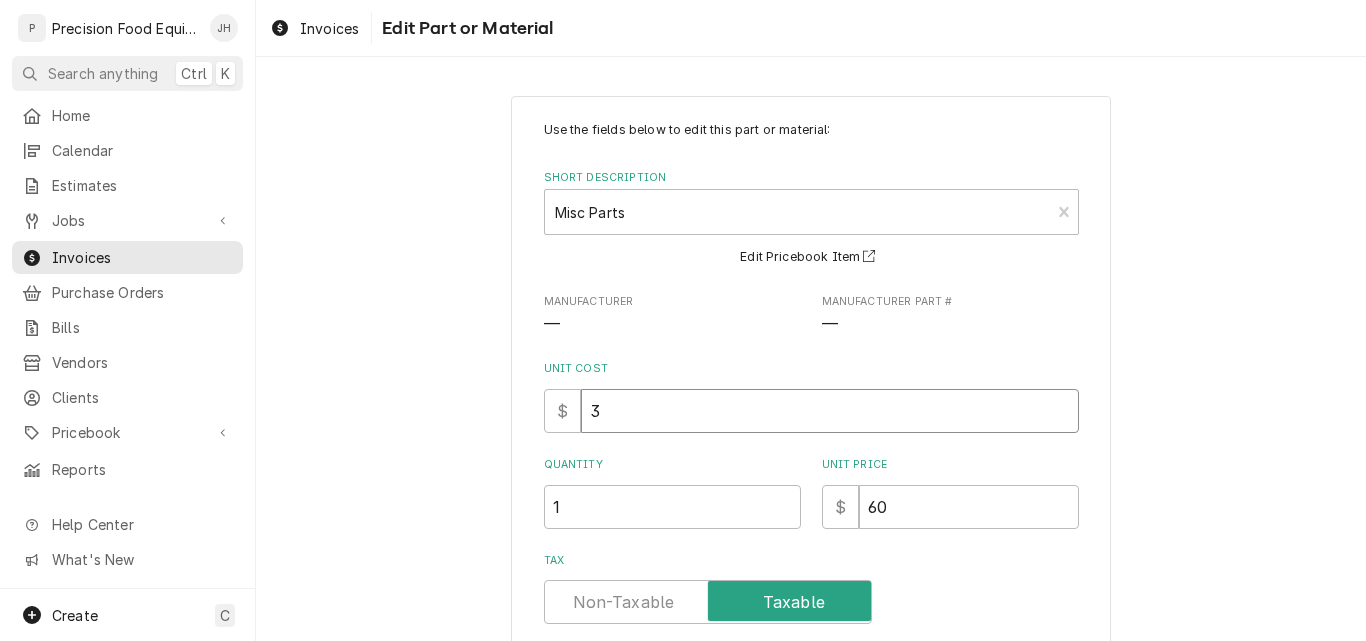 type on "30" 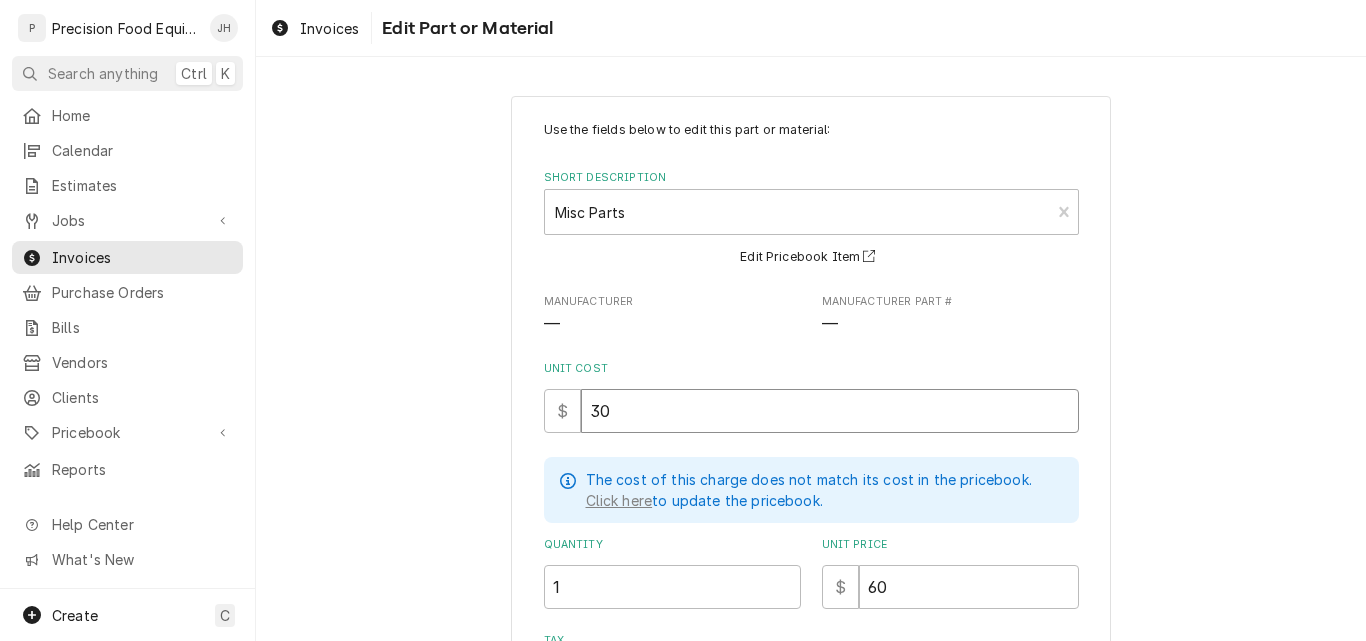 type on "30" 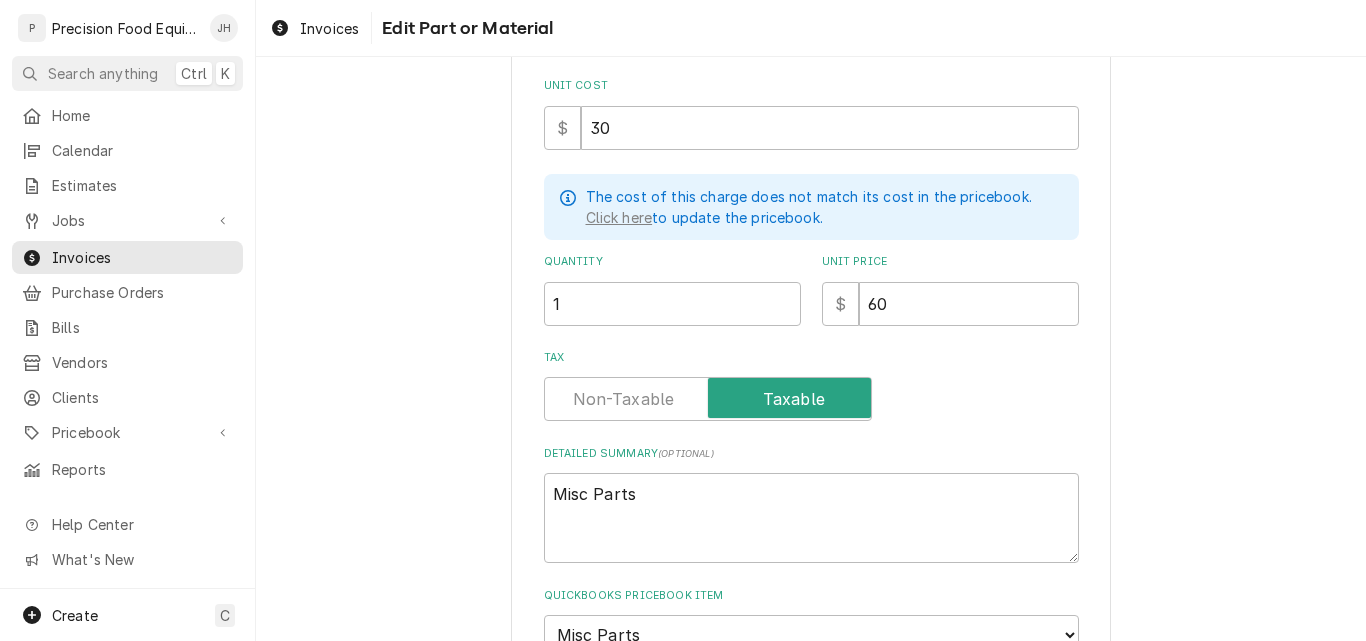 scroll, scrollTop: 300, scrollLeft: 0, axis: vertical 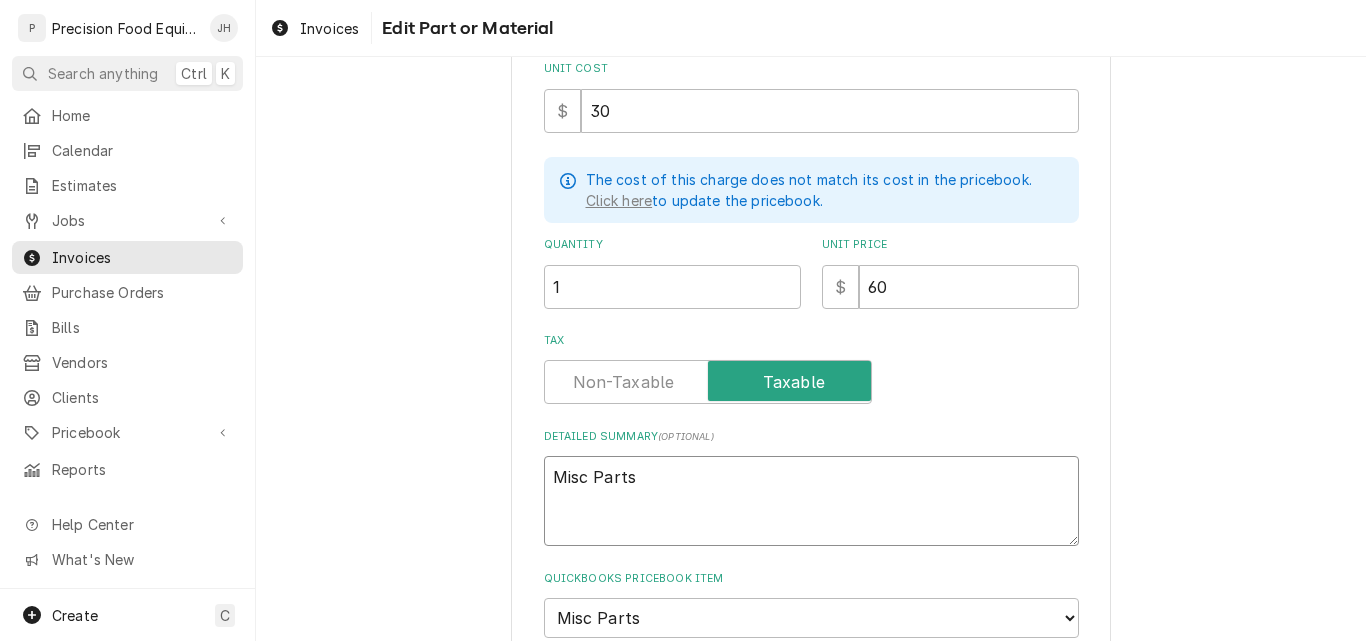 click on "Misc Parts" at bounding box center (811, 501) 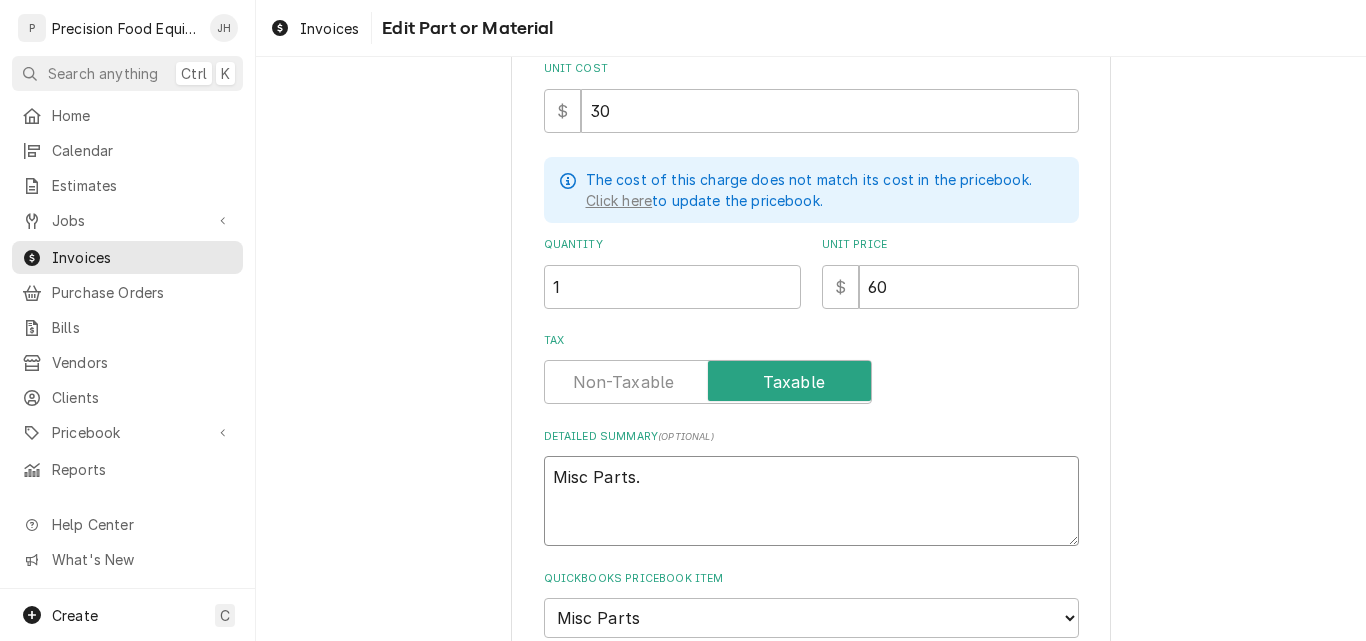 type on "x" 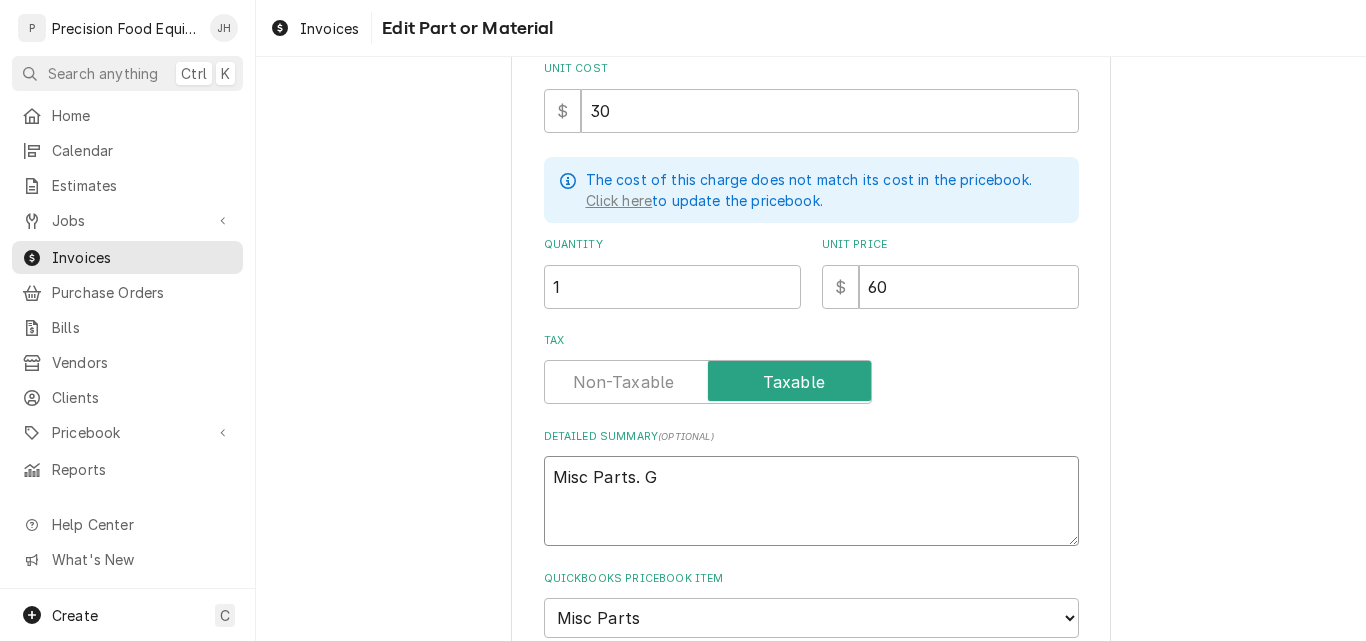 type on "x" 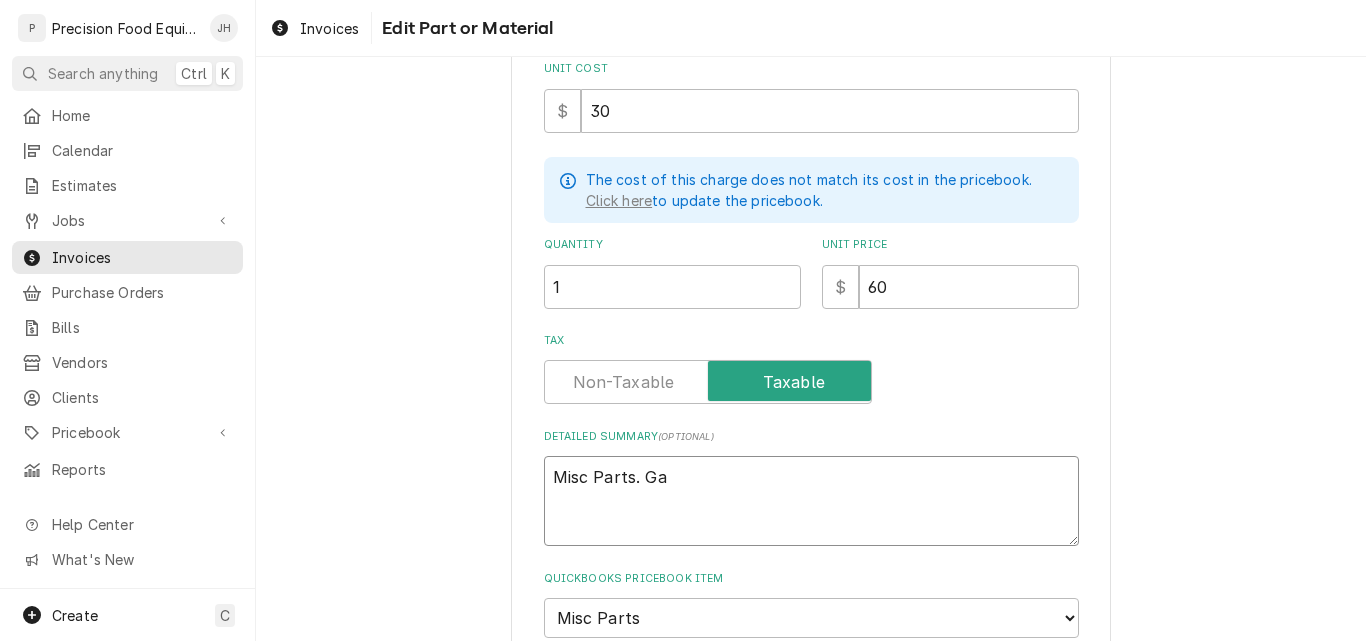type on "x" 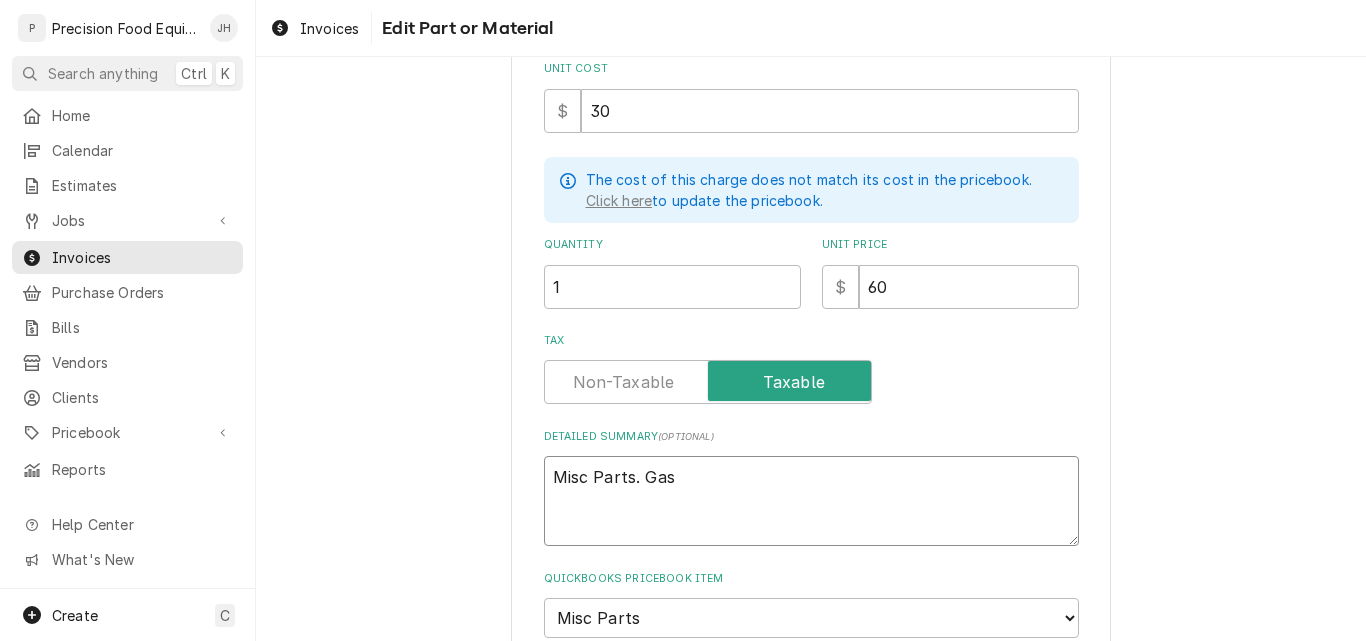 type on "x" 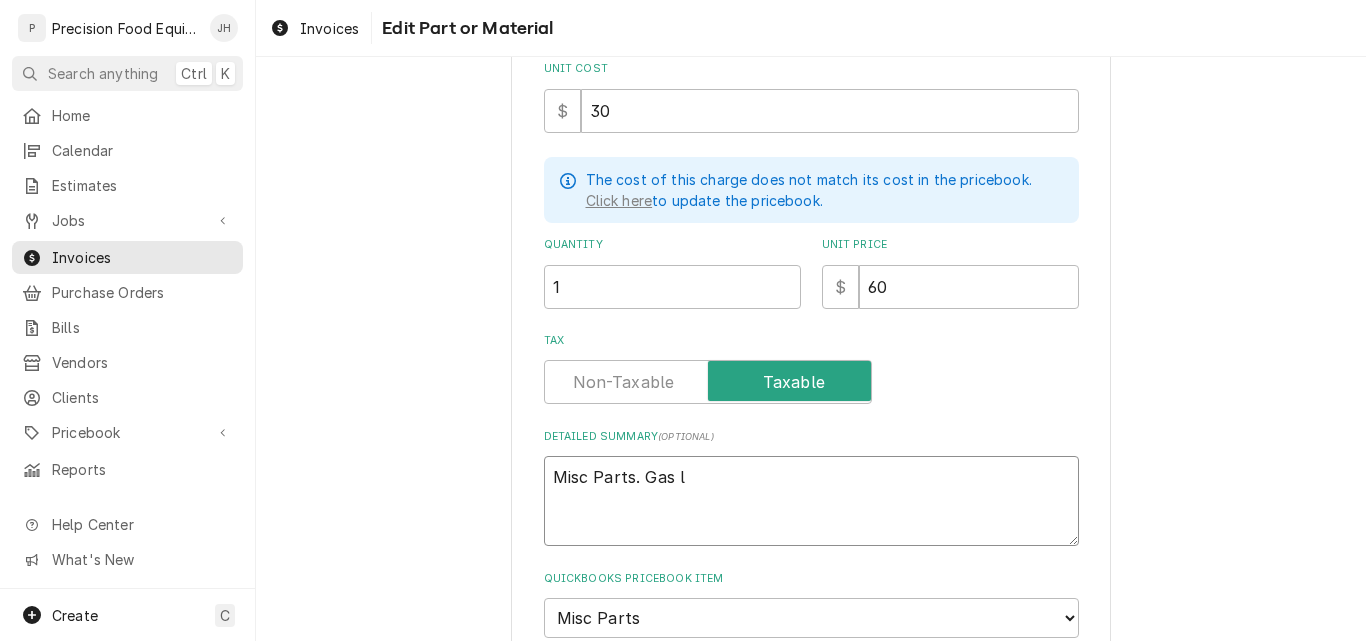 type on "x" 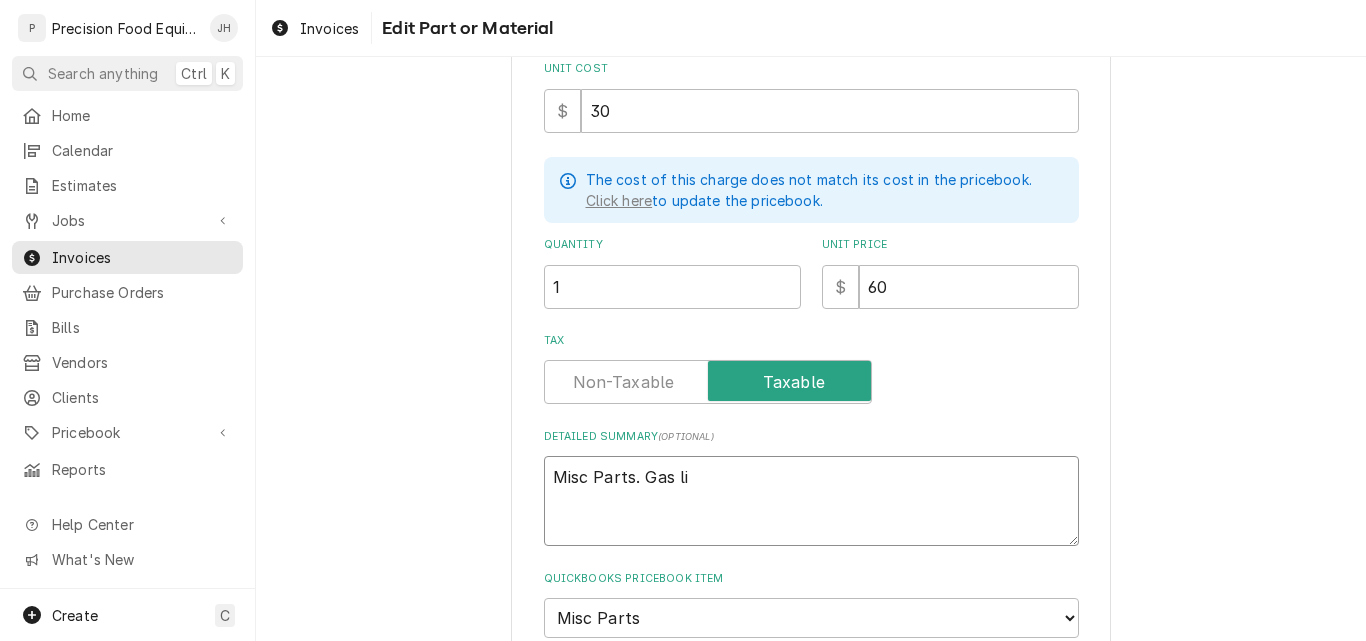 type on "x" 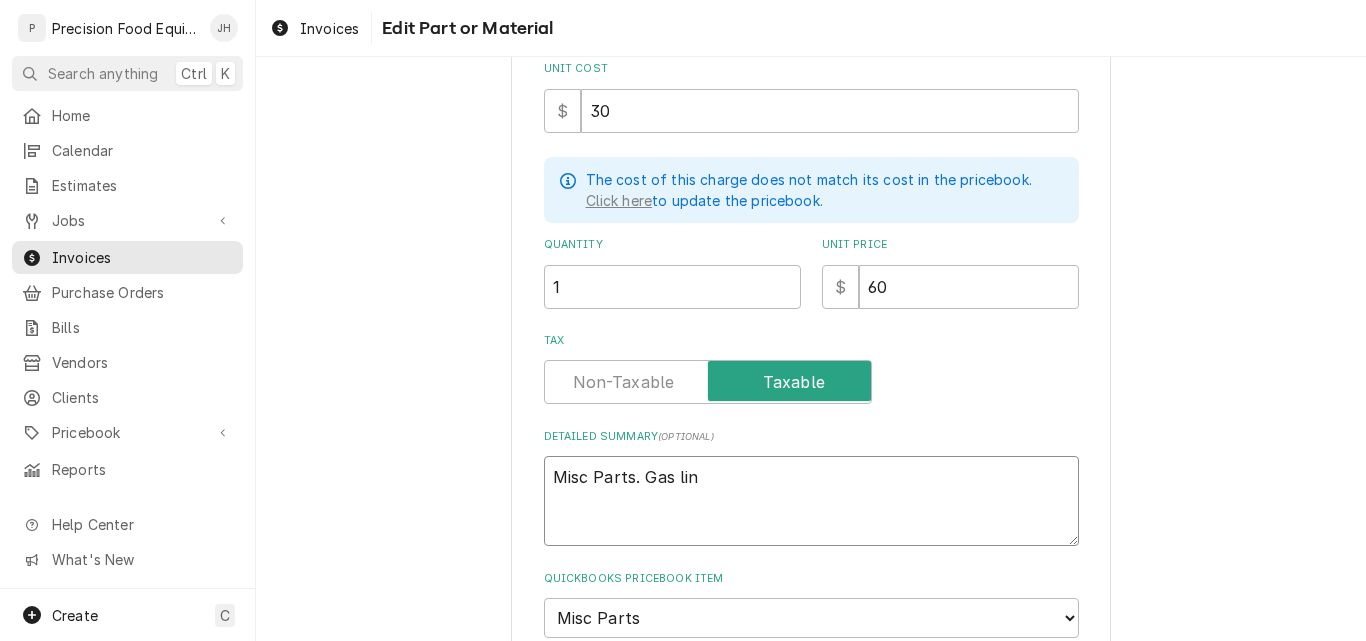 type on "x" 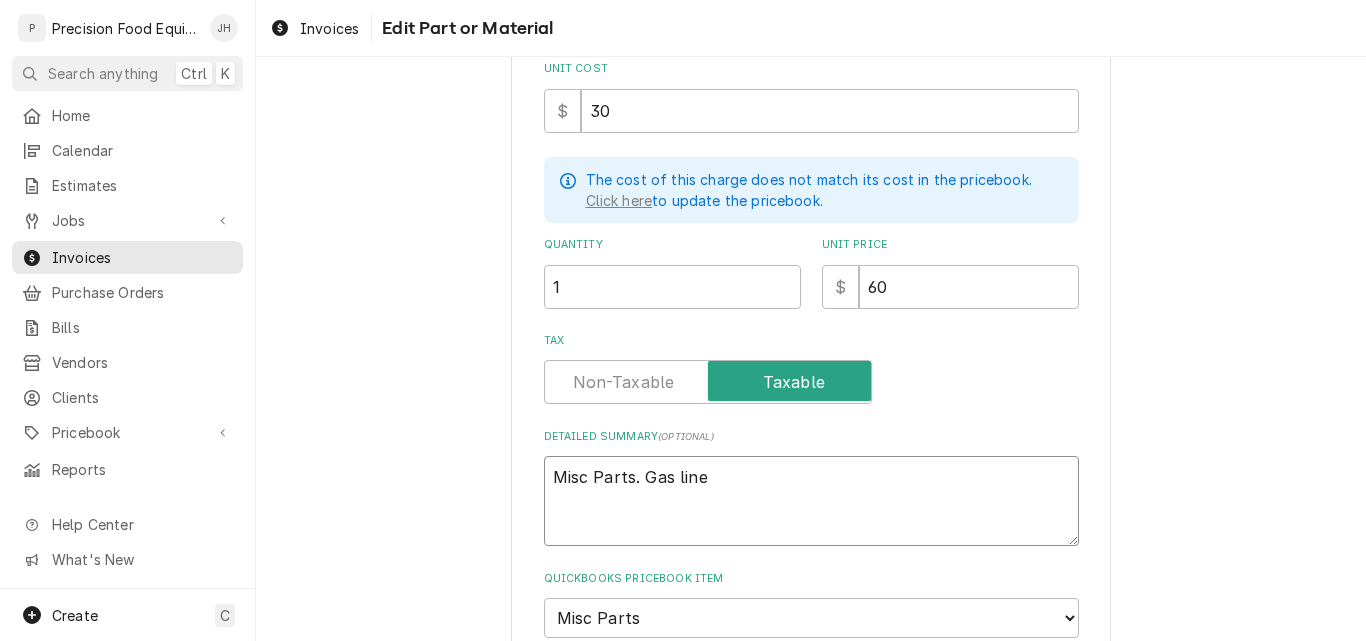 type on "x" 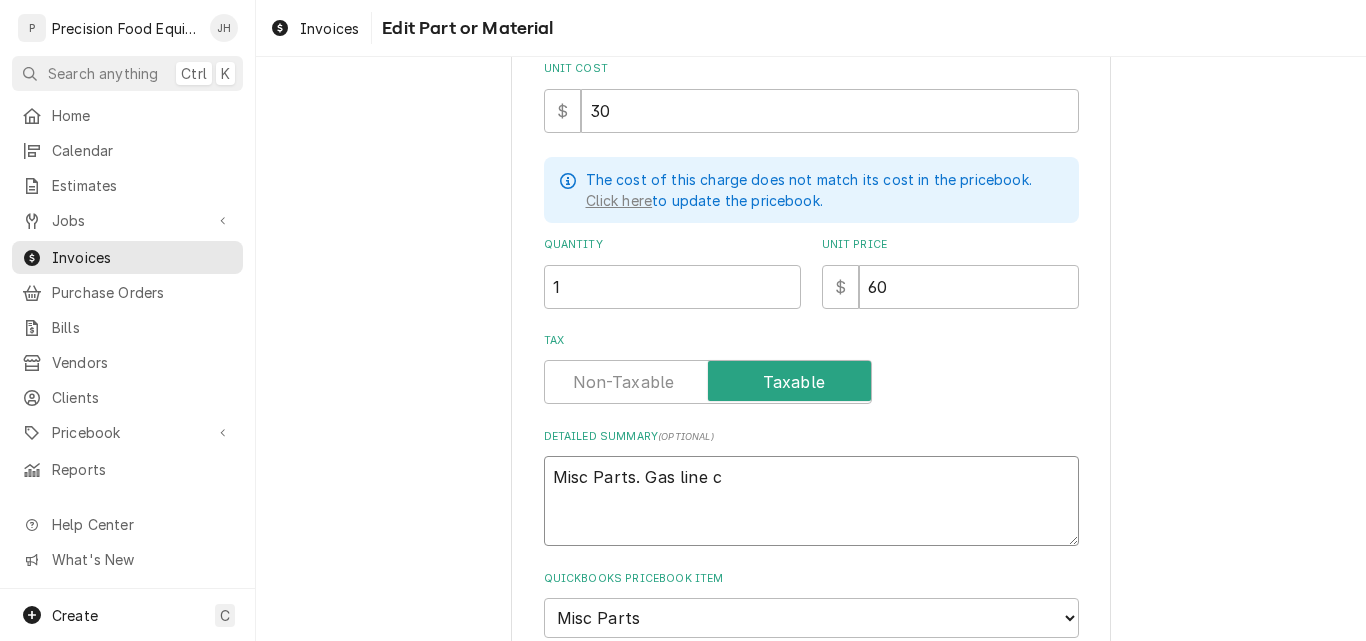 type on "Misc Parts. Gas line ca" 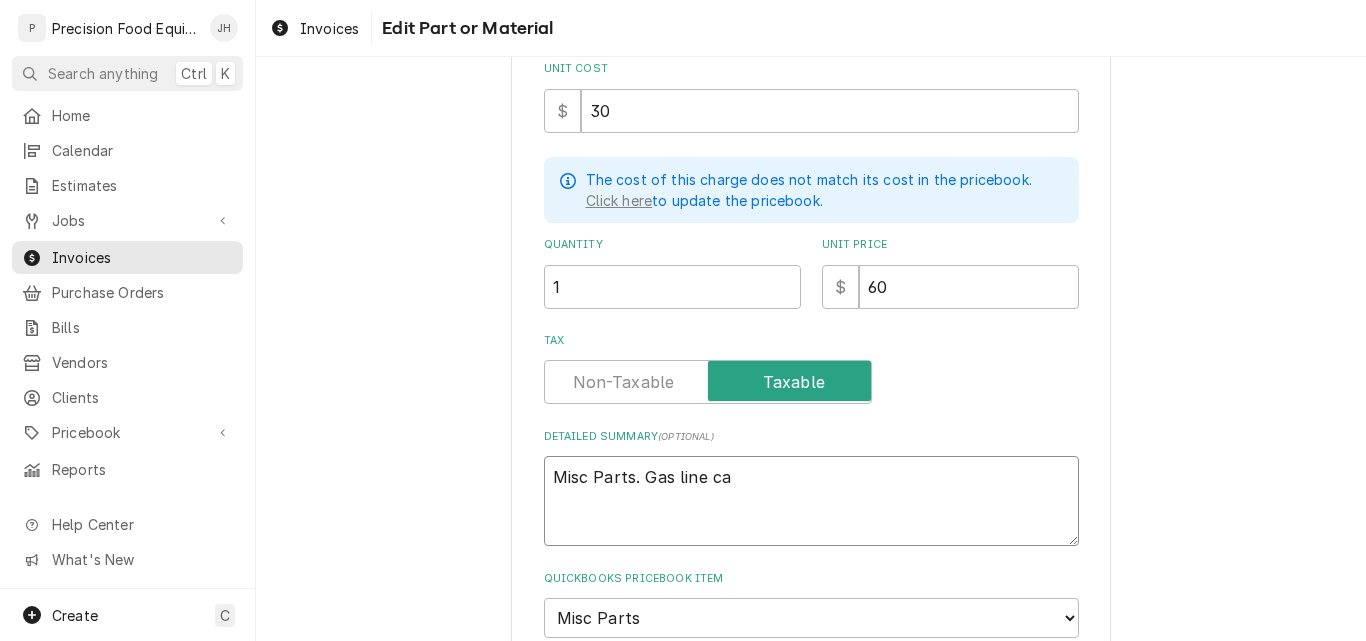 type on "x" 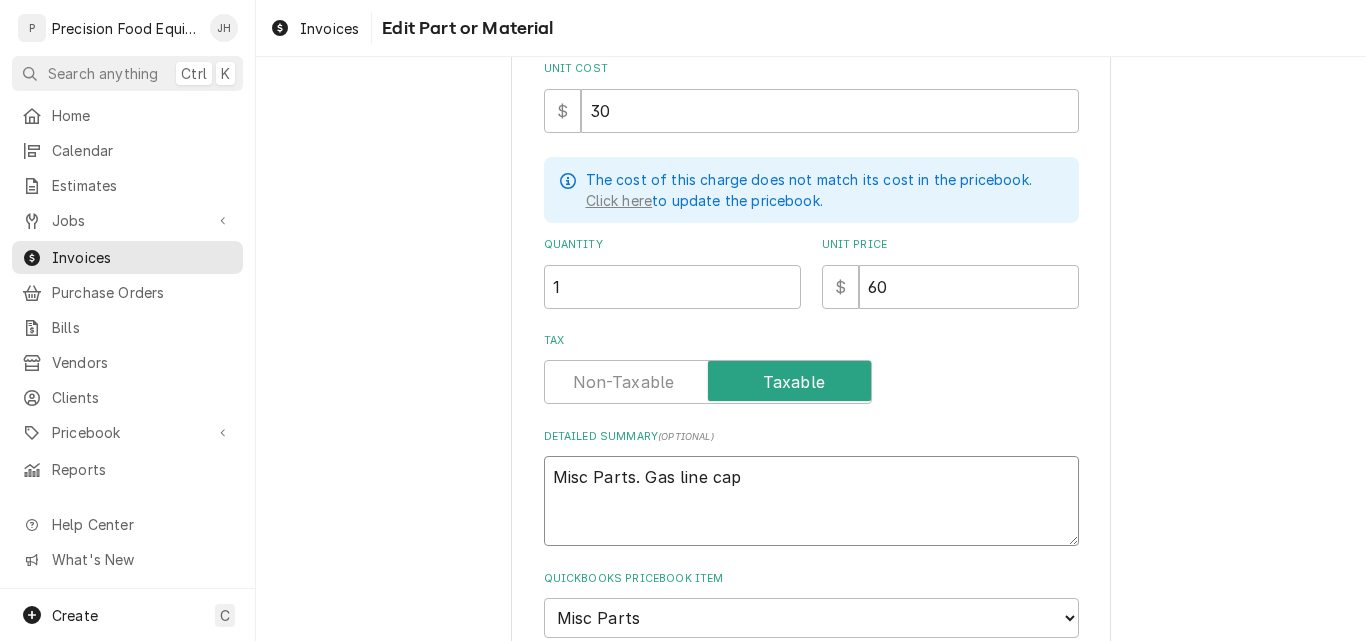 type on "x" 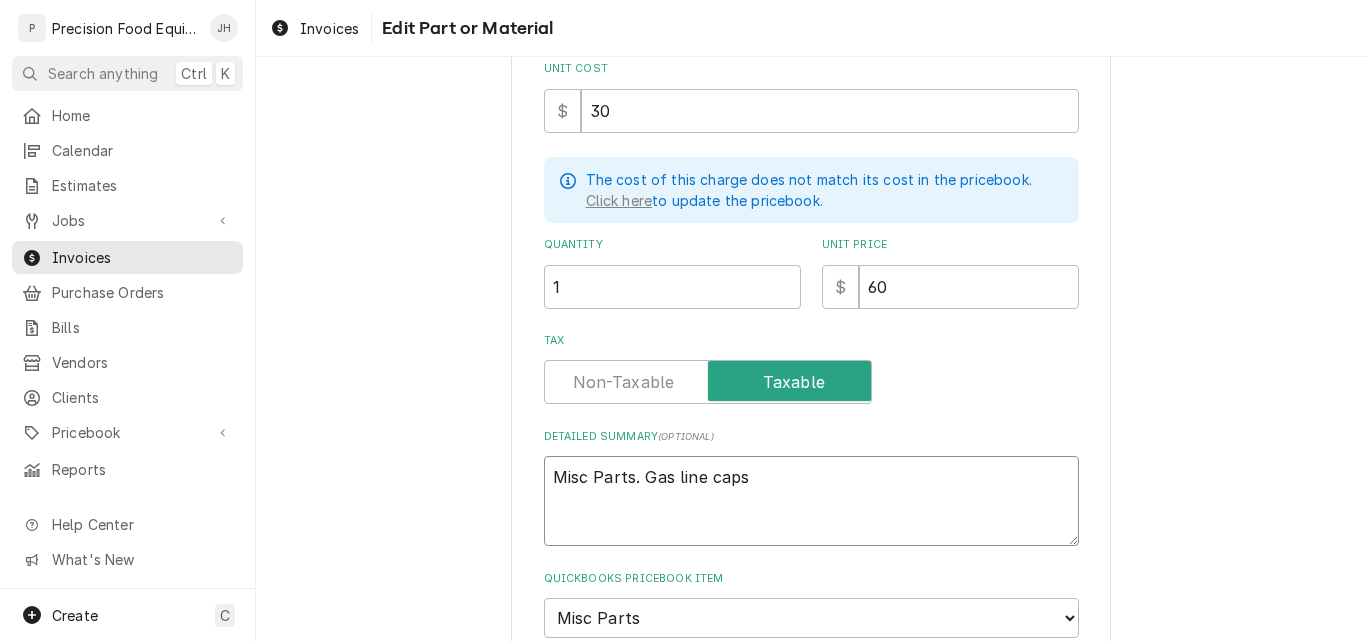 click on "Misc Parts. Gas line caps" at bounding box center [811, 501] 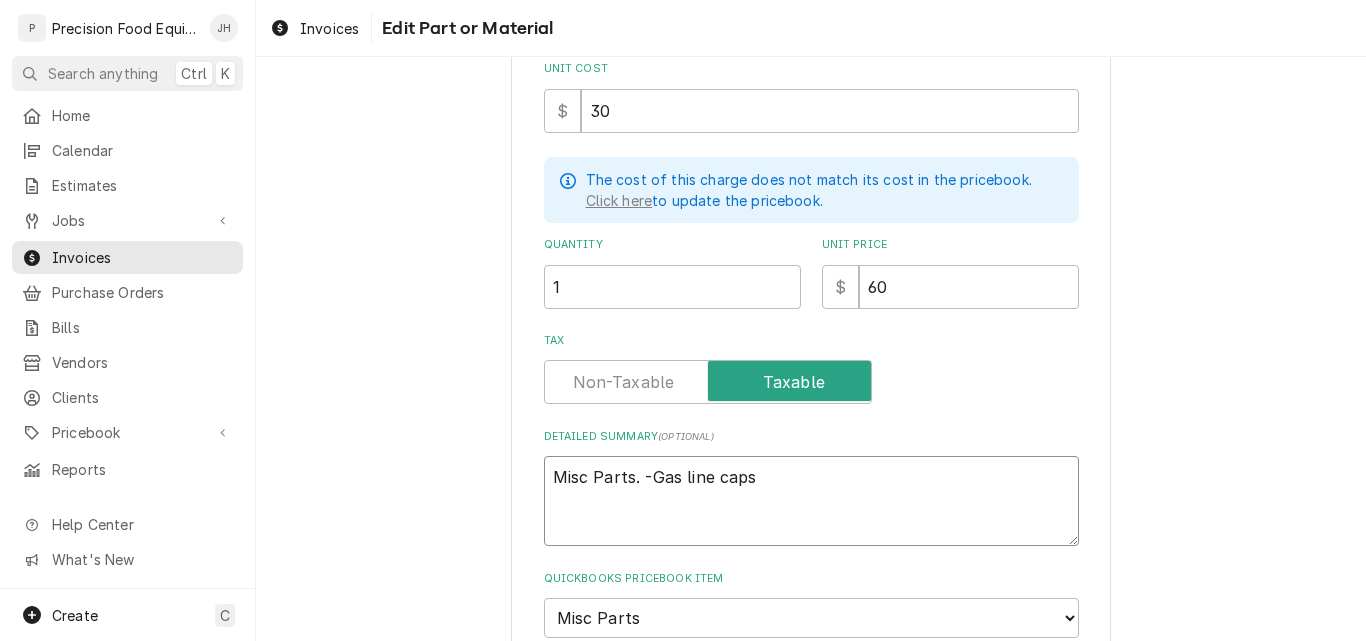 type on "x" 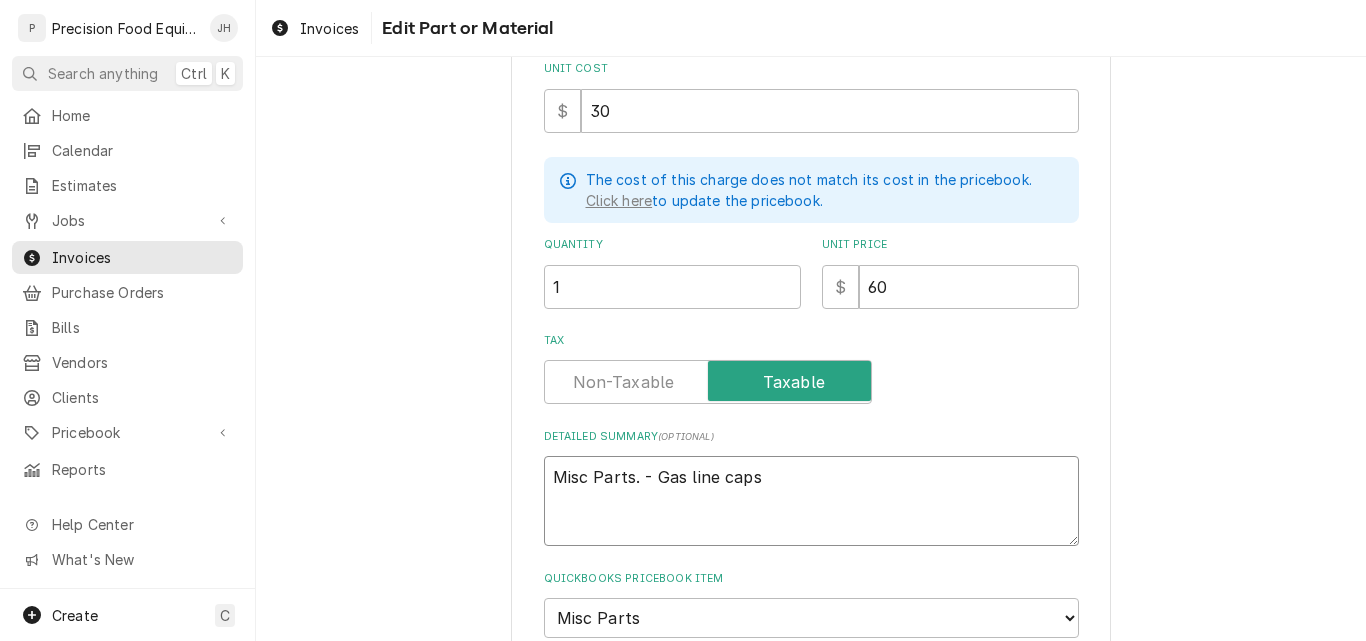 scroll, scrollTop: 468, scrollLeft: 0, axis: vertical 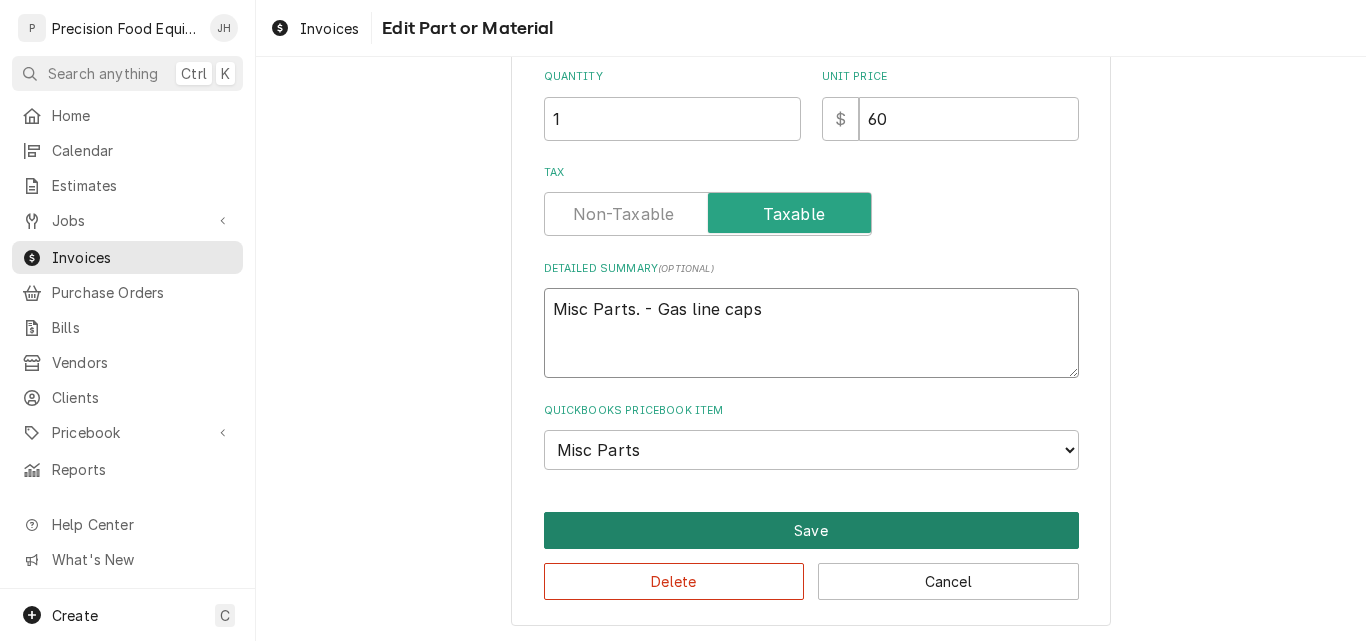 type on "Misc Parts. - Gas line caps" 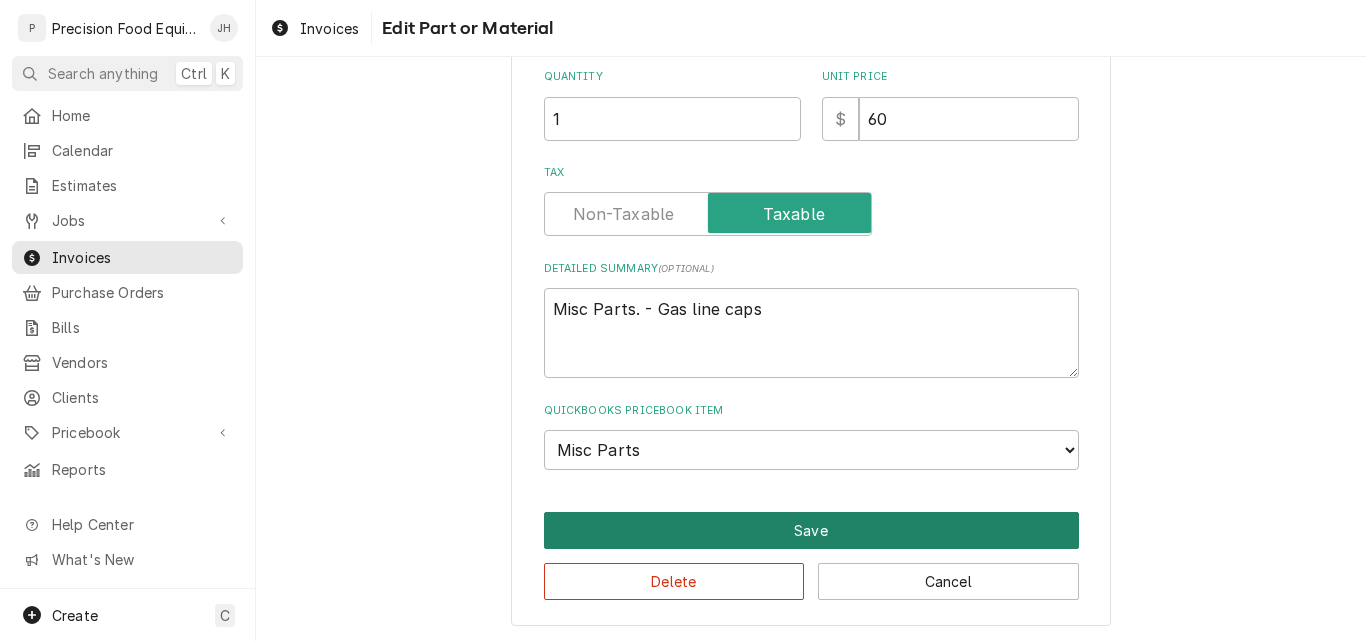 click on "Save" at bounding box center (811, 530) 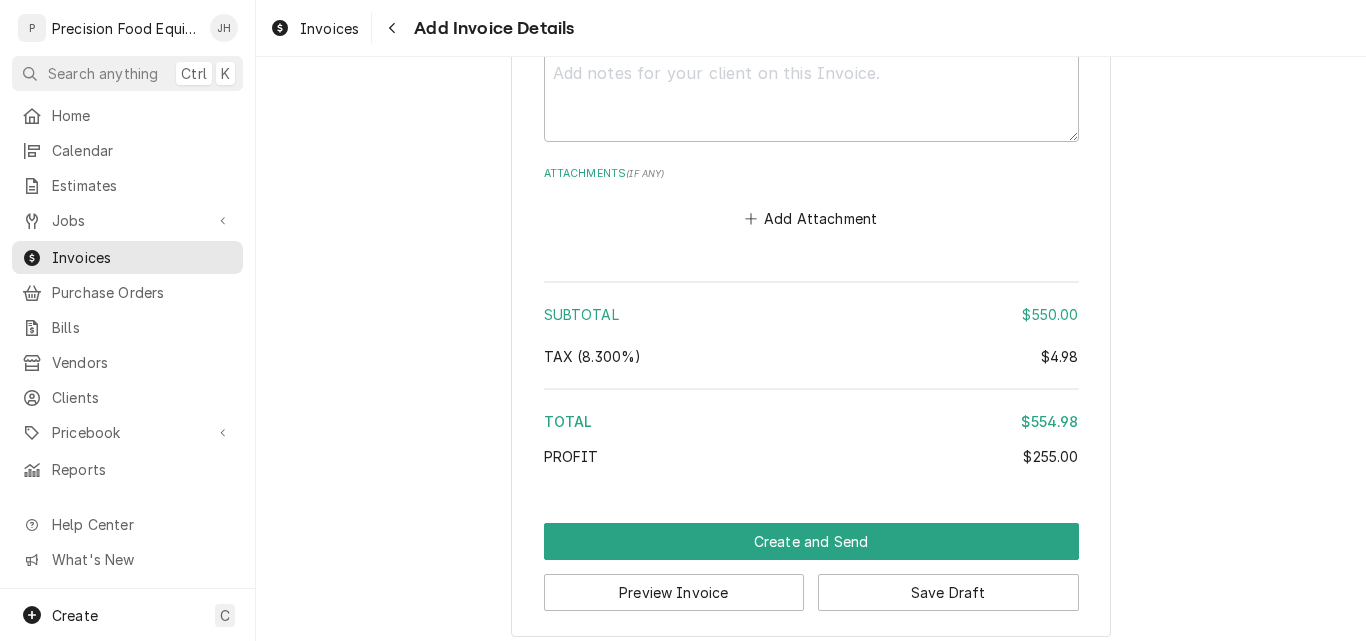 scroll, scrollTop: 2967, scrollLeft: 0, axis: vertical 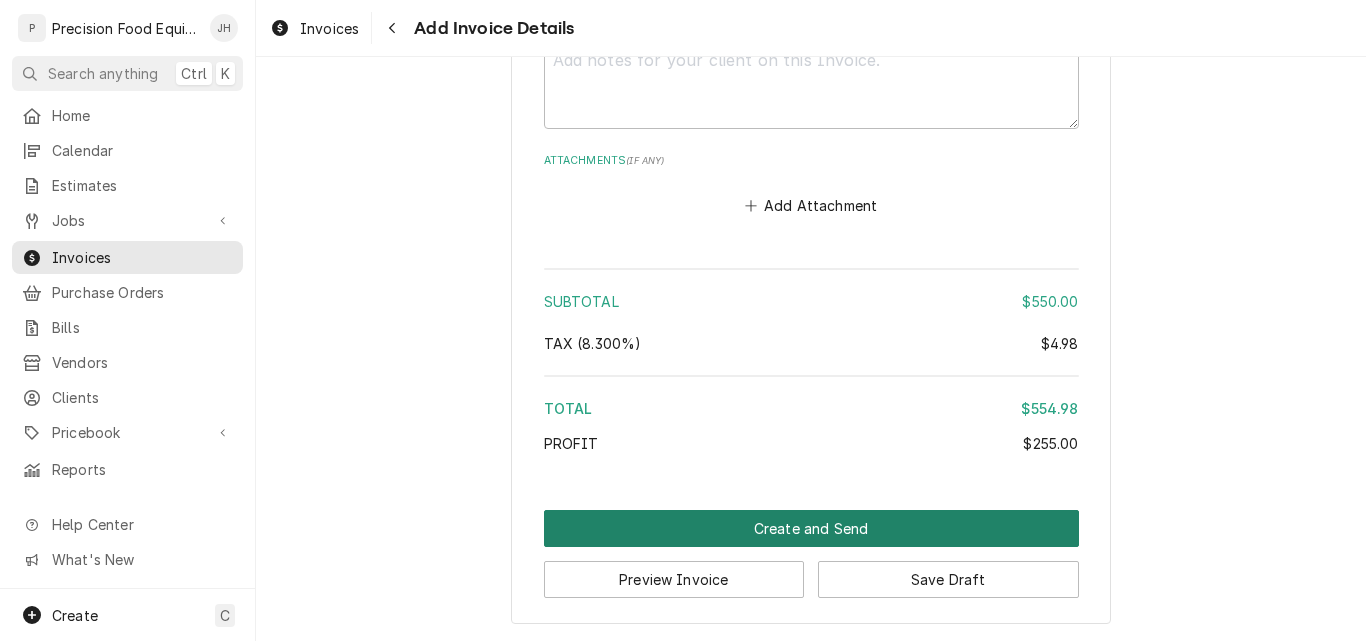 click on "Create and Send" at bounding box center (811, 528) 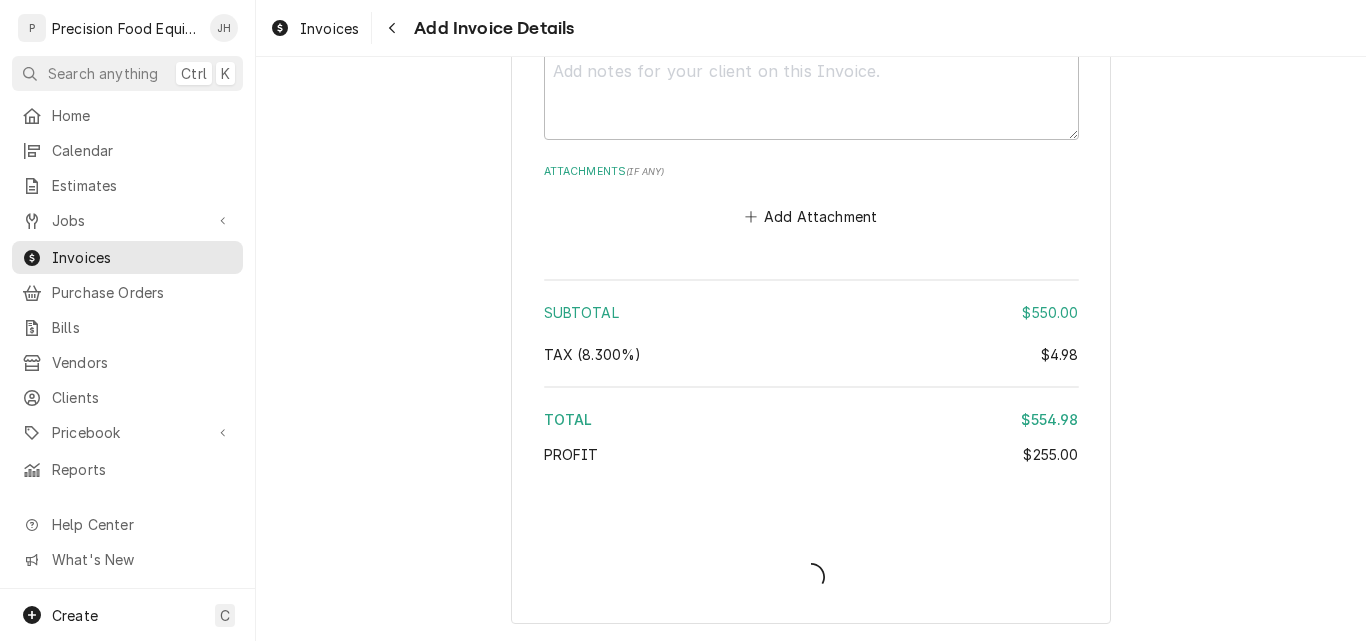 scroll, scrollTop: 2956, scrollLeft: 0, axis: vertical 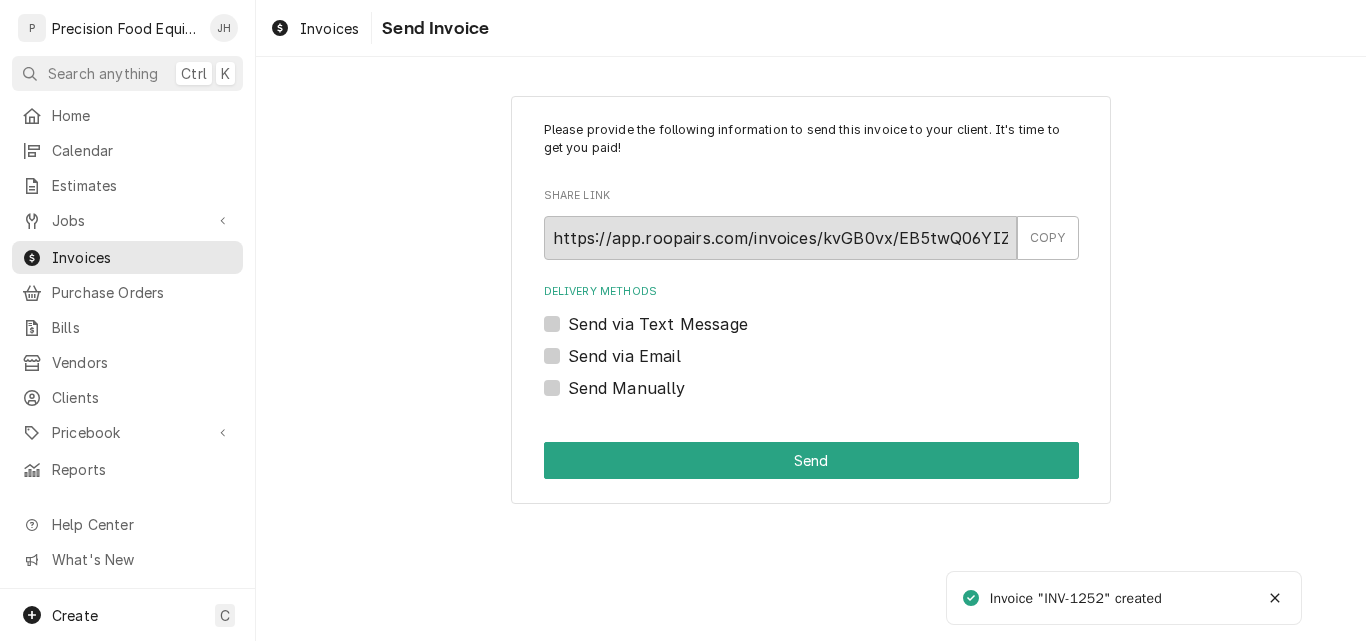 click on "Send via Email" at bounding box center [624, 356] 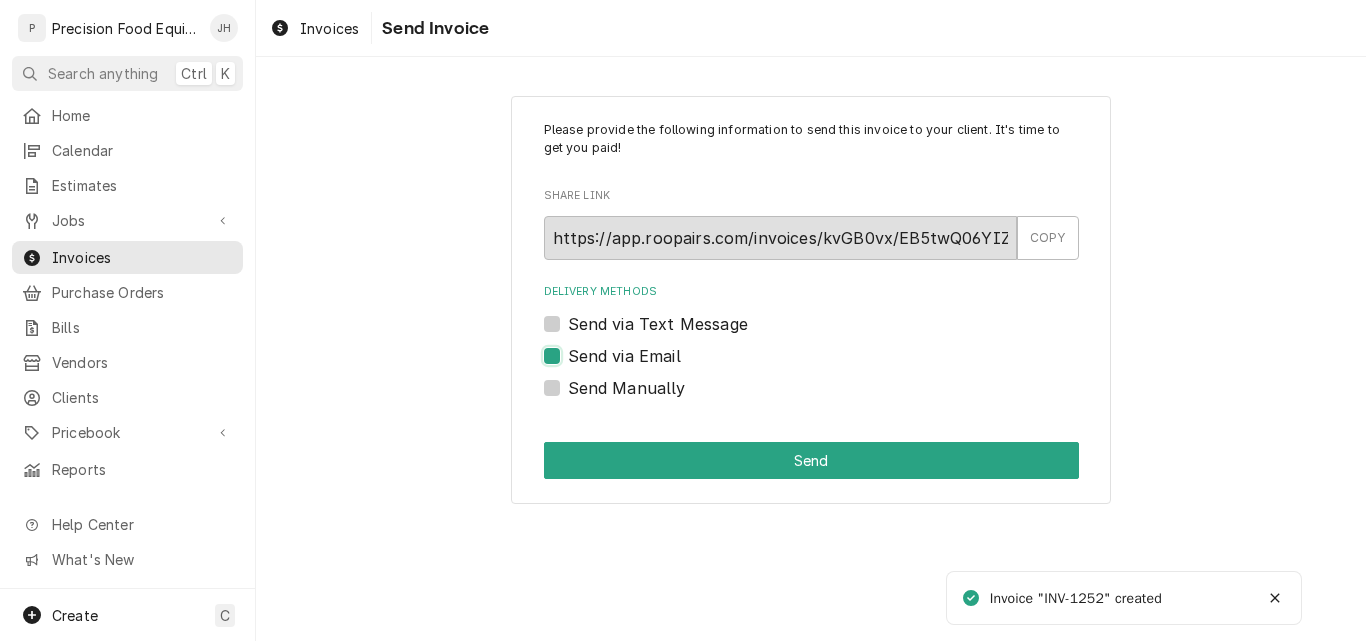 checkbox on "true" 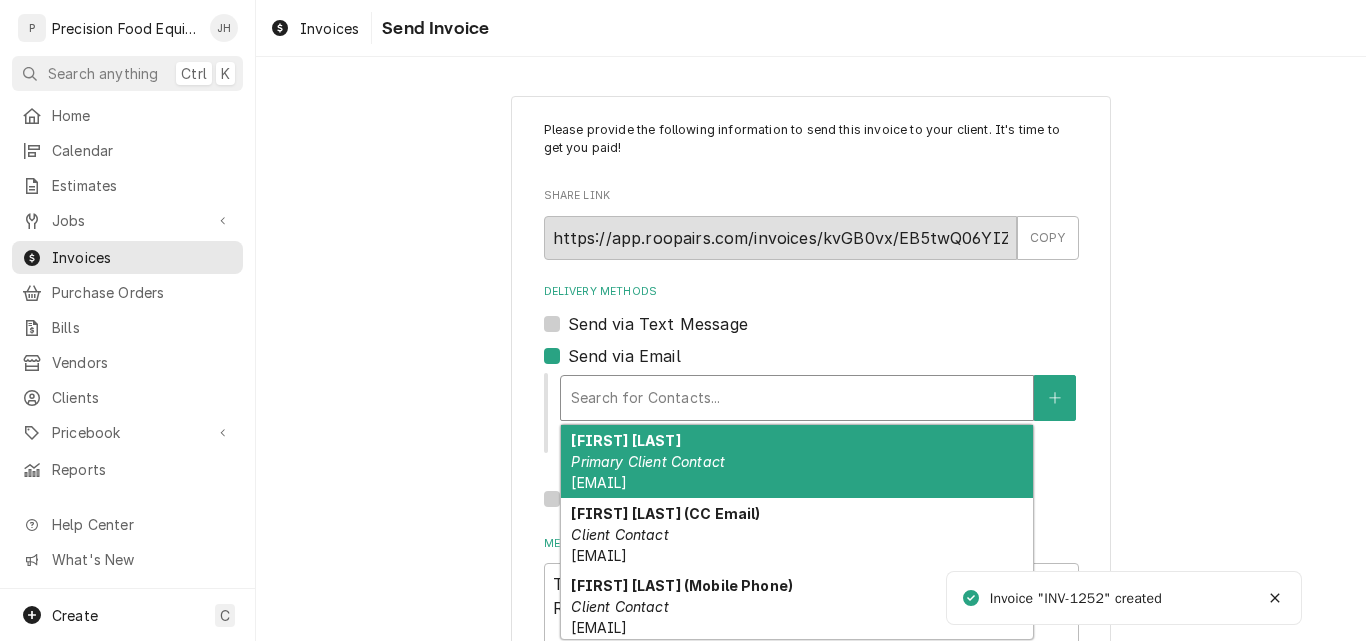 click at bounding box center (797, 398) 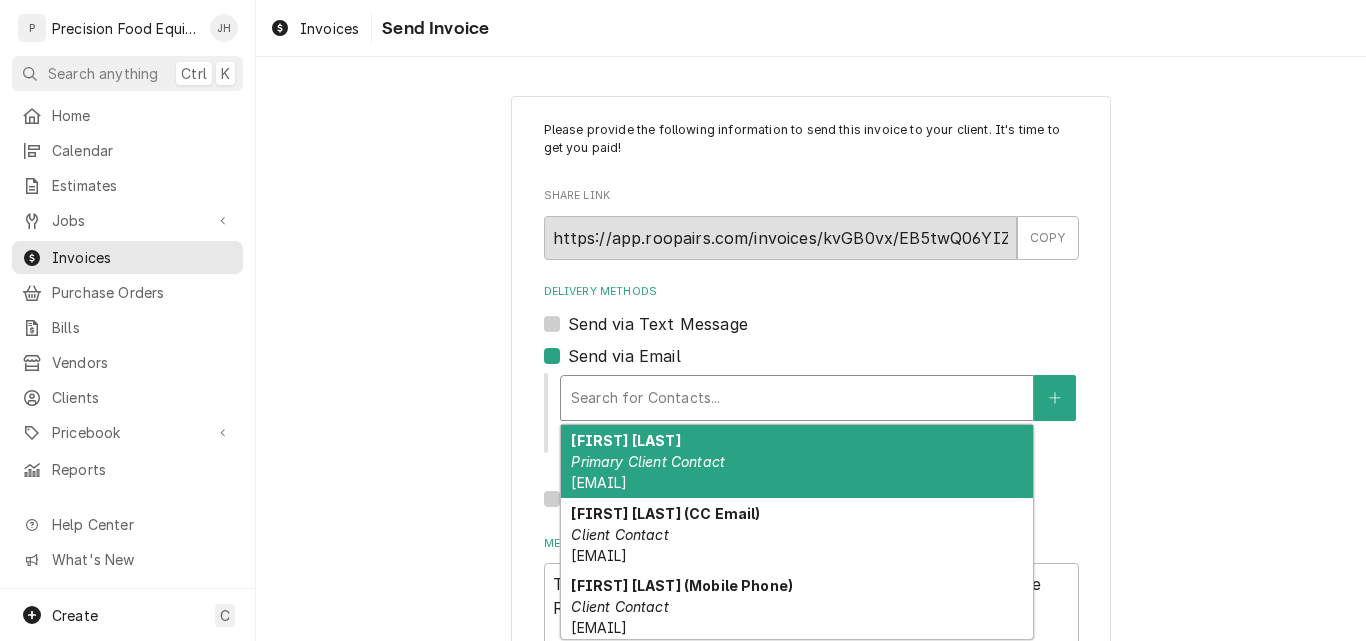 click on "Primary Client Contact" at bounding box center [648, 461] 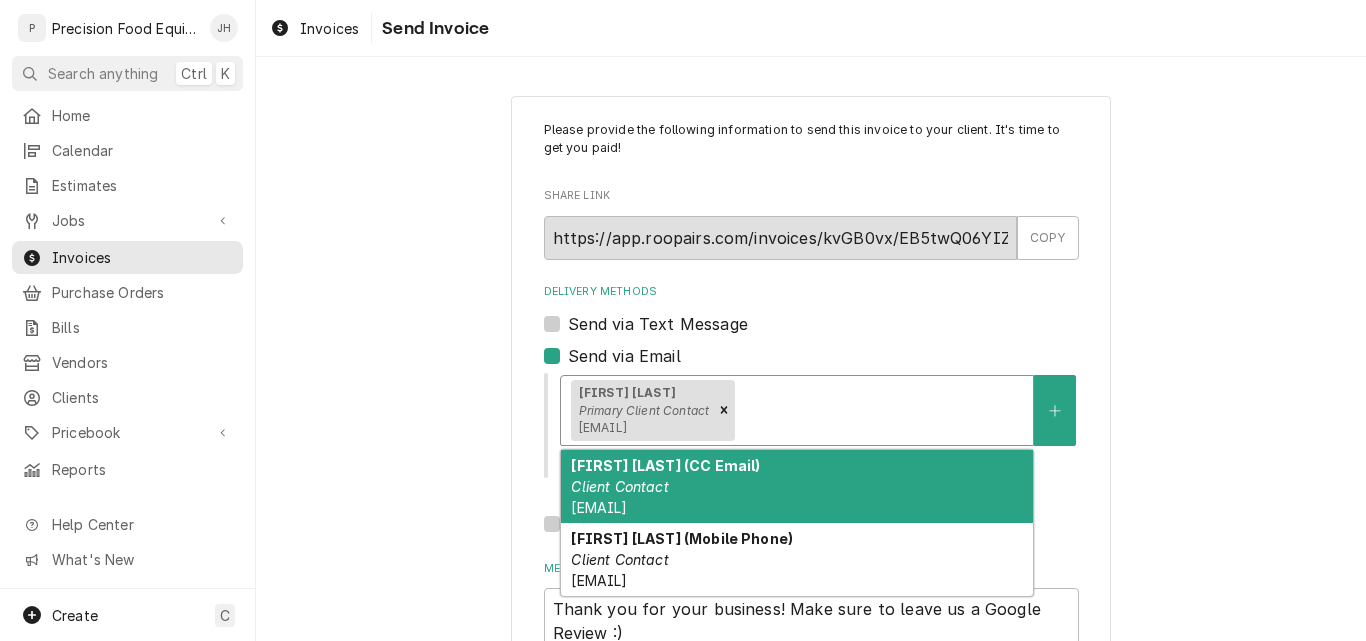 click at bounding box center [881, 410] 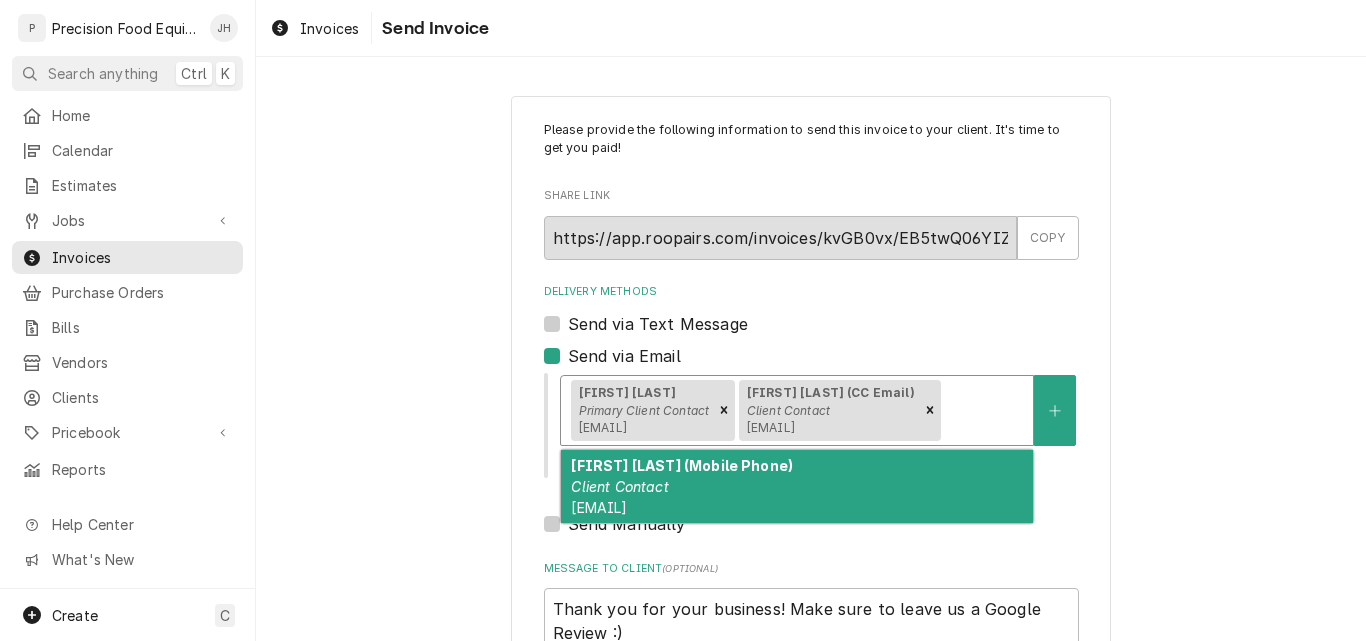 click on "[FIRST] [LAST] Primary Client Contact [EMAIL] [FIRST] [LAST] (CC Email) Client Contact [EMAIL]" at bounding box center (797, 410) 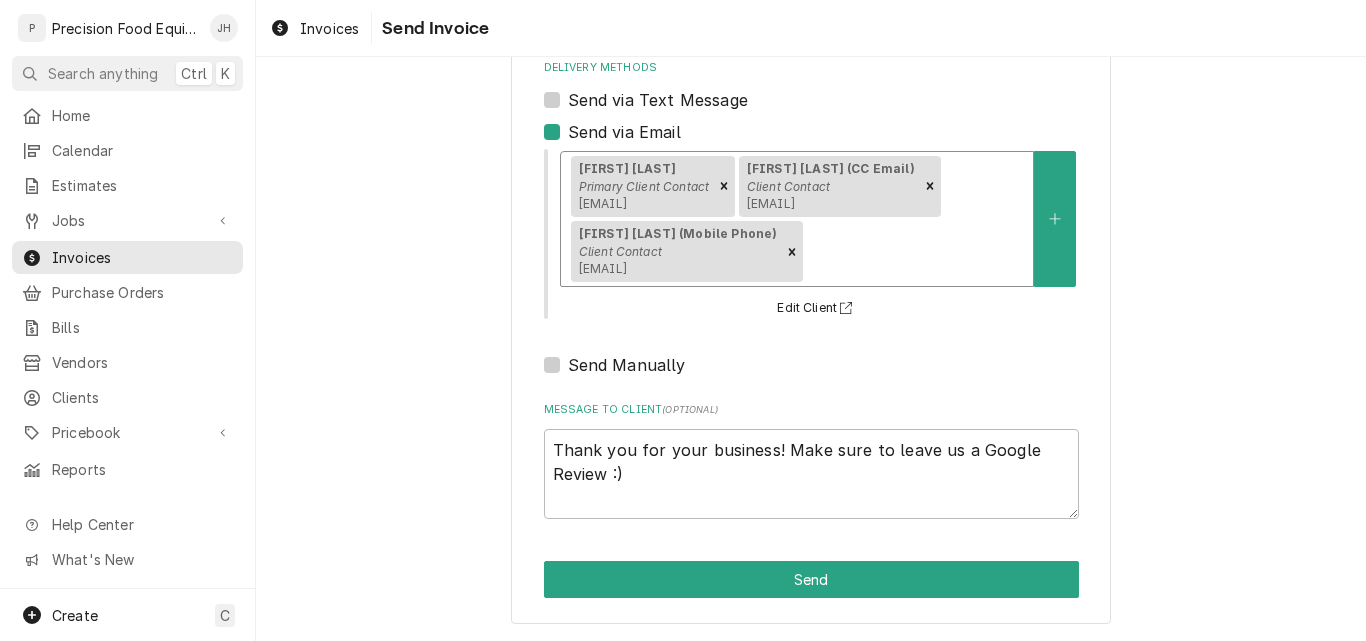 scroll, scrollTop: 289, scrollLeft: 0, axis: vertical 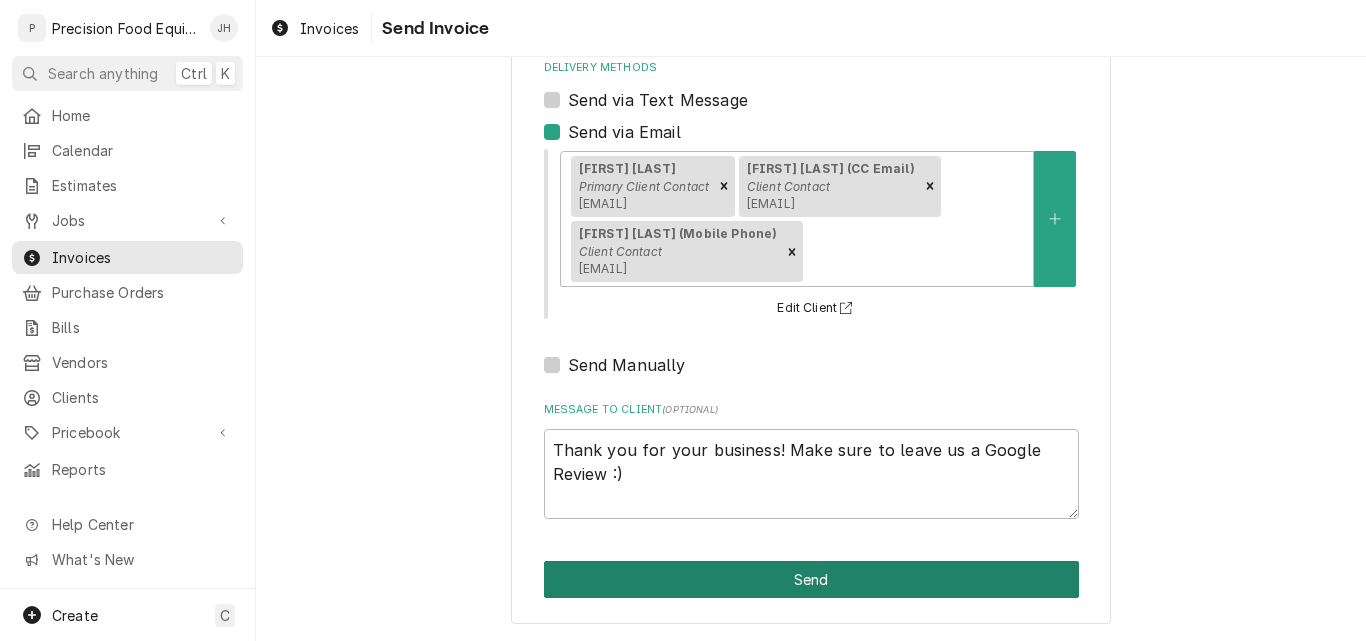 click on "Send" at bounding box center [811, 579] 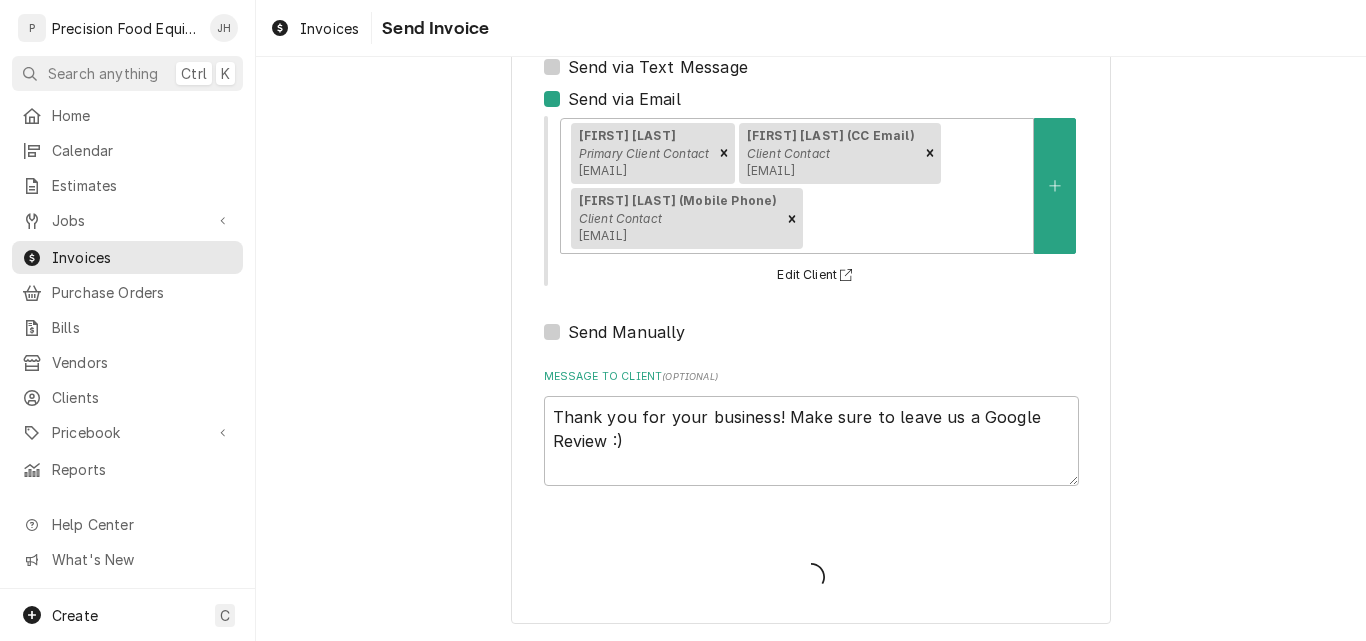 type on "x" 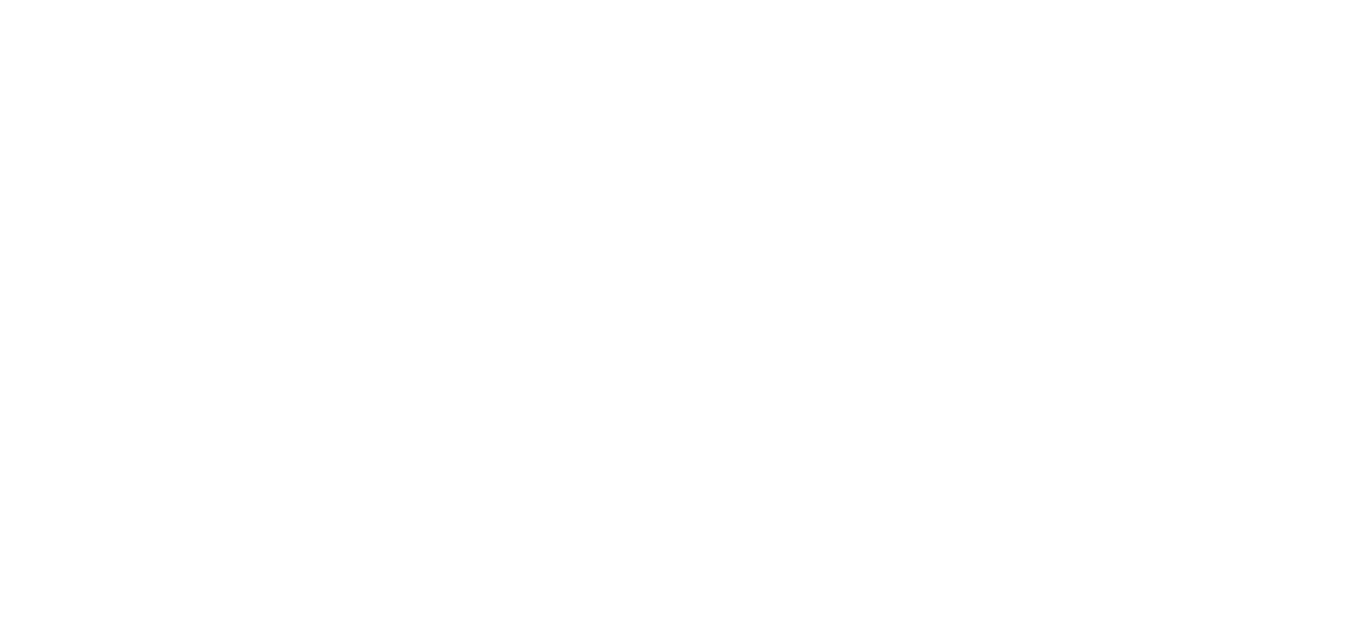 scroll, scrollTop: 0, scrollLeft: 0, axis: both 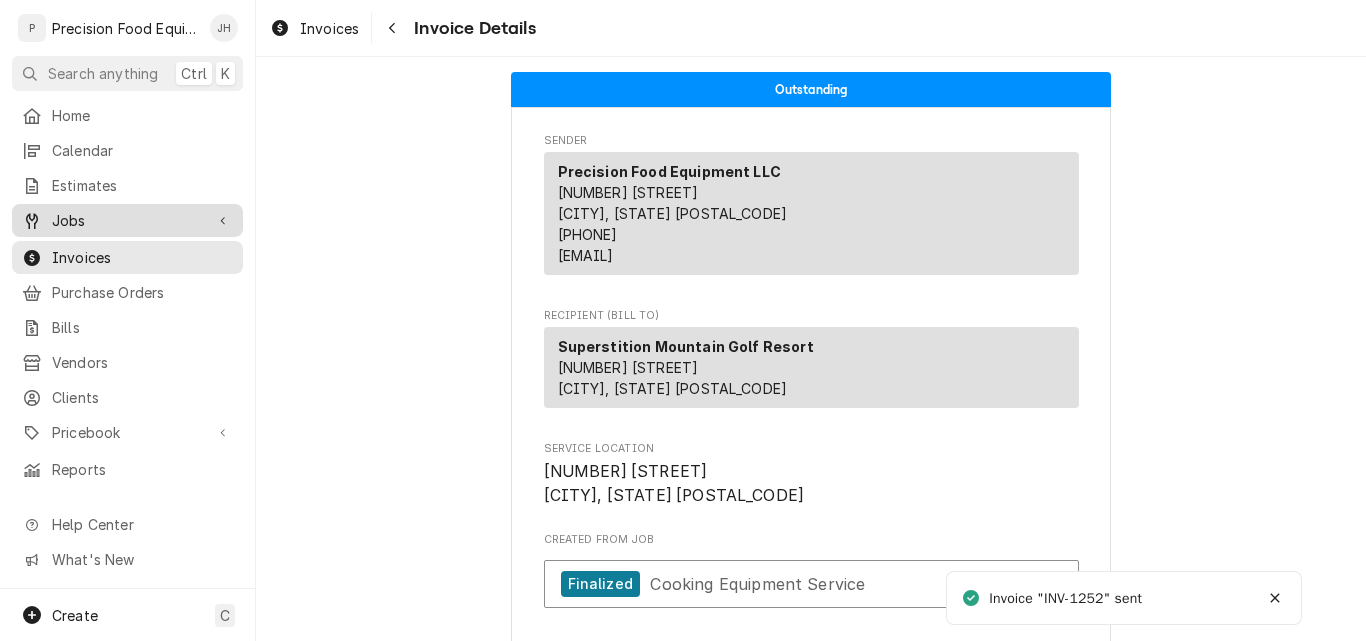 click on "Jobs" at bounding box center (127, 220) 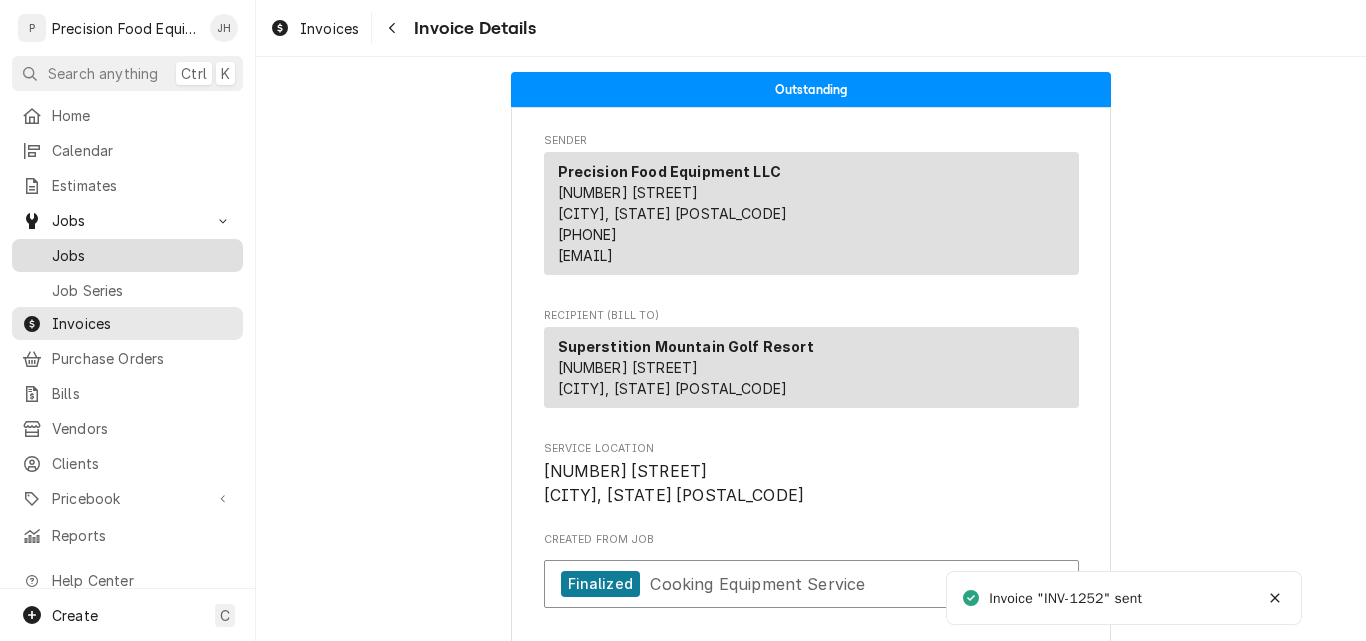 click on "Jobs" at bounding box center (142, 255) 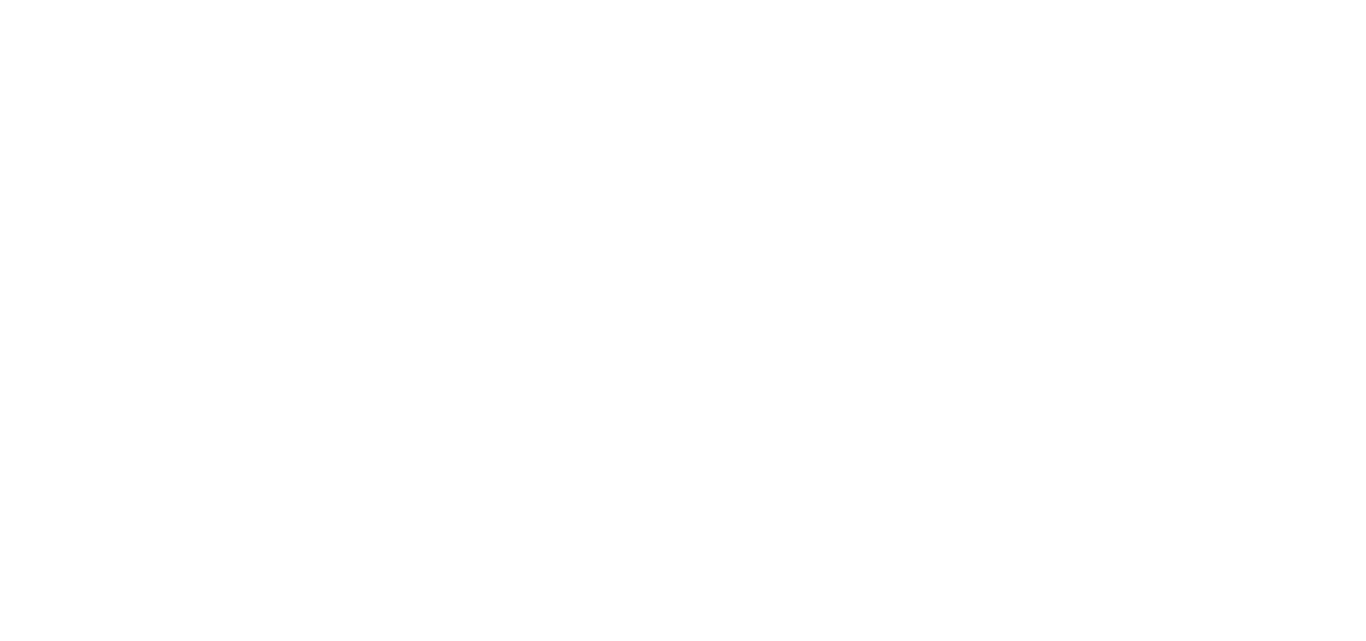 scroll, scrollTop: 0, scrollLeft: 0, axis: both 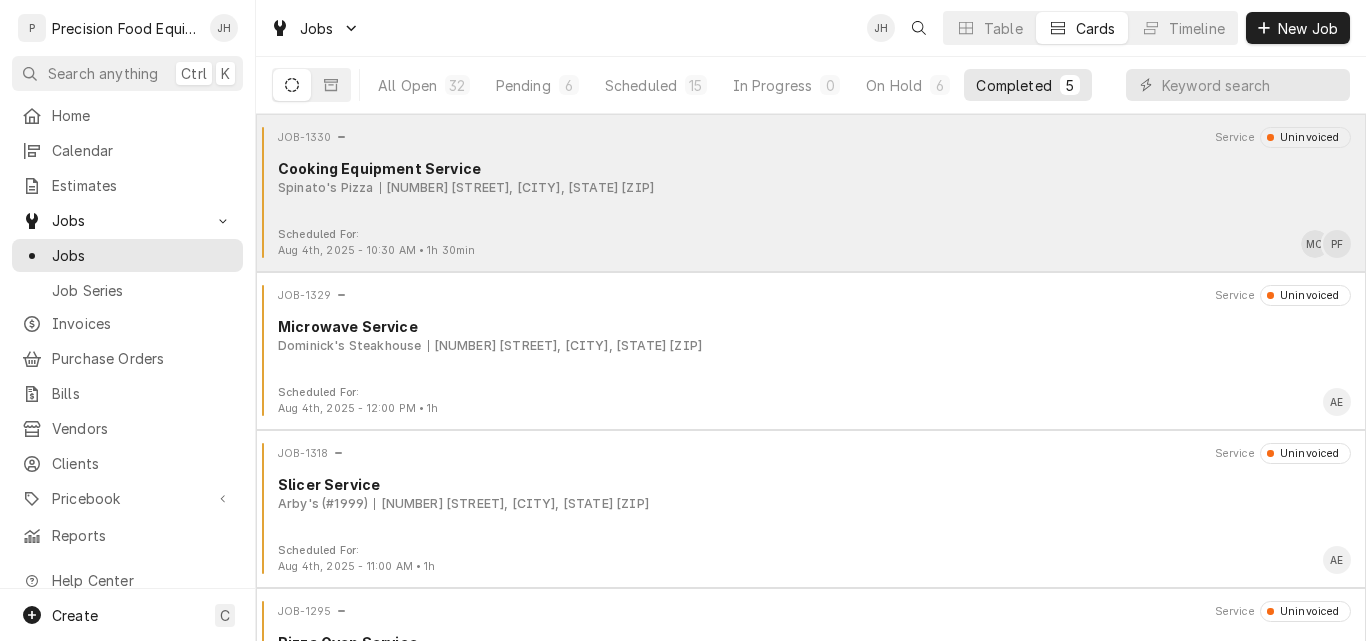 click on "Spinato's Pizza [NUMBER] [STREET], [CITY], [STATE] [ZIP]" at bounding box center [814, 188] 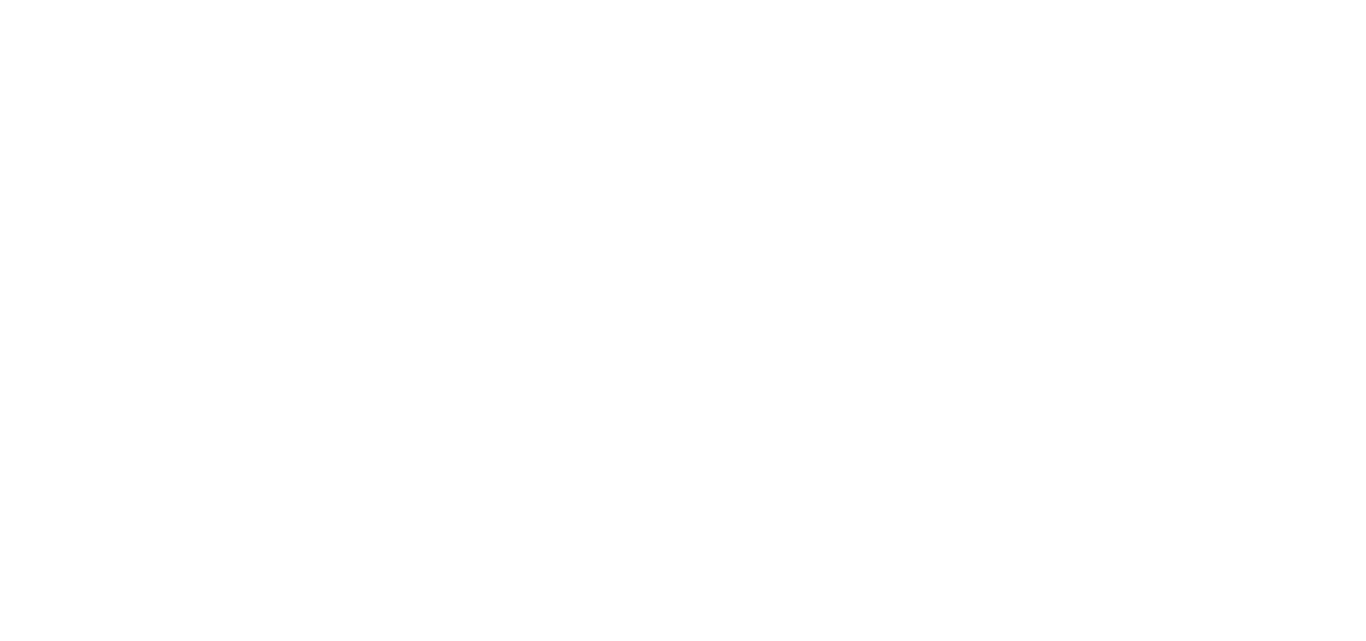 scroll, scrollTop: 0, scrollLeft: 0, axis: both 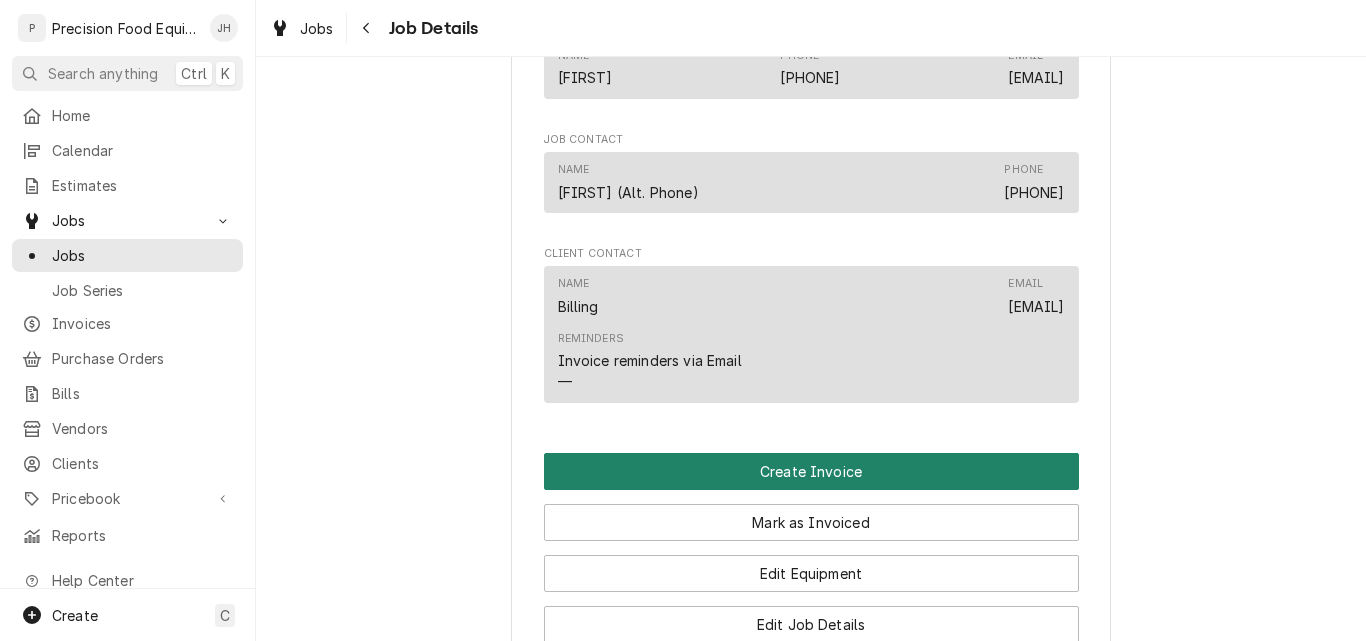 click on "Create Invoice" at bounding box center [811, 471] 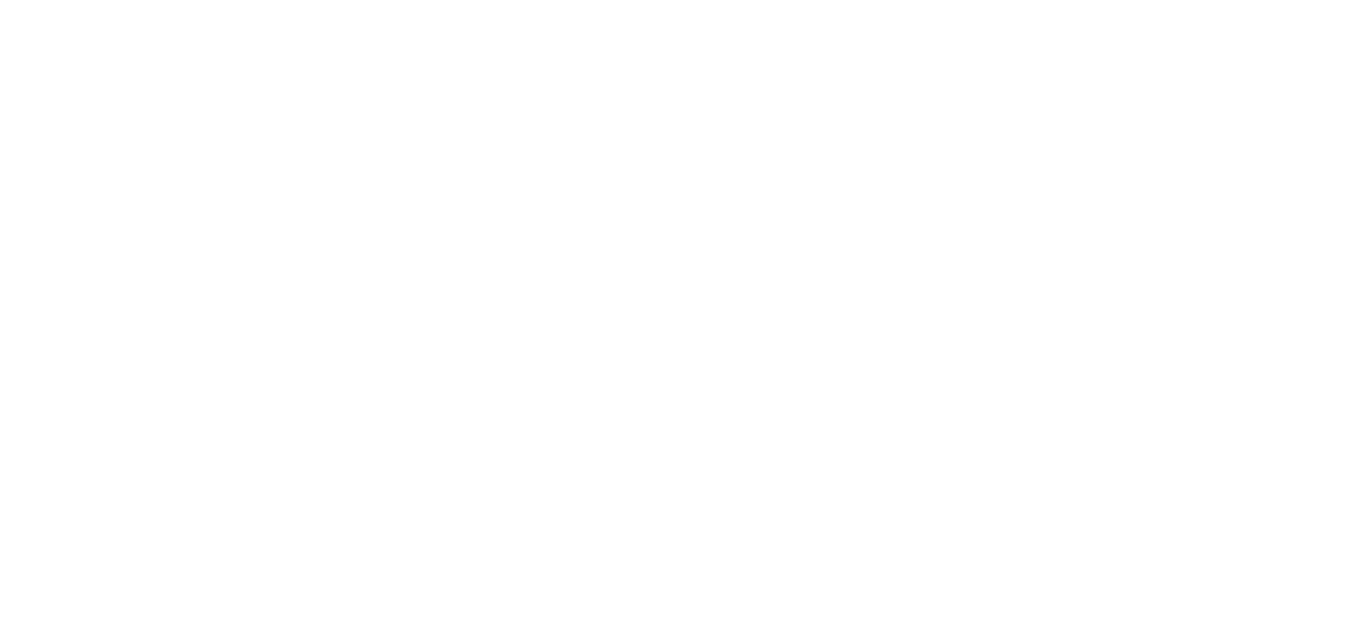scroll, scrollTop: 0, scrollLeft: 0, axis: both 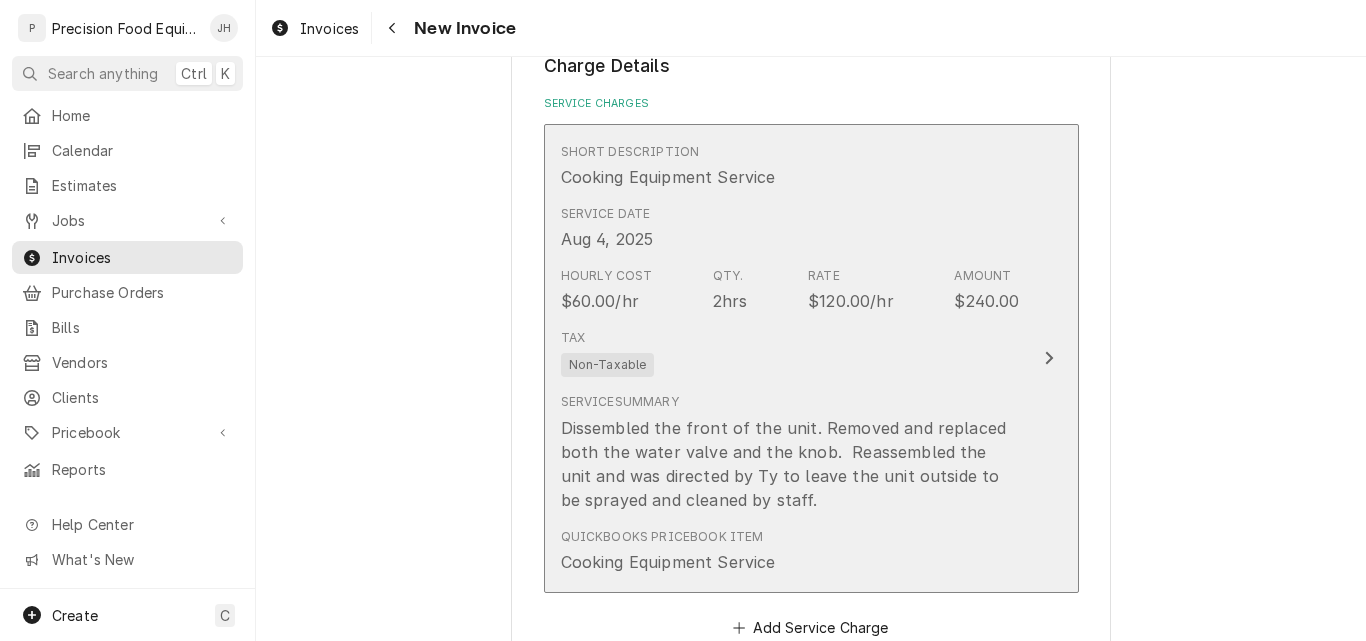 click on "Tax Non-Taxable" at bounding box center (790, 353) 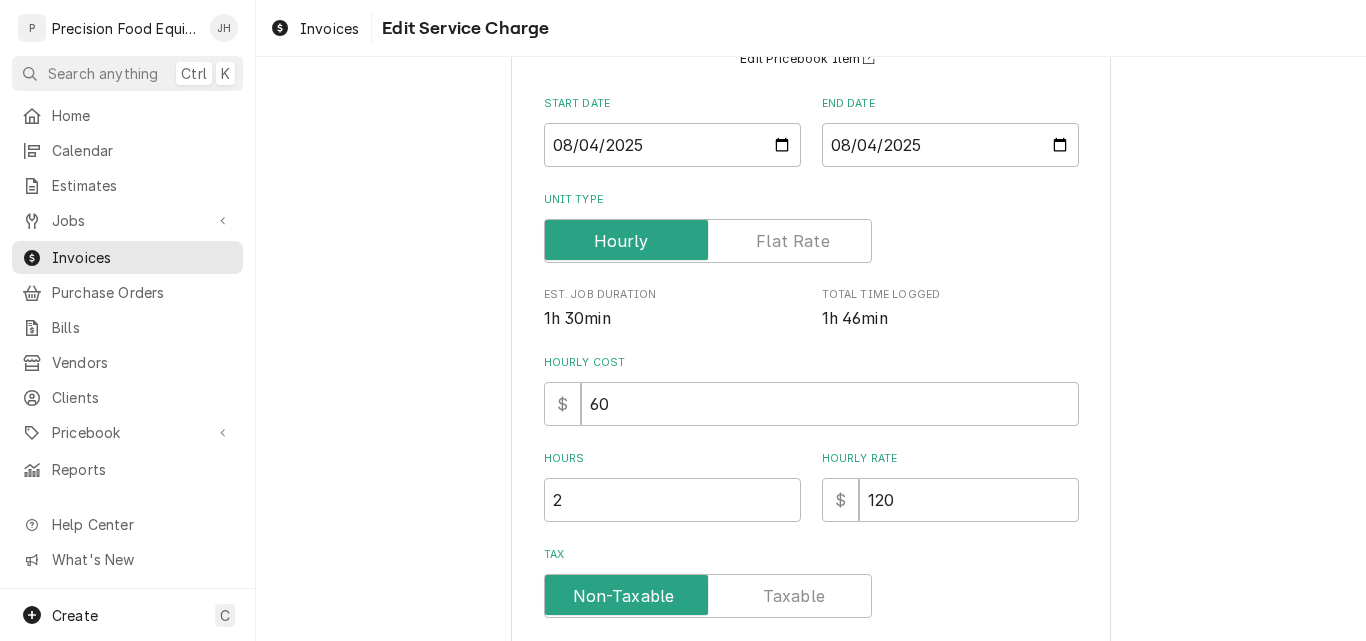 scroll, scrollTop: 200, scrollLeft: 0, axis: vertical 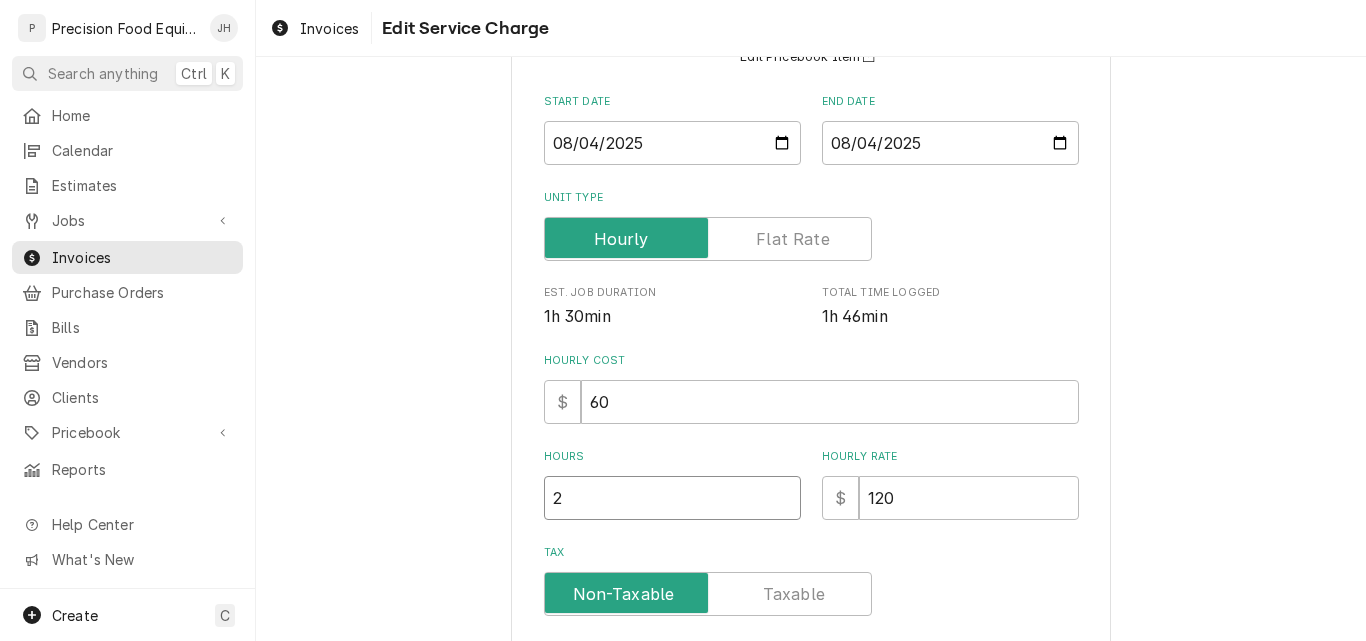 drag, startPoint x: 565, startPoint y: 498, endPoint x: 530, endPoint y: 500, distance: 35.057095 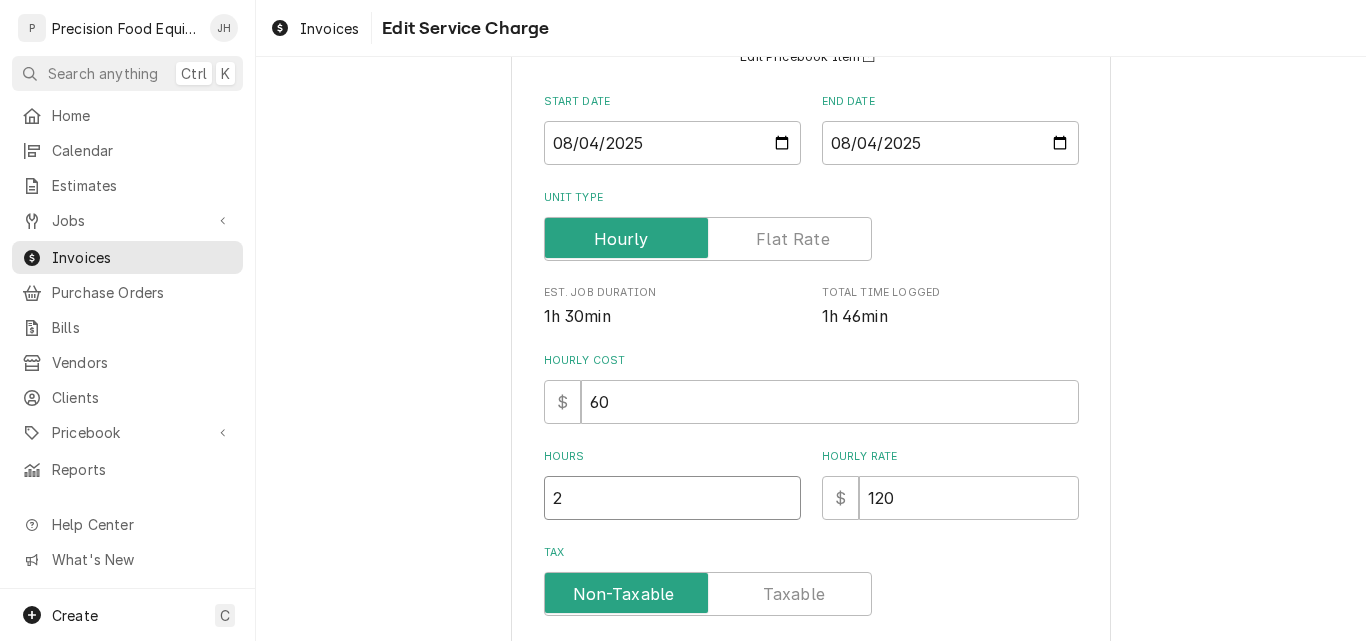 type on "x" 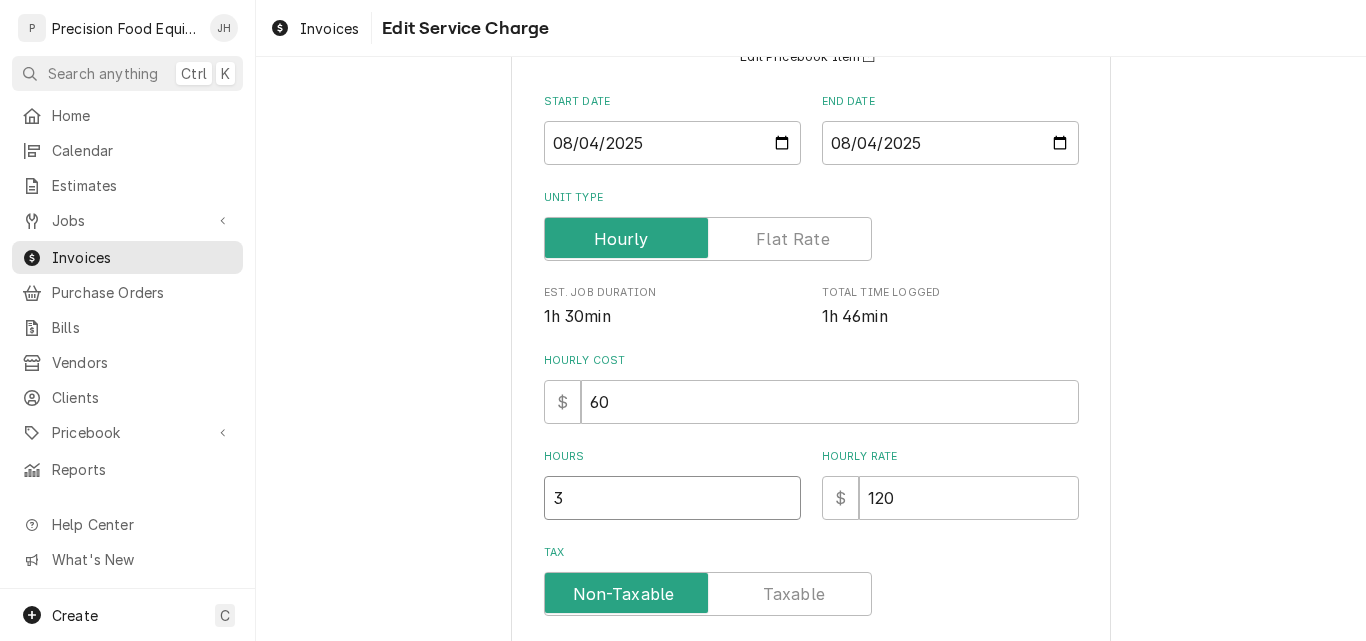 type on "3" 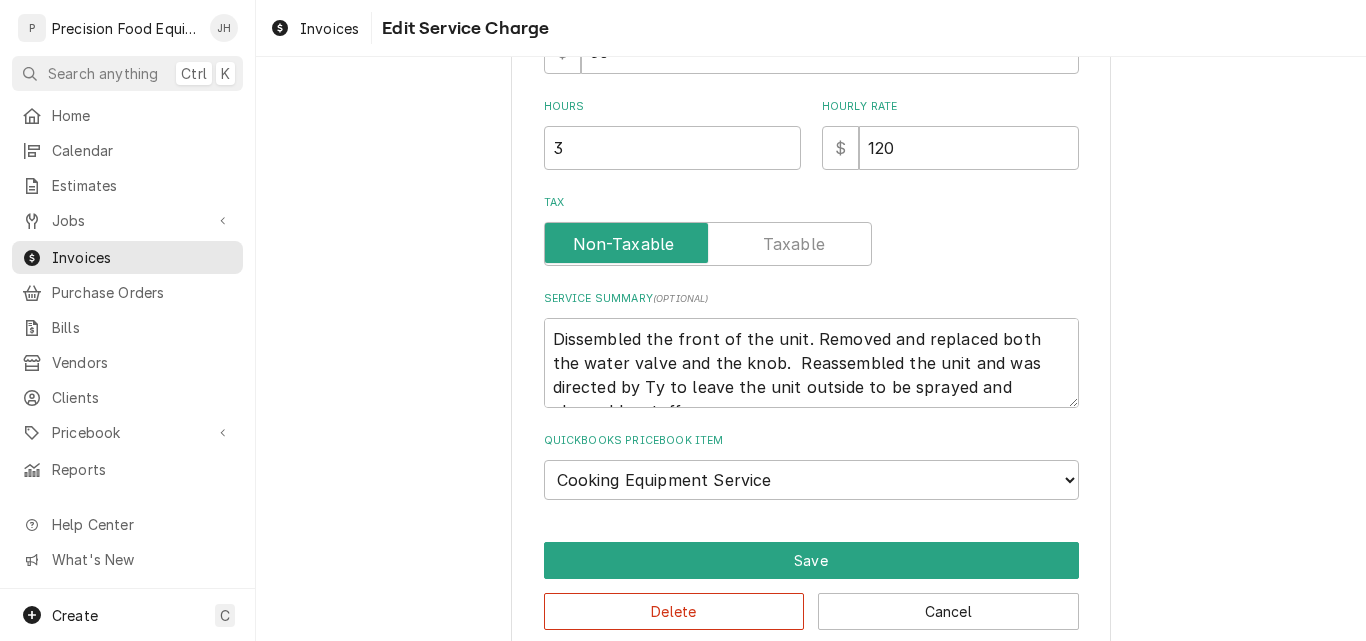 scroll, scrollTop: 582, scrollLeft: 0, axis: vertical 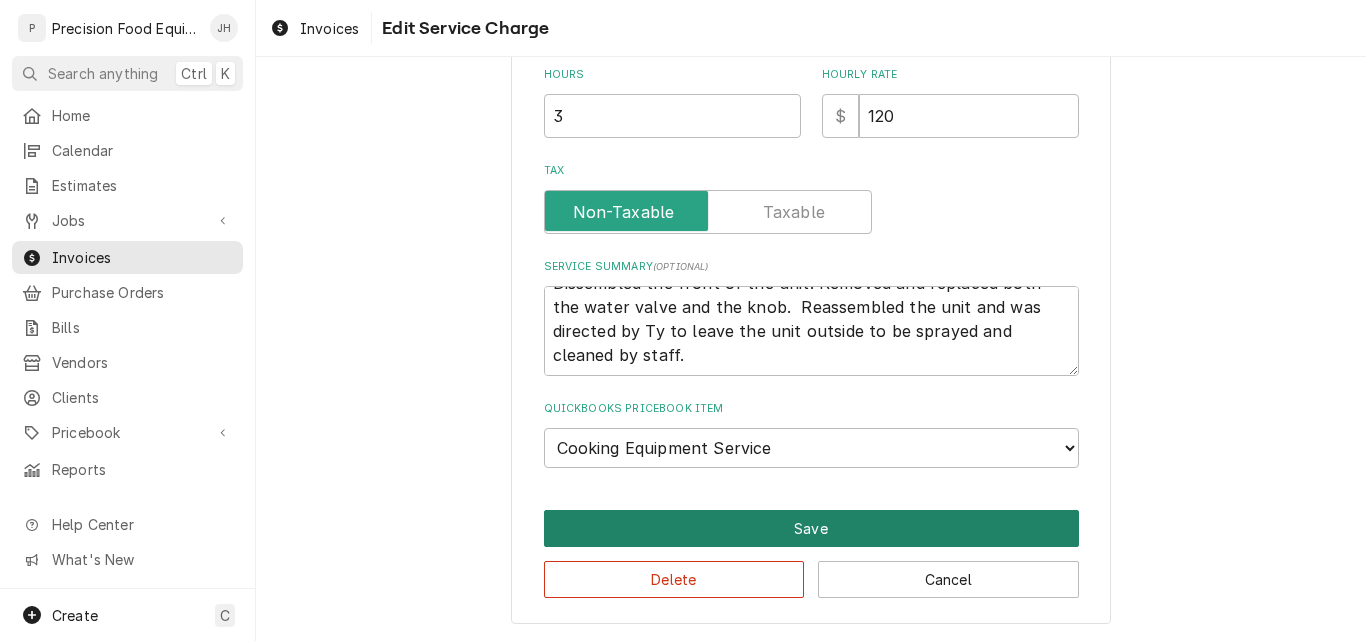 click on "Save" at bounding box center (811, 528) 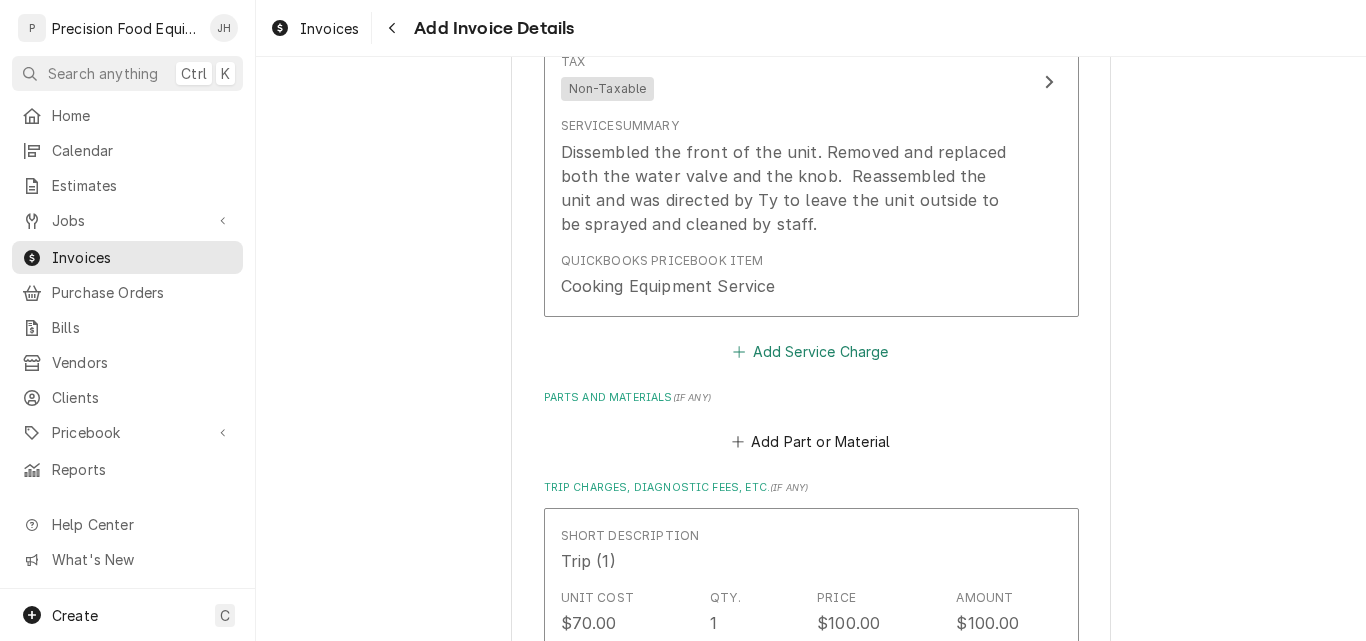 scroll, scrollTop: 2176, scrollLeft: 0, axis: vertical 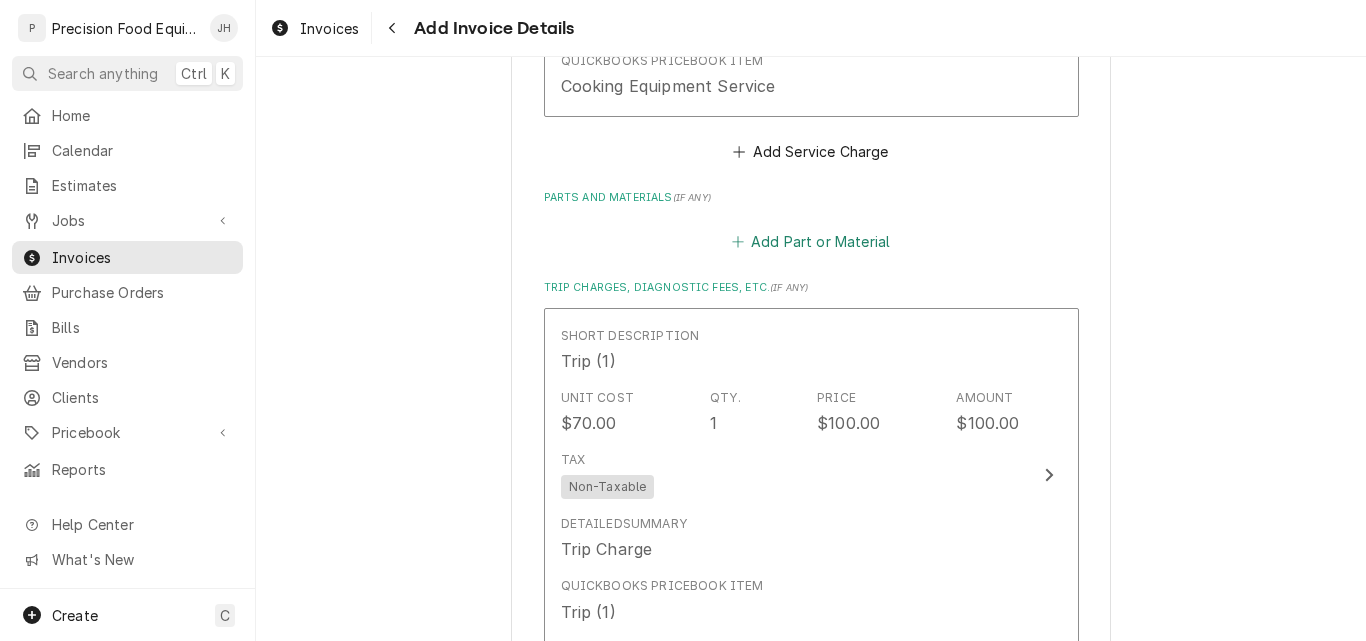 click on "Add Part or Material" at bounding box center (810, 242) 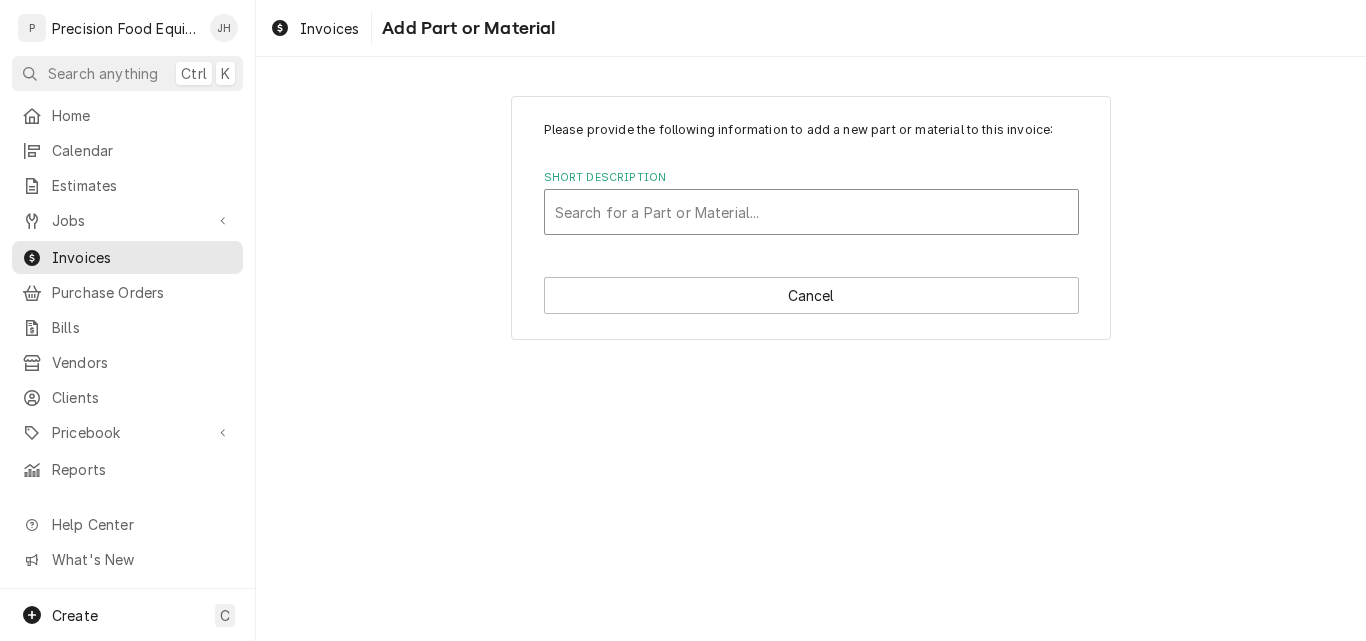 click at bounding box center [811, 212] 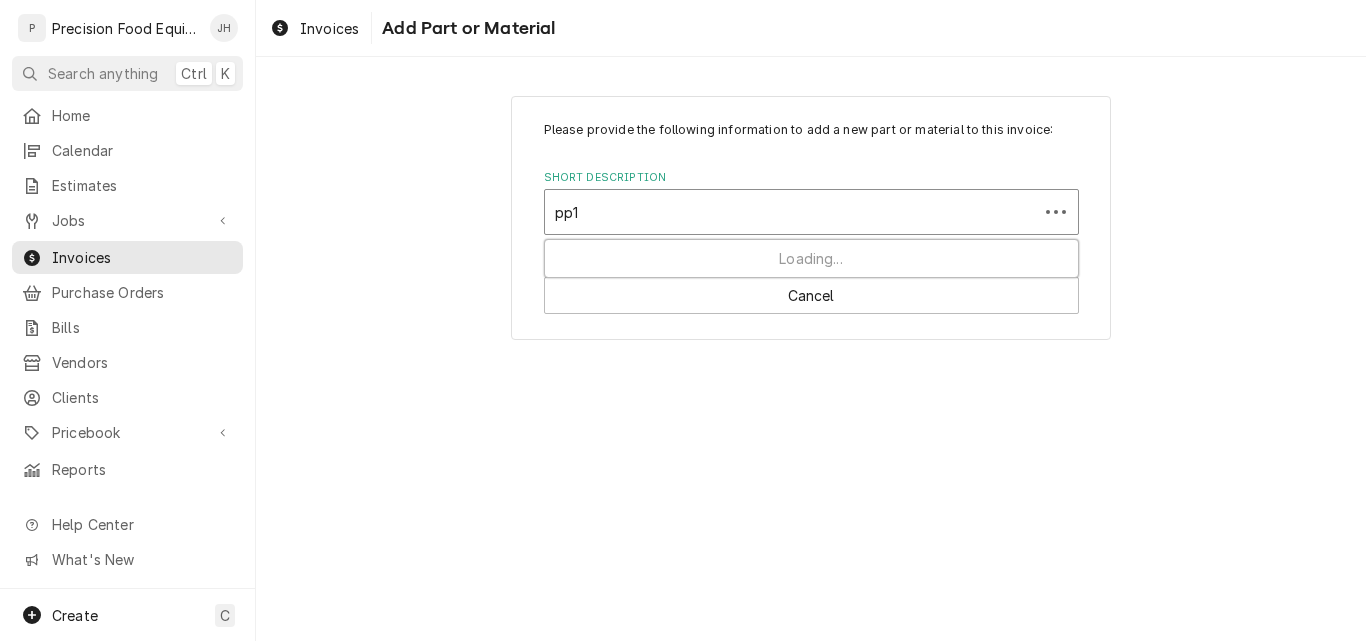 type on "pp" 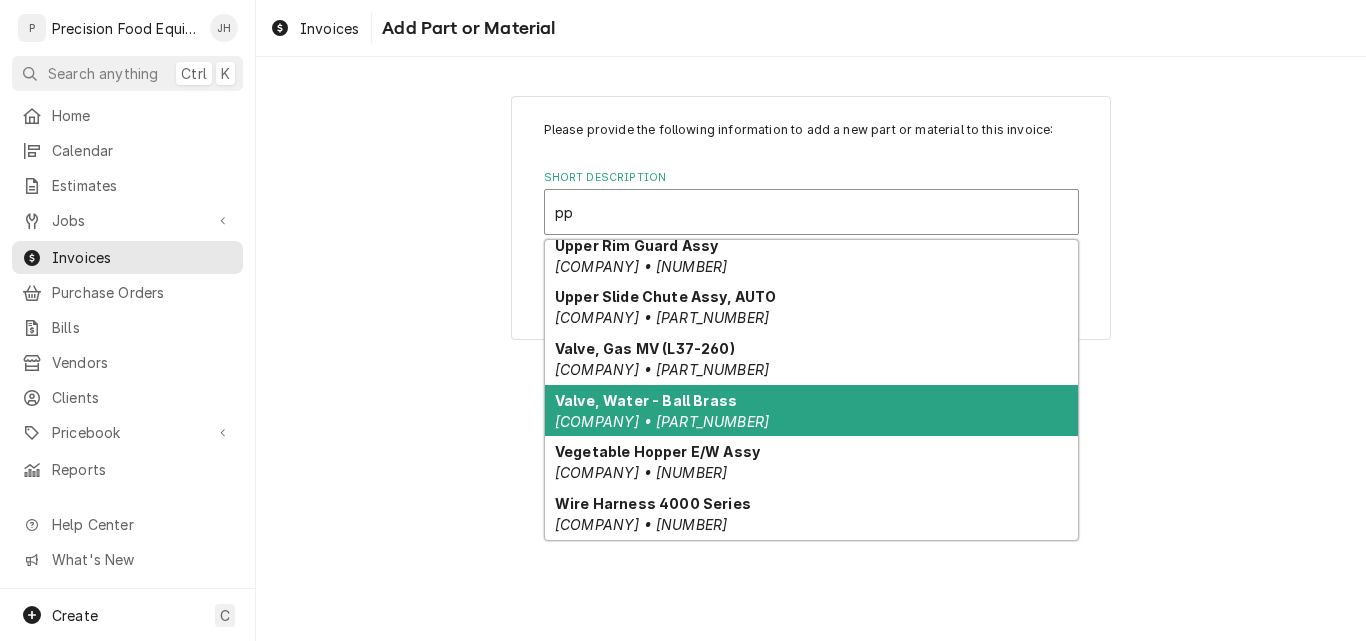 scroll, scrollTop: 7474, scrollLeft: 0, axis: vertical 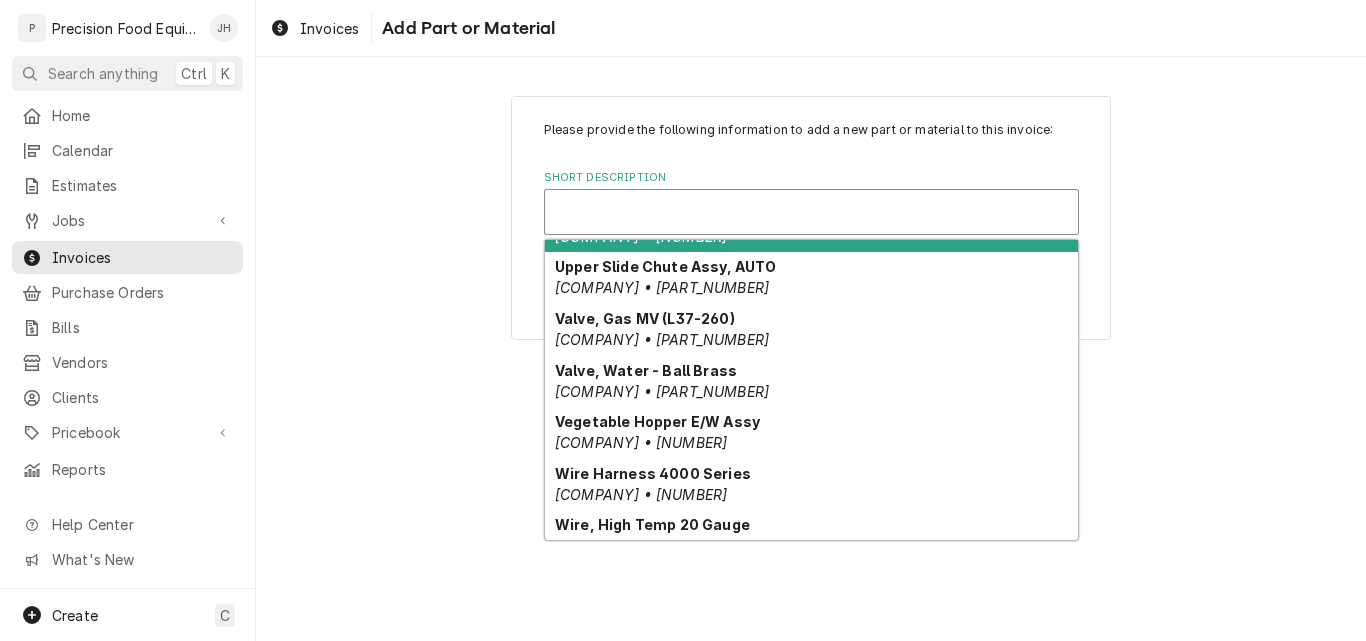 click at bounding box center [811, 212] 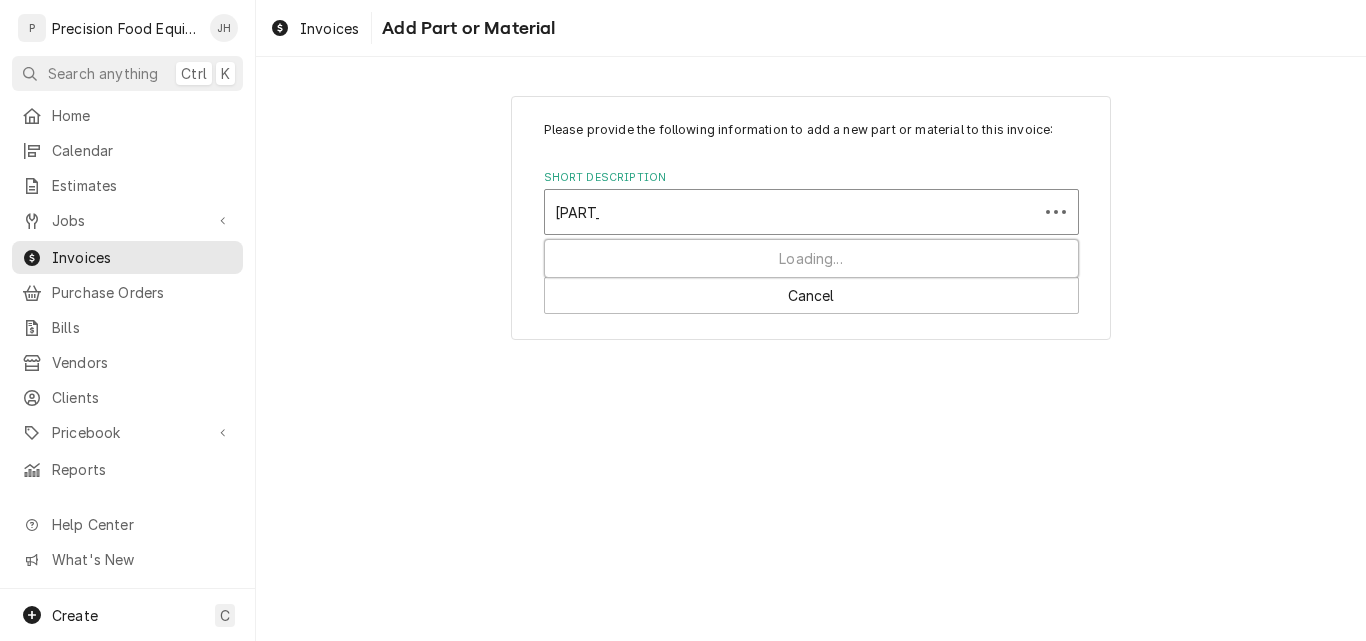 type on "[PART_NUMBER]" 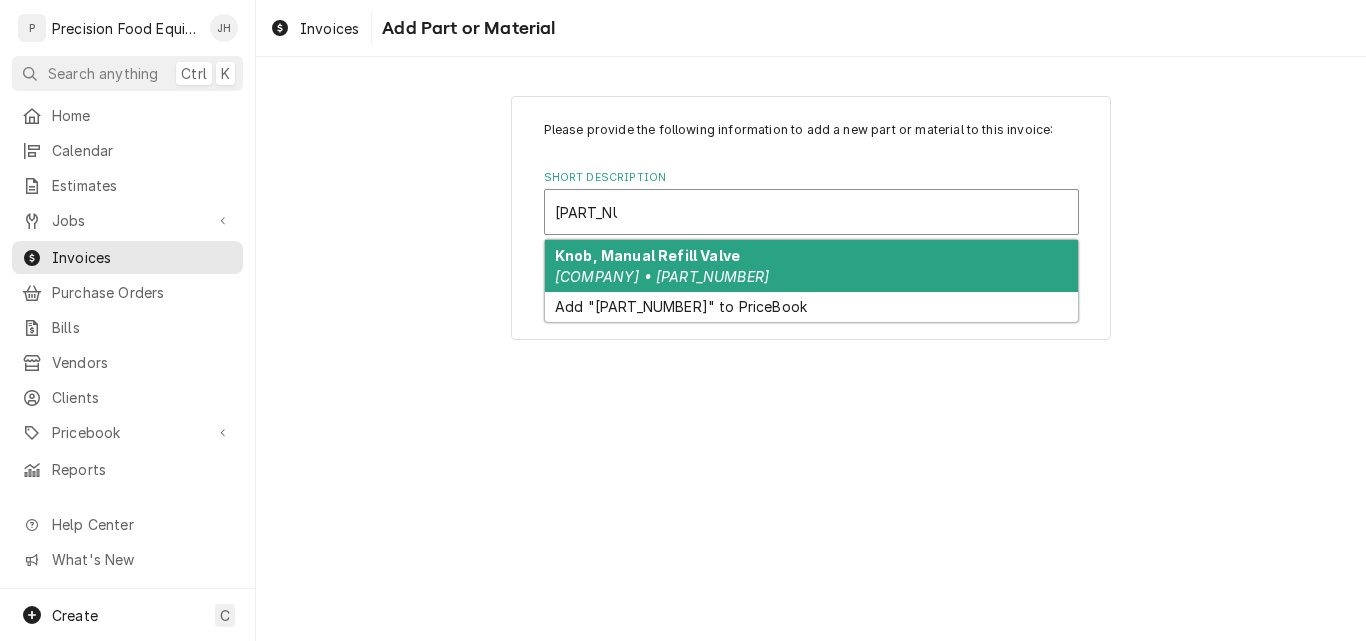 click on "Knob, Manual Refill Valve [COMPANY] • [PART_NUMBER]" at bounding box center (811, 266) 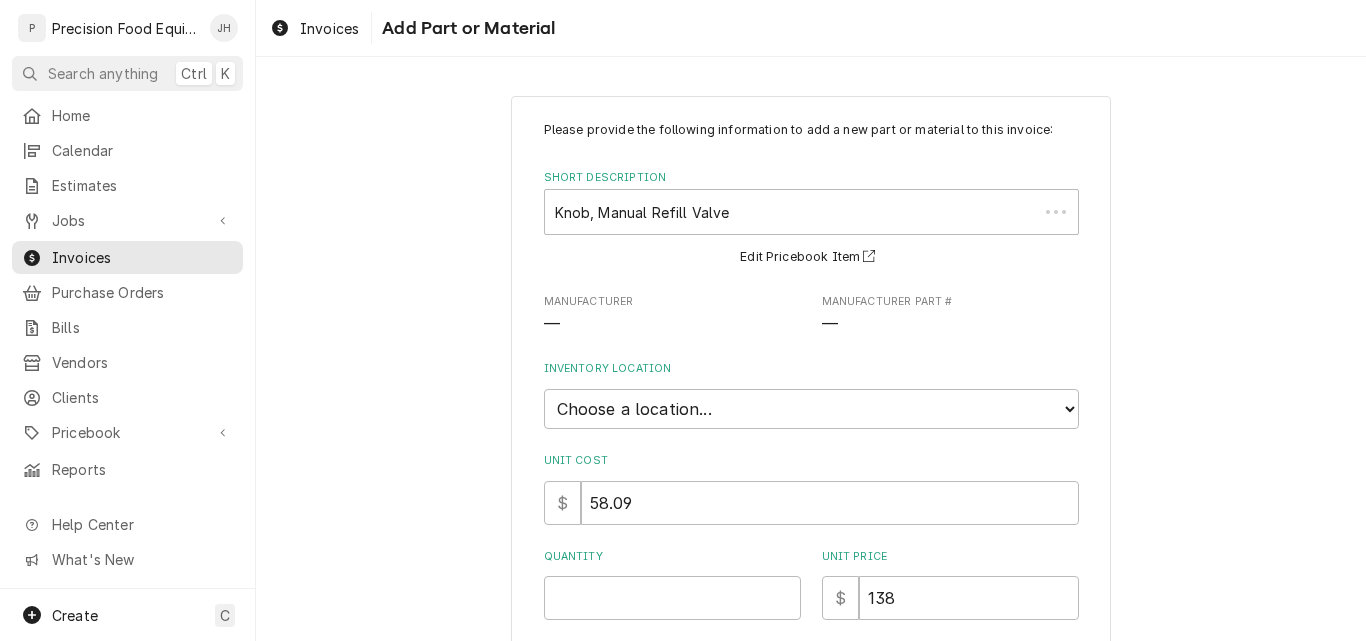 type on "x" 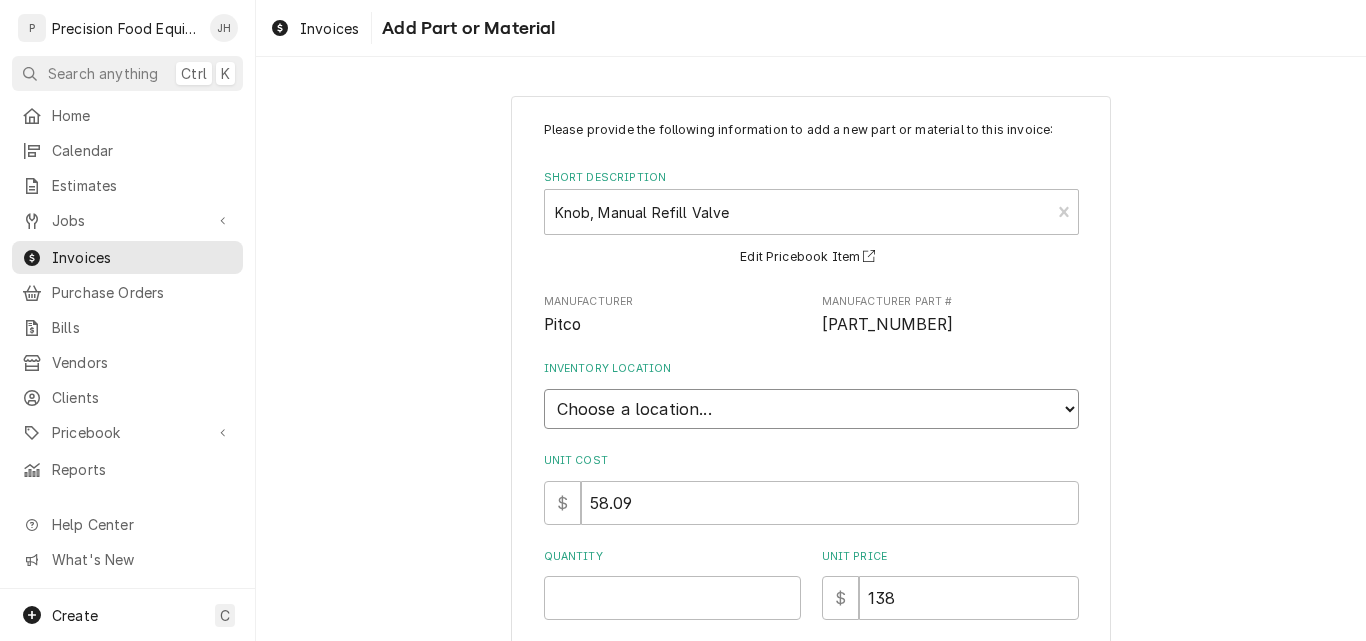 click on "Choose a location... QBD Warehouse" at bounding box center (811, 409) 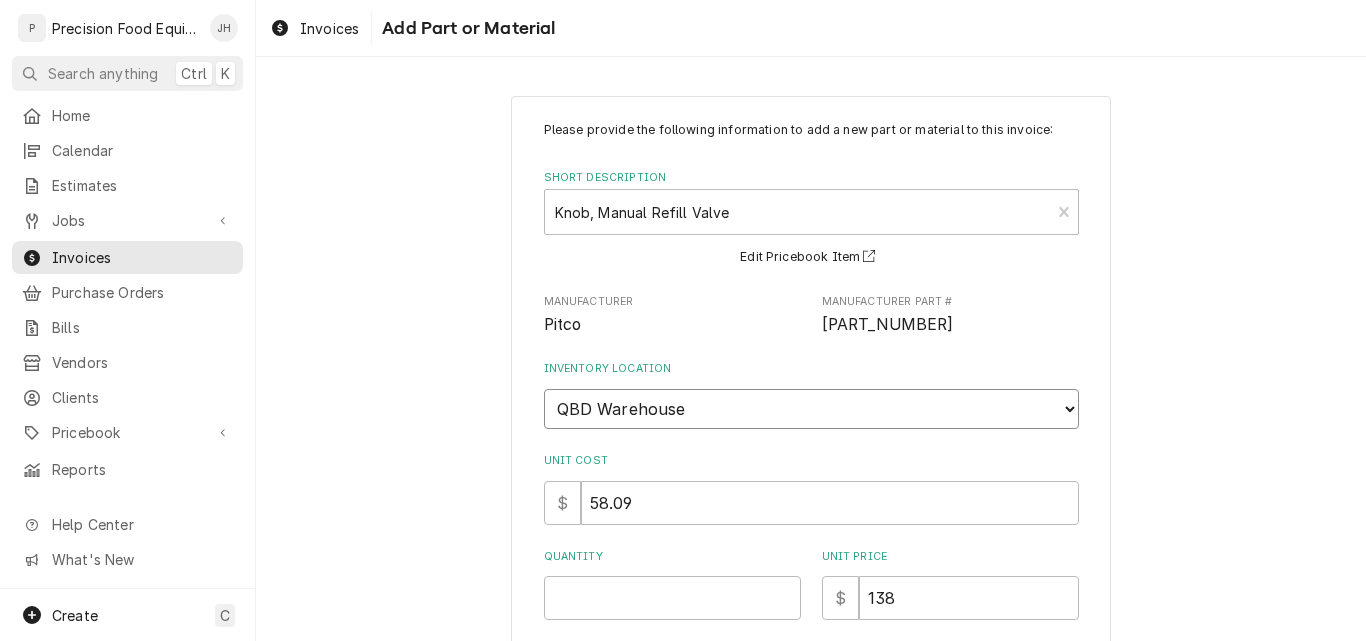 click on "Choose a location... QBD Warehouse" at bounding box center [811, 409] 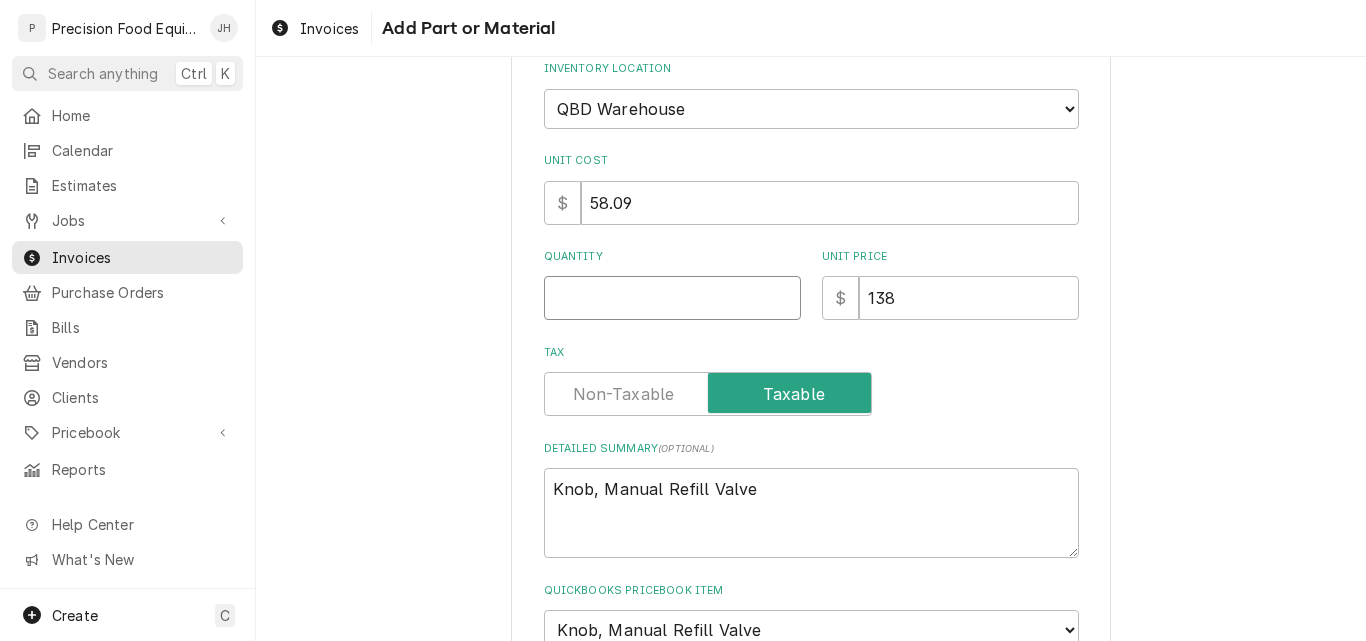 click on "Quantity" at bounding box center (672, 298) 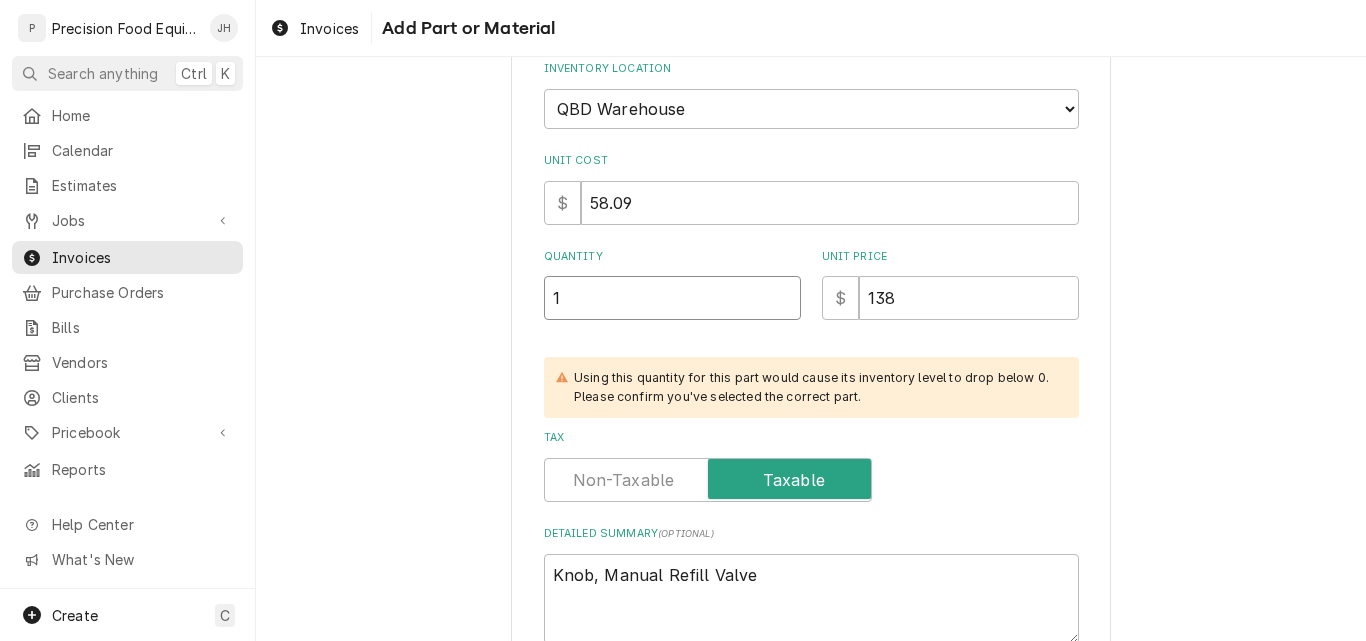 type on "1" 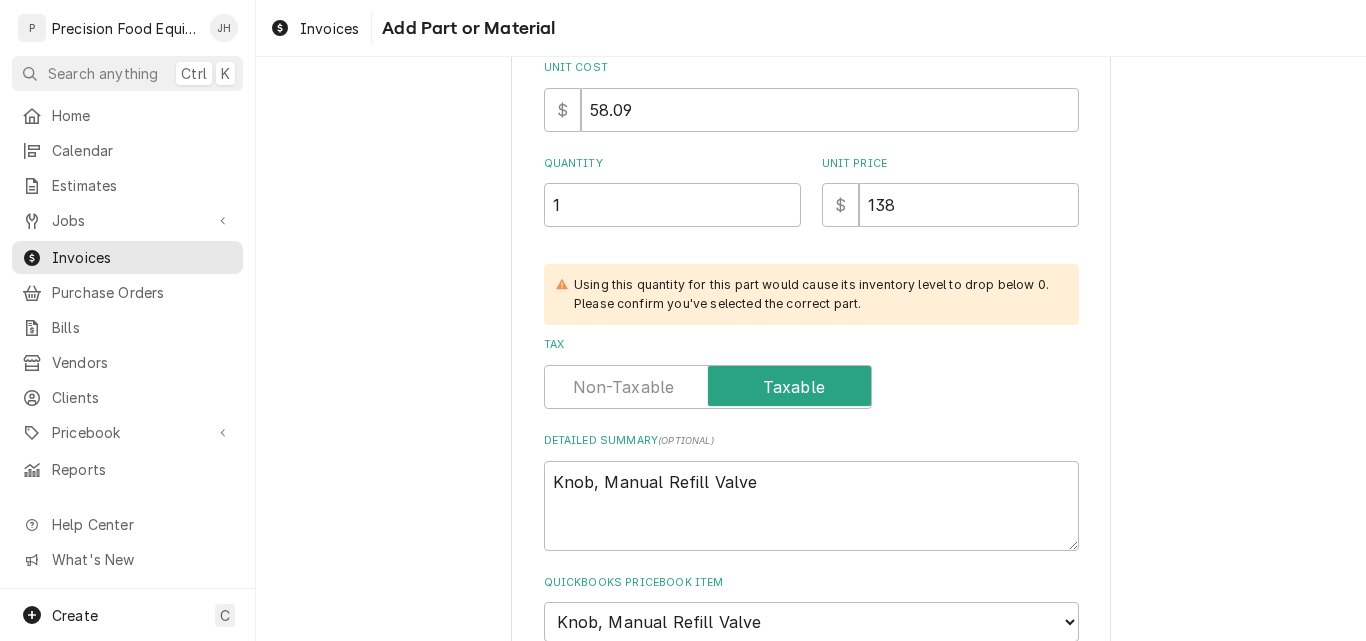 scroll, scrollTop: 516, scrollLeft: 0, axis: vertical 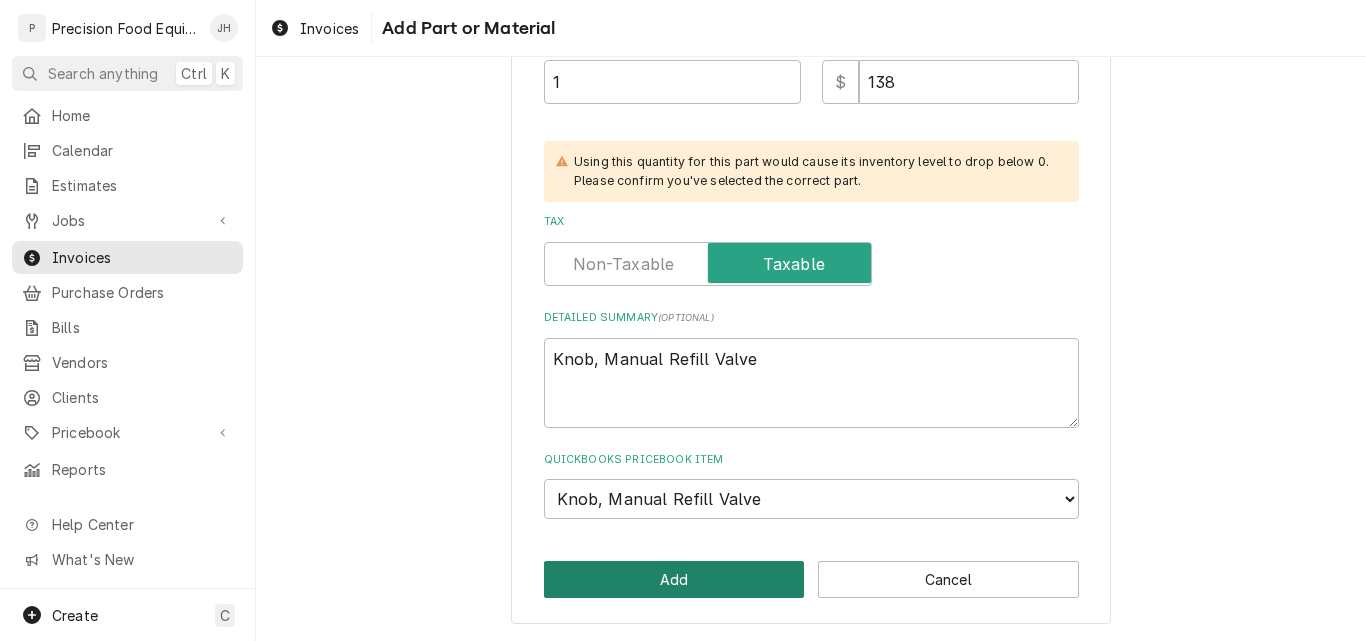 click on "Add" at bounding box center (674, 579) 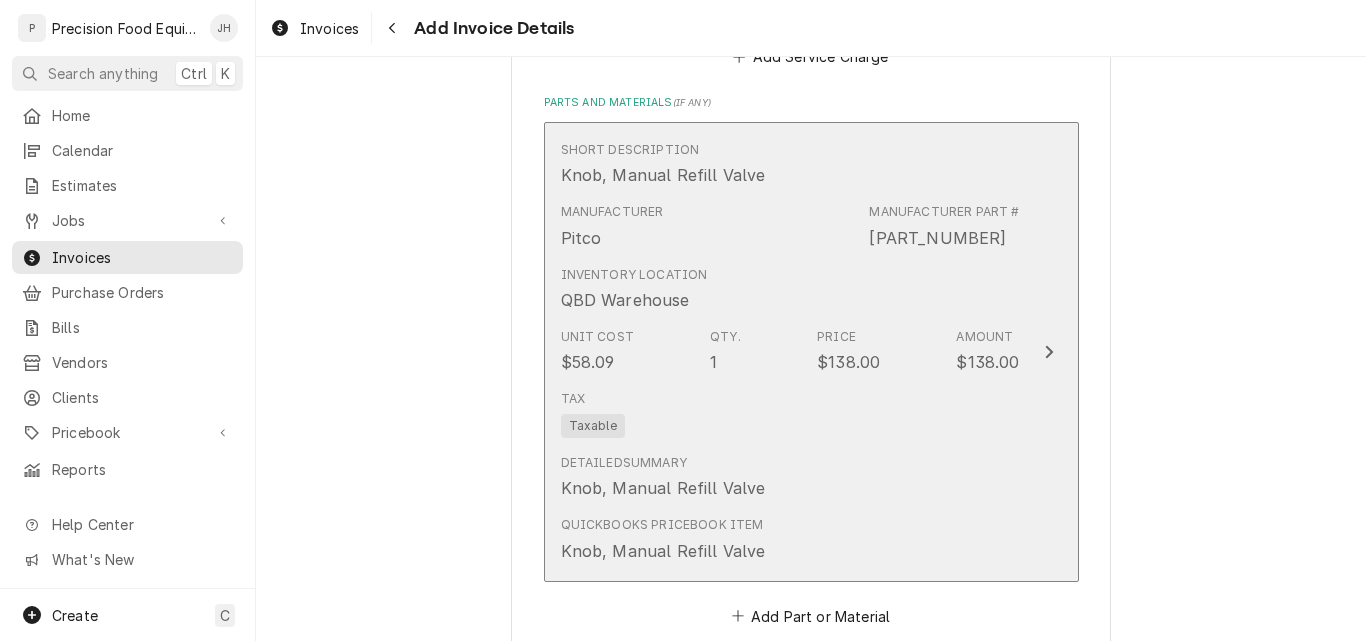 scroll, scrollTop: 2552, scrollLeft: 0, axis: vertical 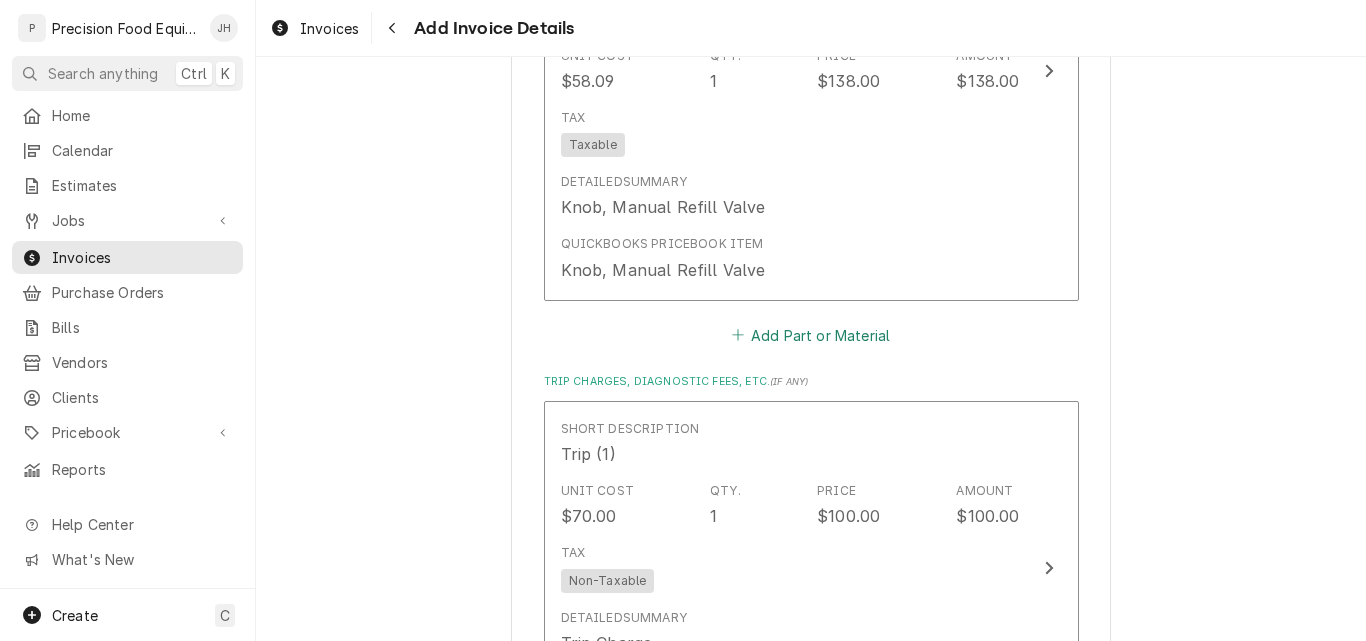 click on "Add Part or Material" at bounding box center (810, 335) 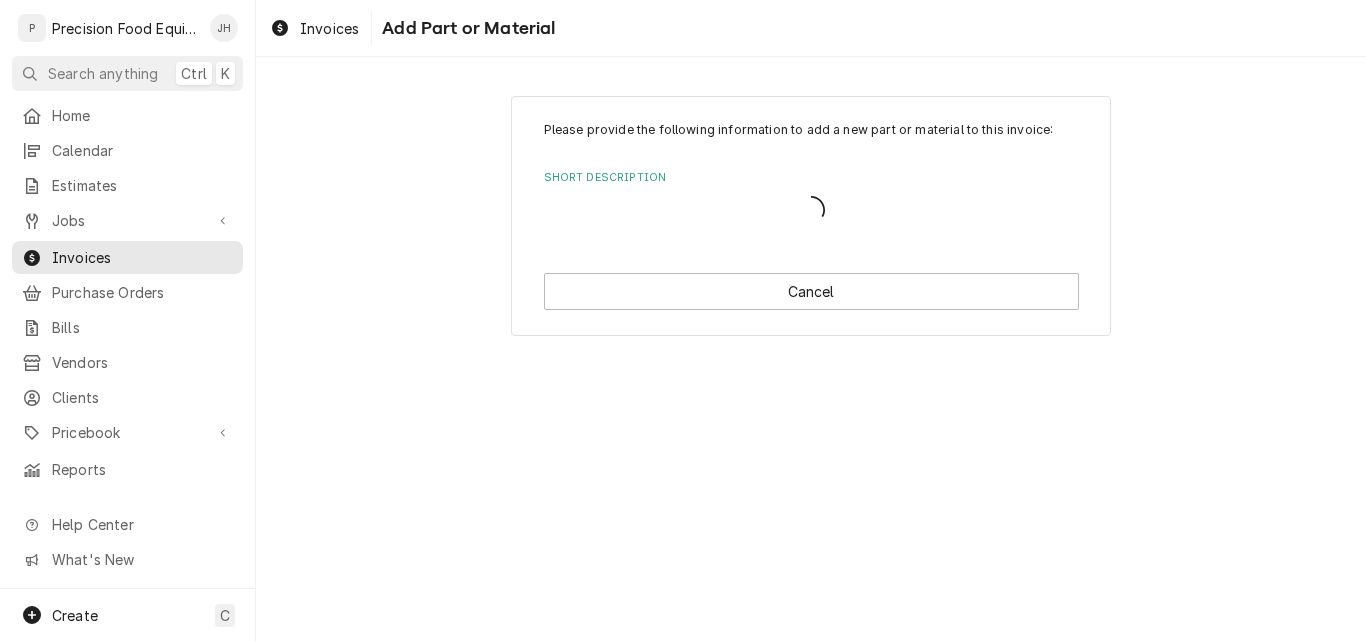 scroll, scrollTop: 0, scrollLeft: 0, axis: both 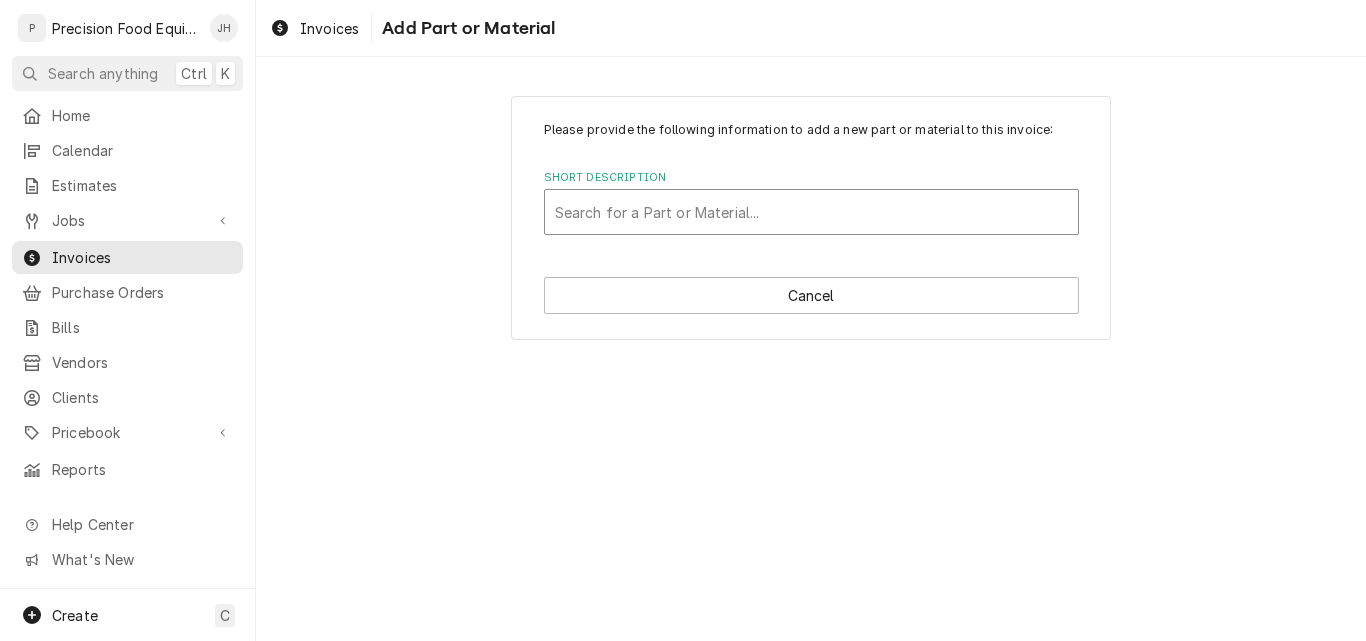 click at bounding box center (811, 212) 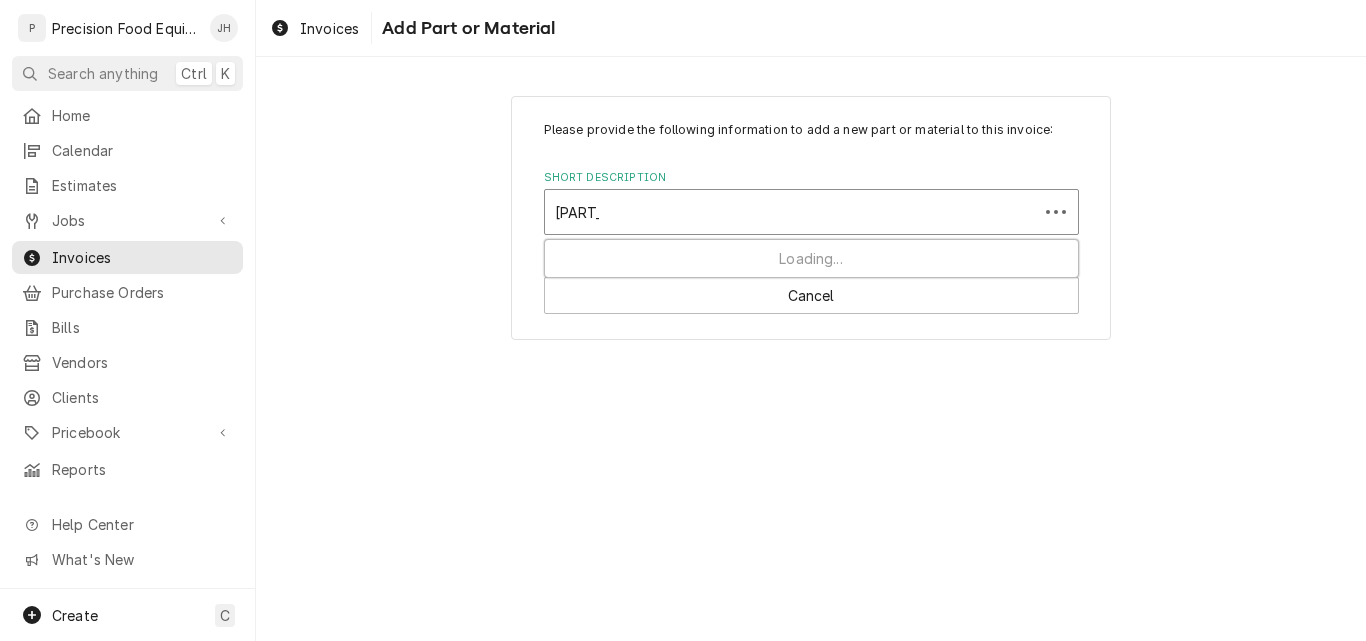 type on "[PART_NUMBER]" 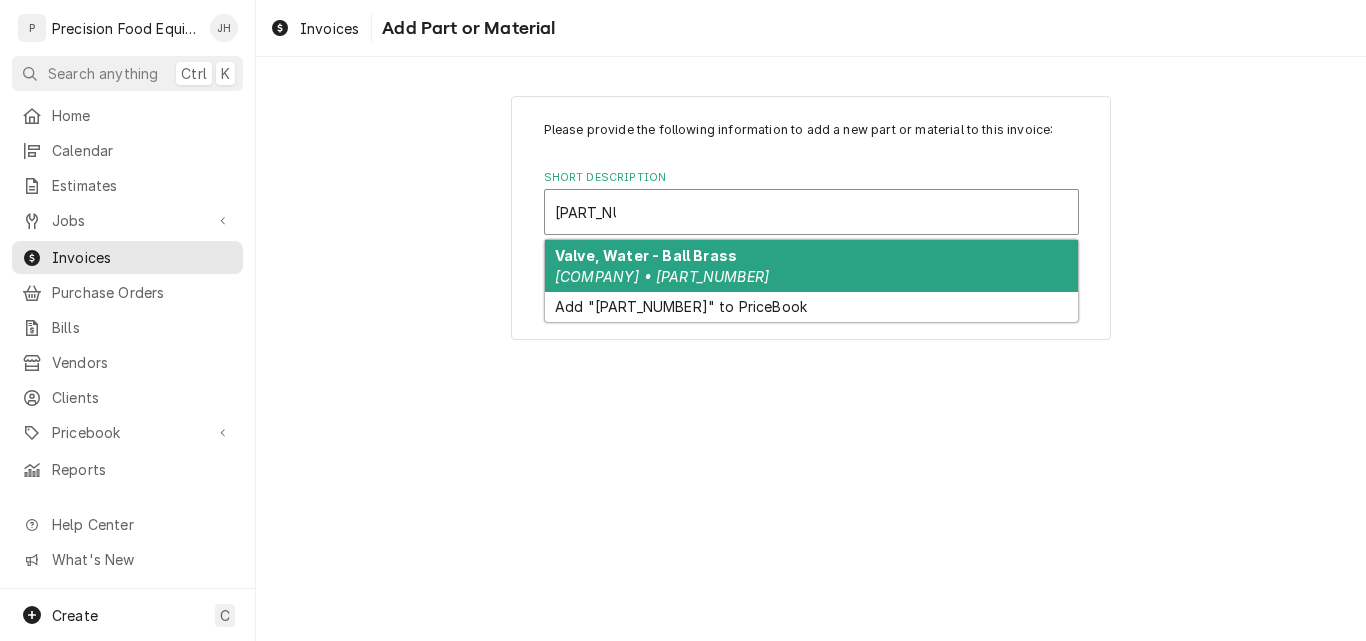 click on "Valve, Water - Ball Brass [COMPANY] • [PART_NUMBER]" at bounding box center (811, 266) 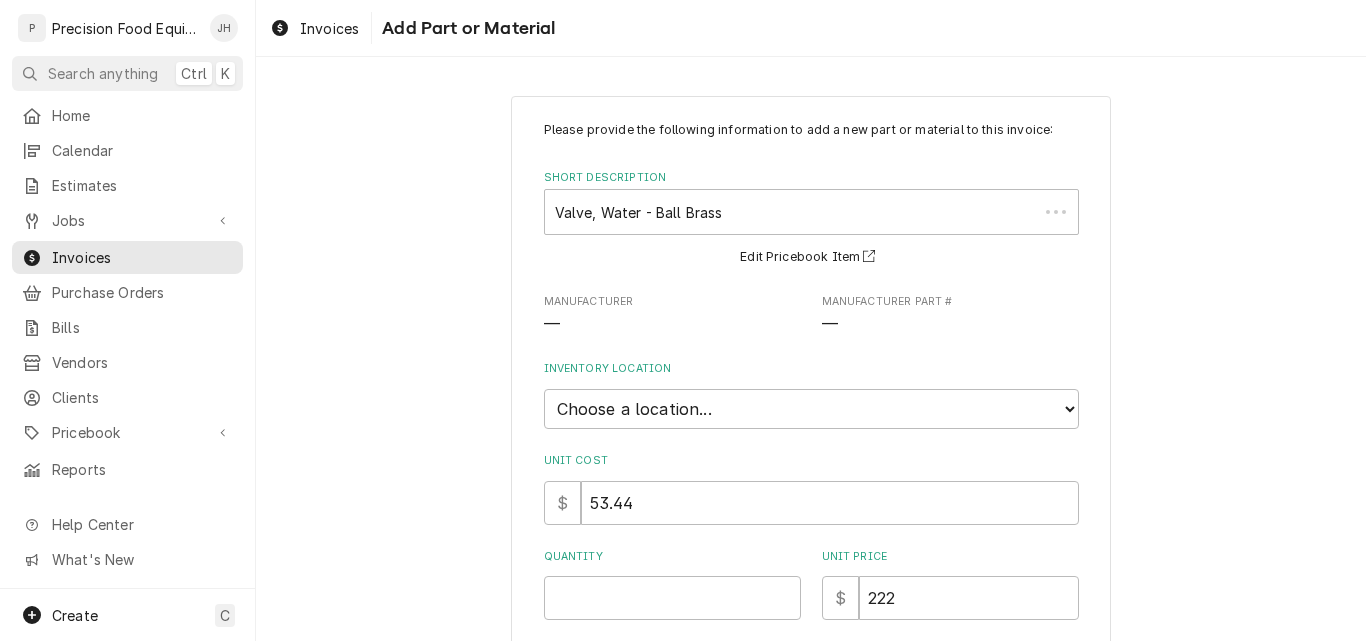 type on "x" 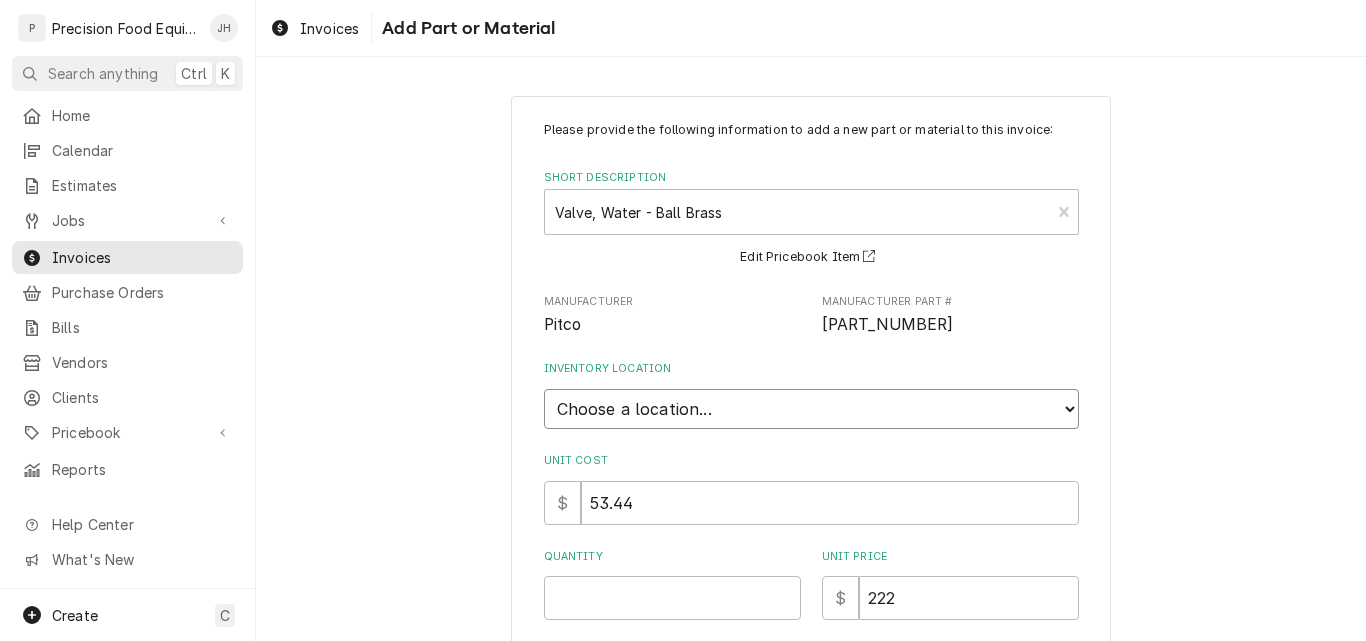 click on "Choose a location... QBD Warehouse" at bounding box center [811, 409] 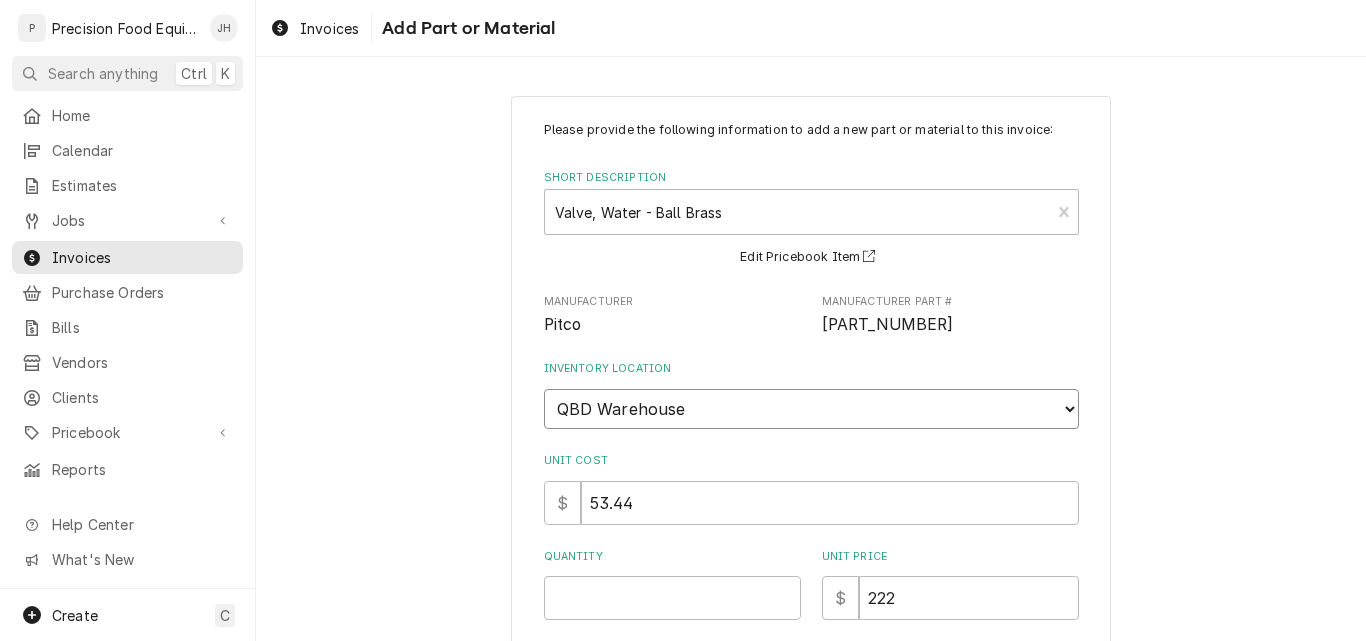 click on "Choose a location... QBD Warehouse" at bounding box center [811, 409] 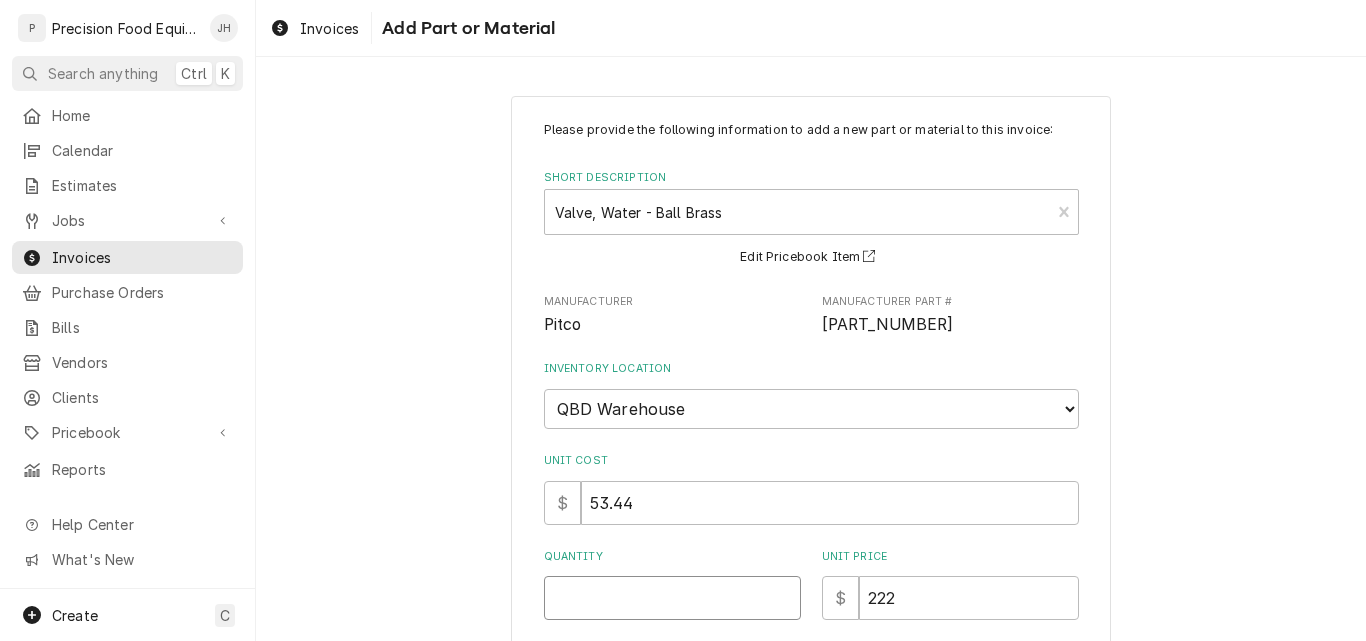 click on "Quantity" at bounding box center (672, 598) 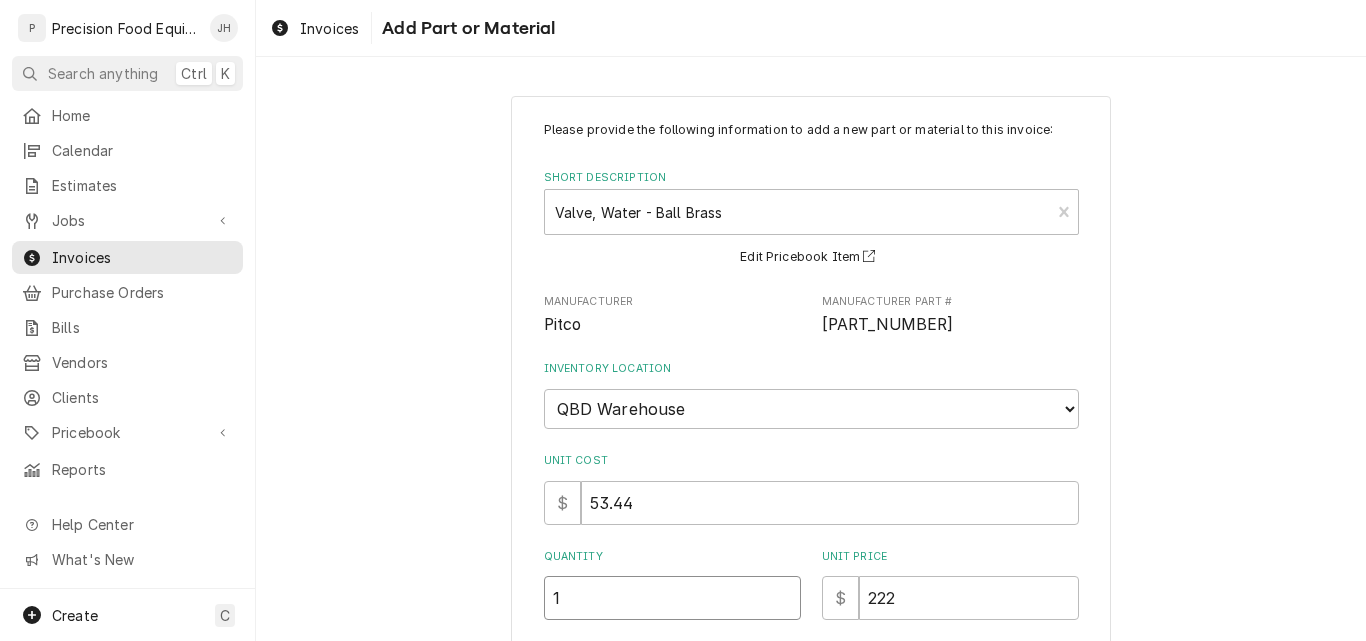 type on "x" 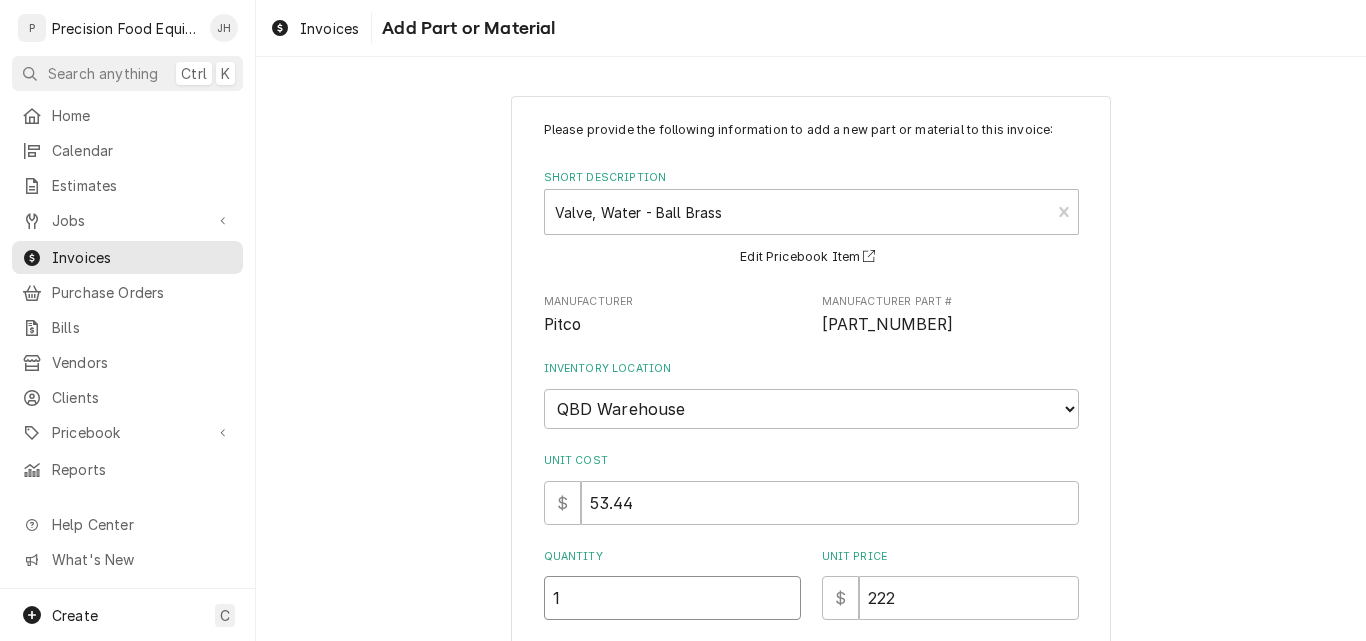 type on "1" 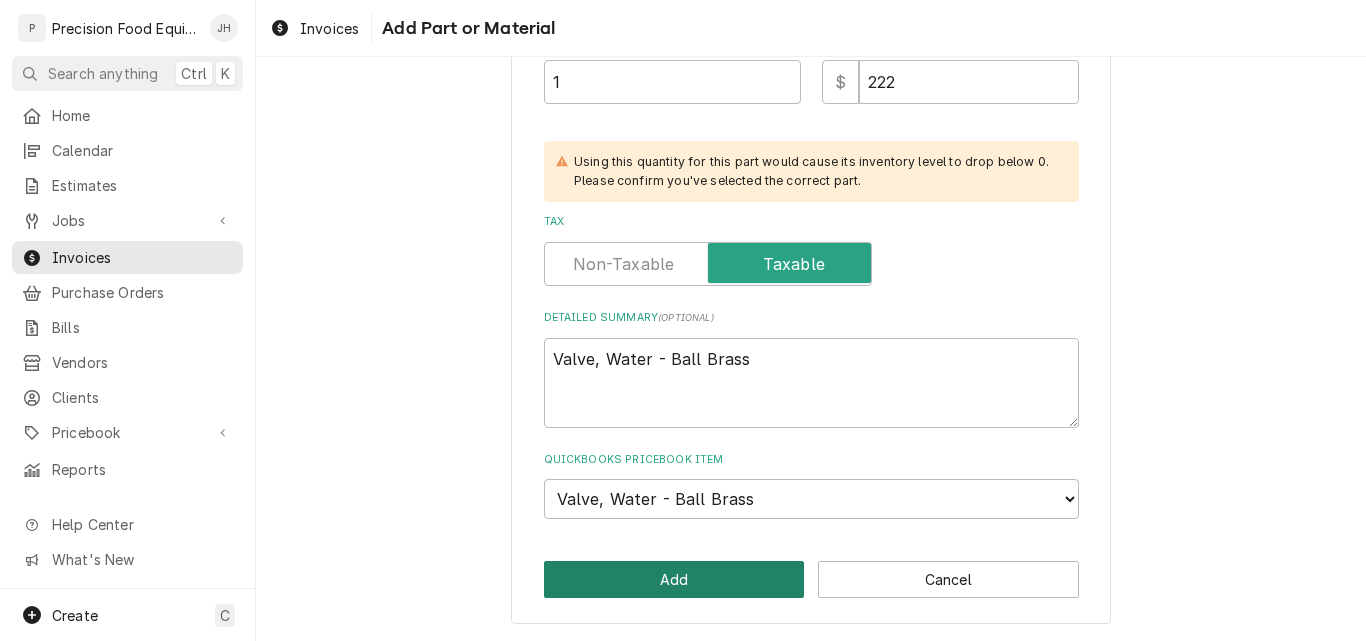 click on "Add" at bounding box center (674, 579) 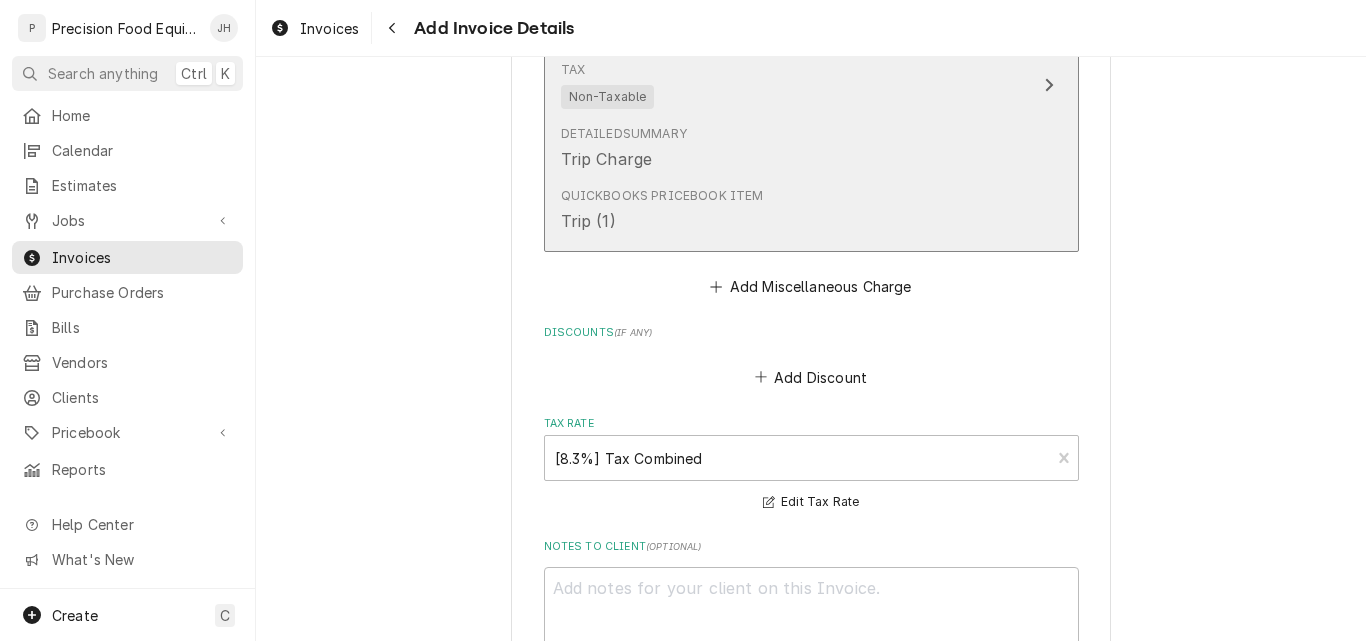 scroll, scrollTop: 3528, scrollLeft: 0, axis: vertical 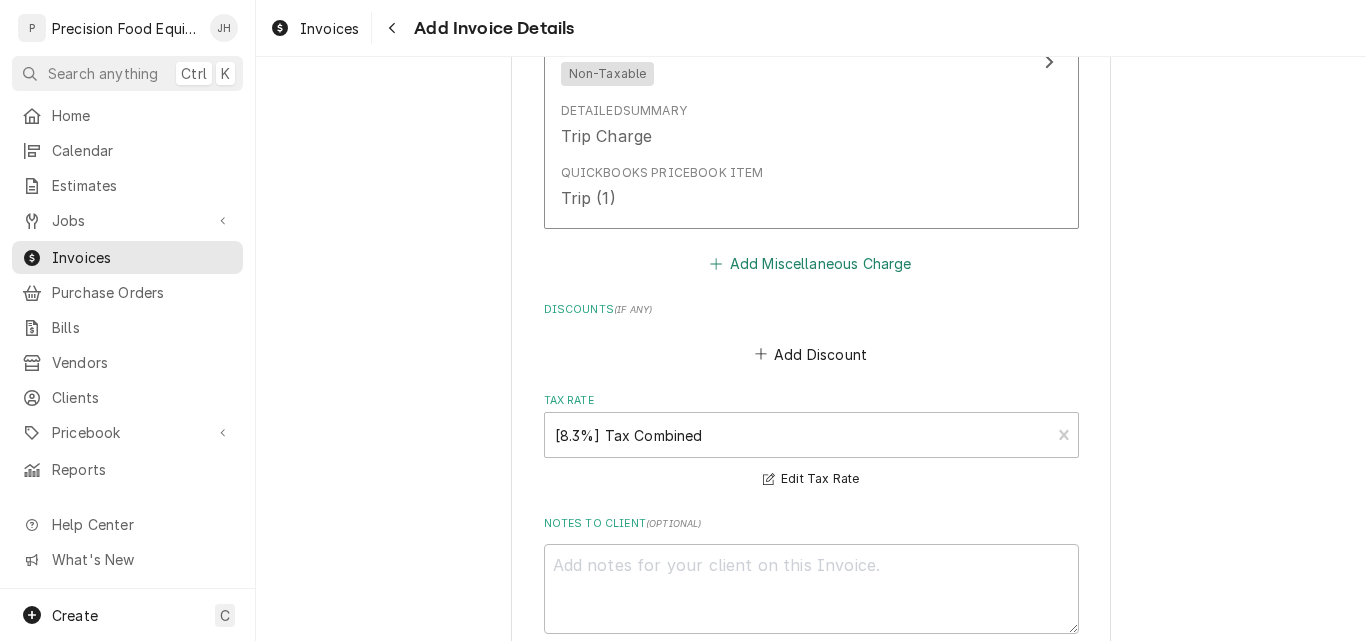 click on "Add Miscellaneous Charge" at bounding box center (811, 264) 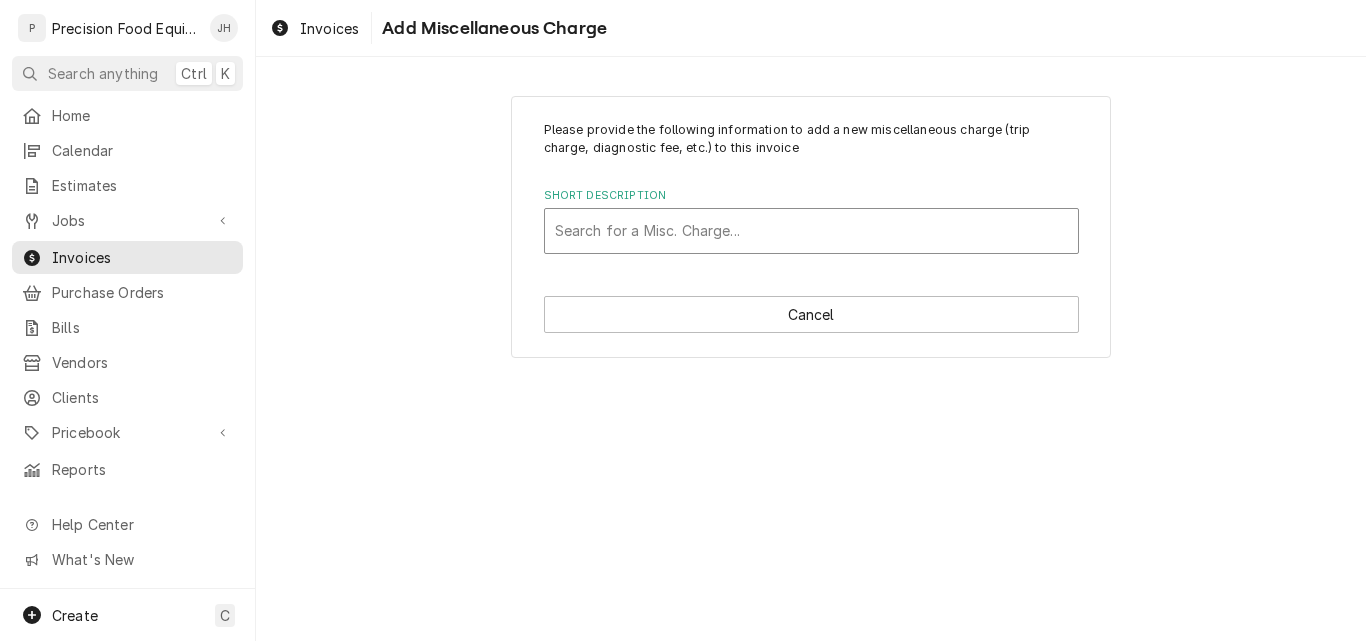 click at bounding box center [811, 231] 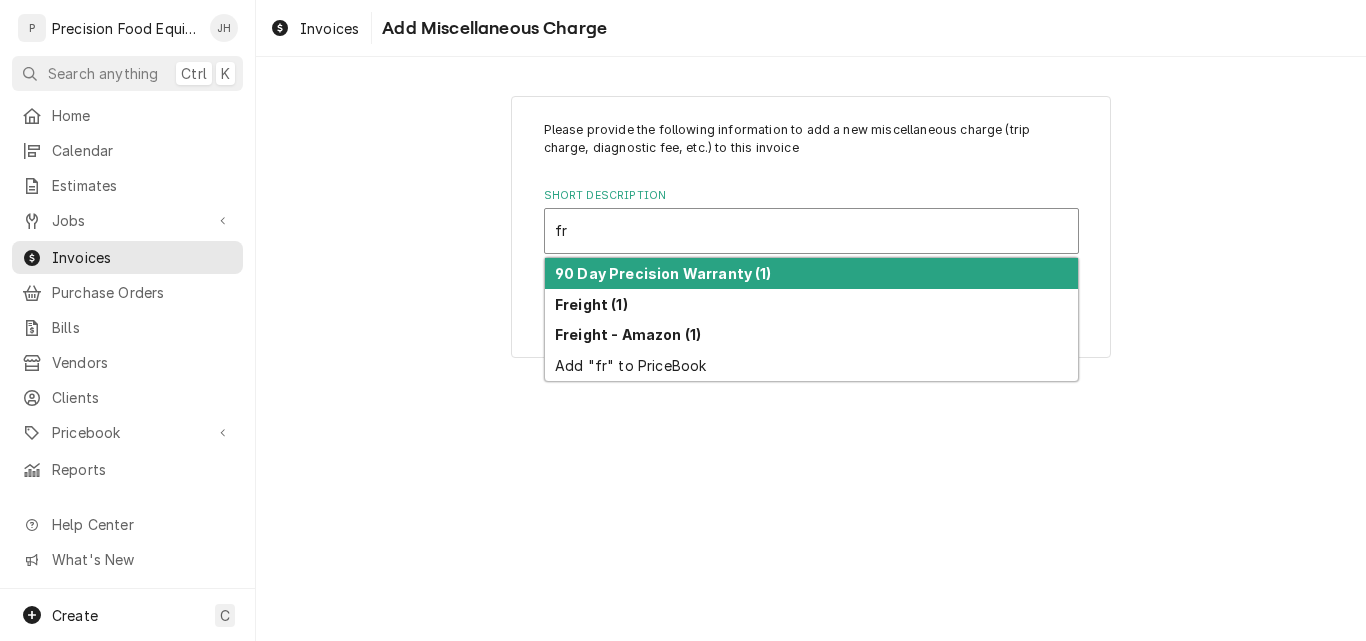 type on "fre" 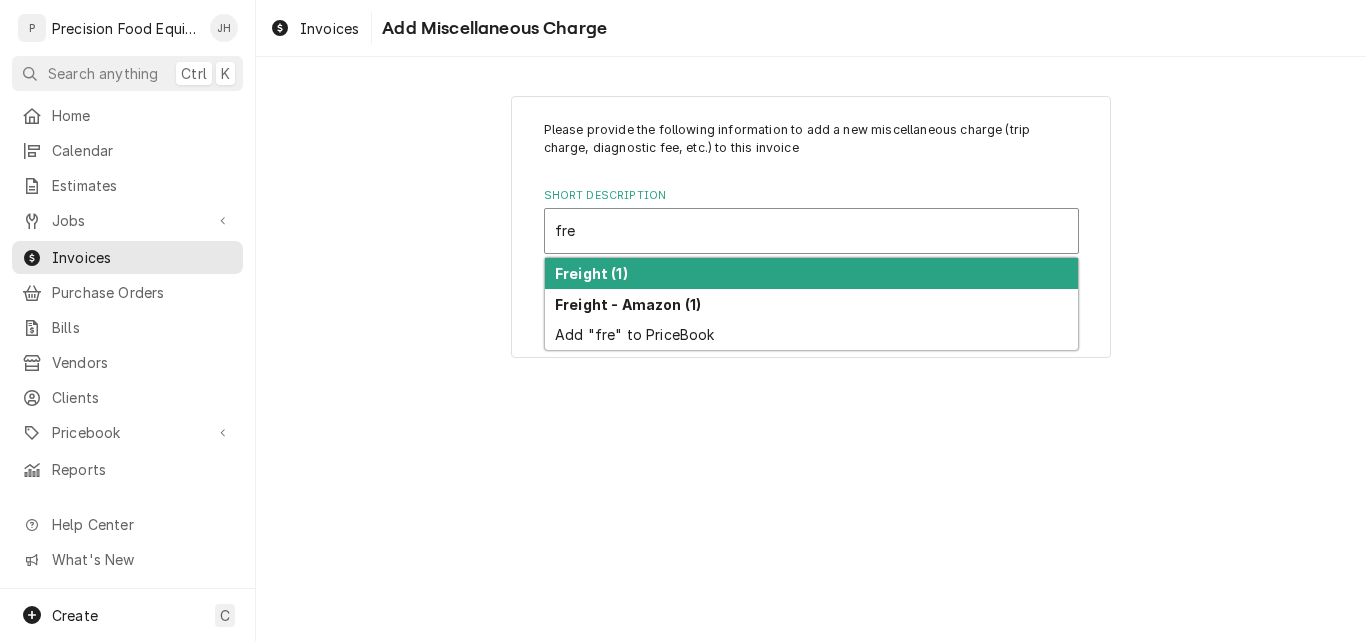 click on "Freight (1)" at bounding box center [811, 273] 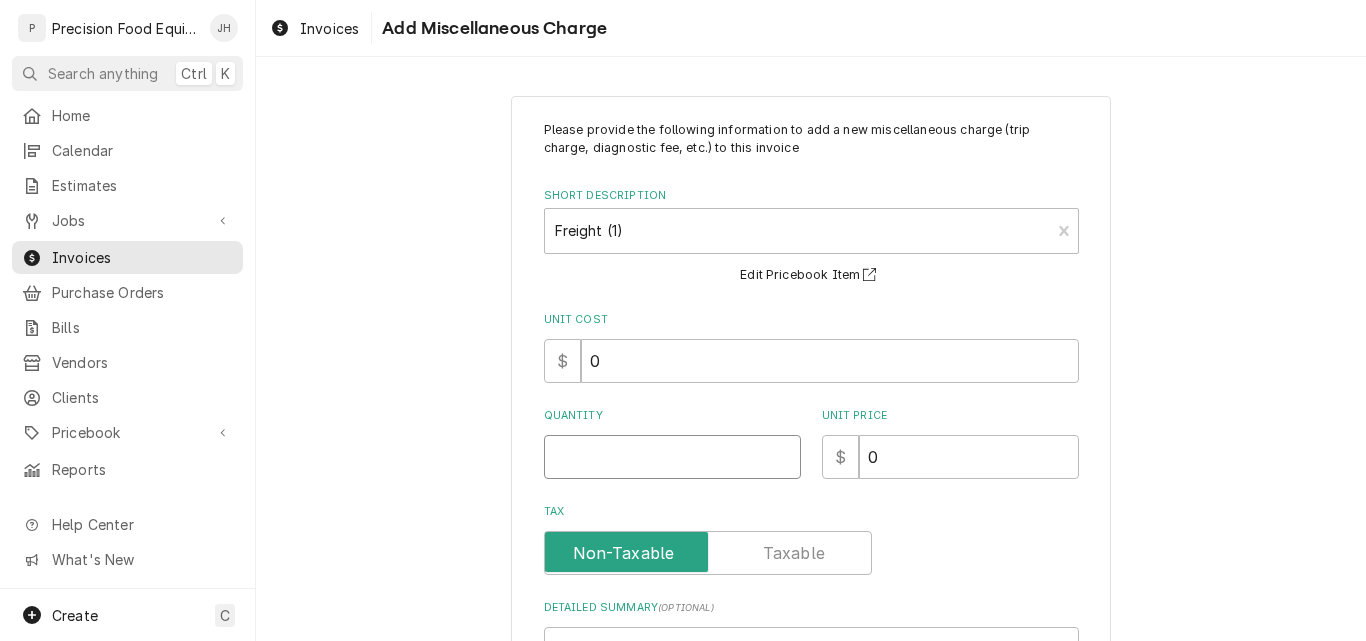 click on "Quantity" at bounding box center [672, 457] 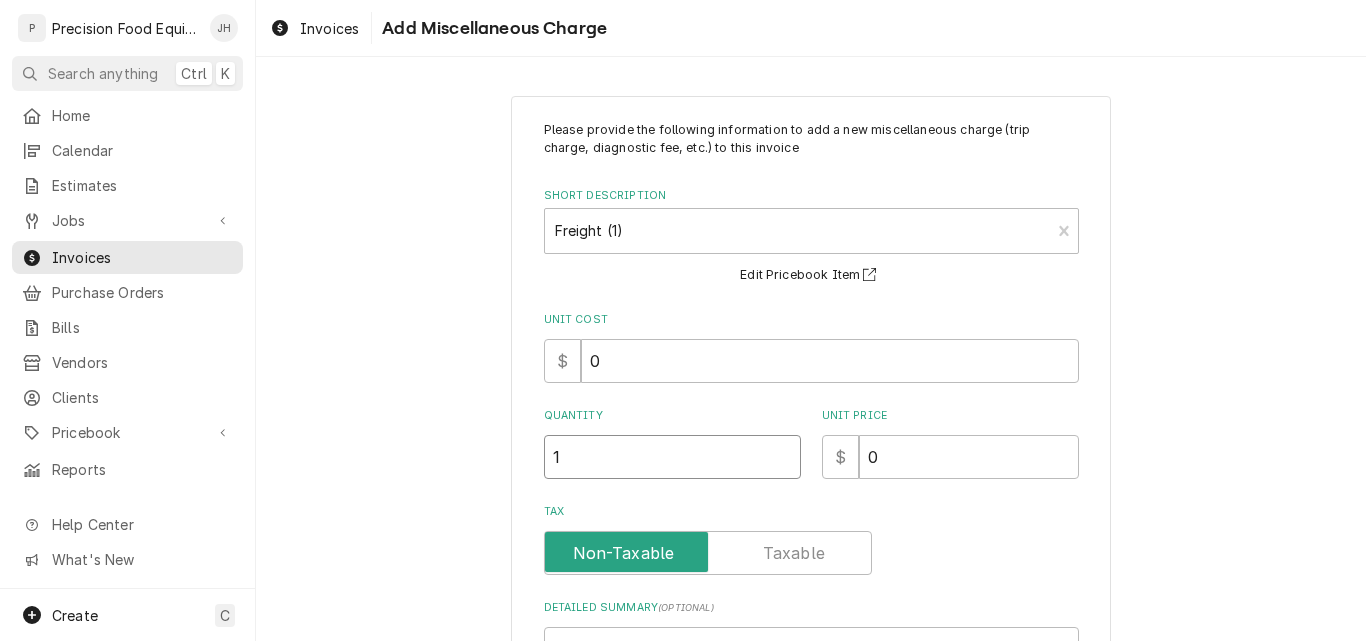 type on "1" 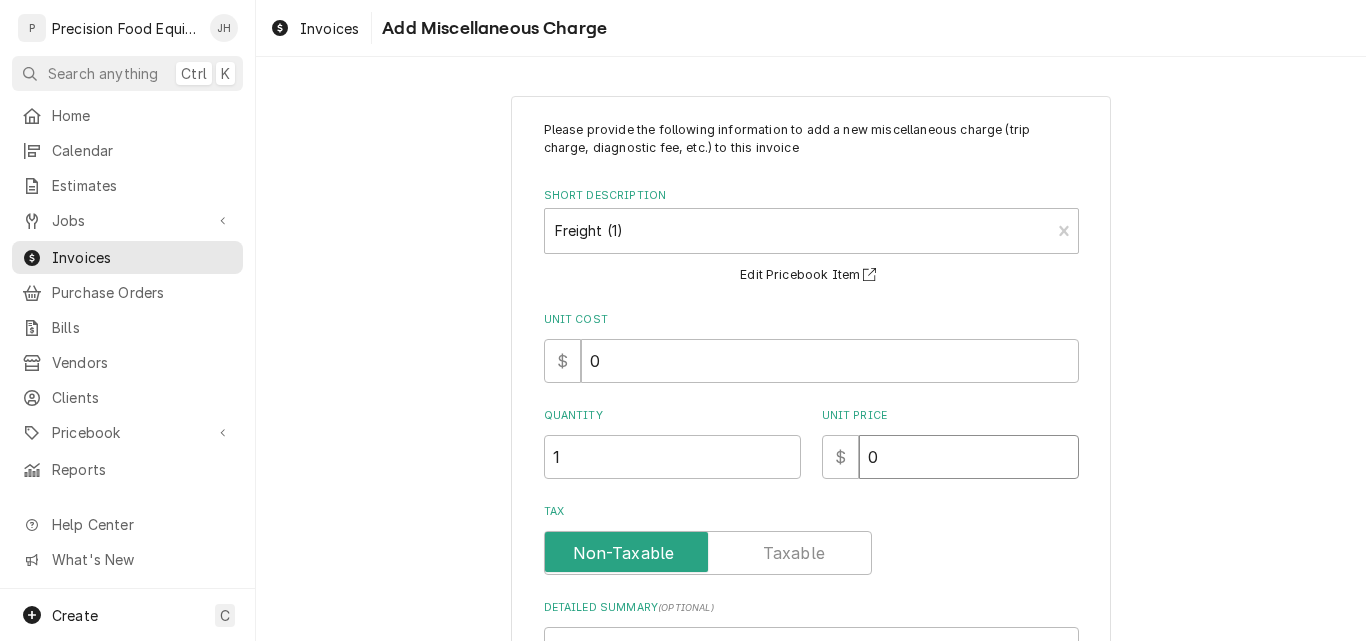 type on "x" 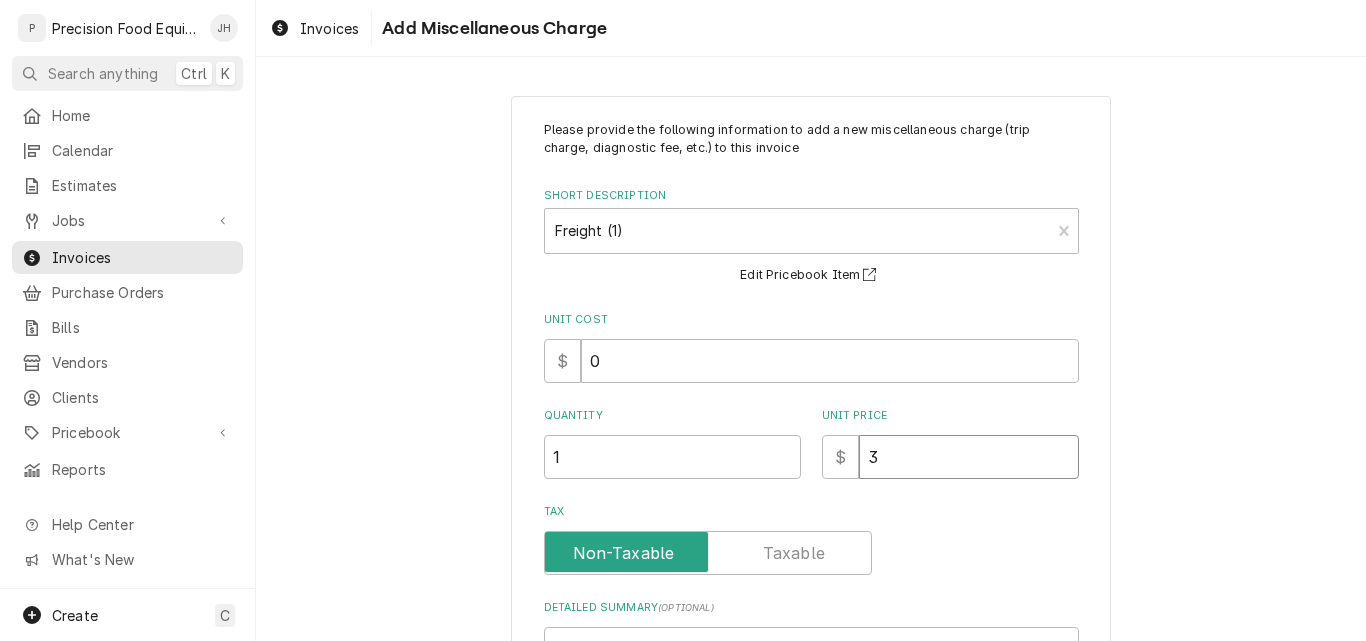 type on "x" 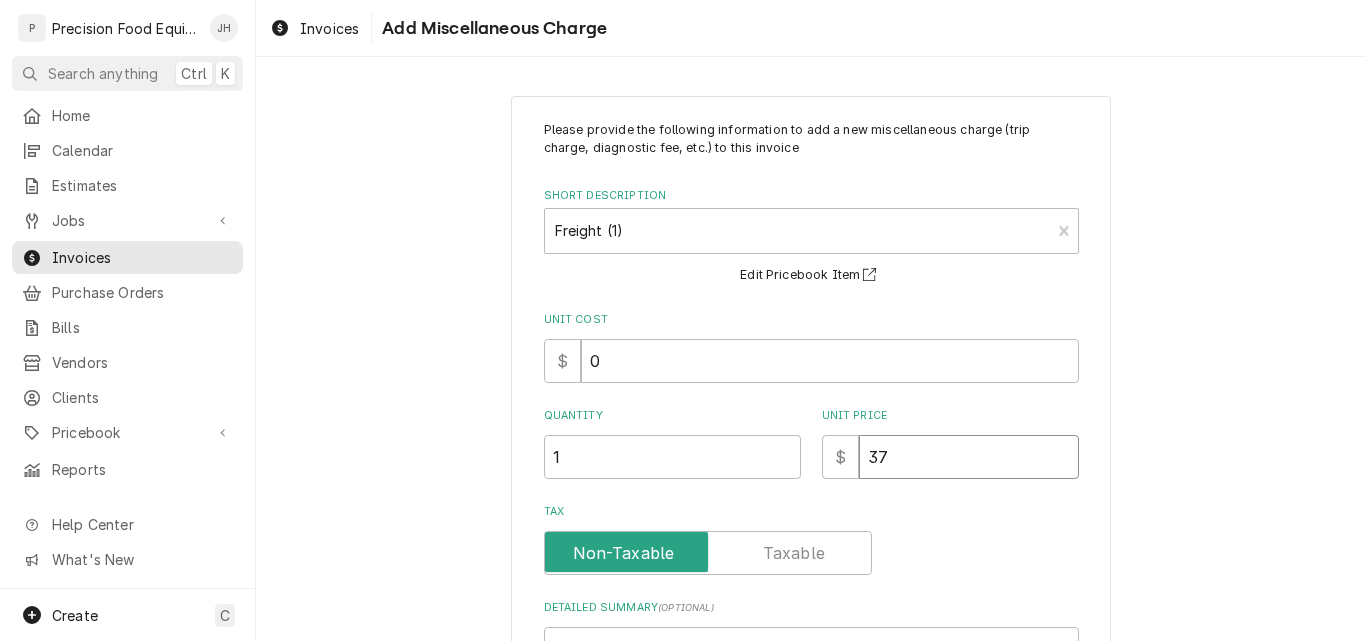 type on "x" 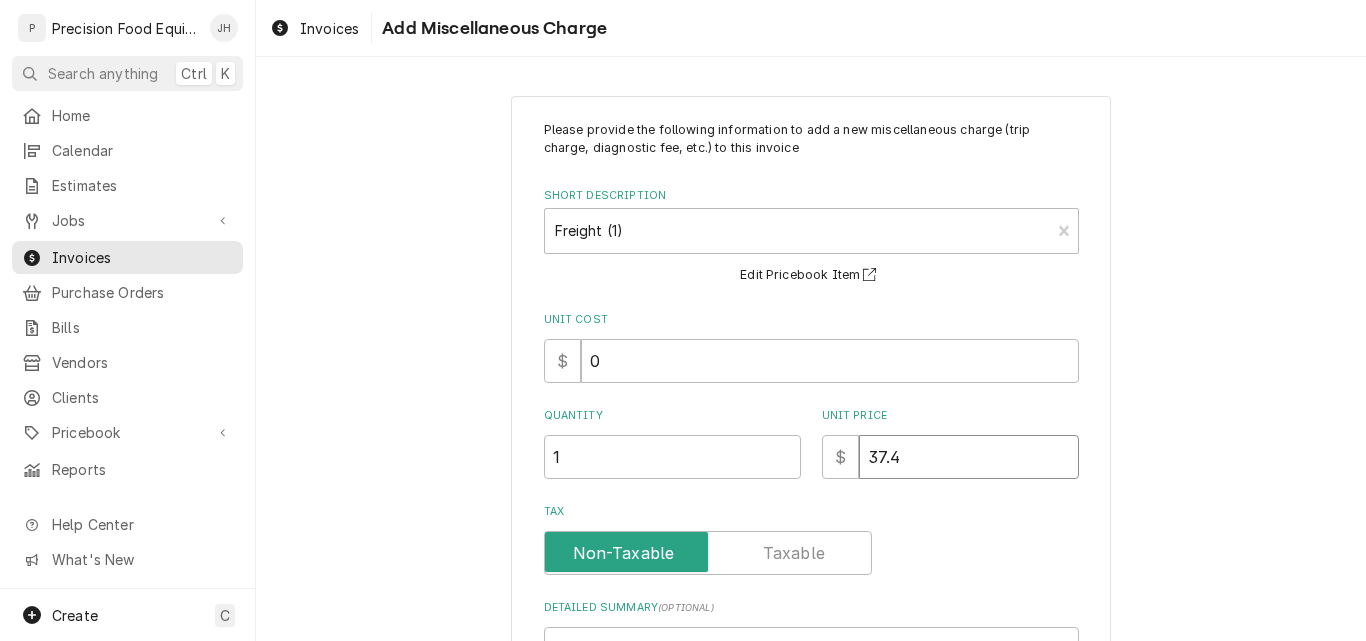 type on "x" 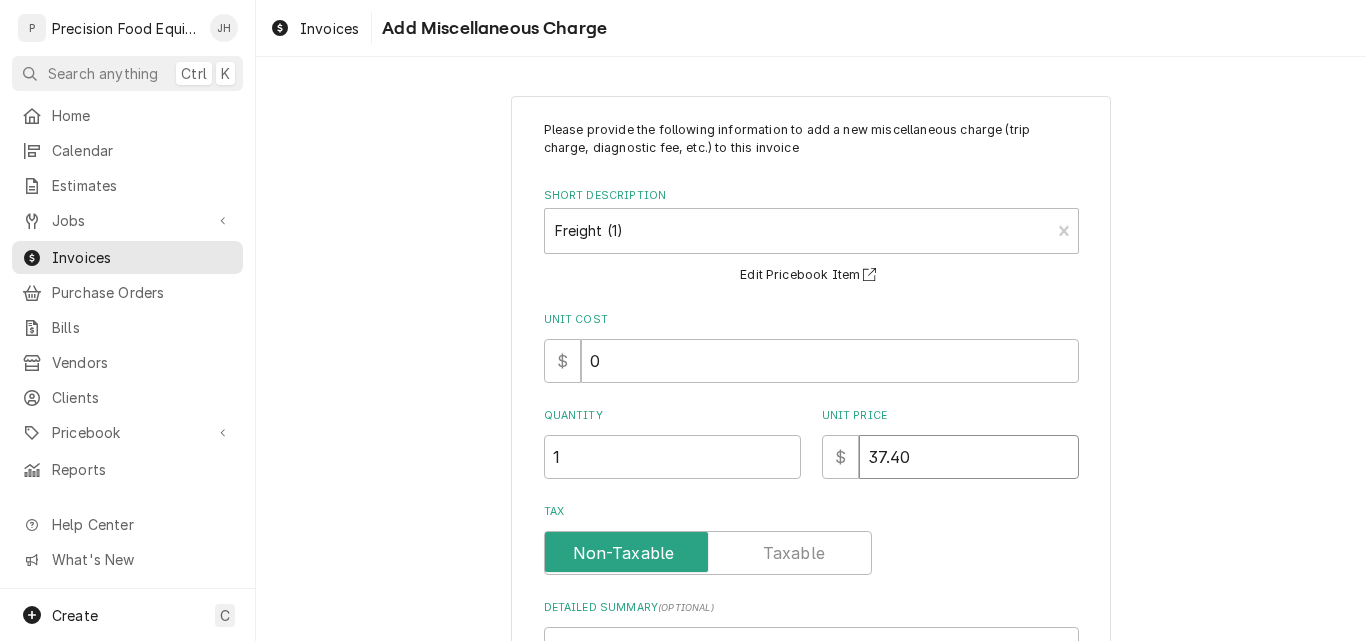 type on "37.40" 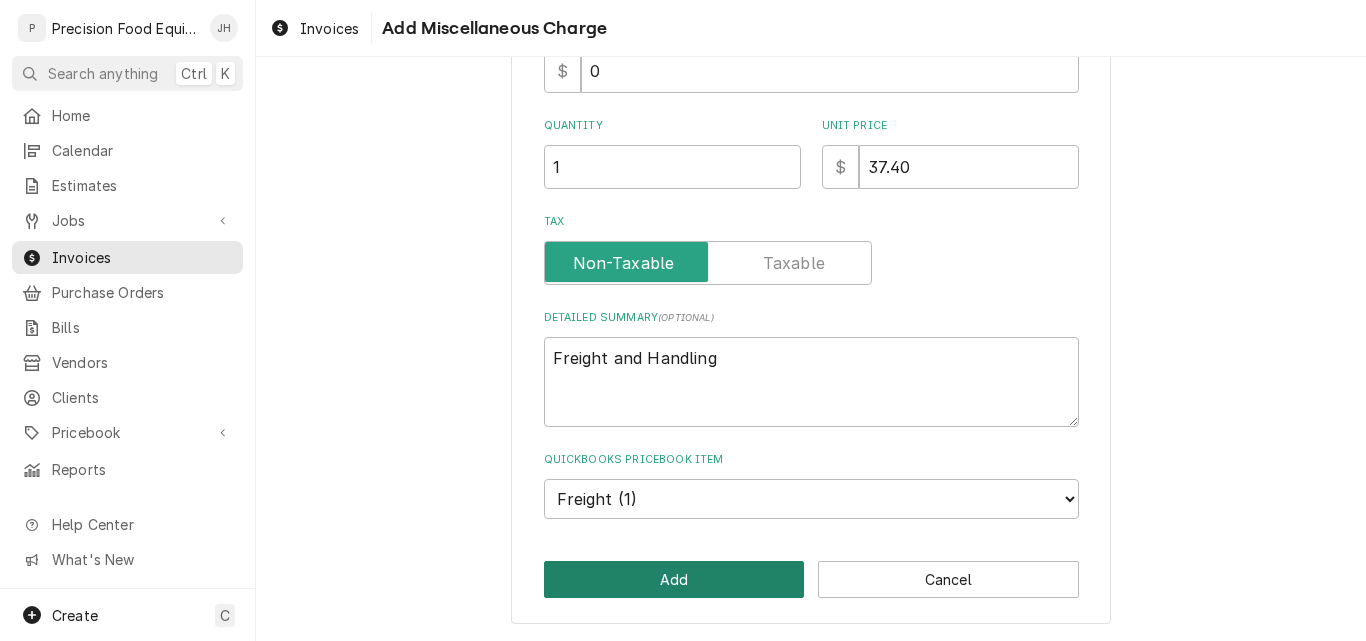 click on "Add" at bounding box center (674, 579) 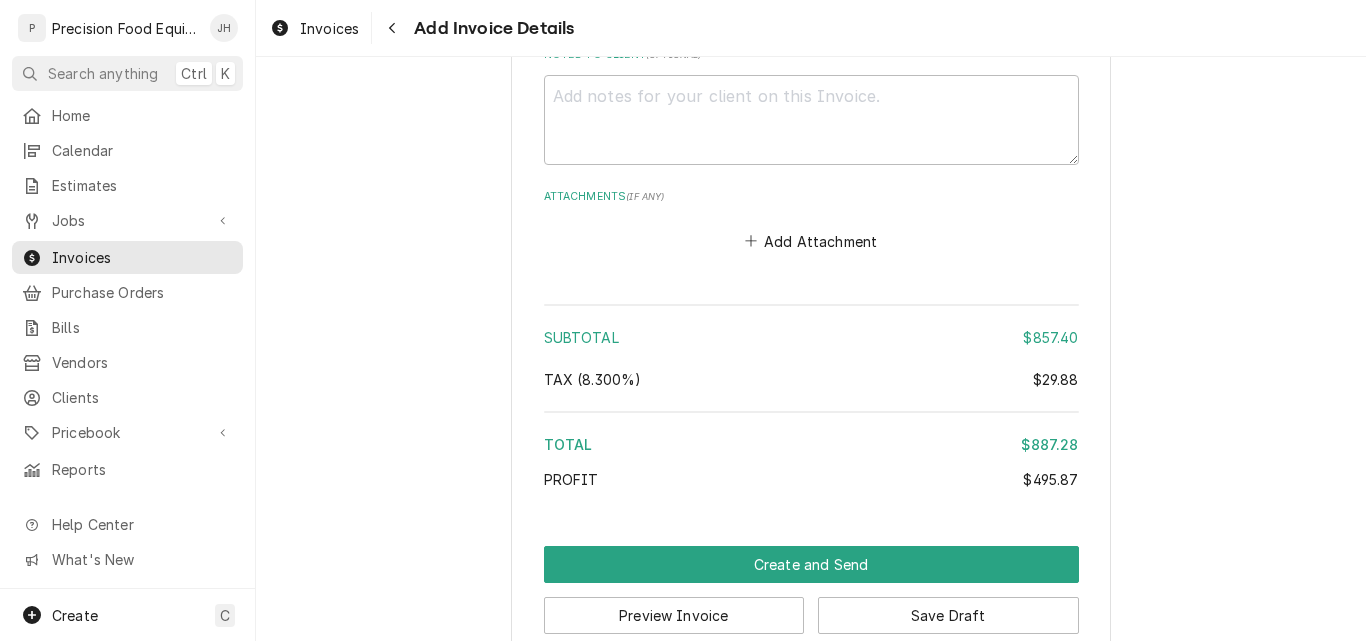 scroll, scrollTop: 4354, scrollLeft: 0, axis: vertical 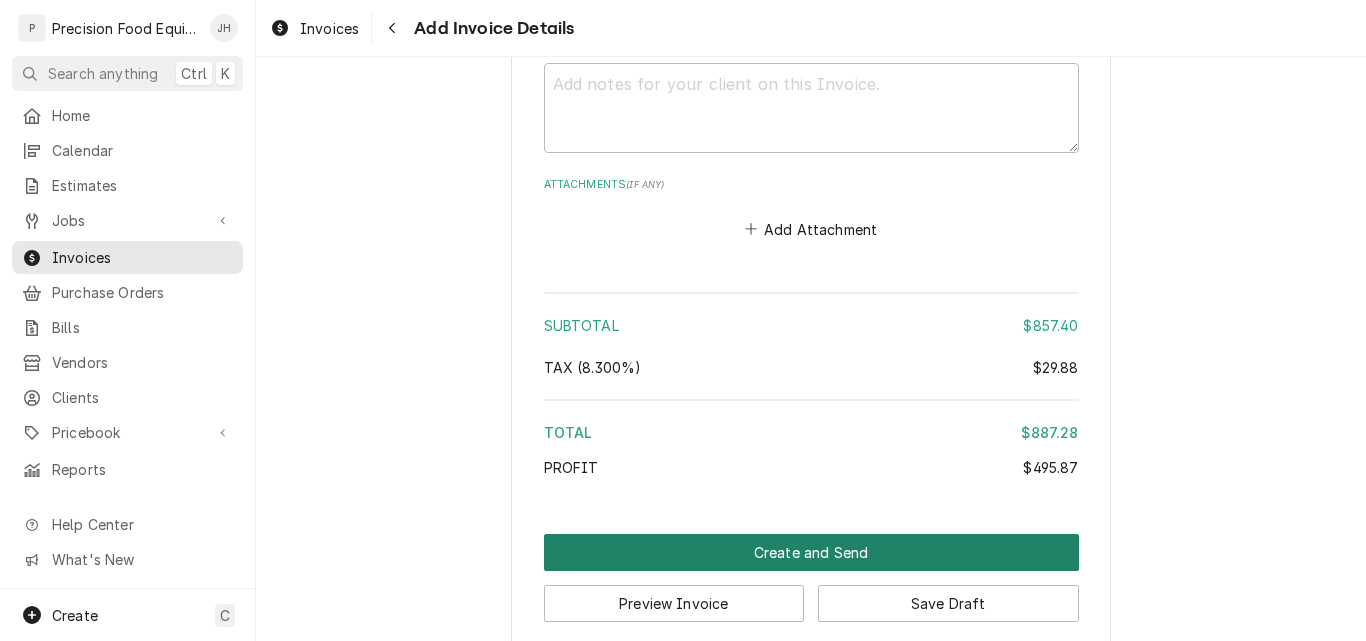 click on "Create and Send" at bounding box center [811, 552] 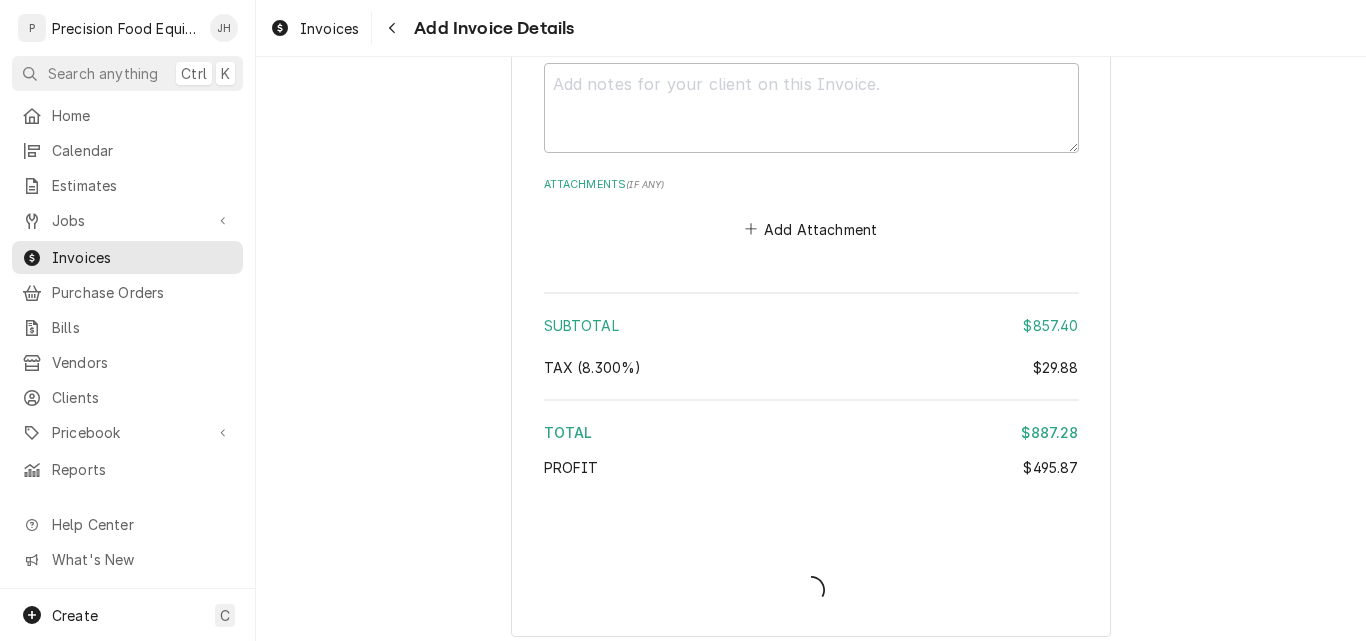 scroll, scrollTop: 4343, scrollLeft: 0, axis: vertical 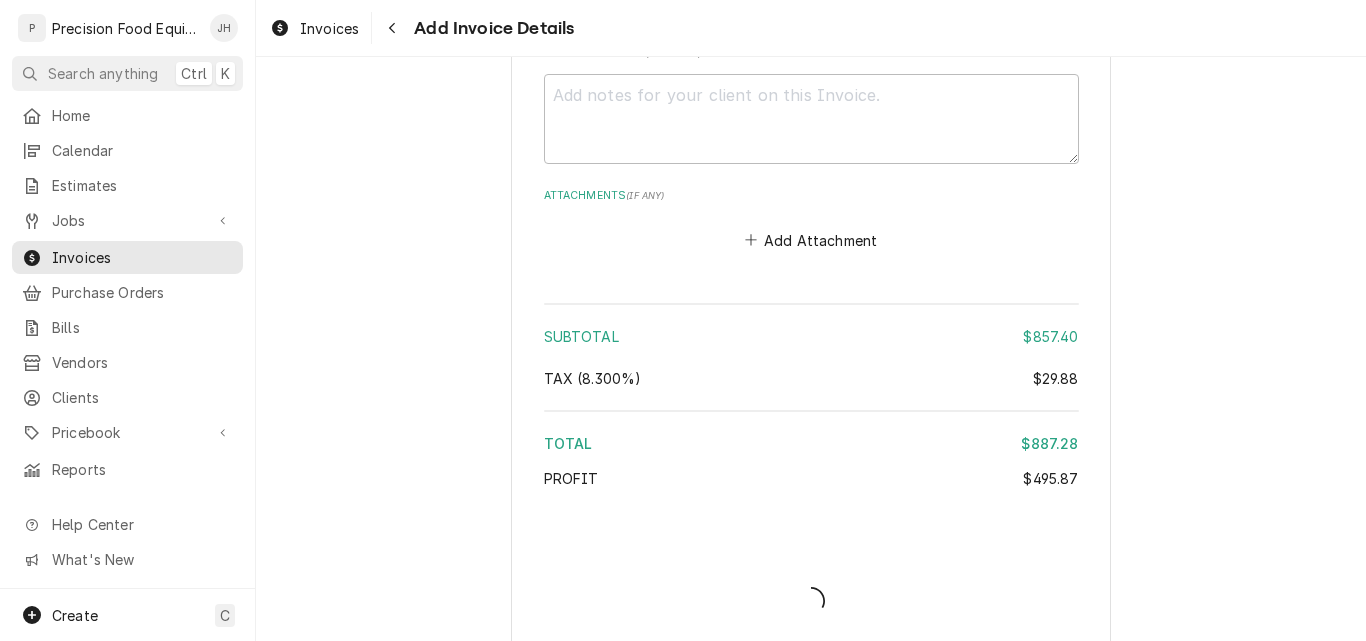 type on "x" 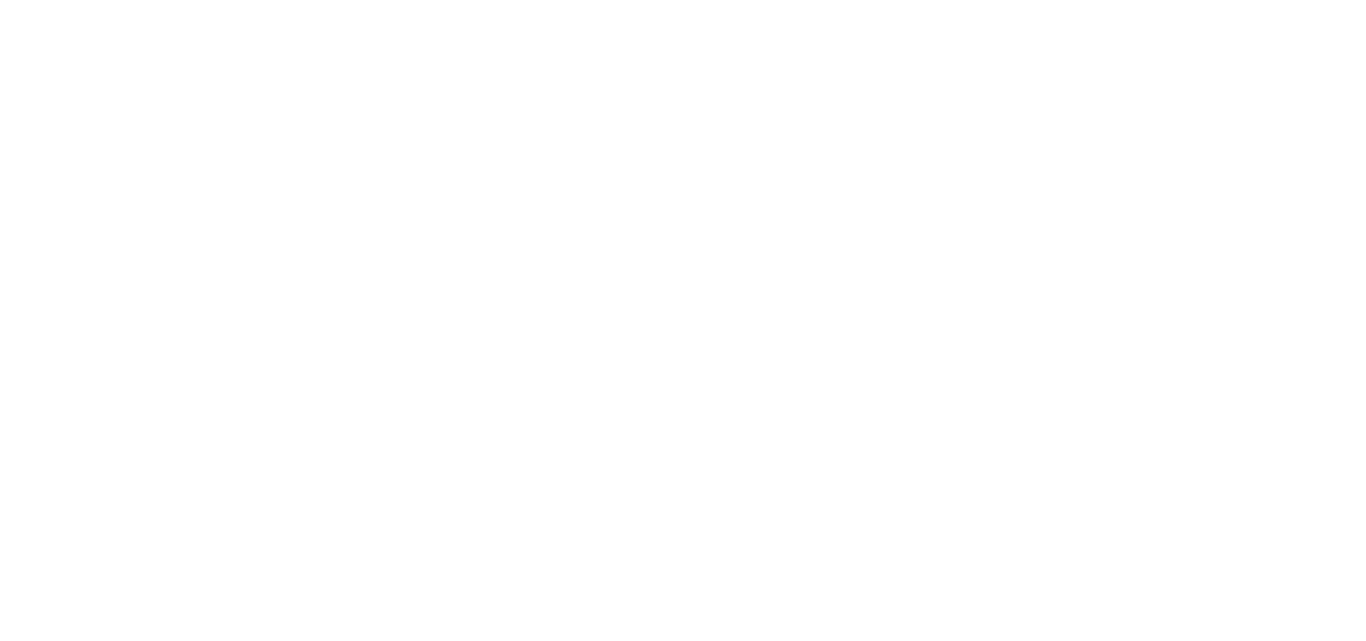scroll, scrollTop: 0, scrollLeft: 0, axis: both 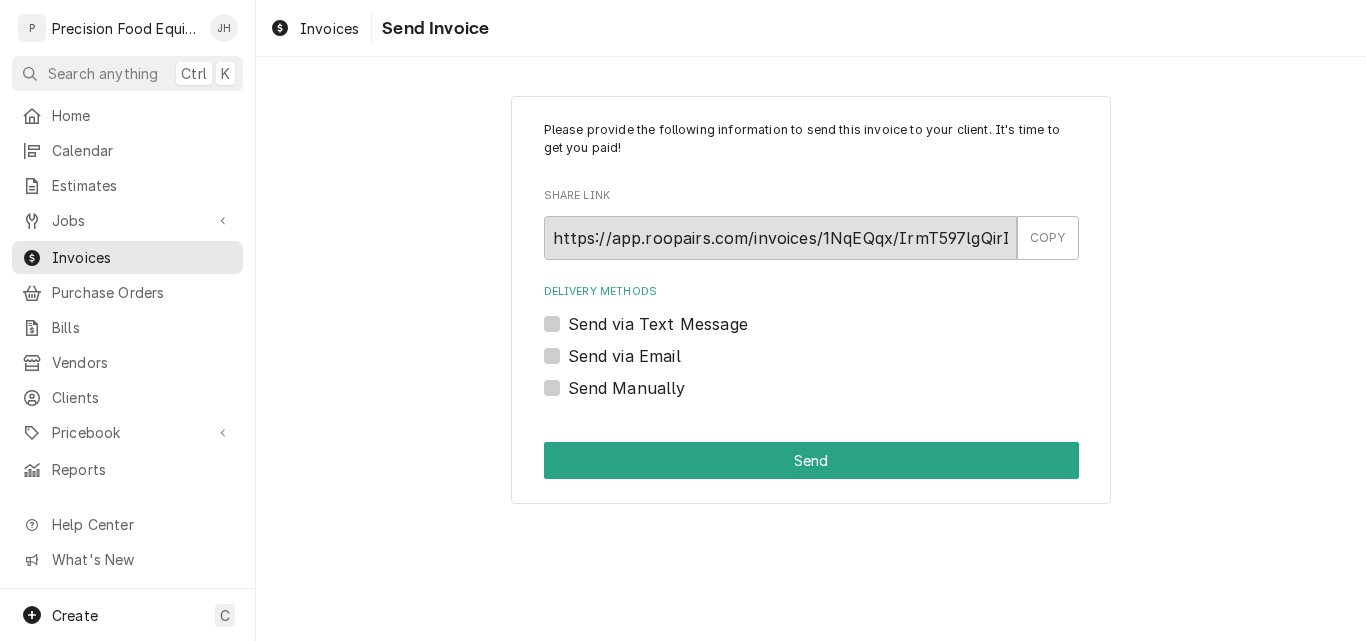 click on "Send Manually" at bounding box center (627, 388) 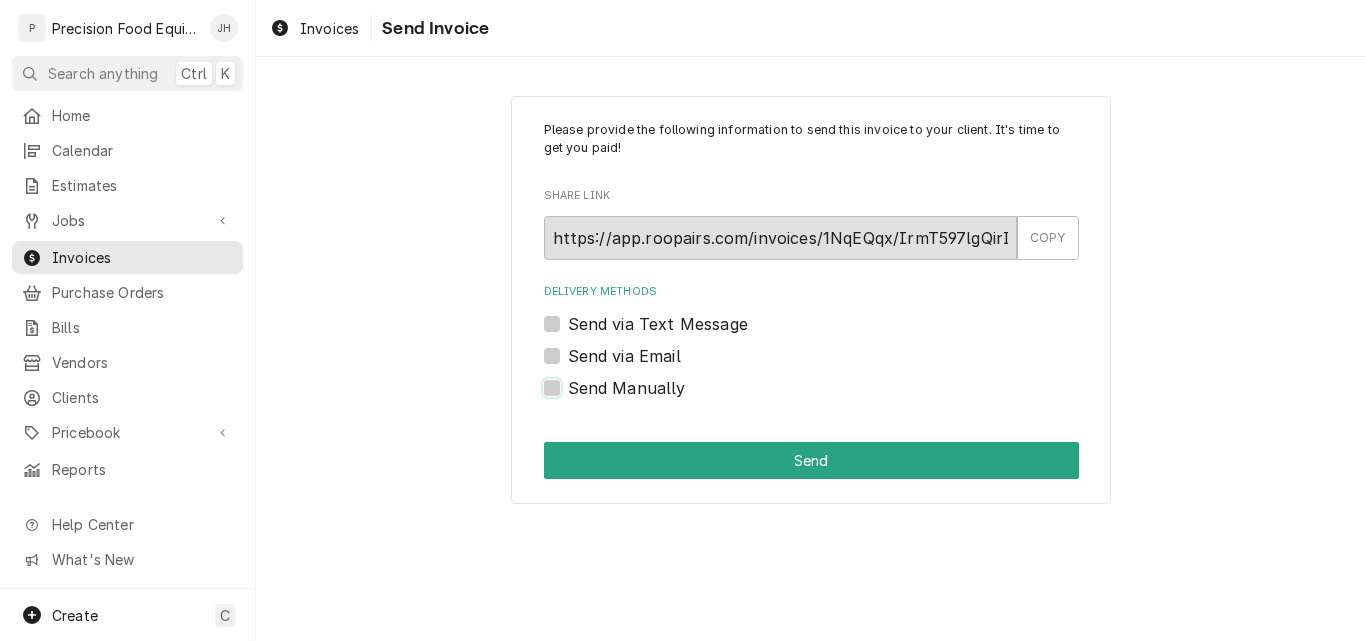 click on "Send Manually" at bounding box center [835, 398] 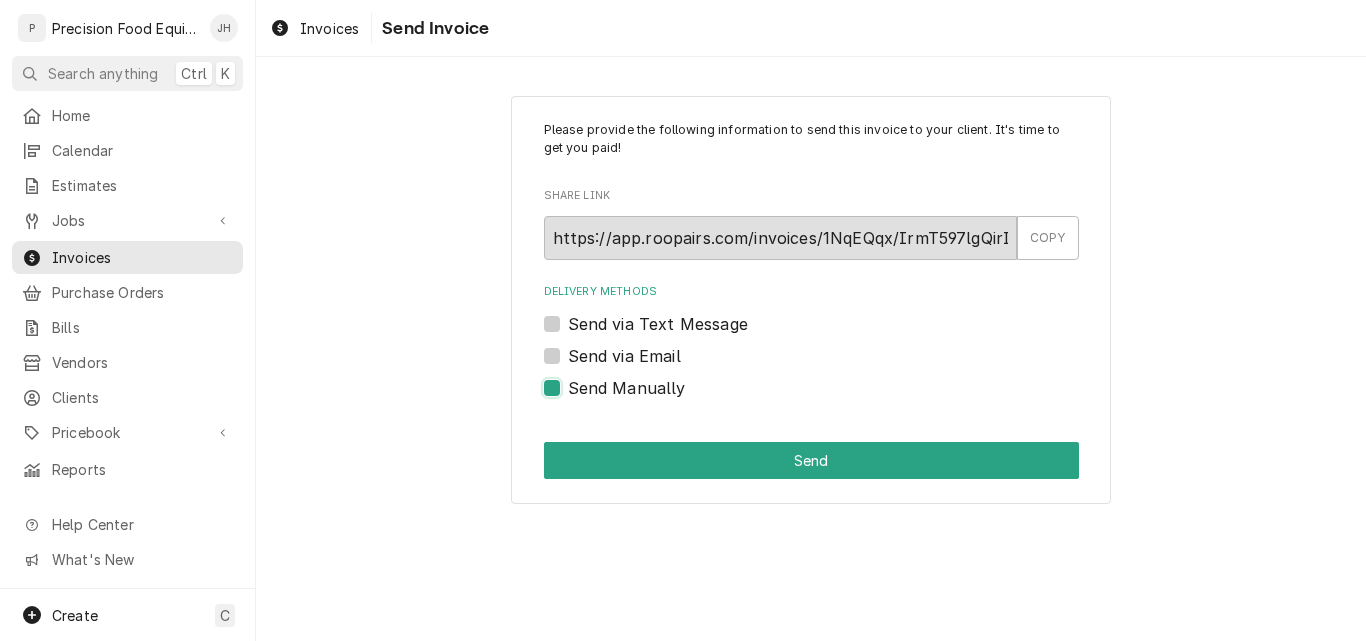 checkbox on "true" 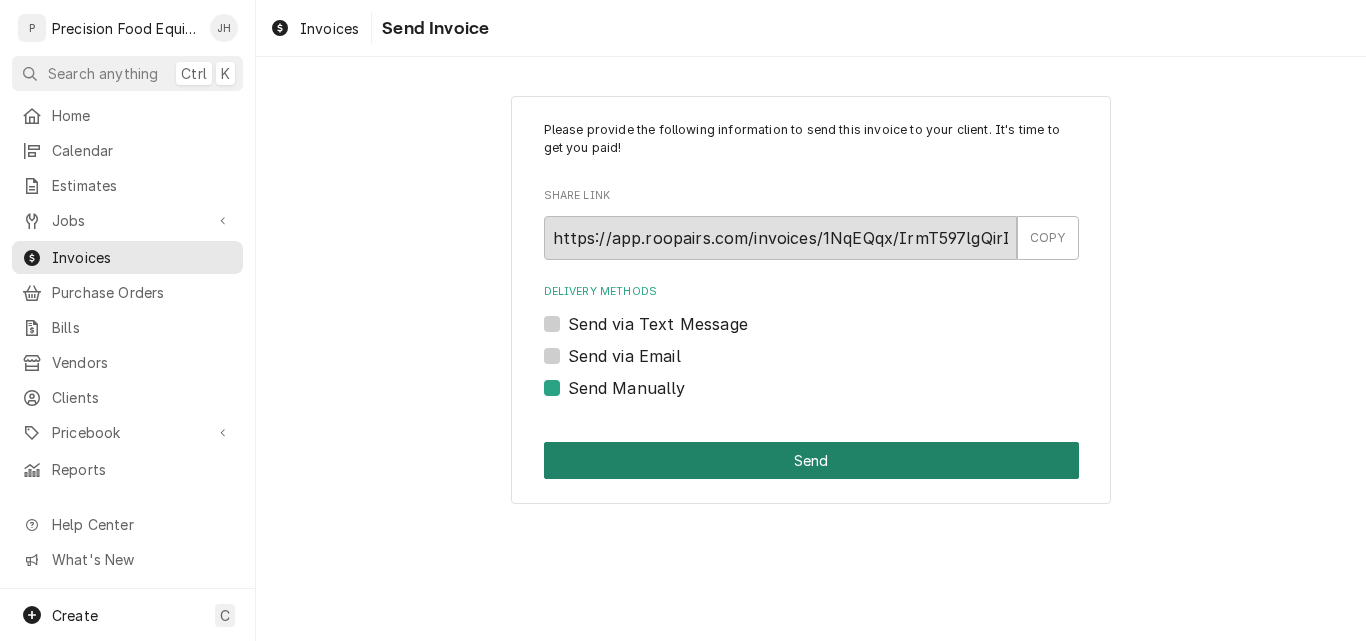 click on "Send" at bounding box center [811, 460] 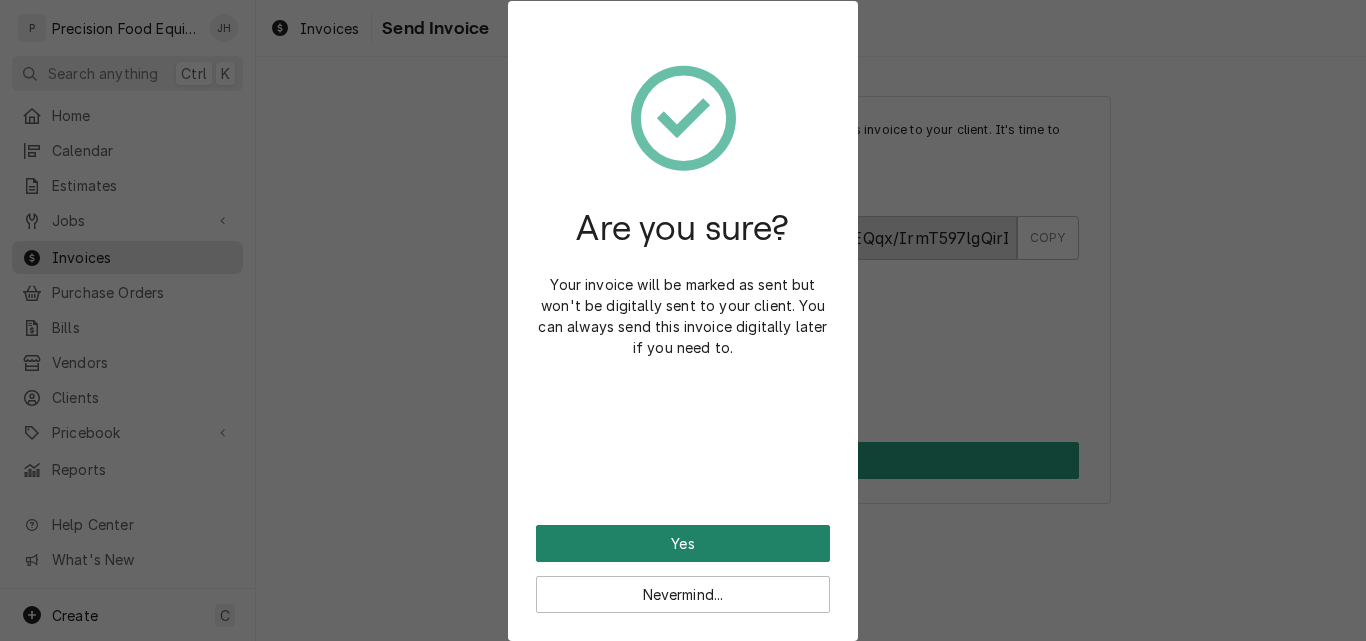 click on "Yes" at bounding box center [683, 543] 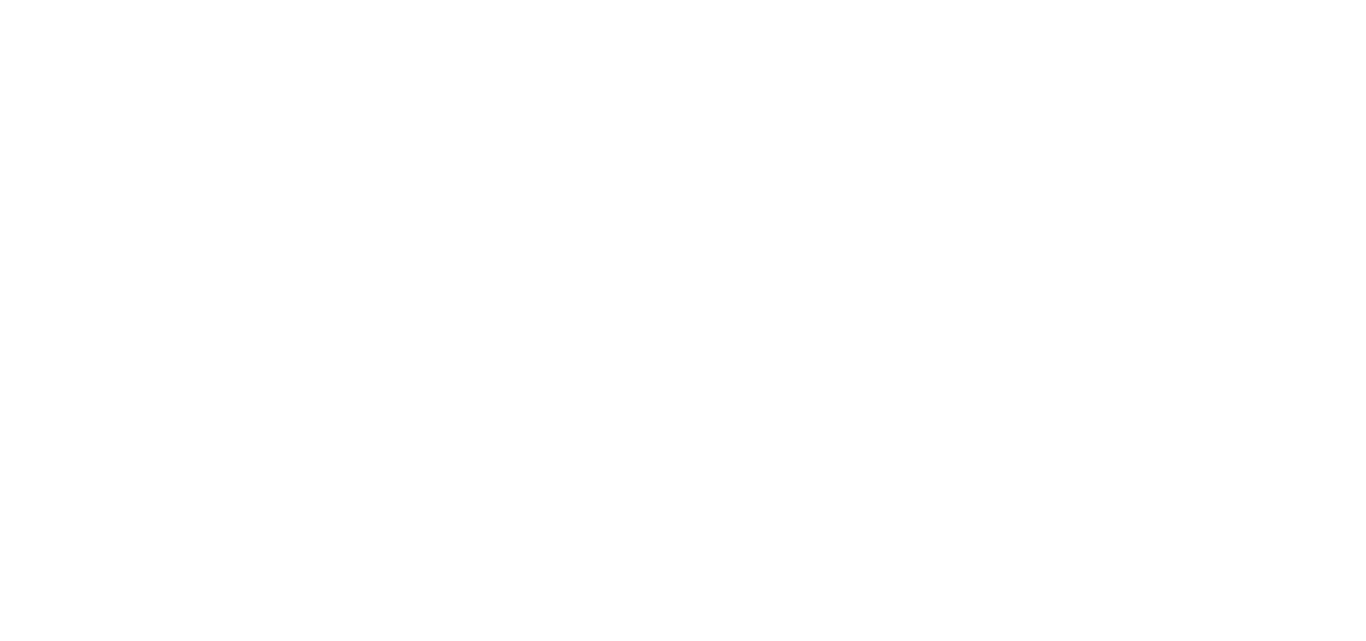 scroll, scrollTop: 0, scrollLeft: 0, axis: both 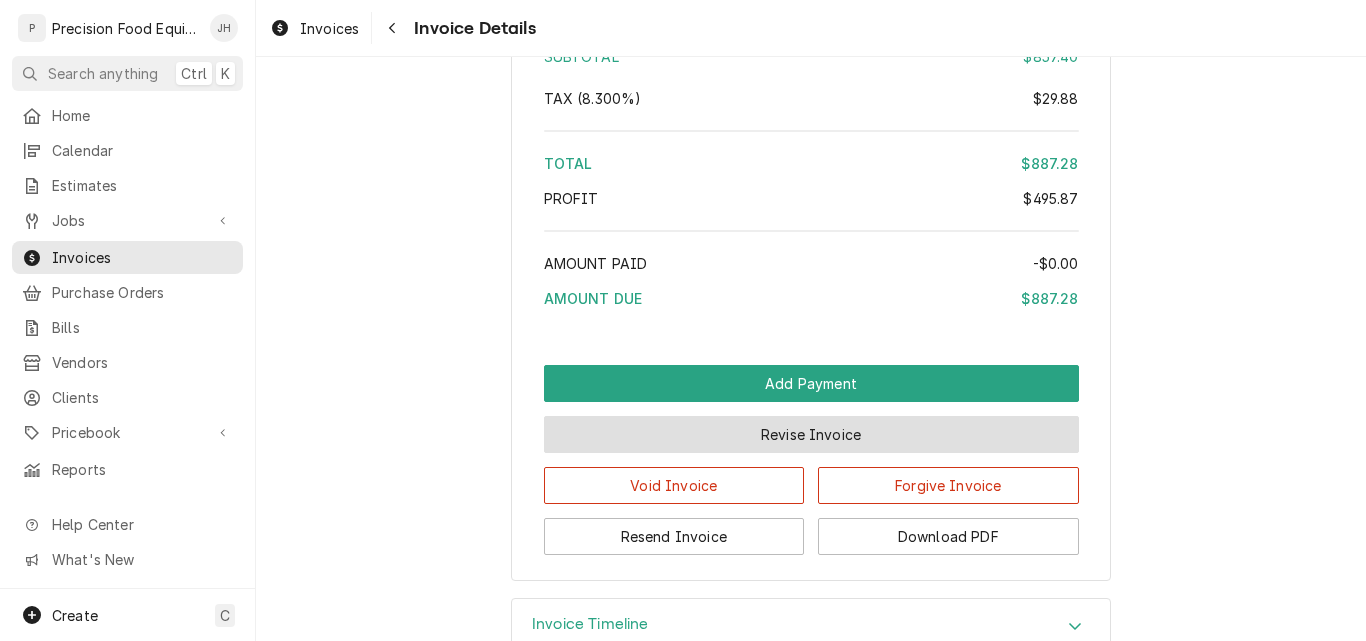 click on "Revise Invoice" at bounding box center [811, 434] 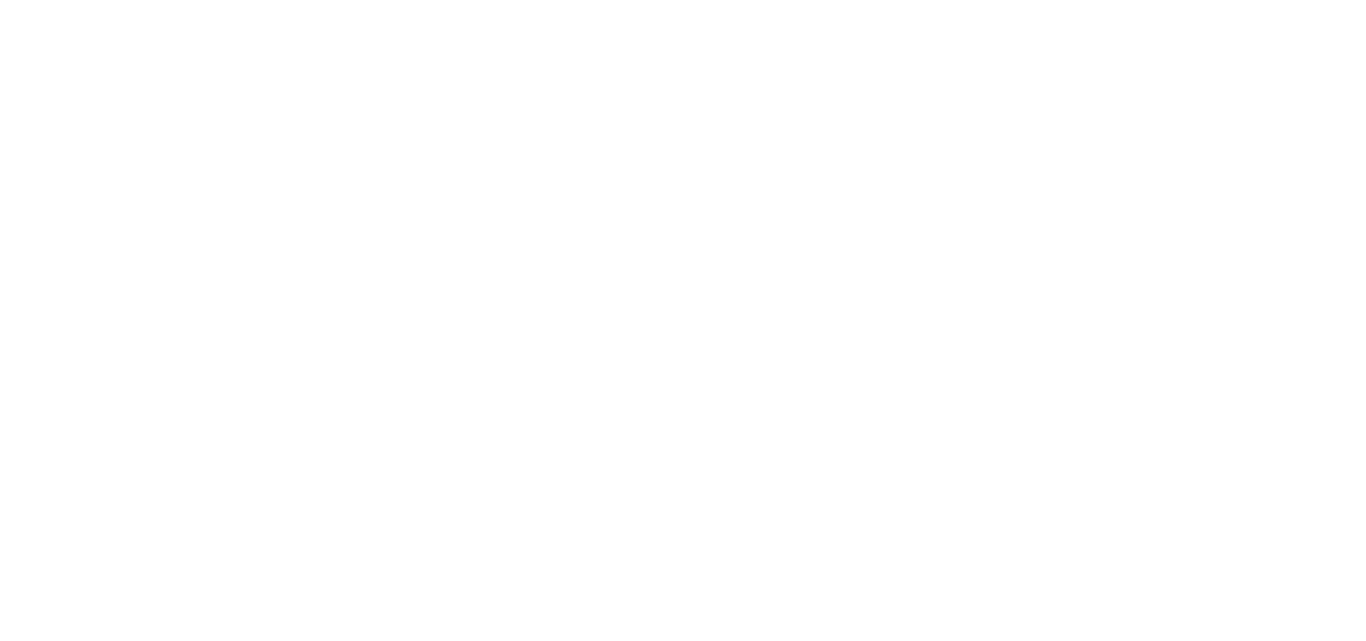 scroll, scrollTop: 0, scrollLeft: 0, axis: both 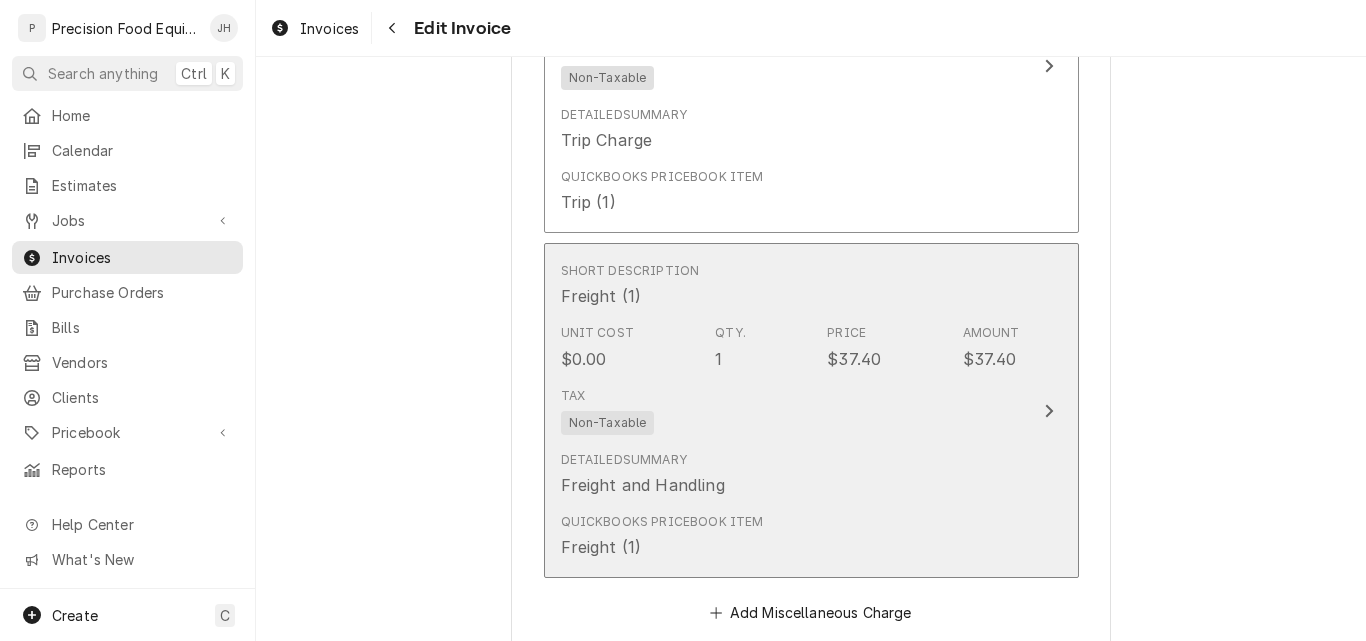 click on "Tax Non-Taxable" at bounding box center (790, 411) 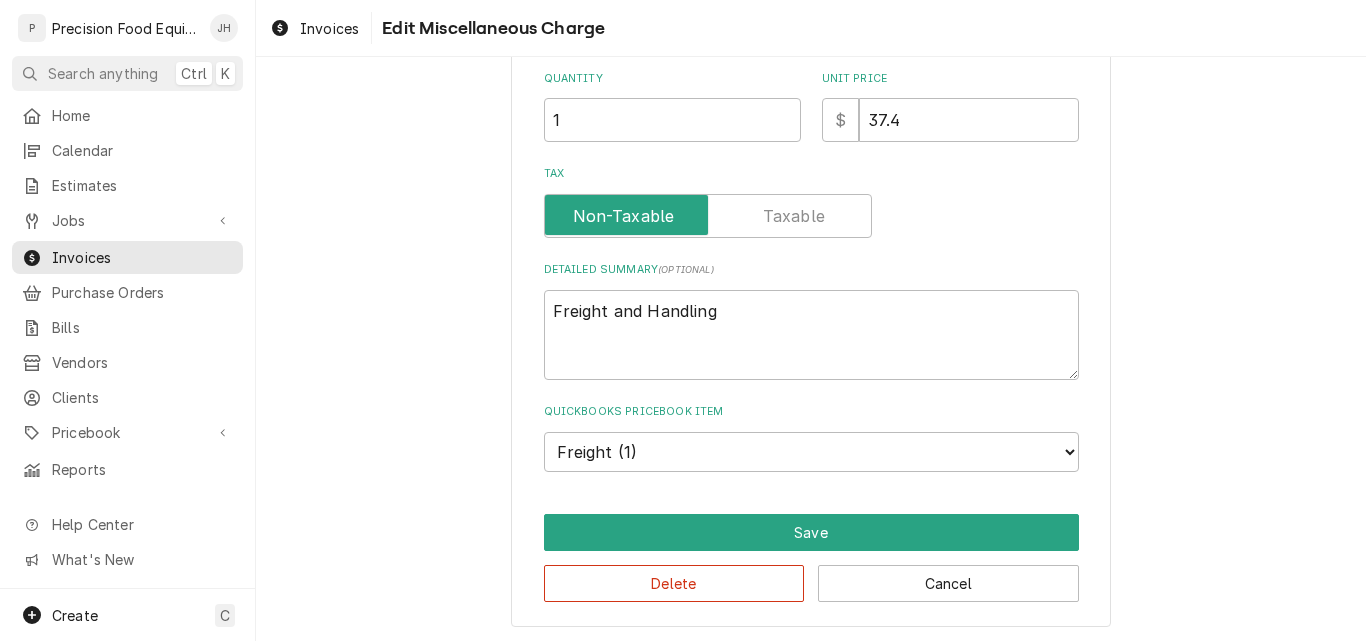 scroll, scrollTop: 323, scrollLeft: 0, axis: vertical 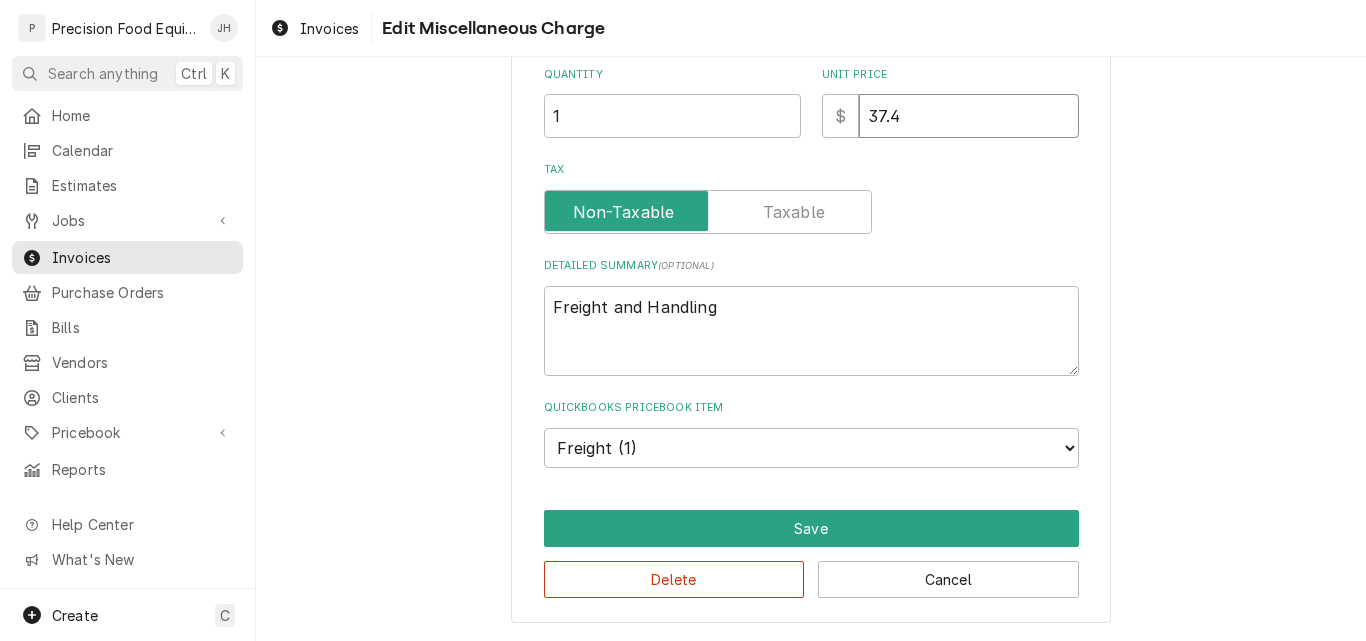 drag, startPoint x: 863, startPoint y: 114, endPoint x: 931, endPoint y: 107, distance: 68.359344 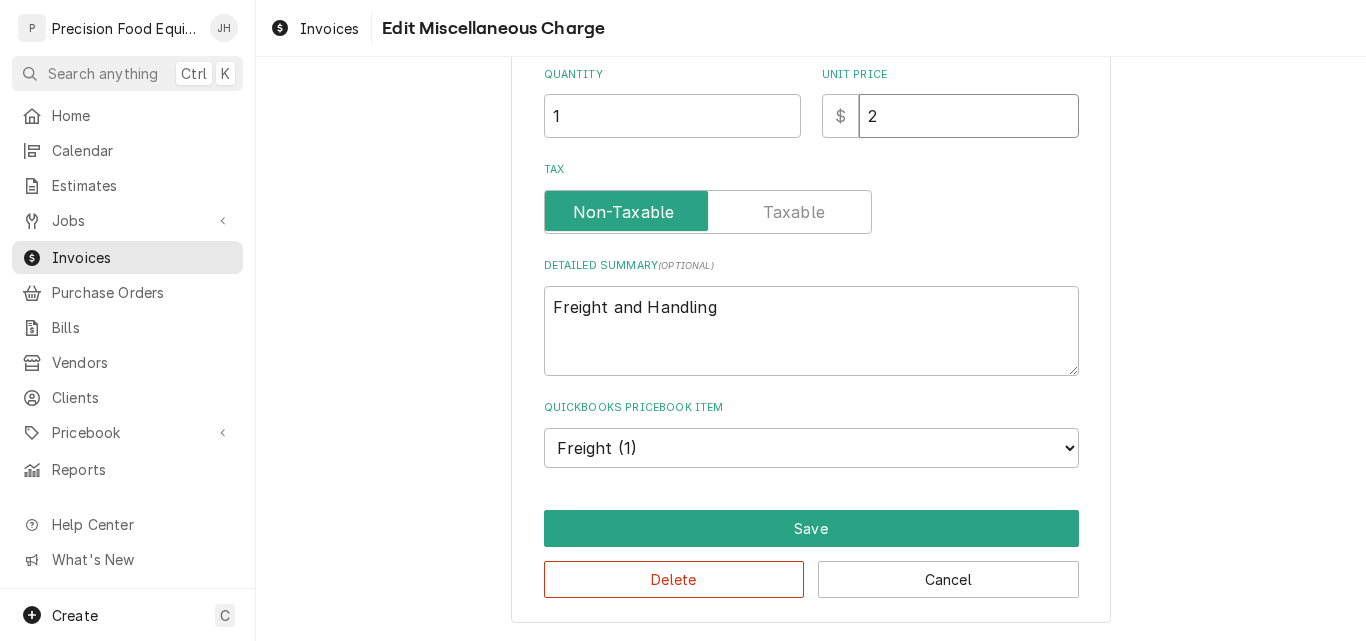 type on "x" 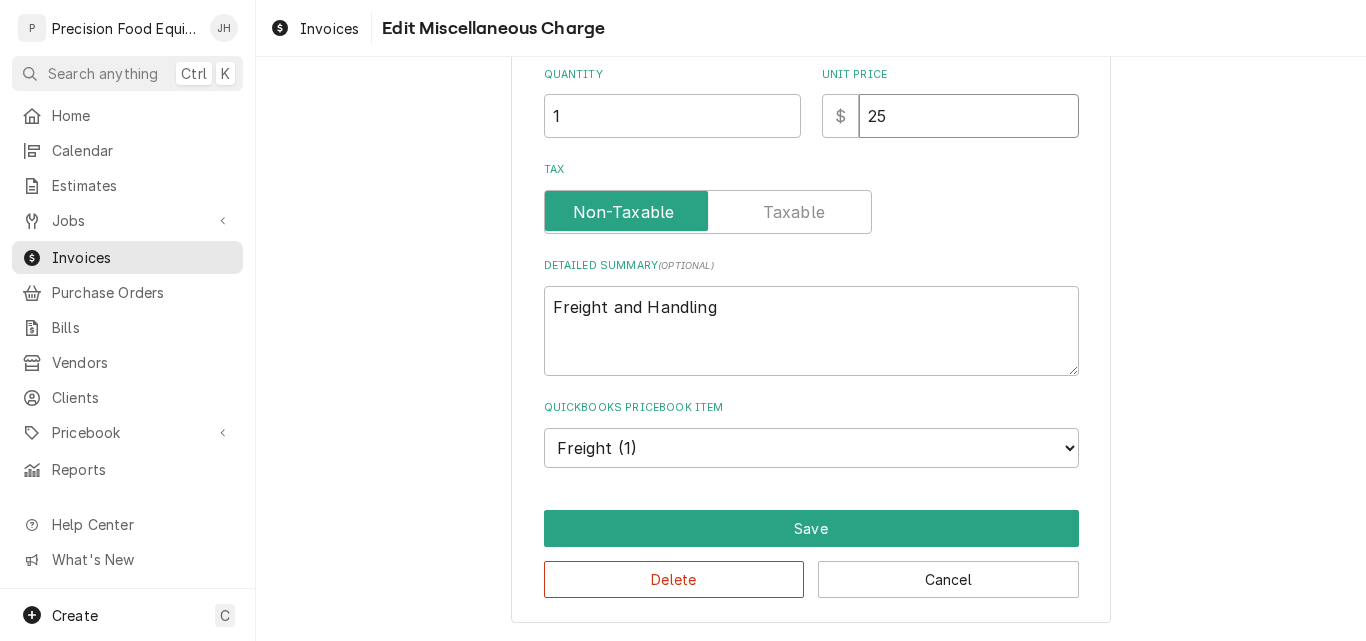 type on "x" 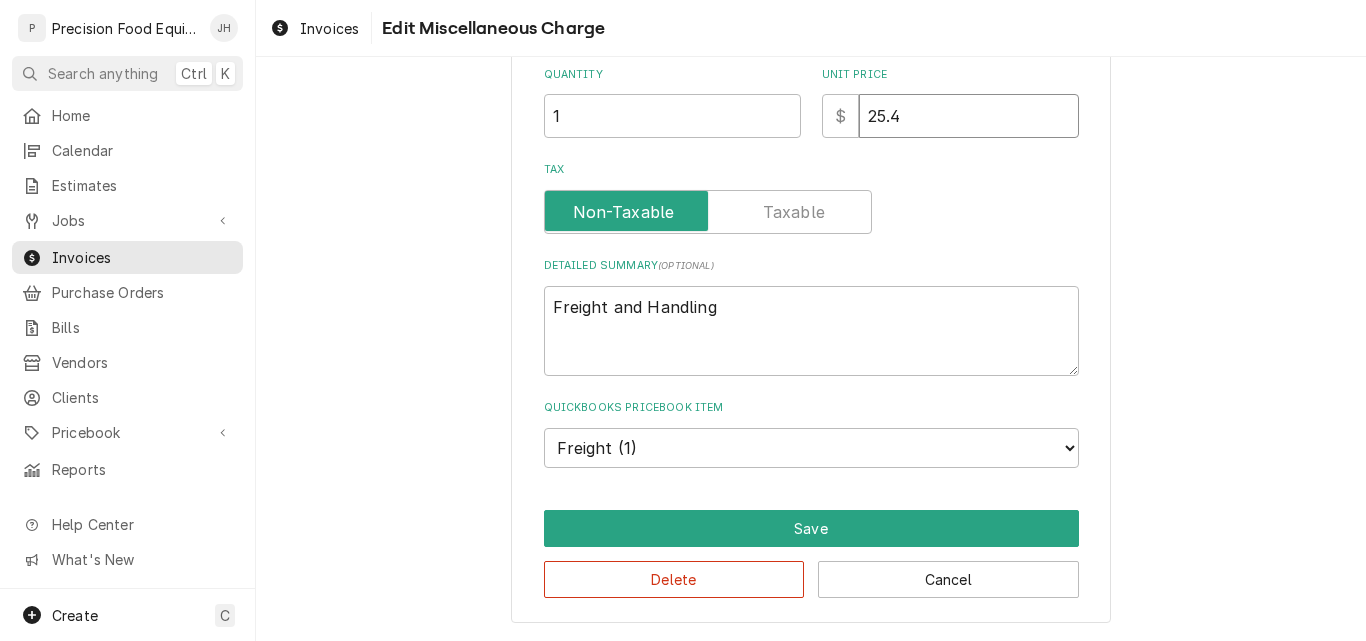 type on "x" 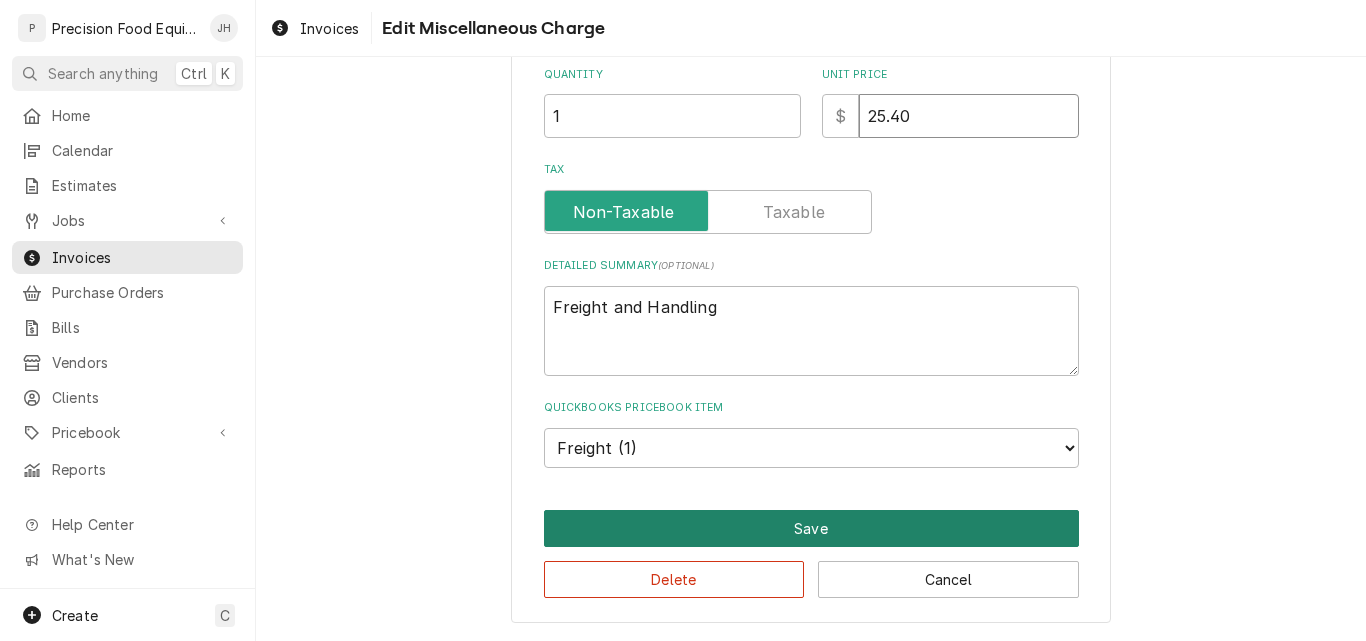 type on "25.40" 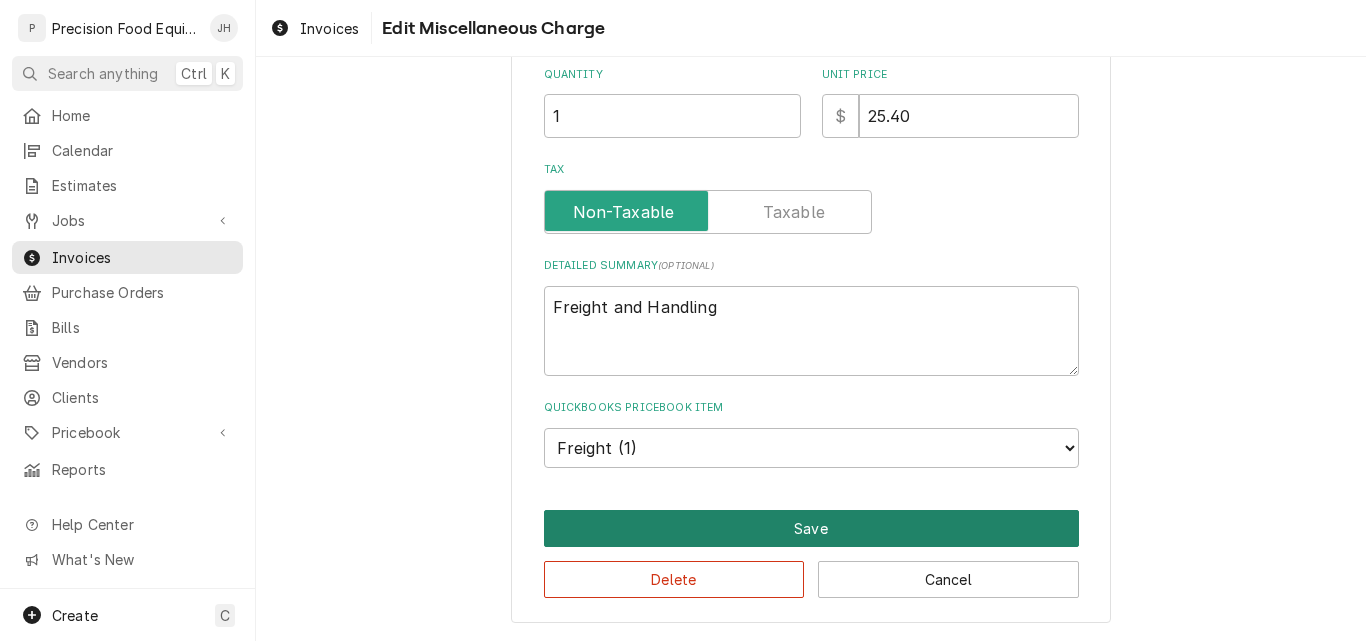 click on "Save" at bounding box center (811, 528) 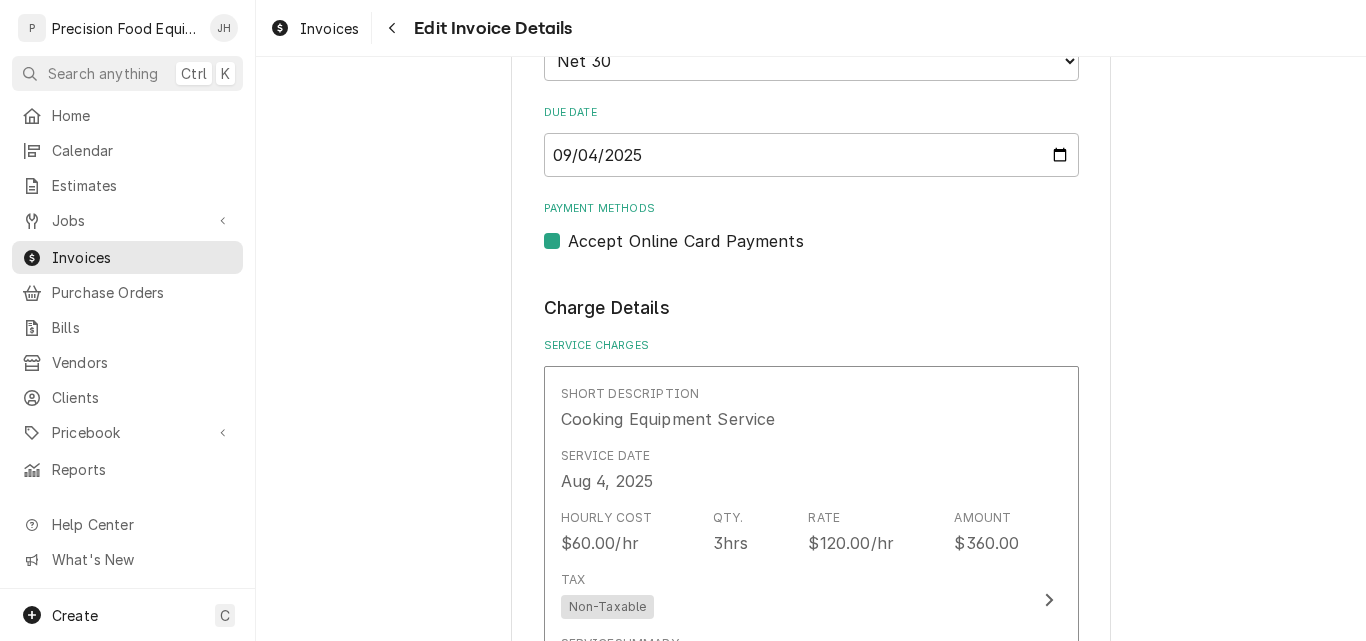scroll, scrollTop: 1676, scrollLeft: 0, axis: vertical 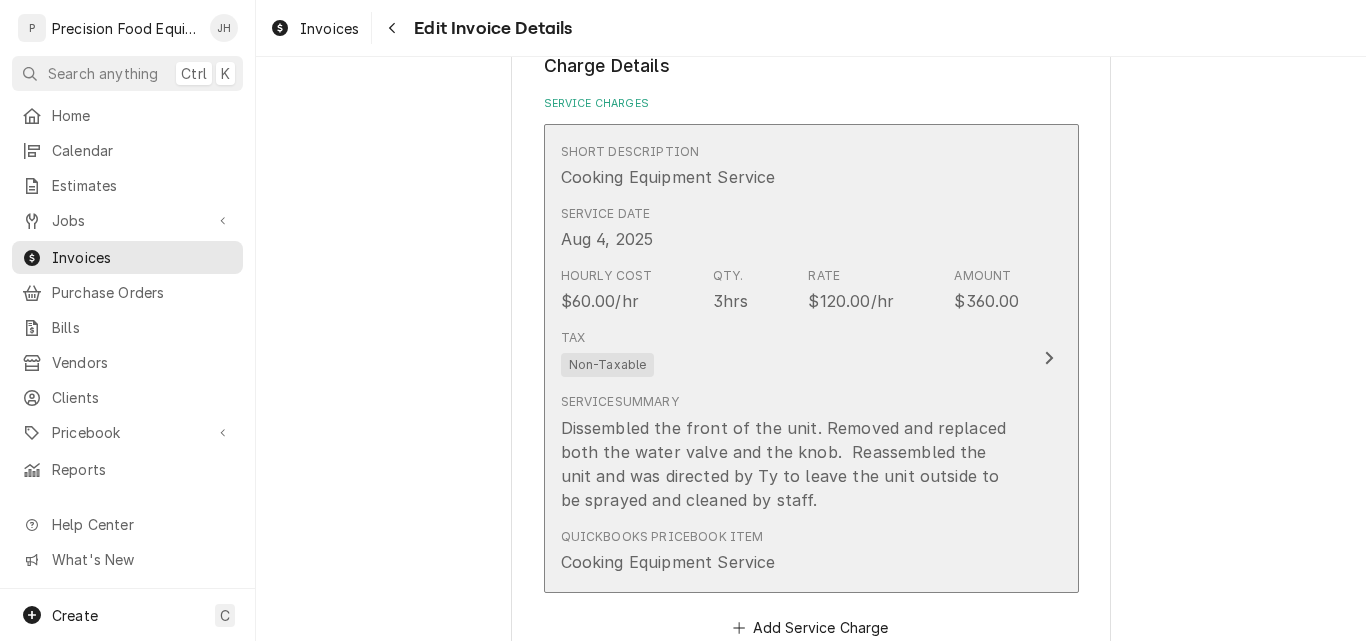click on "Tax Non-Taxable" at bounding box center [790, 353] 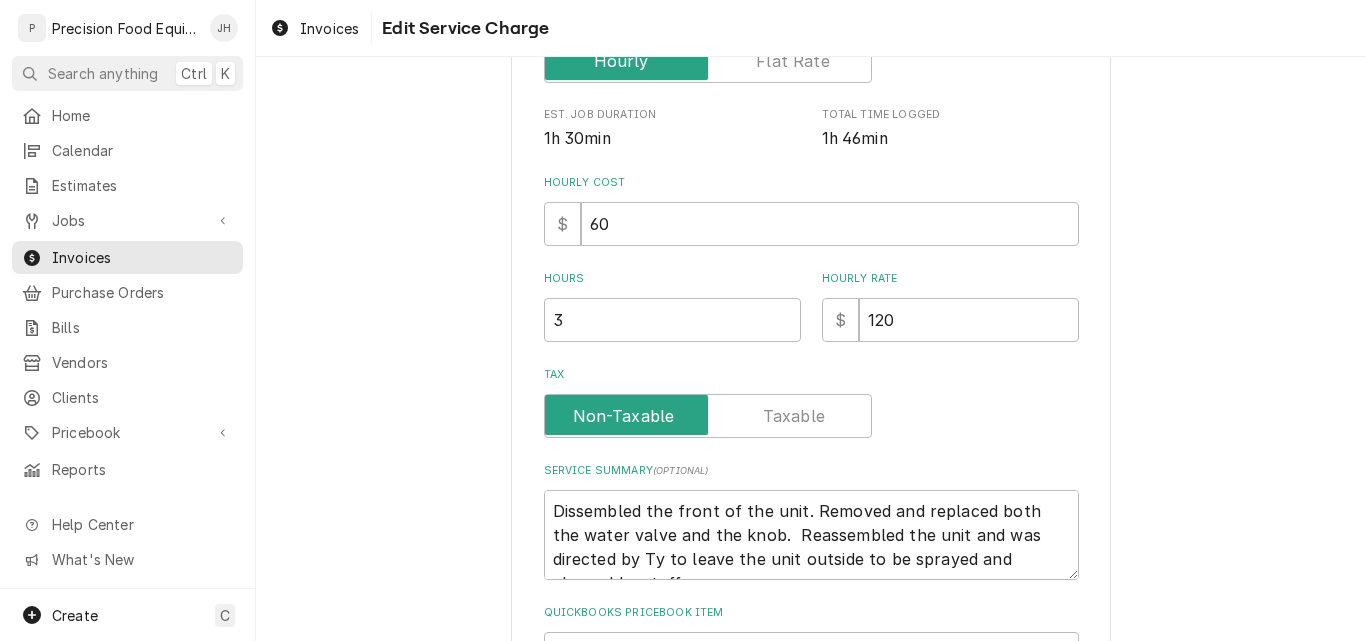 scroll, scrollTop: 400, scrollLeft: 0, axis: vertical 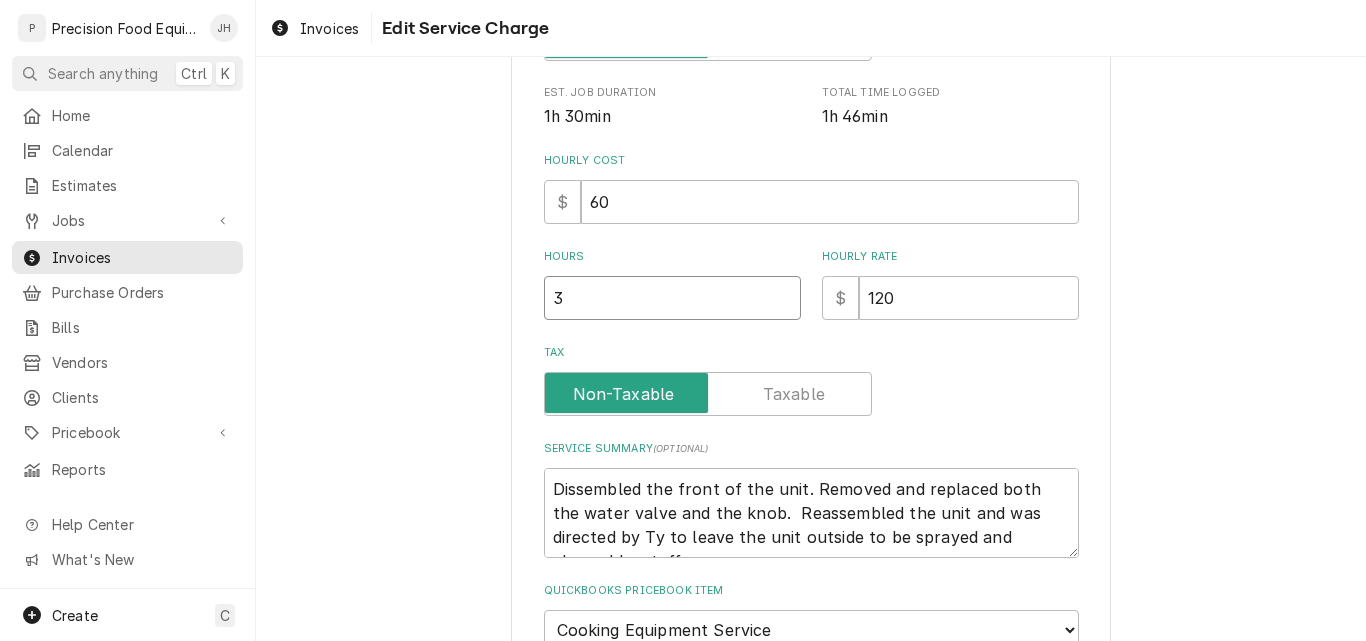drag, startPoint x: 561, startPoint y: 298, endPoint x: 514, endPoint y: 306, distance: 47.67599 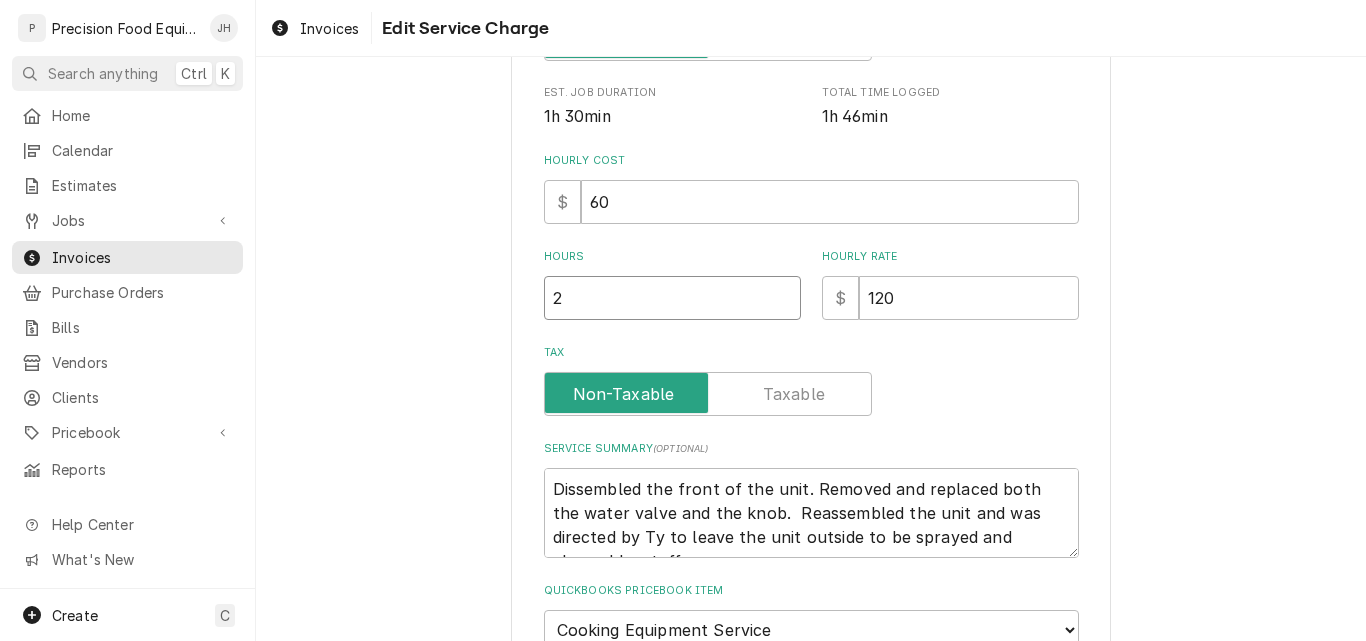type on "x" 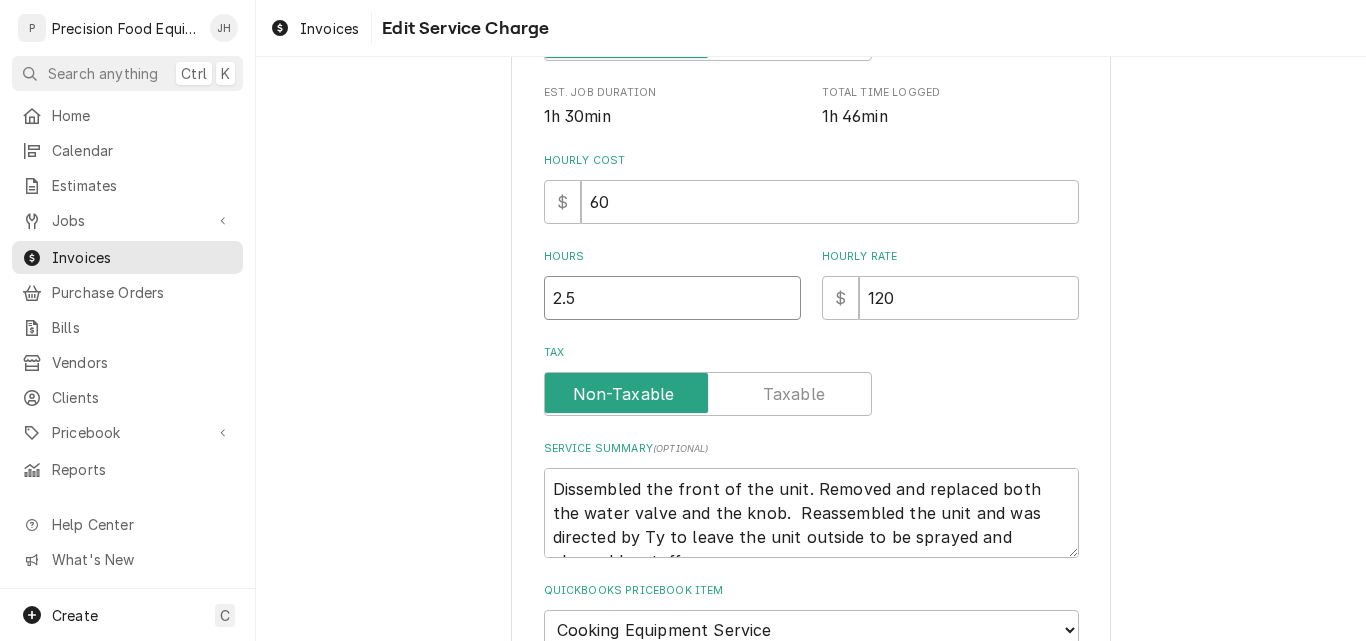 type on "2.5" 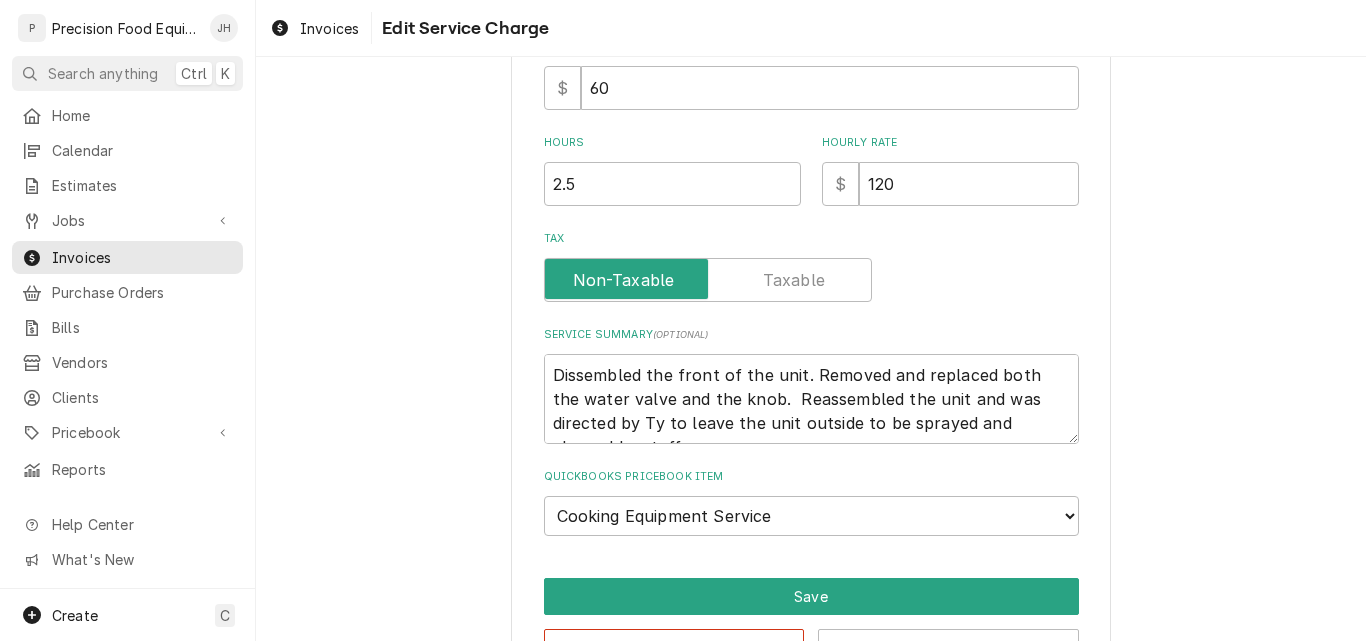 scroll, scrollTop: 582, scrollLeft: 0, axis: vertical 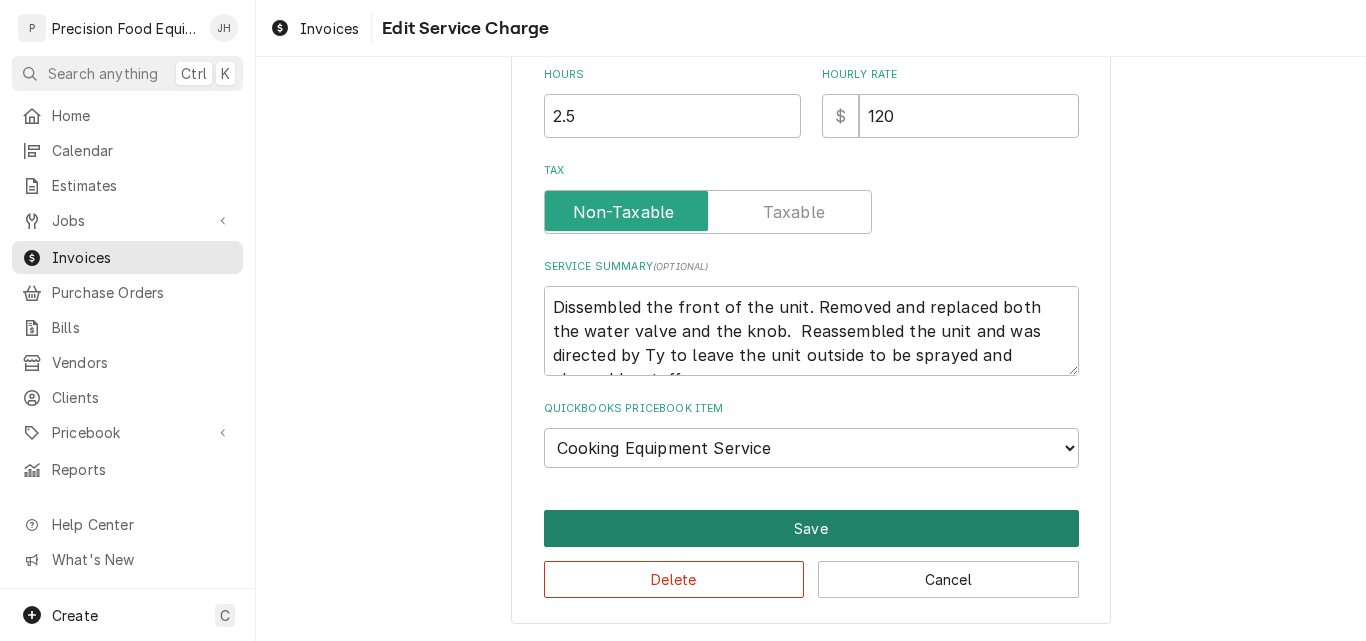 click on "Save" at bounding box center [811, 528] 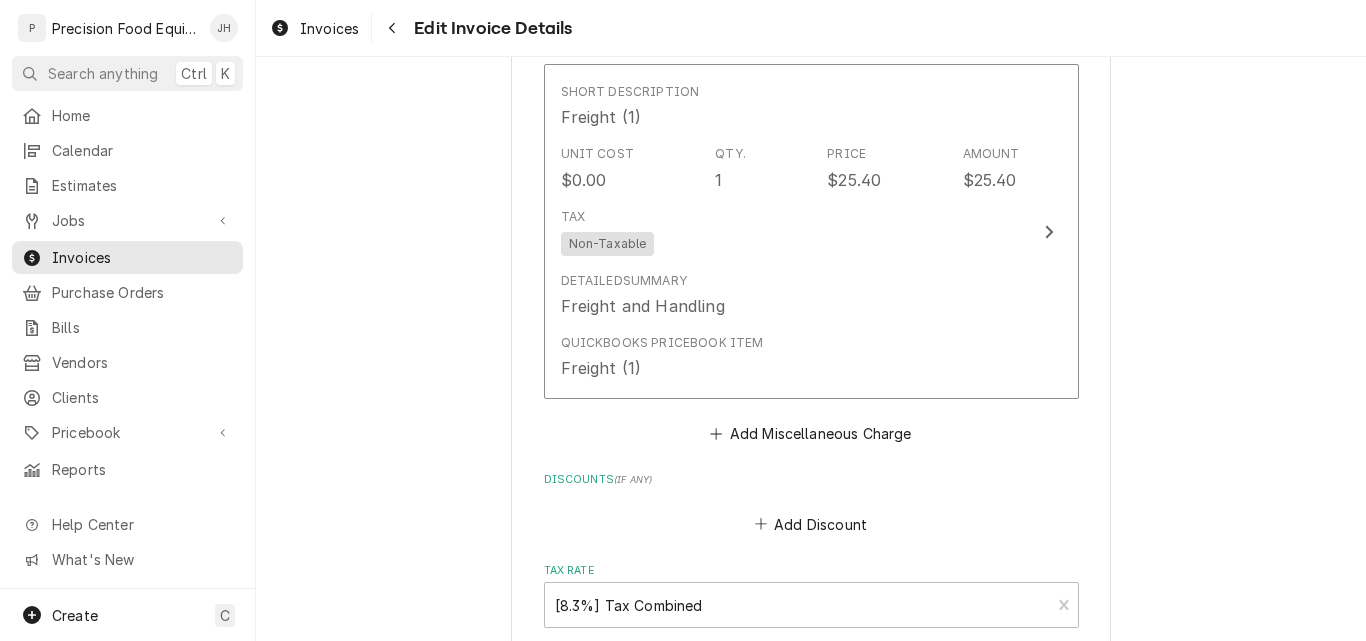 scroll, scrollTop: 3597, scrollLeft: 0, axis: vertical 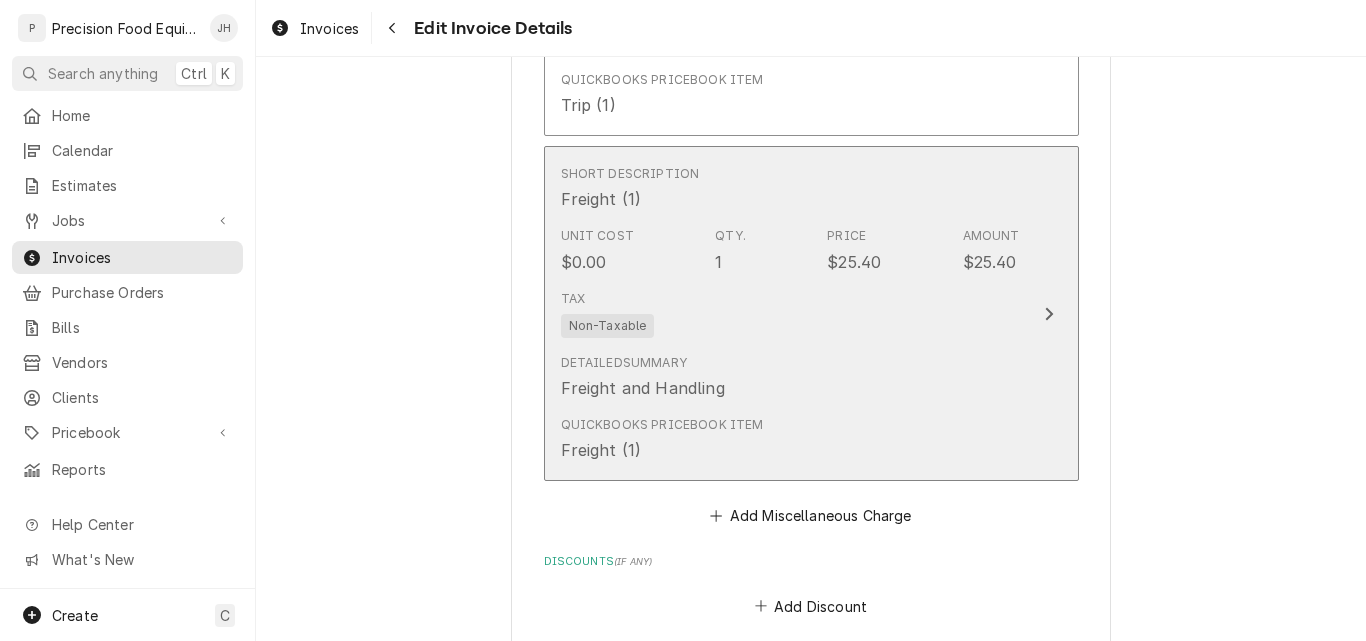 click on "Detailed  Summary Freight and Handling" at bounding box center (790, 377) 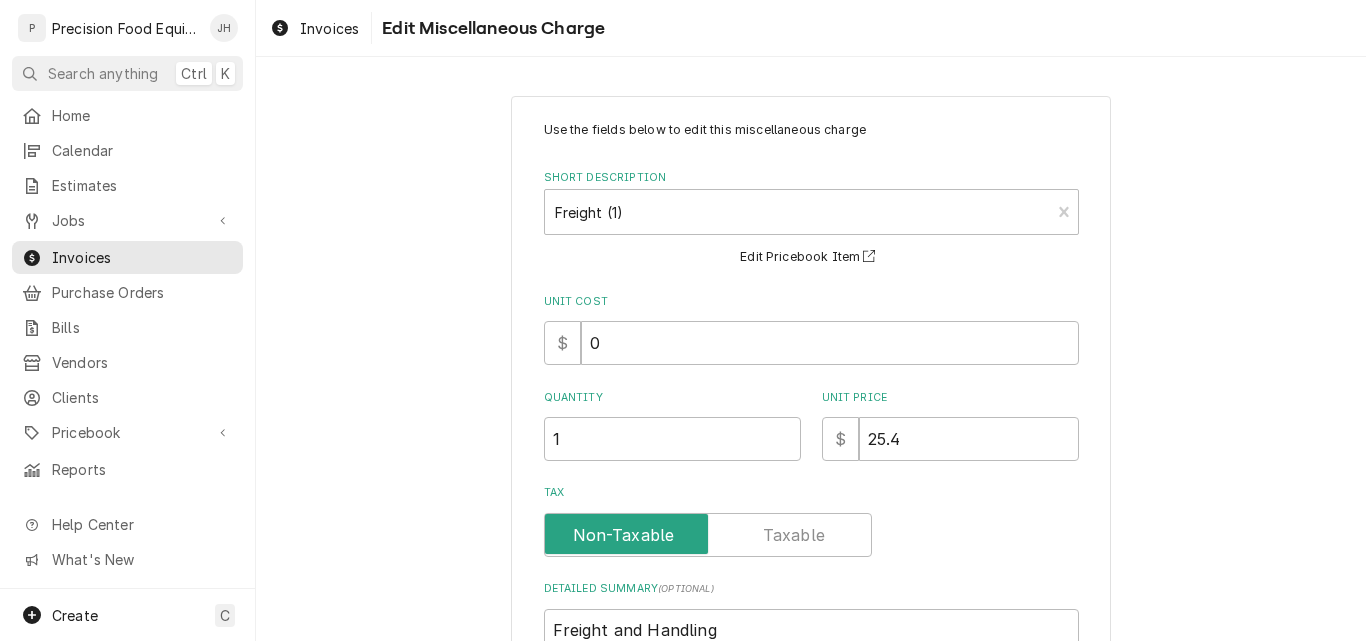 scroll, scrollTop: 323, scrollLeft: 0, axis: vertical 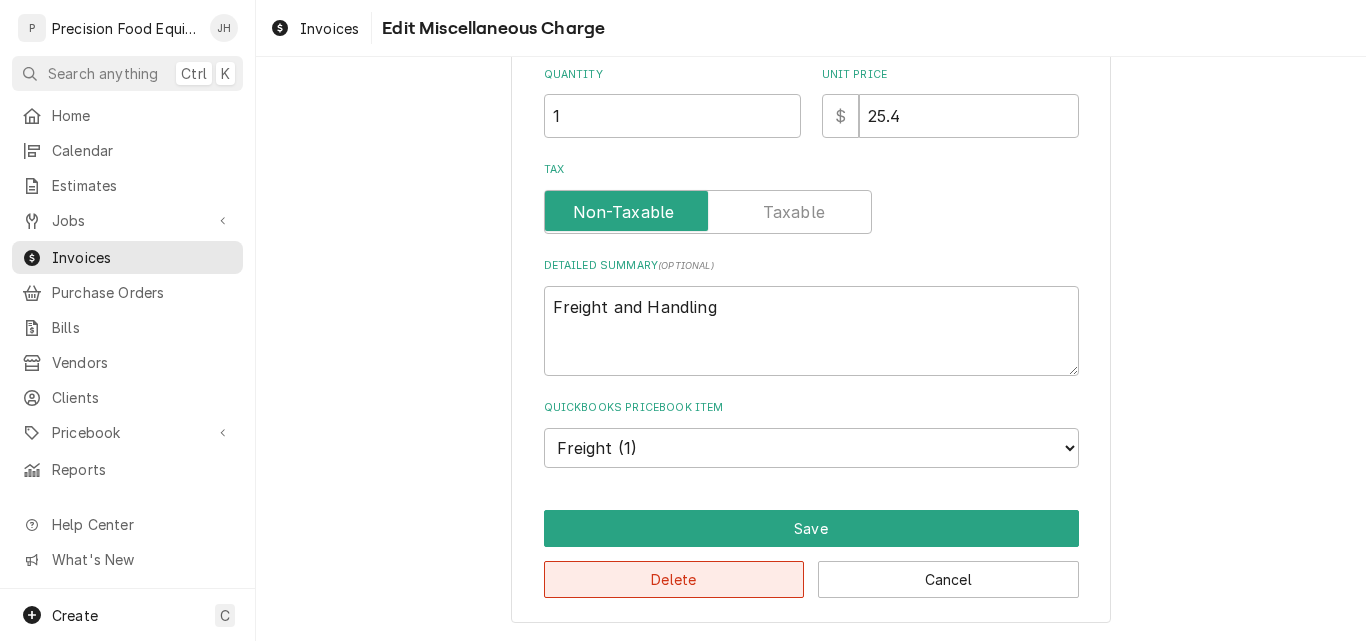 click on "Delete" at bounding box center (674, 579) 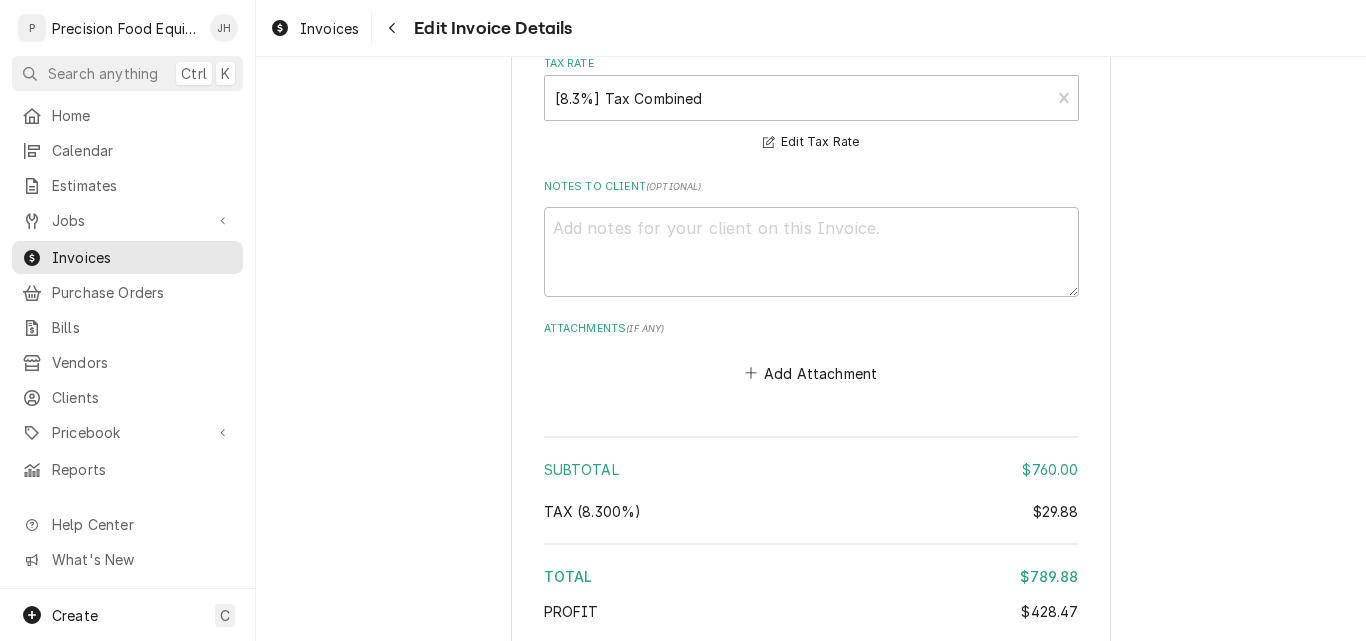 scroll, scrollTop: 4052, scrollLeft: 0, axis: vertical 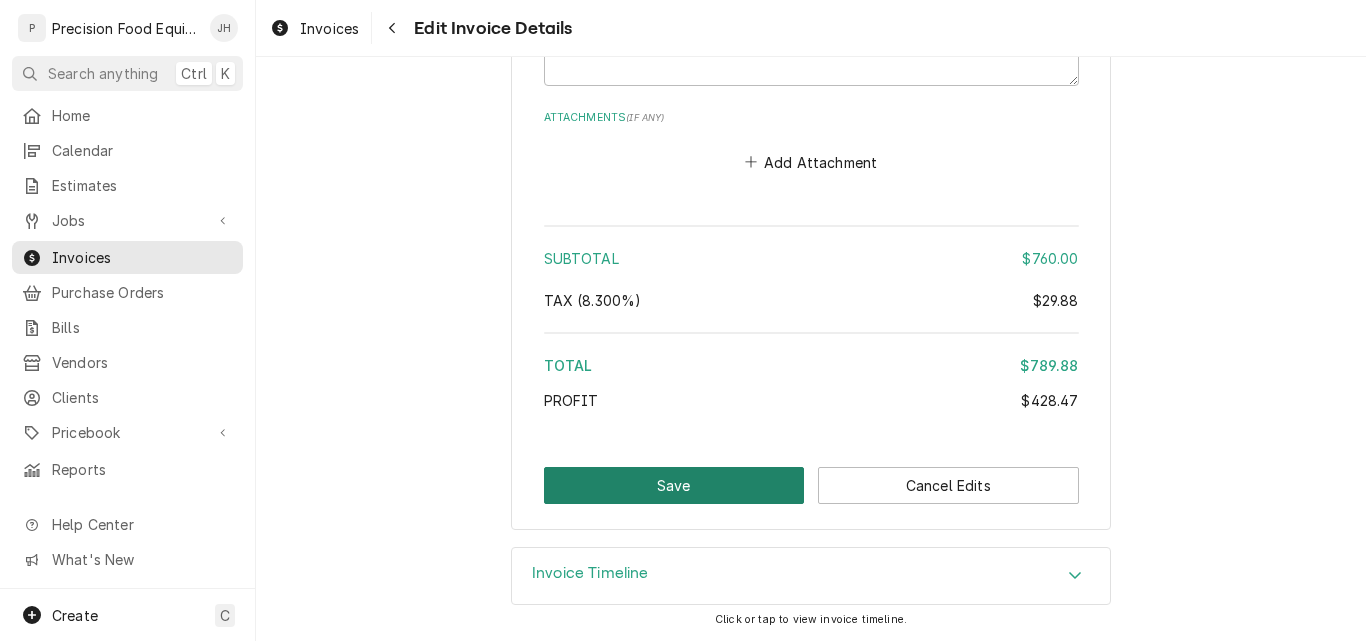 click on "Save" at bounding box center [674, 485] 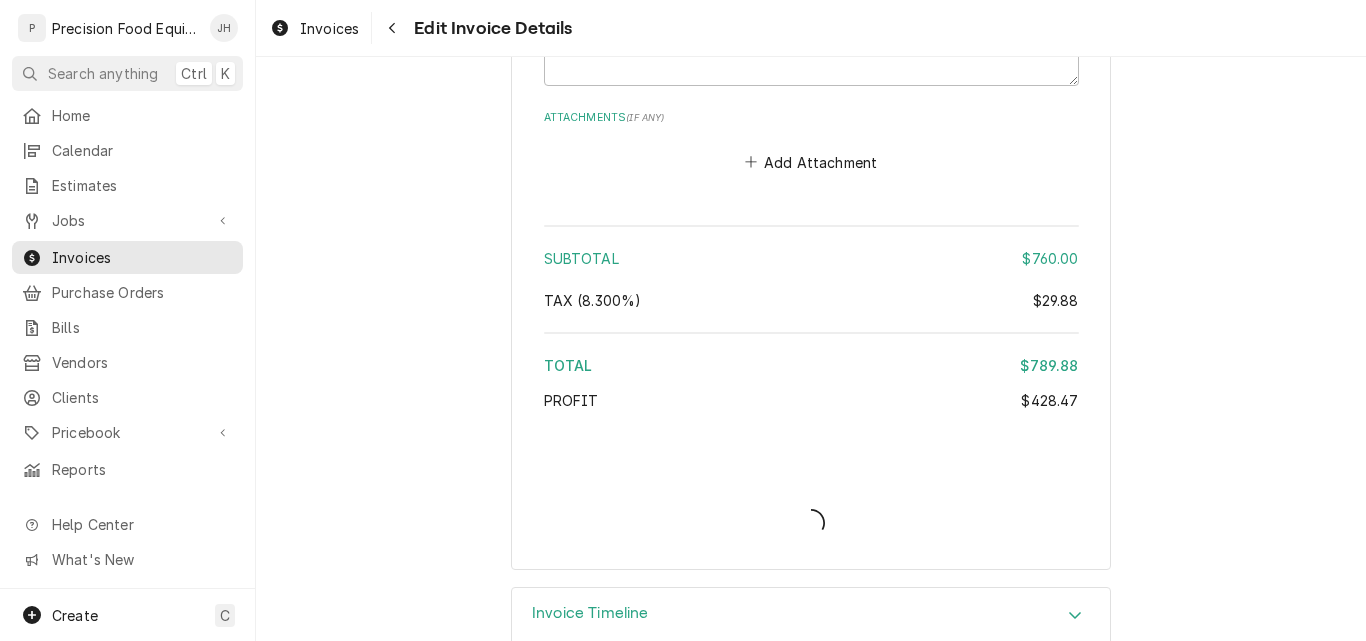type on "x" 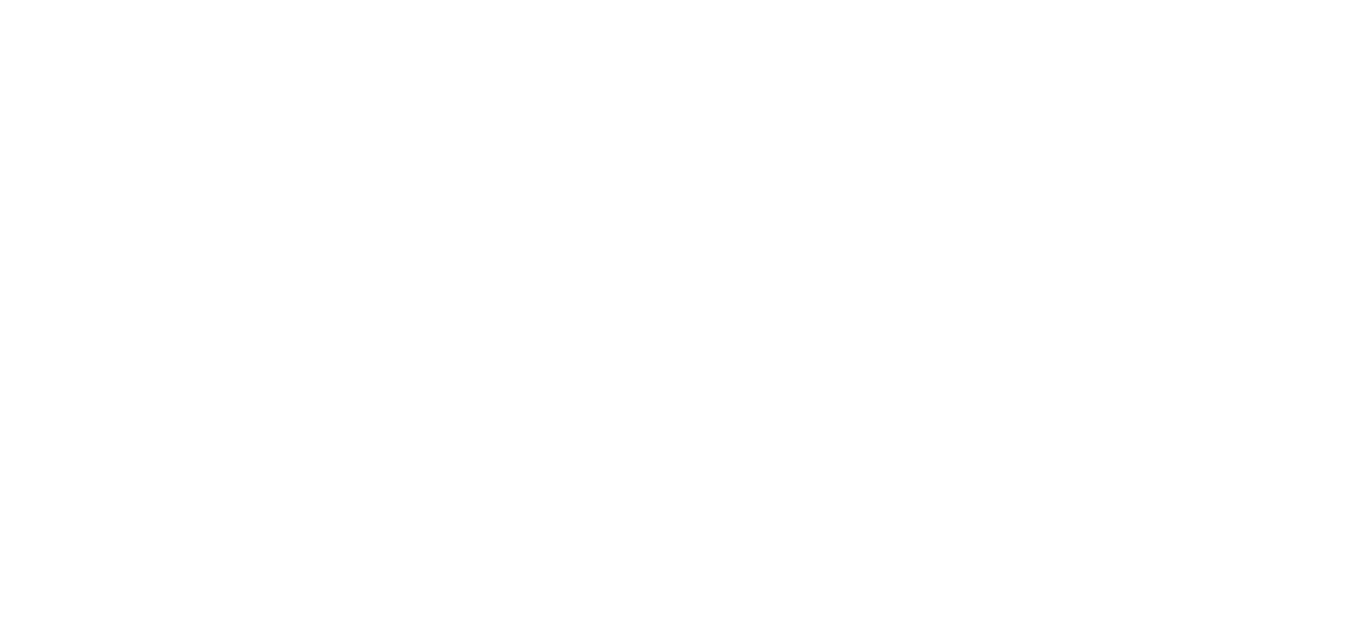 scroll, scrollTop: 0, scrollLeft: 0, axis: both 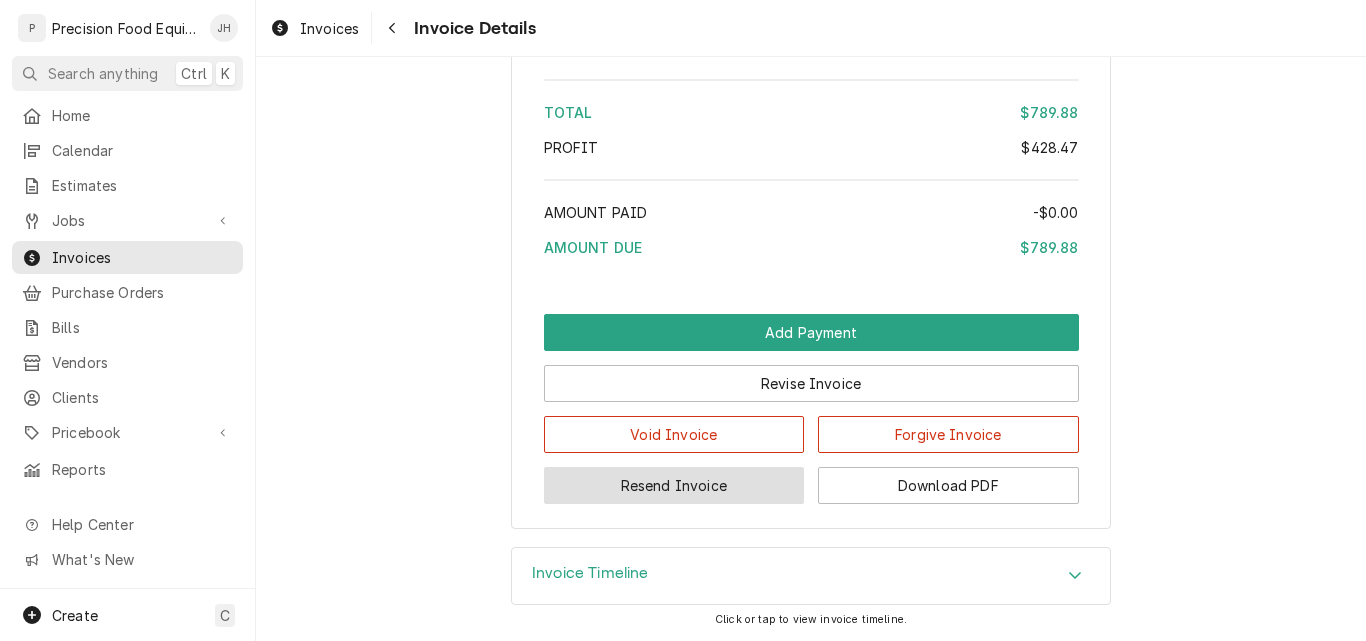 click on "Resend Invoice" at bounding box center (674, 485) 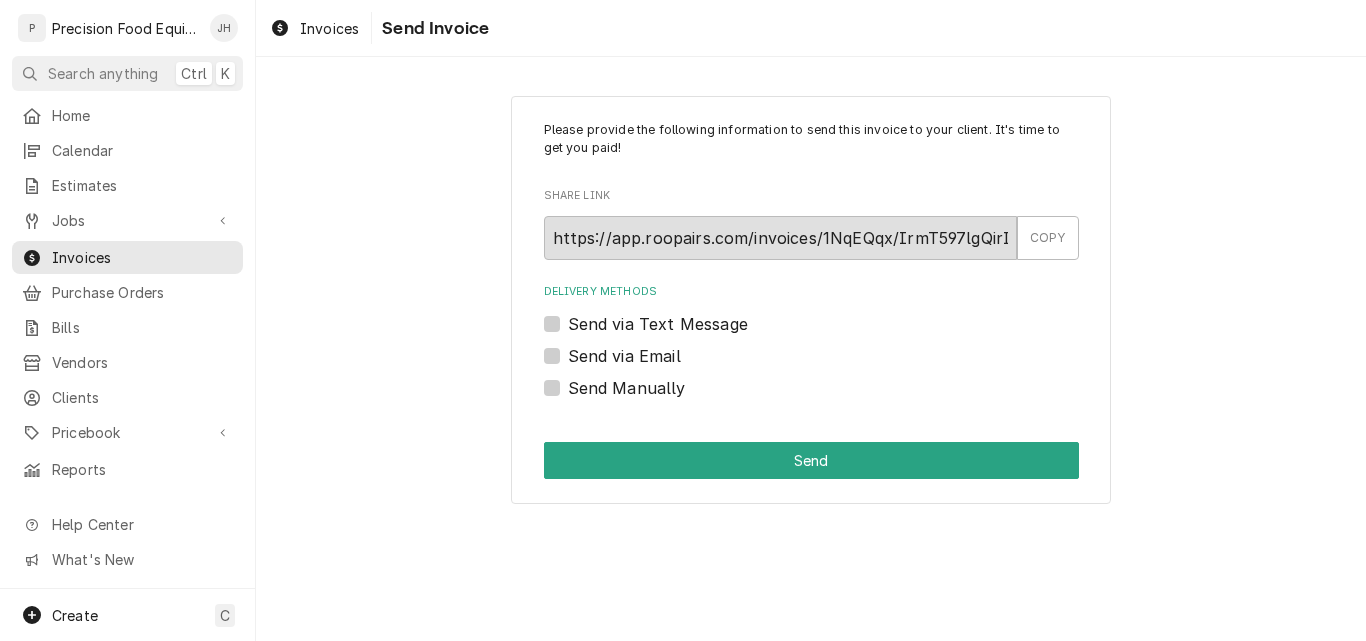 scroll, scrollTop: 0, scrollLeft: 0, axis: both 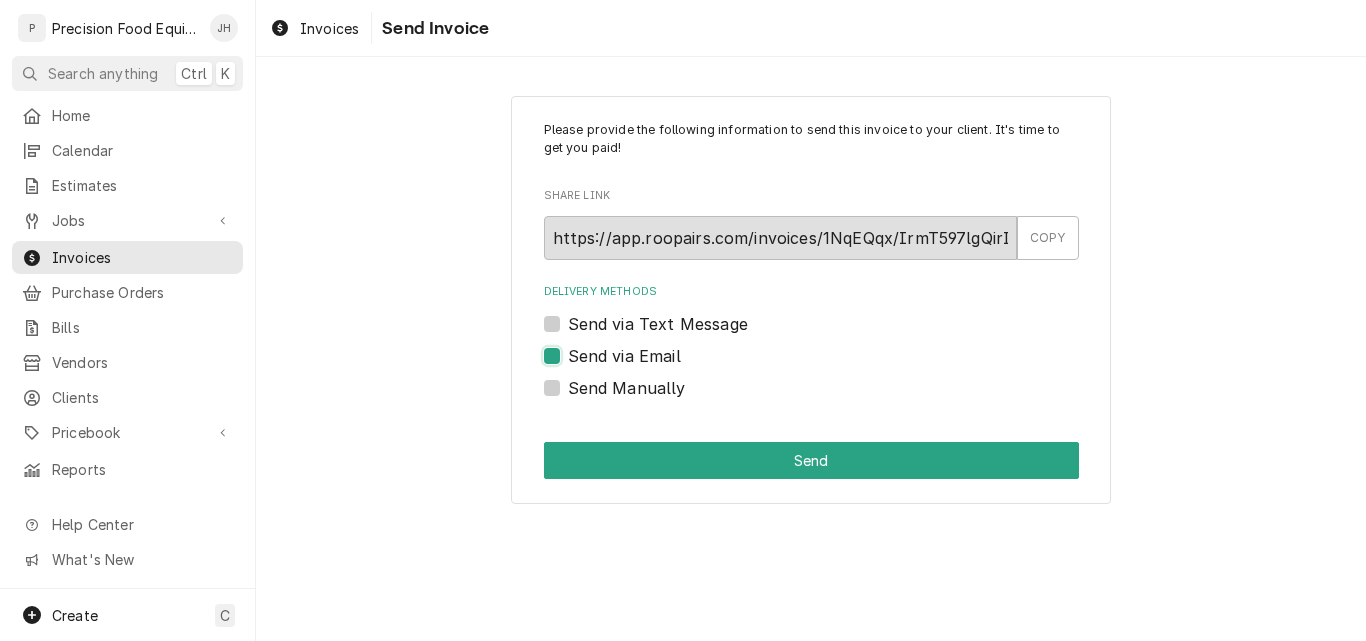 checkbox on "true" 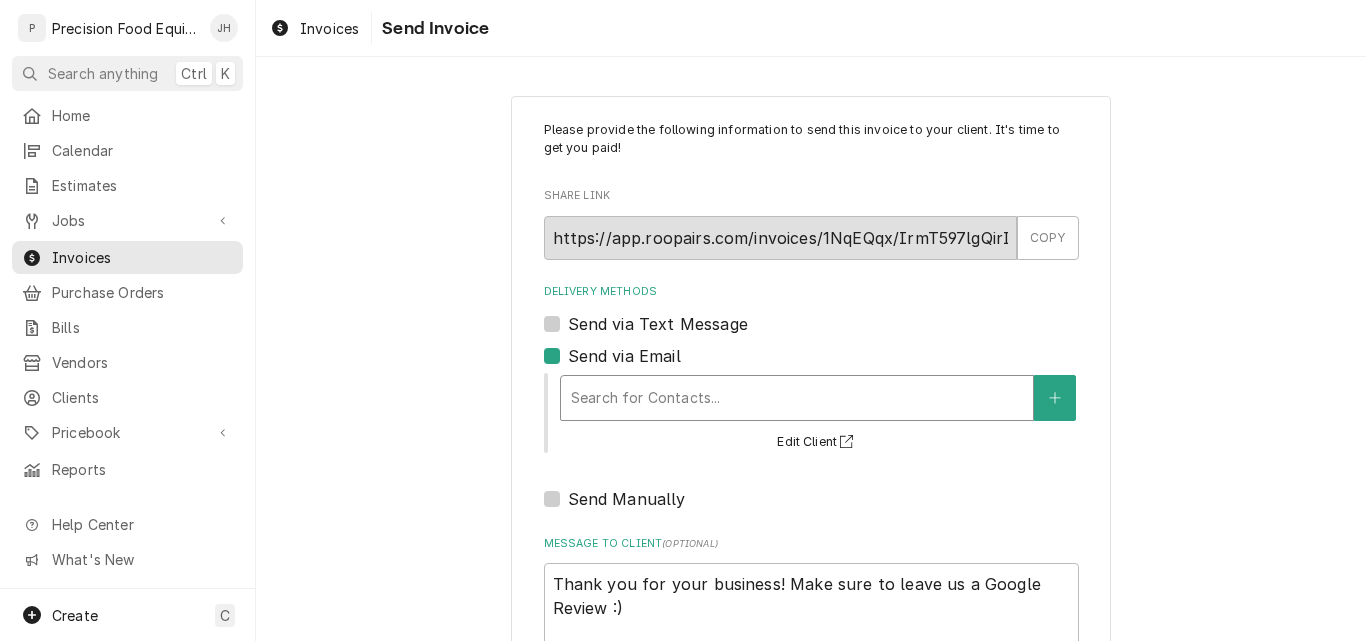 click at bounding box center [797, 398] 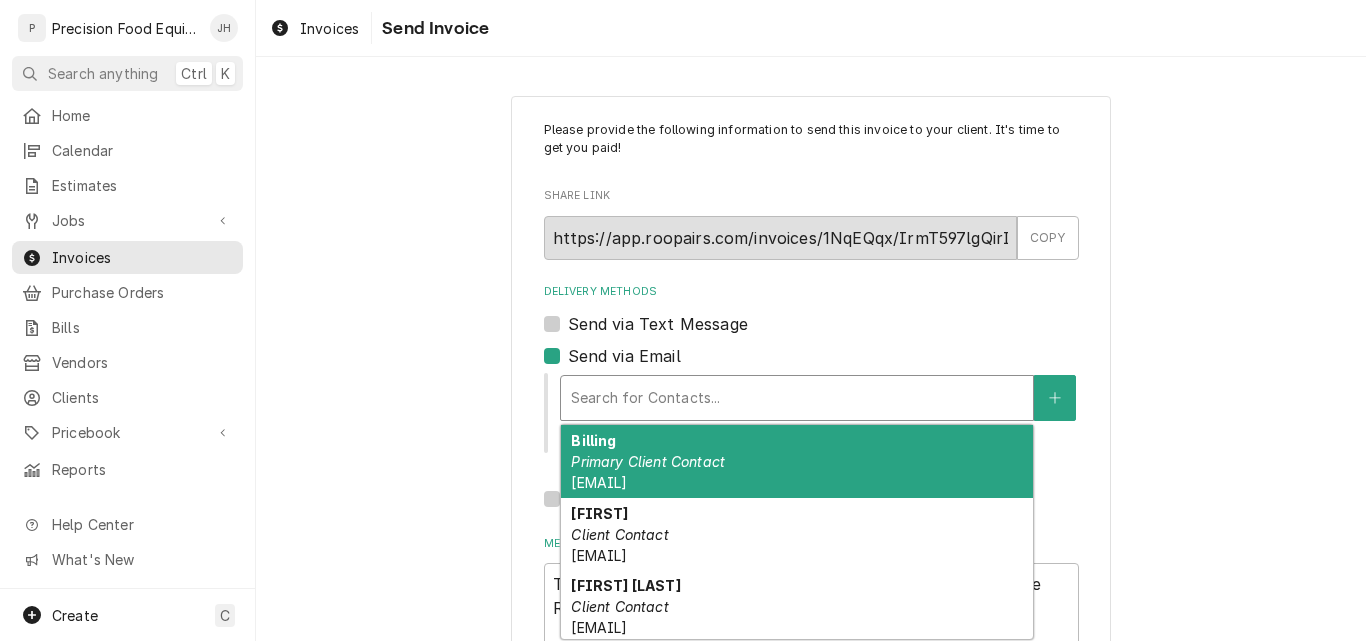 click on "Billing Primary Client Contact billing@spinatospizza.com" at bounding box center (797, 461) 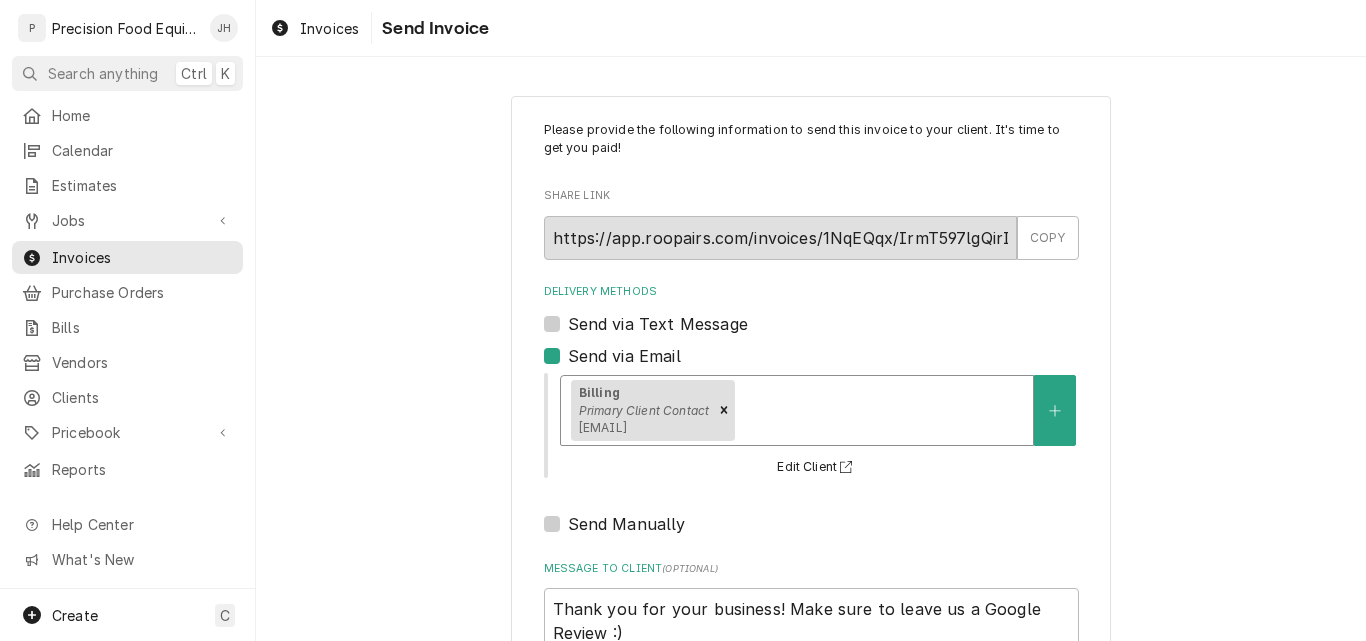 scroll, scrollTop: 159, scrollLeft: 0, axis: vertical 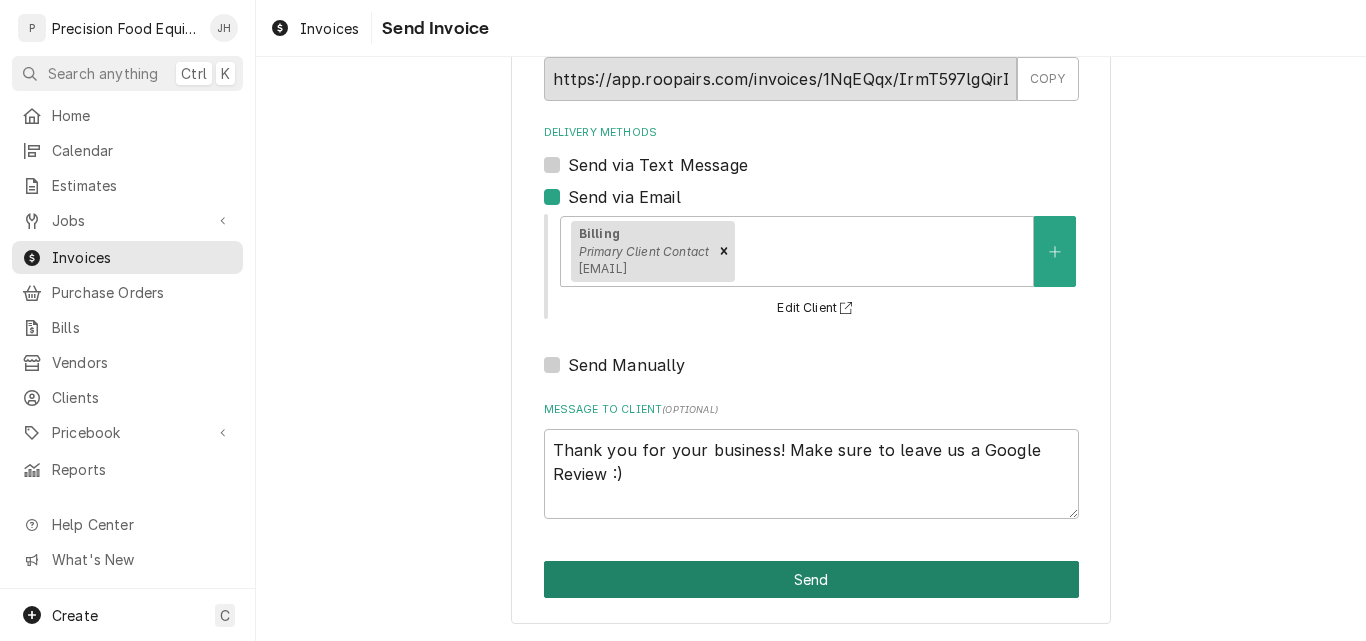 click on "Send" at bounding box center (811, 579) 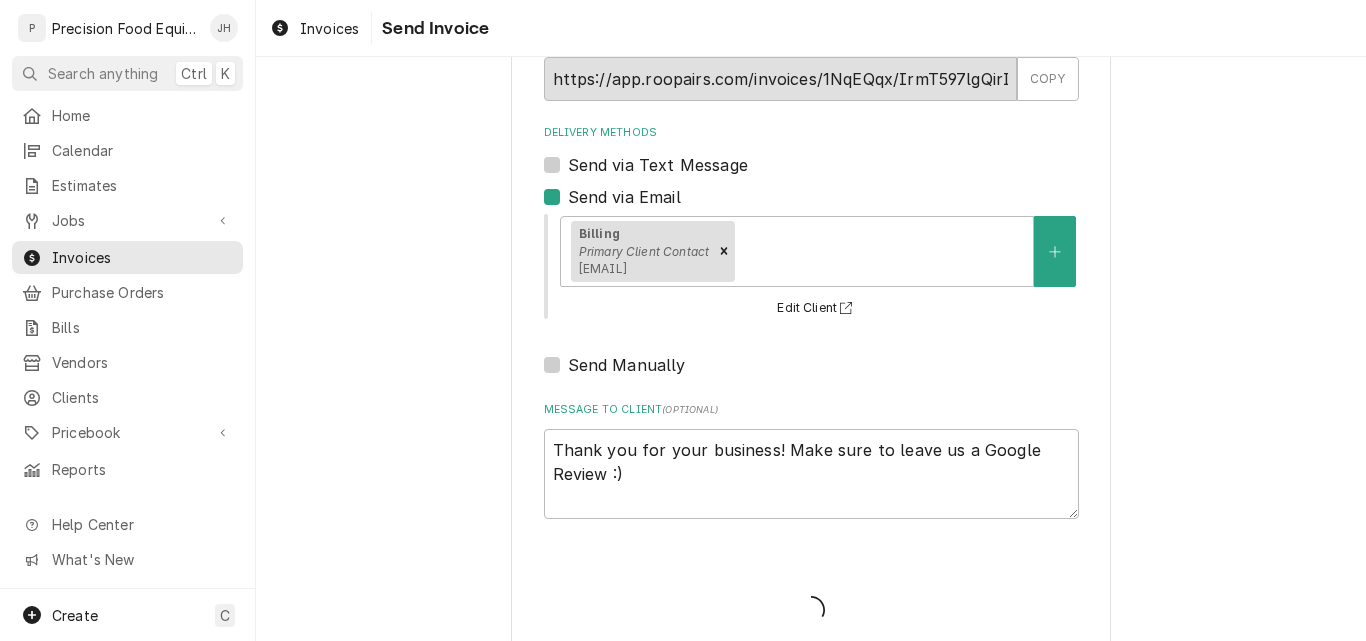type on "x" 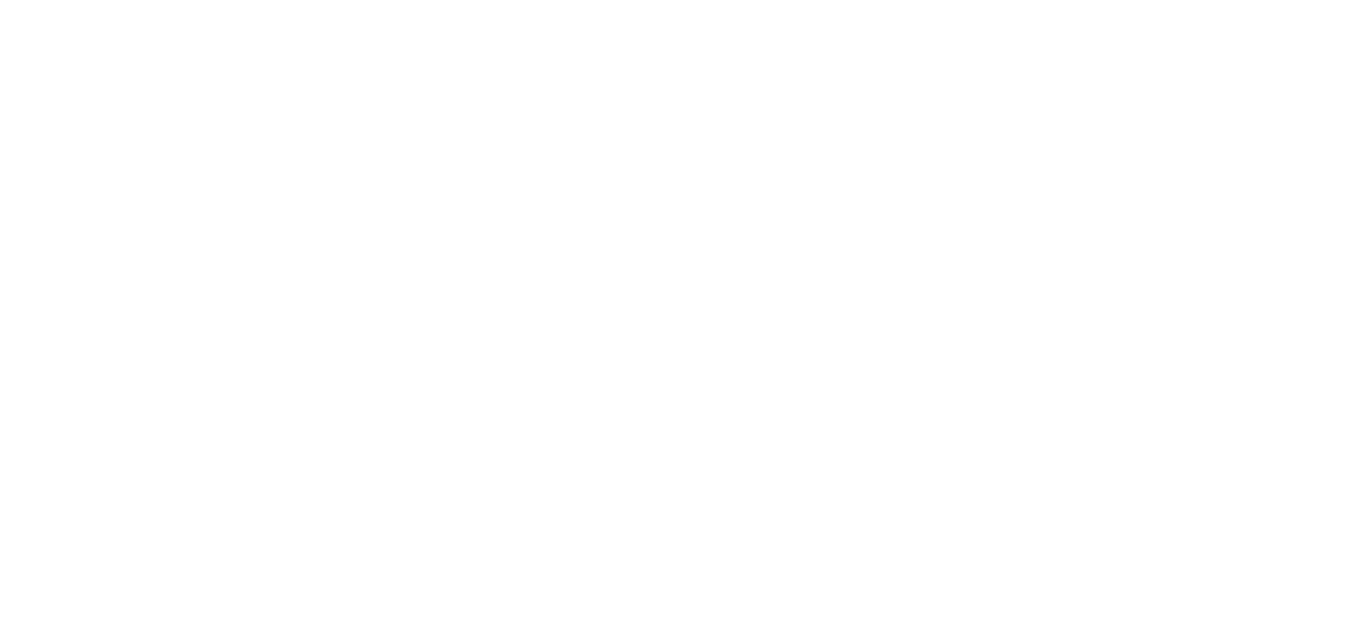scroll, scrollTop: 0, scrollLeft: 0, axis: both 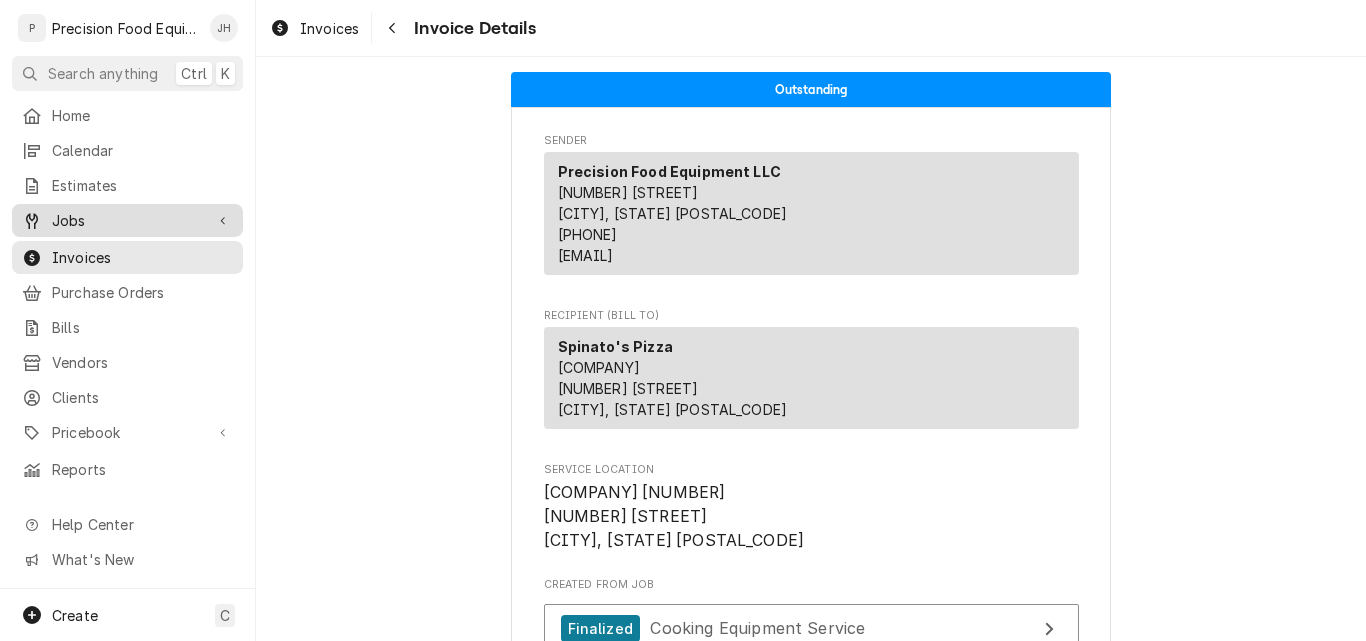 click on "Jobs" at bounding box center [127, 220] 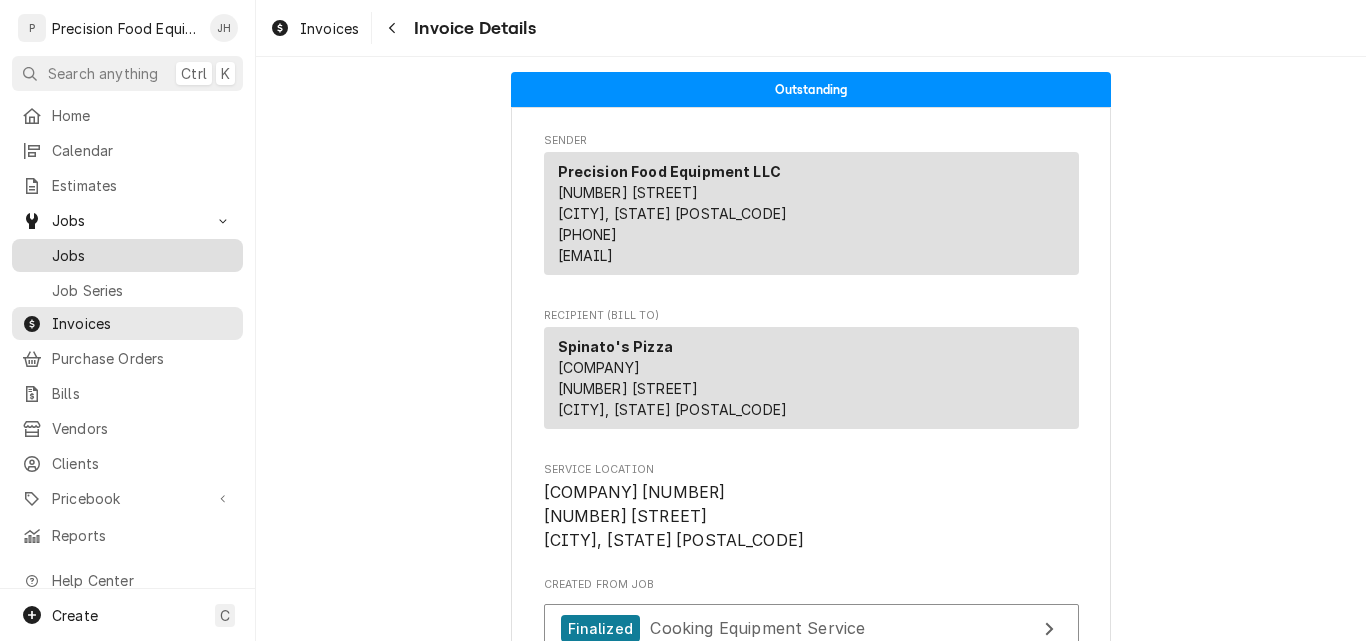 click on "Jobs" at bounding box center (142, 255) 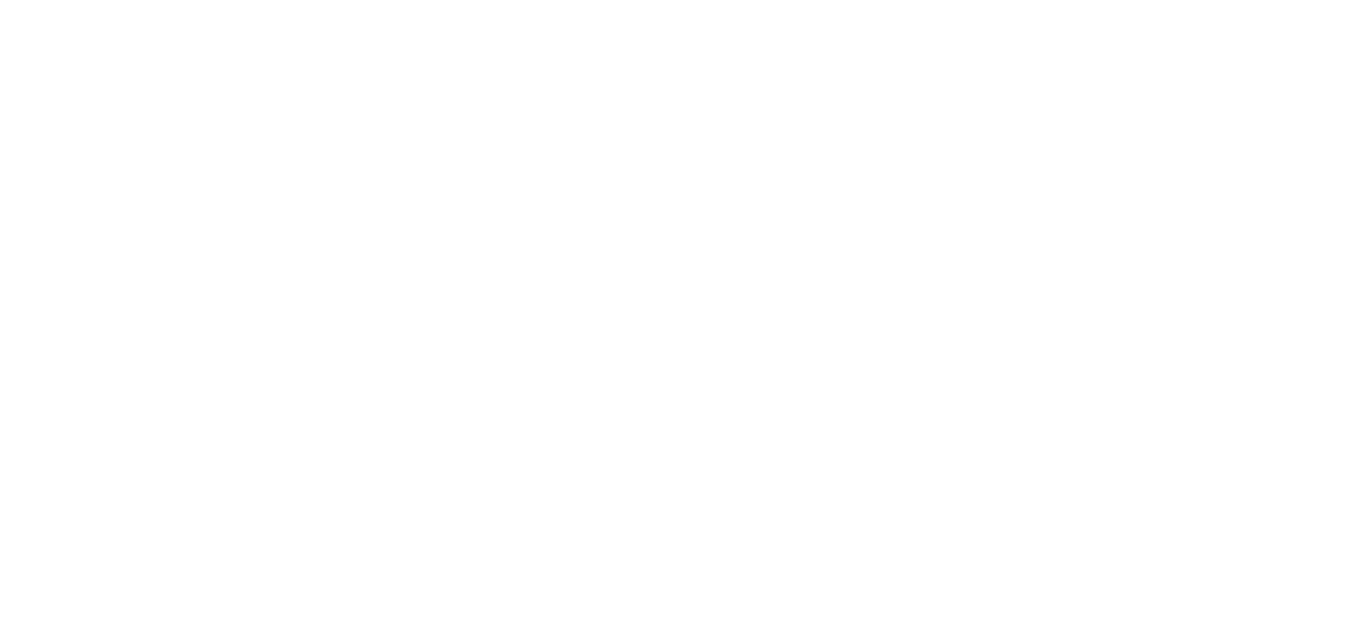 scroll, scrollTop: 0, scrollLeft: 0, axis: both 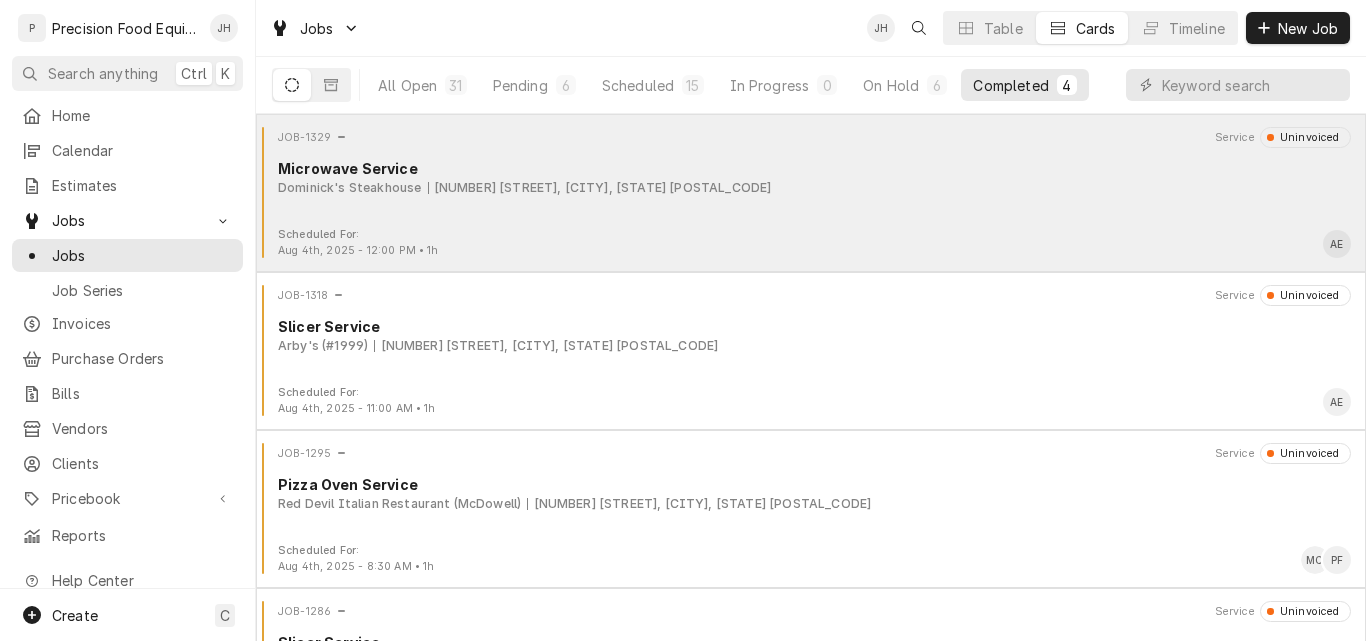 click on "JOB-1329 Service Uninvoiced Microwave Service Dominick's Steakhouse [NUMBER] [STREET], [CITY], [STATE] [POSTAL_CODE]" at bounding box center [811, 177] 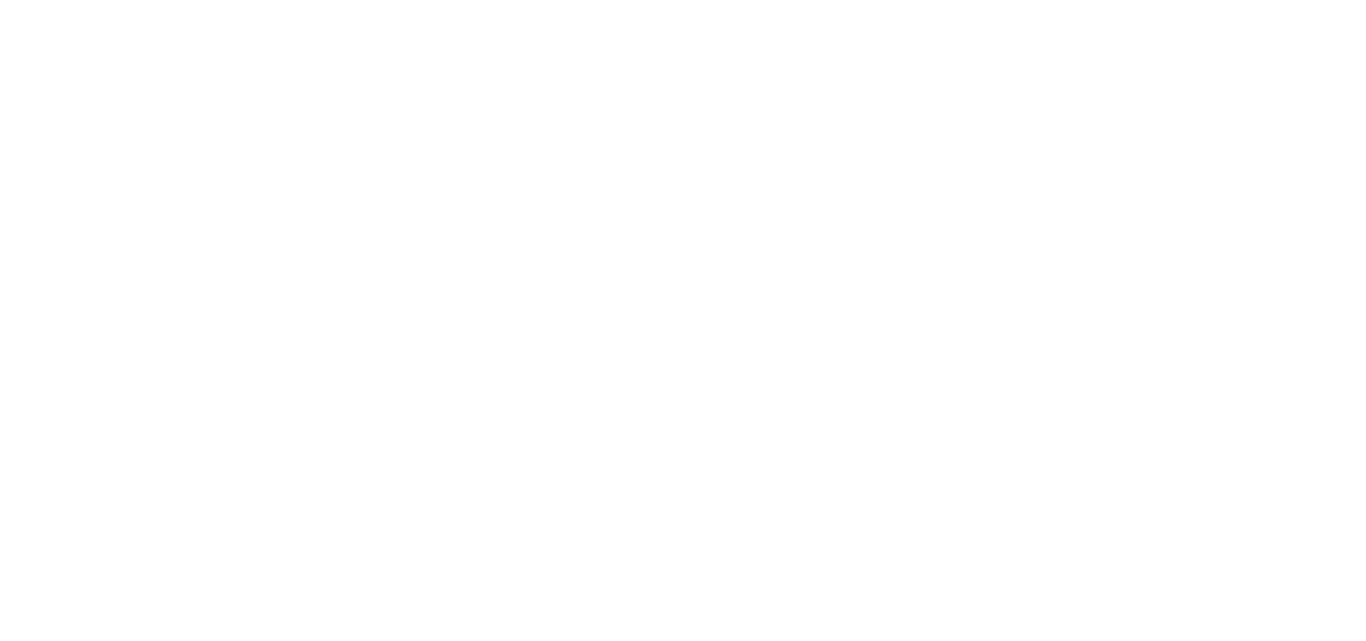 scroll, scrollTop: 0, scrollLeft: 0, axis: both 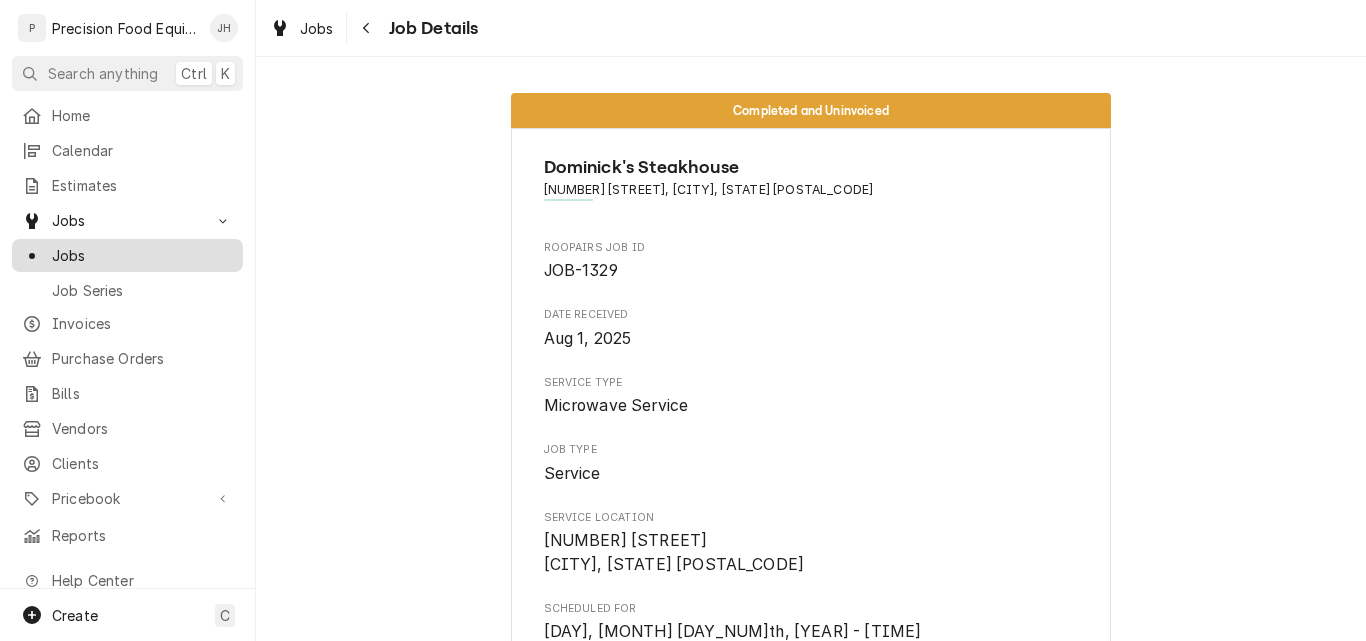 click on "Jobs" at bounding box center [127, 255] 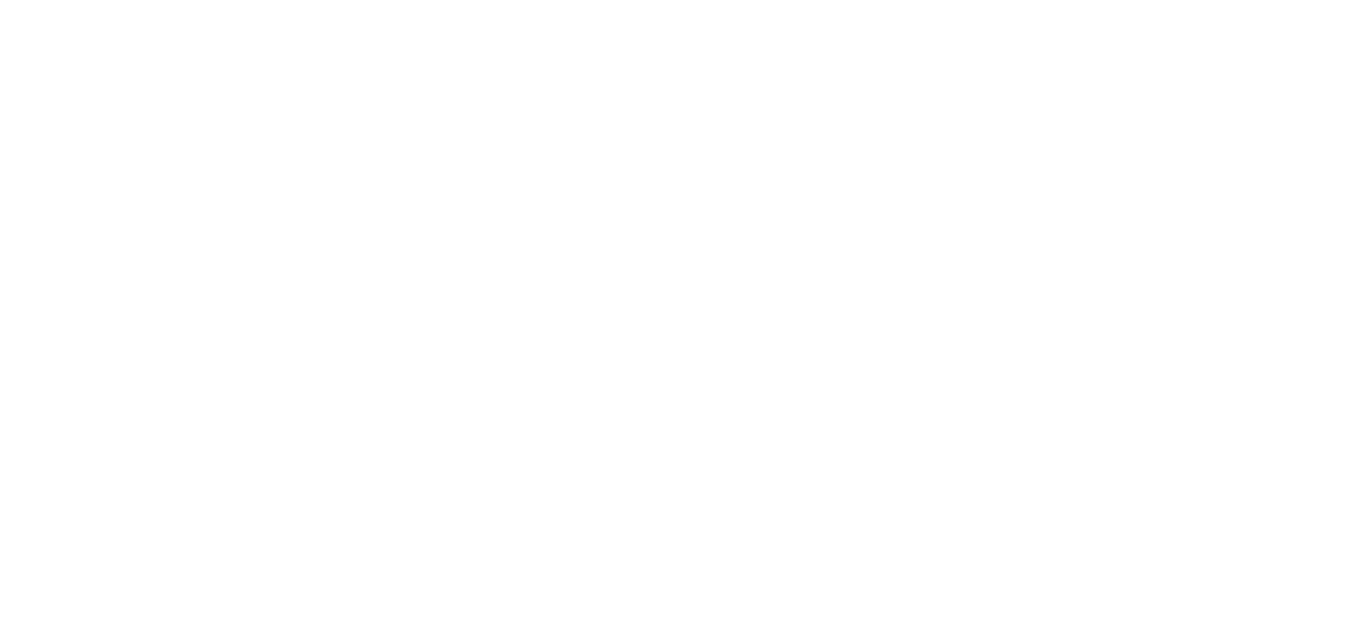 scroll, scrollTop: 0, scrollLeft: 0, axis: both 